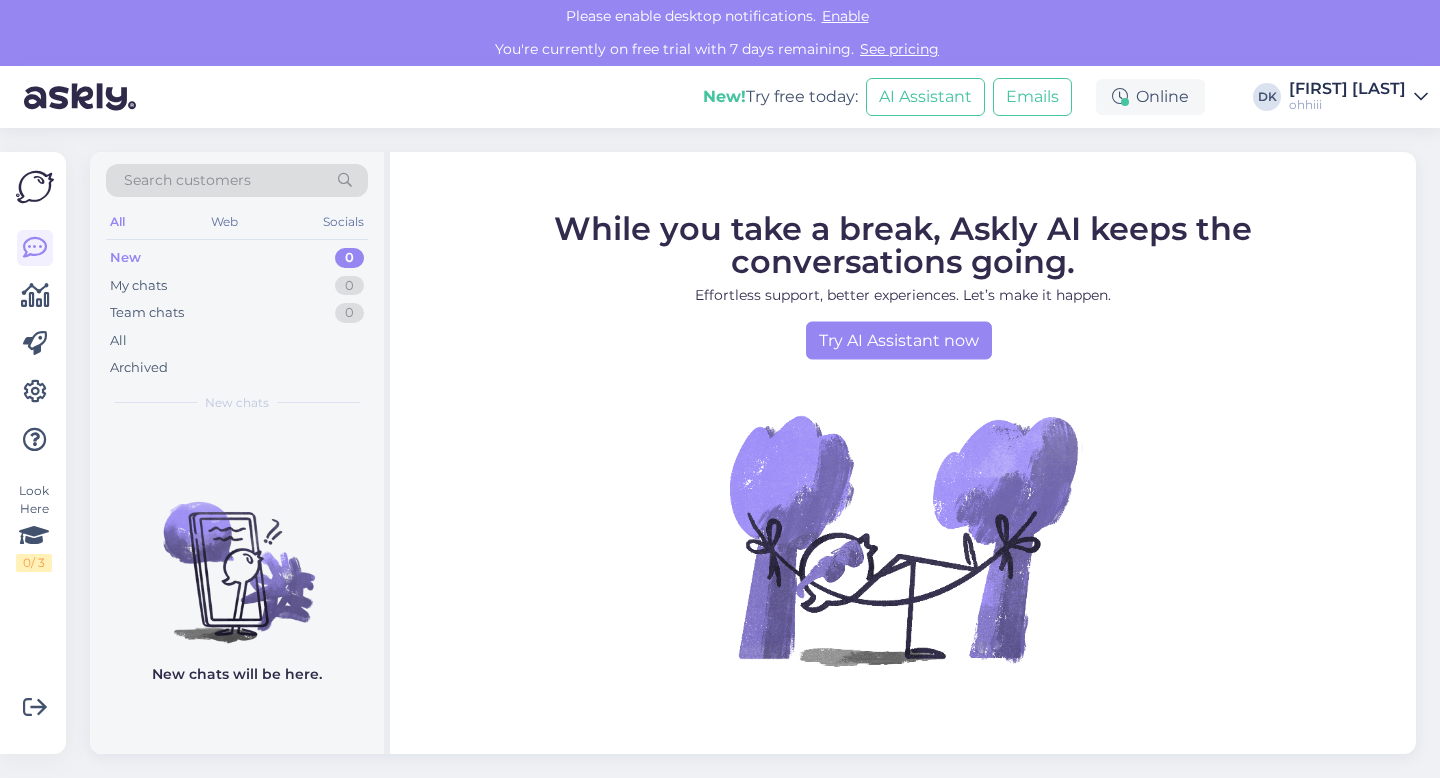 scroll, scrollTop: 0, scrollLeft: 0, axis: both 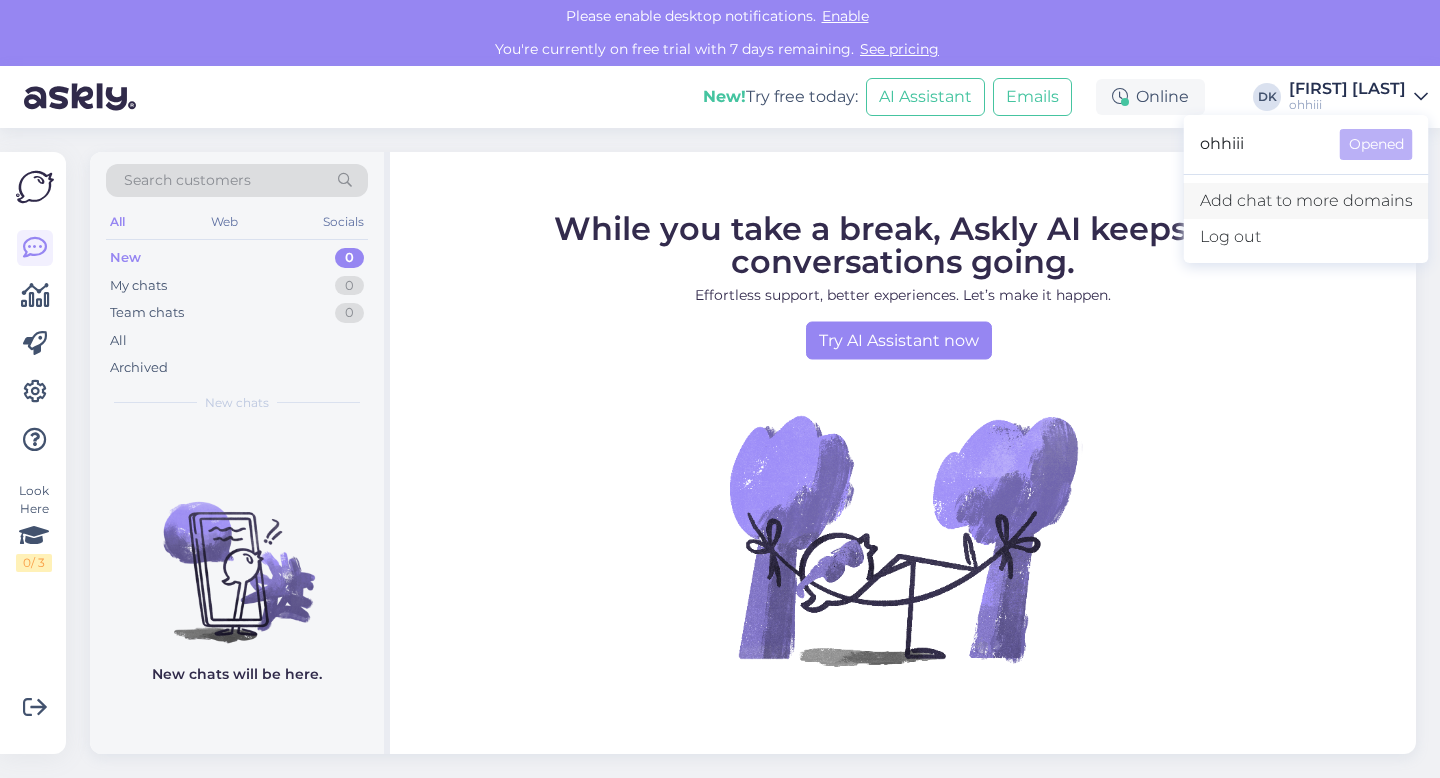 click on "Add chat to more domains" at bounding box center [1306, 201] 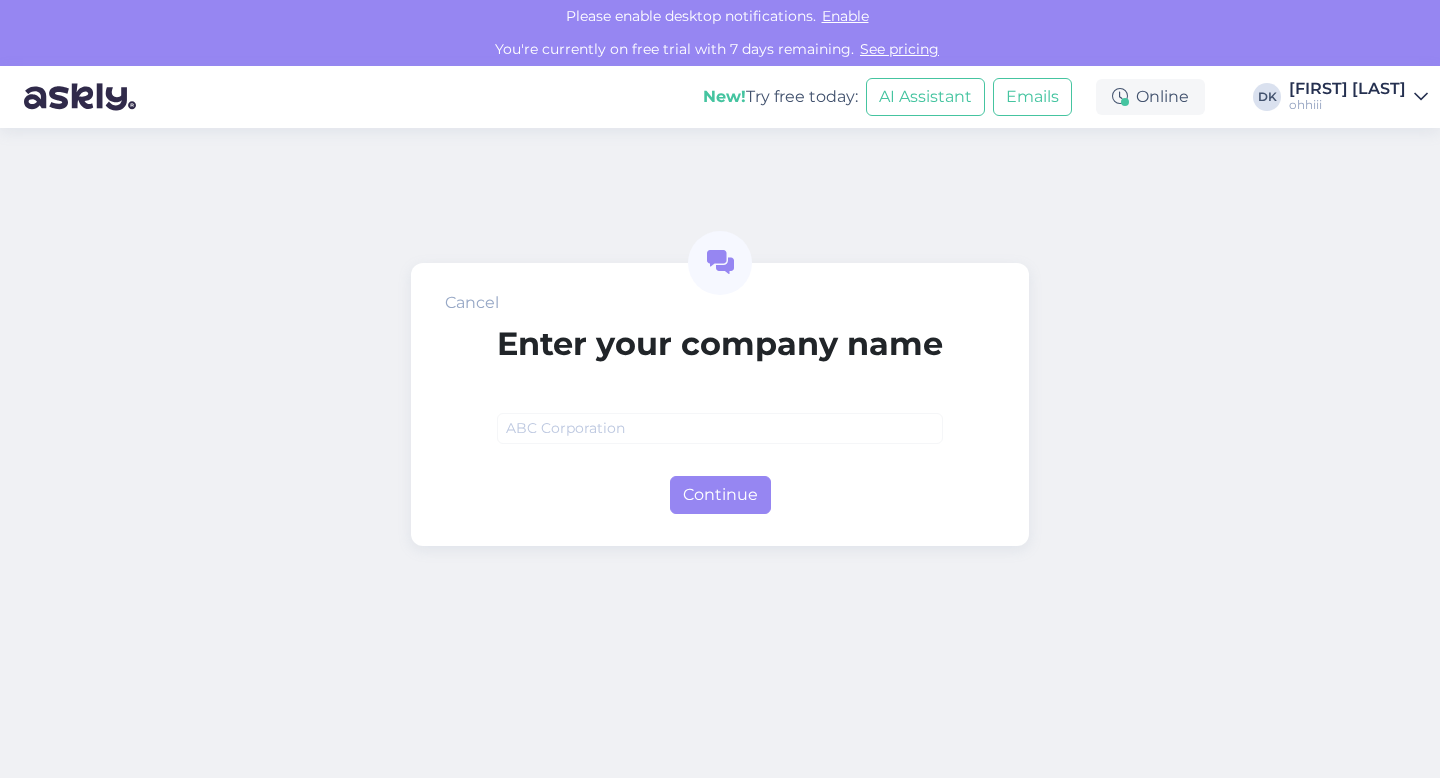 scroll, scrollTop: 0, scrollLeft: 0, axis: both 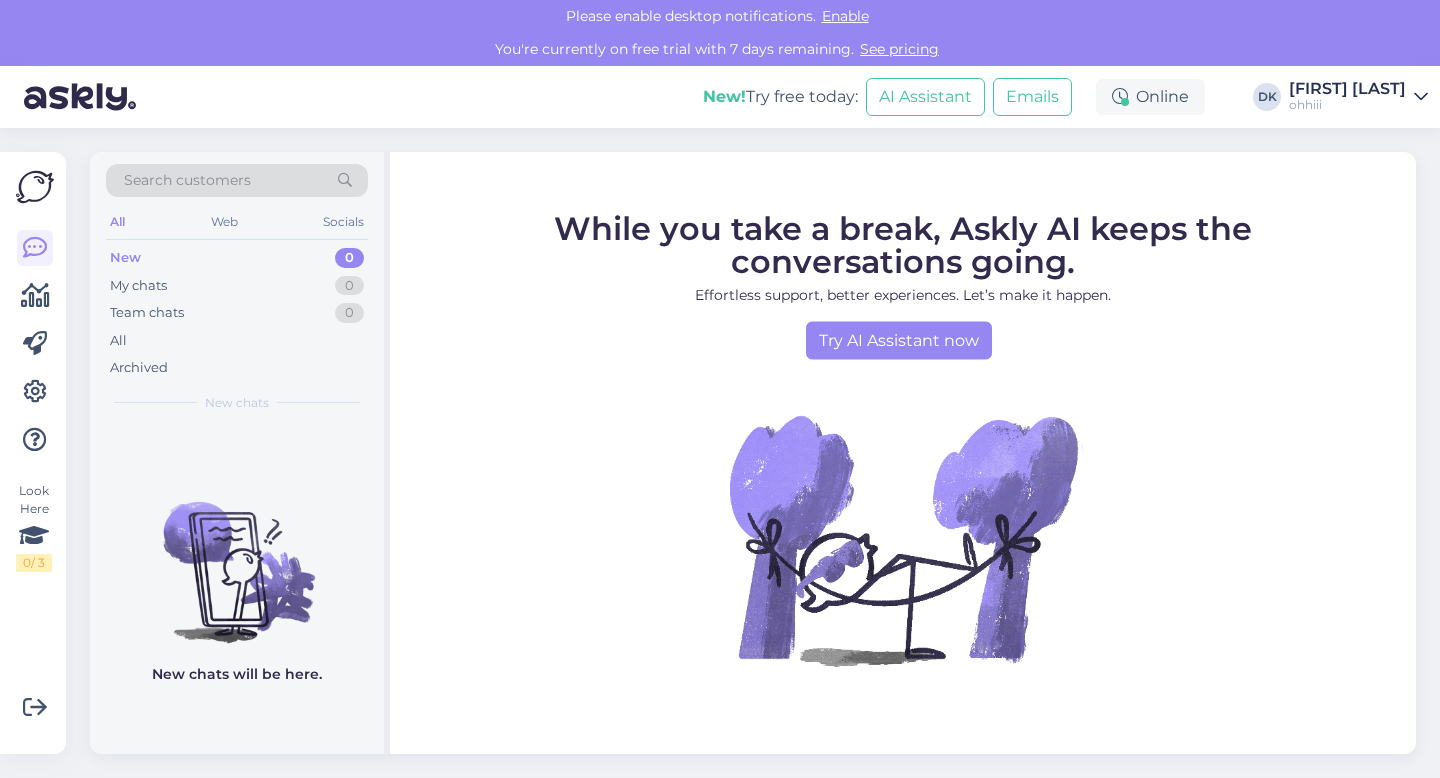 click on "ohhiii" at bounding box center (1347, 105) 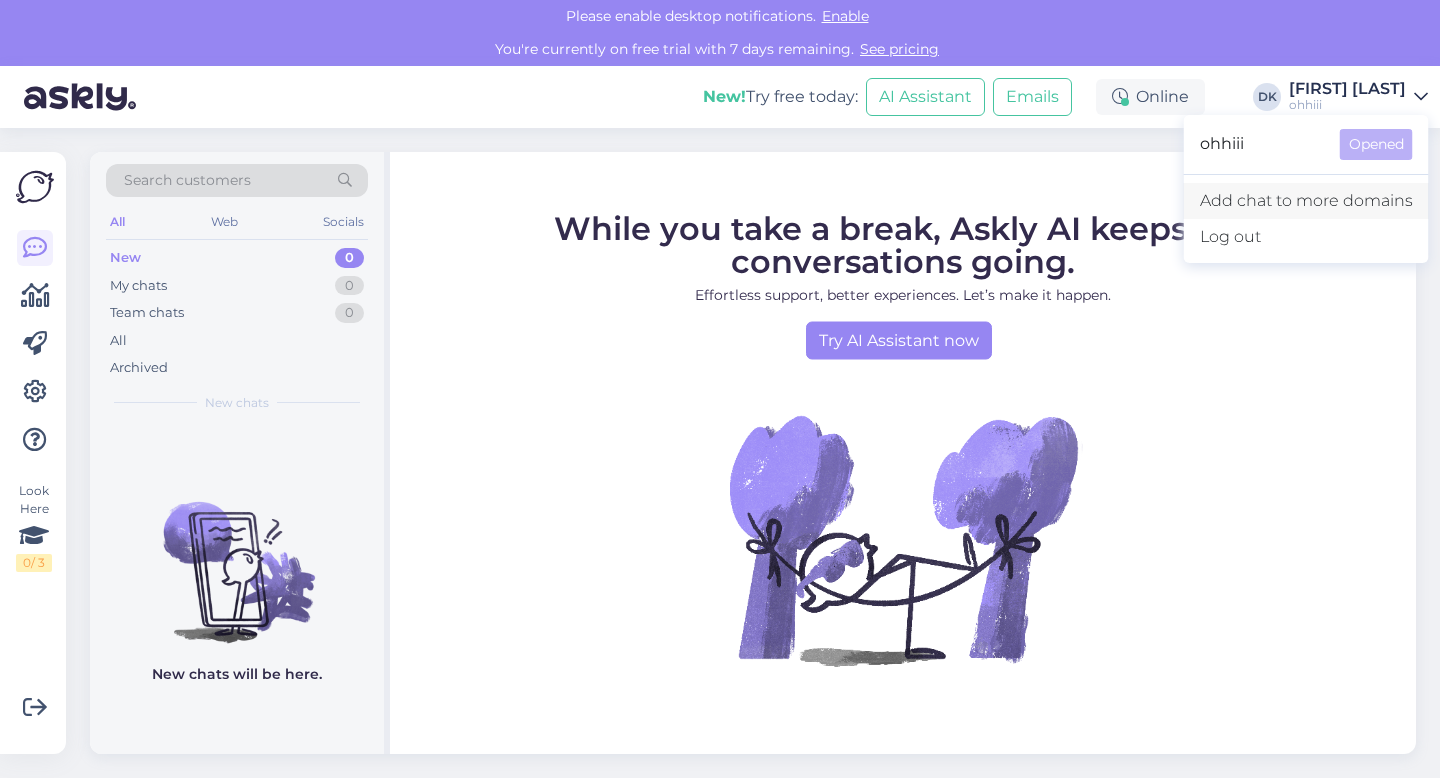 click on "Add chat to more domains" at bounding box center (1306, 201) 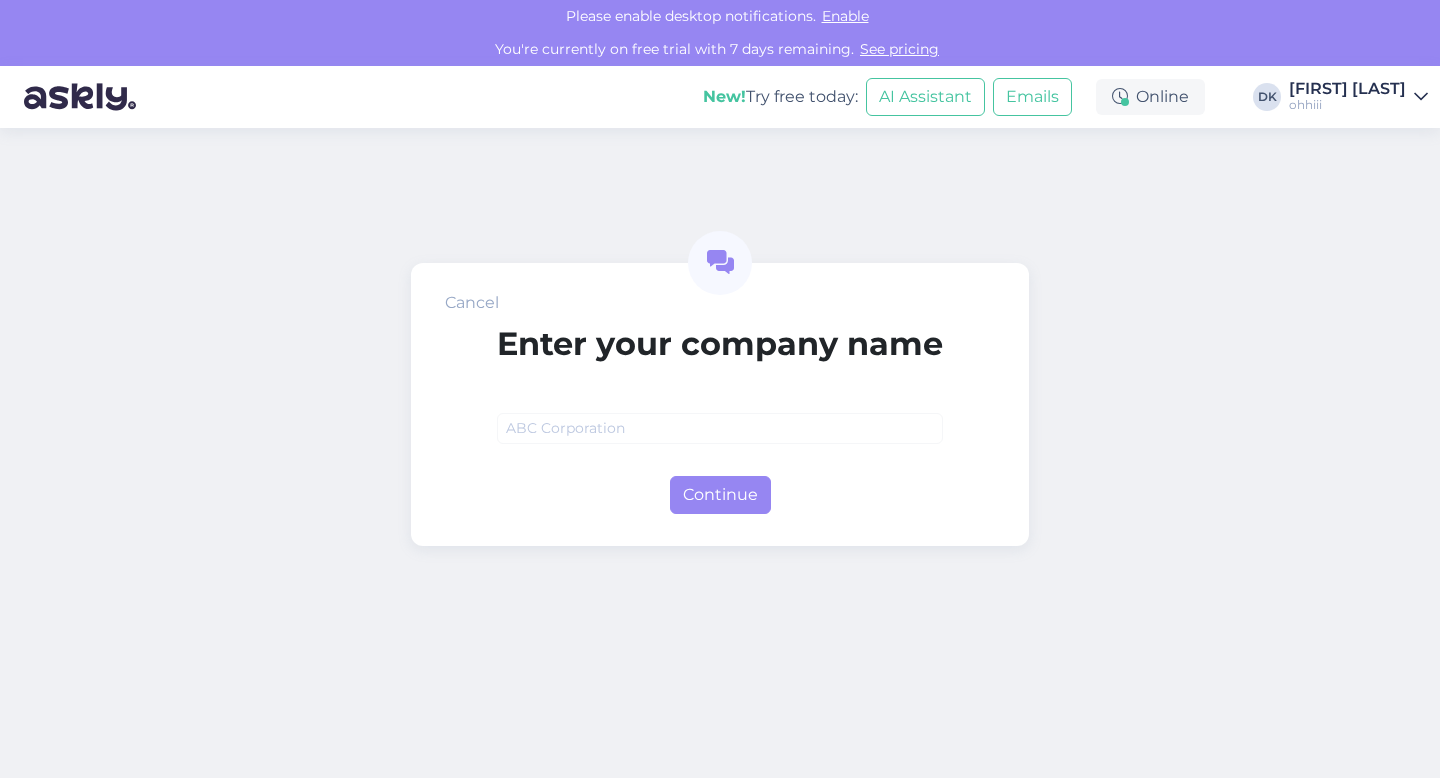 scroll, scrollTop: 0, scrollLeft: 0, axis: both 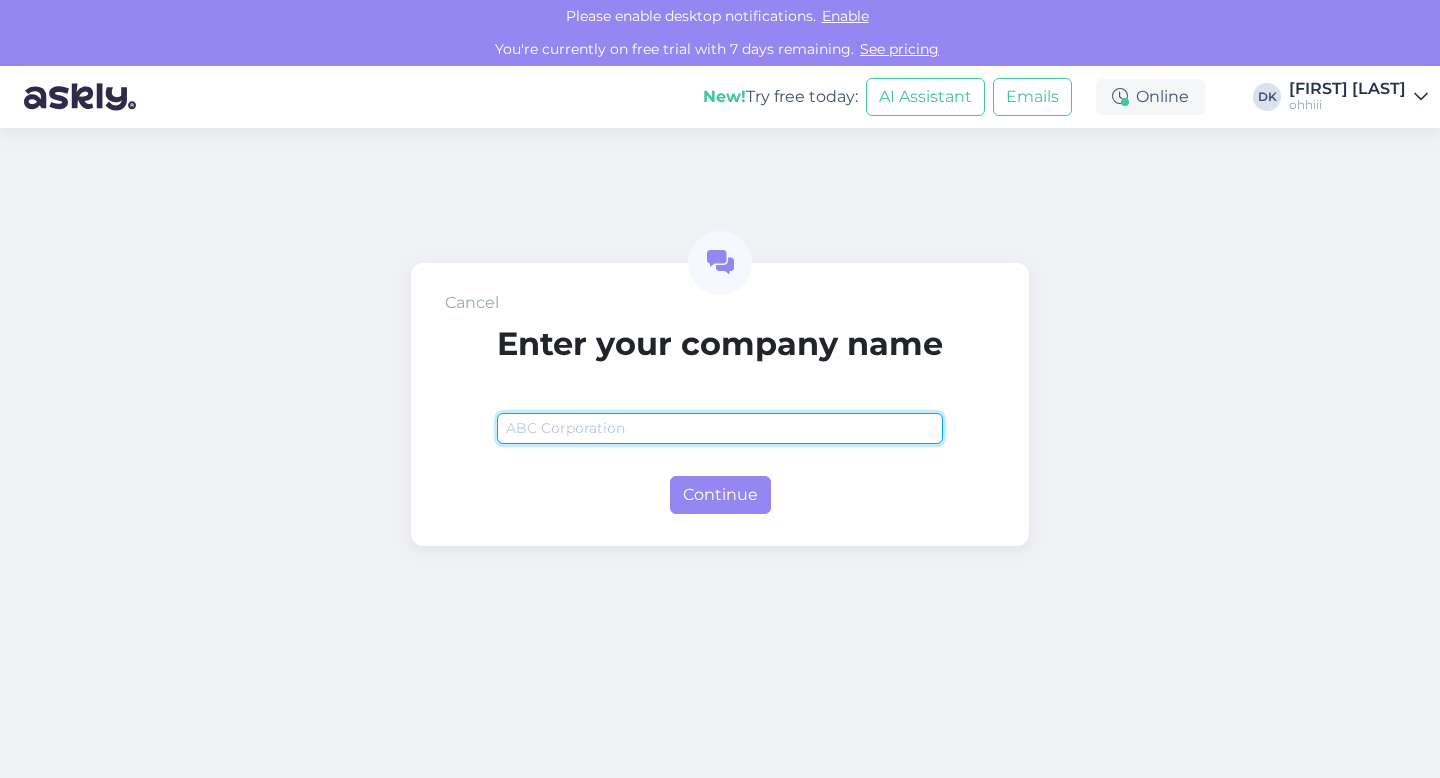 paste on "release.ohi-s.com" 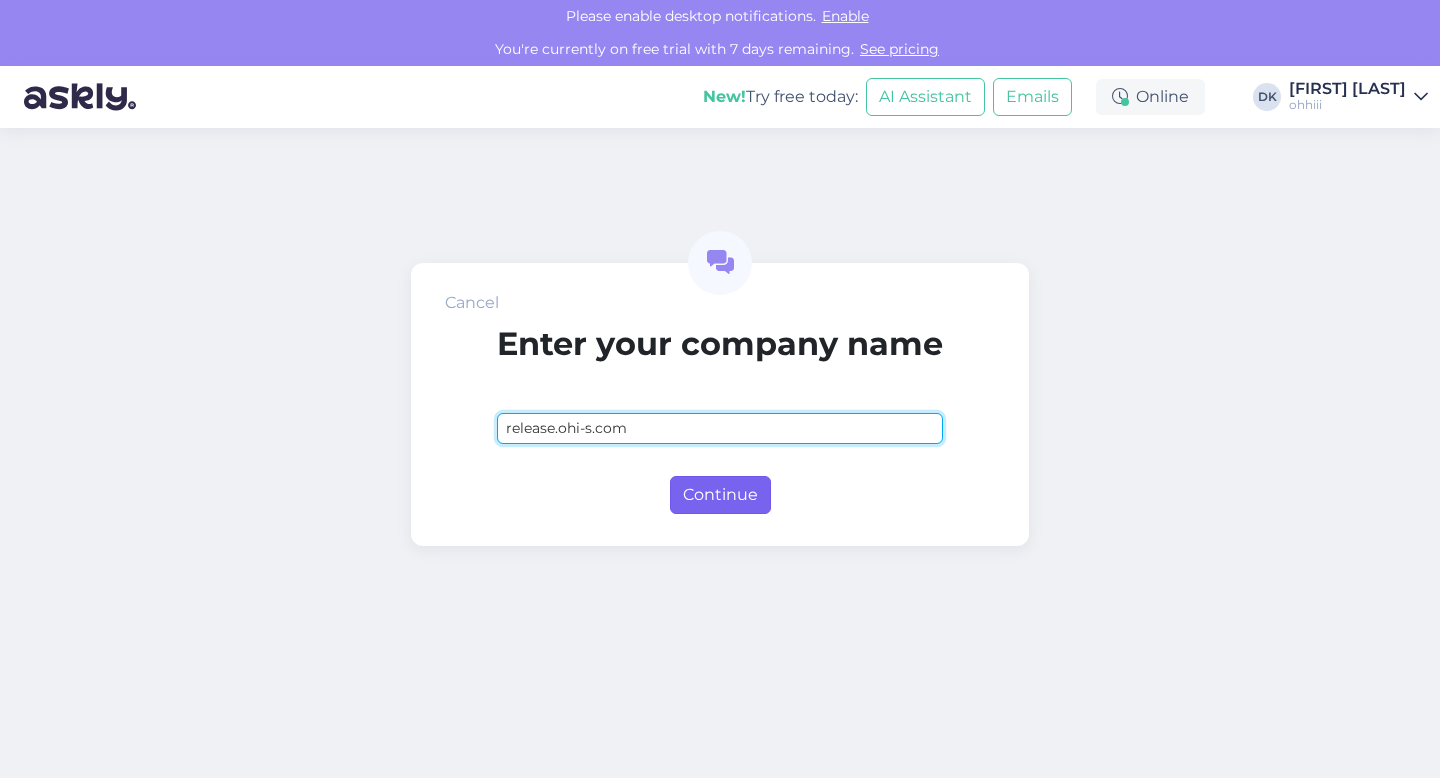 type on "release.ohi-s.com" 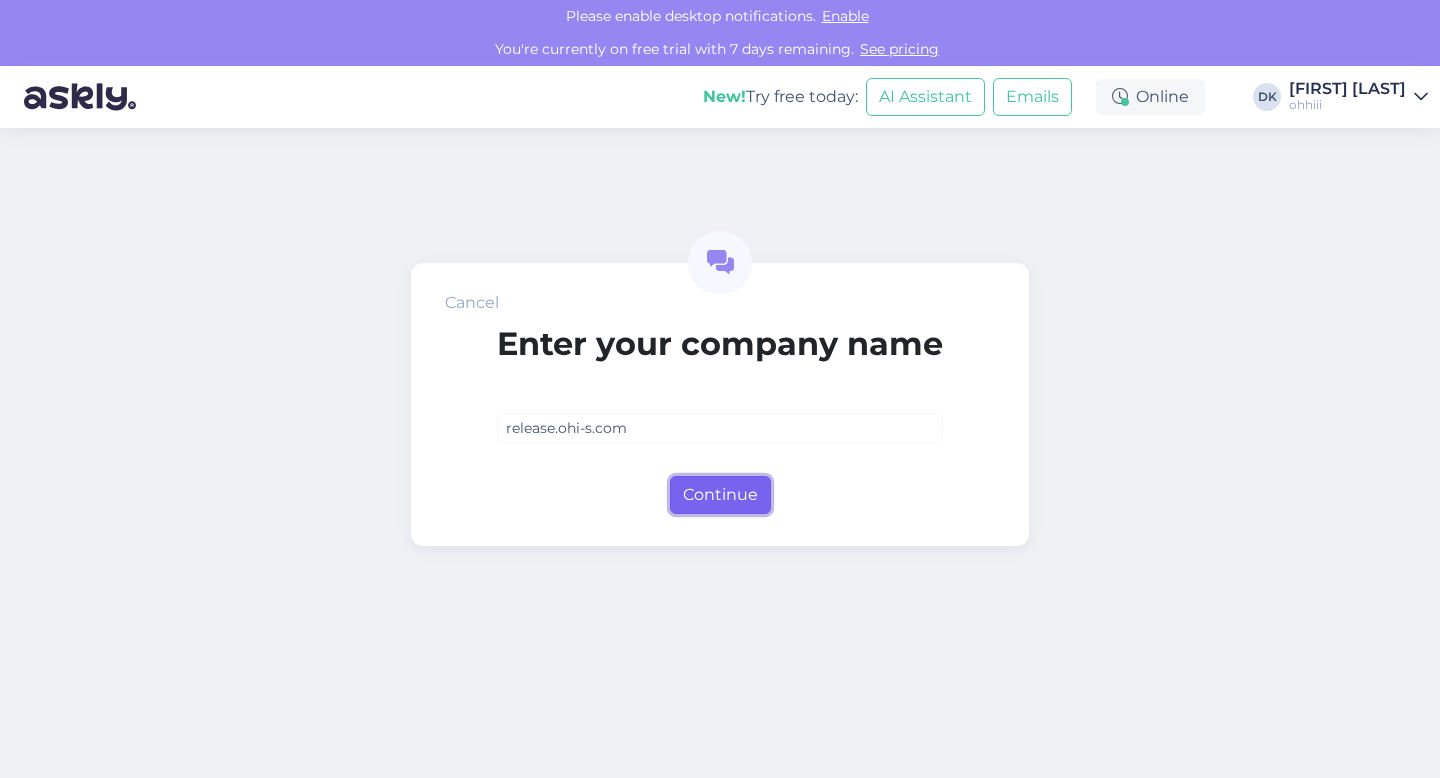 click on "Continue" at bounding box center (720, 495) 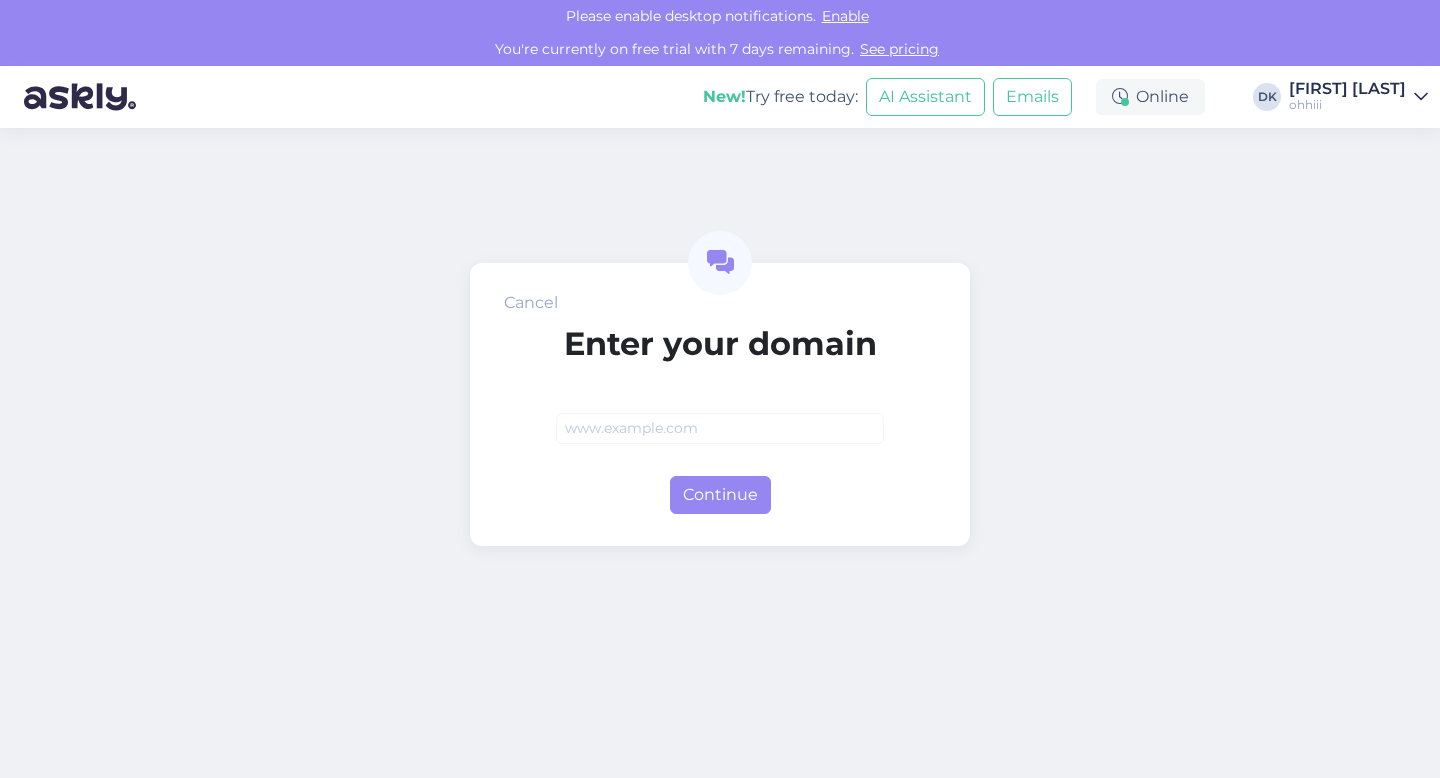 click on "Cancel" at bounding box center (531, 303) 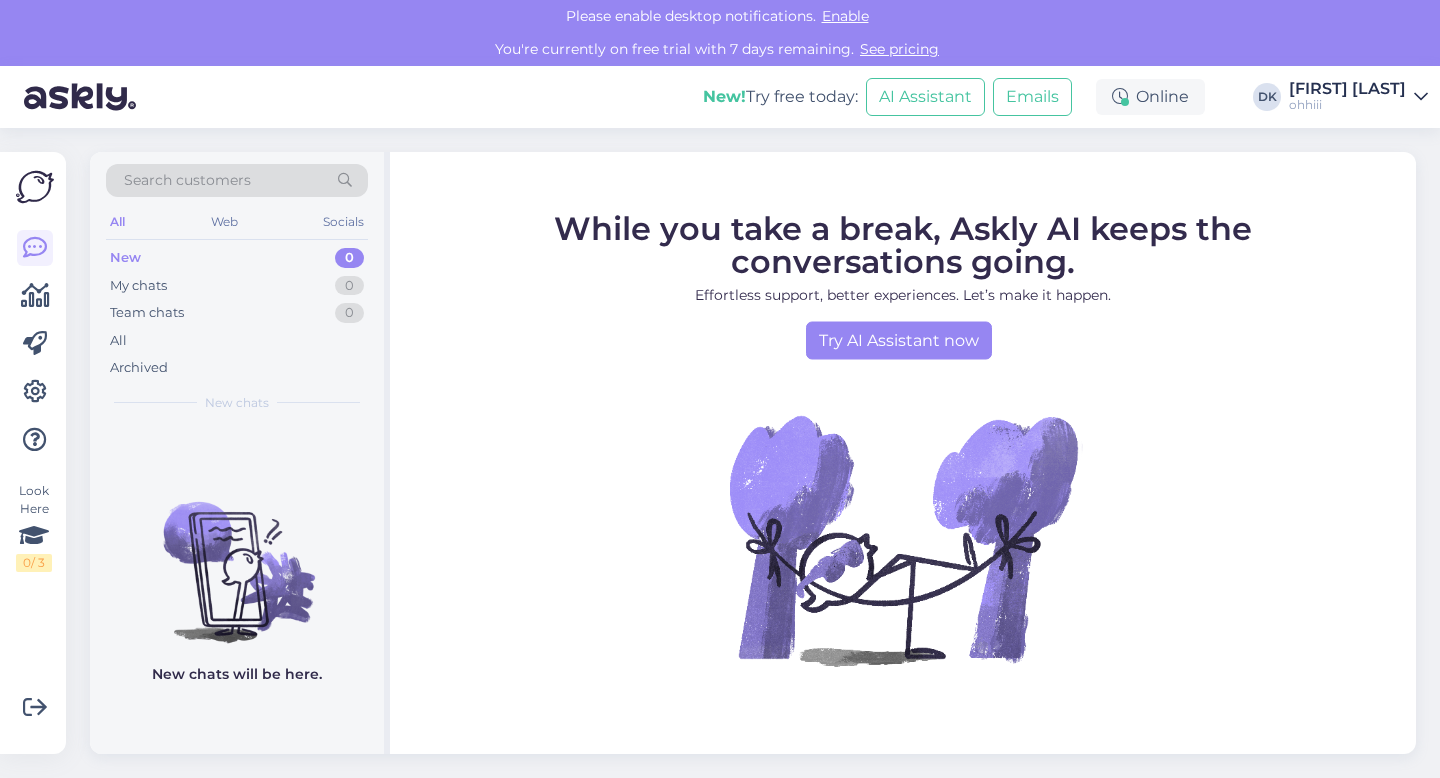 click on "ohhiii" at bounding box center (1347, 105) 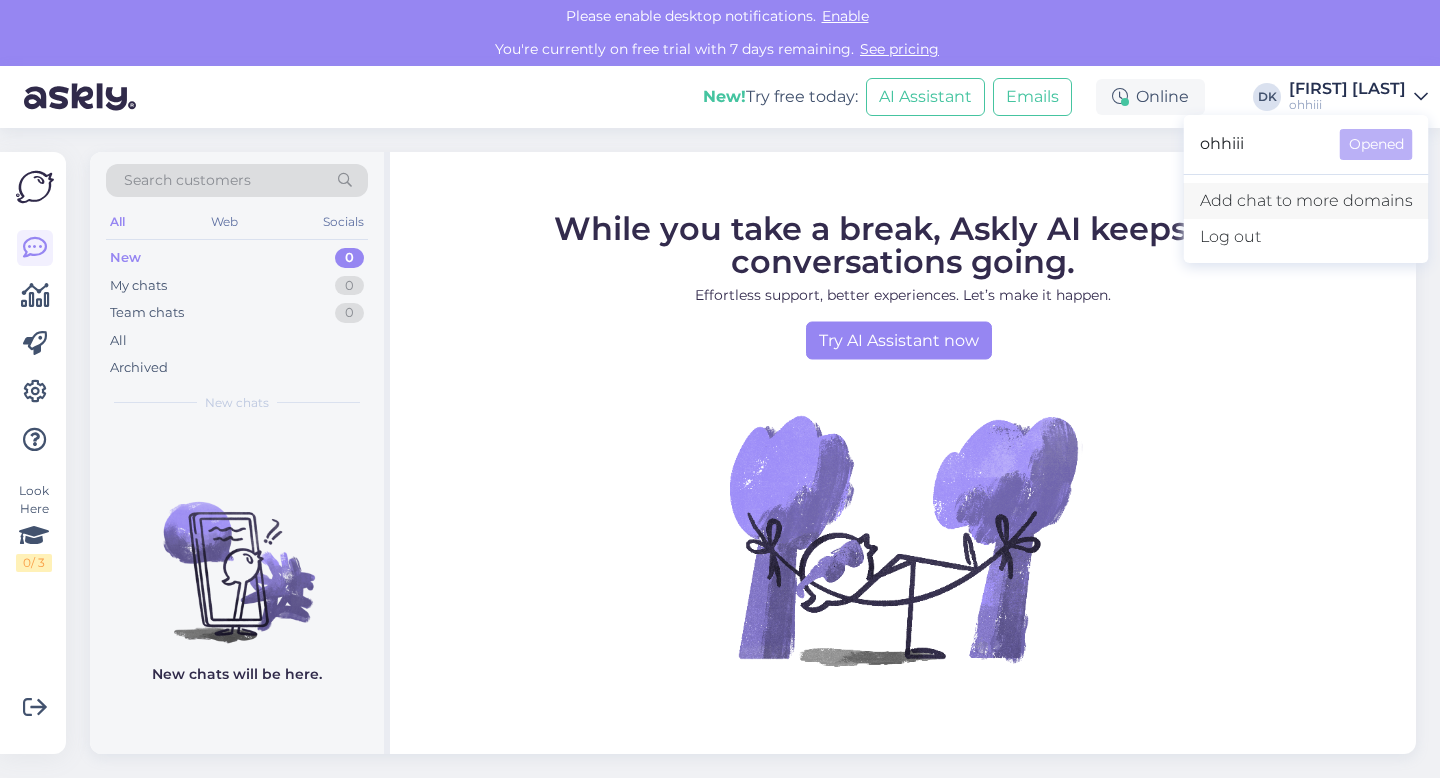 click on "Add chat to more domains" at bounding box center [1306, 201] 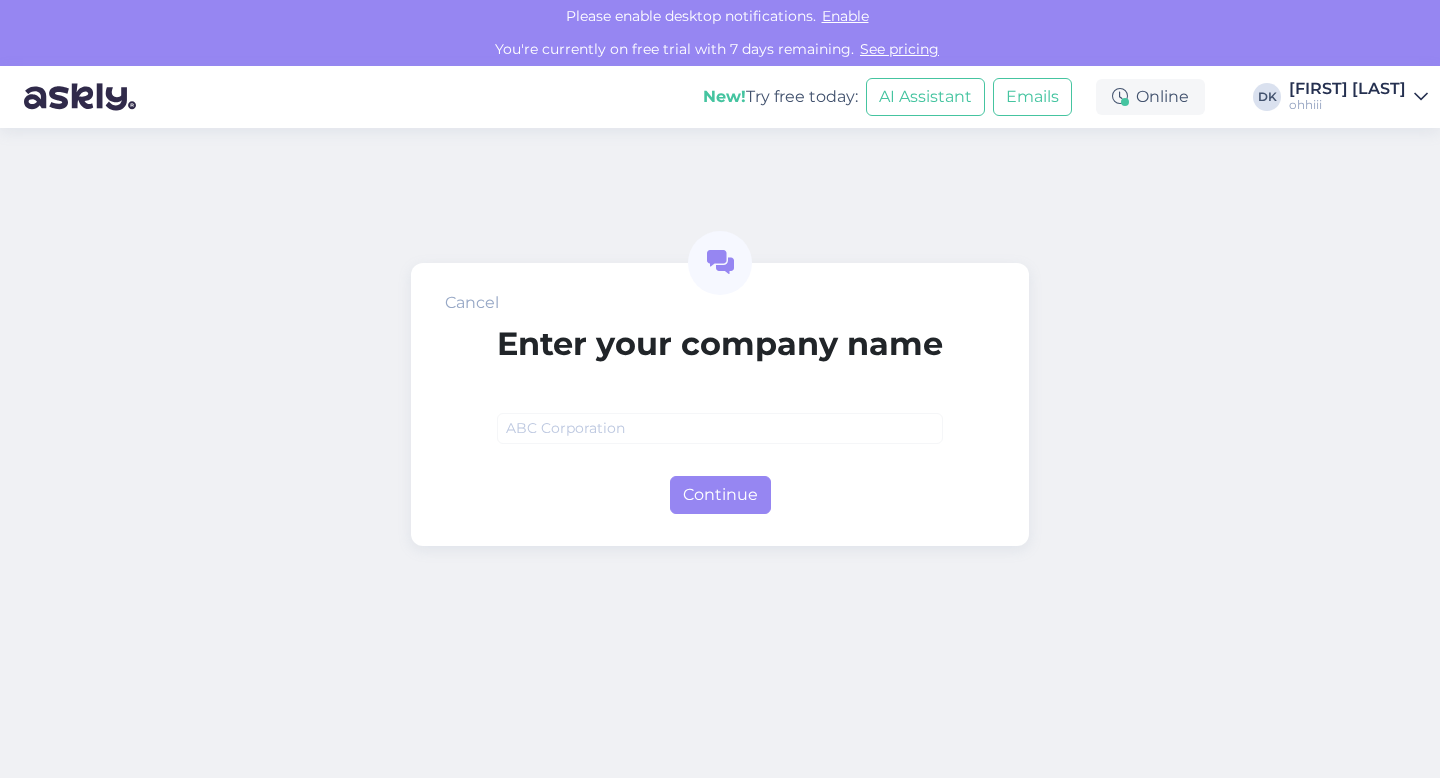 scroll, scrollTop: 0, scrollLeft: 0, axis: both 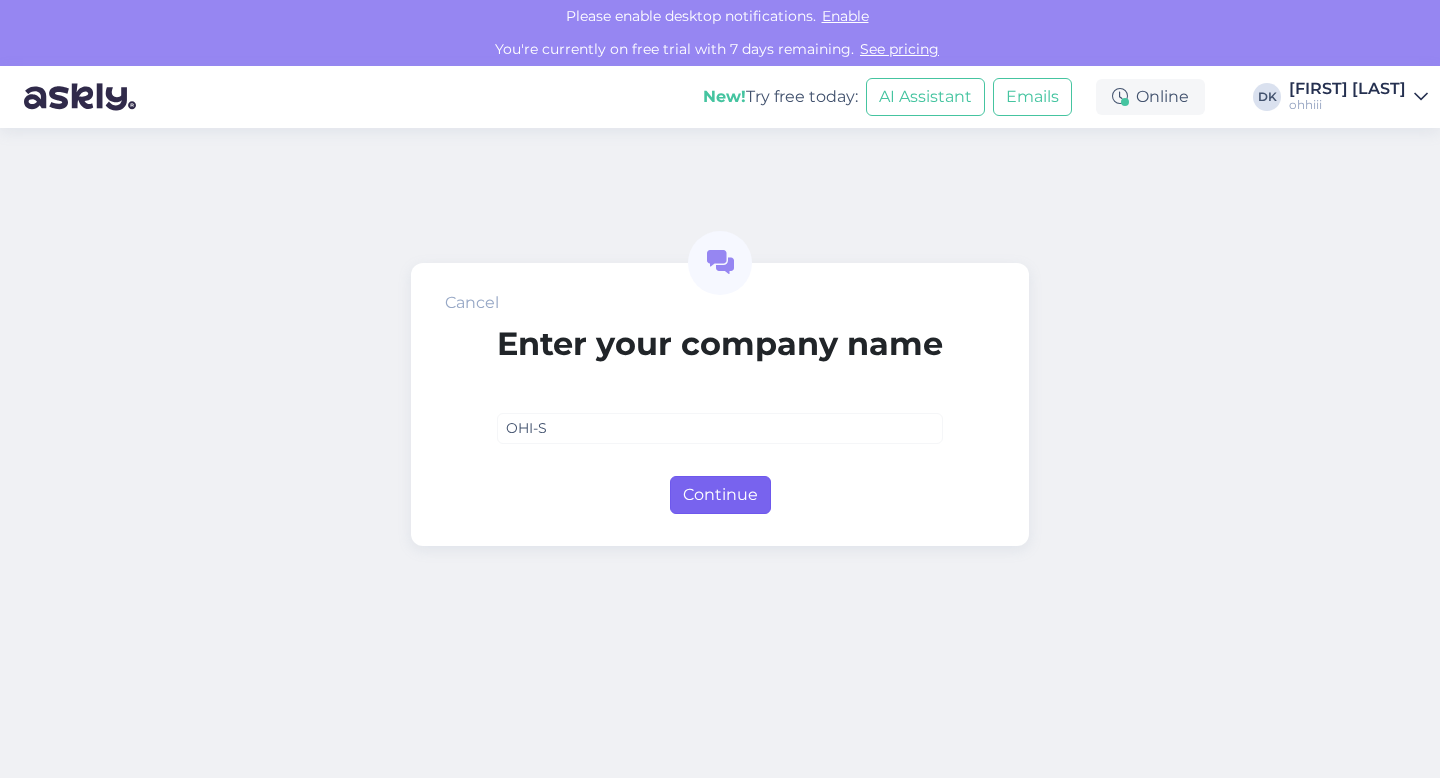 type on "OHI-S" 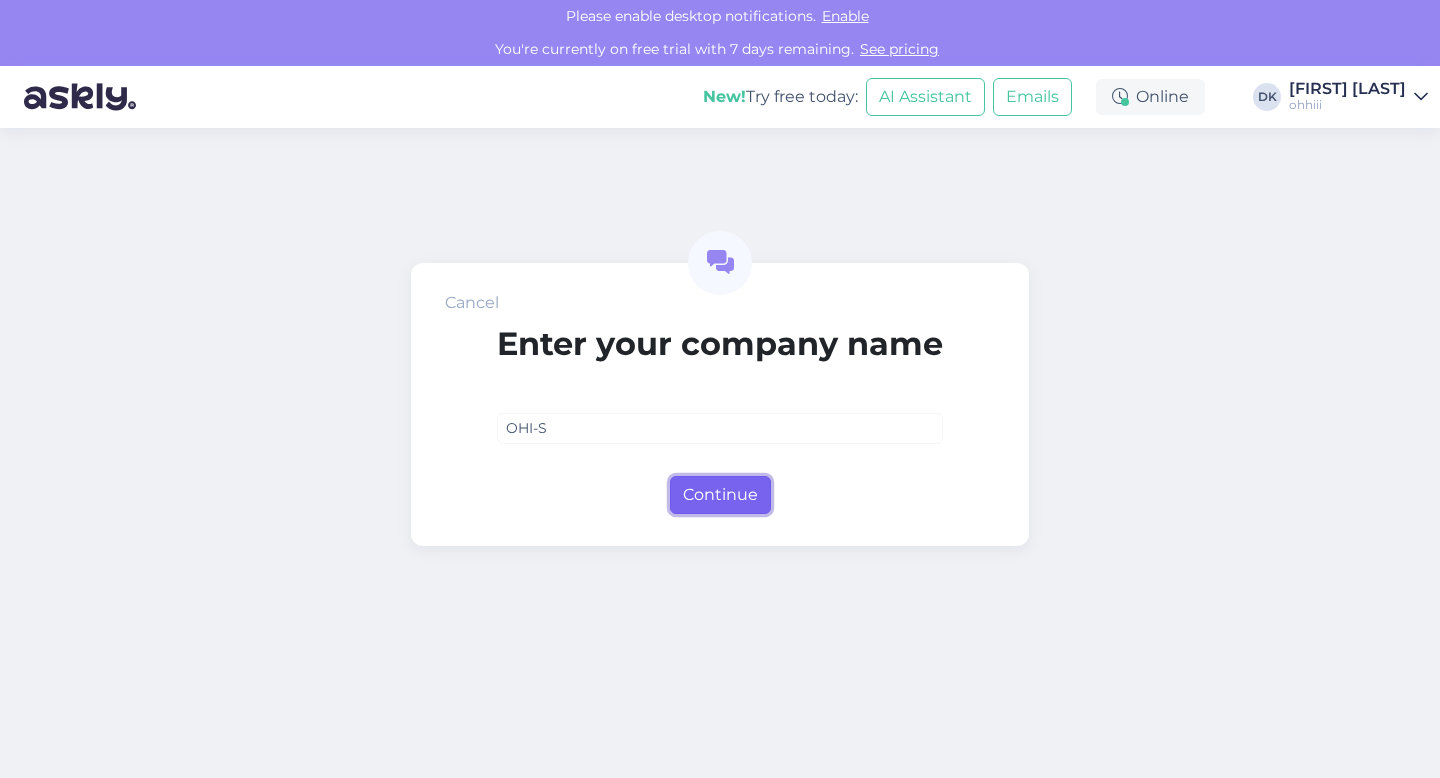 click on "Continue" at bounding box center [720, 495] 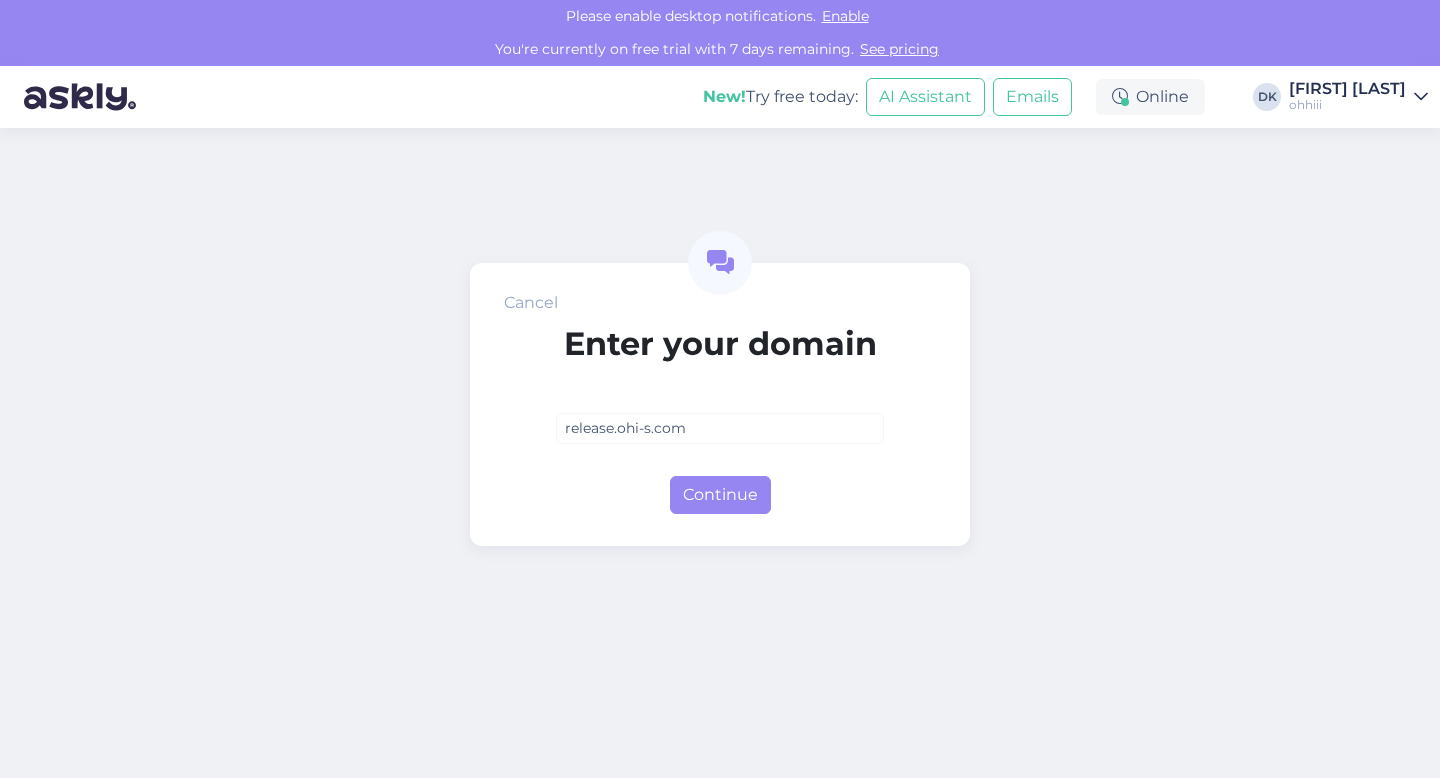 type on "release.ohi-s.com" 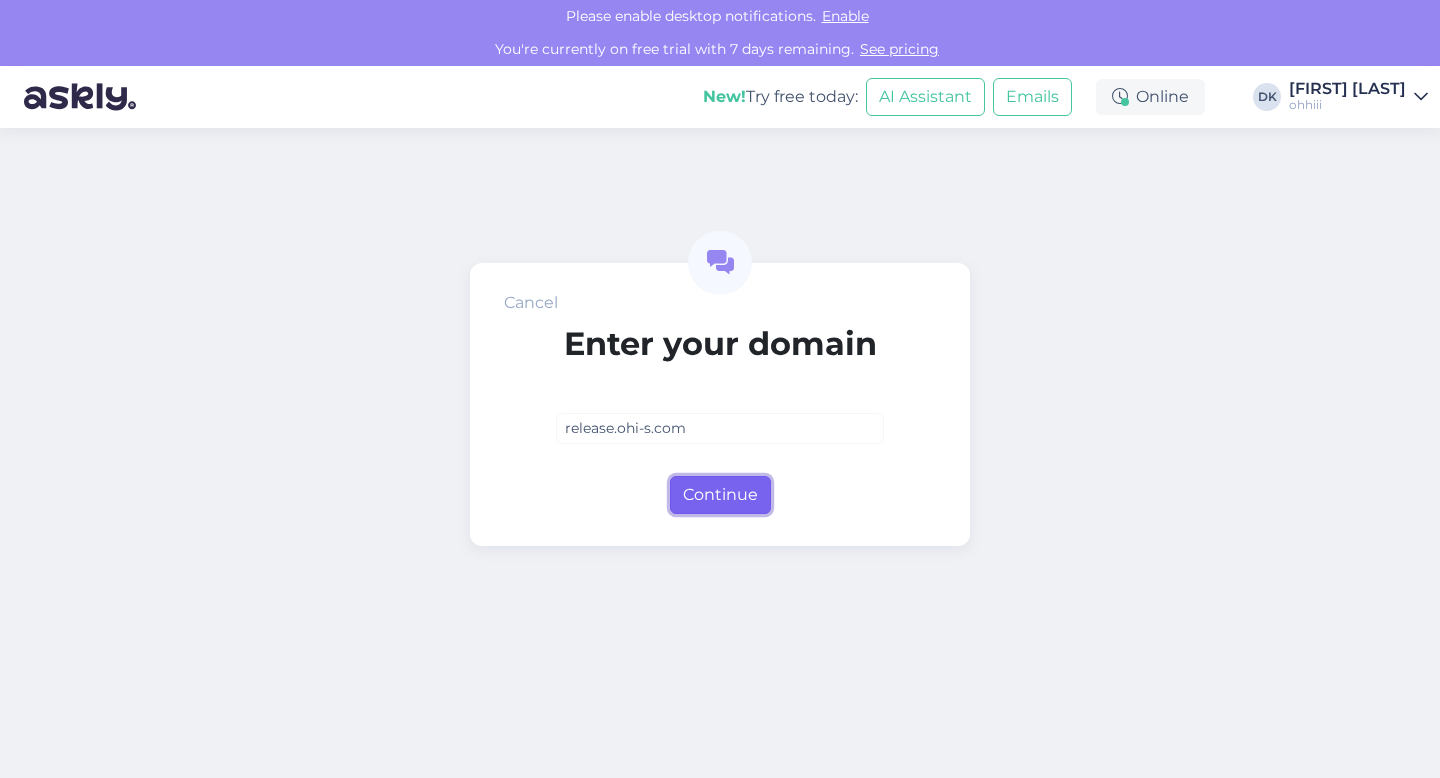 click on "Continue" at bounding box center [720, 495] 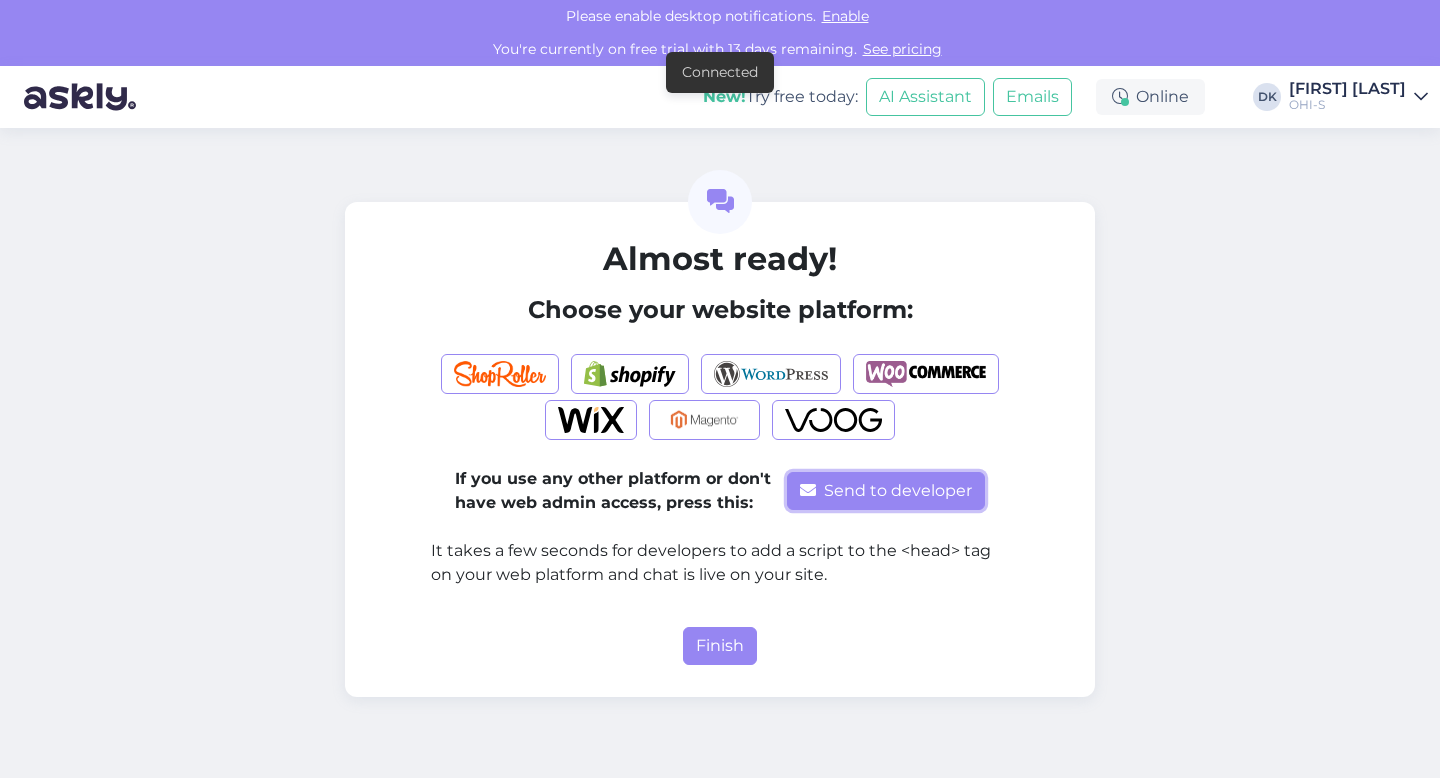click on "Send to developer" at bounding box center [886, 491] 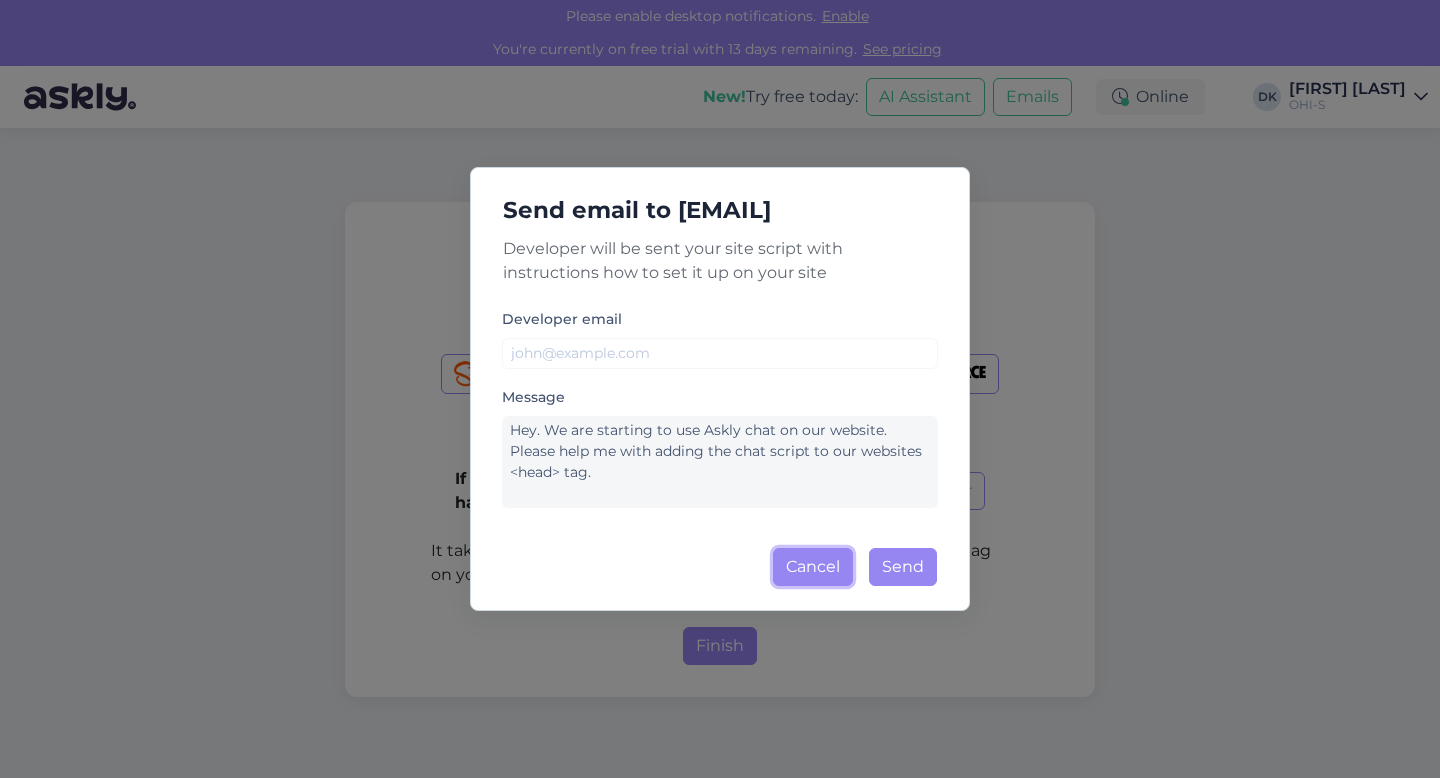 click on "Cancel" at bounding box center (813, 567) 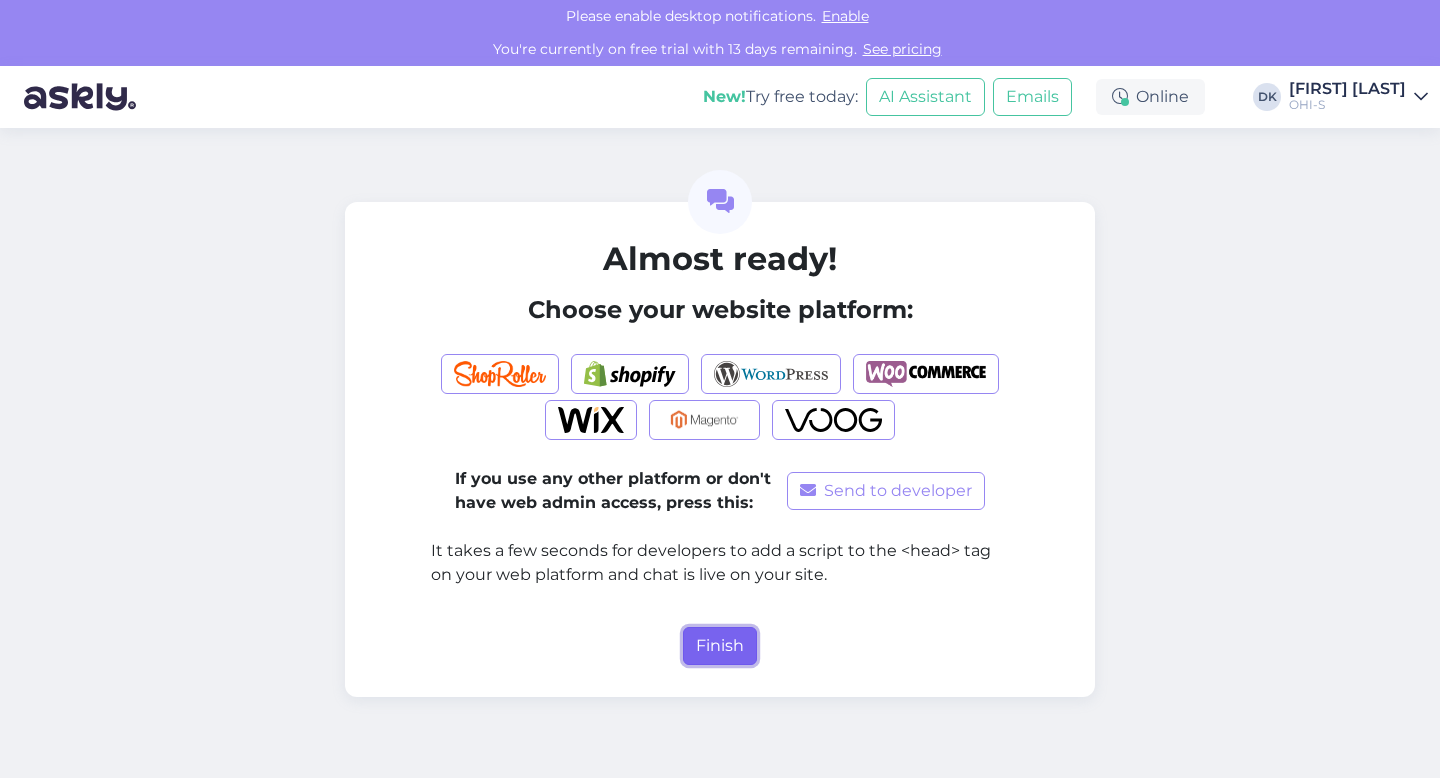 click on "Finish" at bounding box center (720, 646) 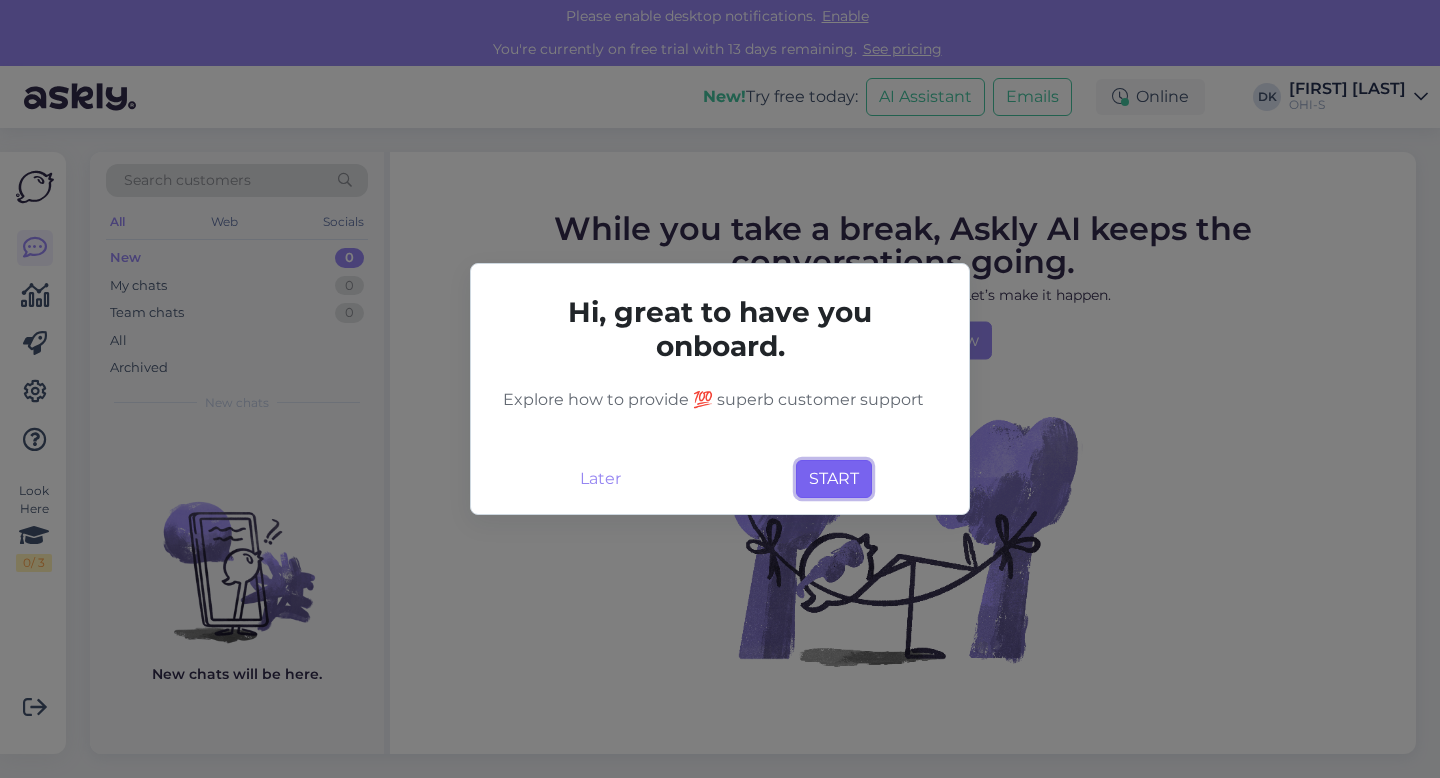 click on "START" at bounding box center [834, 479] 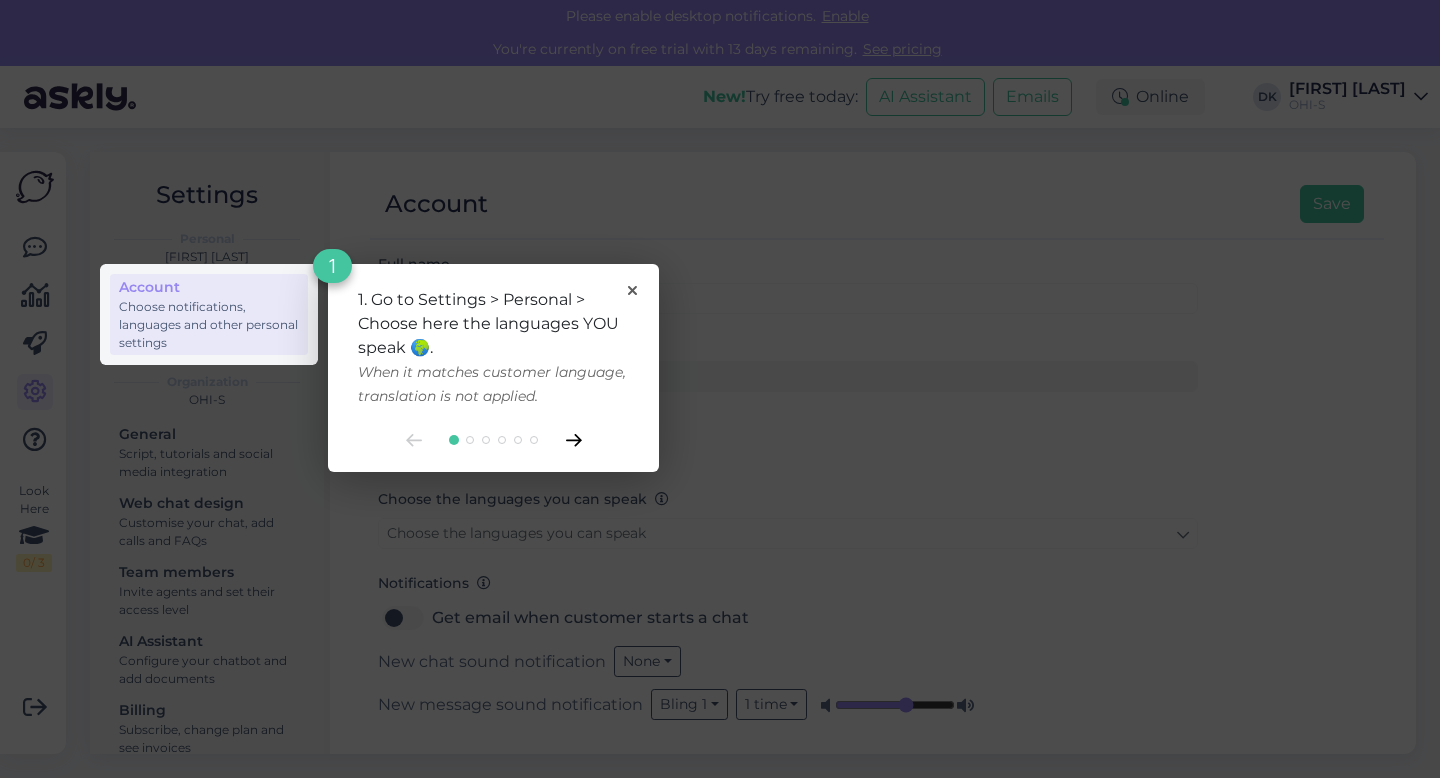 click 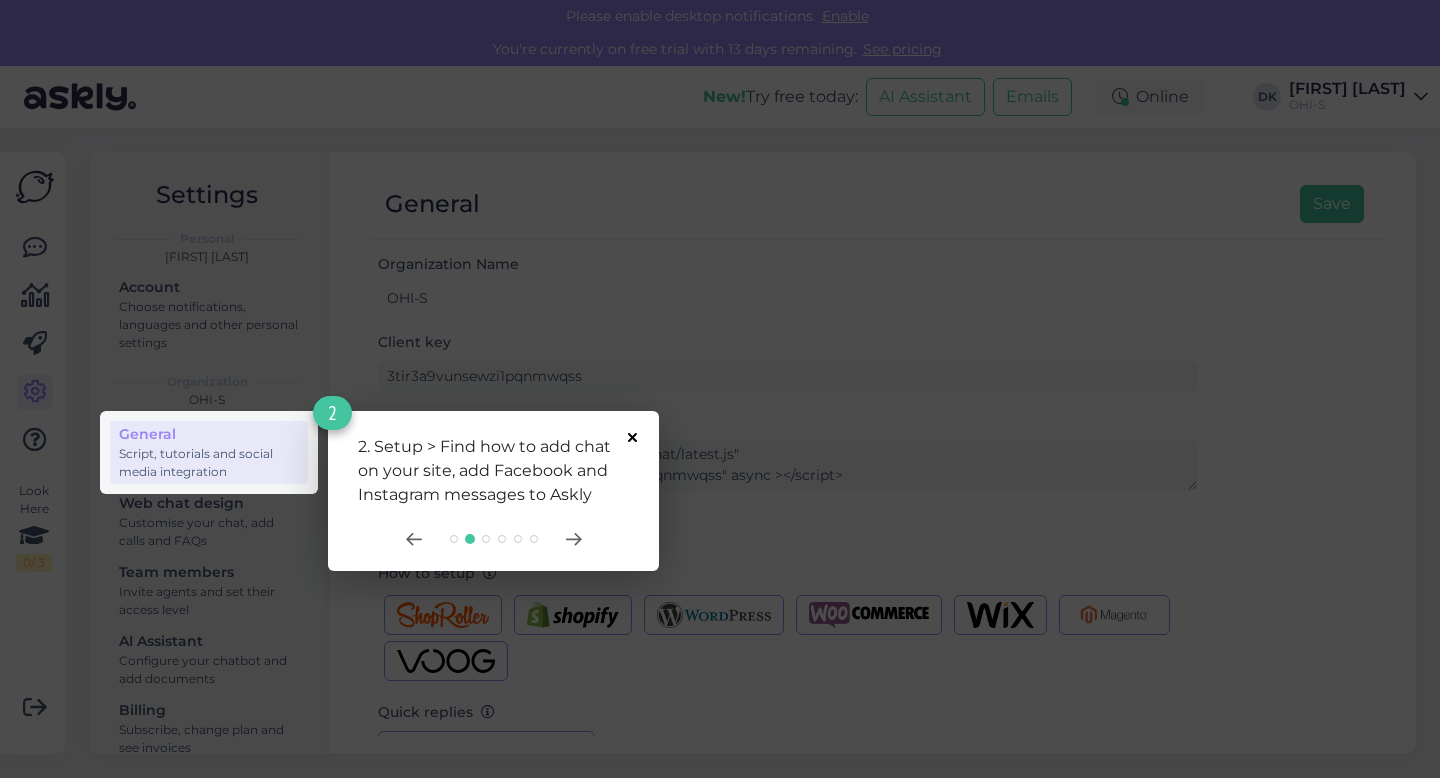 click 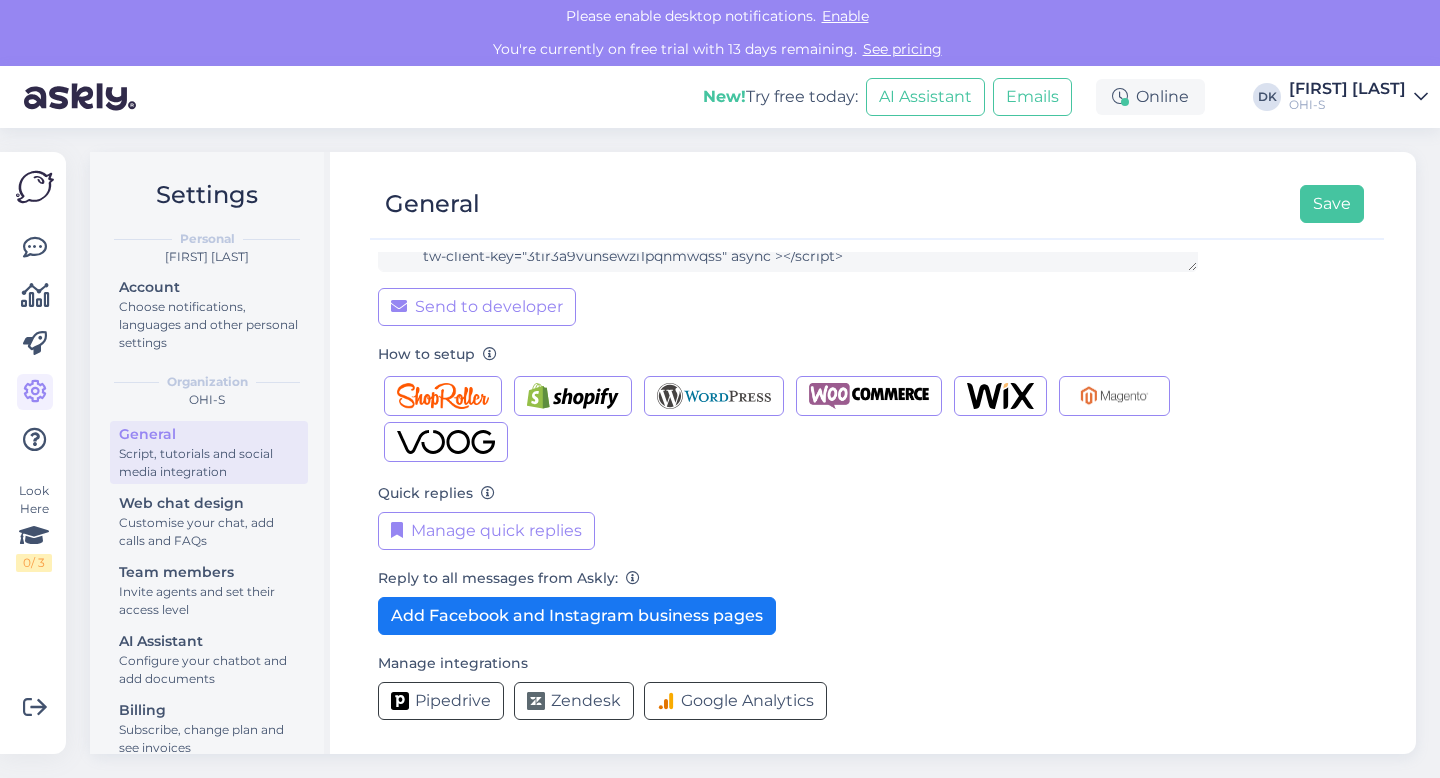 scroll, scrollTop: 0, scrollLeft: 0, axis: both 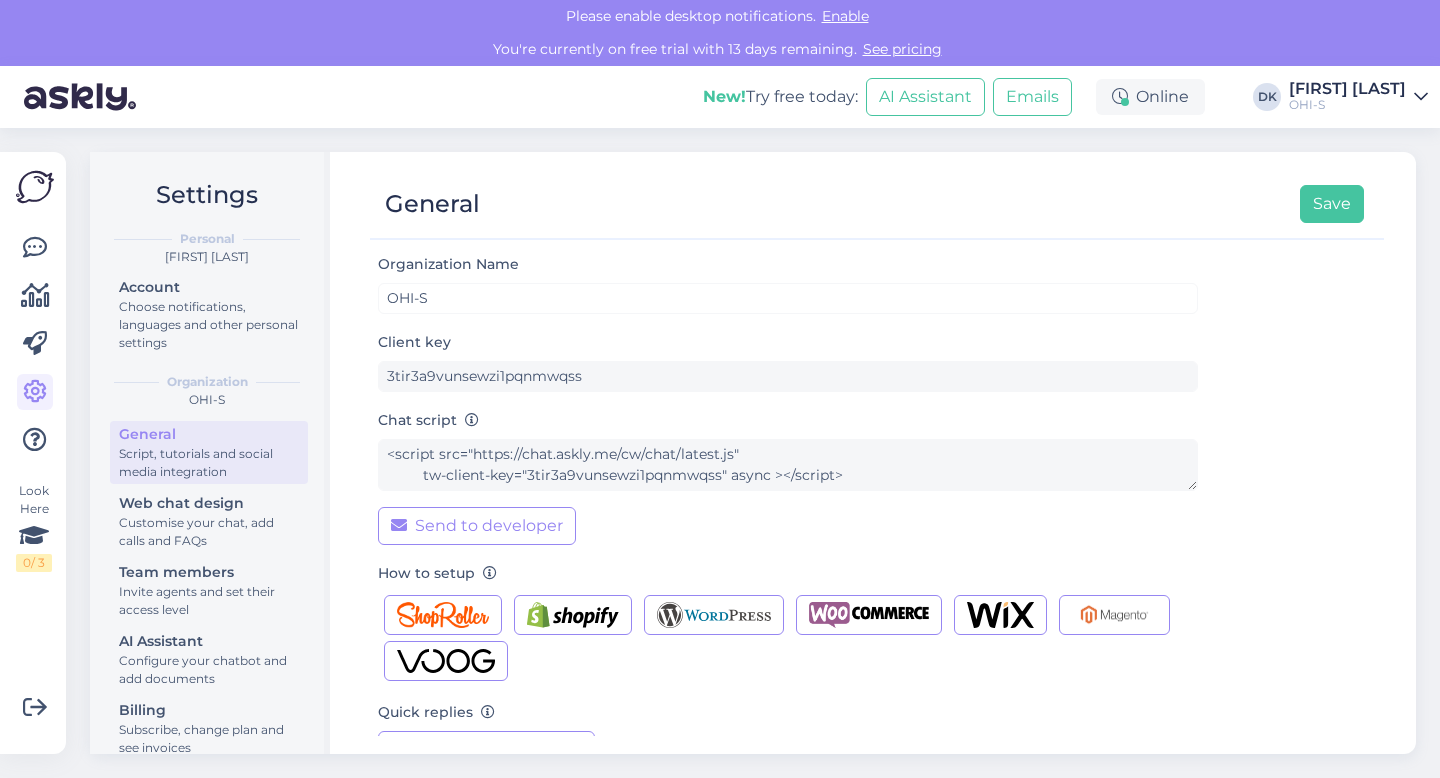 click on "[FIRST] [LAST] OHI-S" at bounding box center (1358, 97) 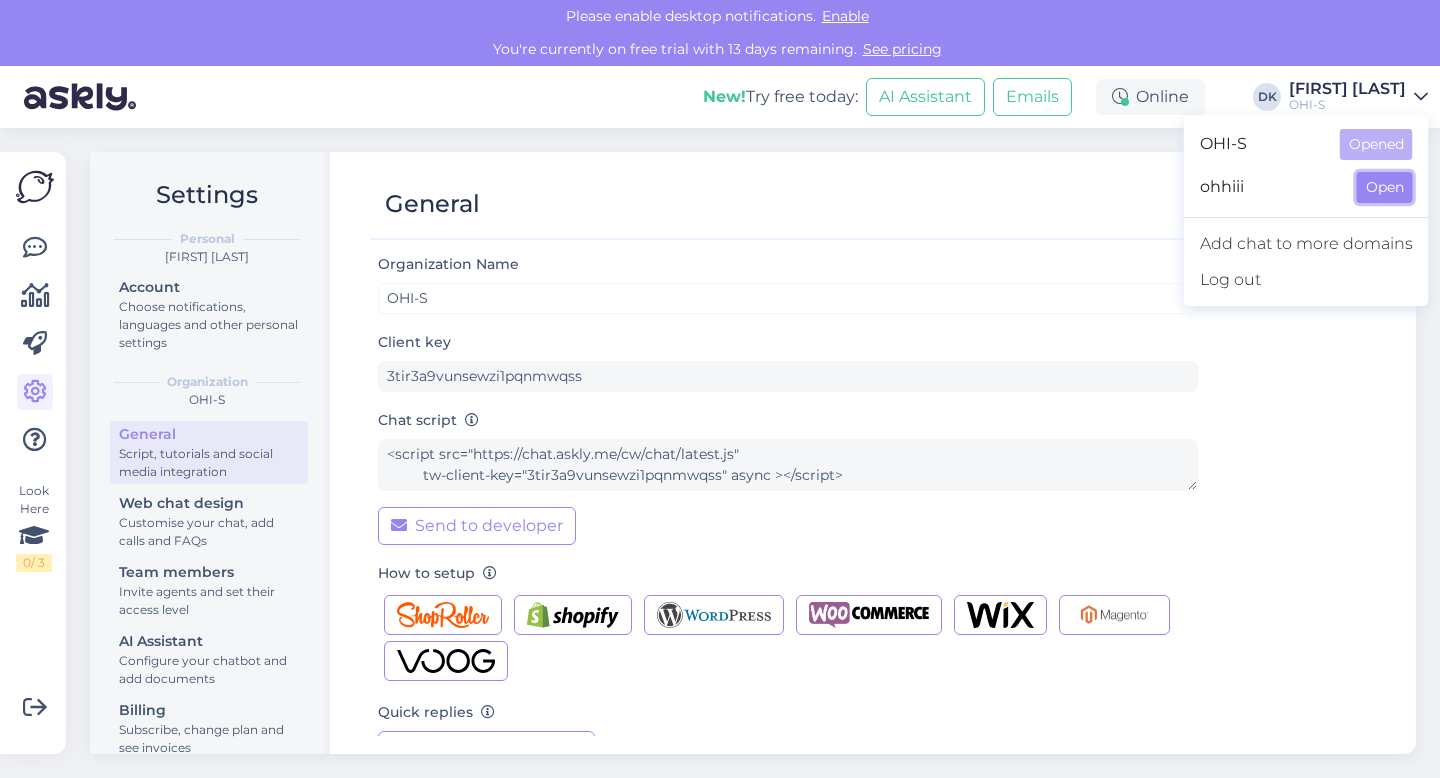 click on "Open" at bounding box center [1385, 187] 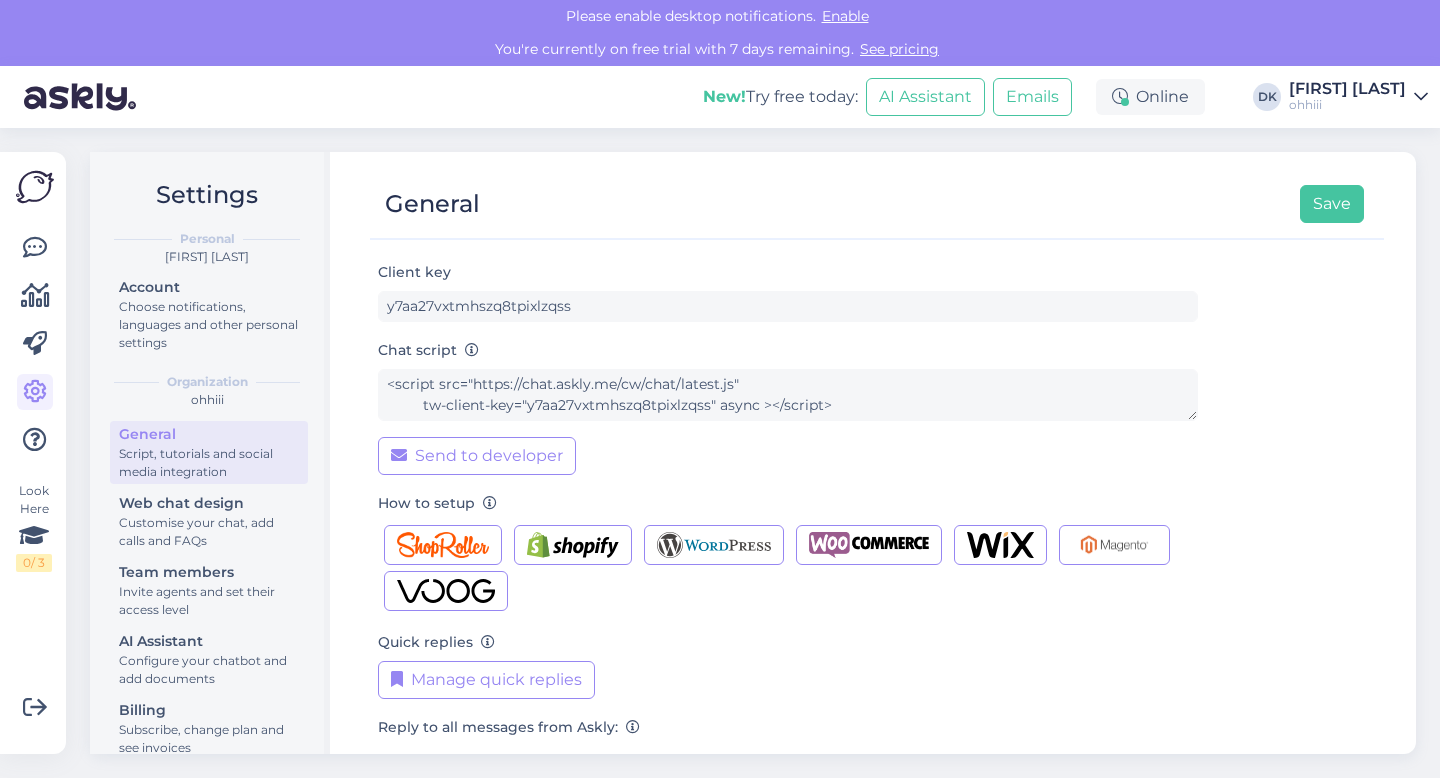 scroll, scrollTop: 0, scrollLeft: 0, axis: both 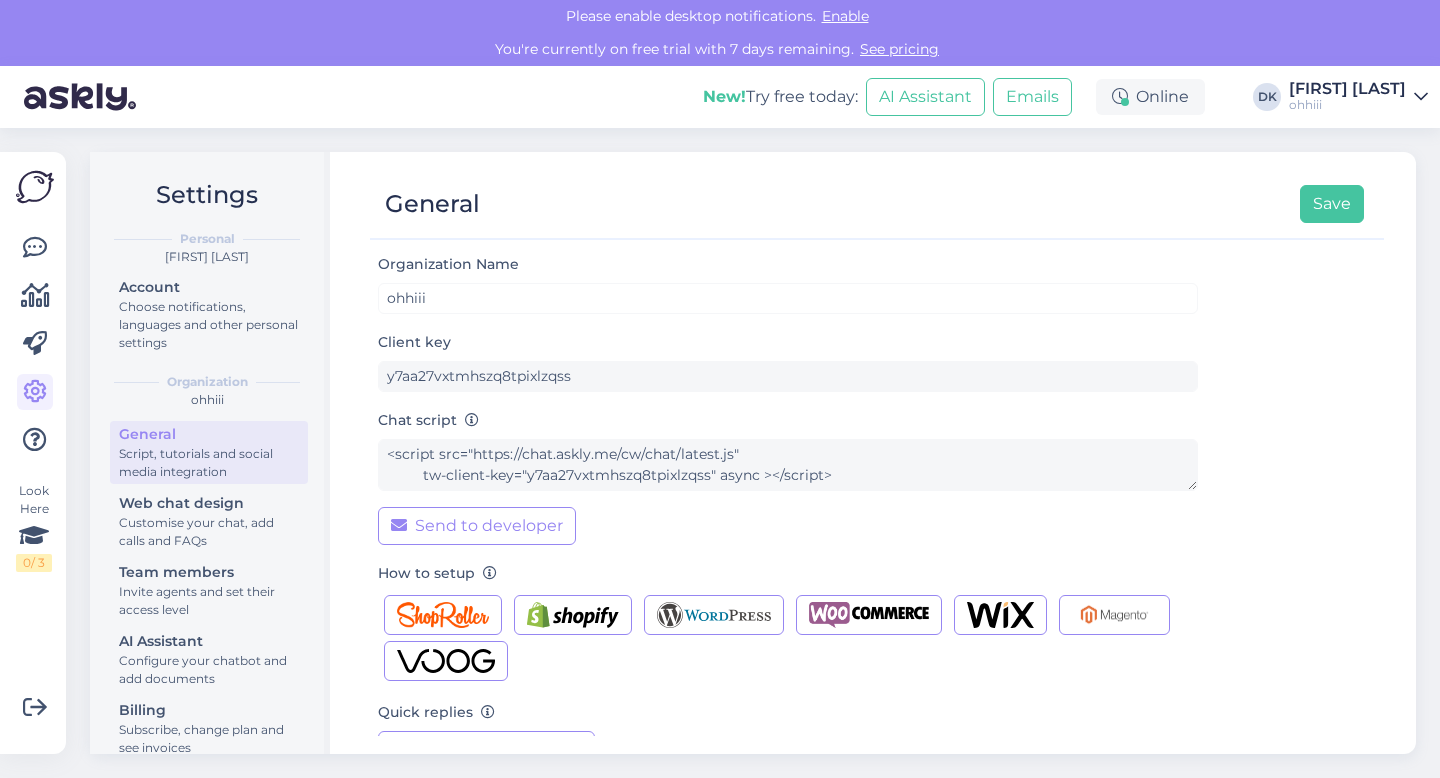 click on "[FIRST] [LAST]  ohhiii" at bounding box center [1358, 97] 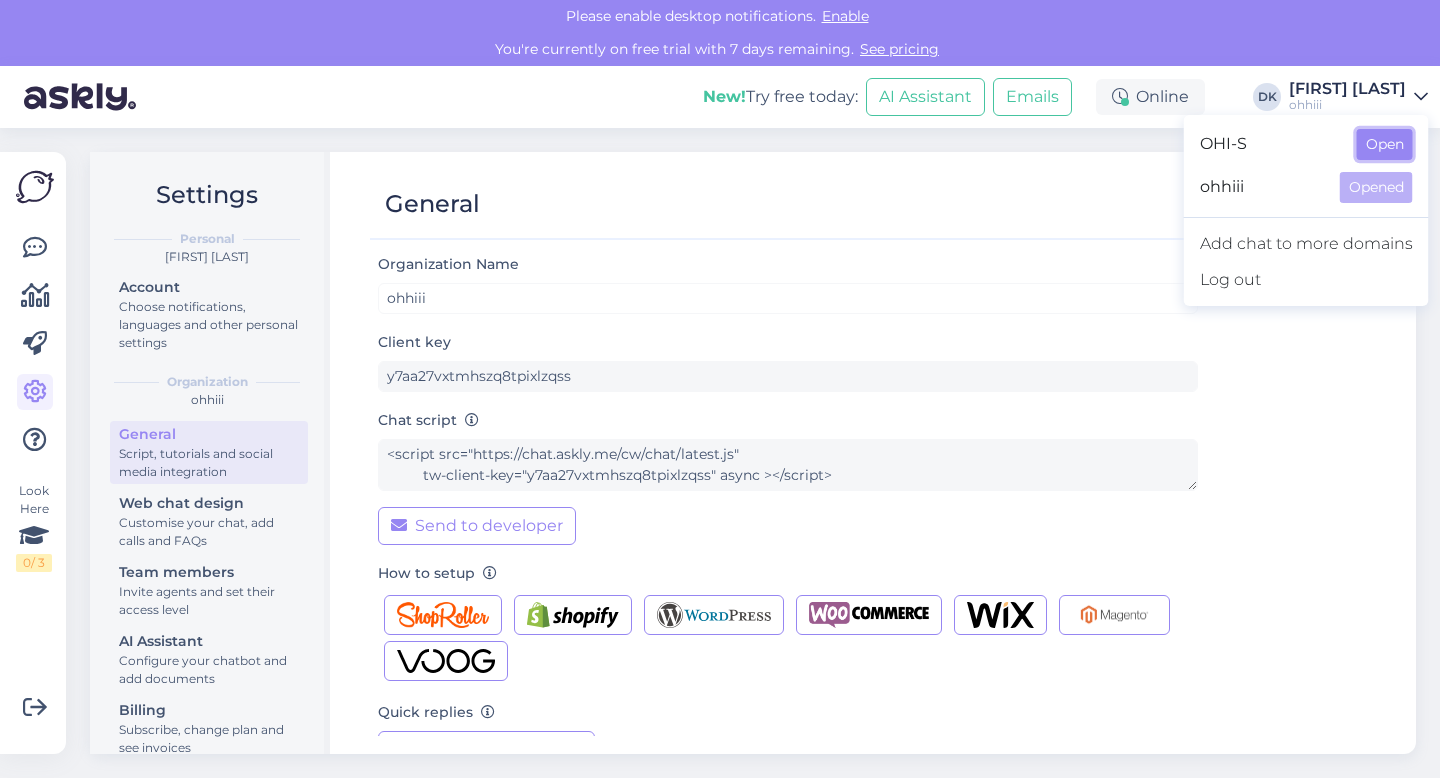click on "Open" at bounding box center (1385, 144) 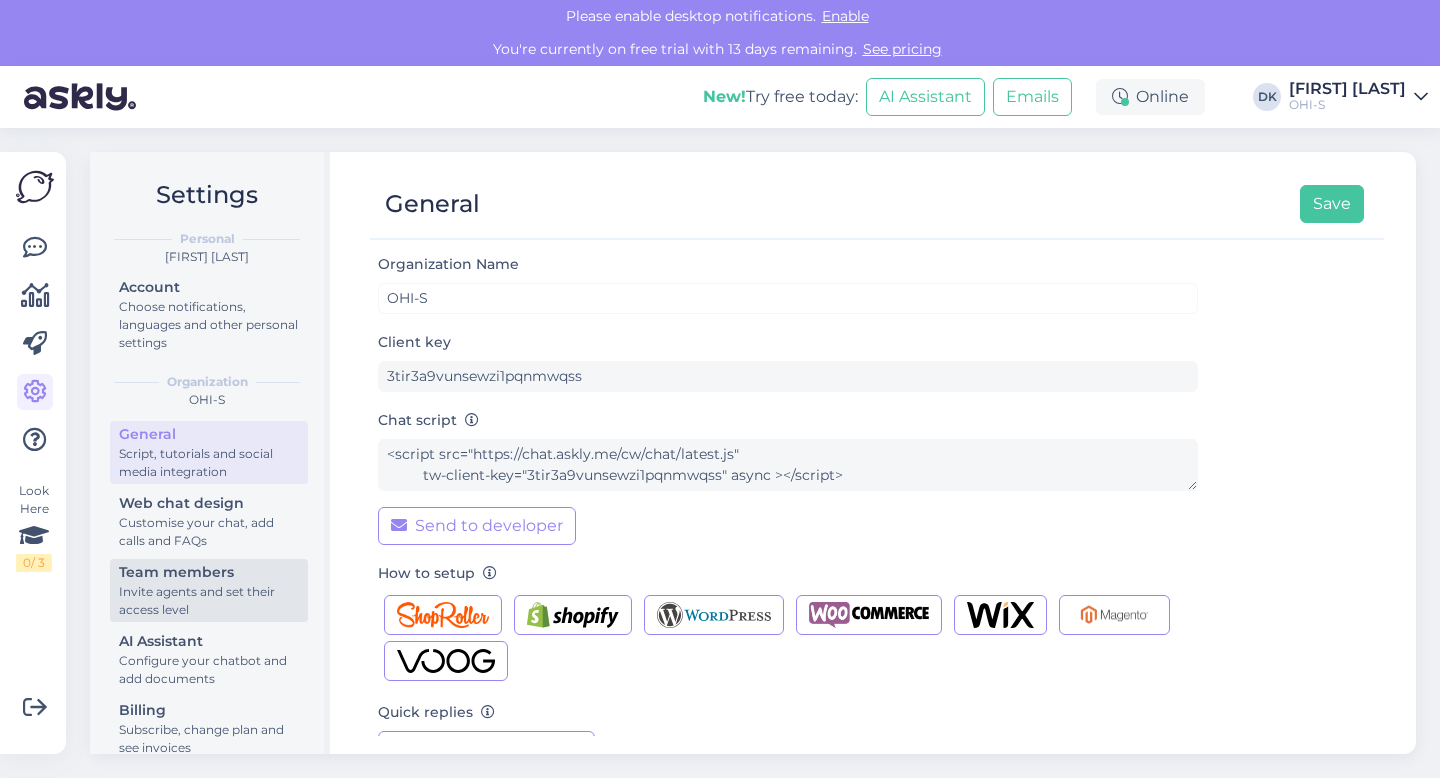 scroll, scrollTop: 24, scrollLeft: 0, axis: vertical 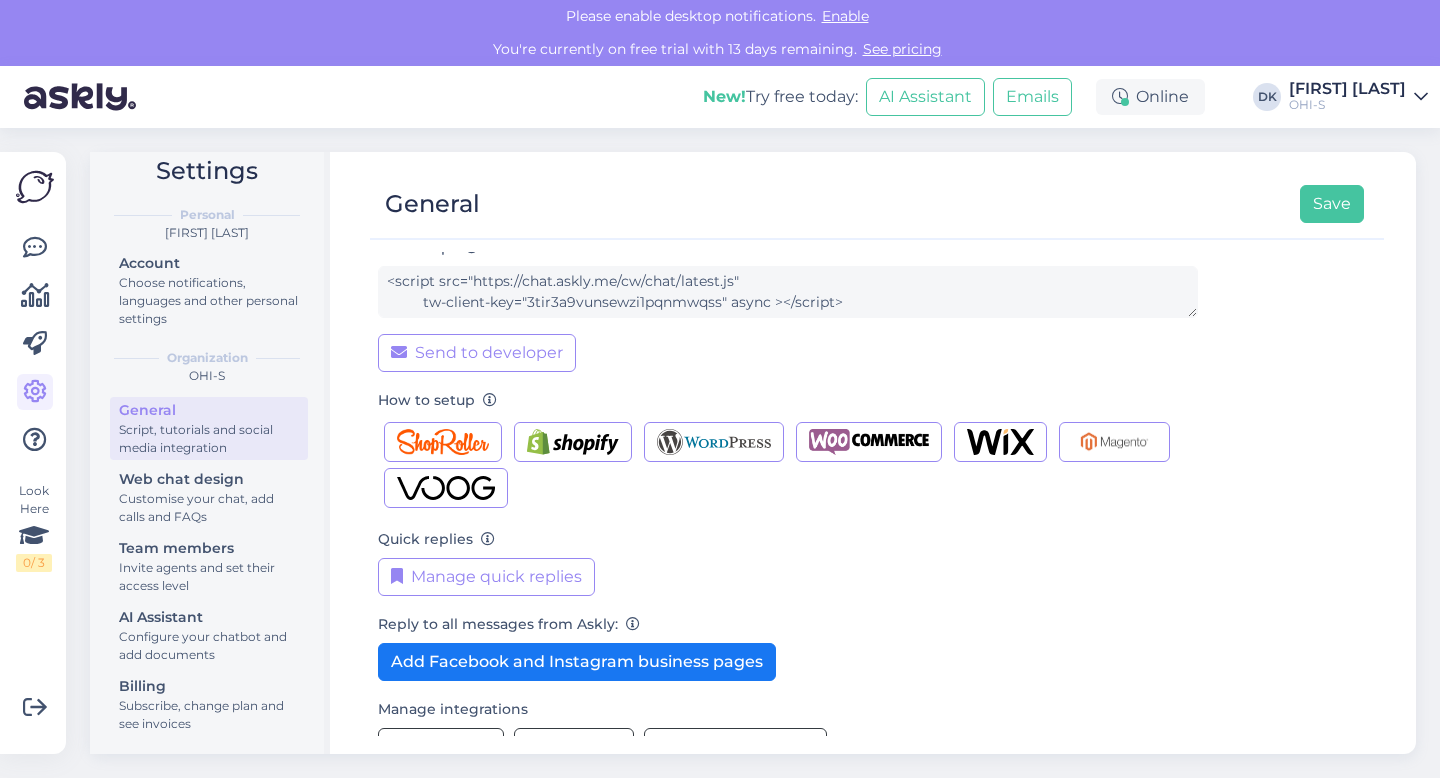 click on "New!  Try free today: AI Assistant Emails Online DK Daria Karotkaya  OHI-S" at bounding box center [720, 97] 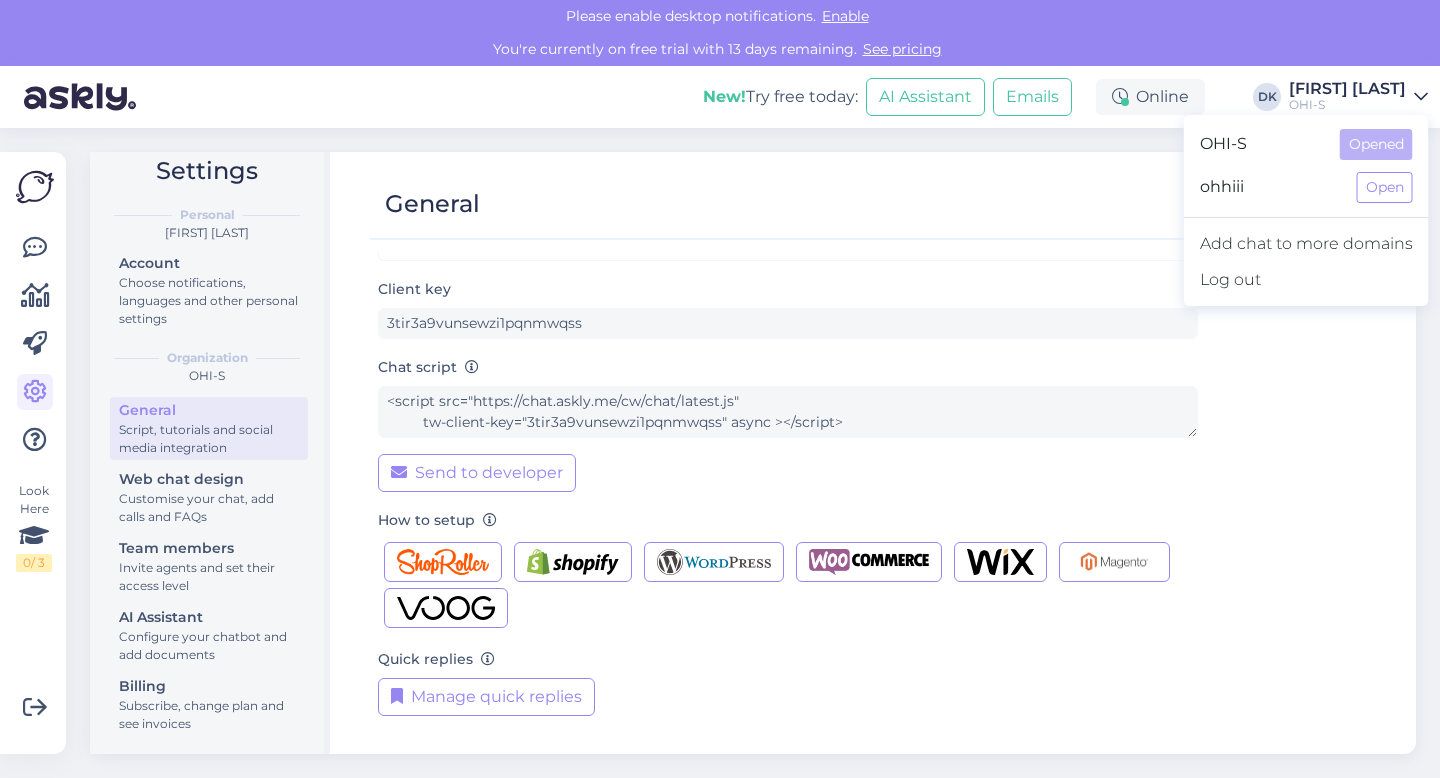 scroll, scrollTop: 0, scrollLeft: 0, axis: both 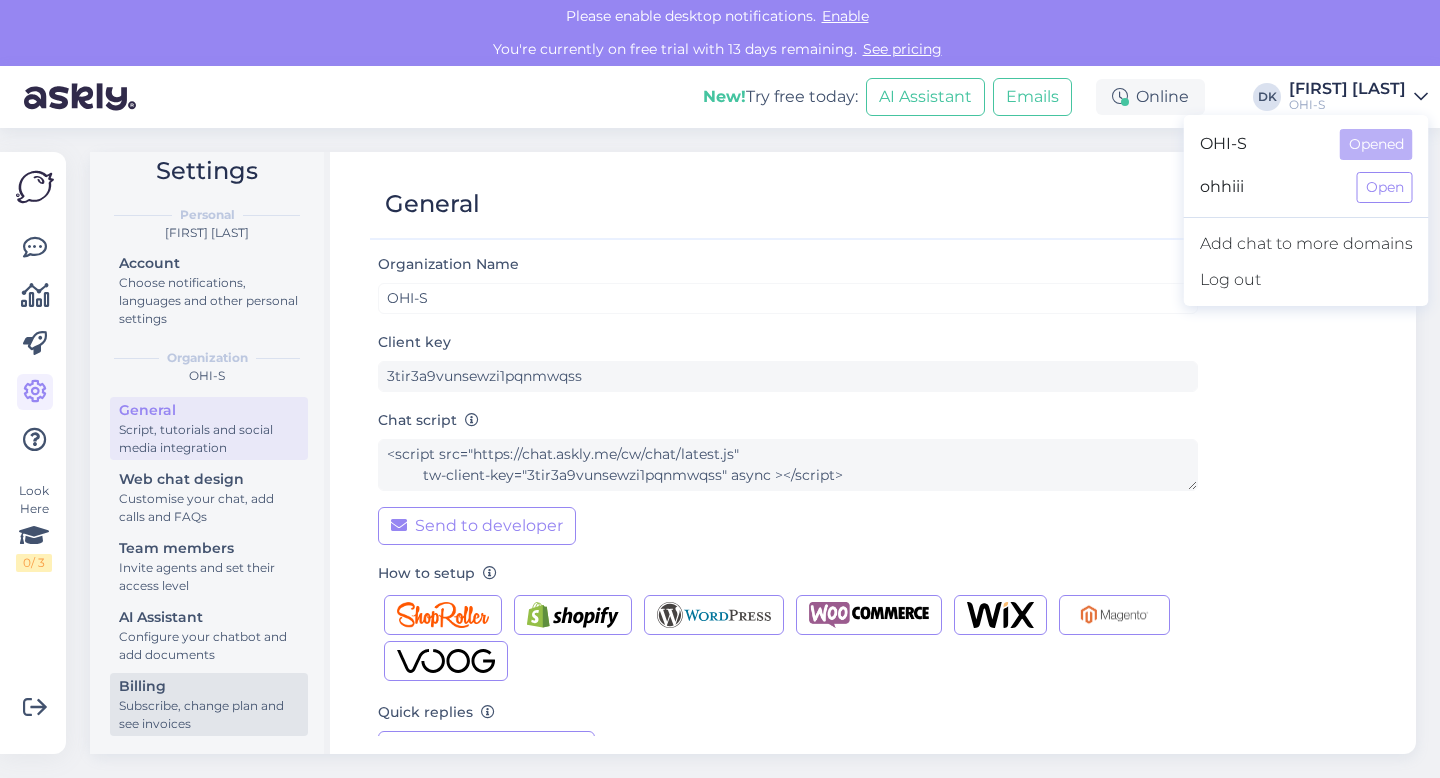click on "Billing" at bounding box center (209, 686) 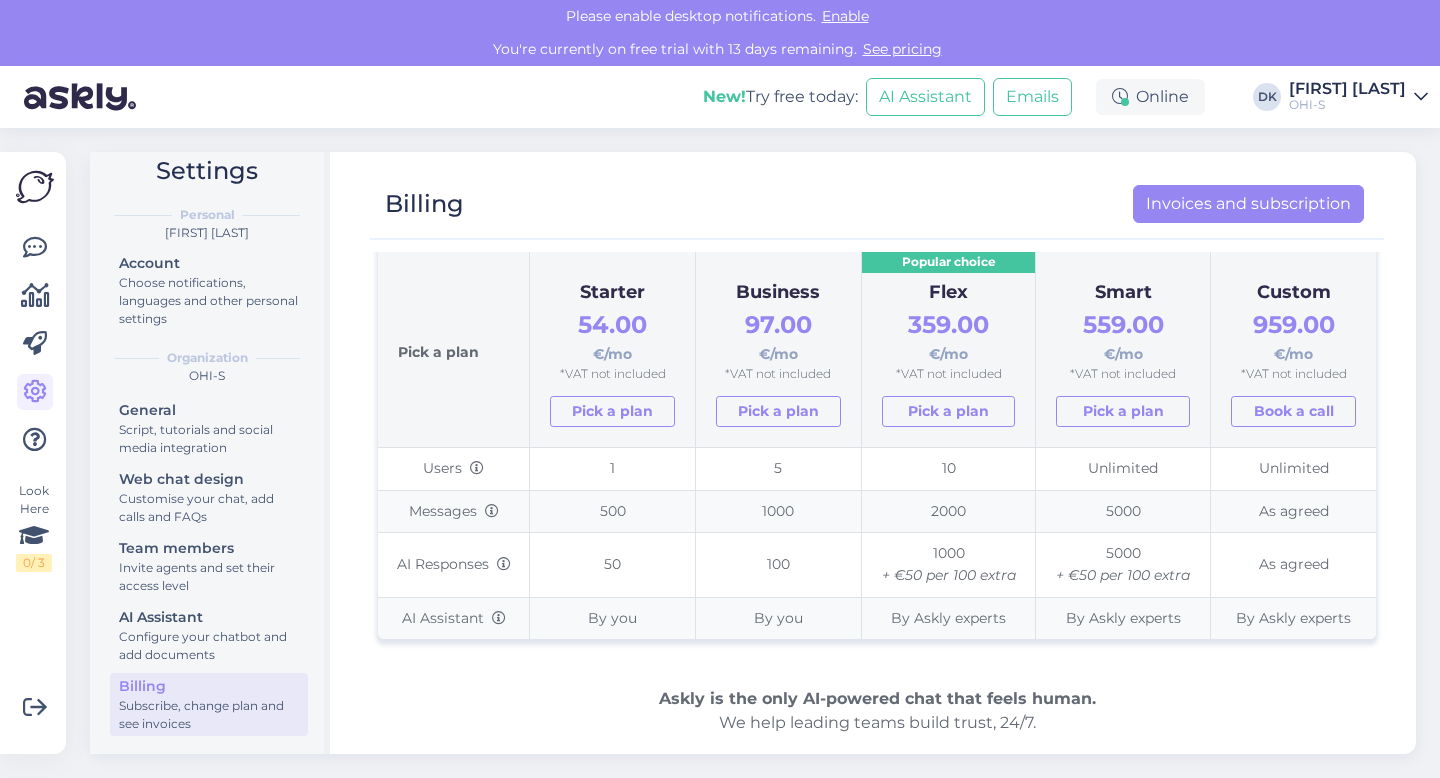 scroll, scrollTop: 157, scrollLeft: 0, axis: vertical 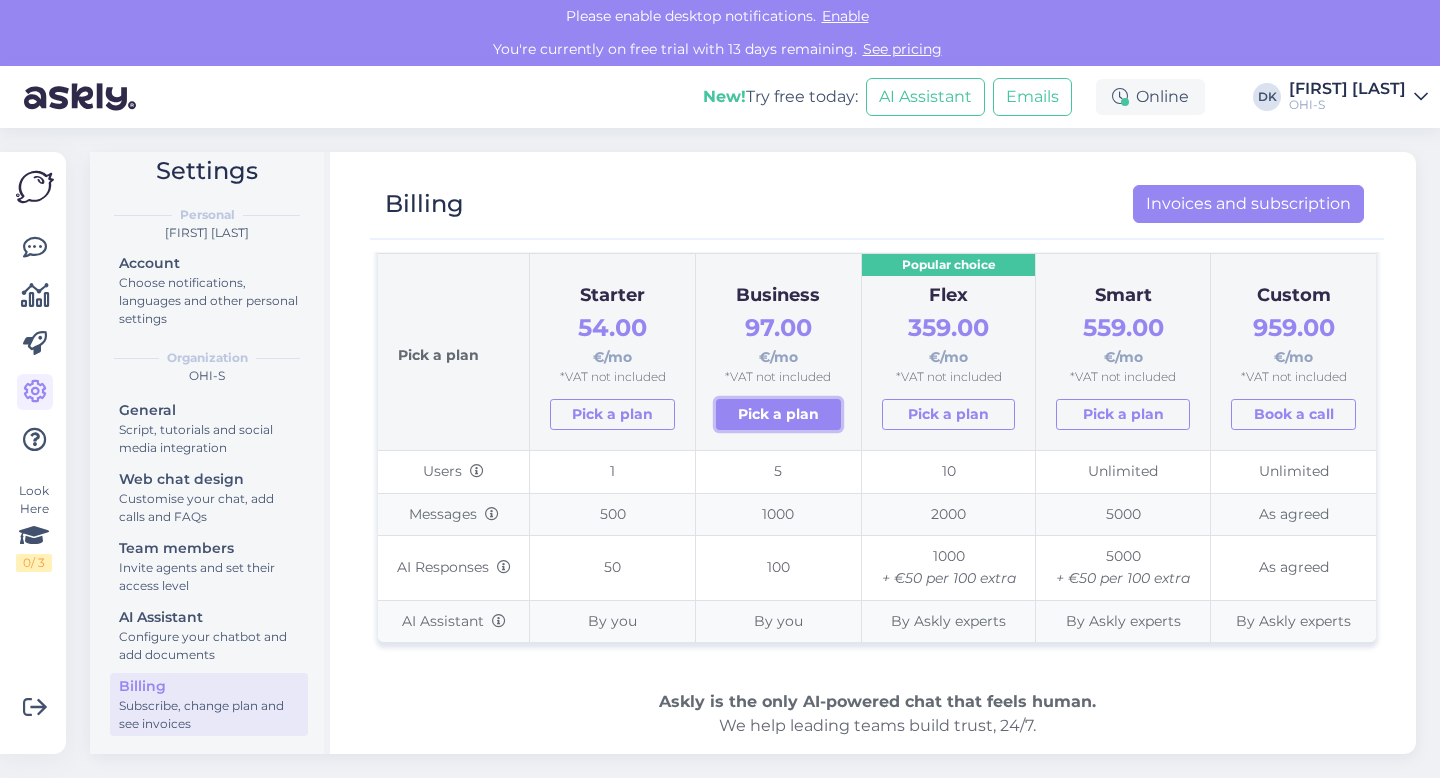 click on "Pick a plan" at bounding box center (778, 414) 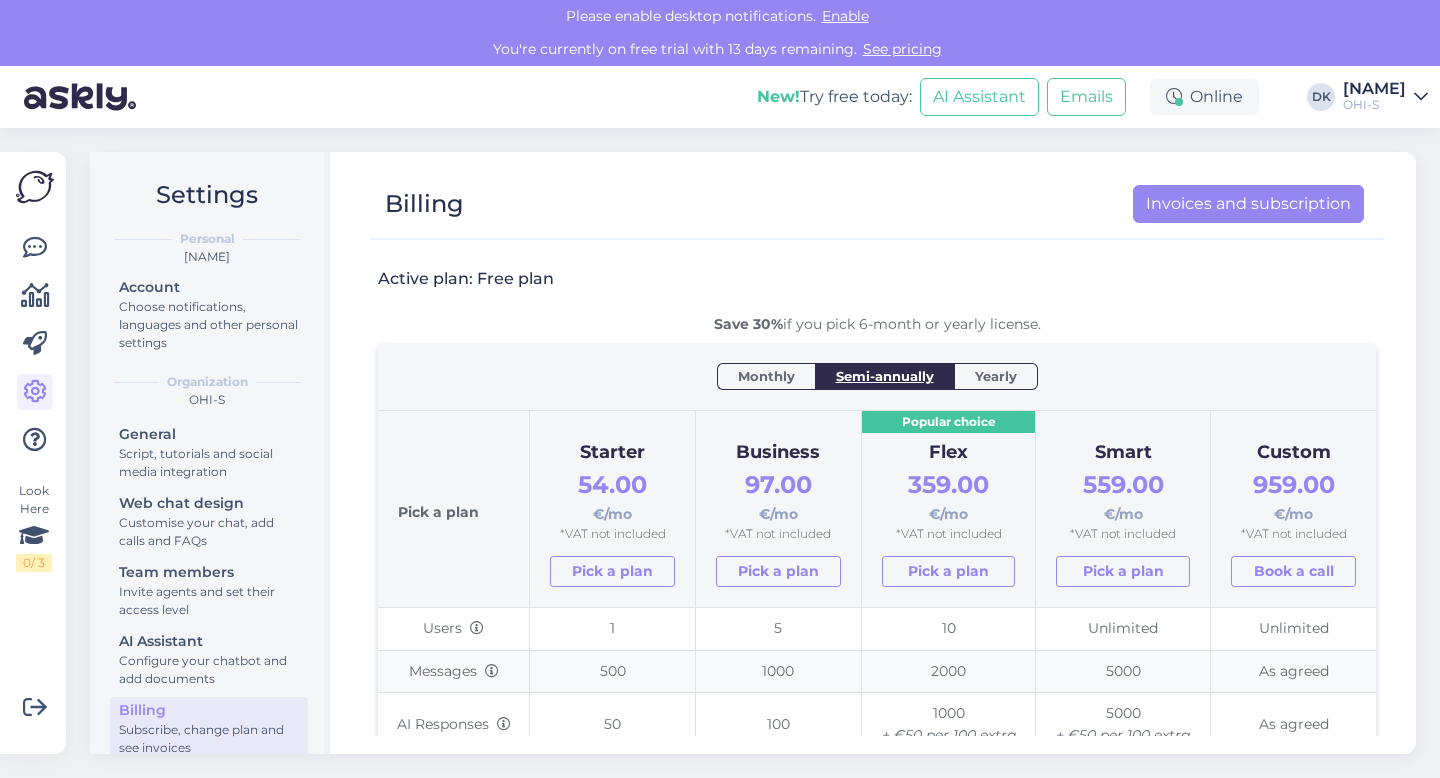 scroll, scrollTop: 0, scrollLeft: 0, axis: both 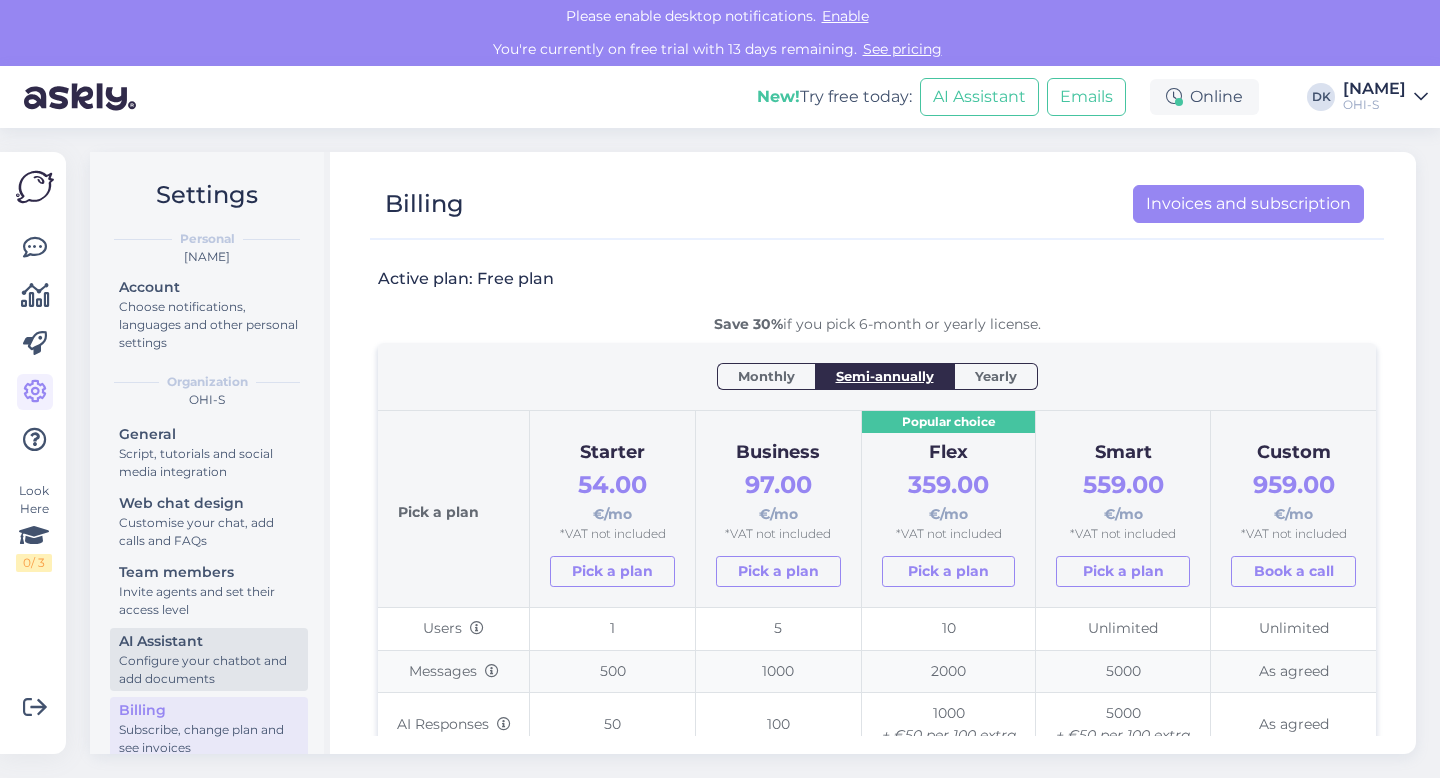 click on "Configure your chatbot and add documents" at bounding box center (209, 670) 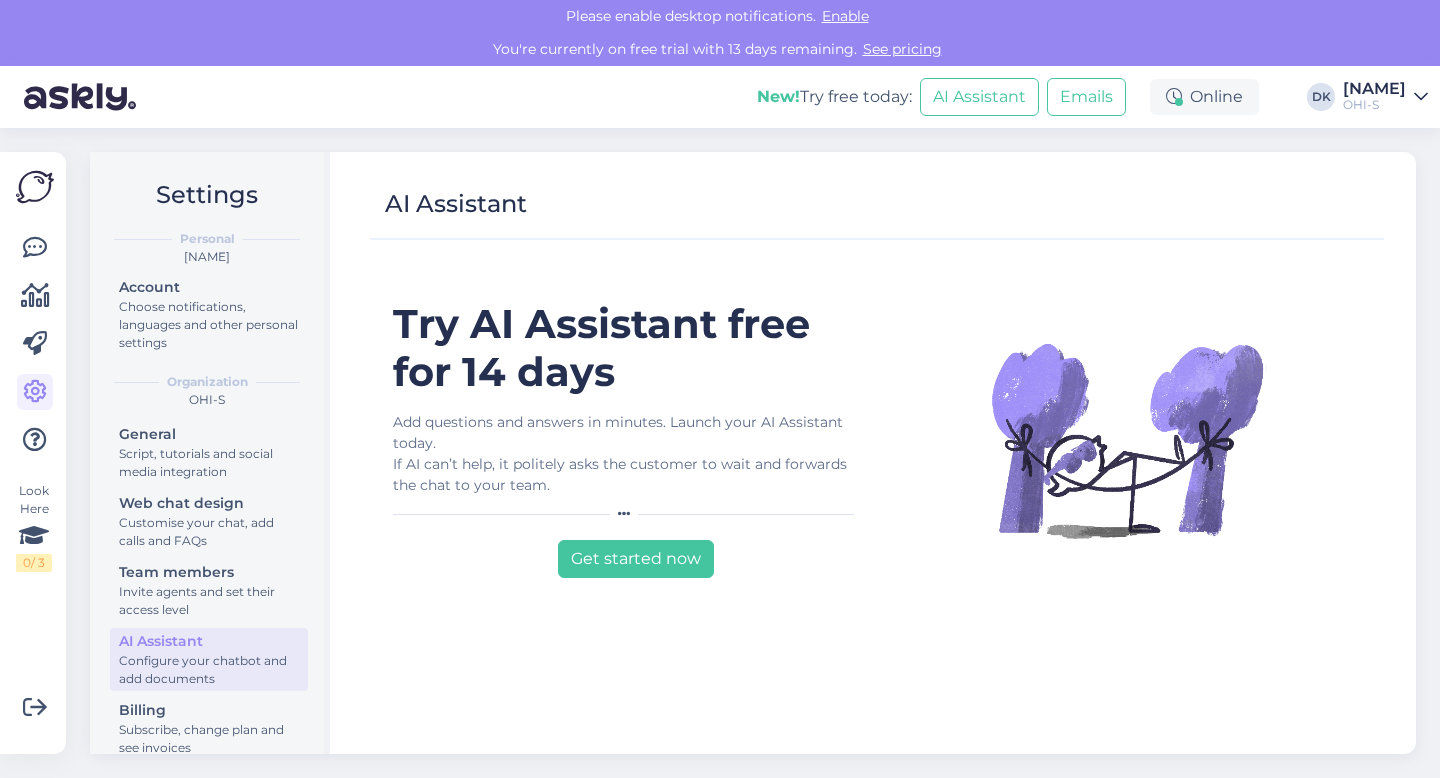 click on "[FIRST] [LAST]" at bounding box center [1374, 89] 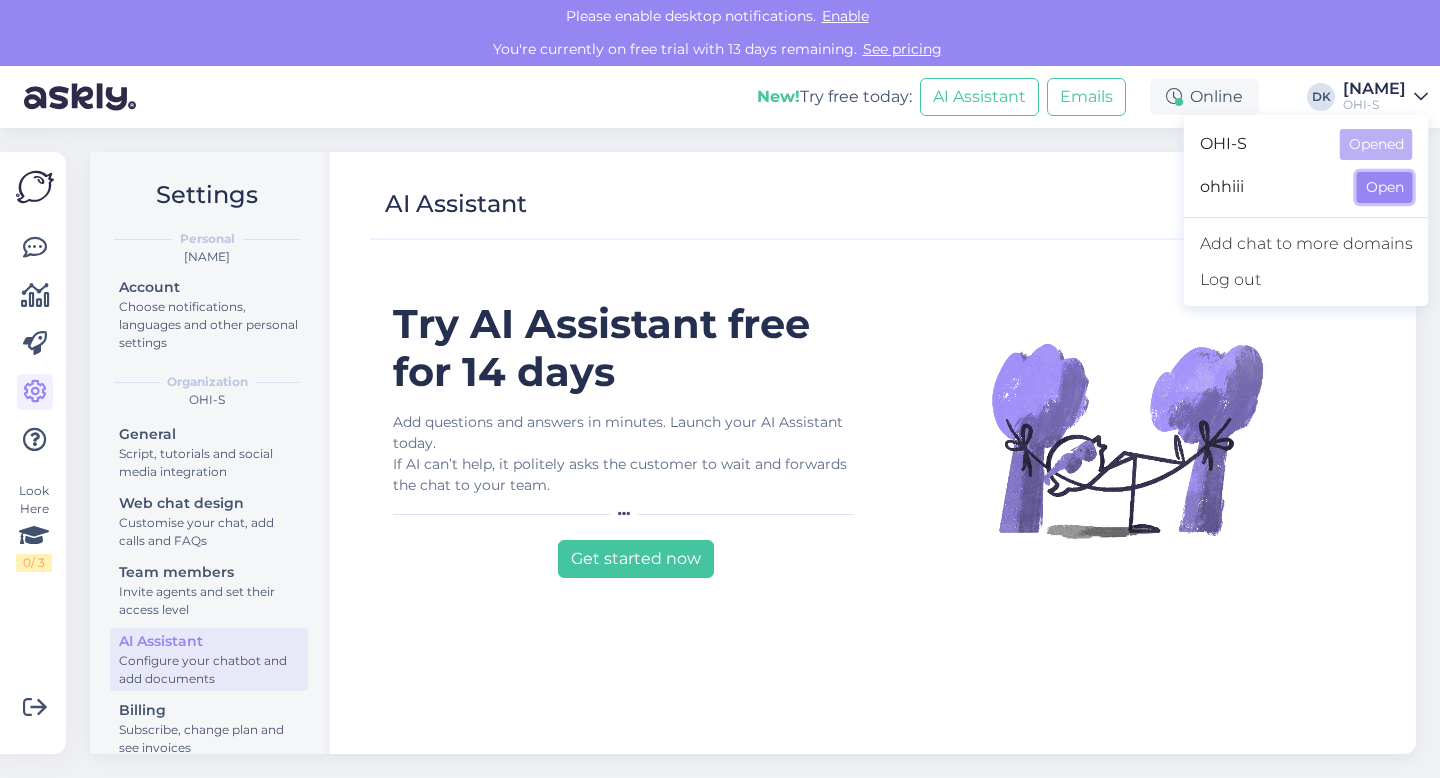click on "Open" at bounding box center [1385, 187] 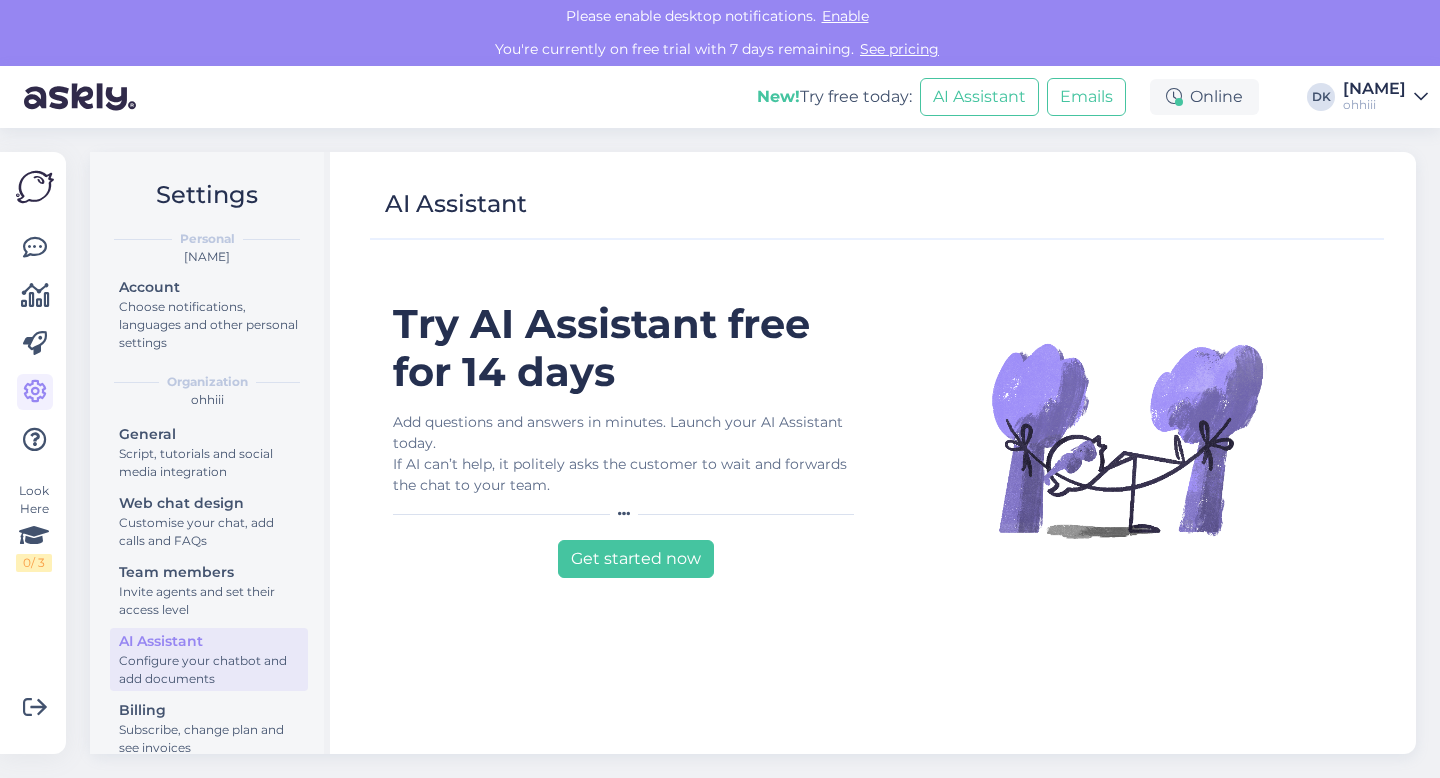scroll, scrollTop: 24, scrollLeft: 0, axis: vertical 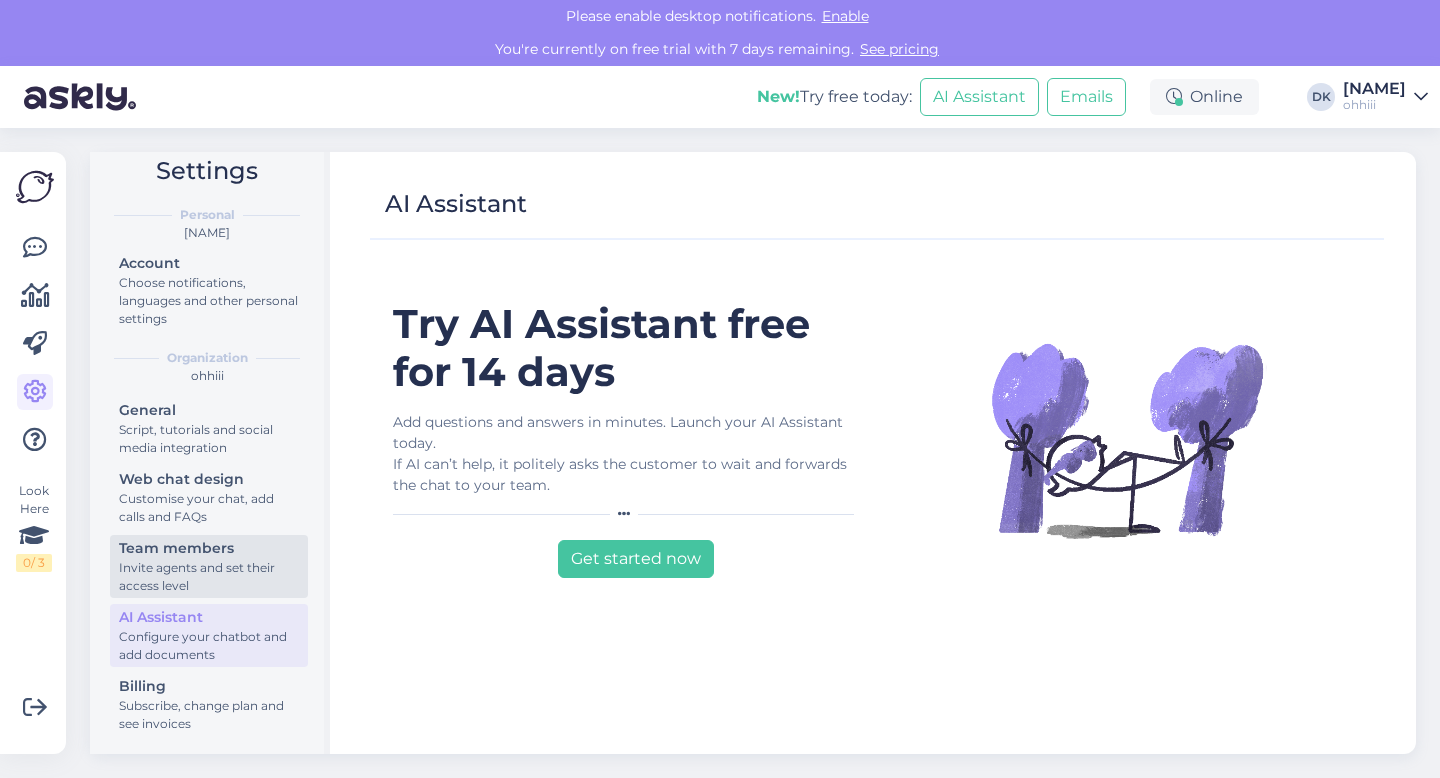 click on "Invite agents and set their access level" at bounding box center (209, 577) 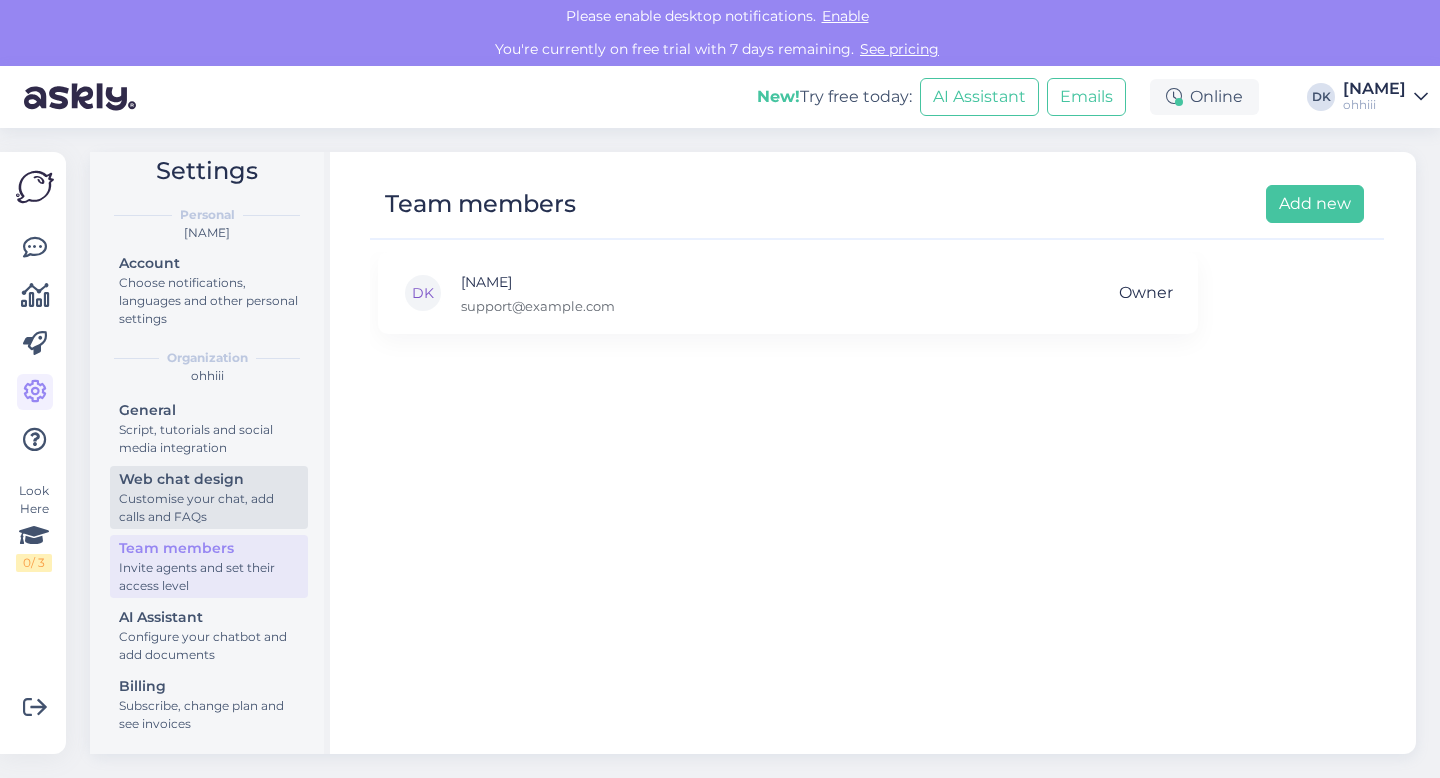 click on "Customise your chat, add calls and FAQs" at bounding box center [209, 508] 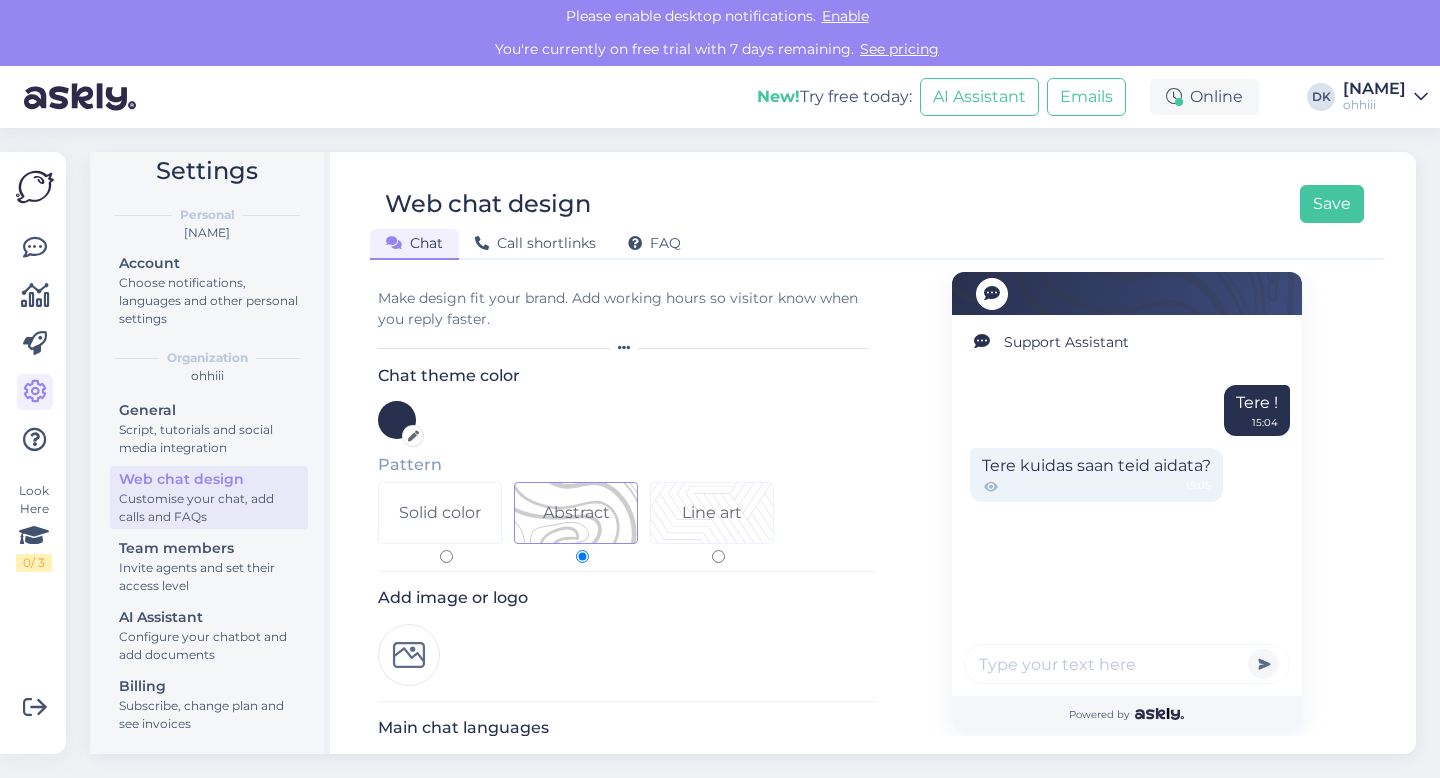 click at bounding box center [397, 420] 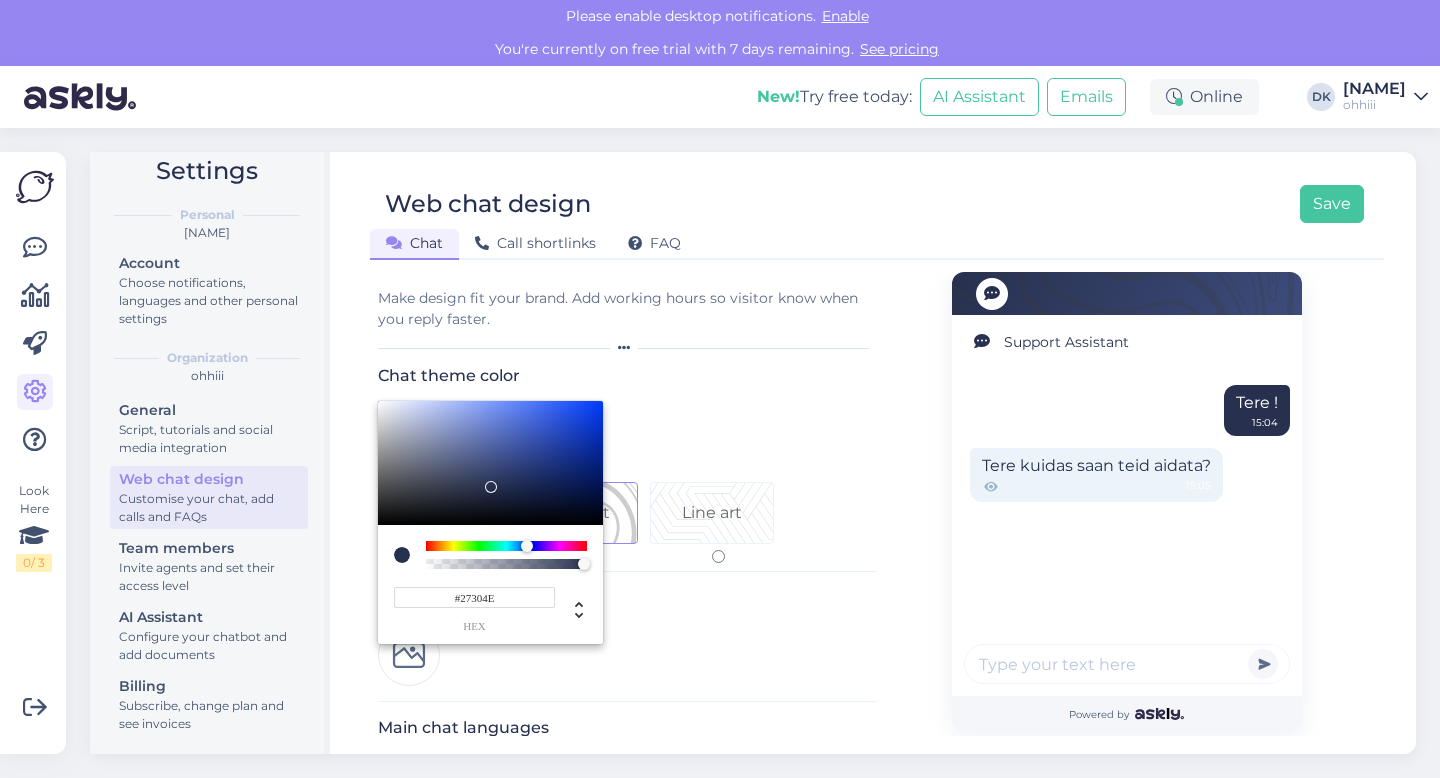 click on "#27304E" at bounding box center [474, 597] 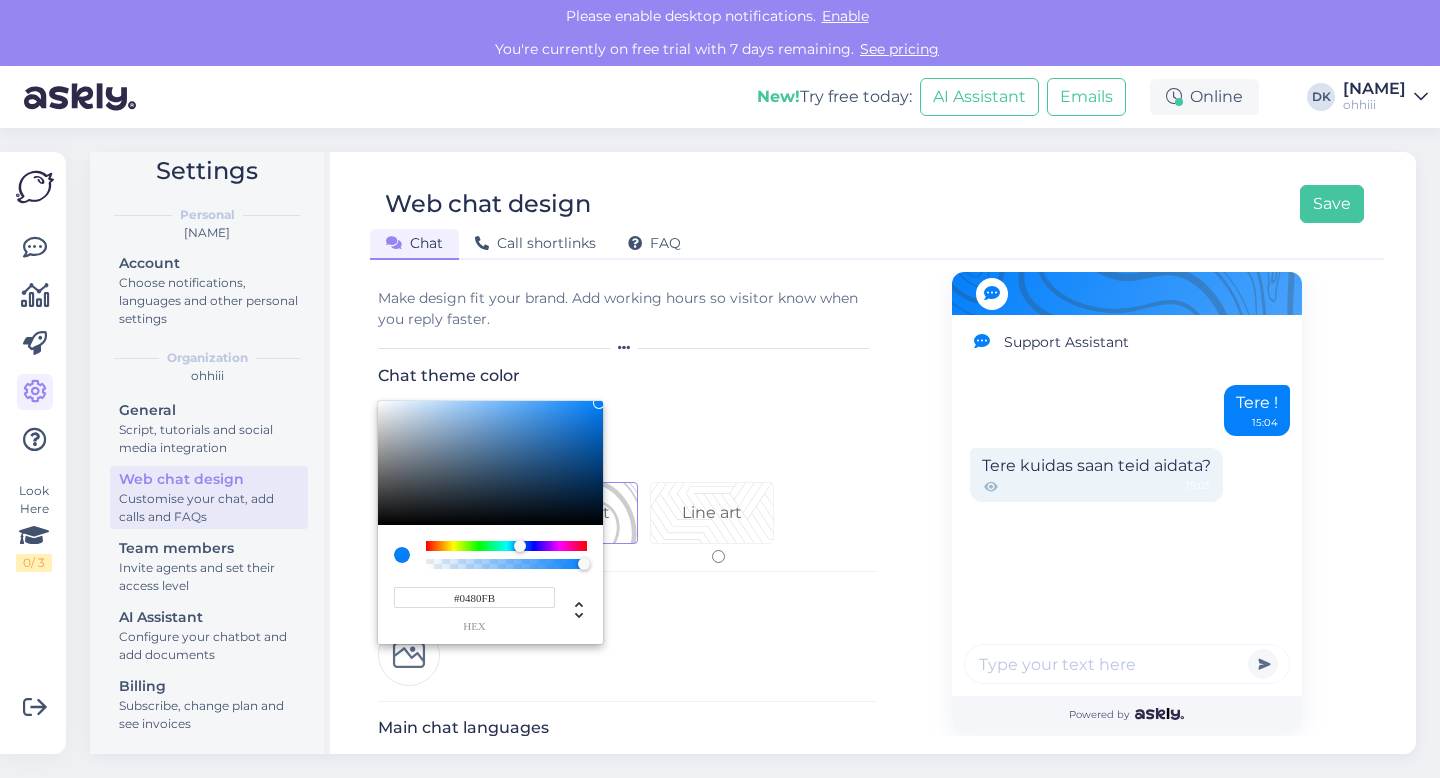 type on "#0480FB" 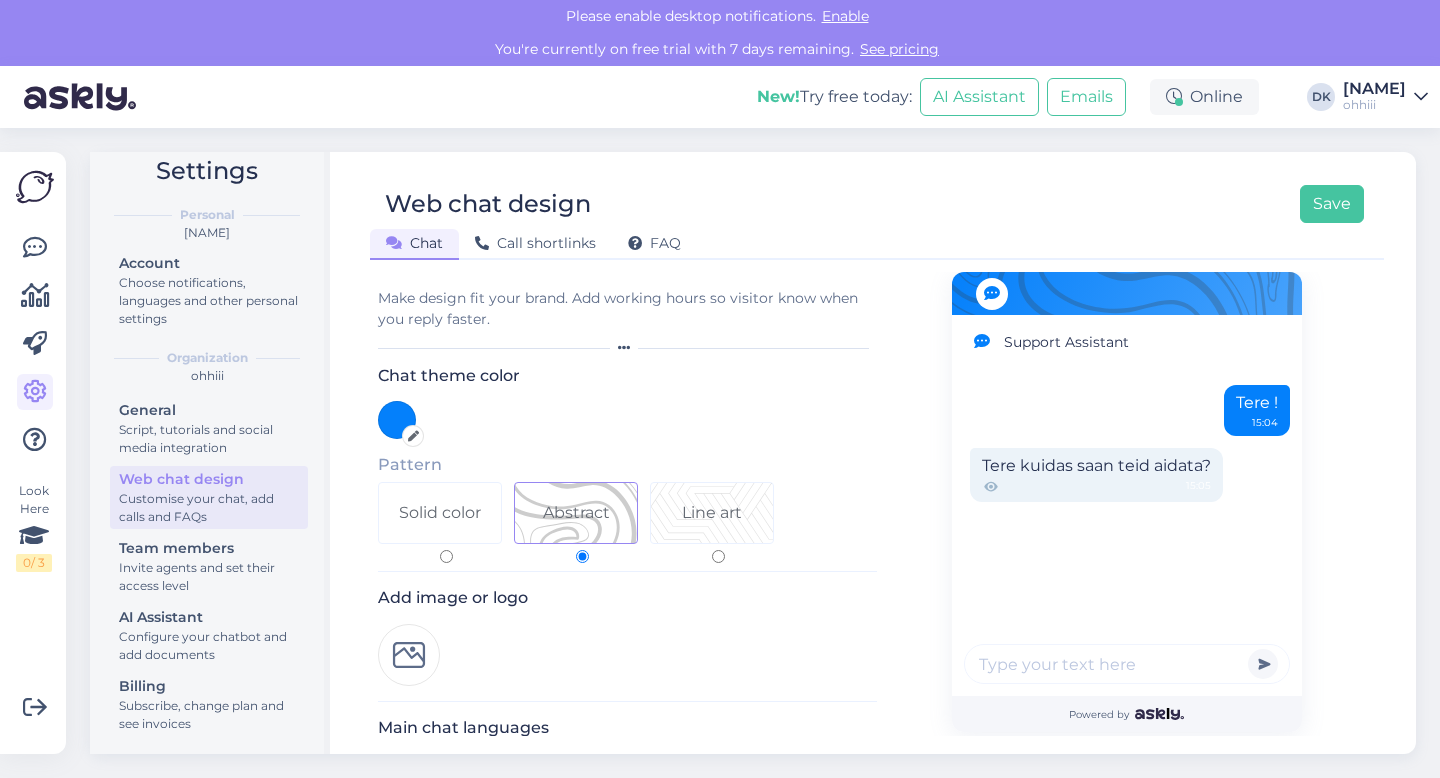 click on "Line art" at bounding box center (712, 513) 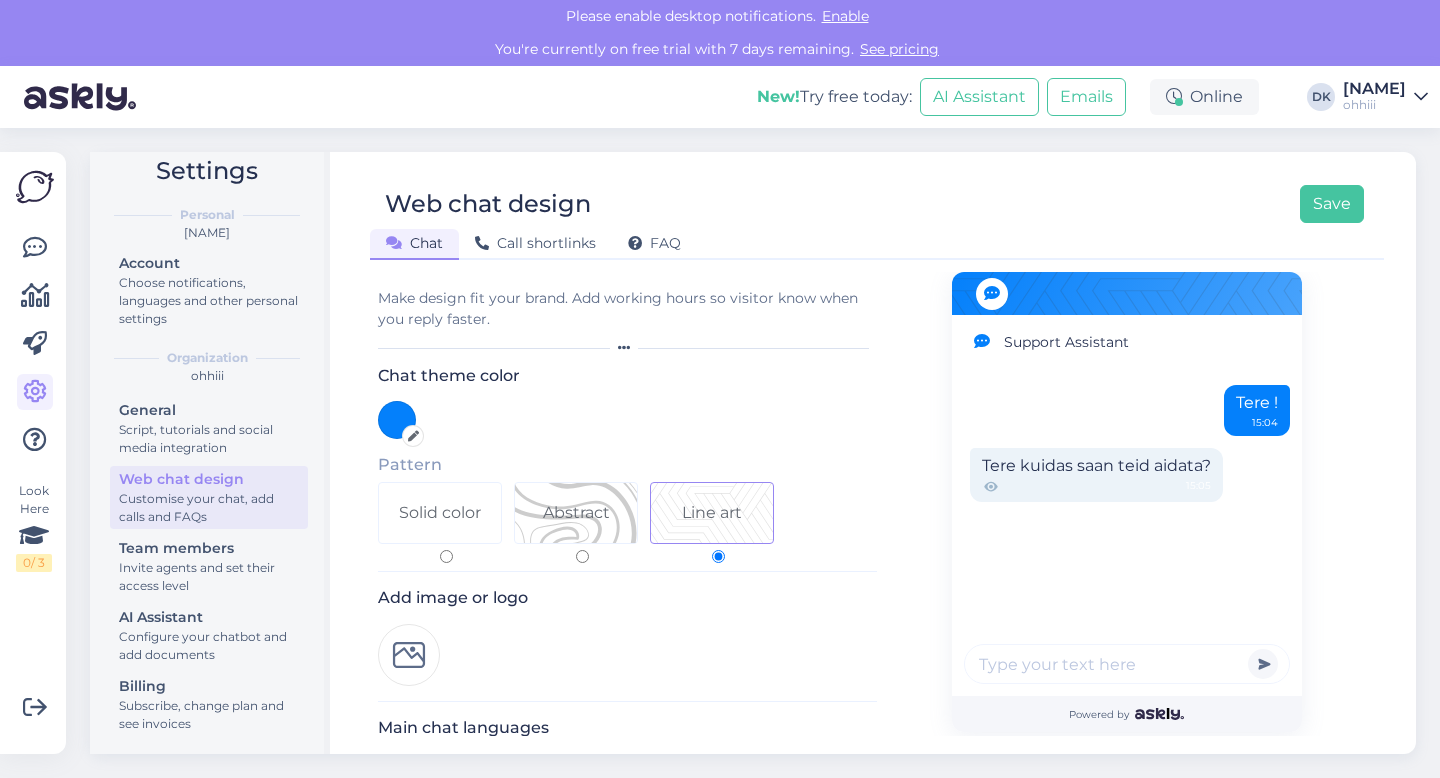 click on "Solid color" at bounding box center (440, 513) 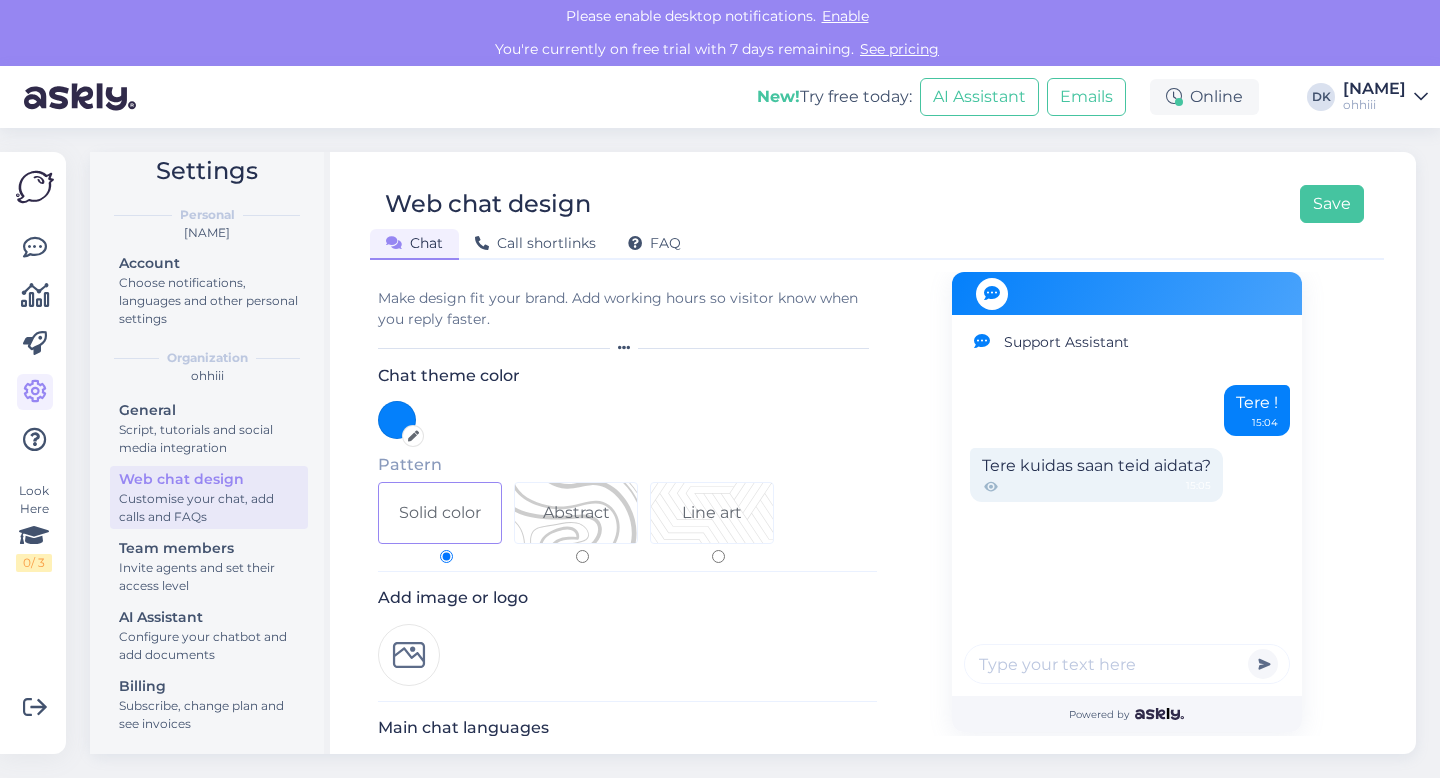click on "Line art" at bounding box center [712, 513] 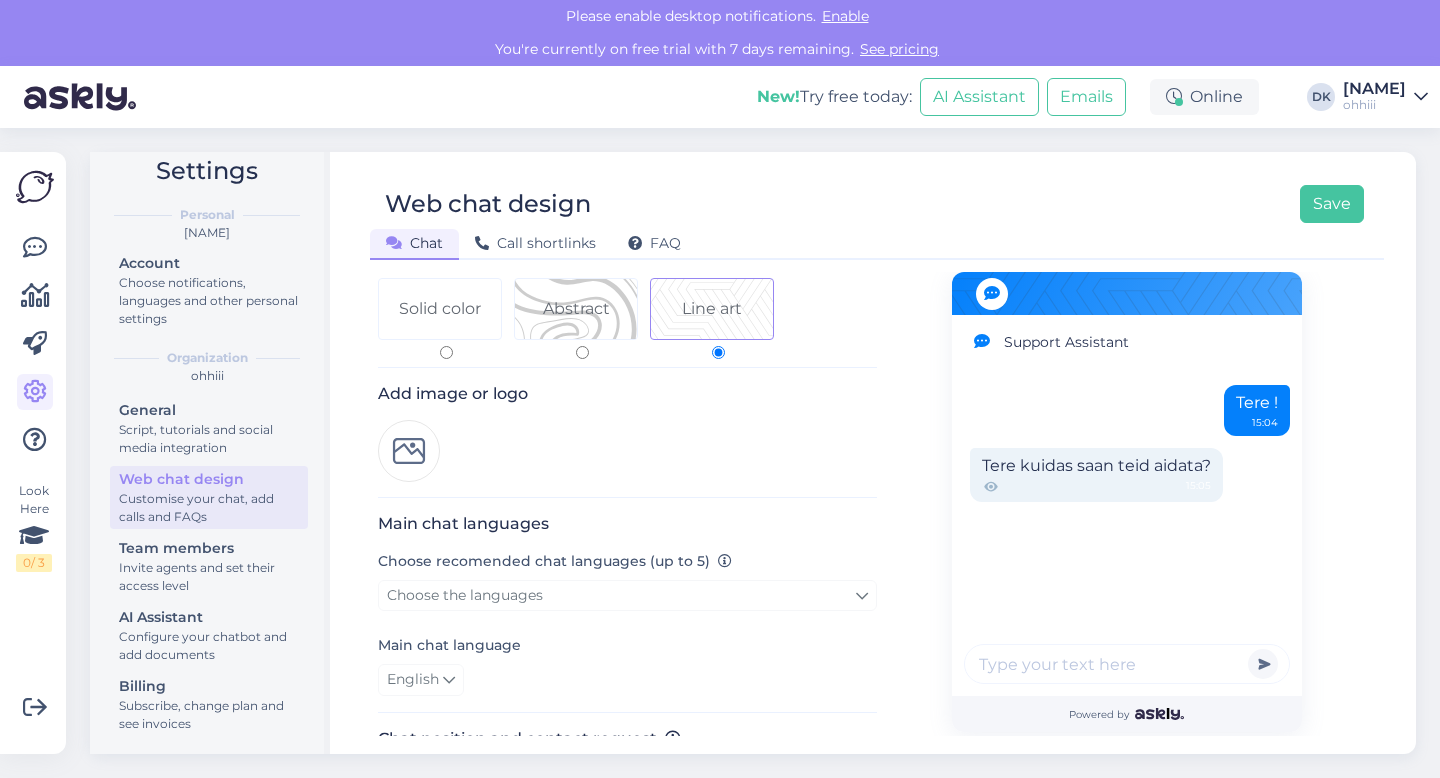 scroll, scrollTop: 233, scrollLeft: 0, axis: vertical 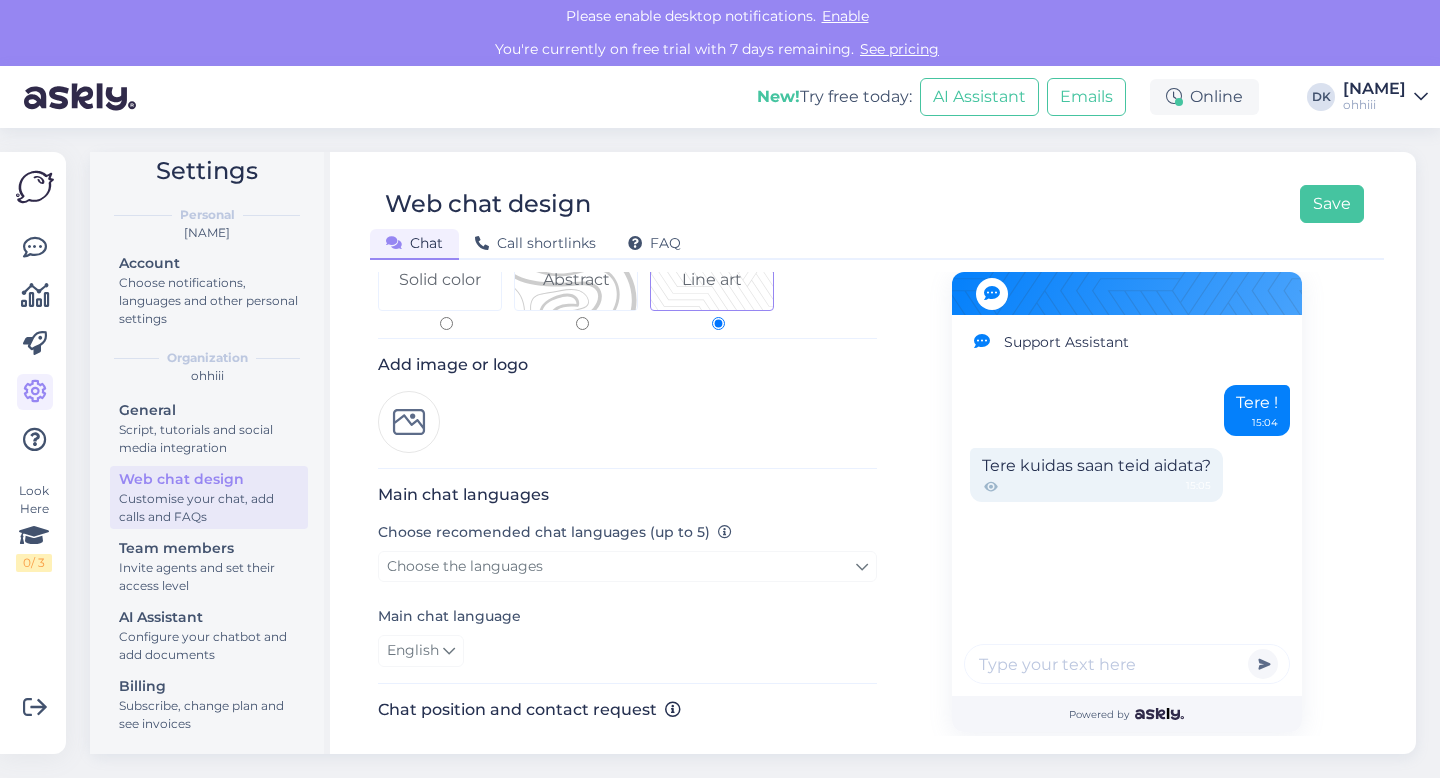 click at bounding box center (409, 422) 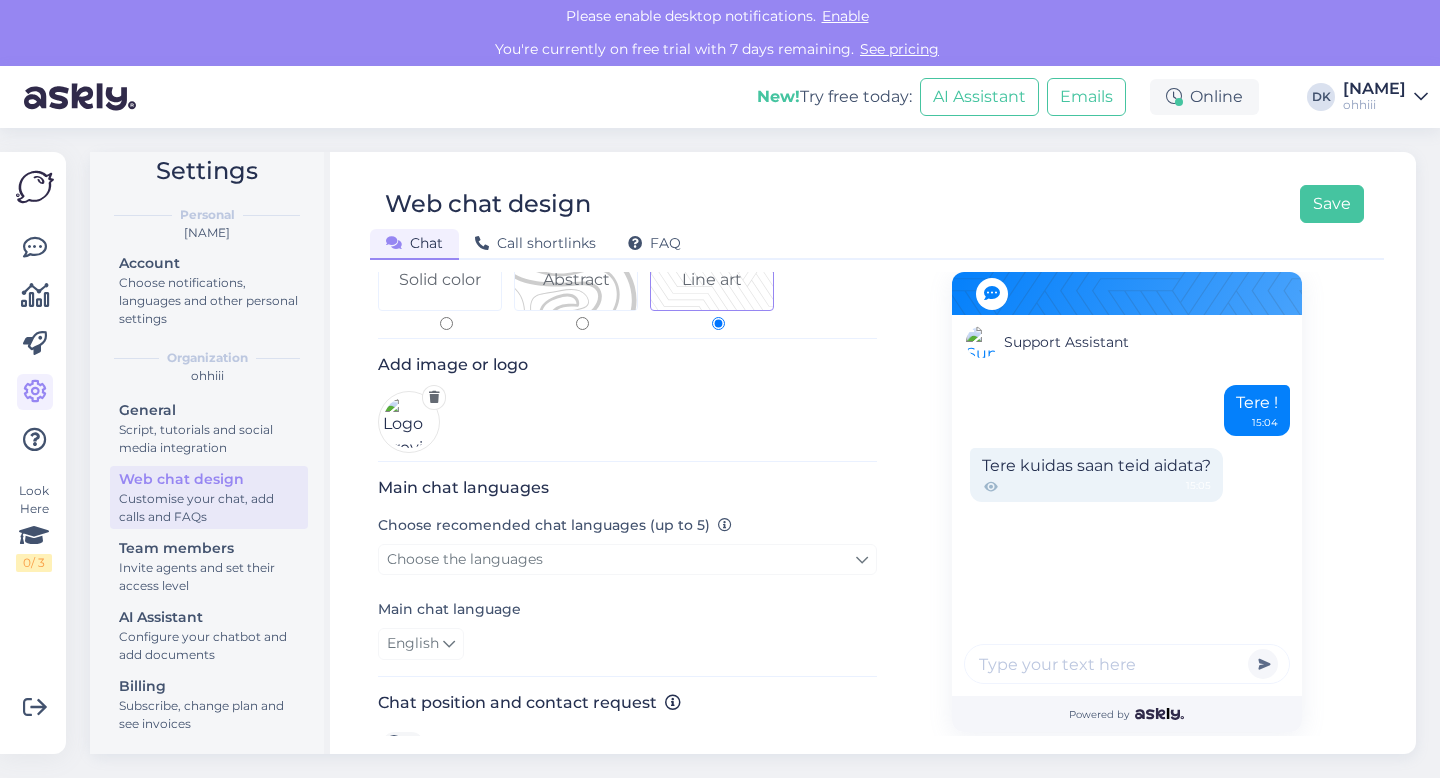 click at bounding box center (434, 397) 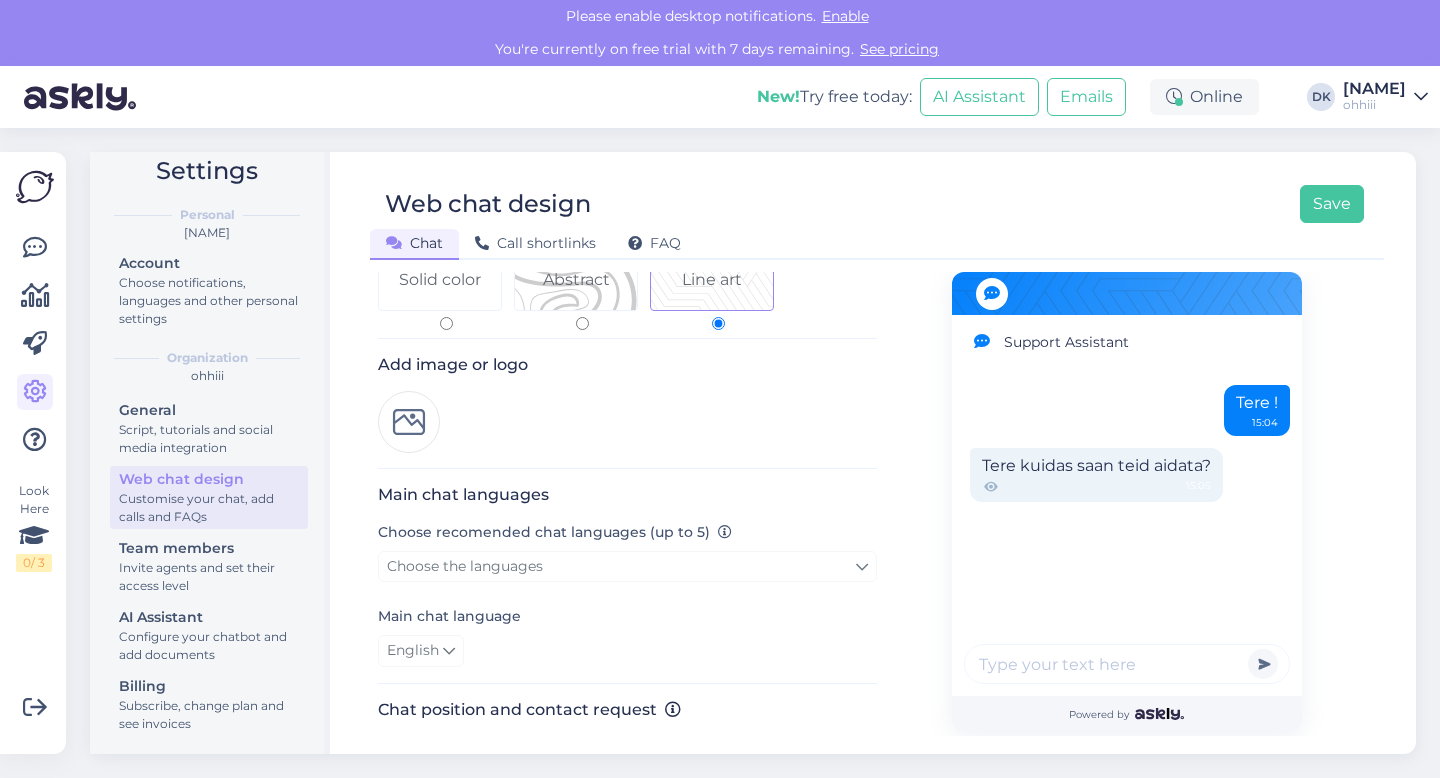 click at bounding box center [409, 422] 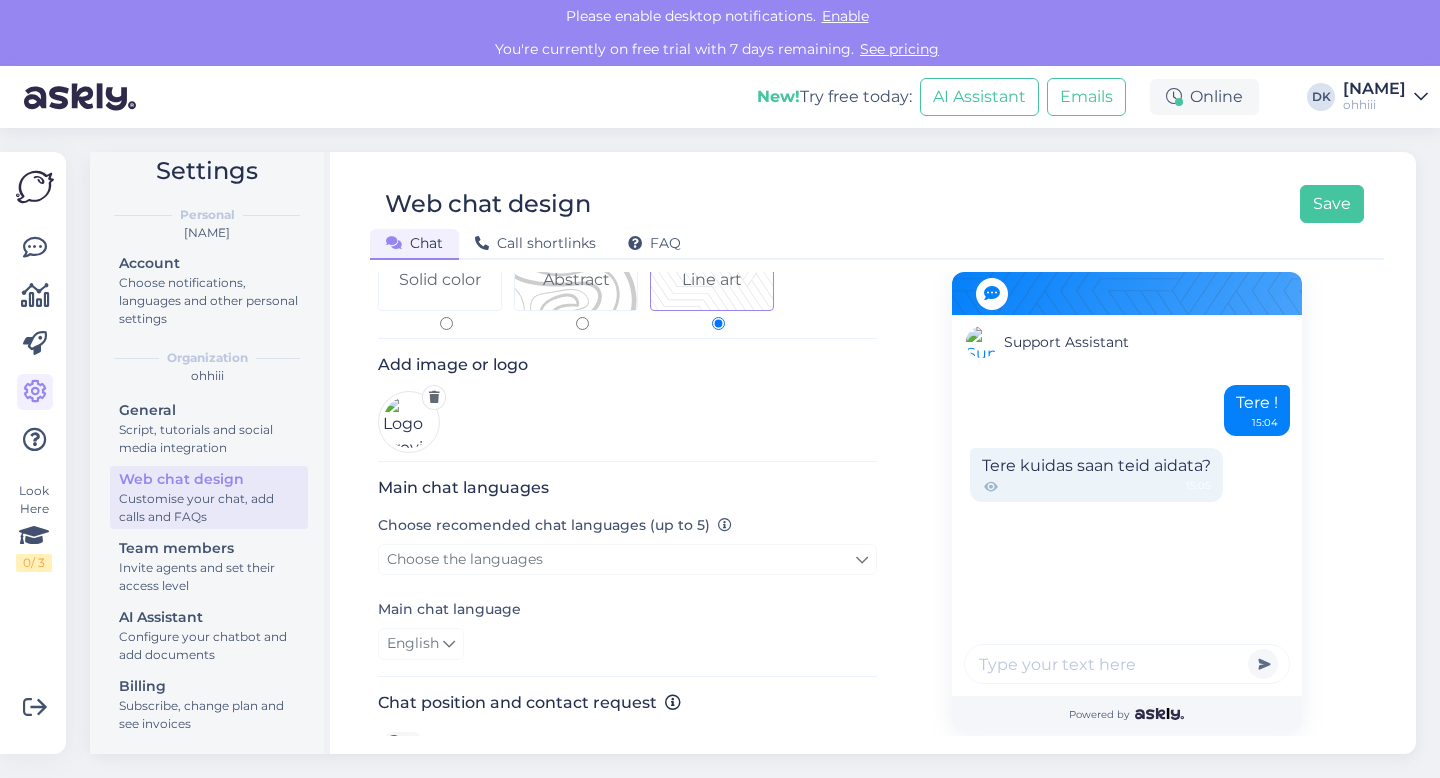 click on "Add image or logo" at bounding box center (627, 408) 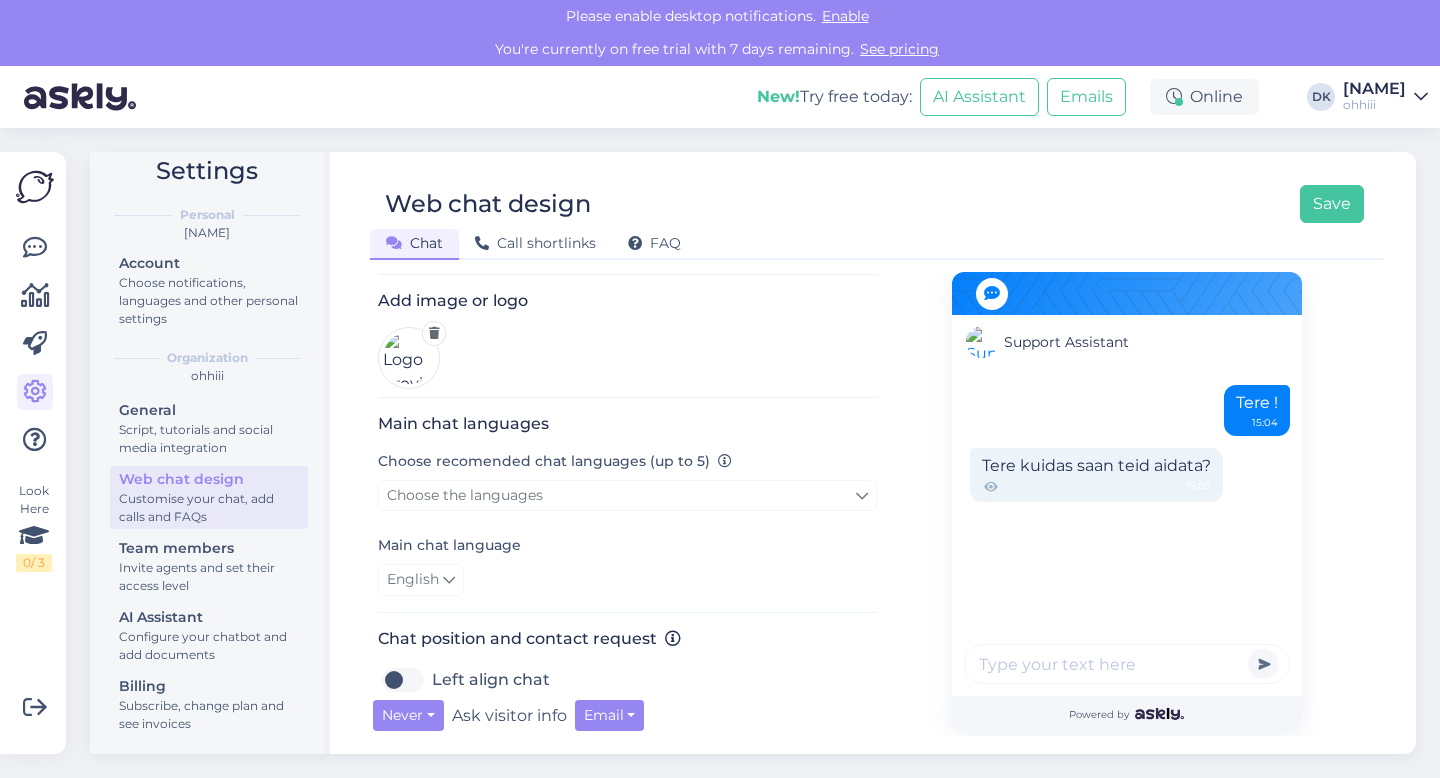 scroll, scrollTop: 300, scrollLeft: 0, axis: vertical 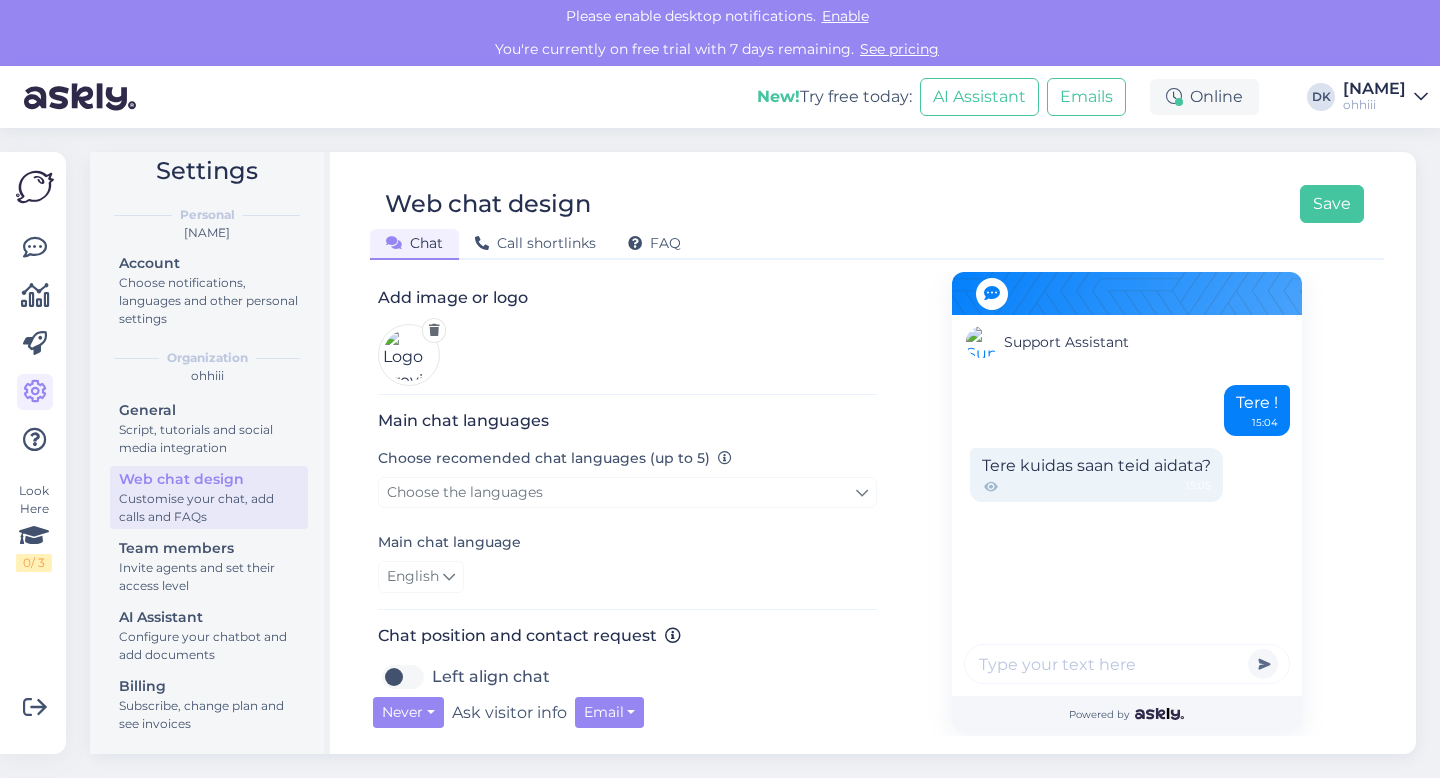 click at bounding box center [434, 330] 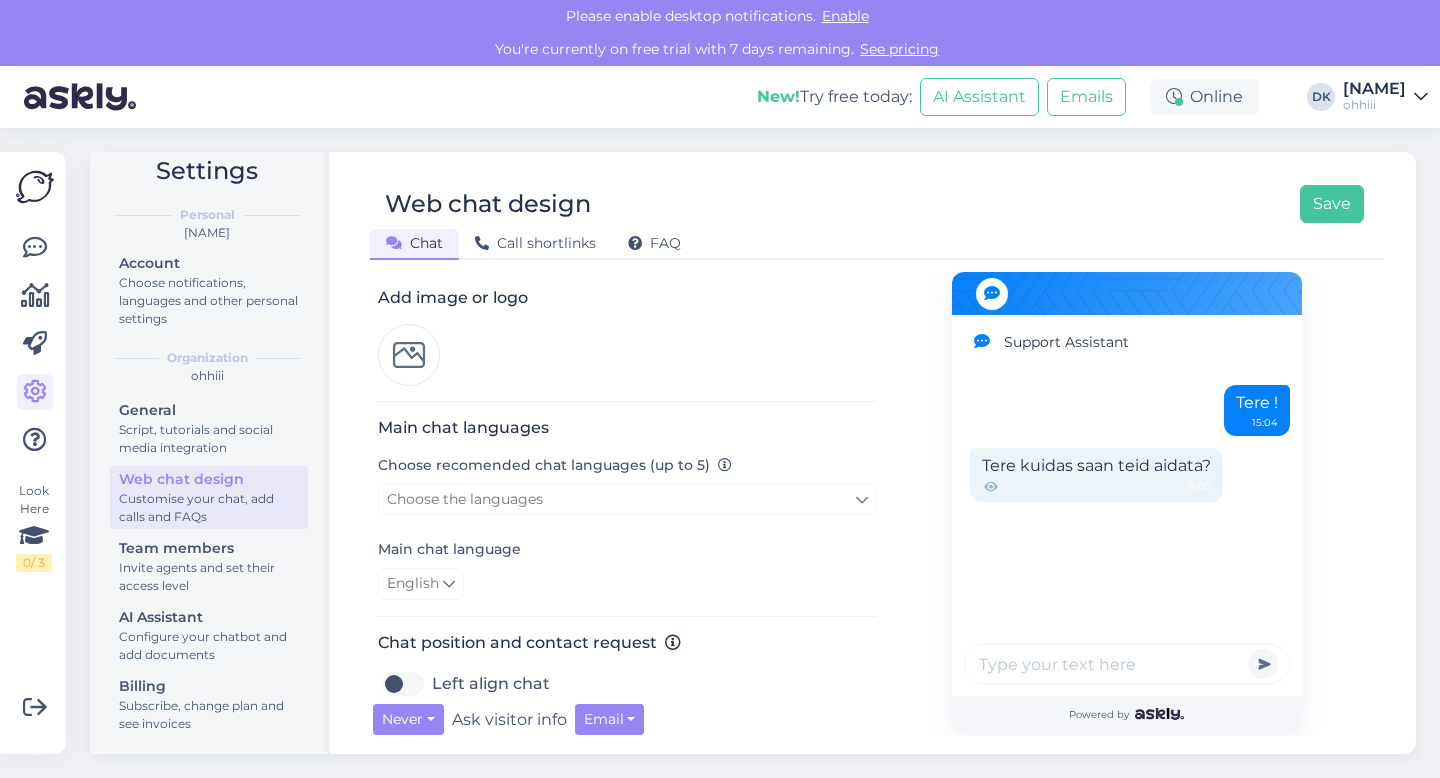 click at bounding box center [409, 355] 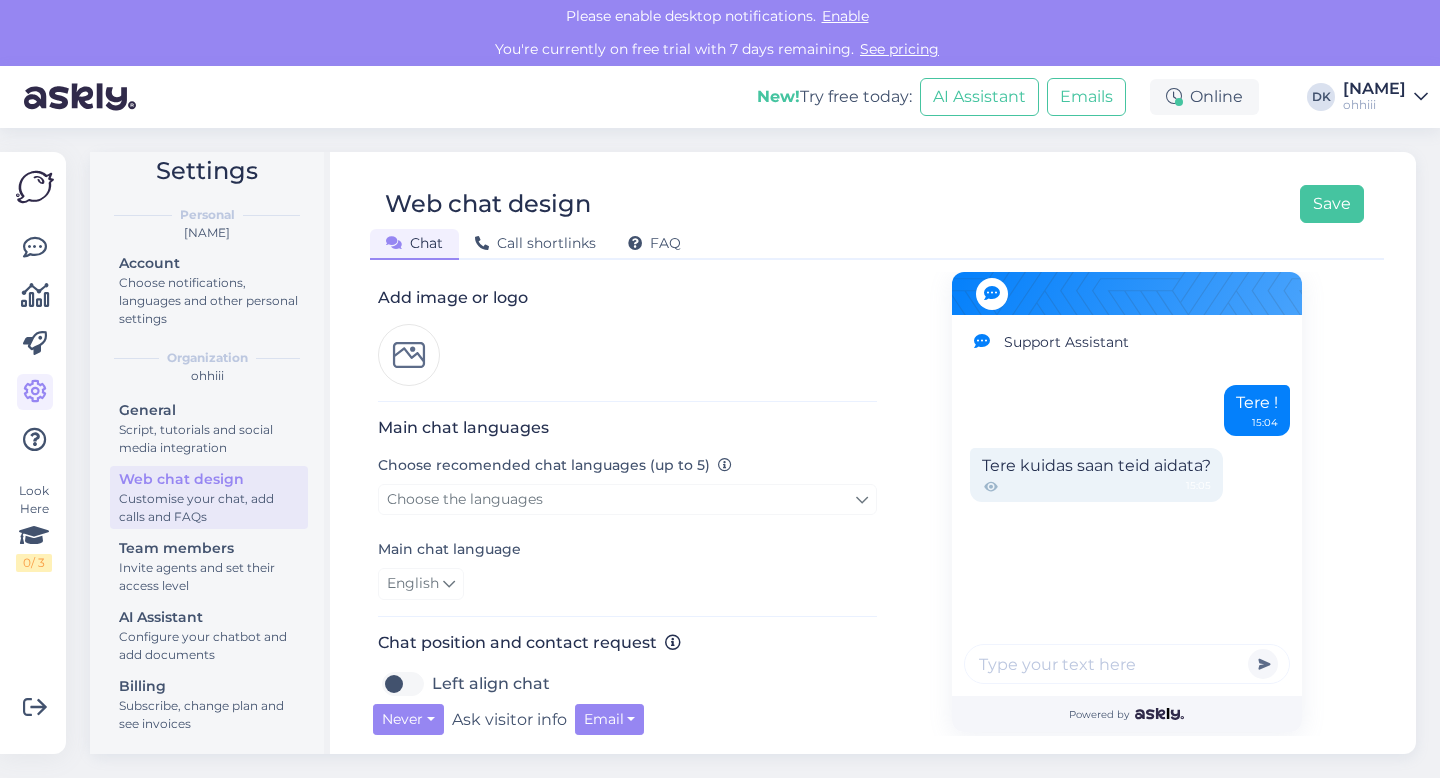 click at bounding box center [409, 355] 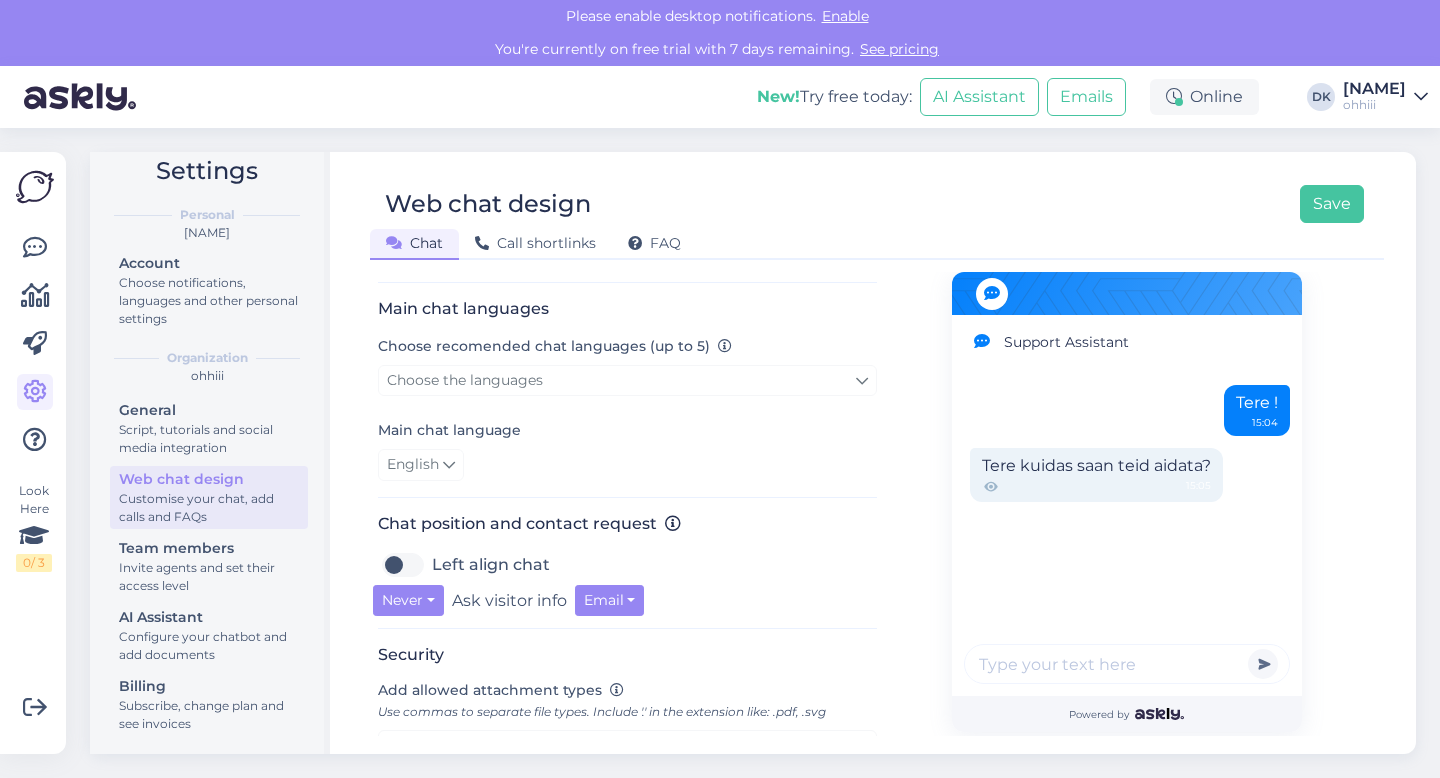 scroll, scrollTop: 418, scrollLeft: 0, axis: vertical 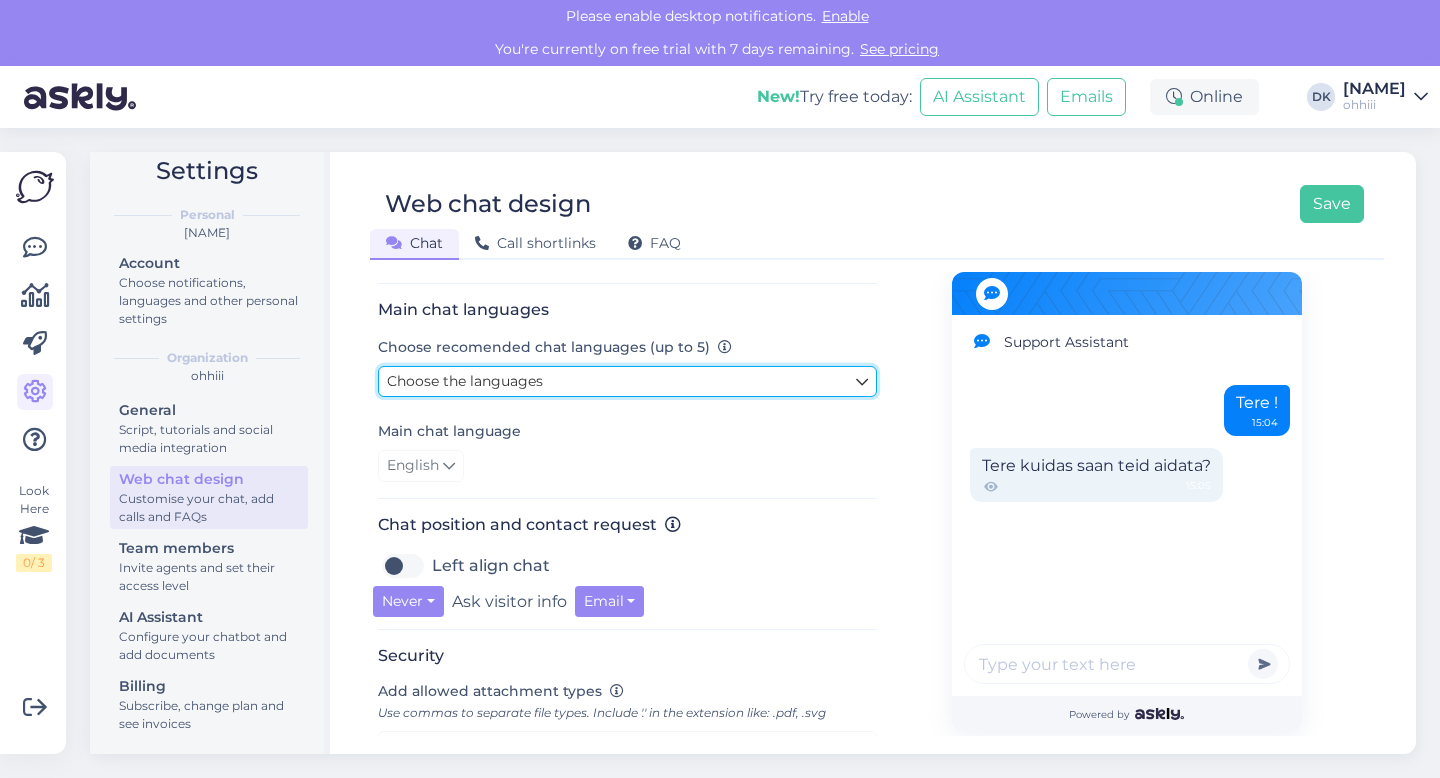 click on "Choose the languages" at bounding box center (627, 381) 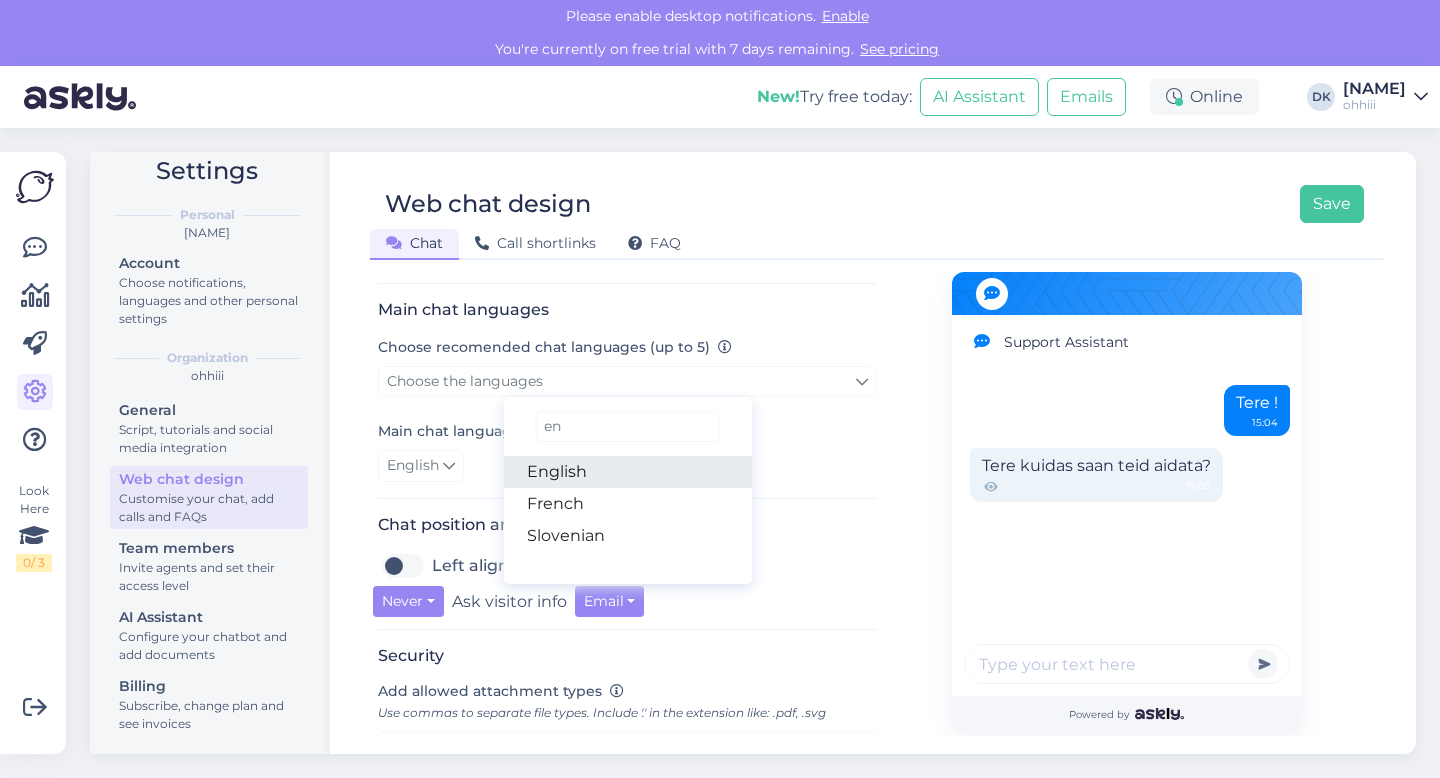 type on "en" 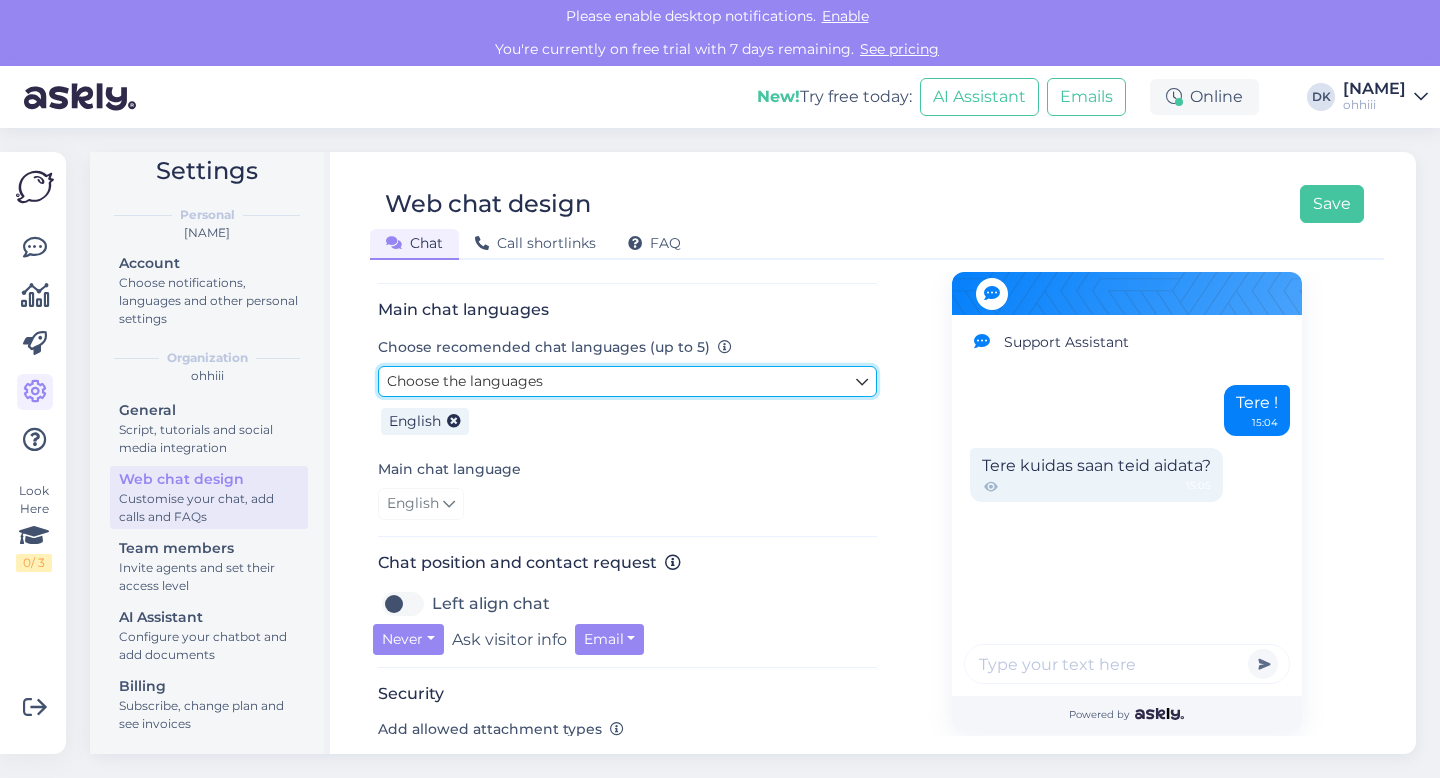 click on "Choose the languages" at bounding box center [627, 381] 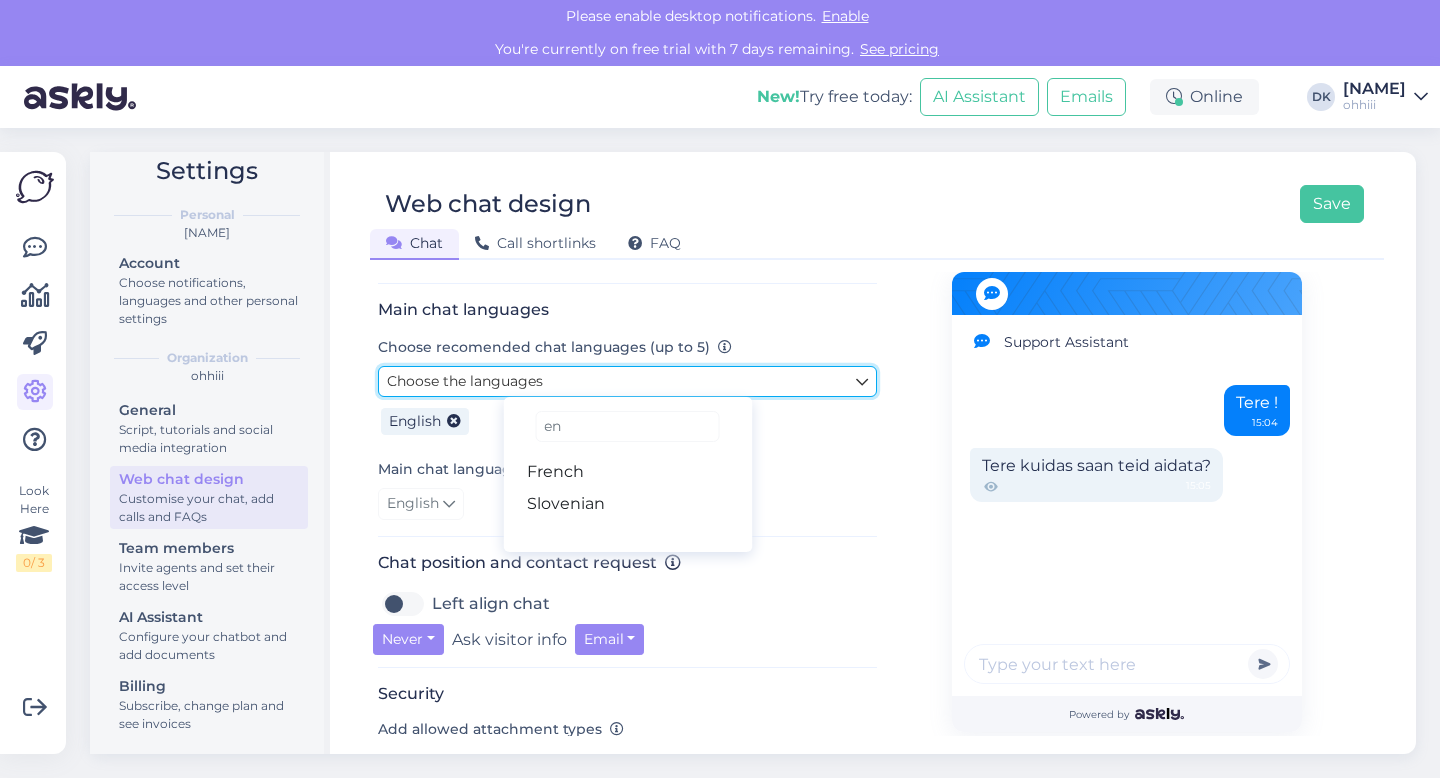 click on "Choose the languages" at bounding box center (627, 381) 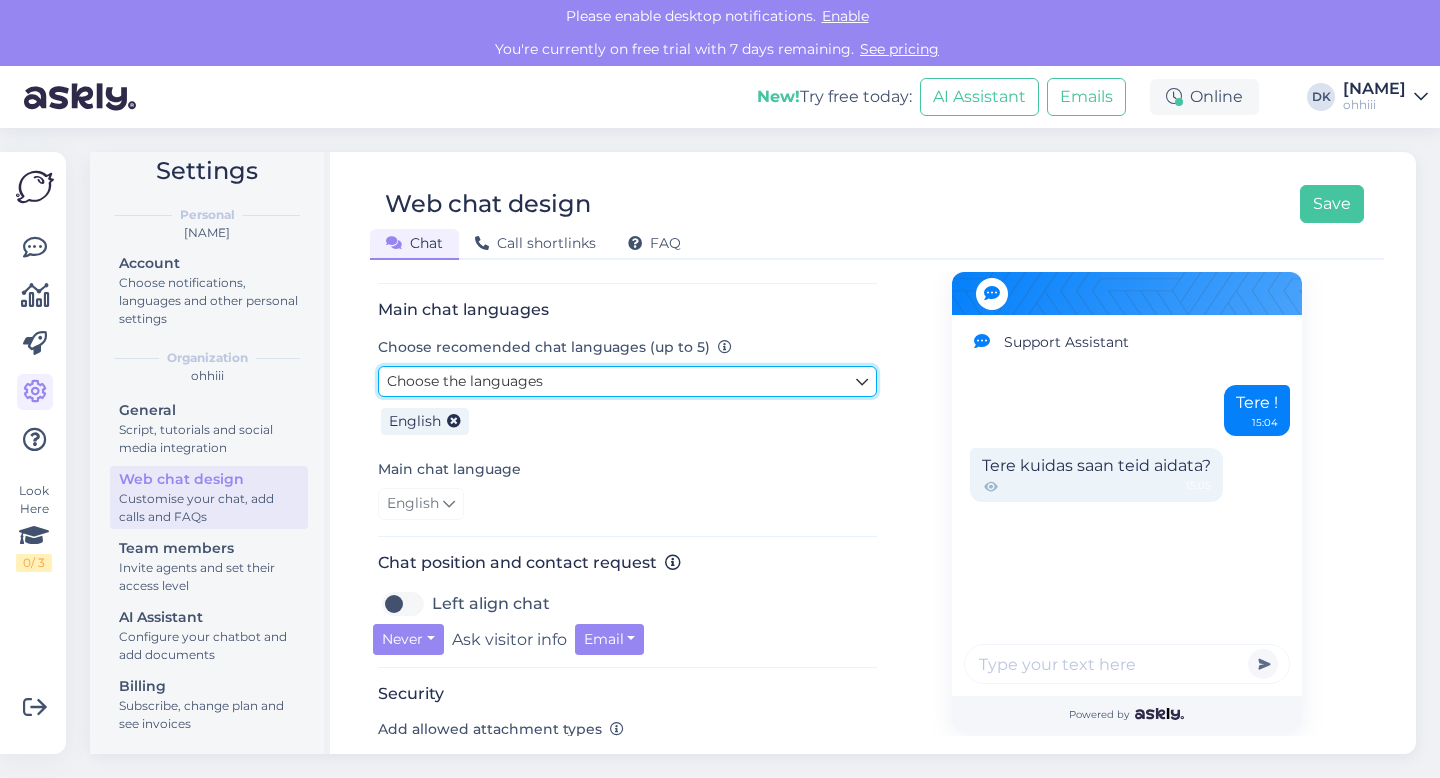 click on "Choose the languages" at bounding box center (627, 381) 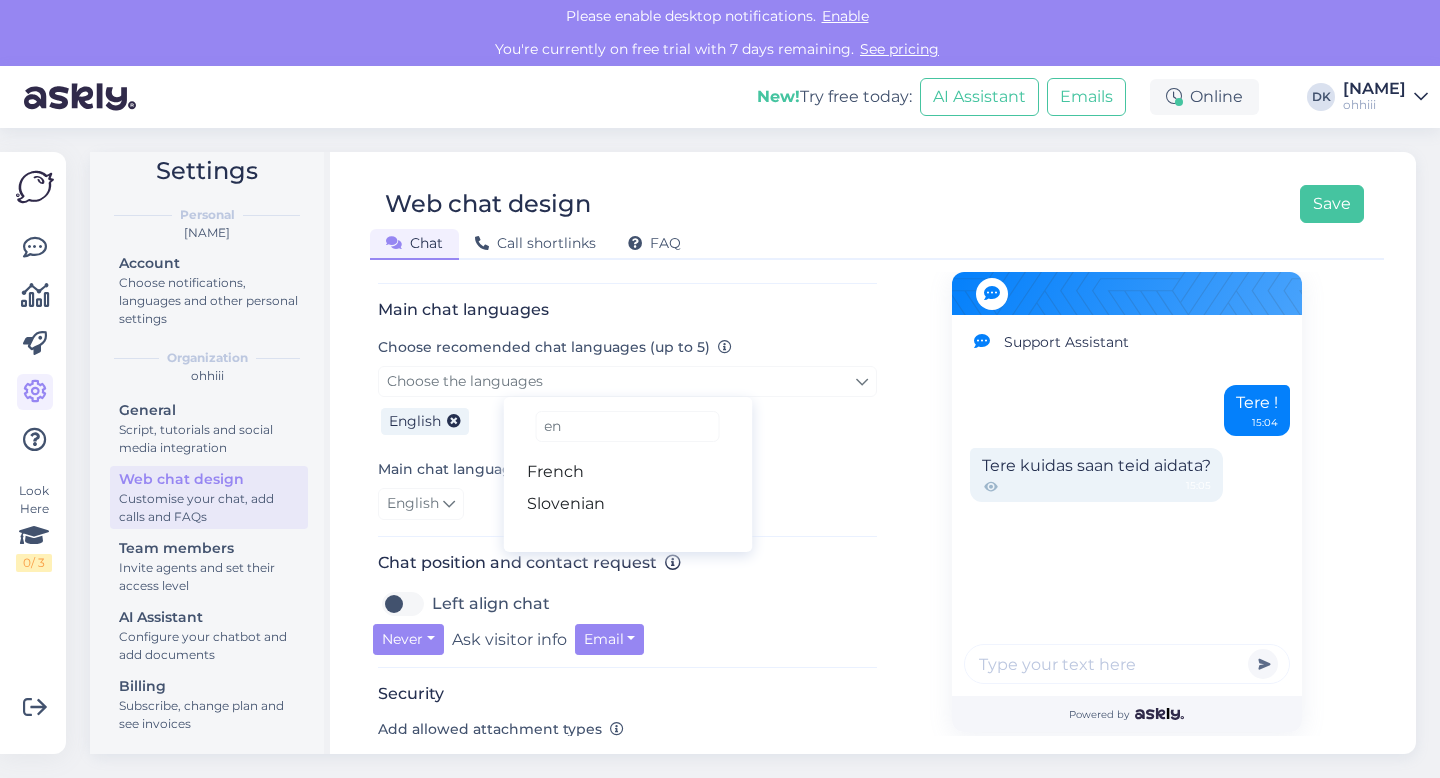click on "Main chat language English" at bounding box center [627, 488] 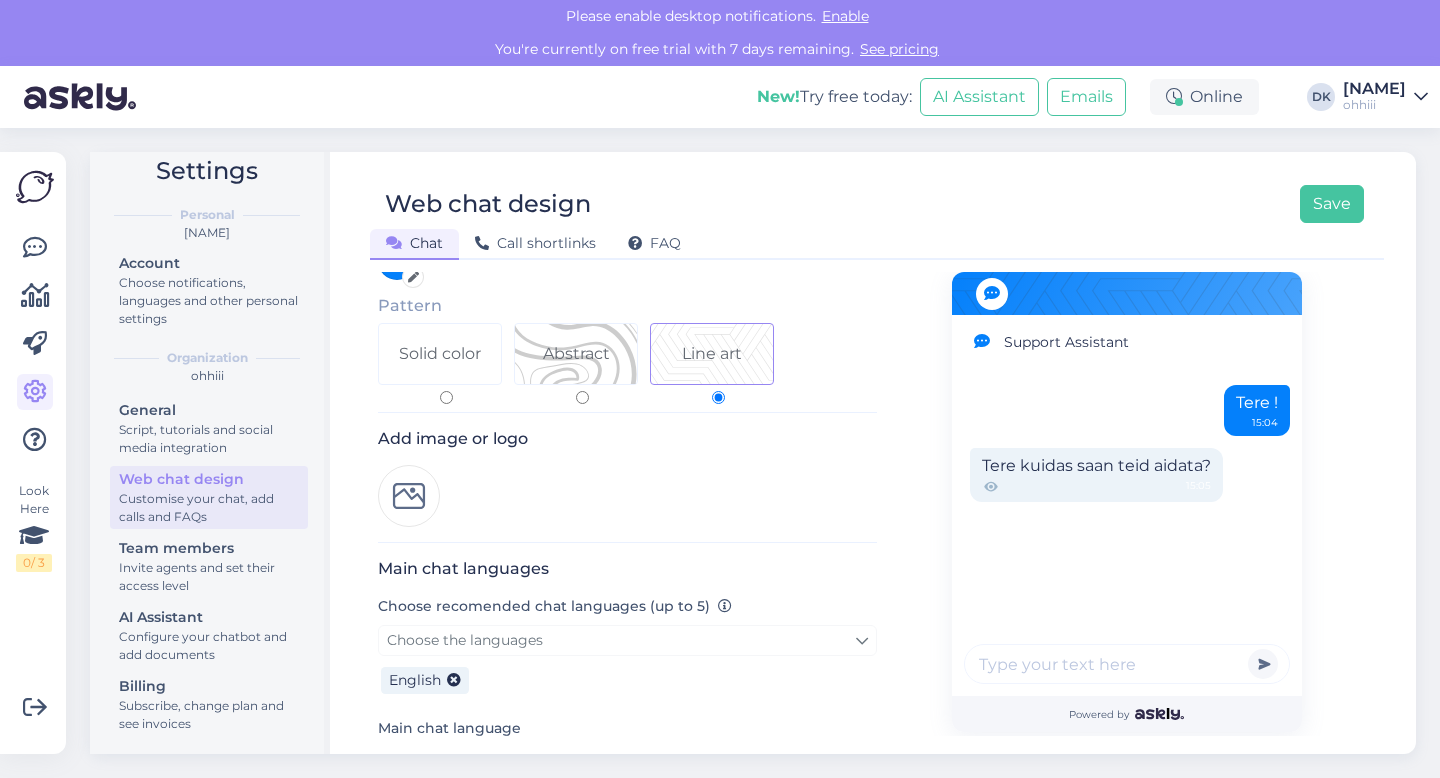 scroll, scrollTop: 156, scrollLeft: 0, axis: vertical 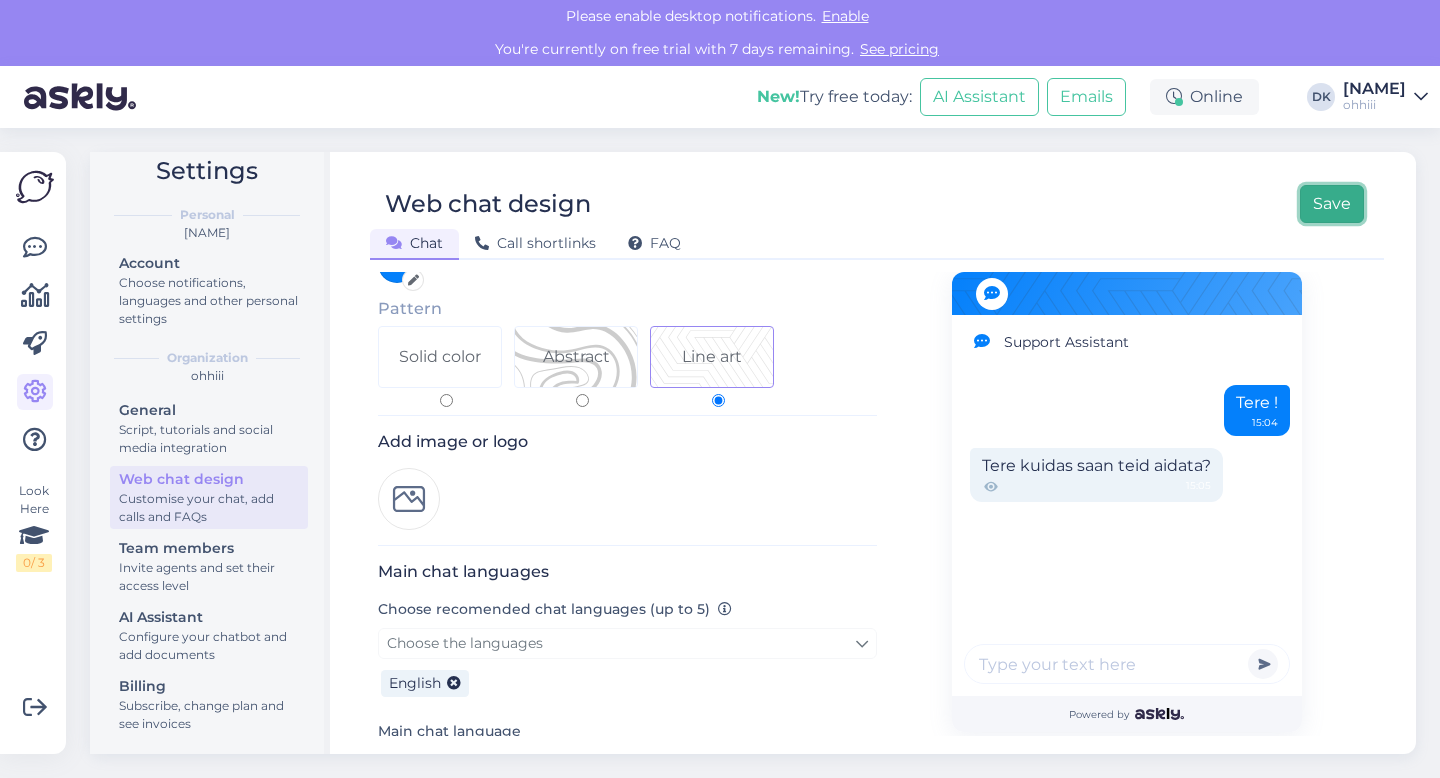 click on "Save" at bounding box center [1332, 204] 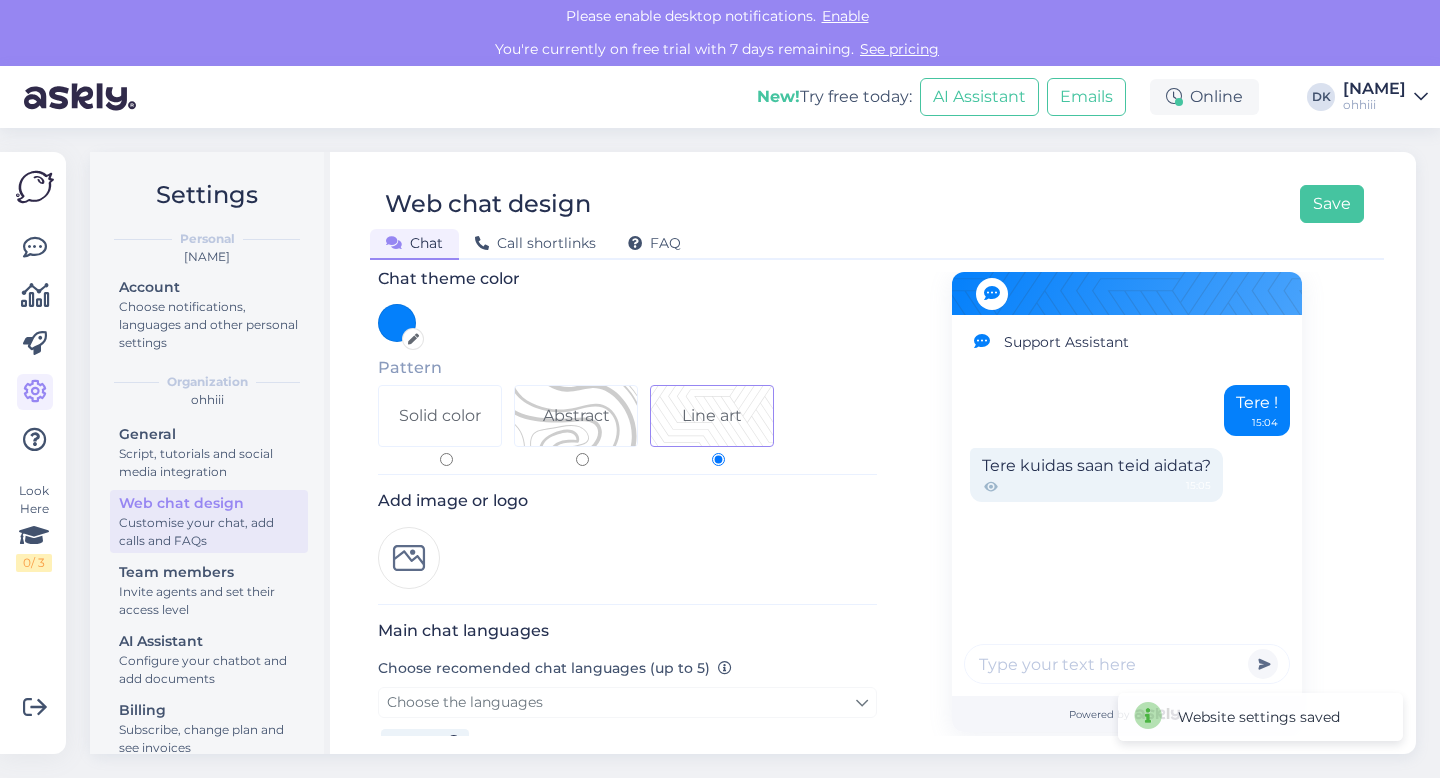 scroll, scrollTop: 114, scrollLeft: 0, axis: vertical 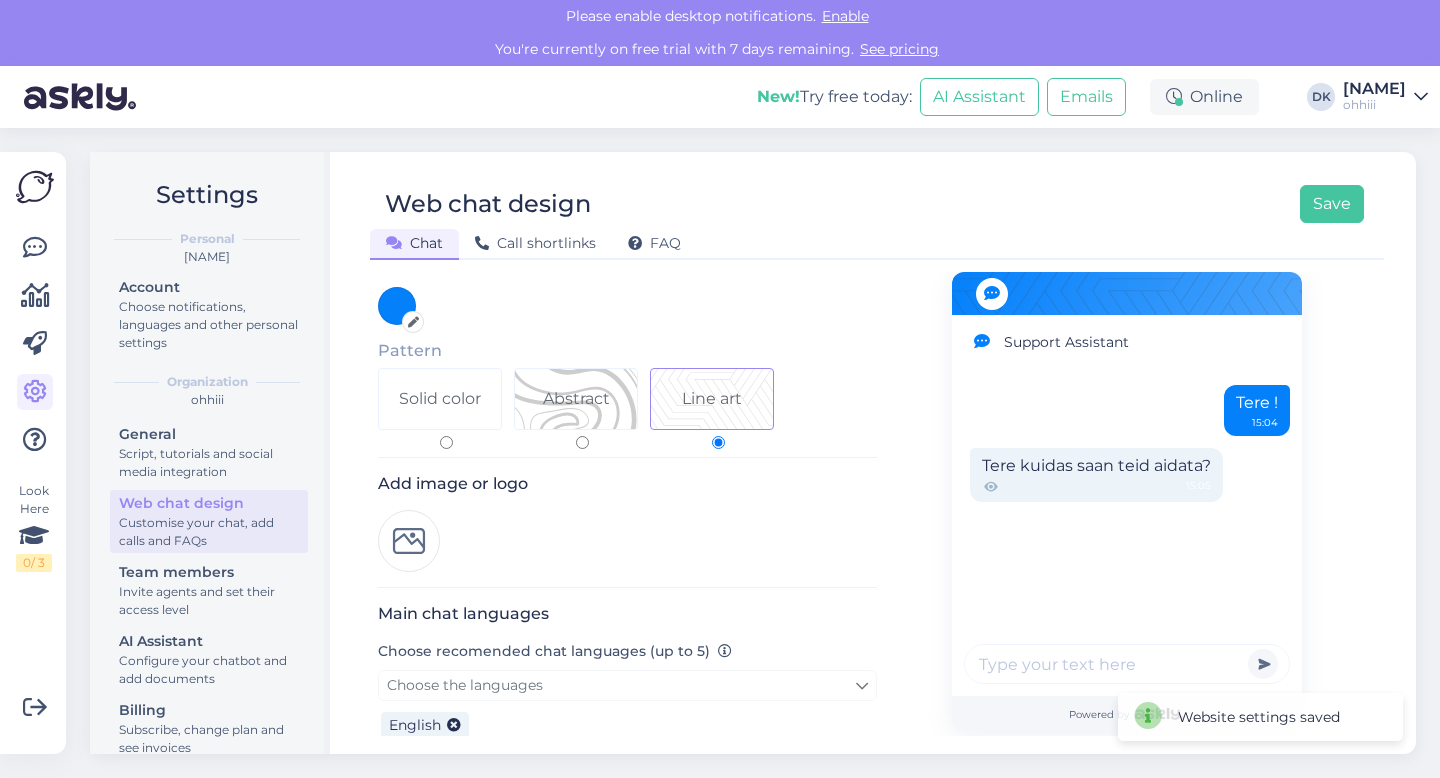click at bounding box center [409, 541] 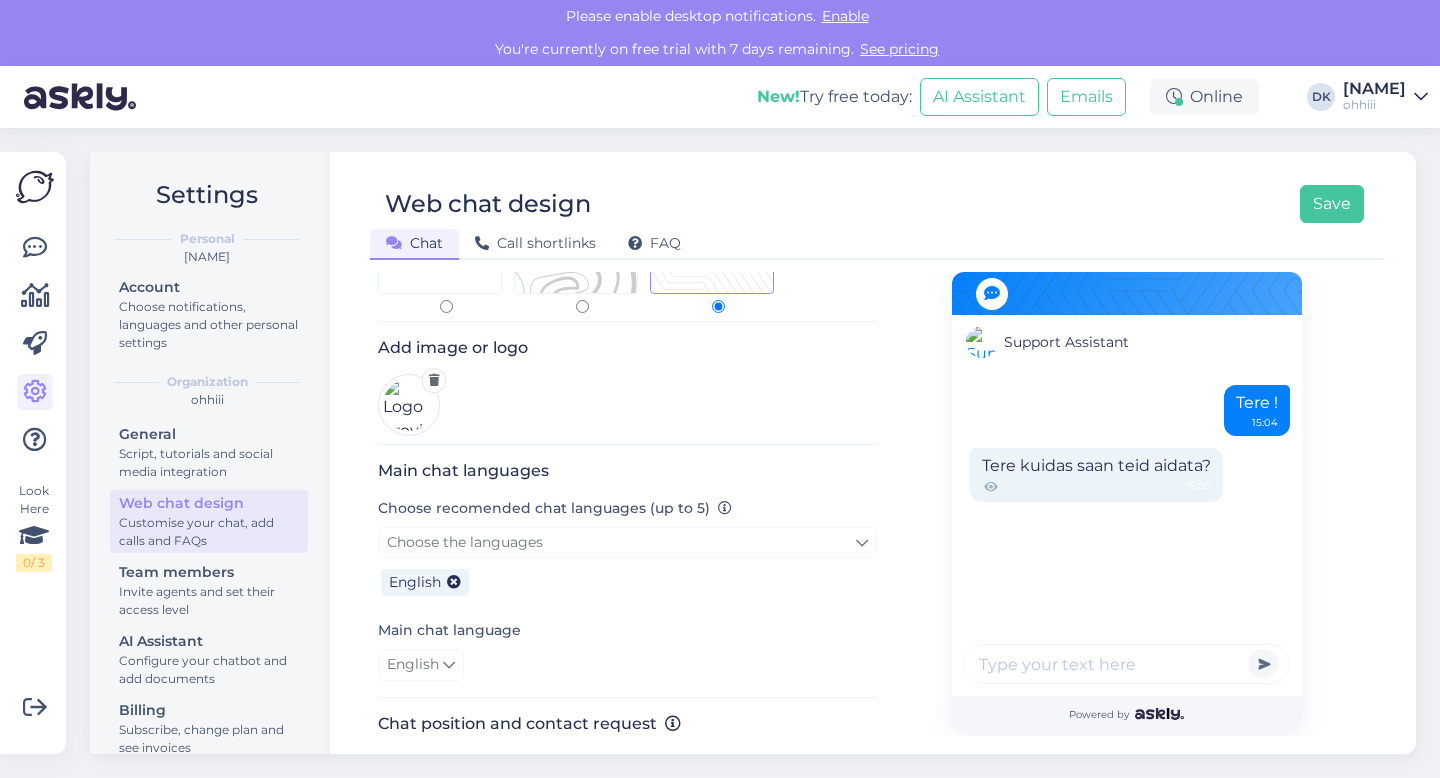 scroll, scrollTop: 261, scrollLeft: 0, axis: vertical 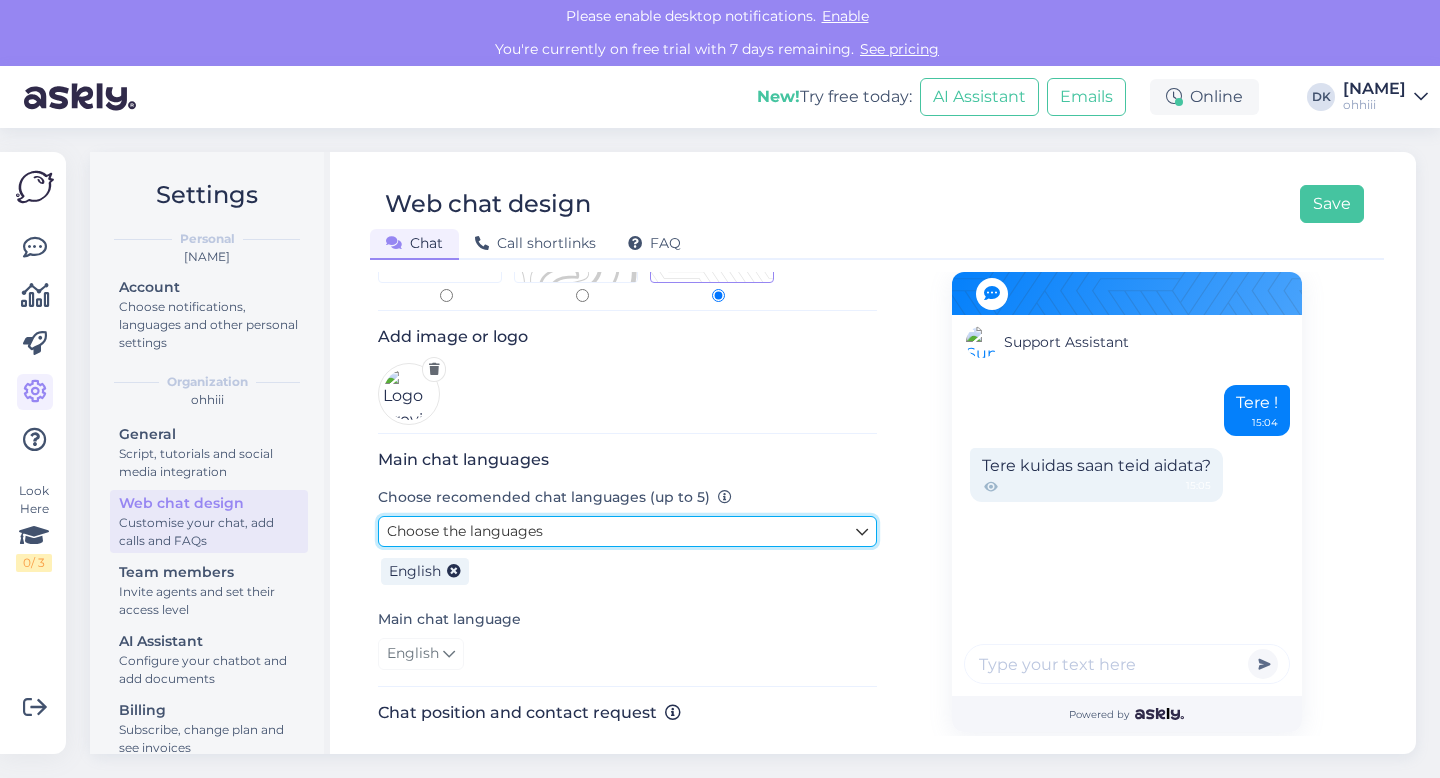 click on "Choose the languages" at bounding box center [627, 531] 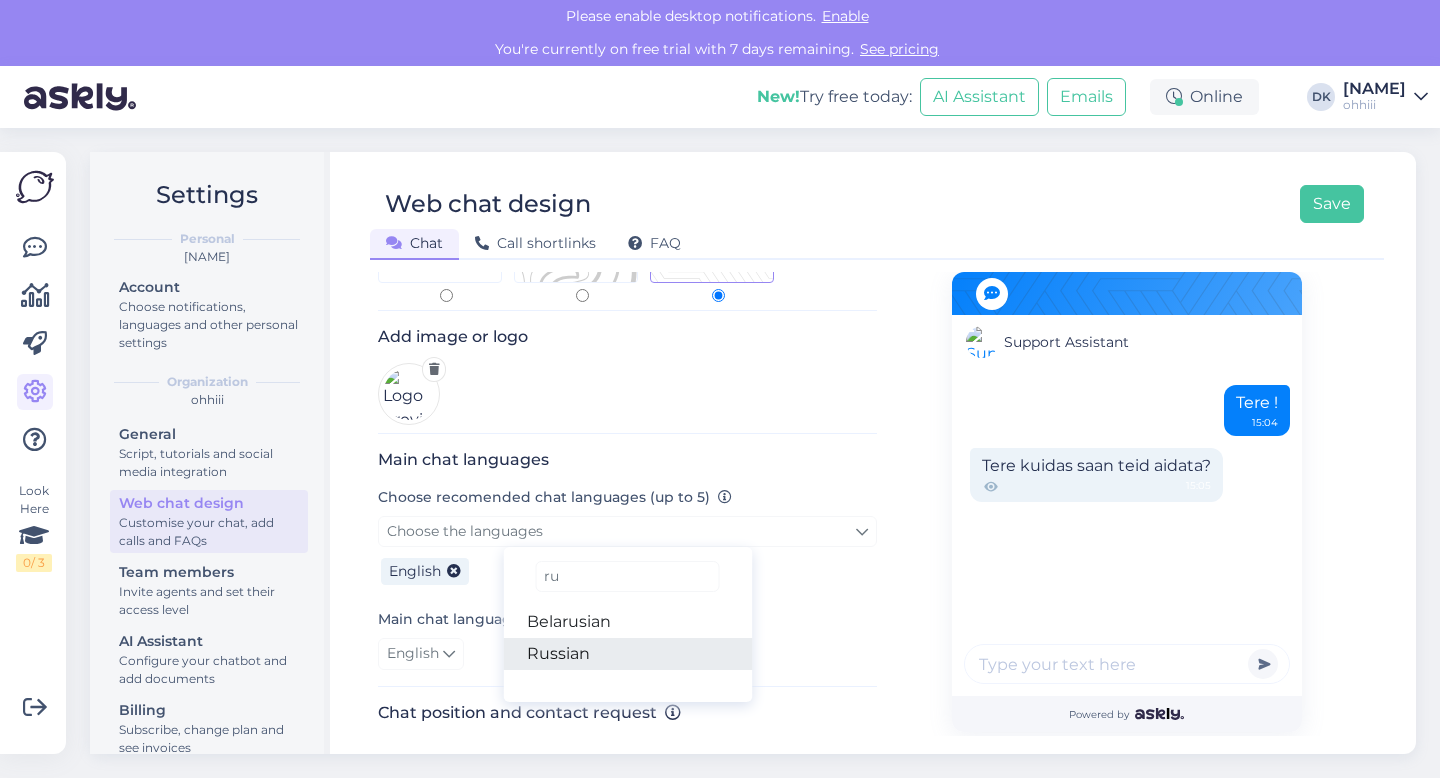 click on "Russian" at bounding box center [627, 654] 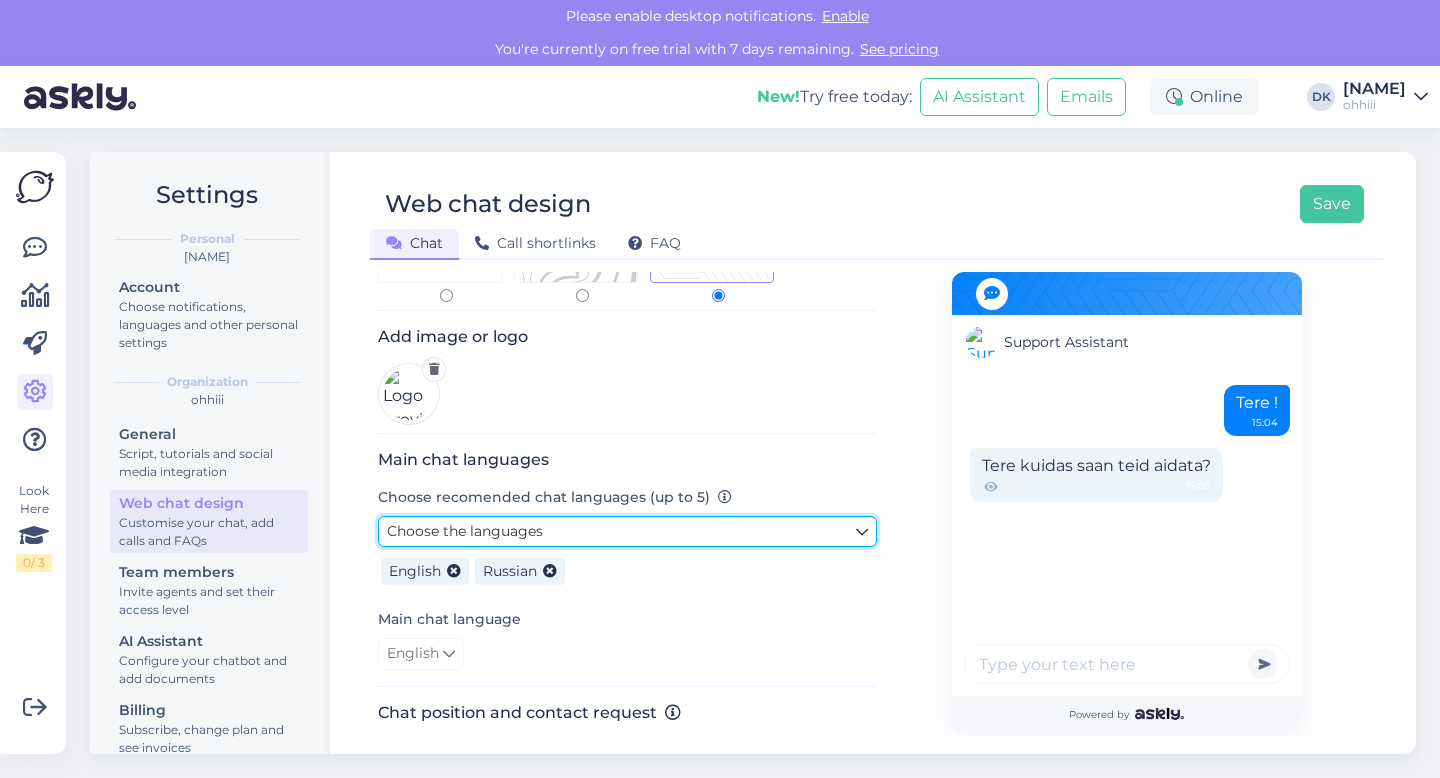 click on "Choose the languages" at bounding box center [627, 531] 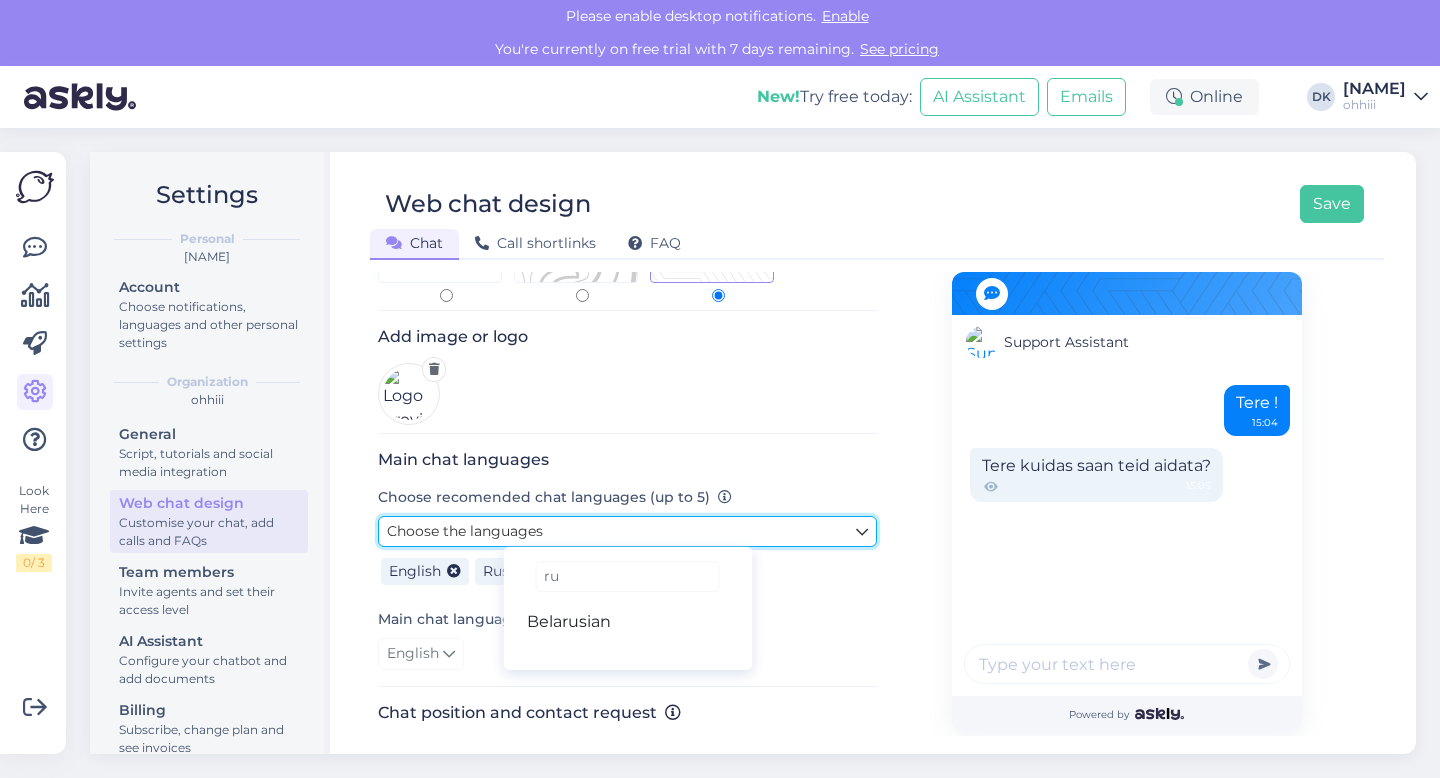 click on "Choose the languages" at bounding box center (627, 531) 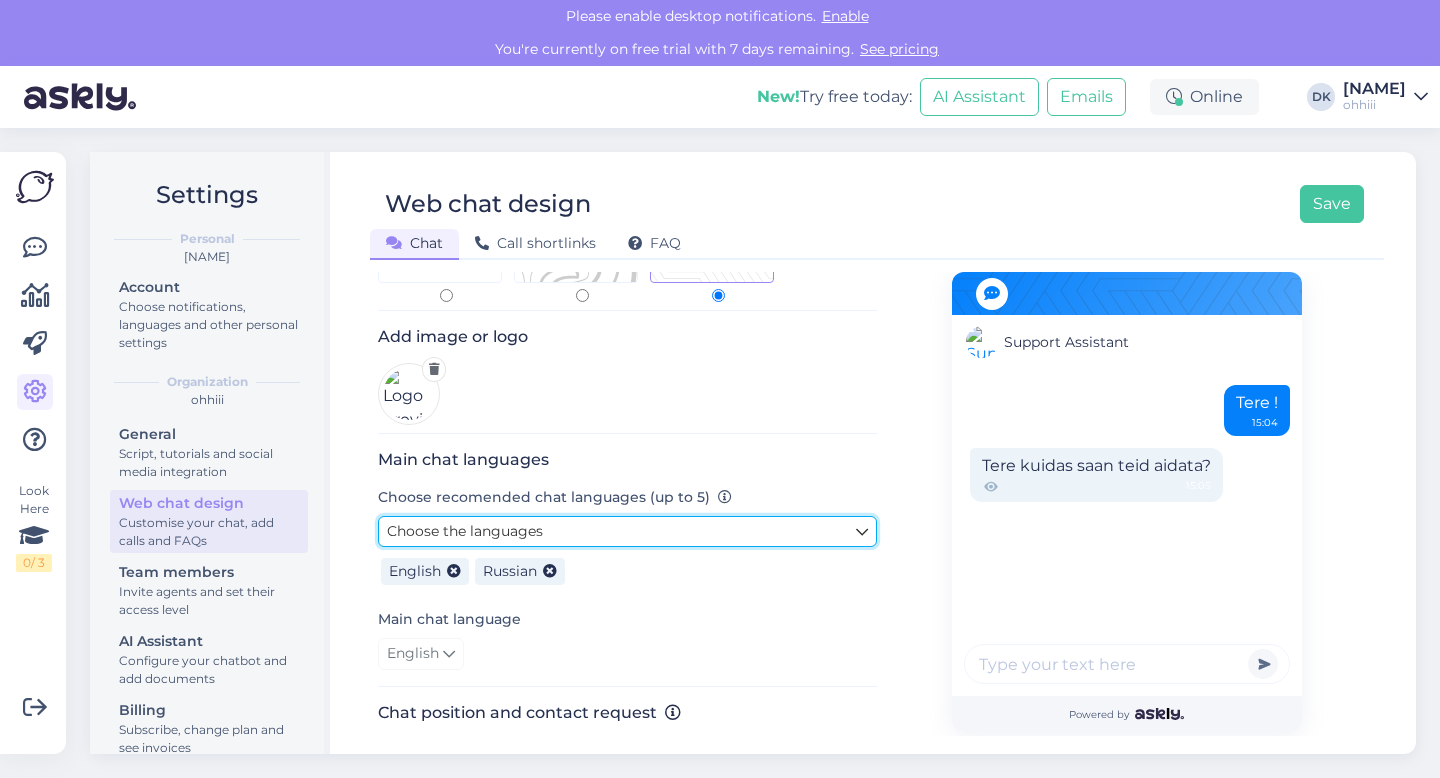 click on "Choose the languages" at bounding box center [627, 531] 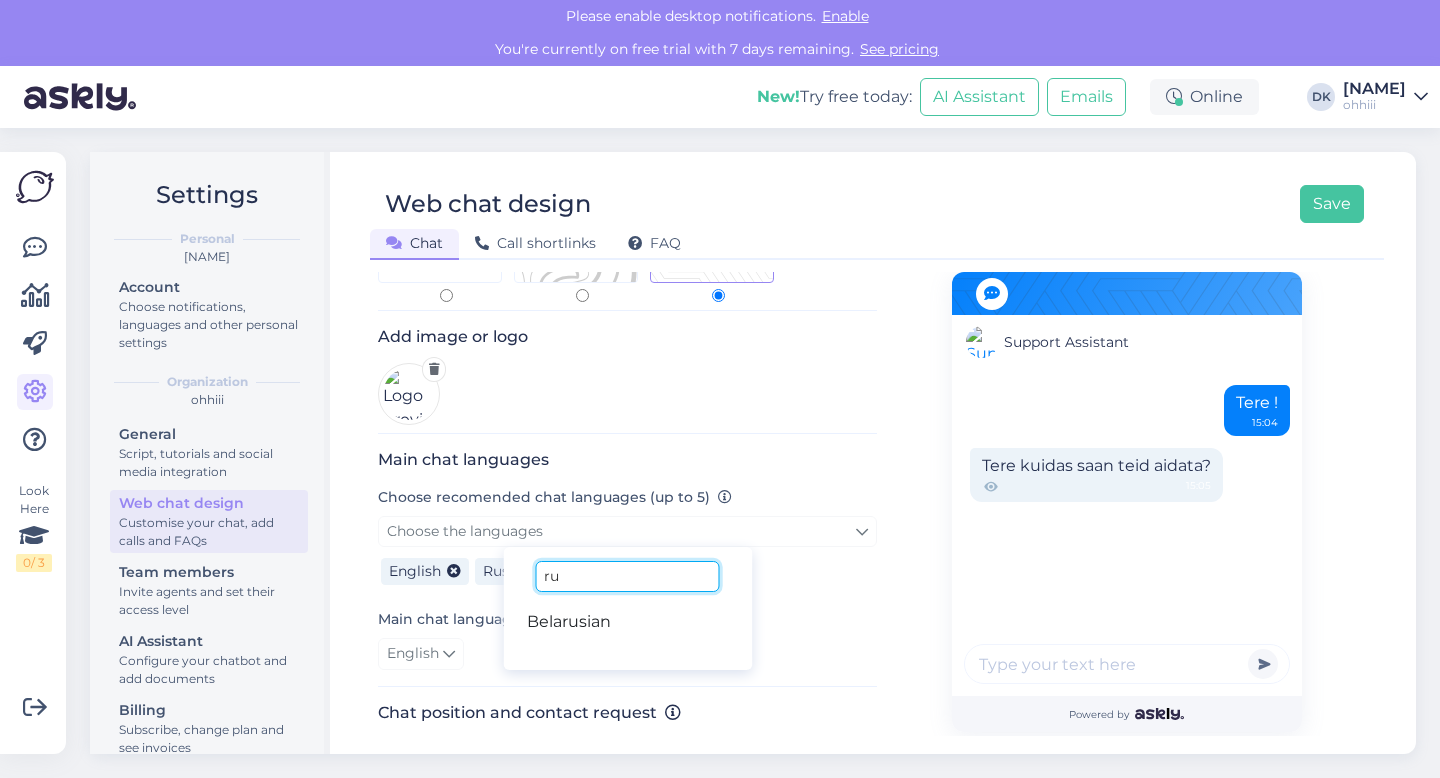 click on "ru" at bounding box center (627, 576) 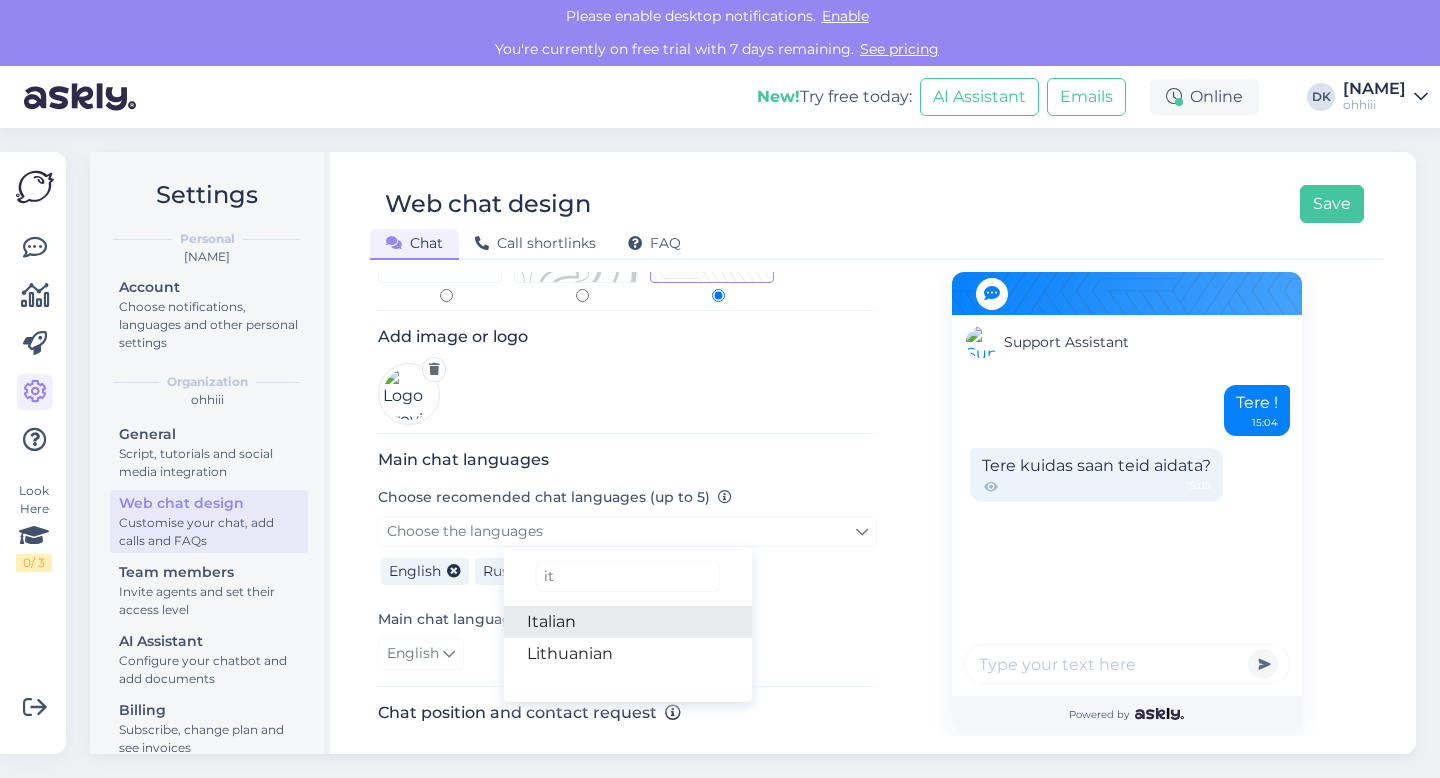 click on "Italian" at bounding box center [627, 622] 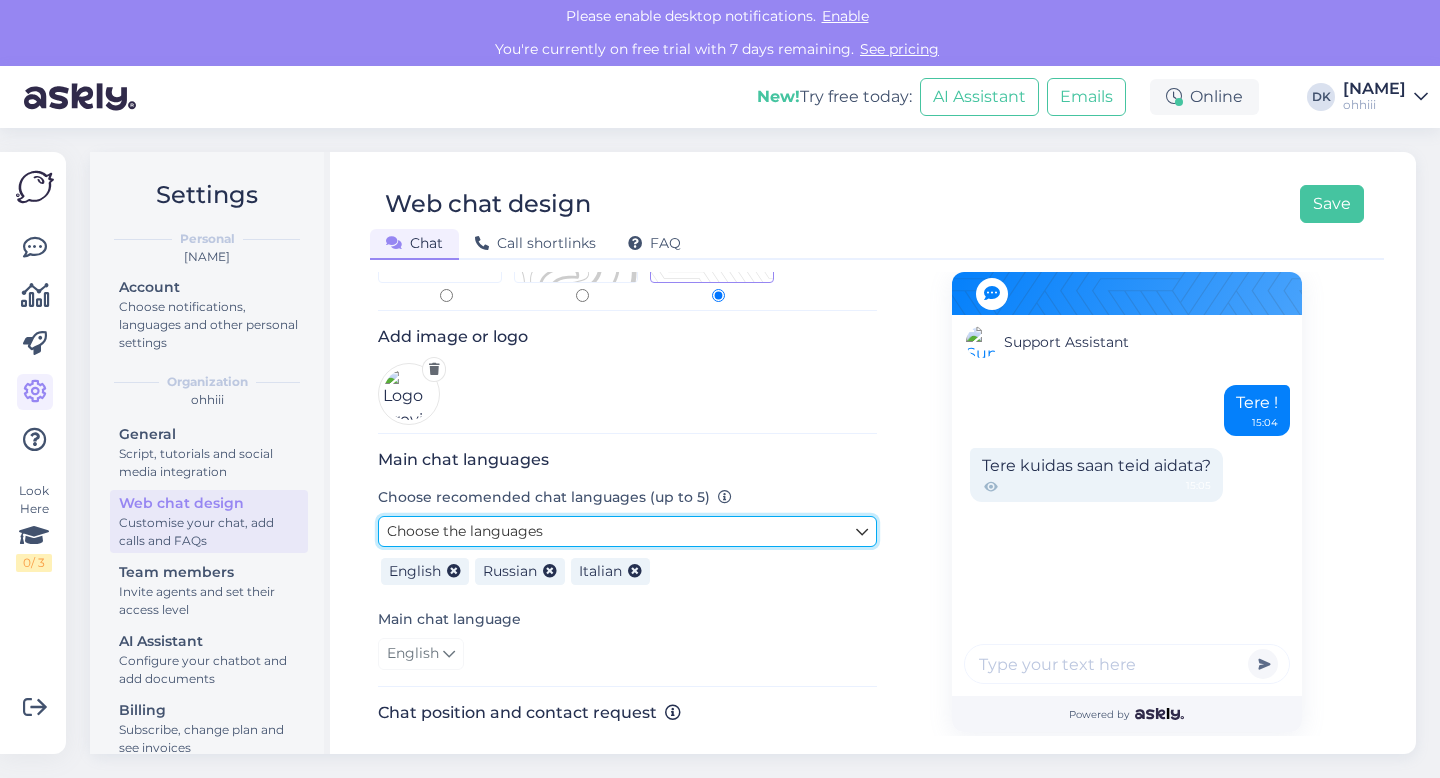 click on "Choose the languages" at bounding box center [627, 531] 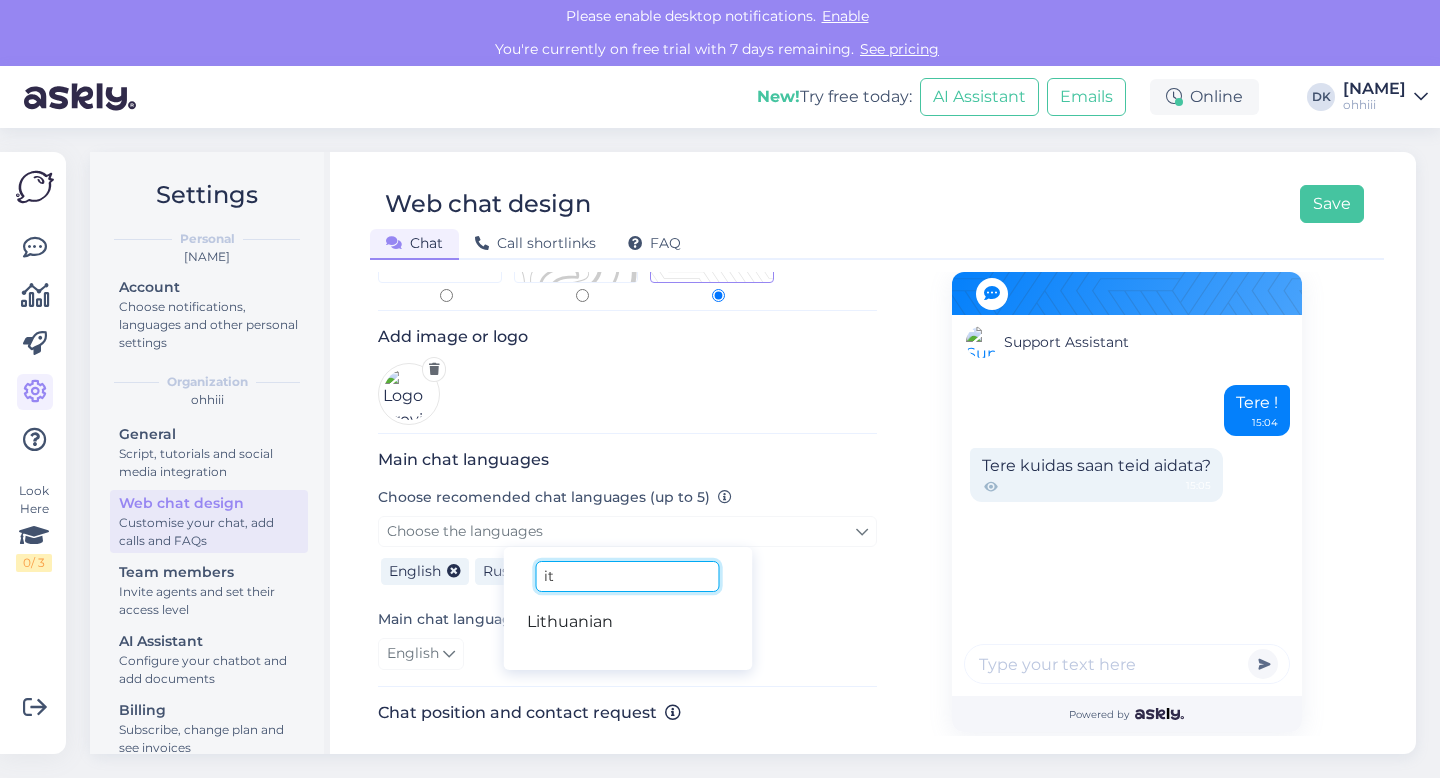 click on "it" at bounding box center [627, 576] 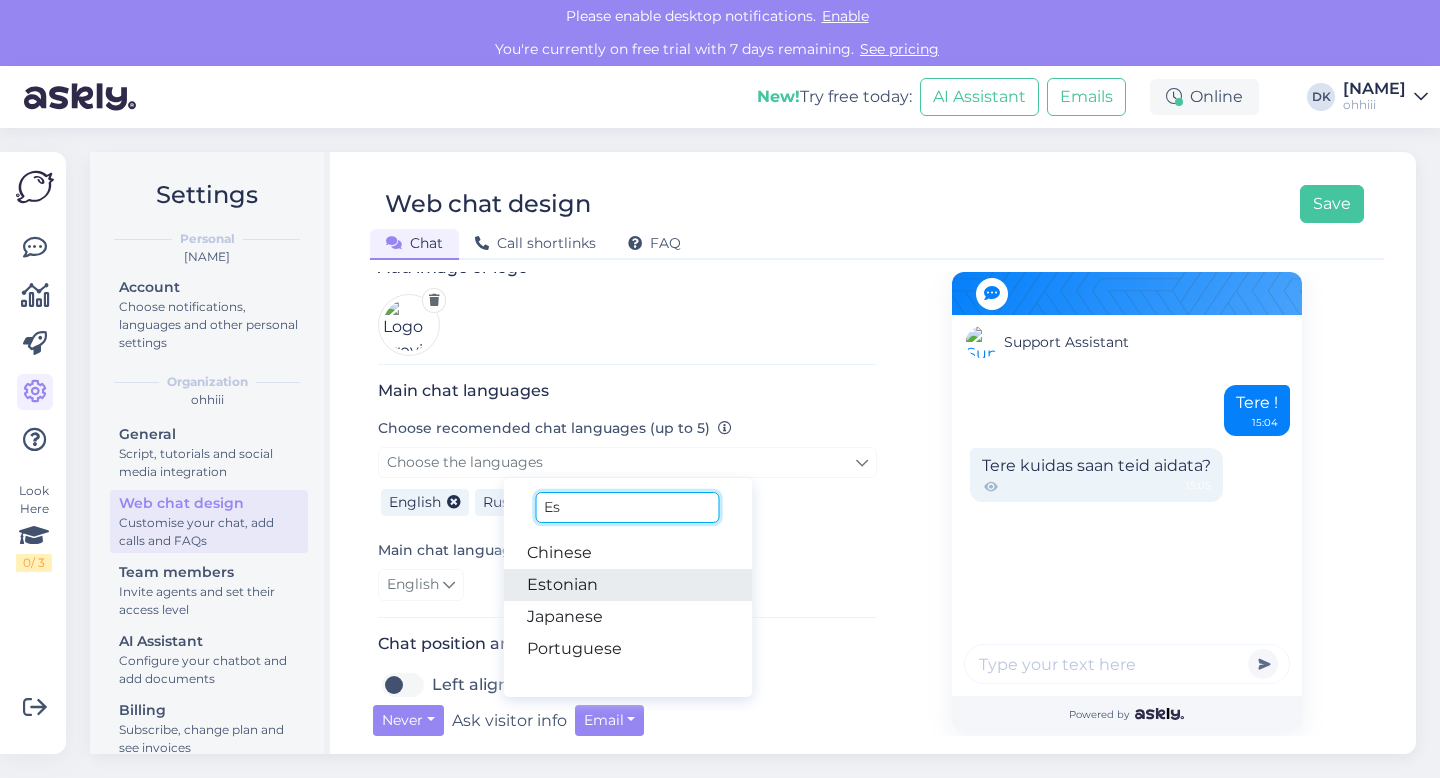 scroll, scrollTop: 276, scrollLeft: 0, axis: vertical 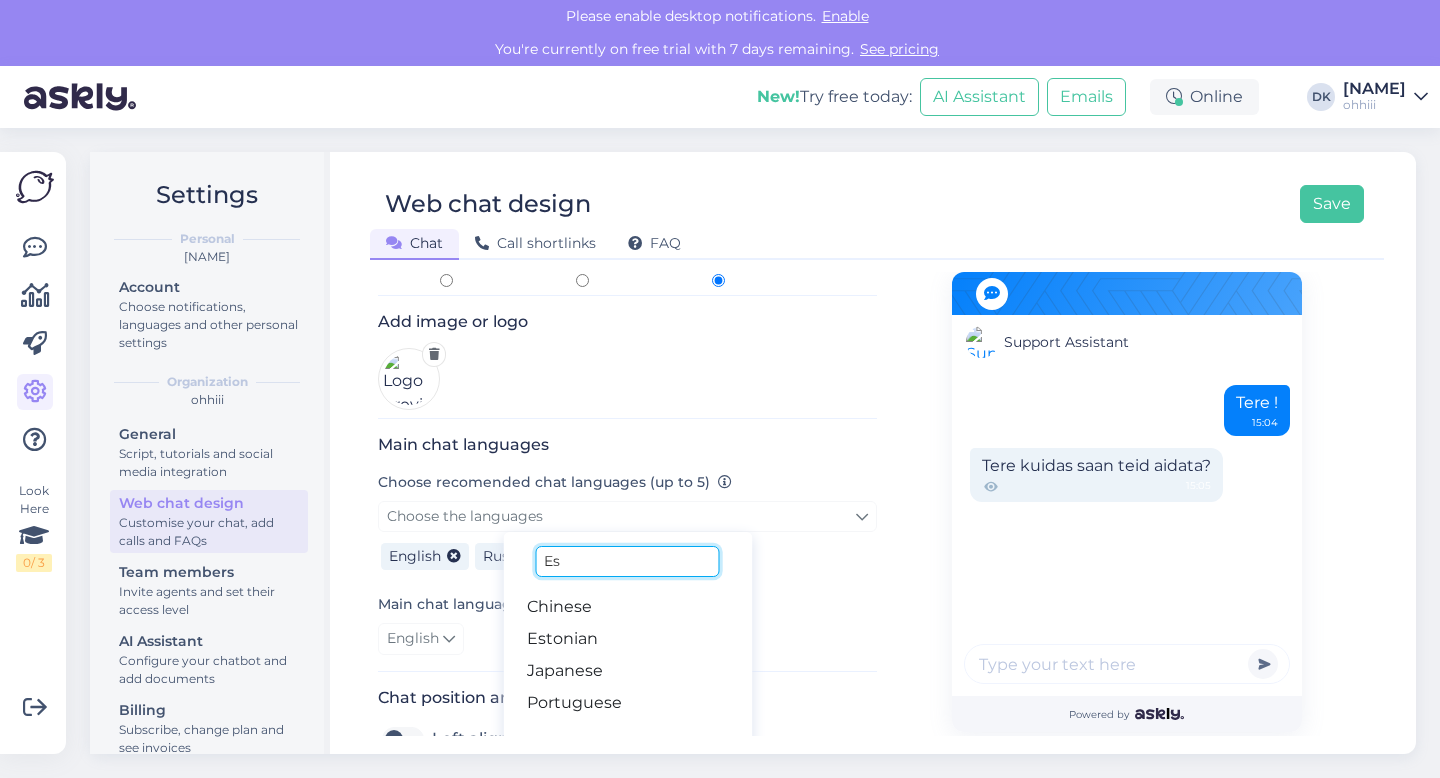 type on "E" 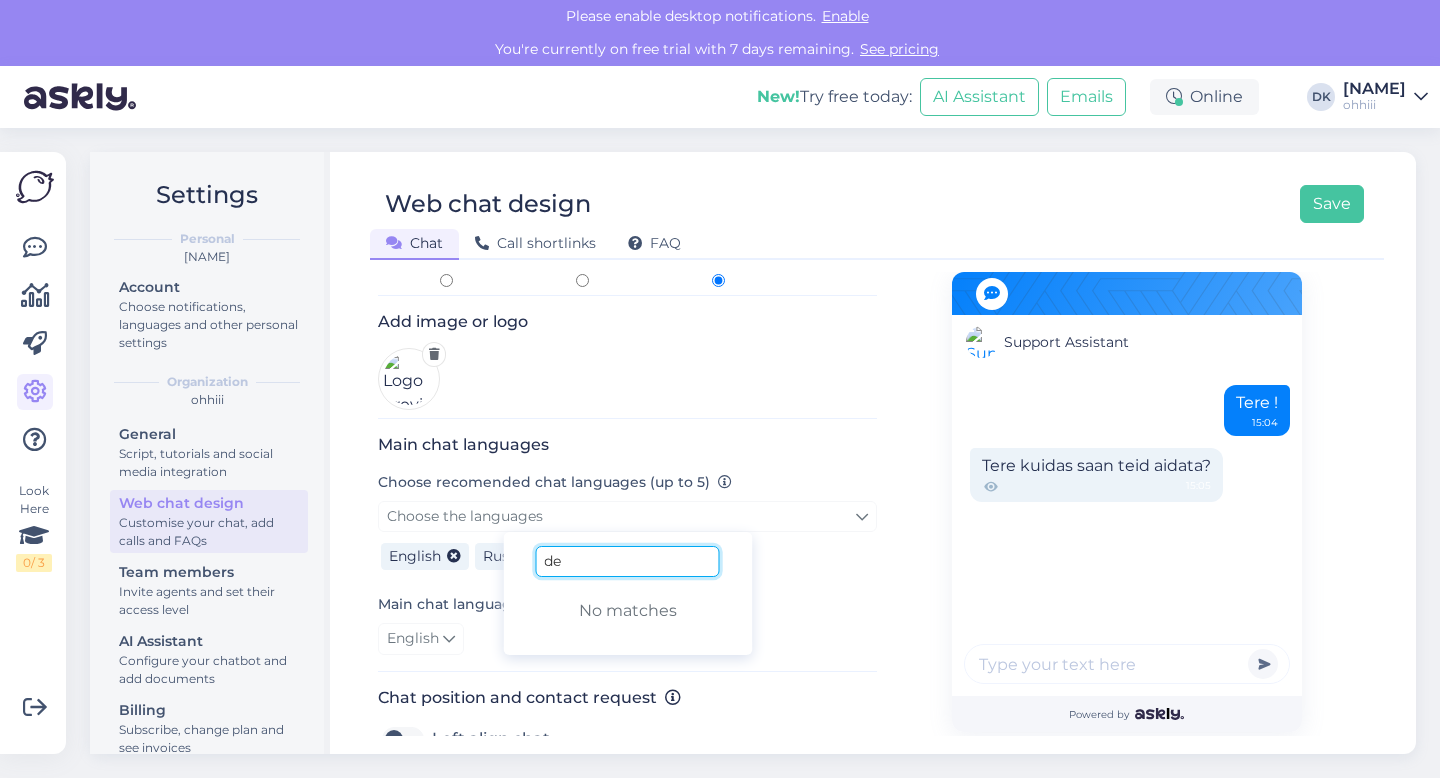 type on "d" 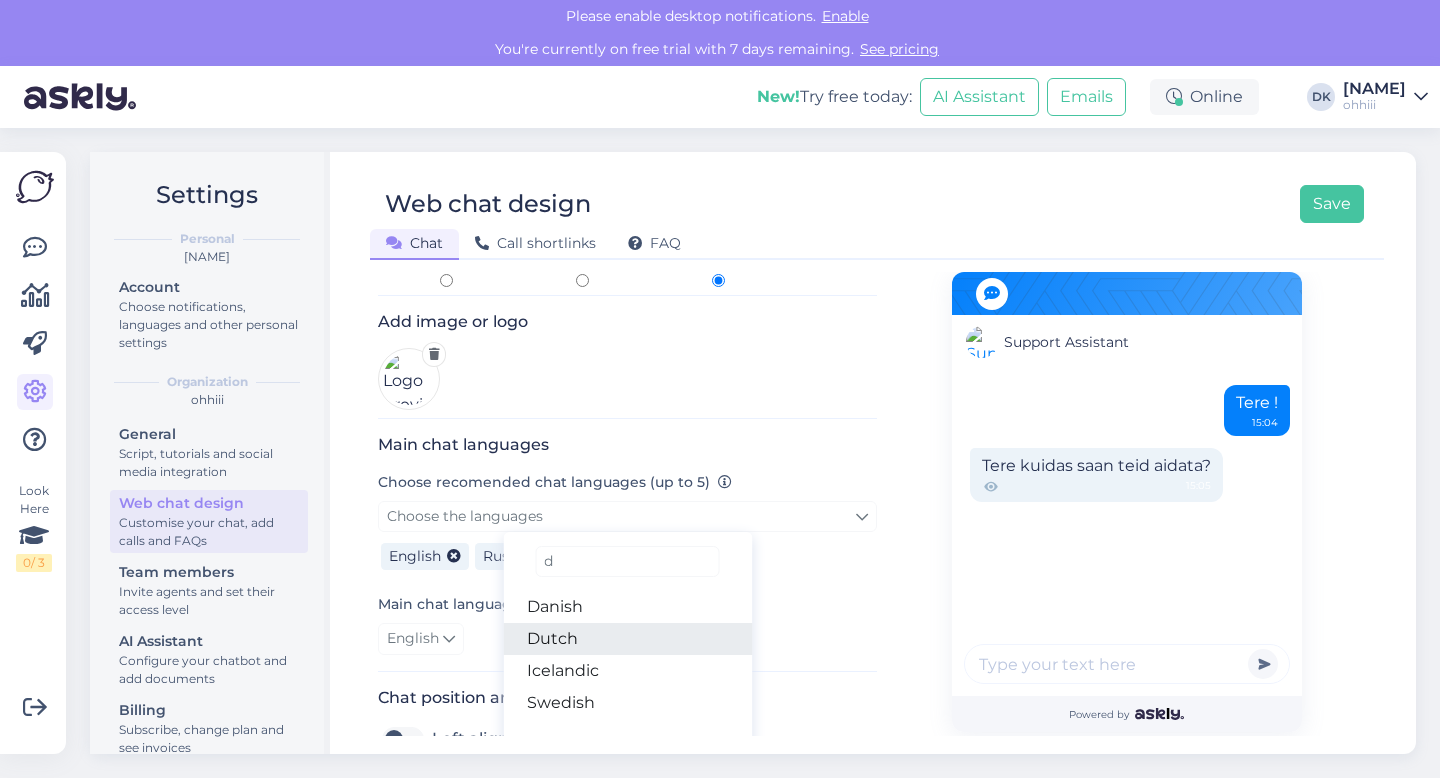 click on "Dutch" at bounding box center [627, 639] 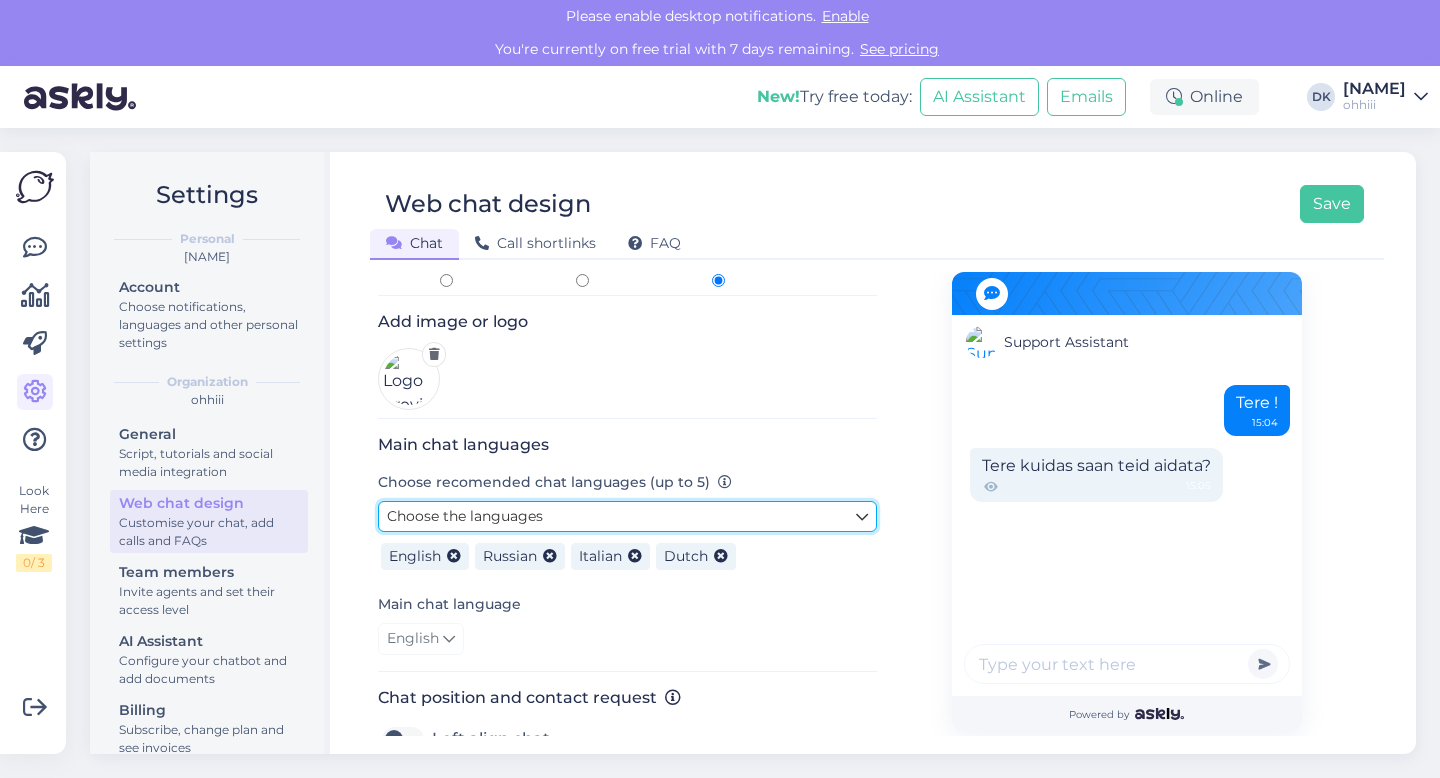 click on "Choose the languages" at bounding box center (627, 516) 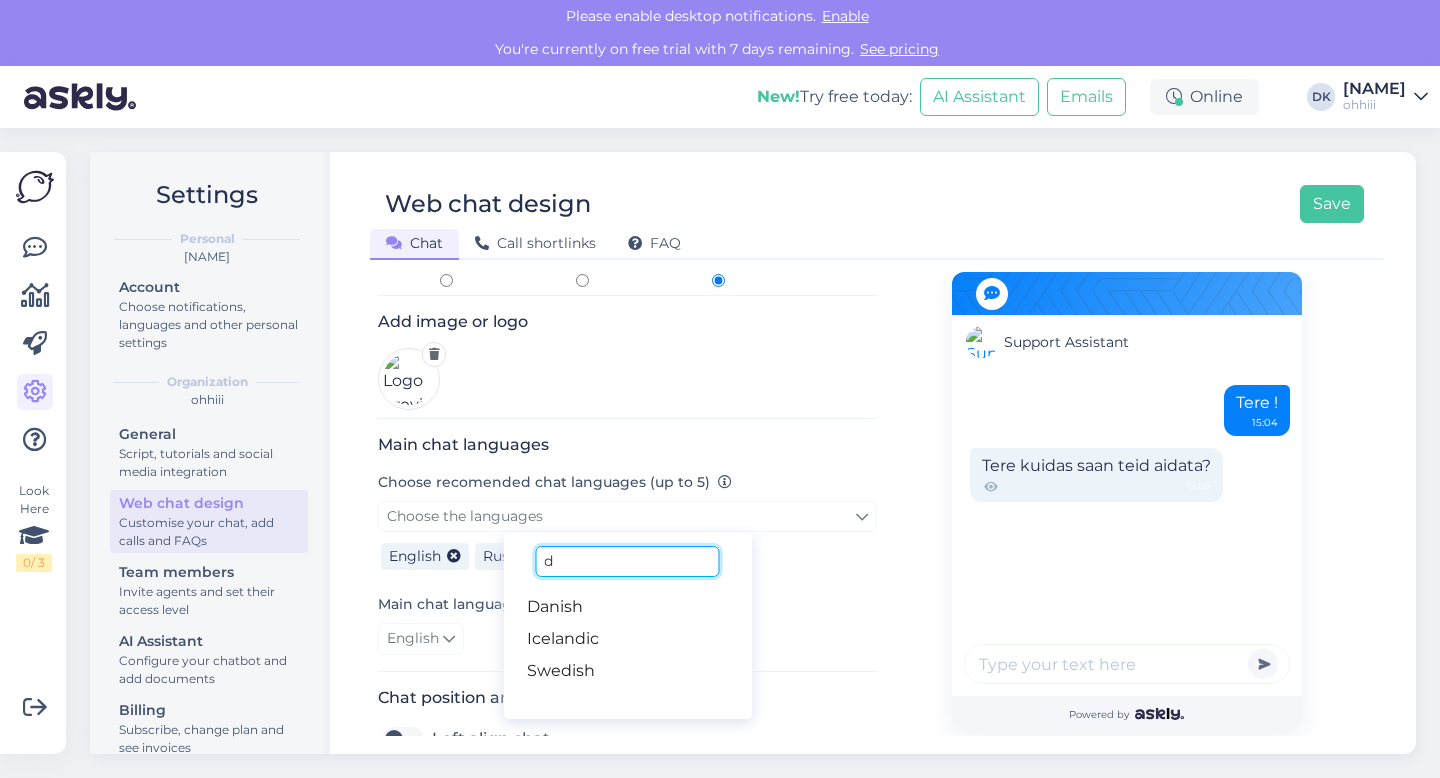 click on "d" at bounding box center (627, 561) 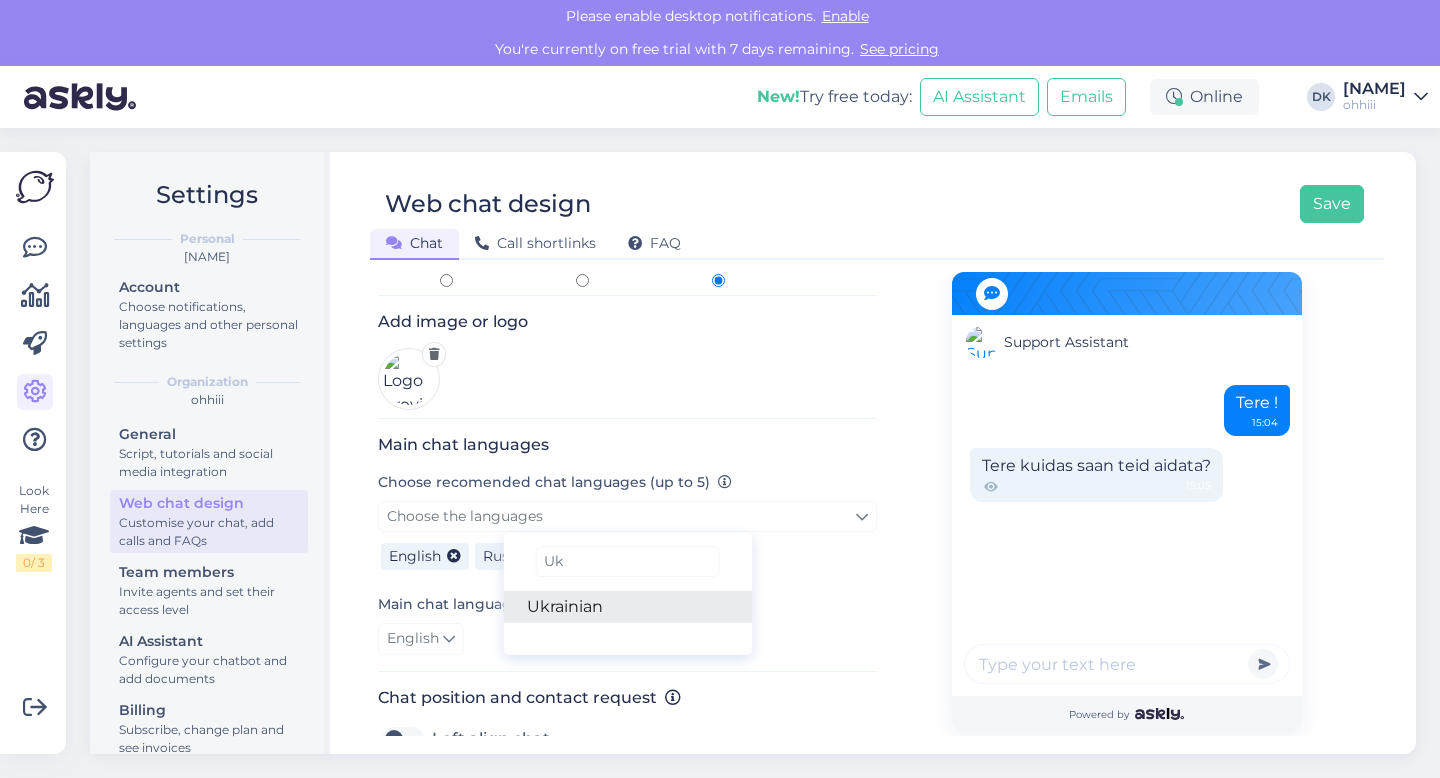 click on "Ukrainian" at bounding box center [627, 607] 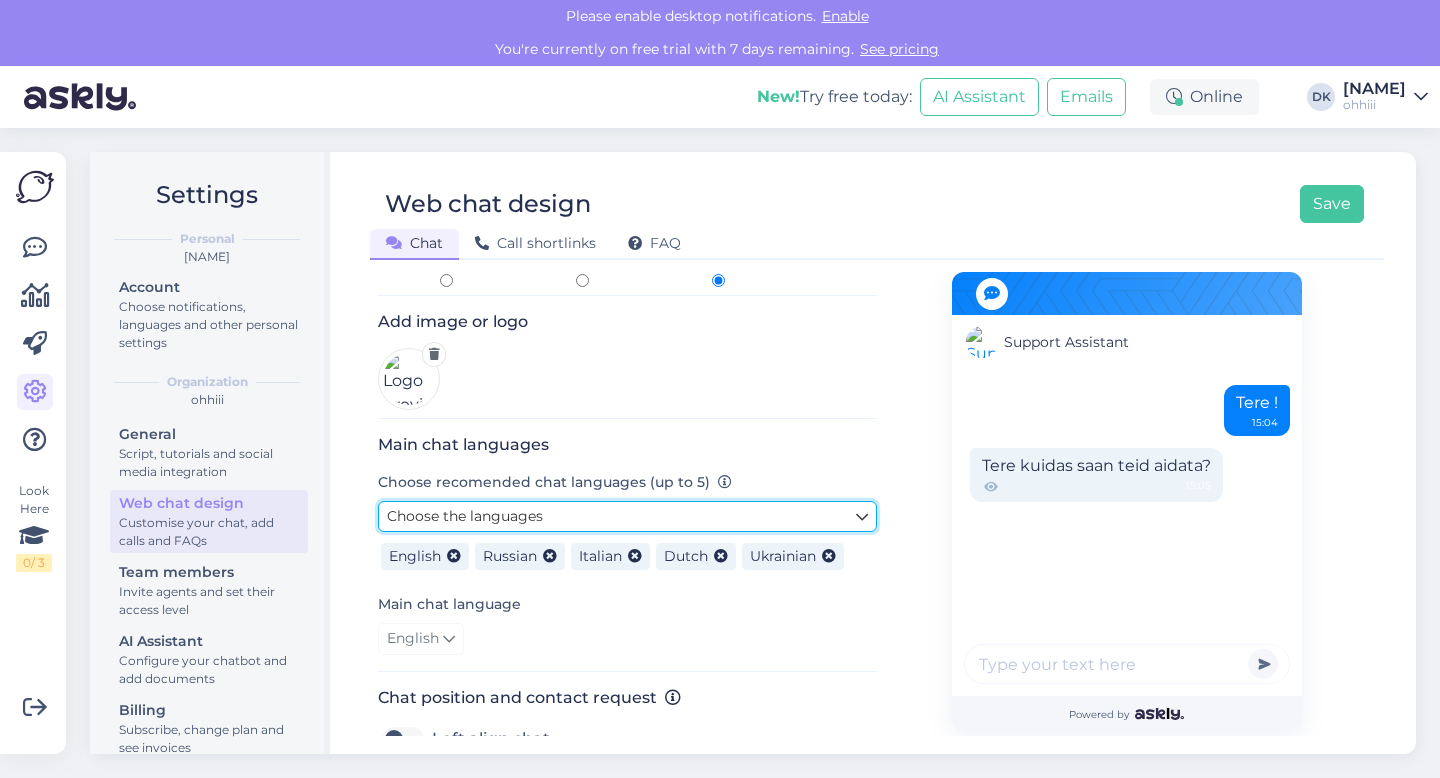 click on "Choose the languages" at bounding box center (627, 516) 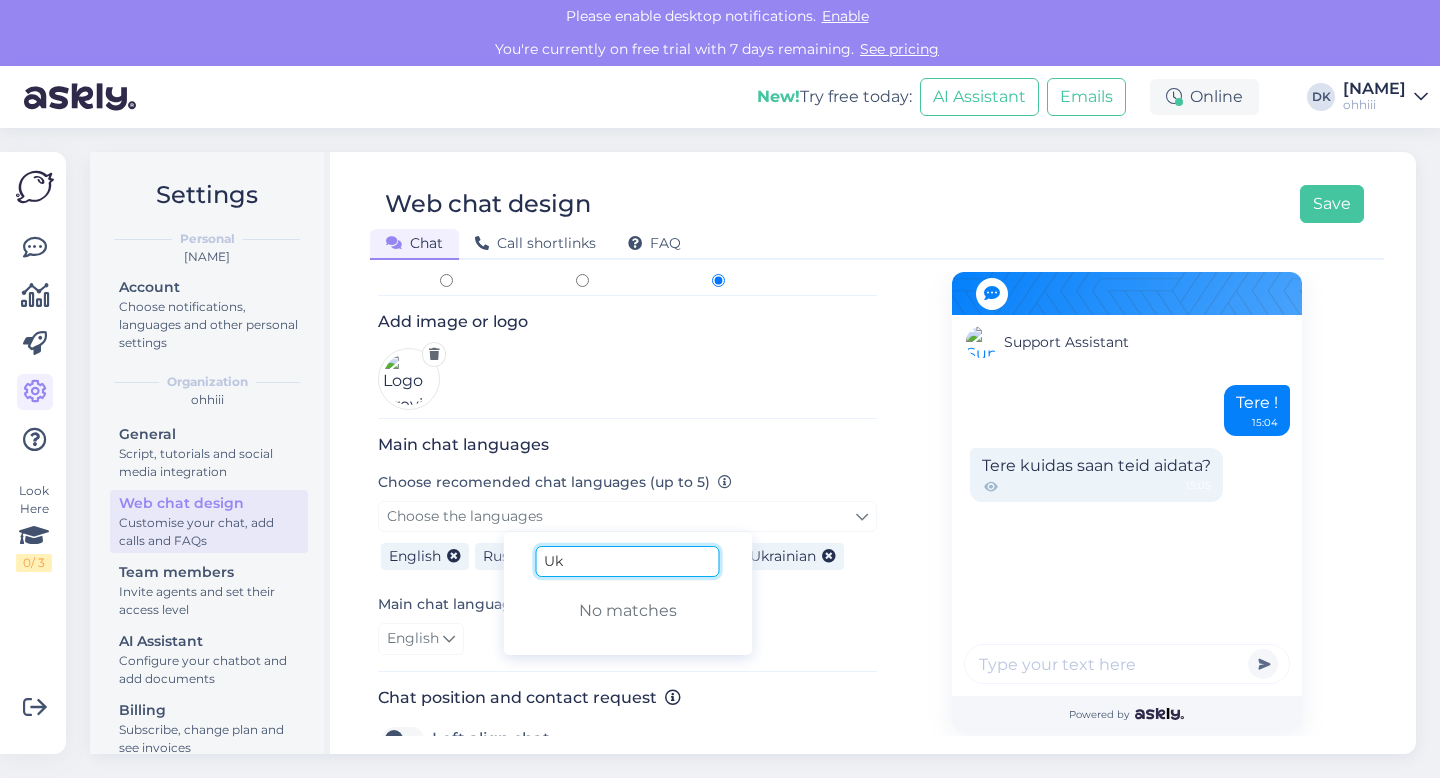 click on "Uk" at bounding box center (627, 561) 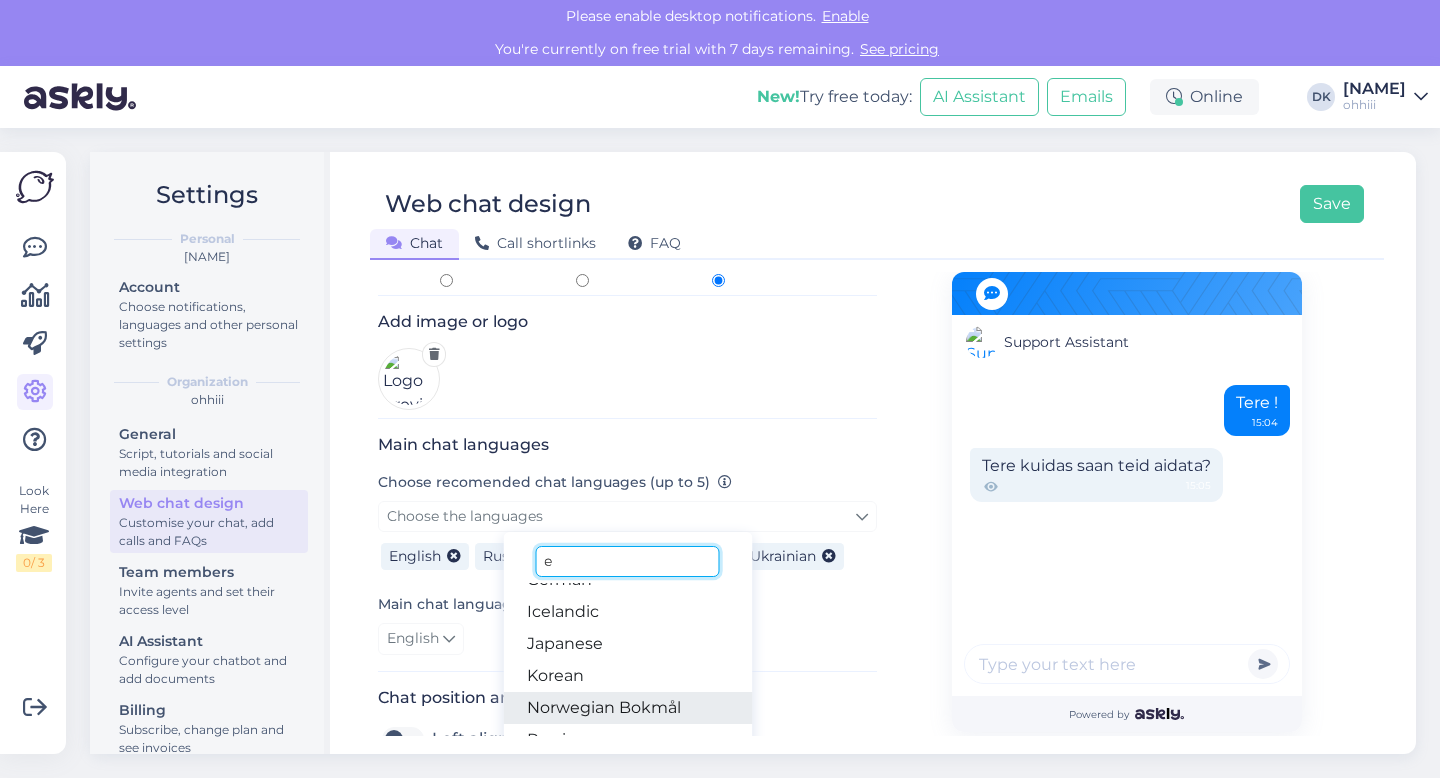scroll, scrollTop: 246, scrollLeft: 0, axis: vertical 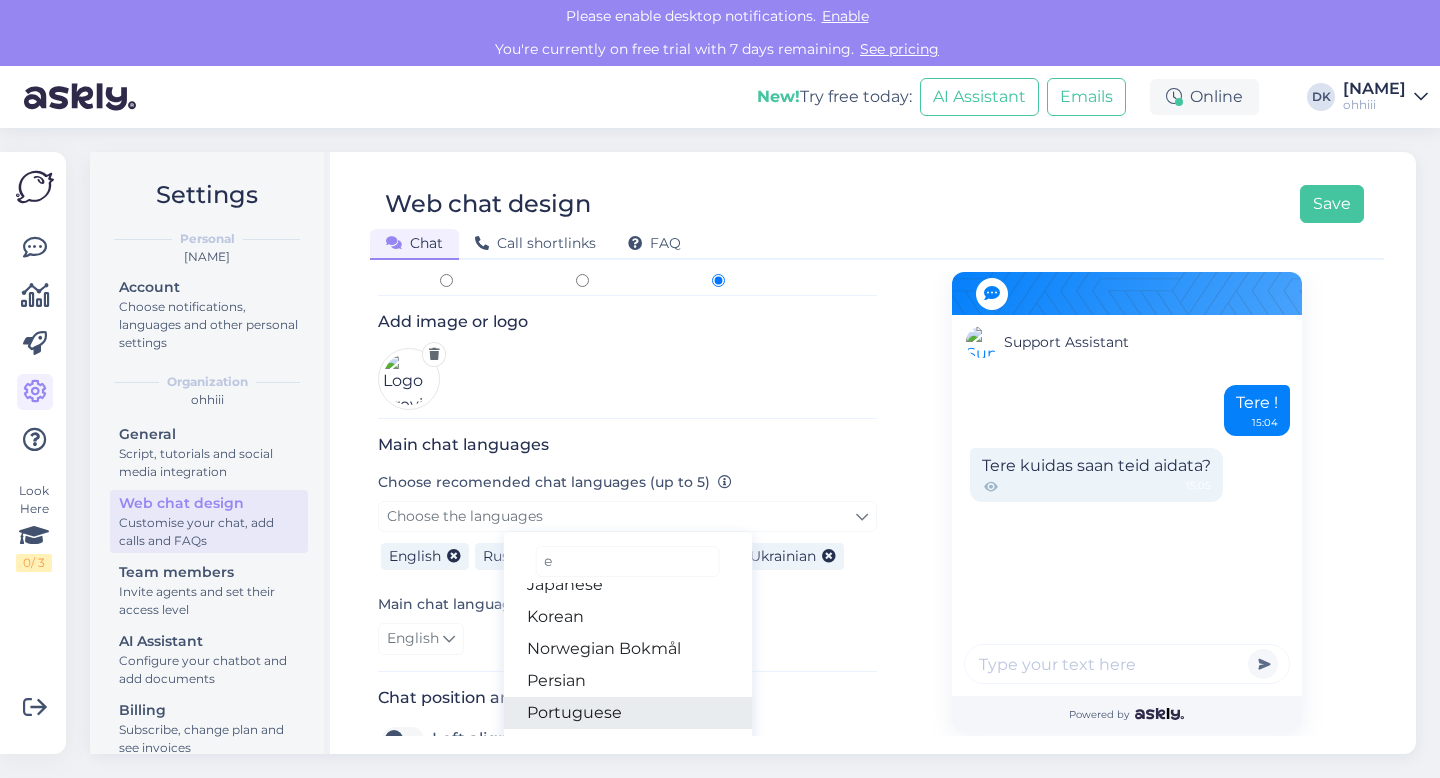 click on "Portuguese" at bounding box center [627, 713] 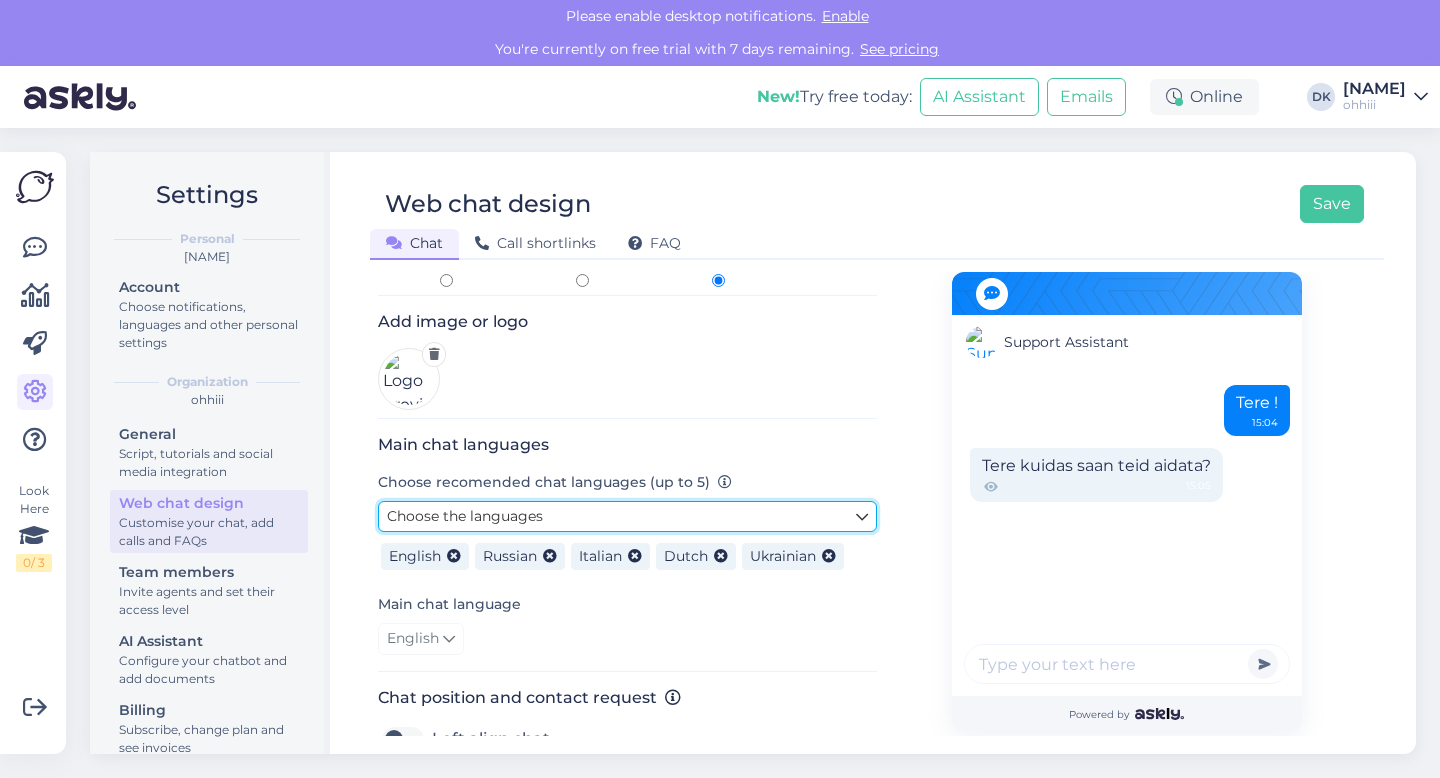 click on "Choose the languages" at bounding box center (627, 516) 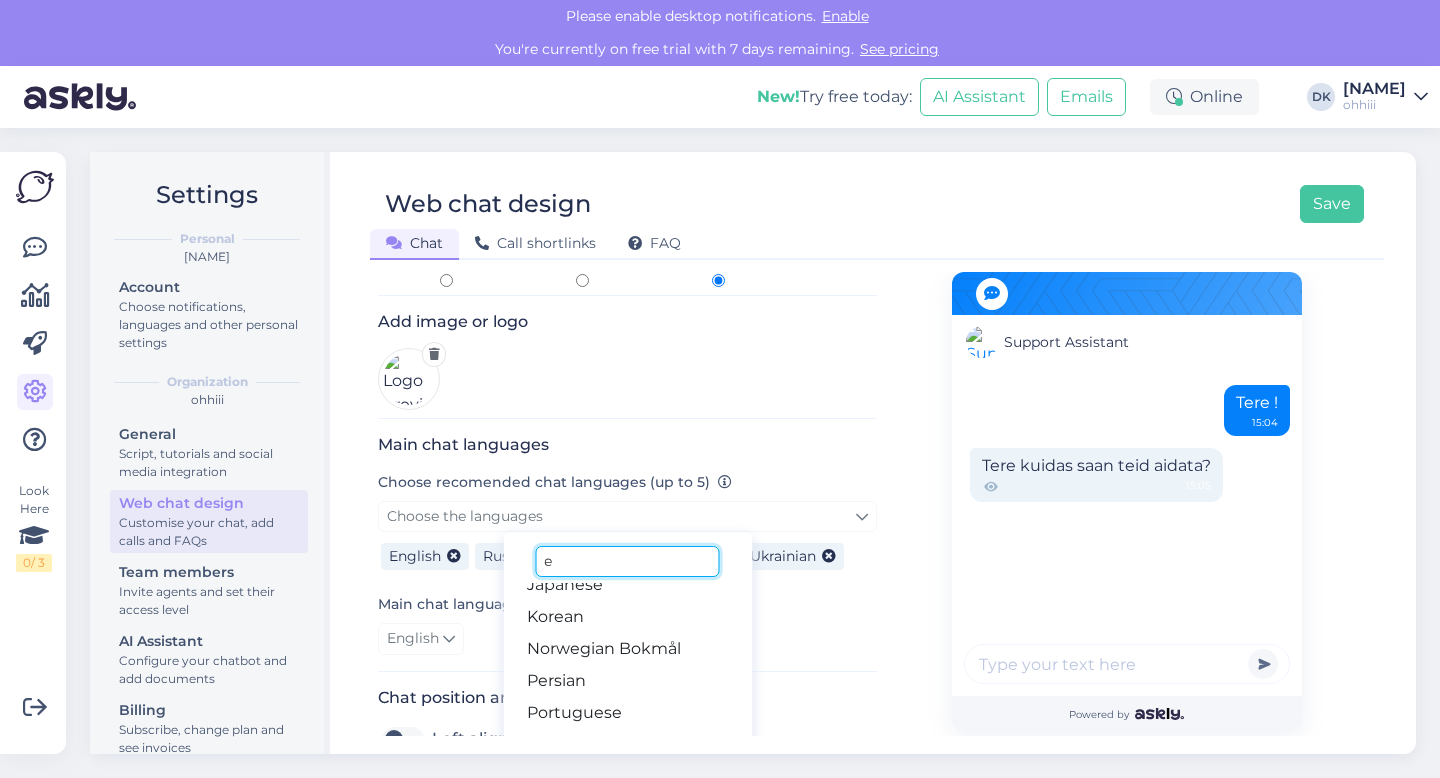 click on "e" at bounding box center [627, 561] 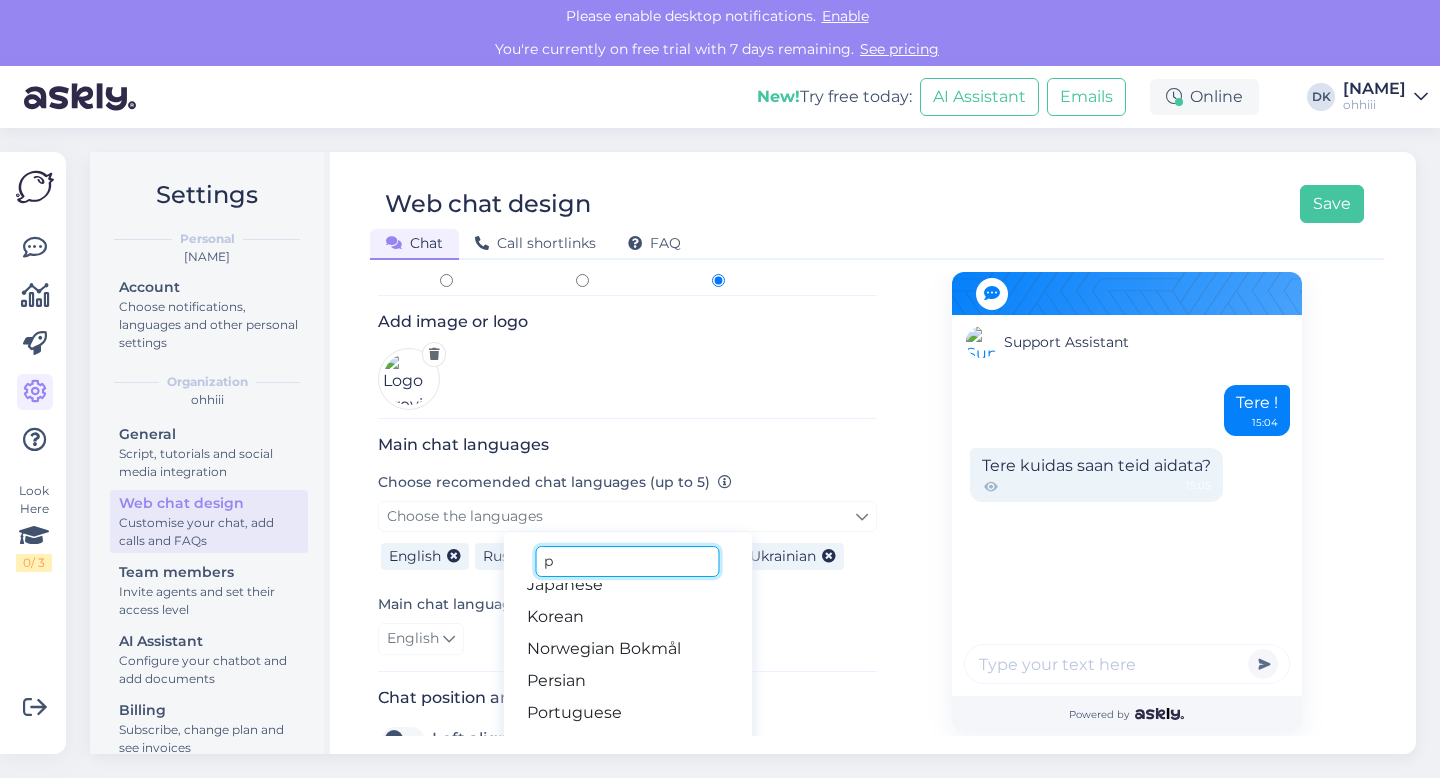 scroll, scrollTop: 0, scrollLeft: 0, axis: both 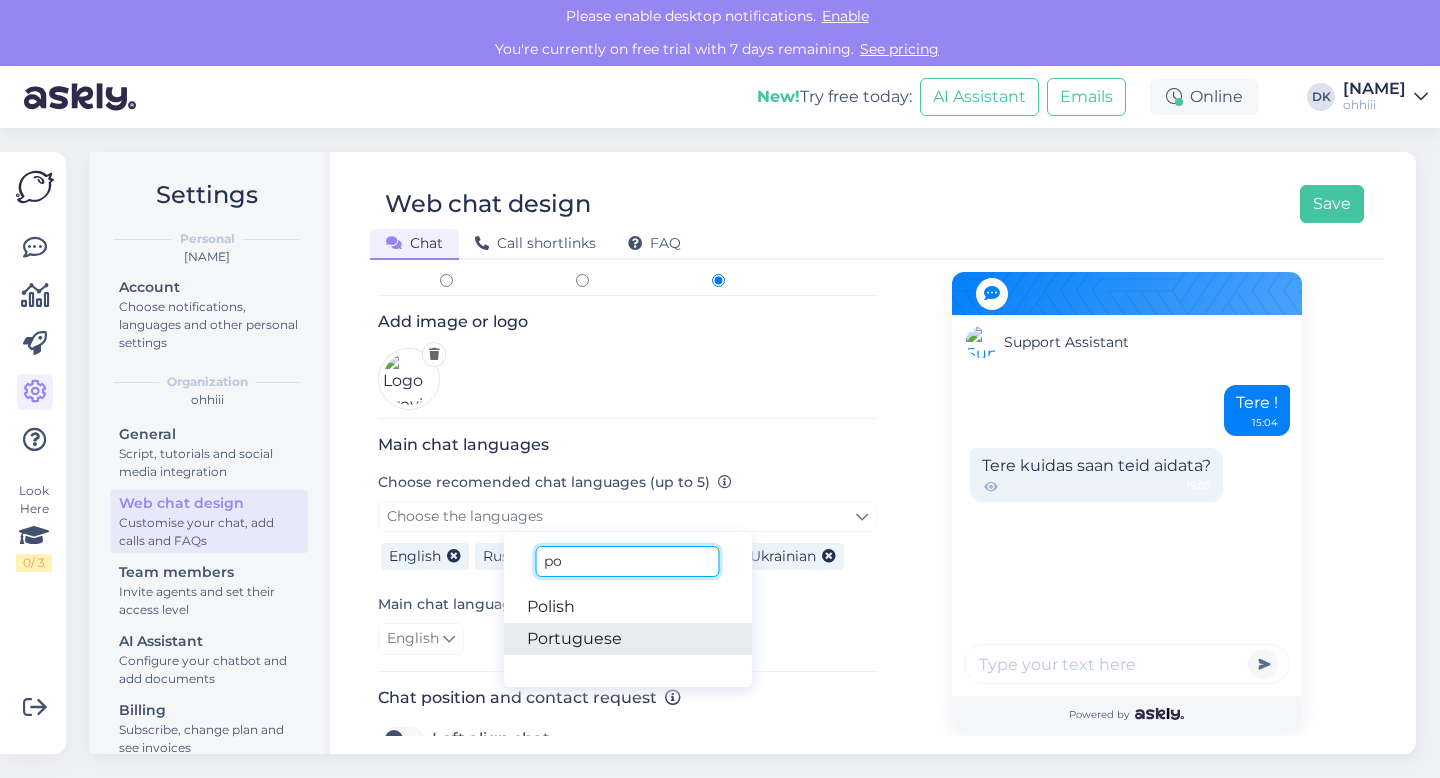 type on "po" 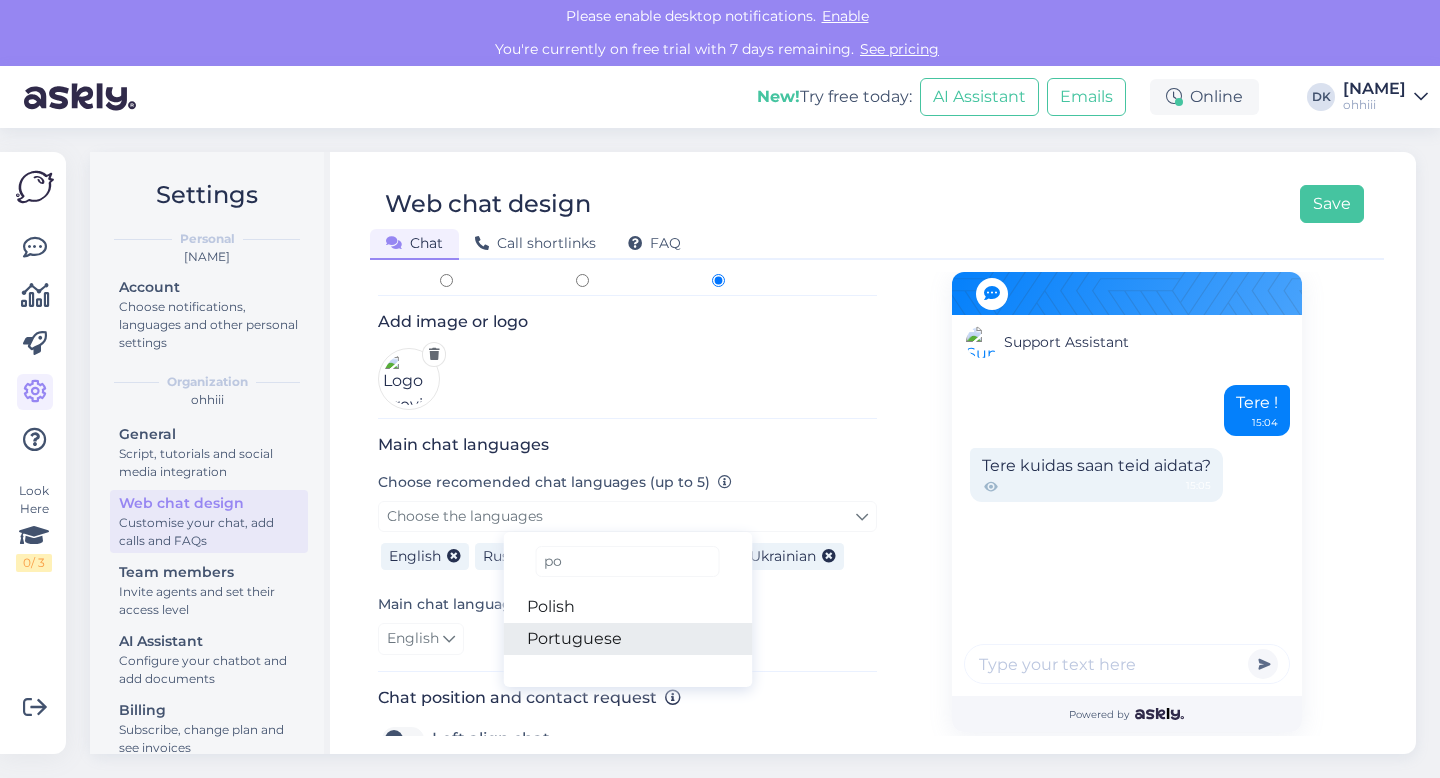 click on "Portuguese" at bounding box center (627, 639) 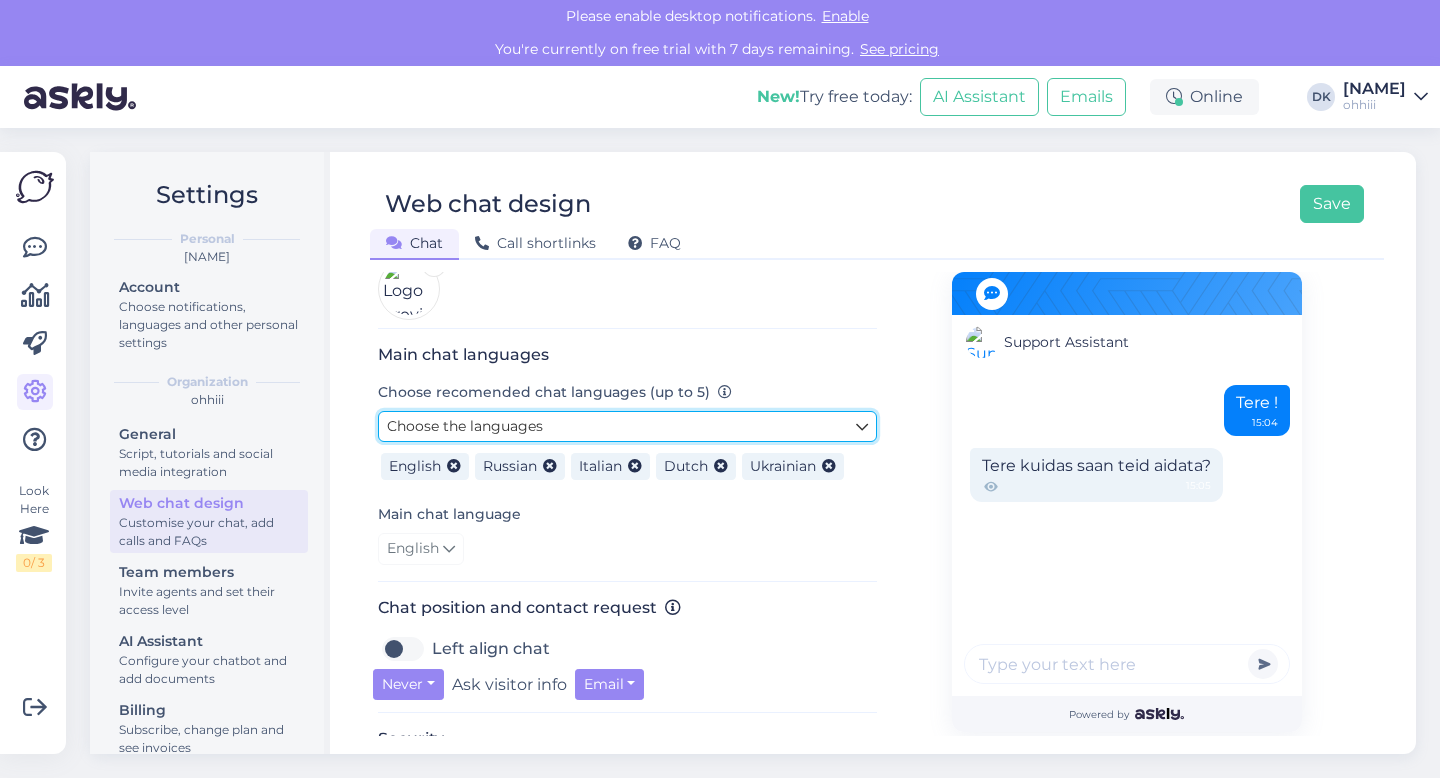 scroll, scrollTop: 387, scrollLeft: 0, axis: vertical 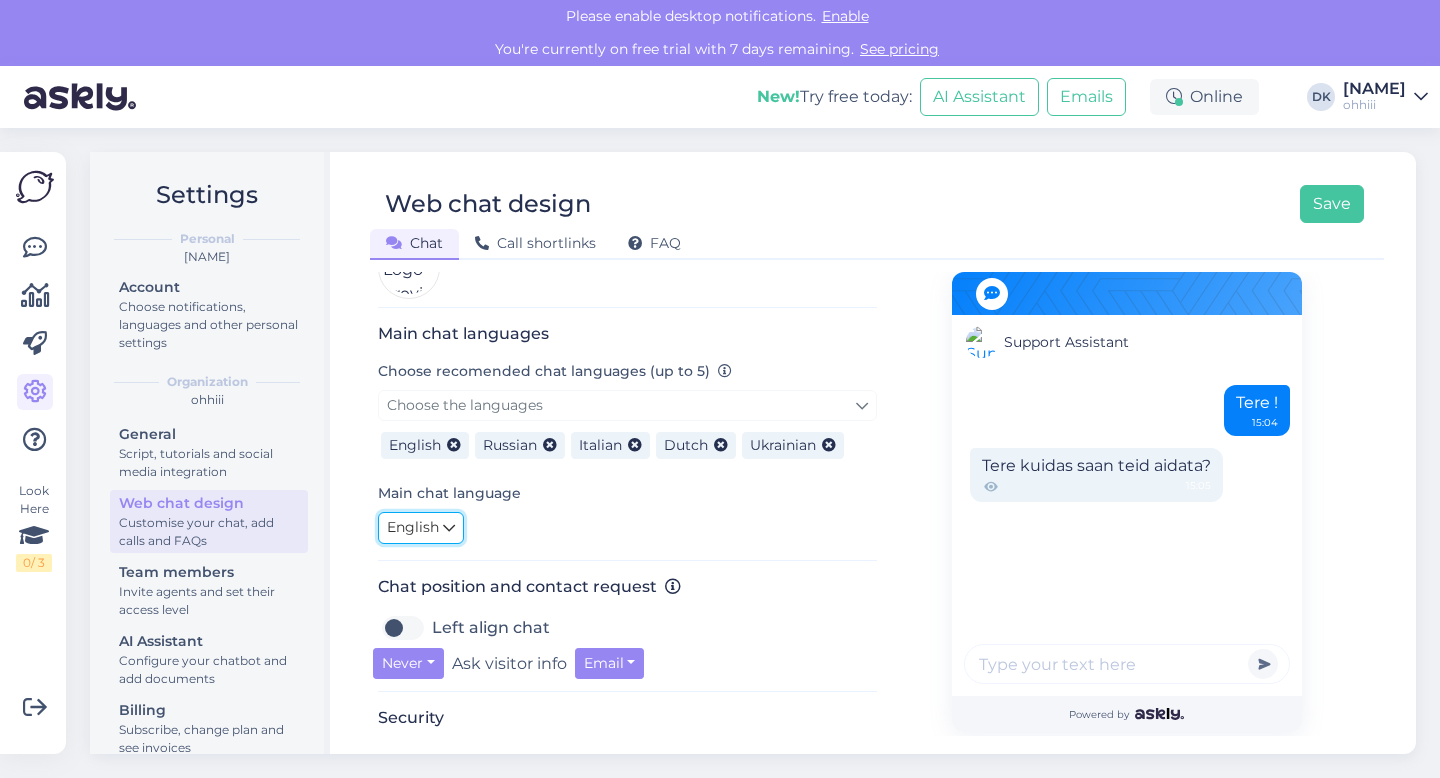 click at bounding box center (449, 528) 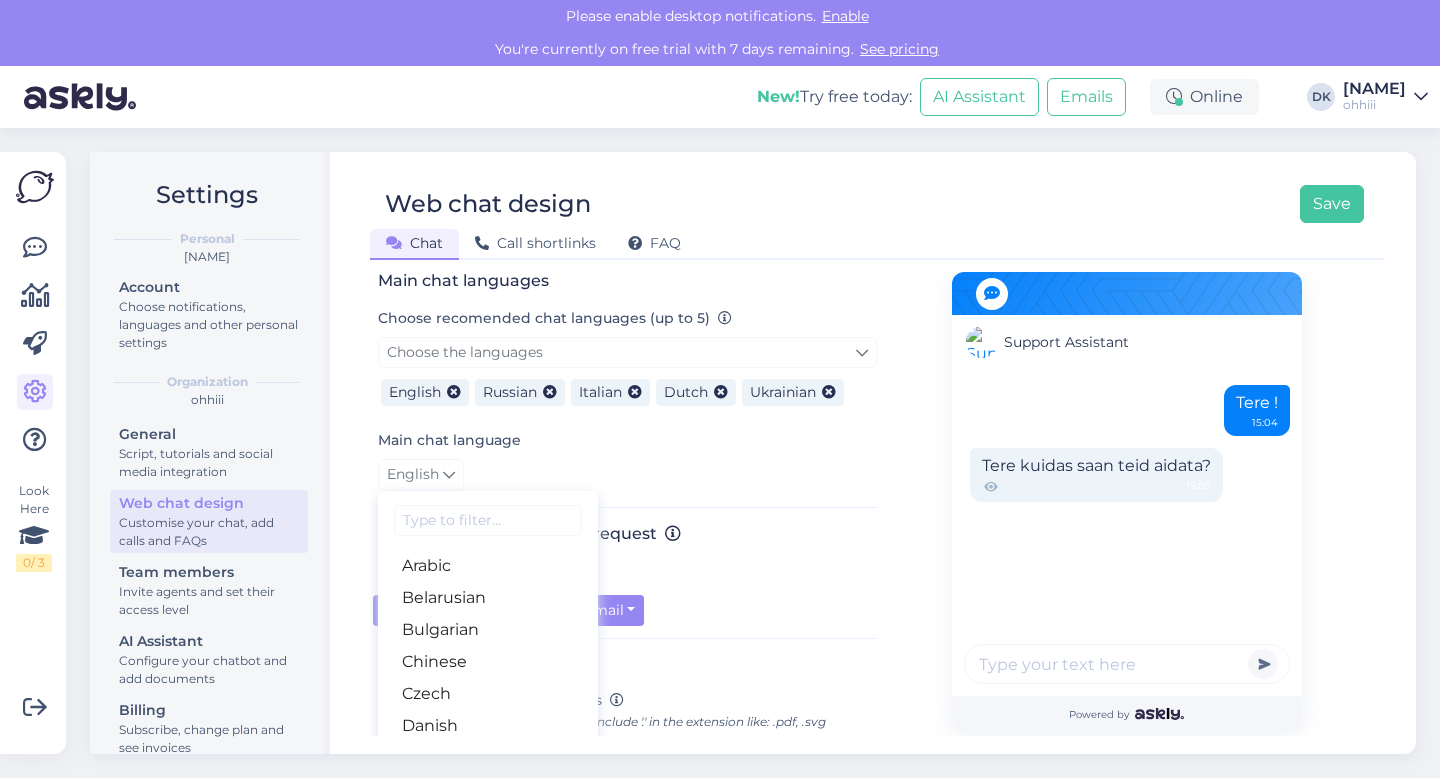 scroll, scrollTop: 452, scrollLeft: 0, axis: vertical 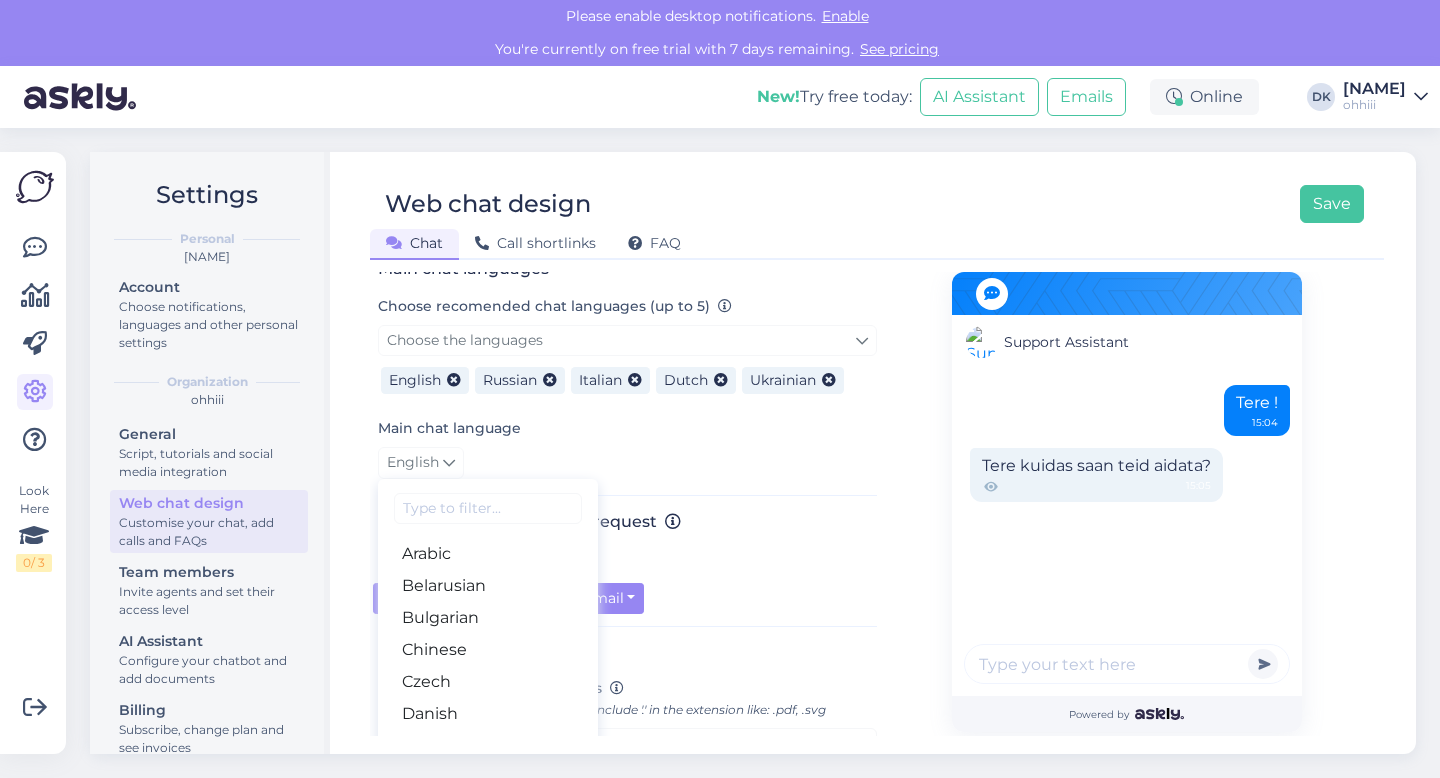 click on "Main chat language English Arabic Belarusian Bulgarian Chinese Czech Danish Dutch English Estonian Finnish French German Hungarian Croatian Icelandic Italian Japanese Korean Latvian Lithuanian Norwegian Bokmål Persian Polish Portuguese Romanian Russian Serbian Slovak Slovenian Spanish Swedish Turkish Ukrainian" at bounding box center [627, 447] 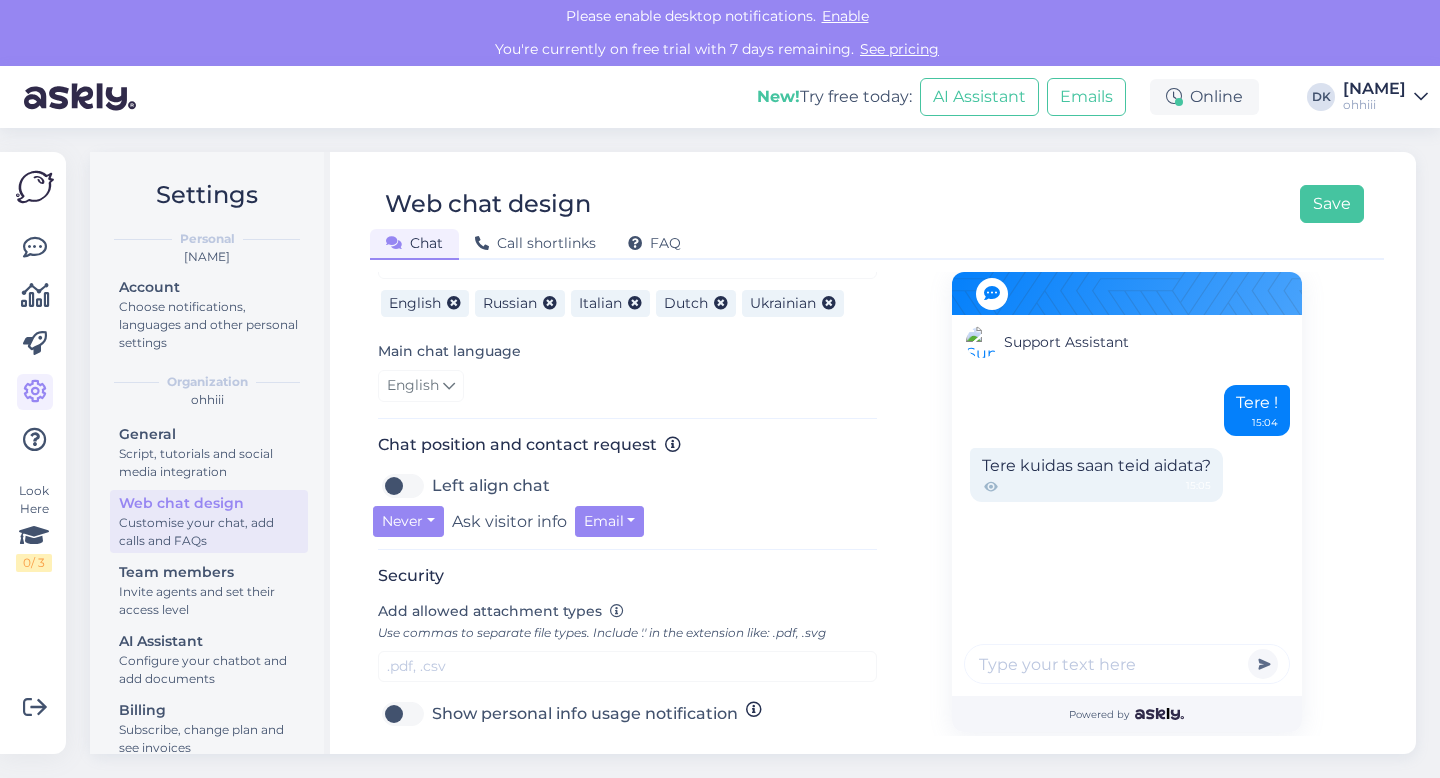 scroll, scrollTop: 537, scrollLeft: 0, axis: vertical 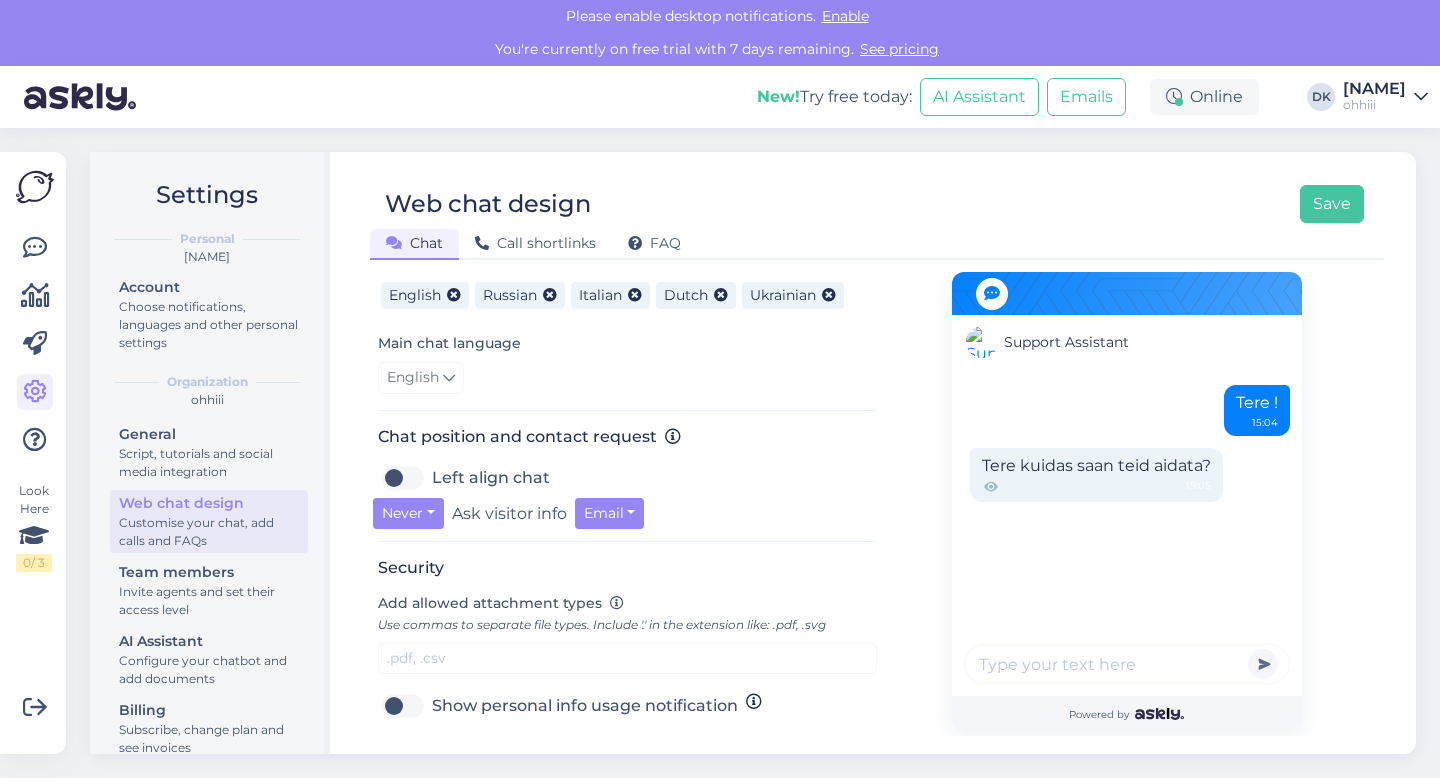 click on "Left align chat" at bounding box center (491, 478) 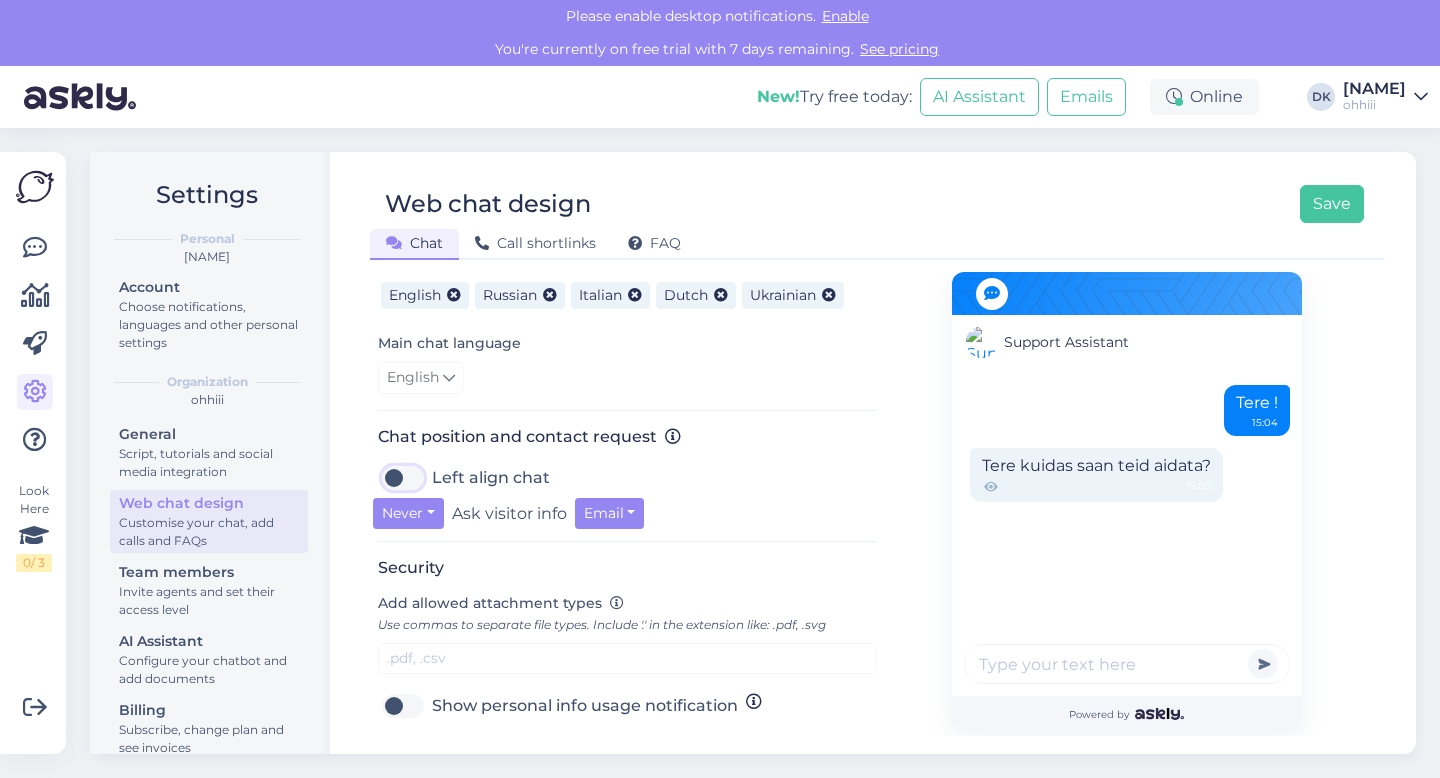 click on "Left align chat" at bounding box center (403, 478) 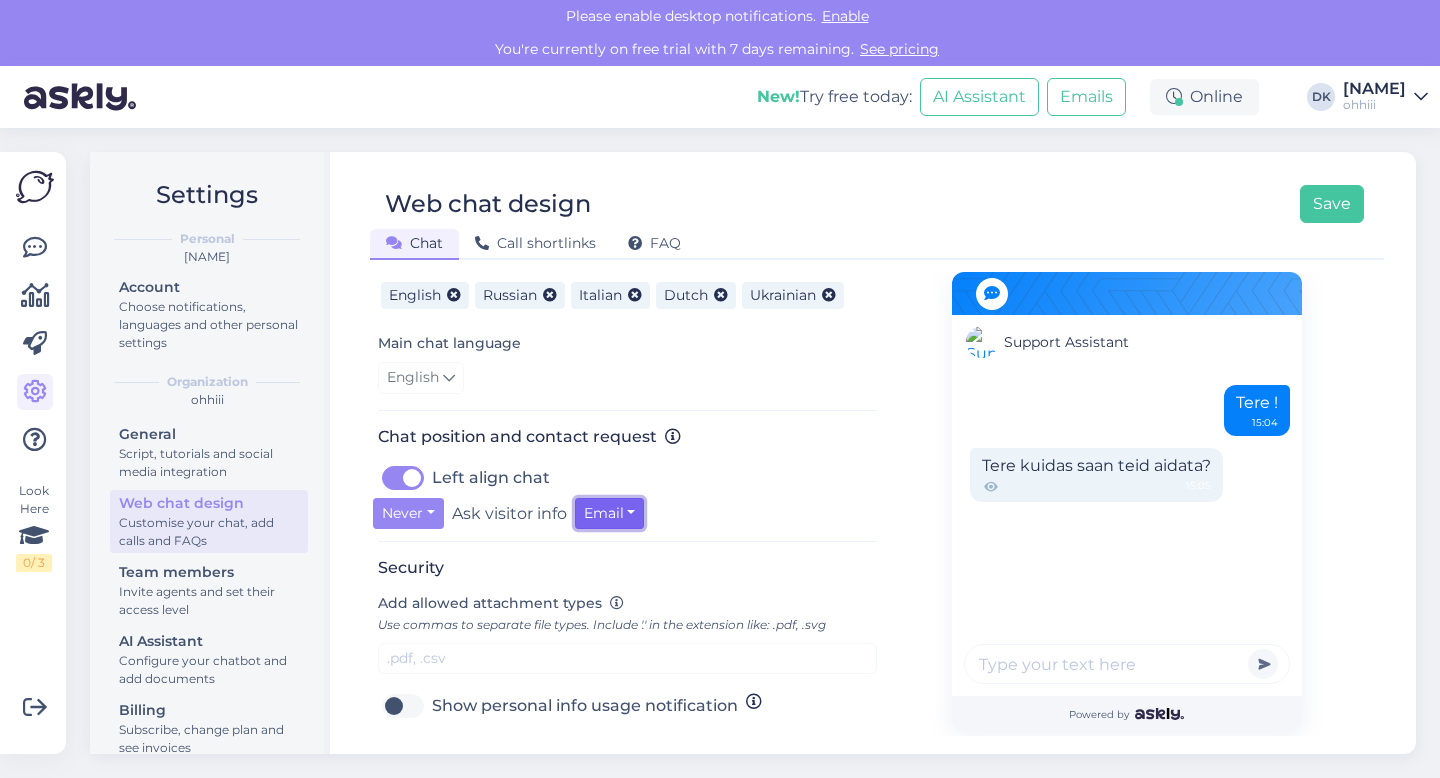 click on "Email" at bounding box center (610, 513) 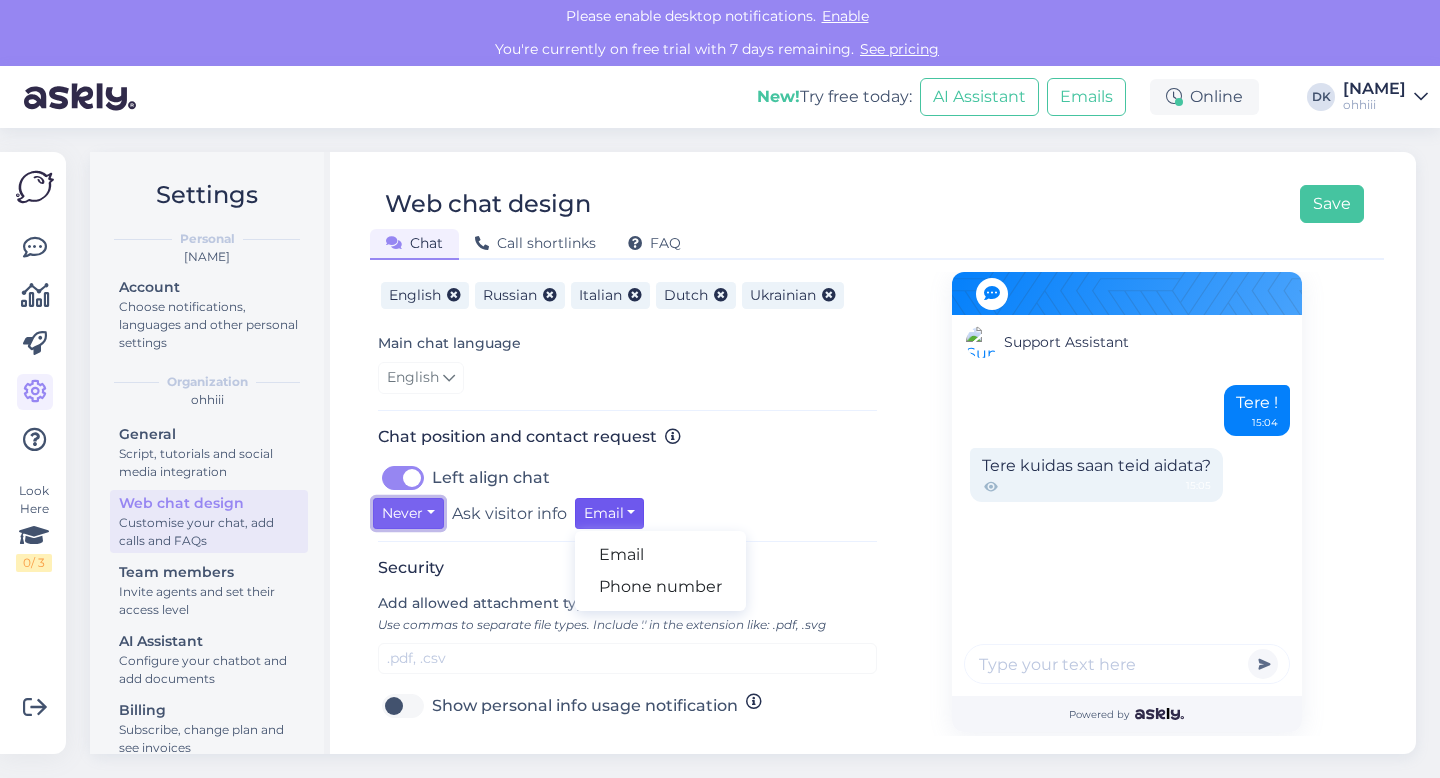 click on "Never" at bounding box center [408, 513] 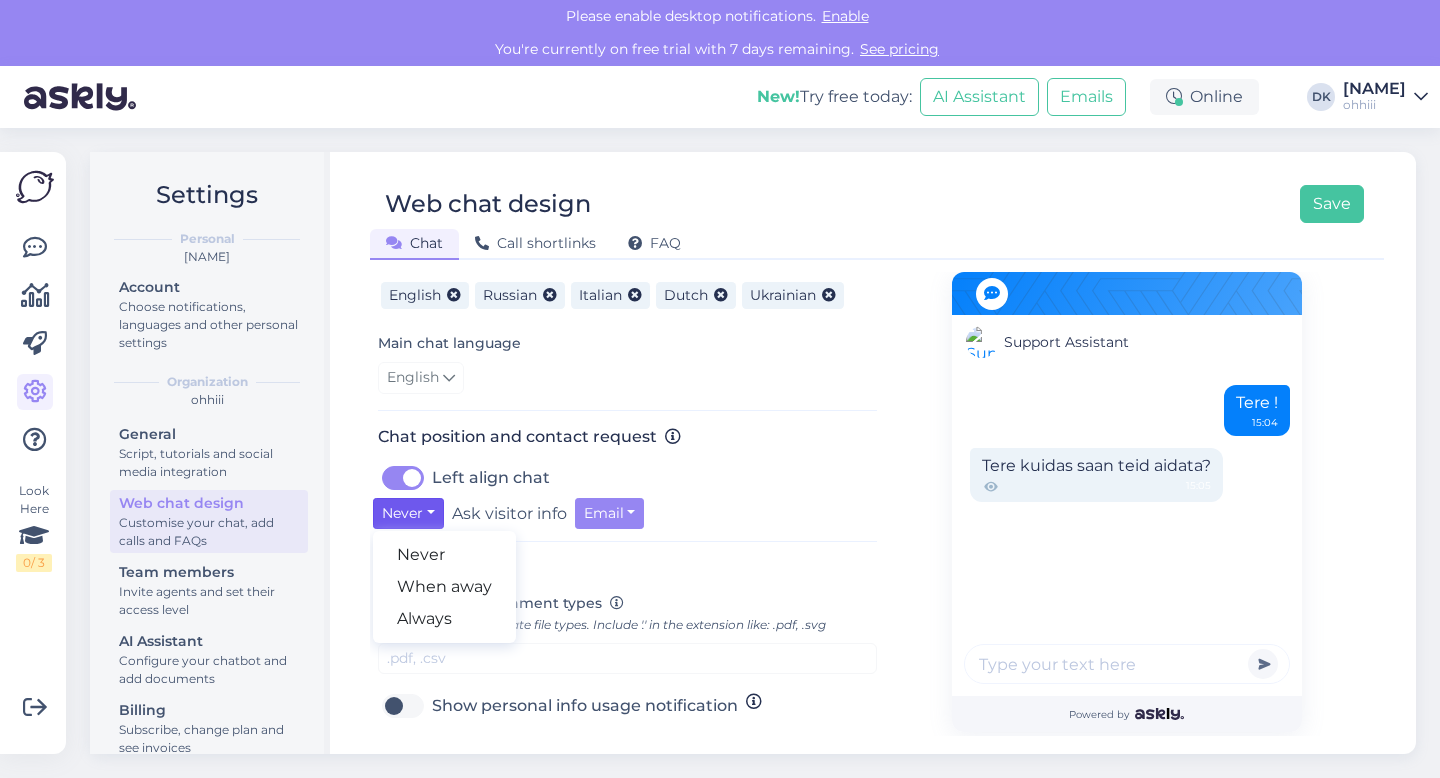click on "Left align chat" at bounding box center [627, 478] 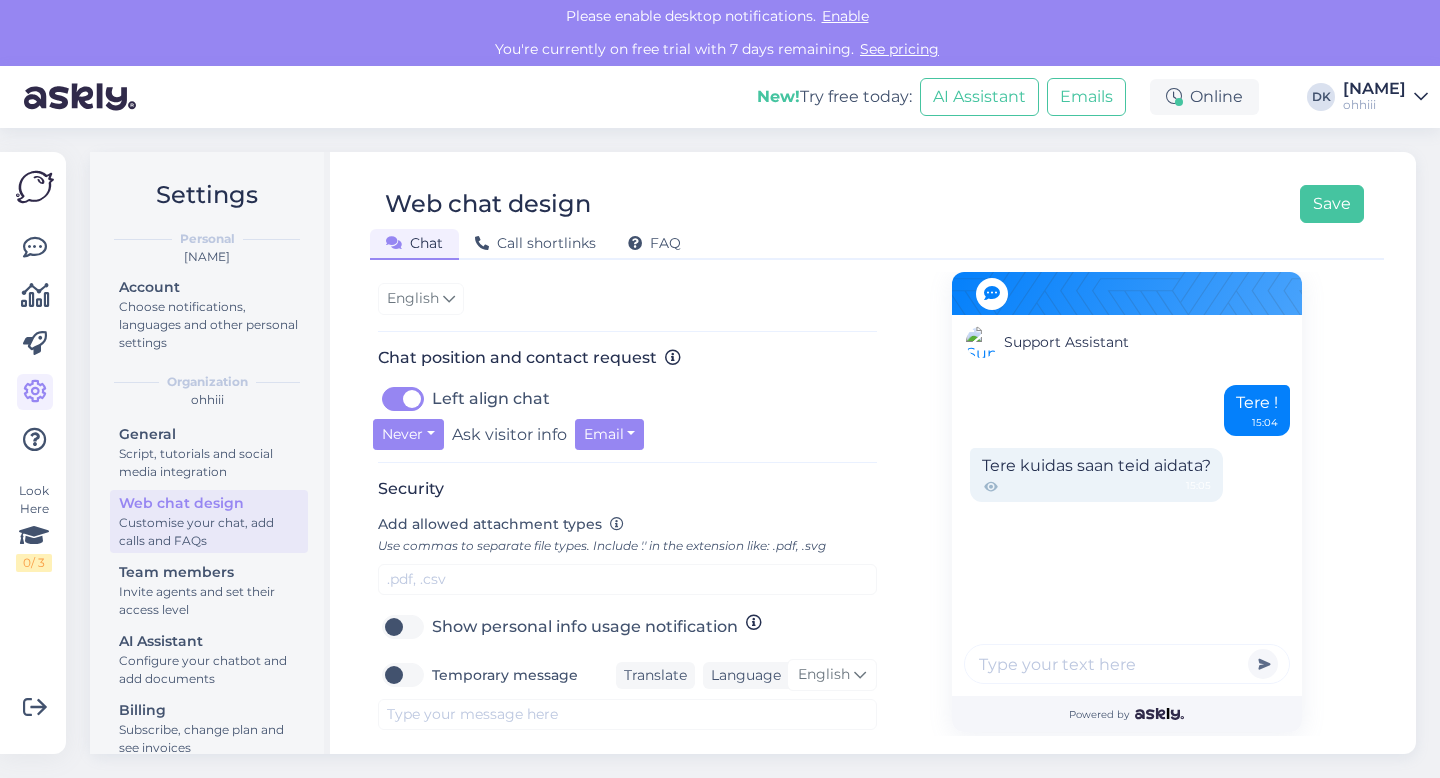 scroll, scrollTop: 679, scrollLeft: 0, axis: vertical 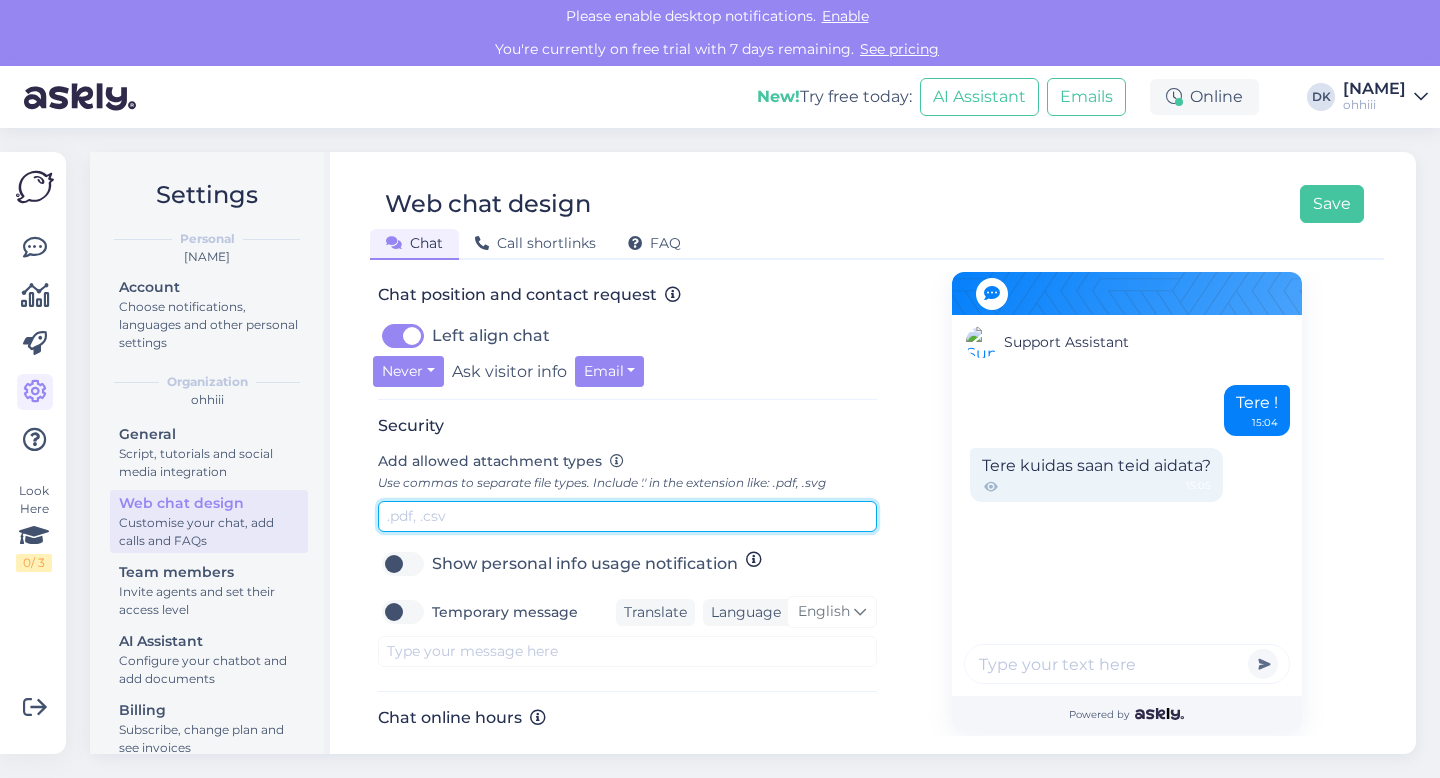 click at bounding box center [627, 516] 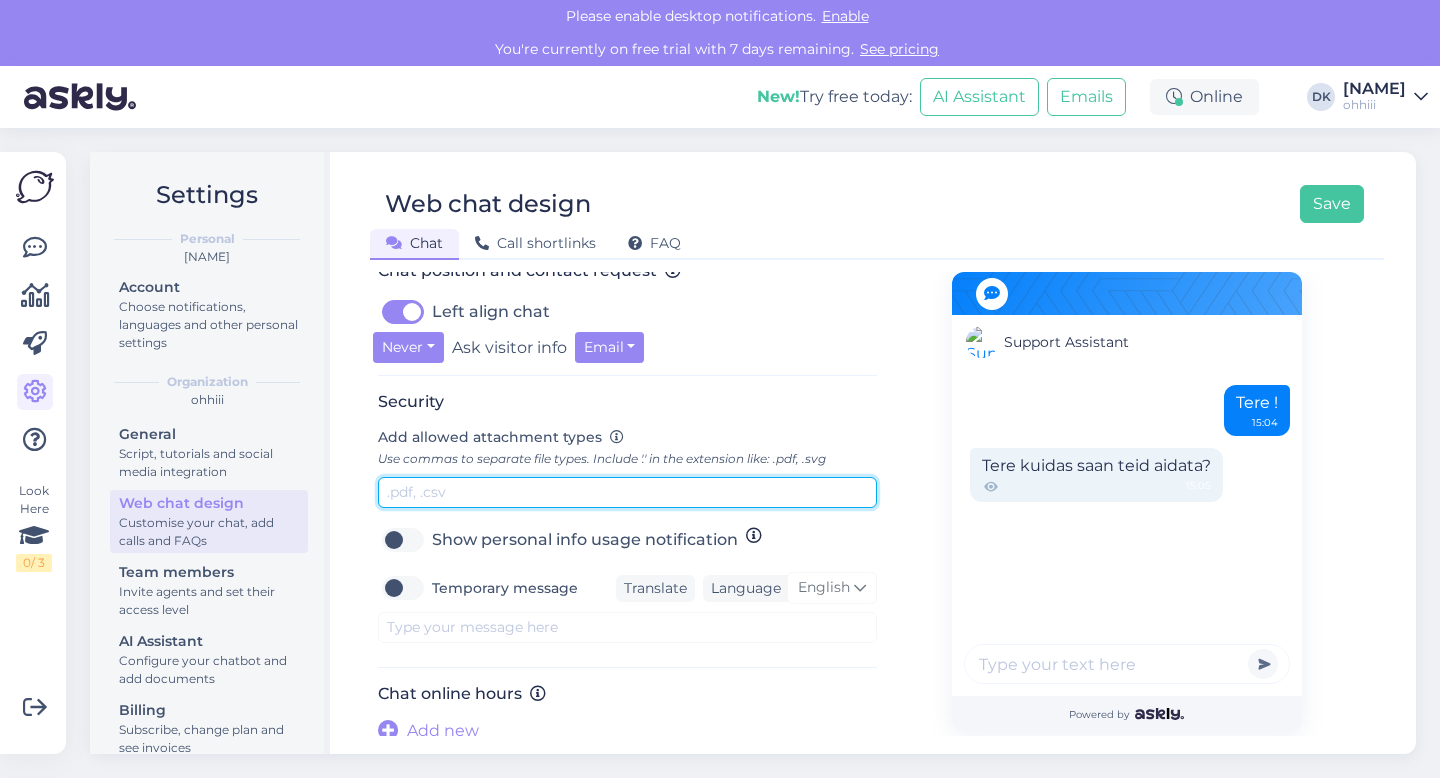 scroll, scrollTop: 717, scrollLeft: 0, axis: vertical 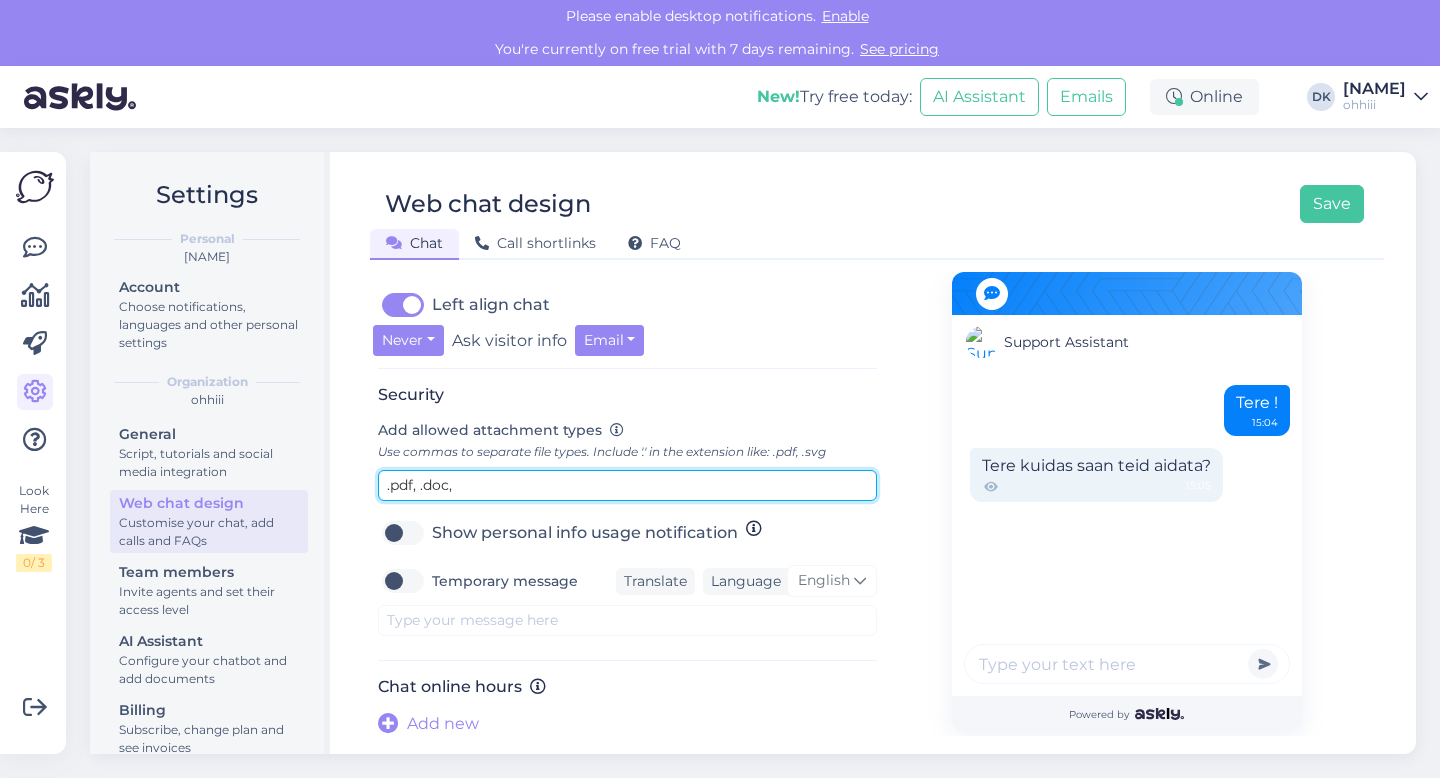 click on ".pdf, .doc," at bounding box center [627, 485] 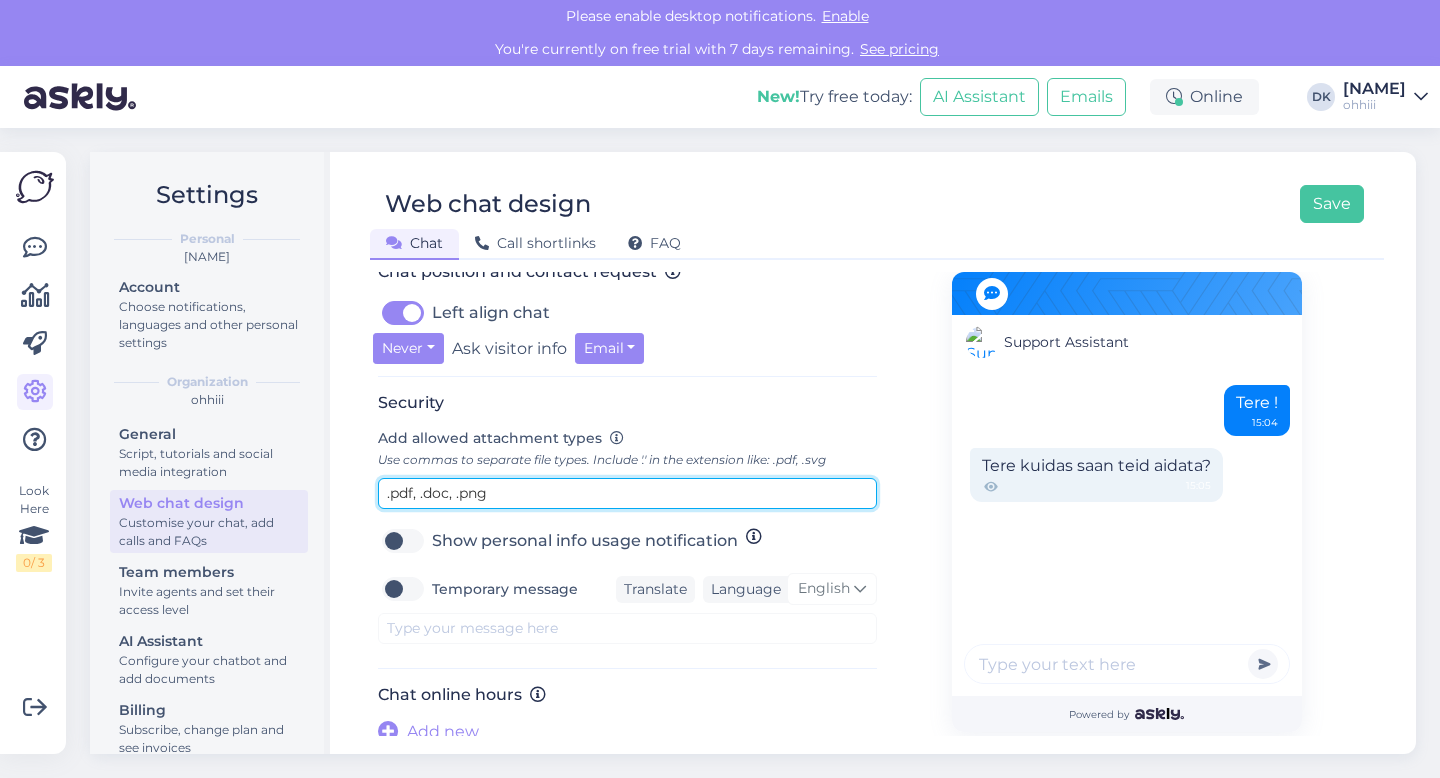 scroll, scrollTop: 717, scrollLeft: 0, axis: vertical 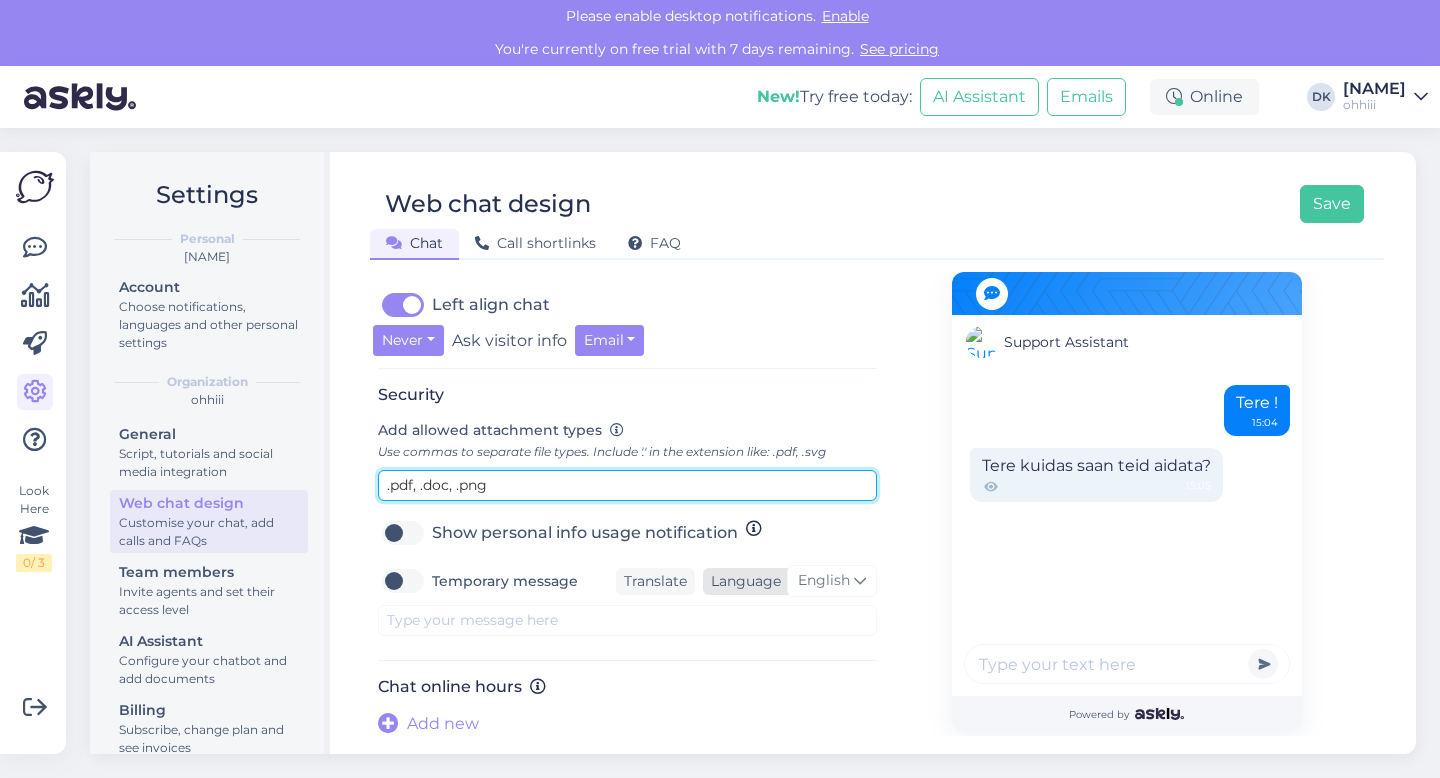 type on ".pdf, .doc, .png" 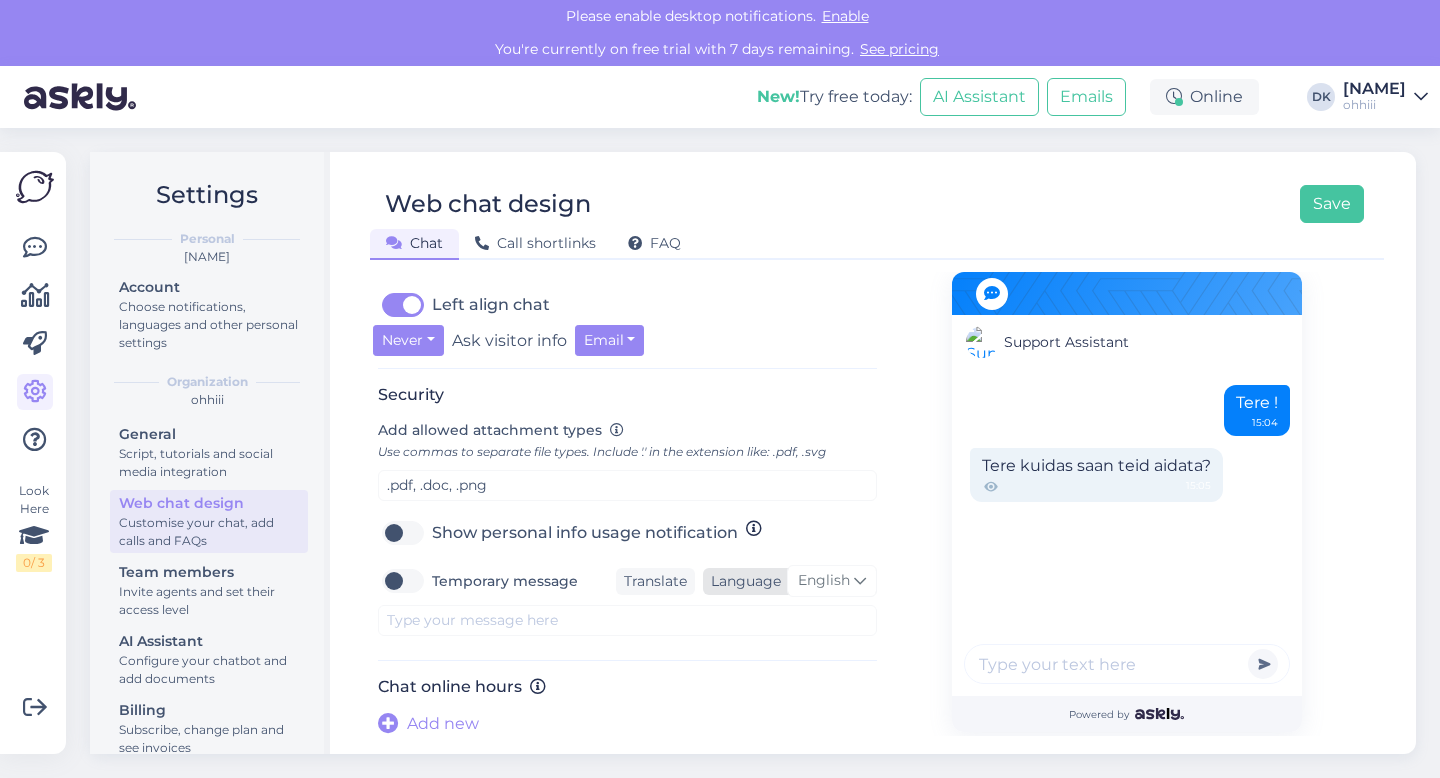click on "Language" at bounding box center [742, 581] 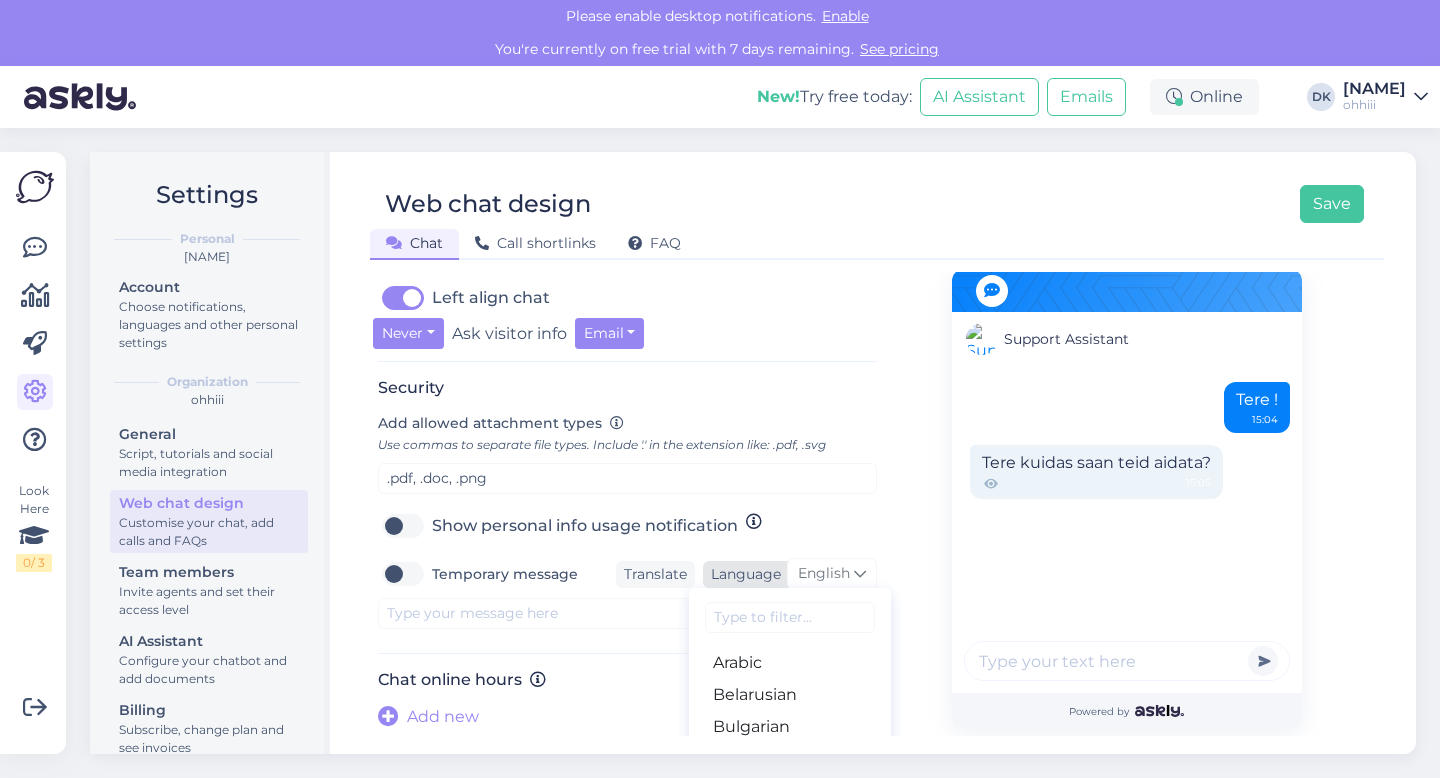 click on "English" at bounding box center [824, 574] 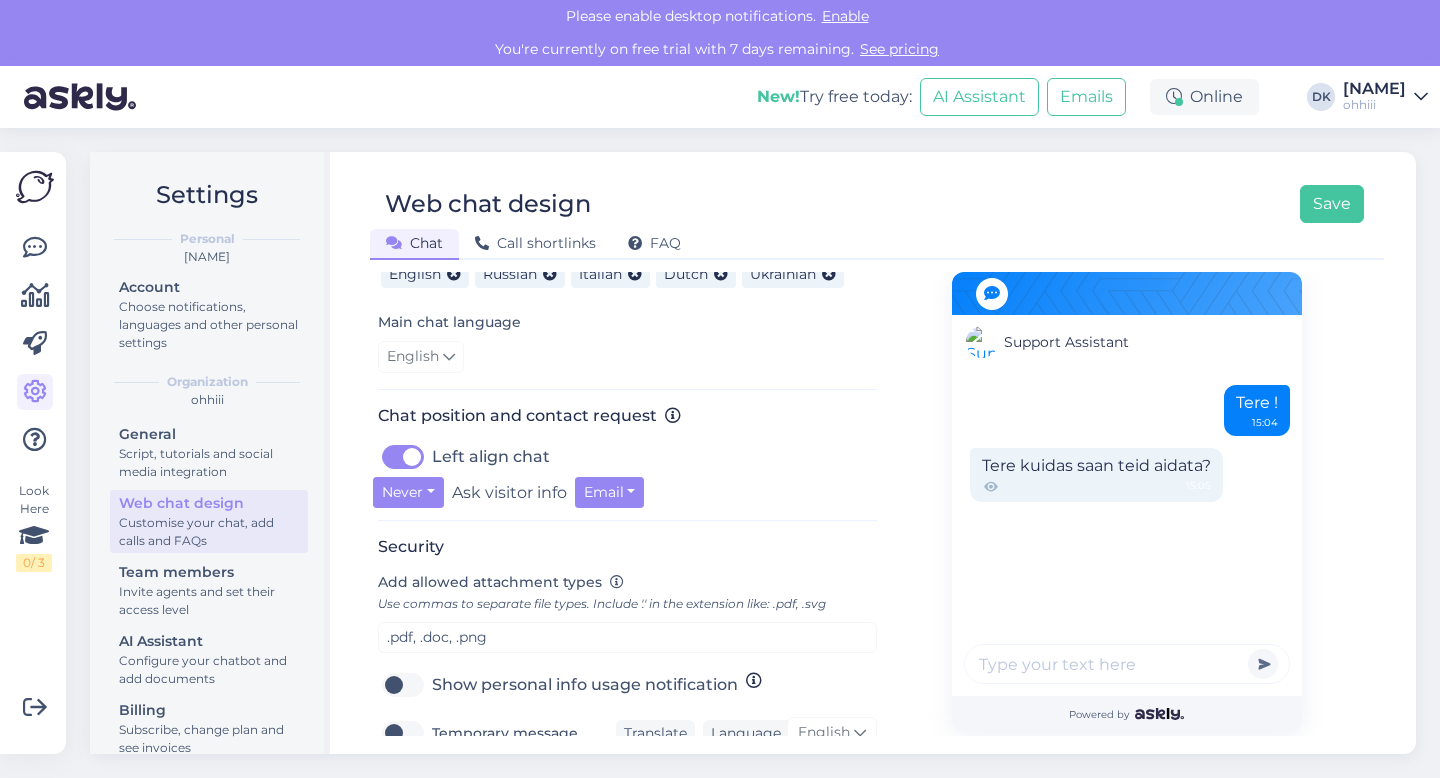 scroll, scrollTop: 522, scrollLeft: 0, axis: vertical 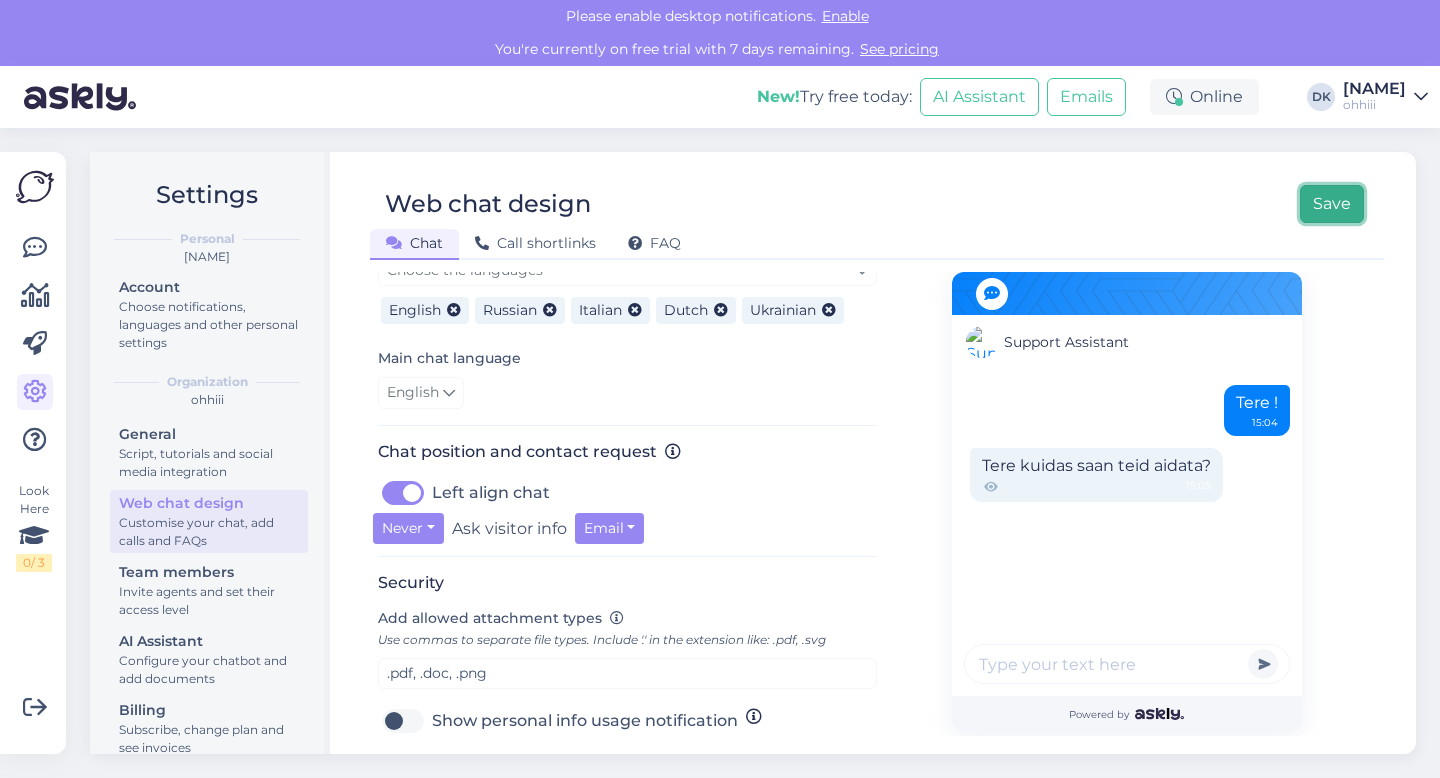 click on "Save" at bounding box center [1332, 204] 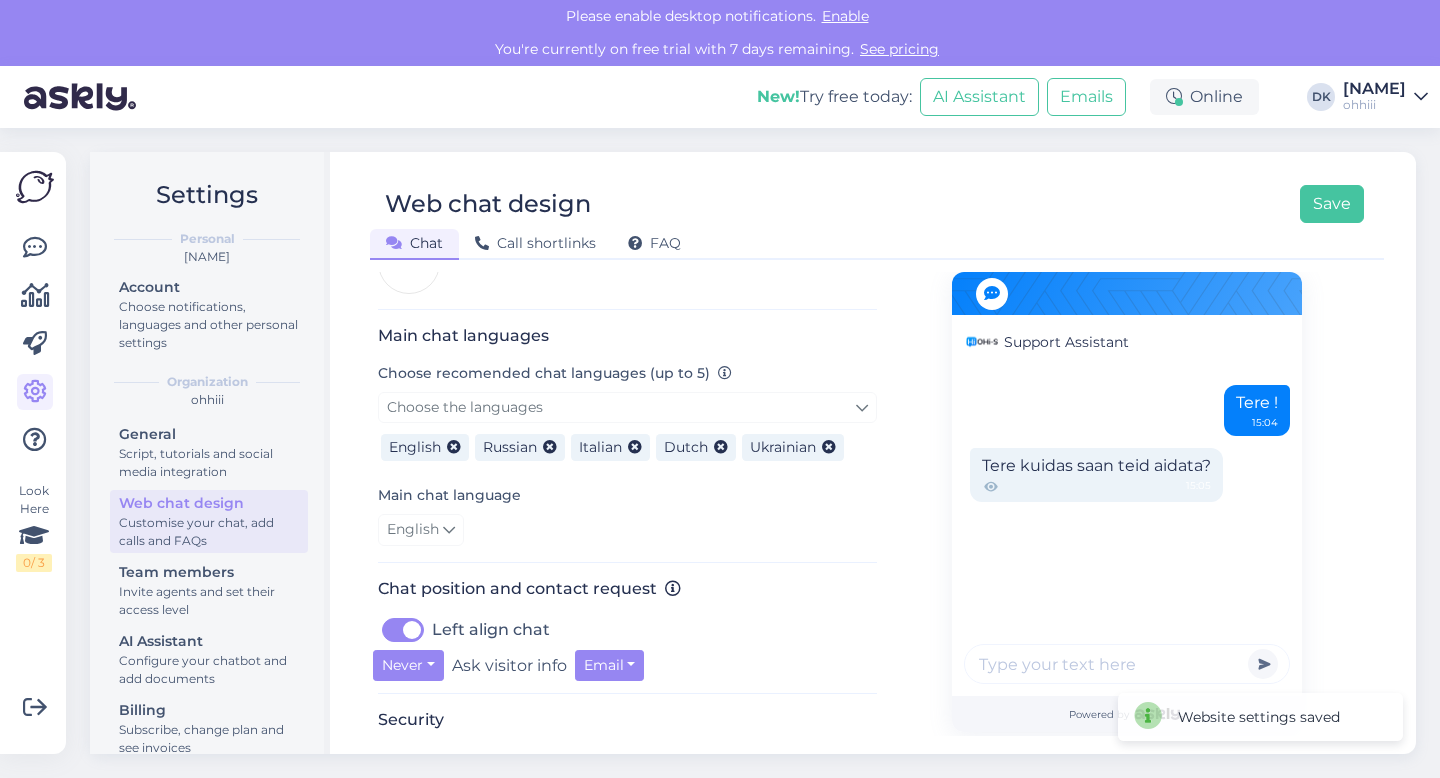 scroll, scrollTop: 429, scrollLeft: 0, axis: vertical 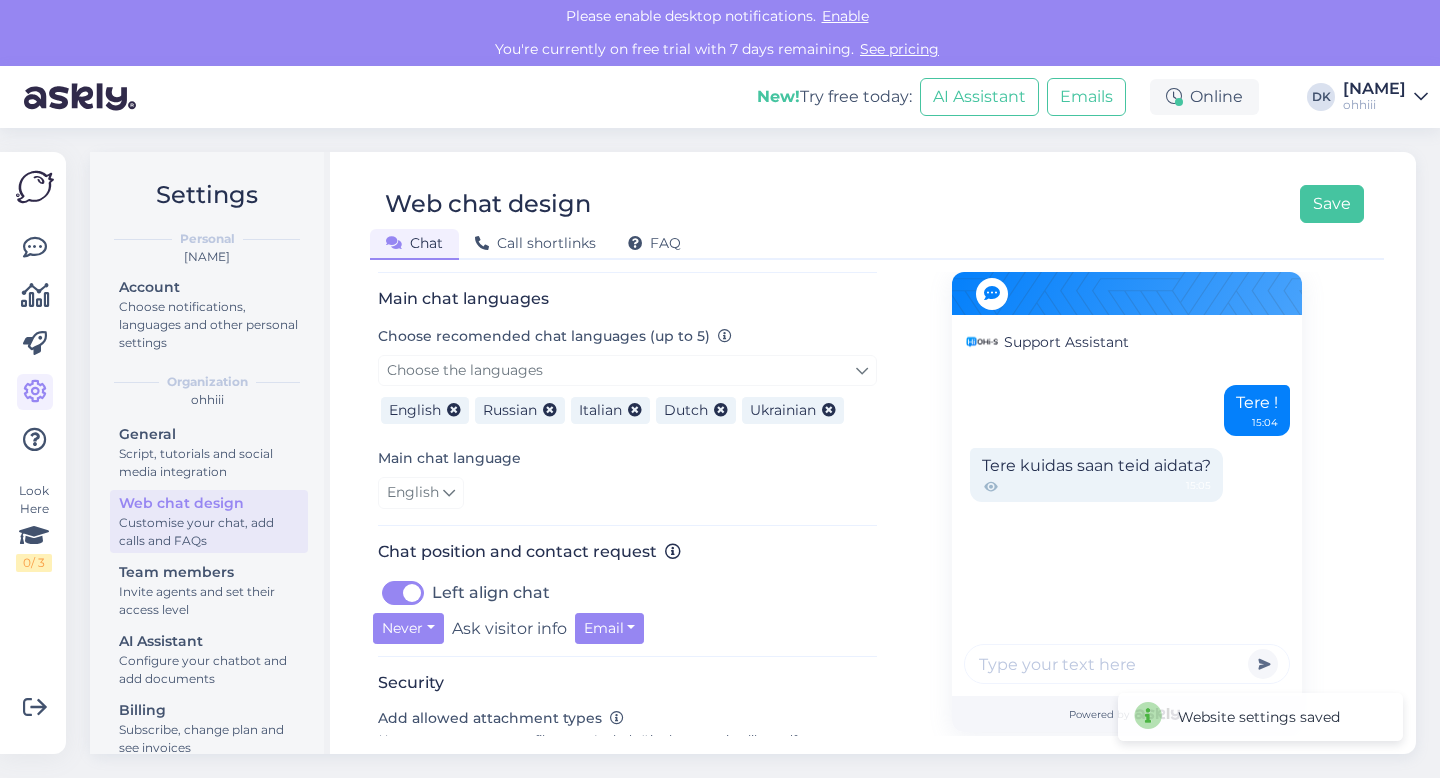 click on "Left align chat" at bounding box center (491, 593) 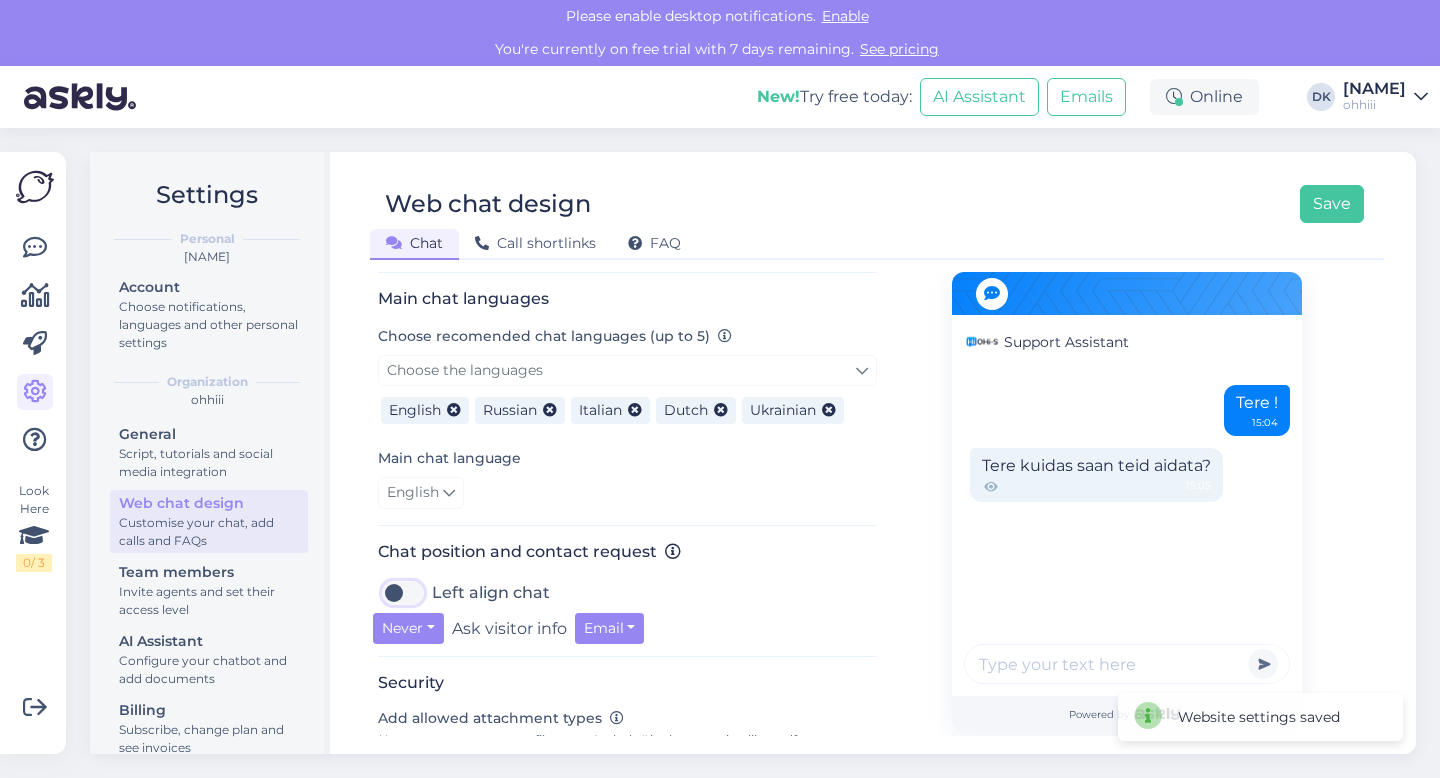 checkbox on "false" 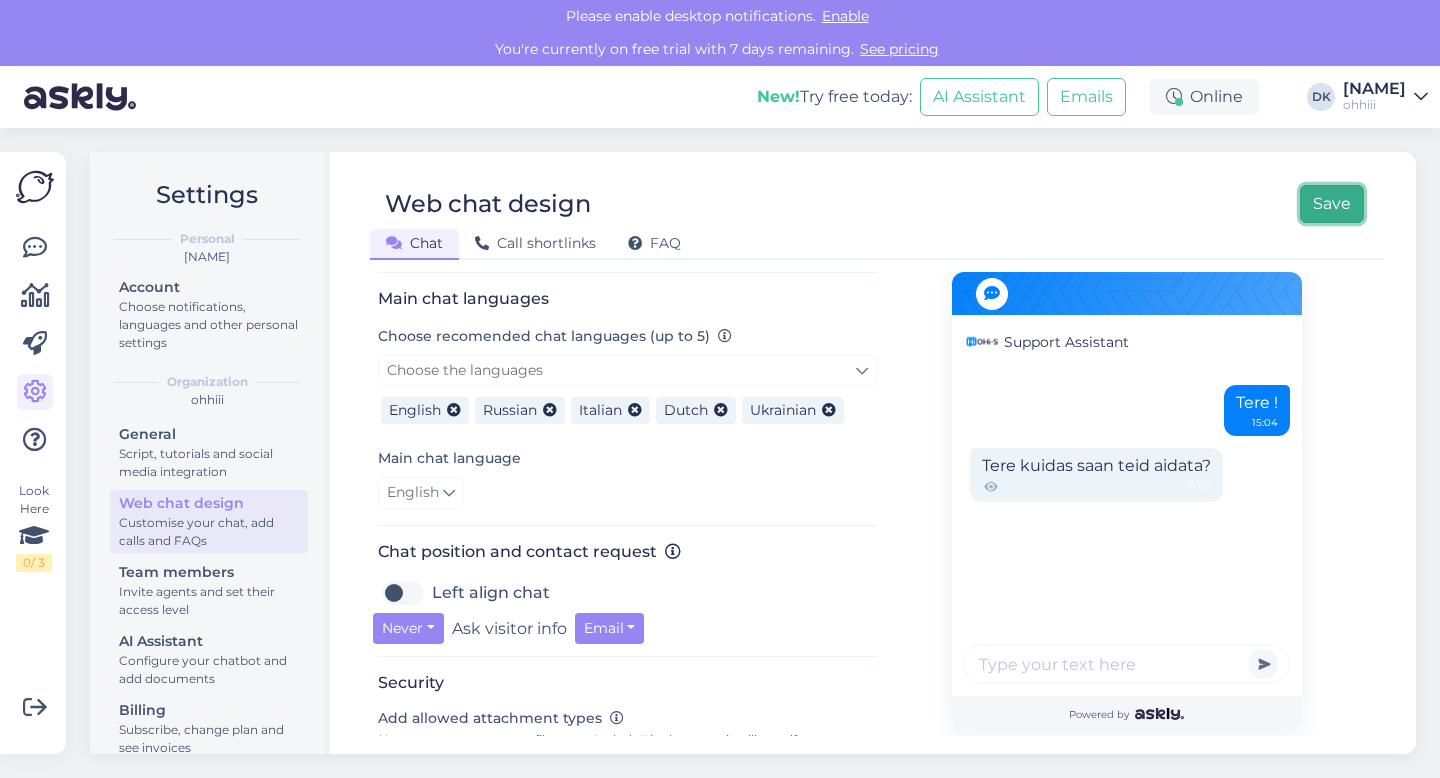 click on "Save" at bounding box center [1332, 204] 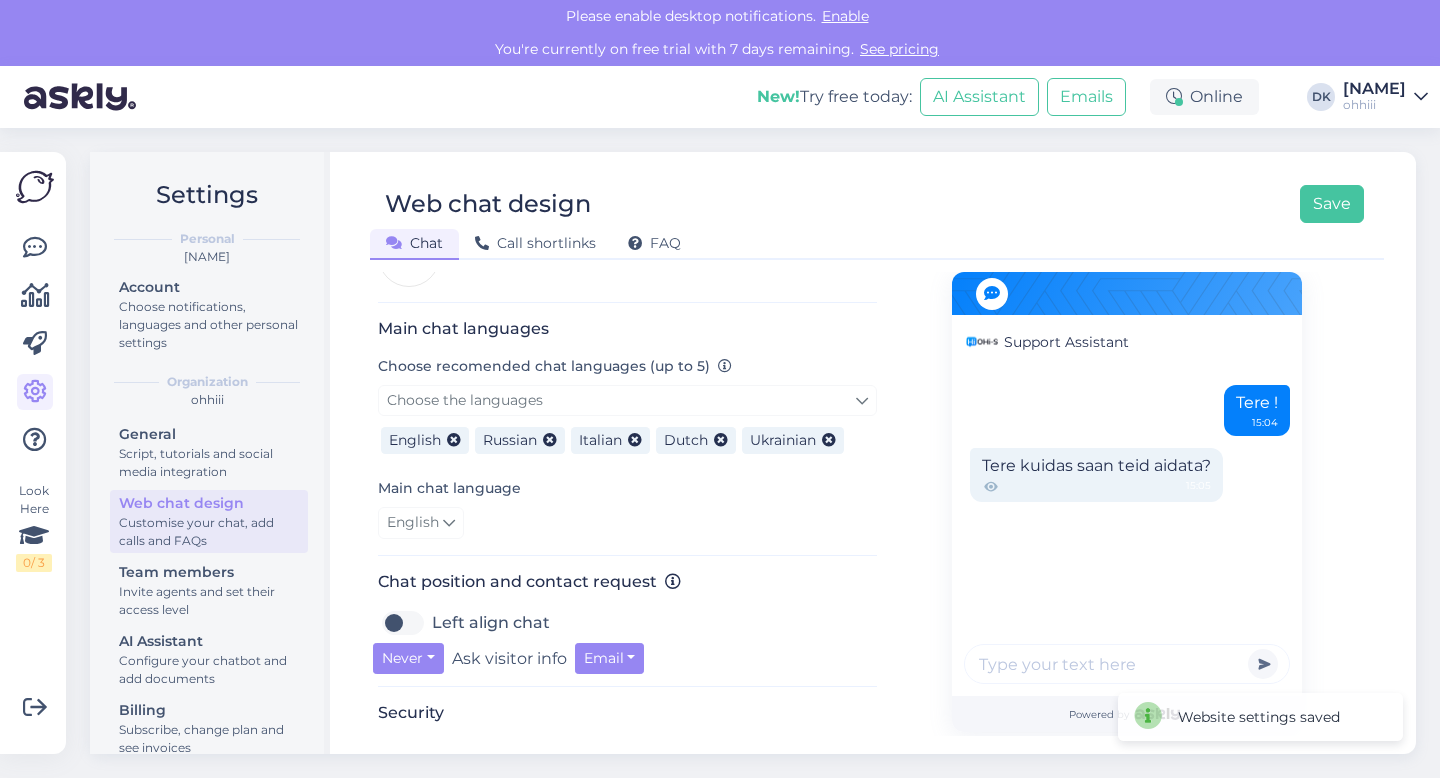 scroll, scrollTop: 407, scrollLeft: 0, axis: vertical 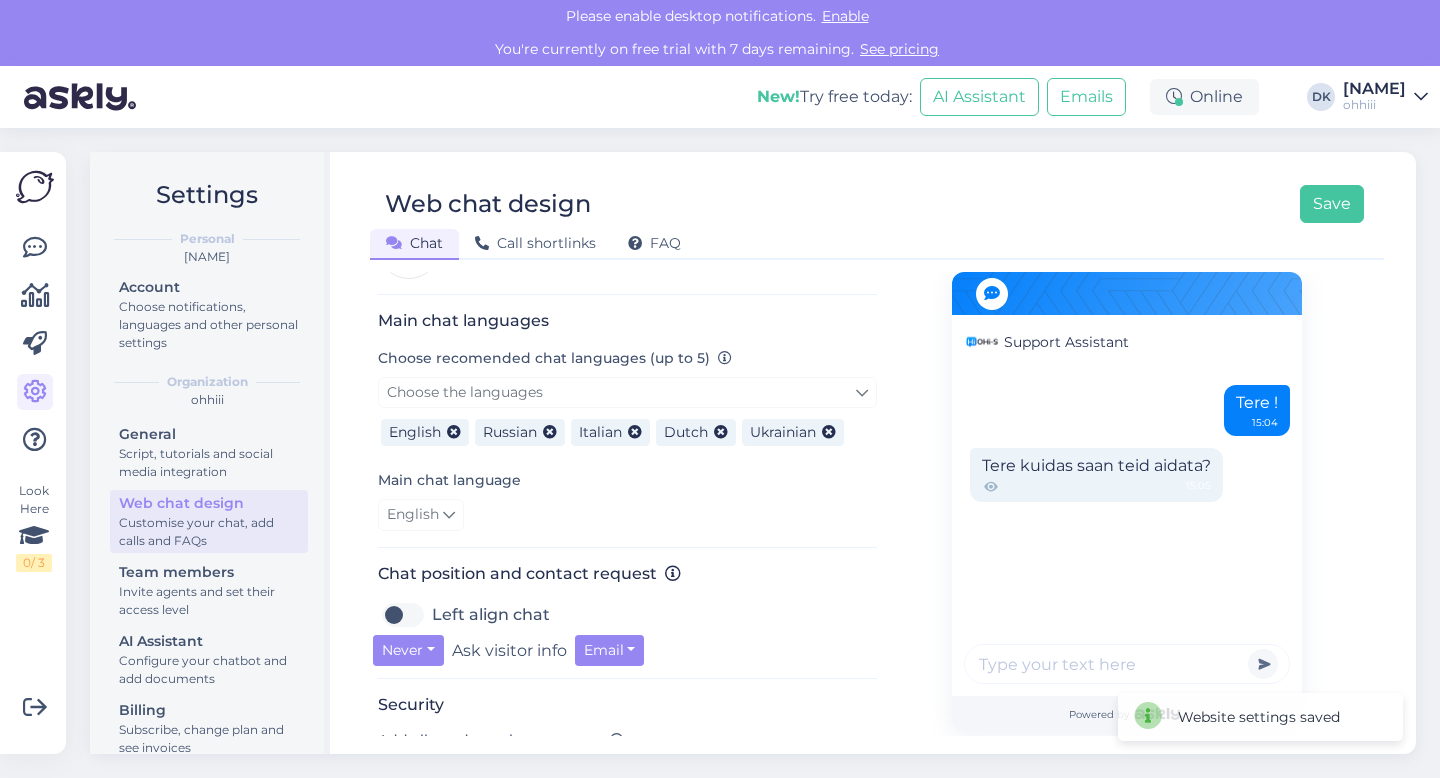 click on "Left align chat" at bounding box center (491, 615) 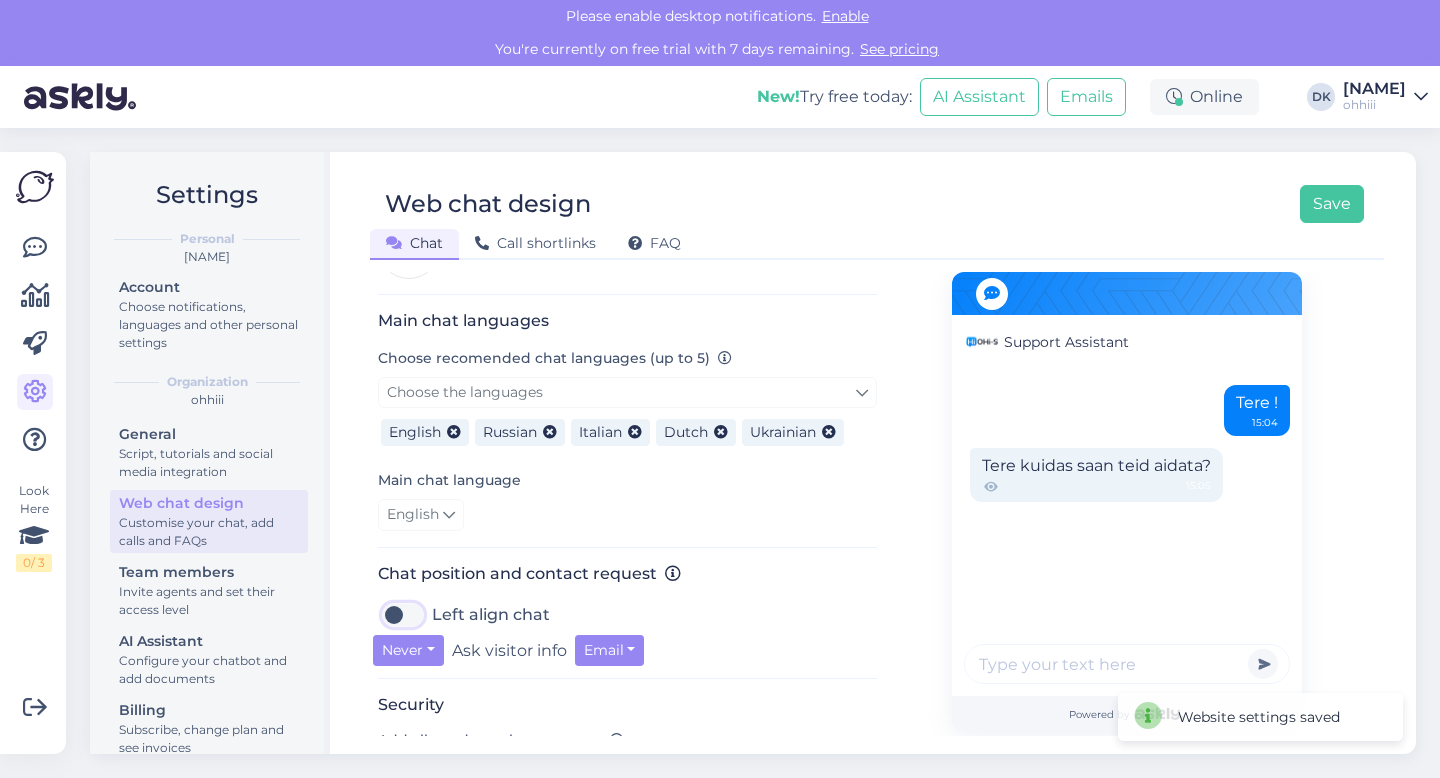 click on "Left align chat" at bounding box center (403, 615) 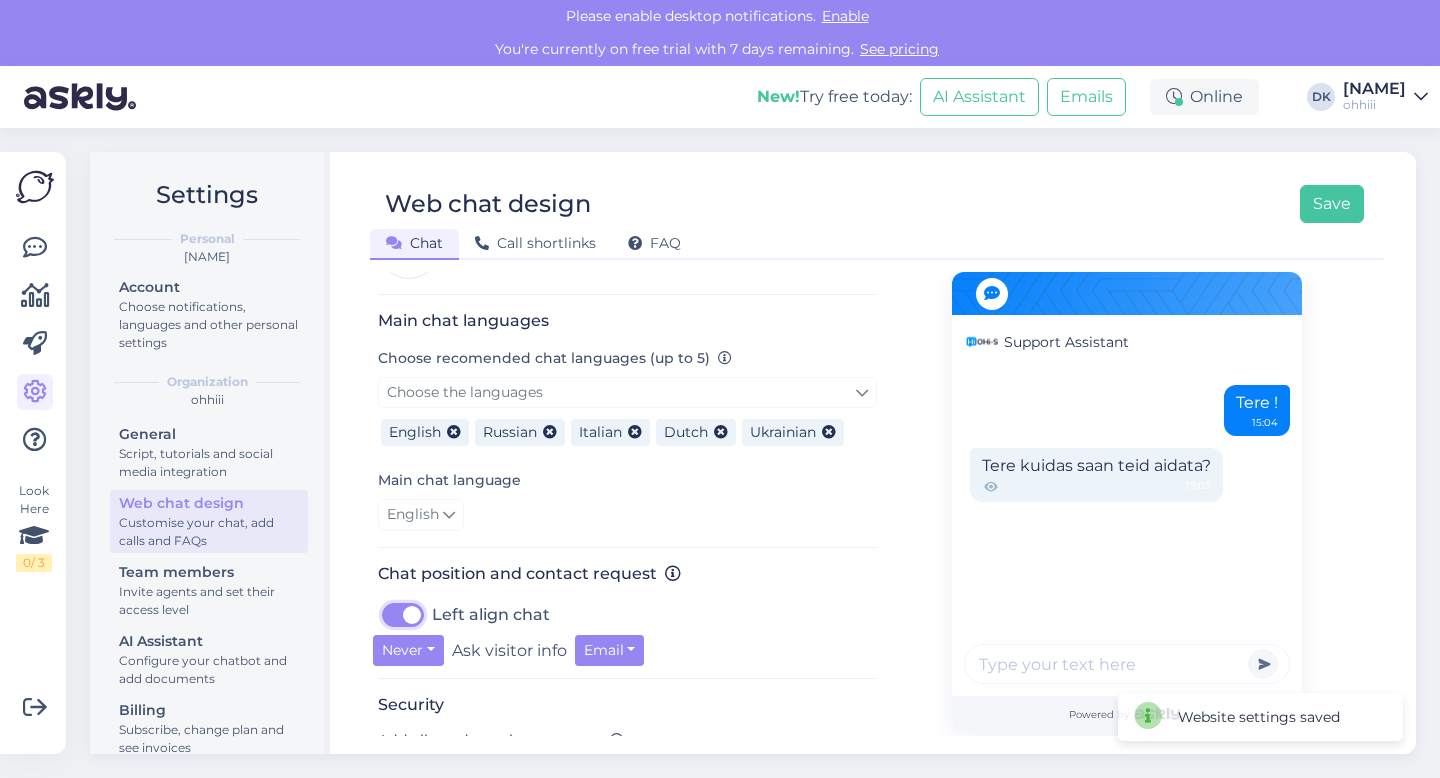 checkbox on "true" 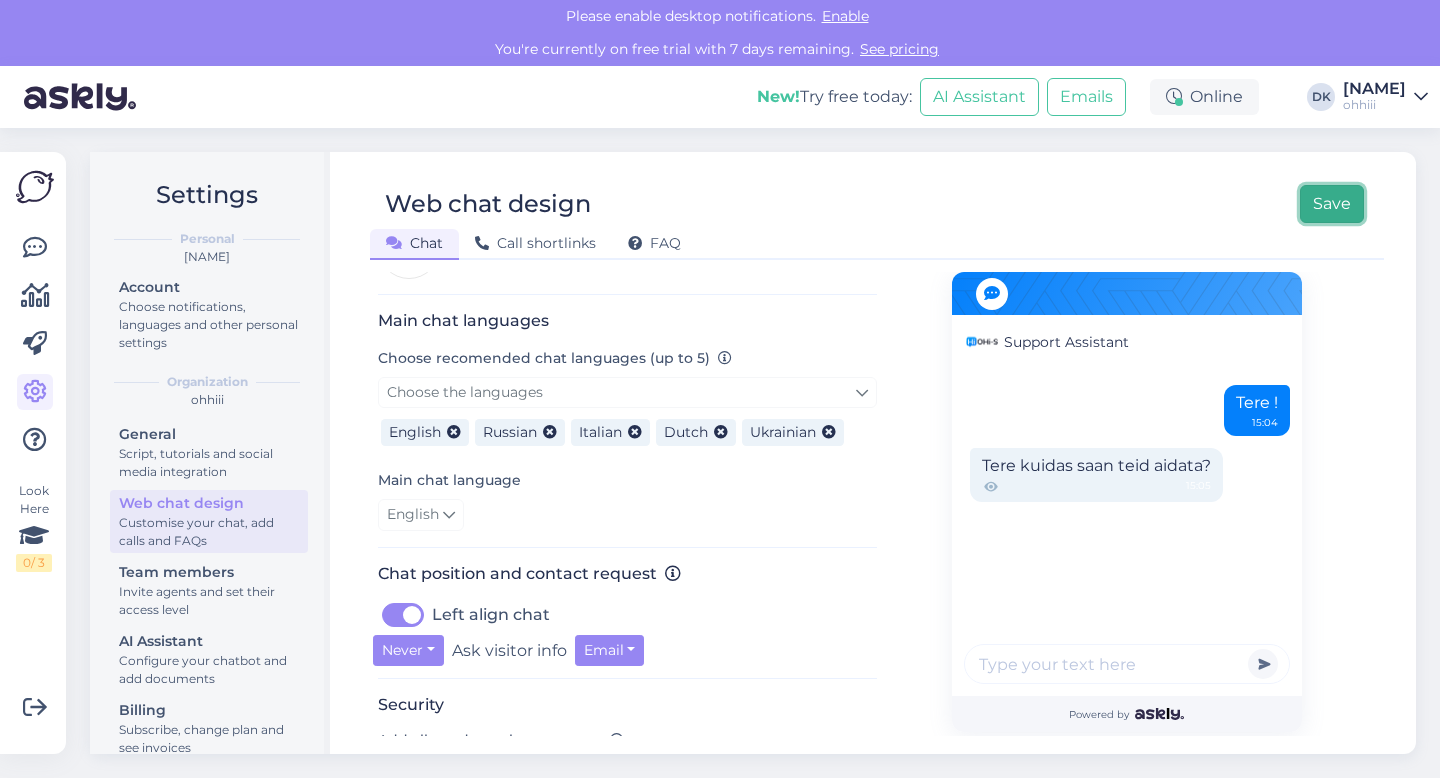 click on "Save" at bounding box center [1332, 204] 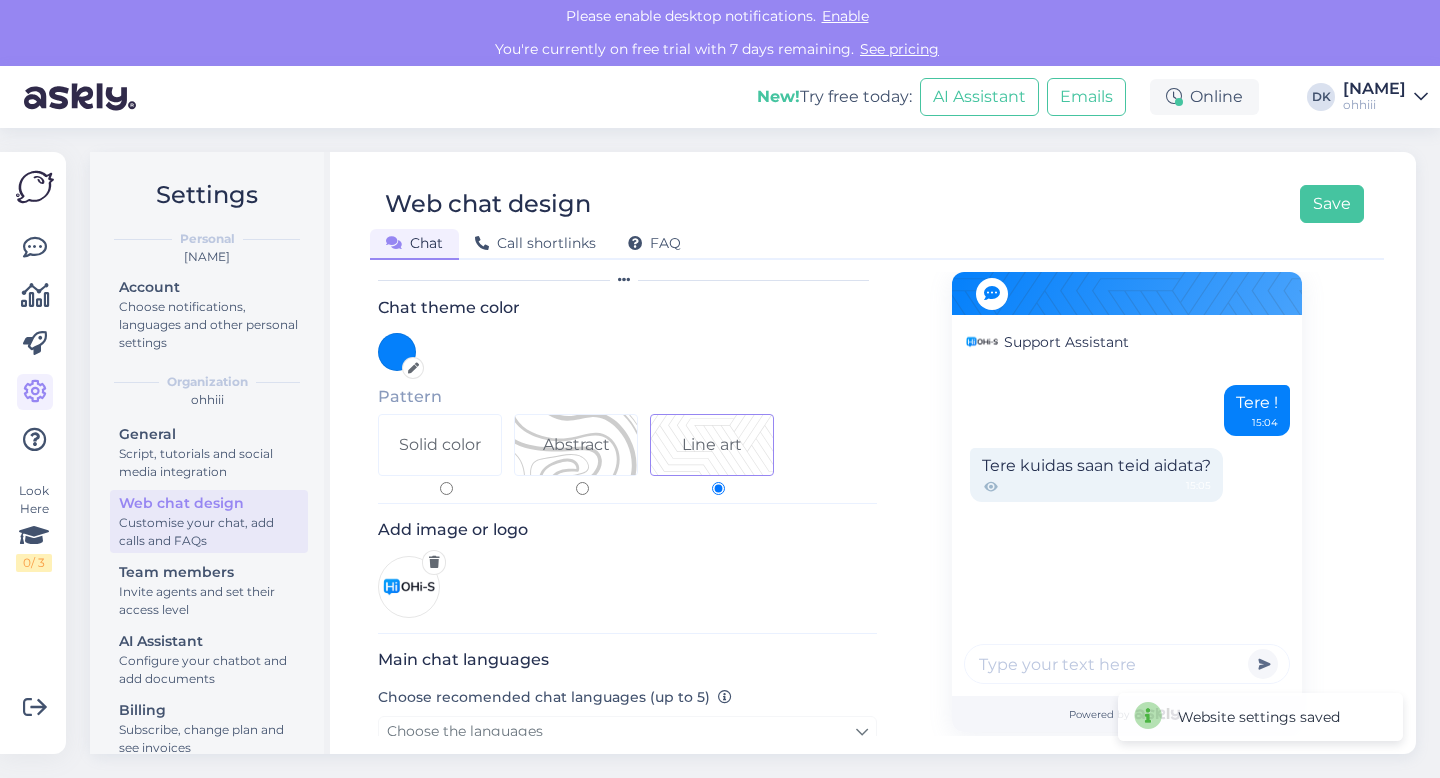 scroll, scrollTop: 122, scrollLeft: 0, axis: vertical 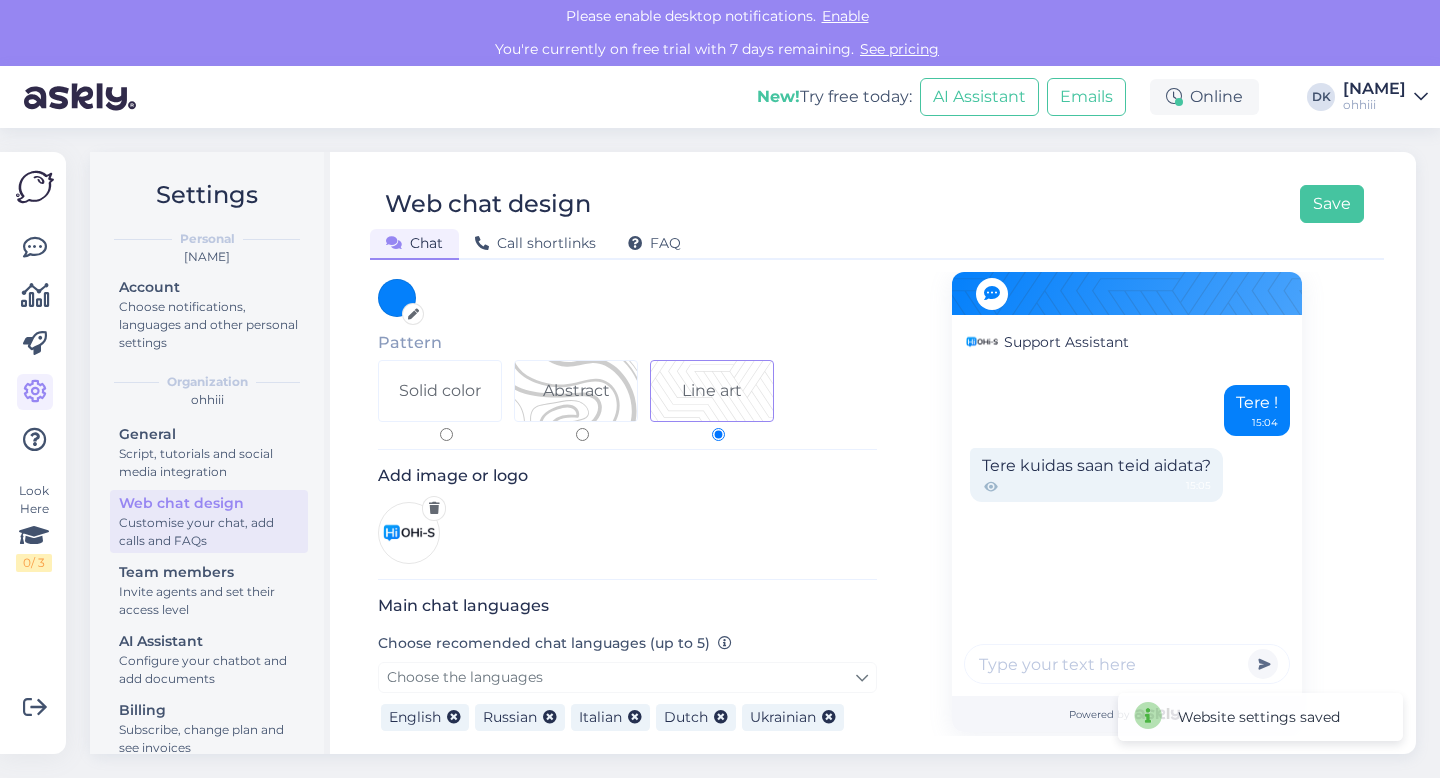 click at bounding box center [1127, 664] 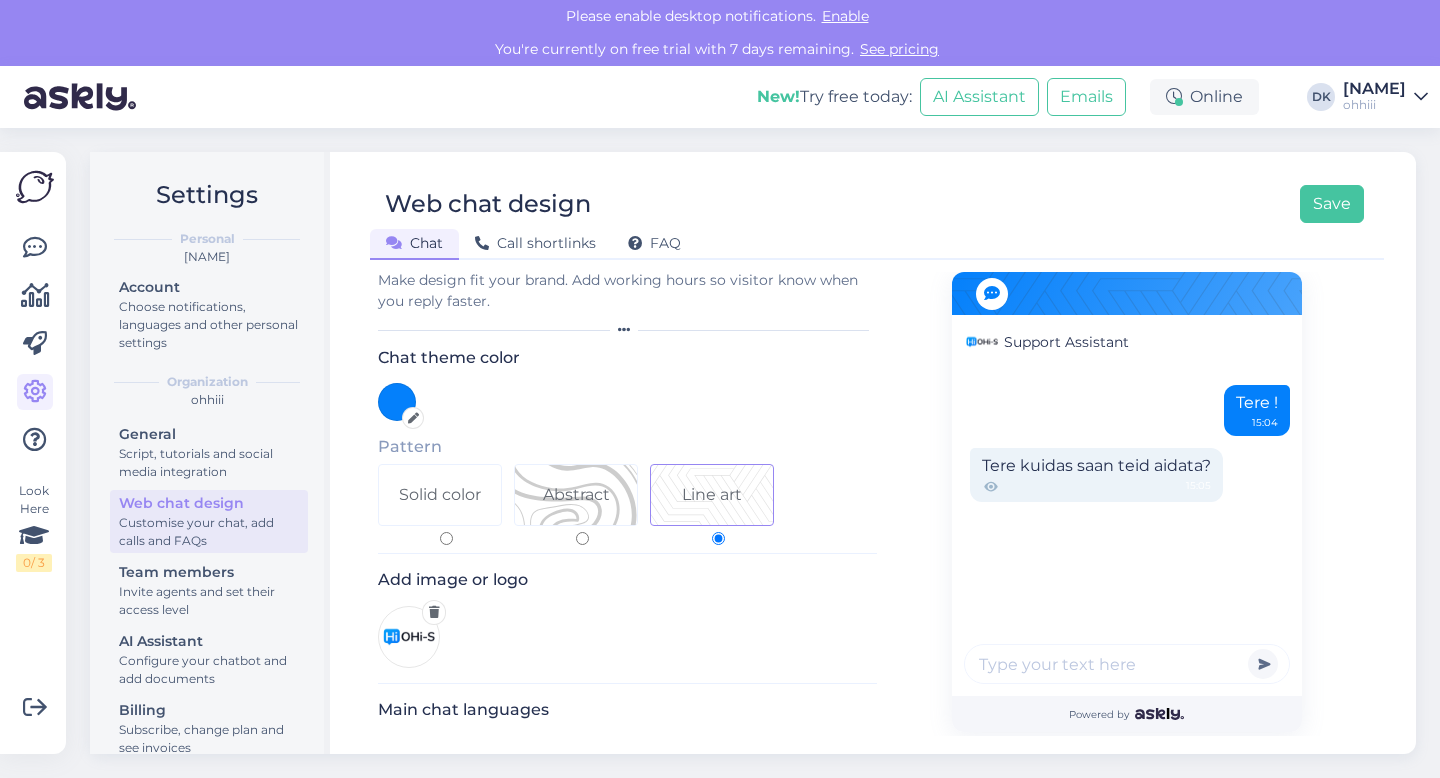 scroll, scrollTop: 0, scrollLeft: 0, axis: both 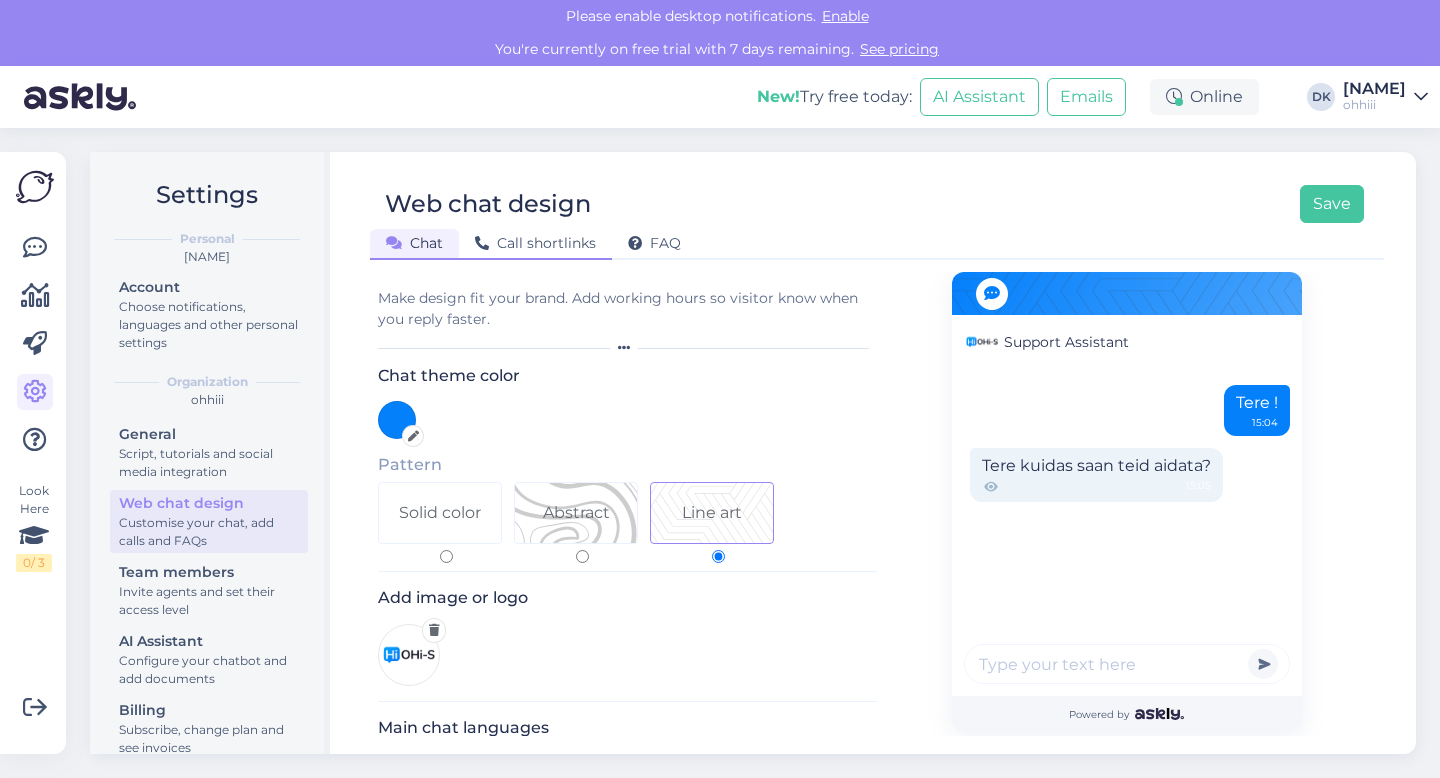 click on "Call shortlinks" at bounding box center [535, 243] 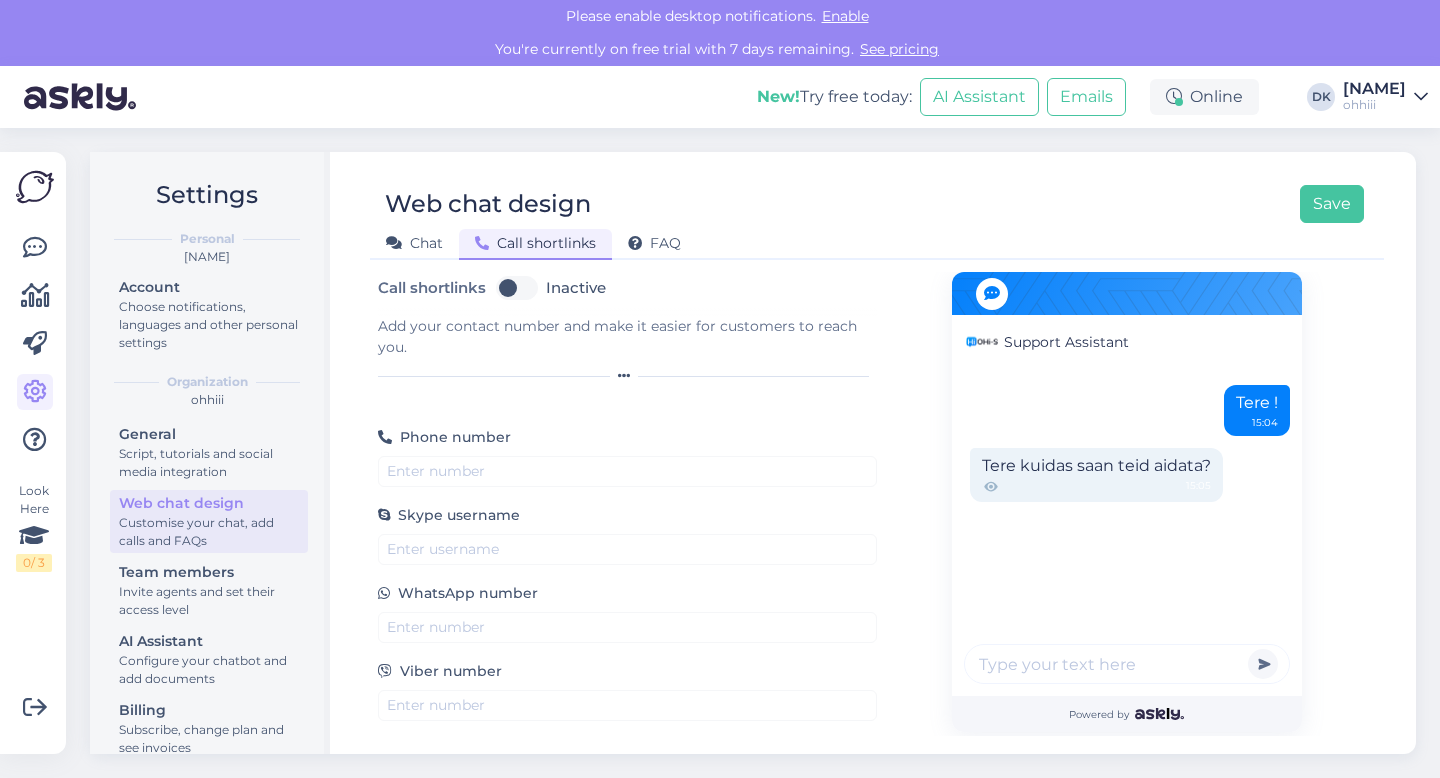 scroll, scrollTop: 1, scrollLeft: 0, axis: vertical 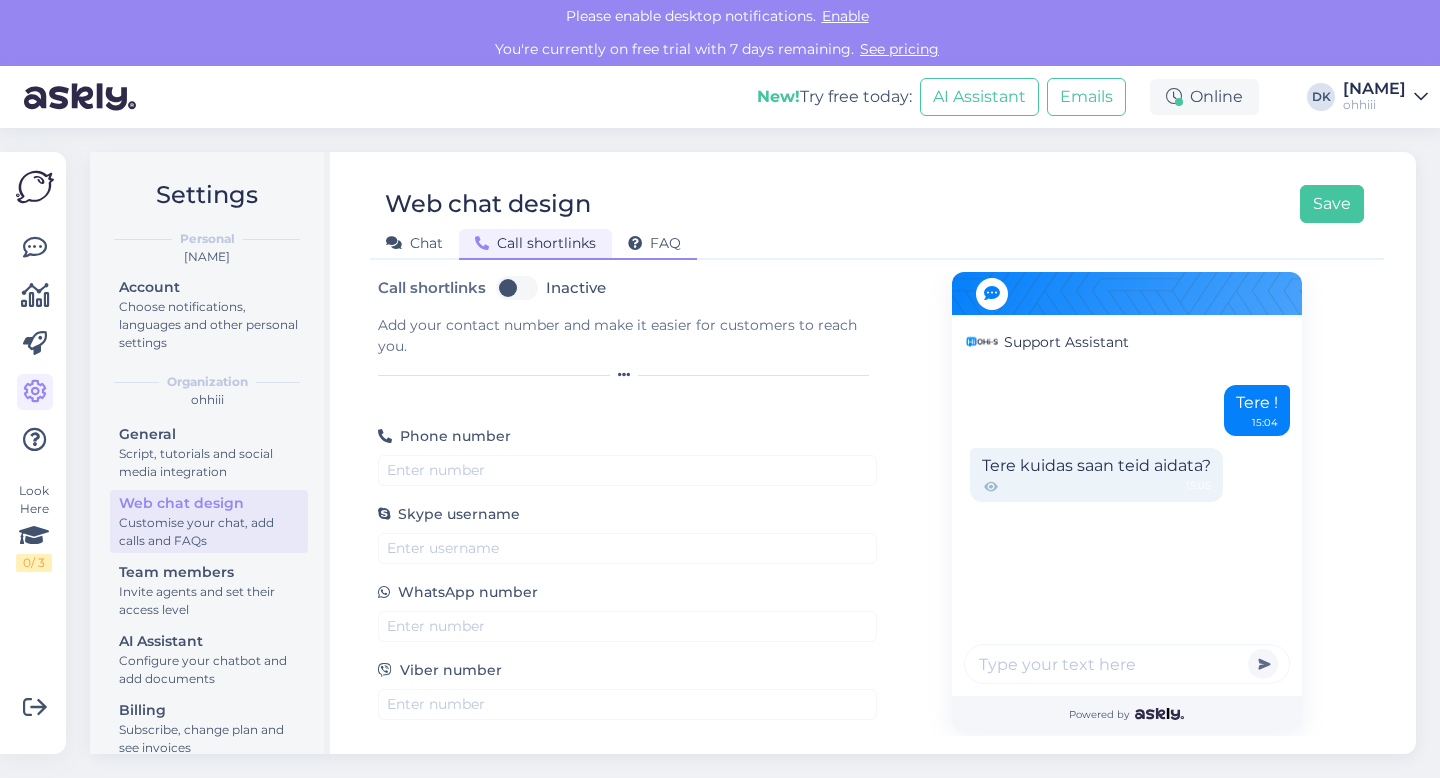 click on "FAQ" at bounding box center [654, 243] 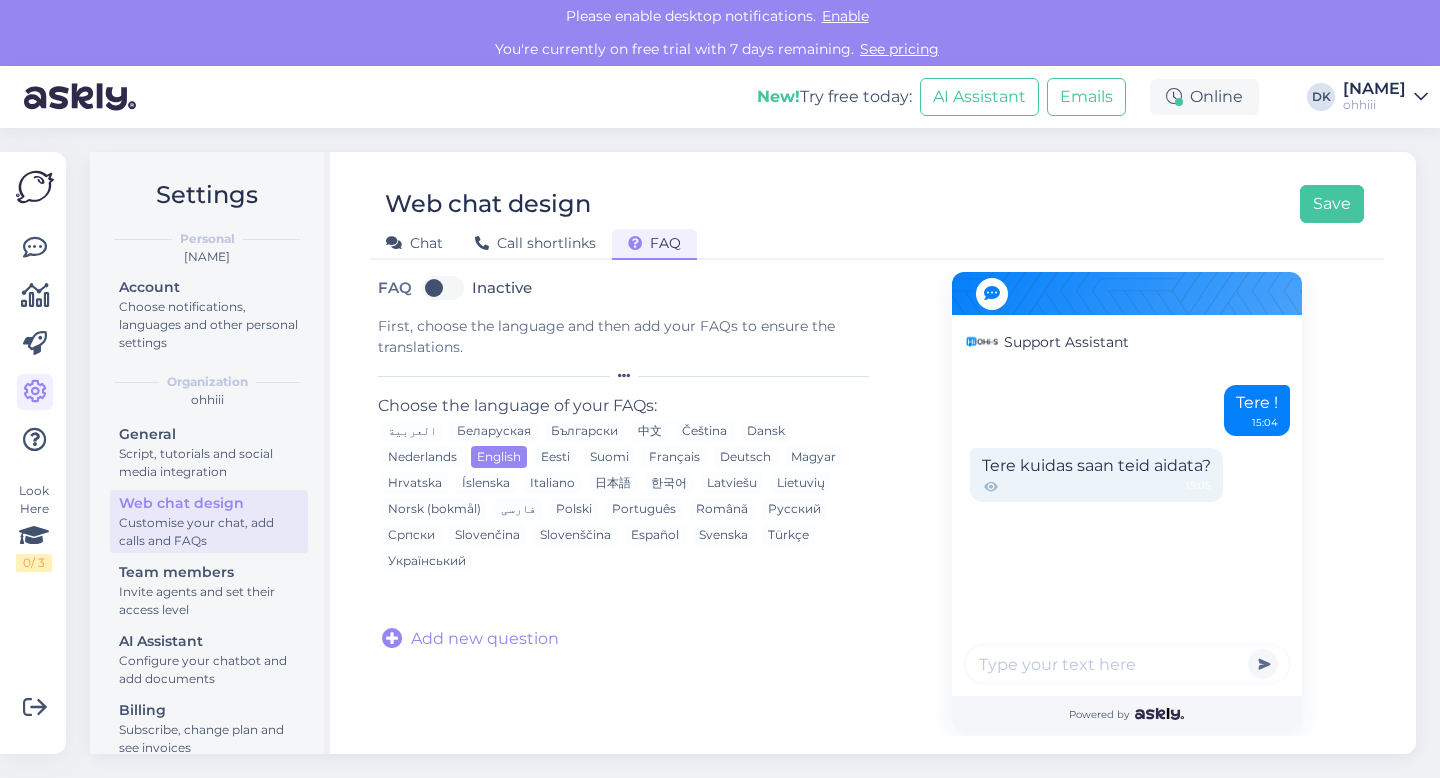 scroll, scrollTop: 0, scrollLeft: 0, axis: both 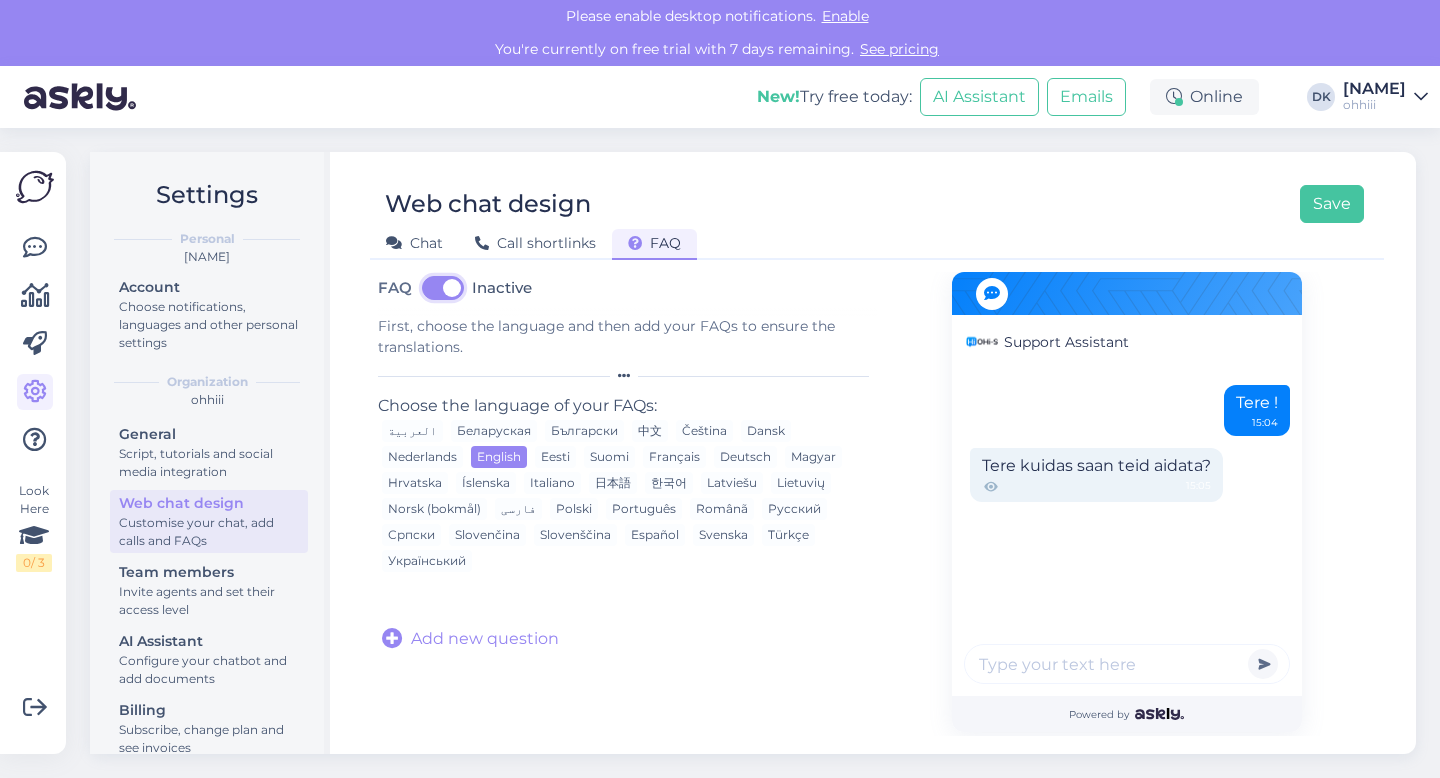 checkbox on "true" 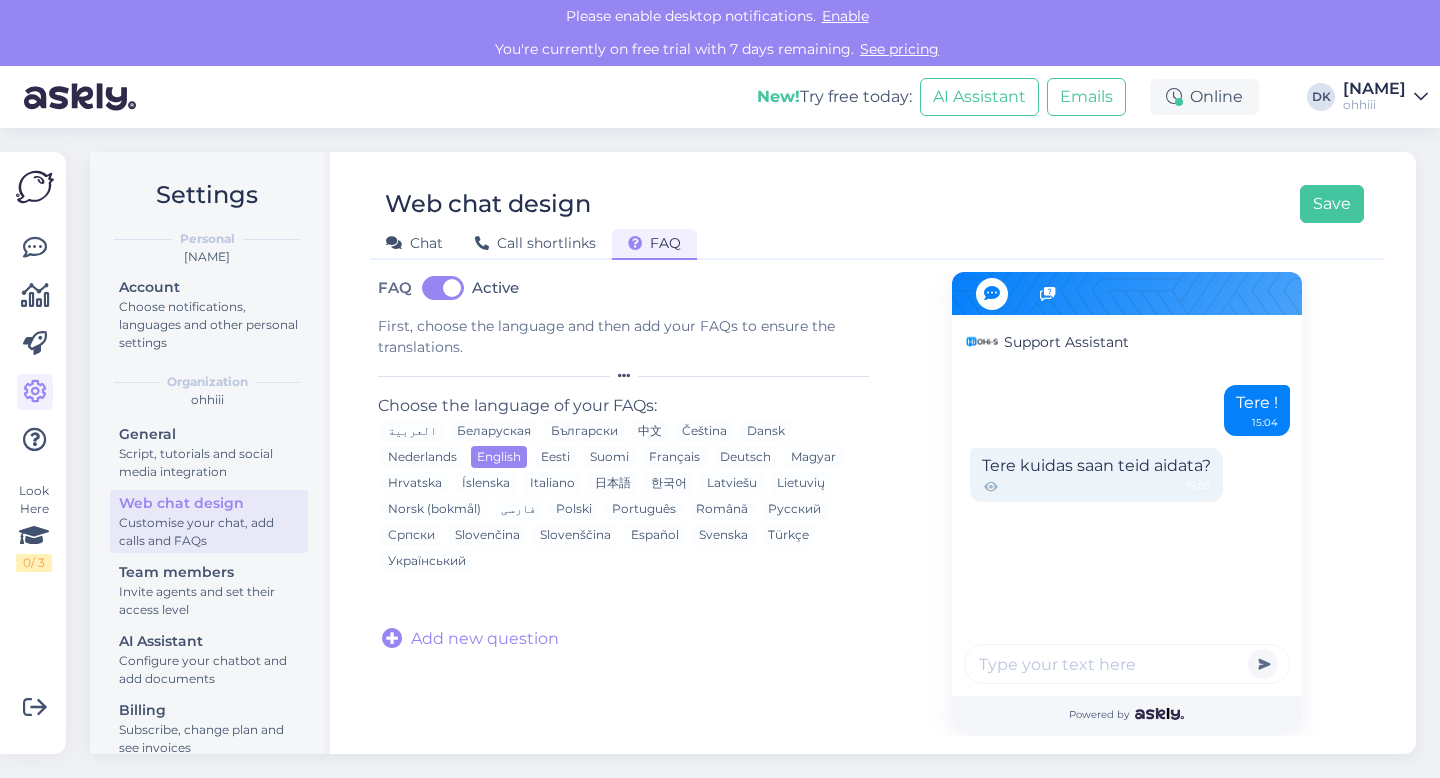 click on "Add new question" at bounding box center (485, 639) 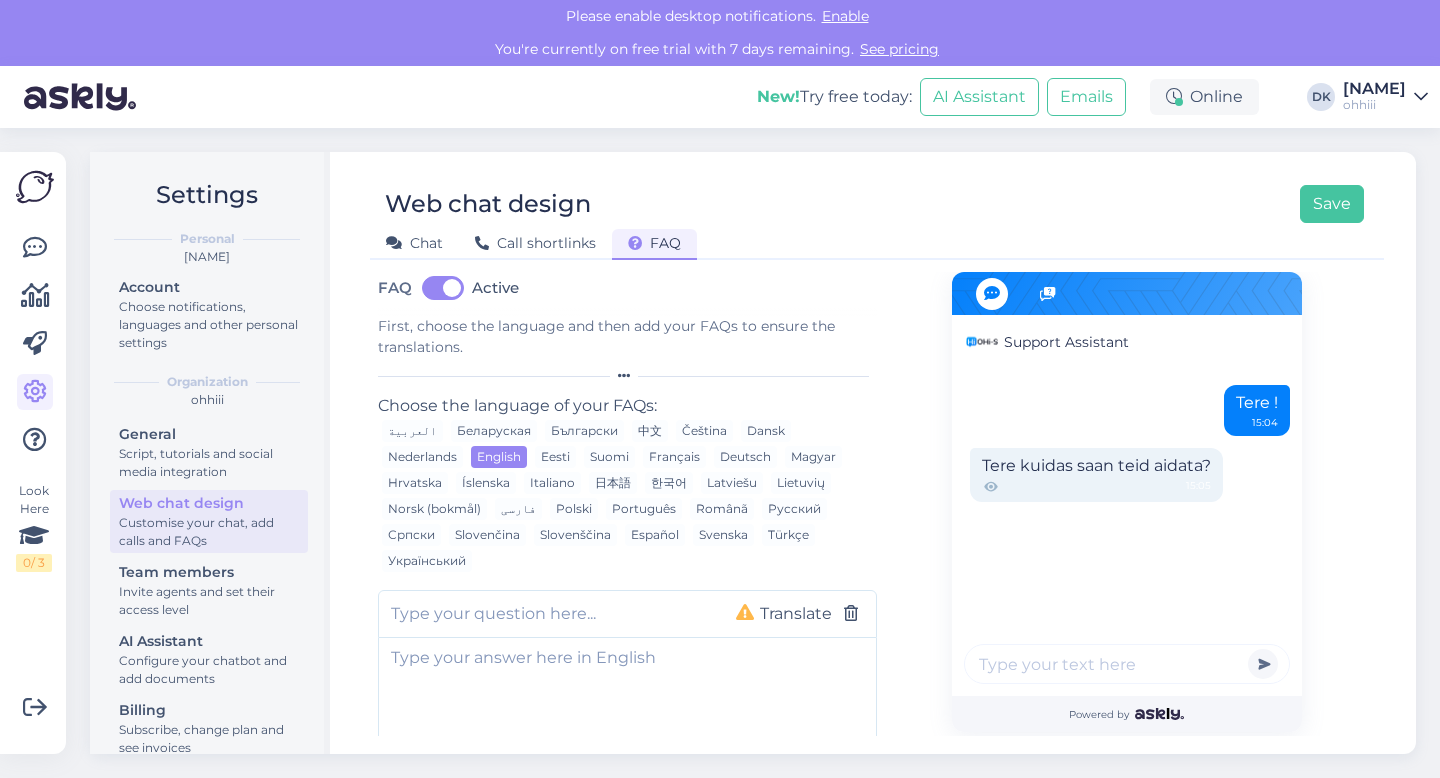click at bounding box center [547, 614] 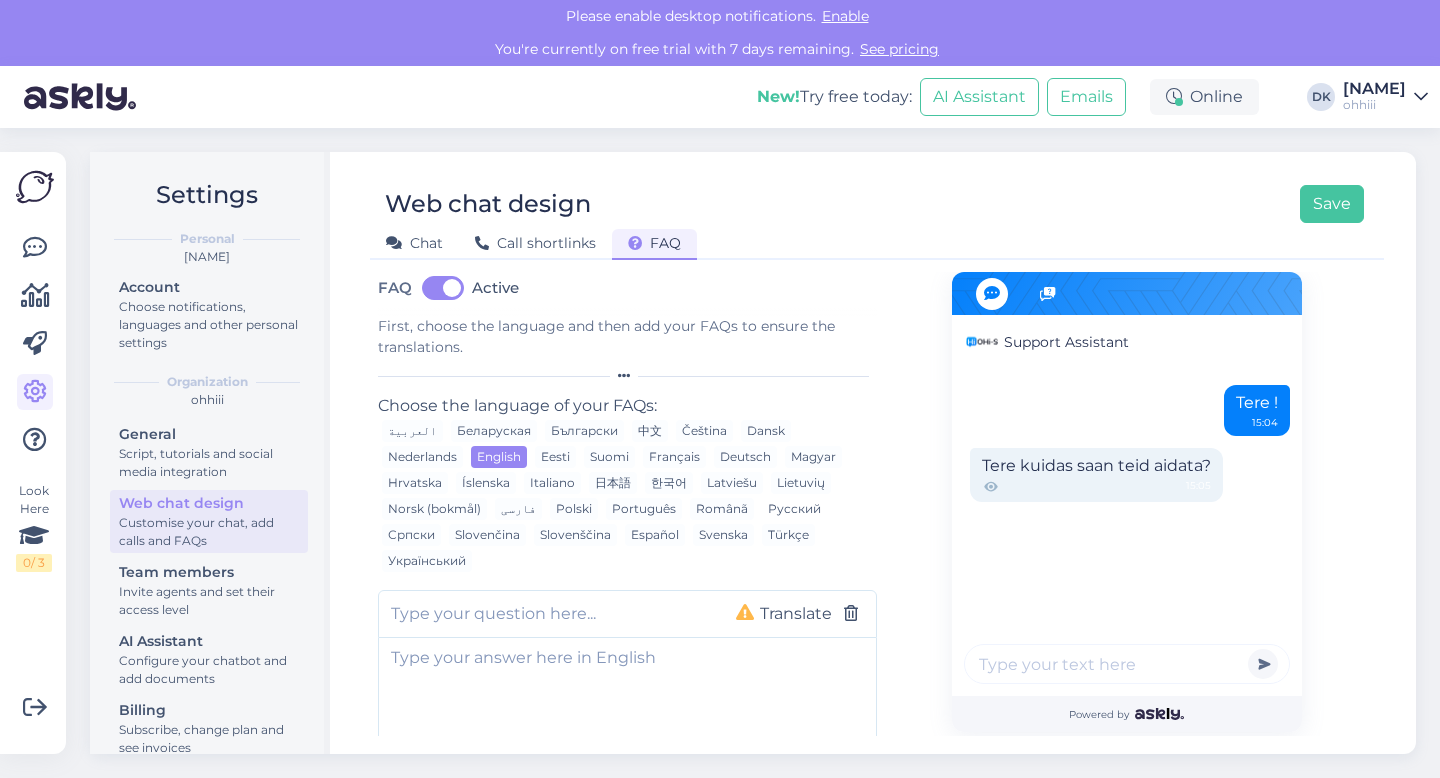 click on "Русский" at bounding box center (794, 509) 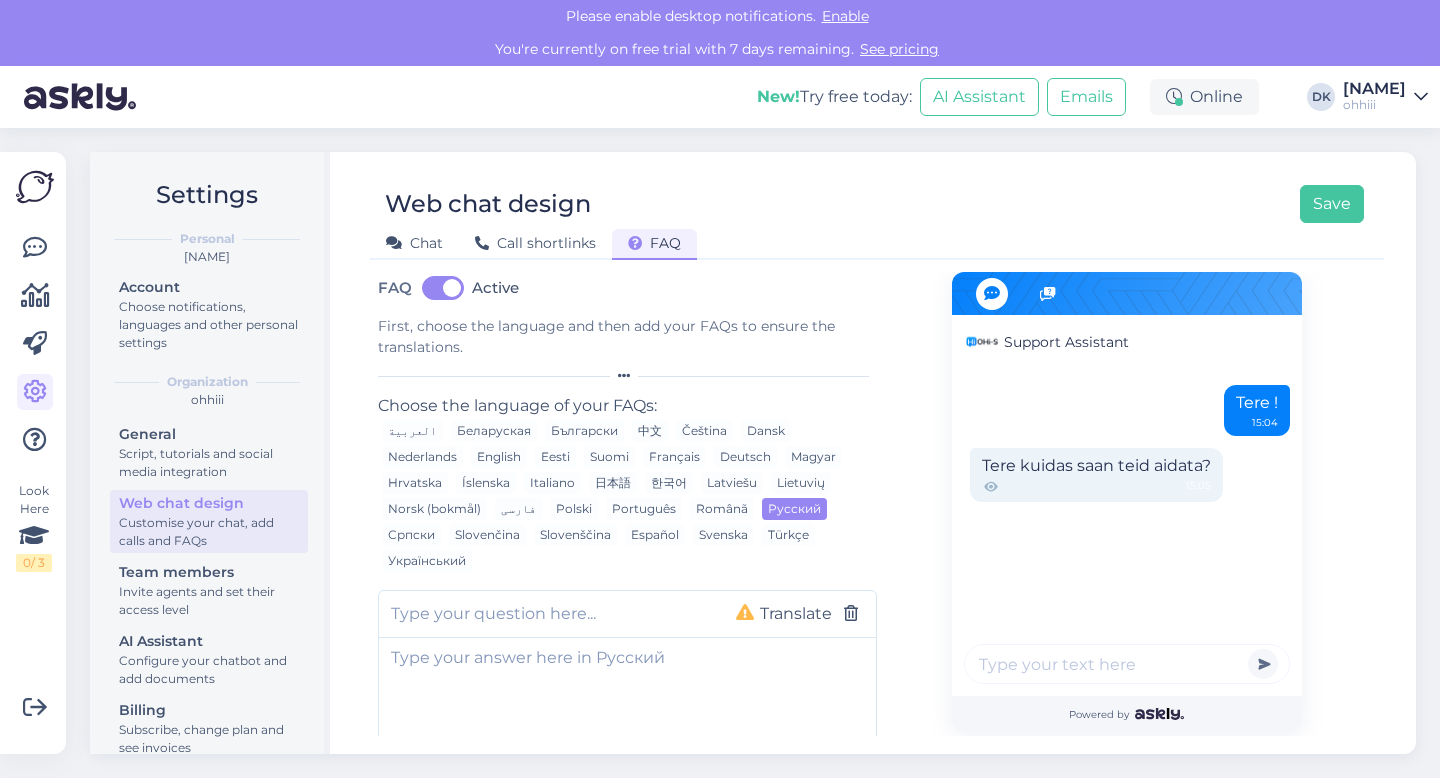 click at bounding box center [547, 614] 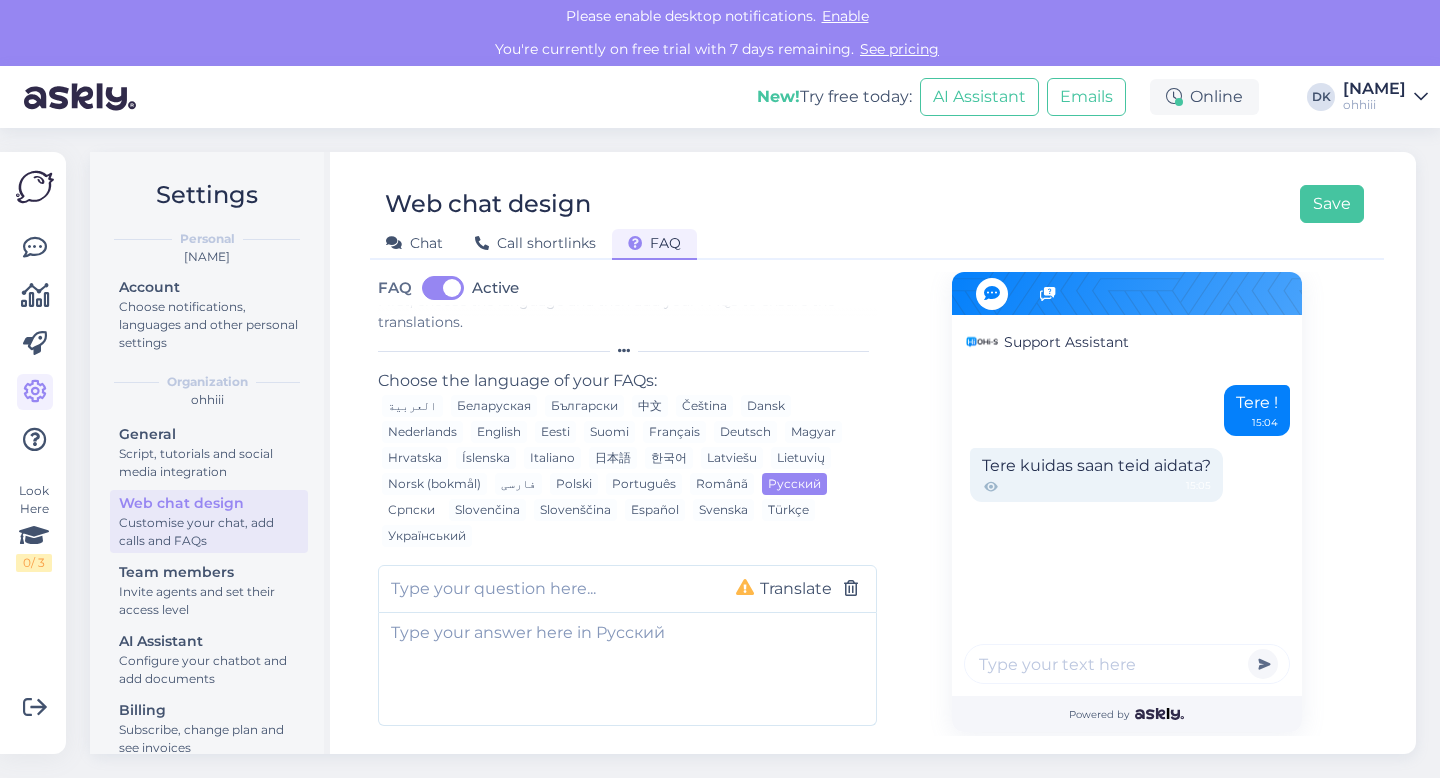 scroll, scrollTop: 32, scrollLeft: 0, axis: vertical 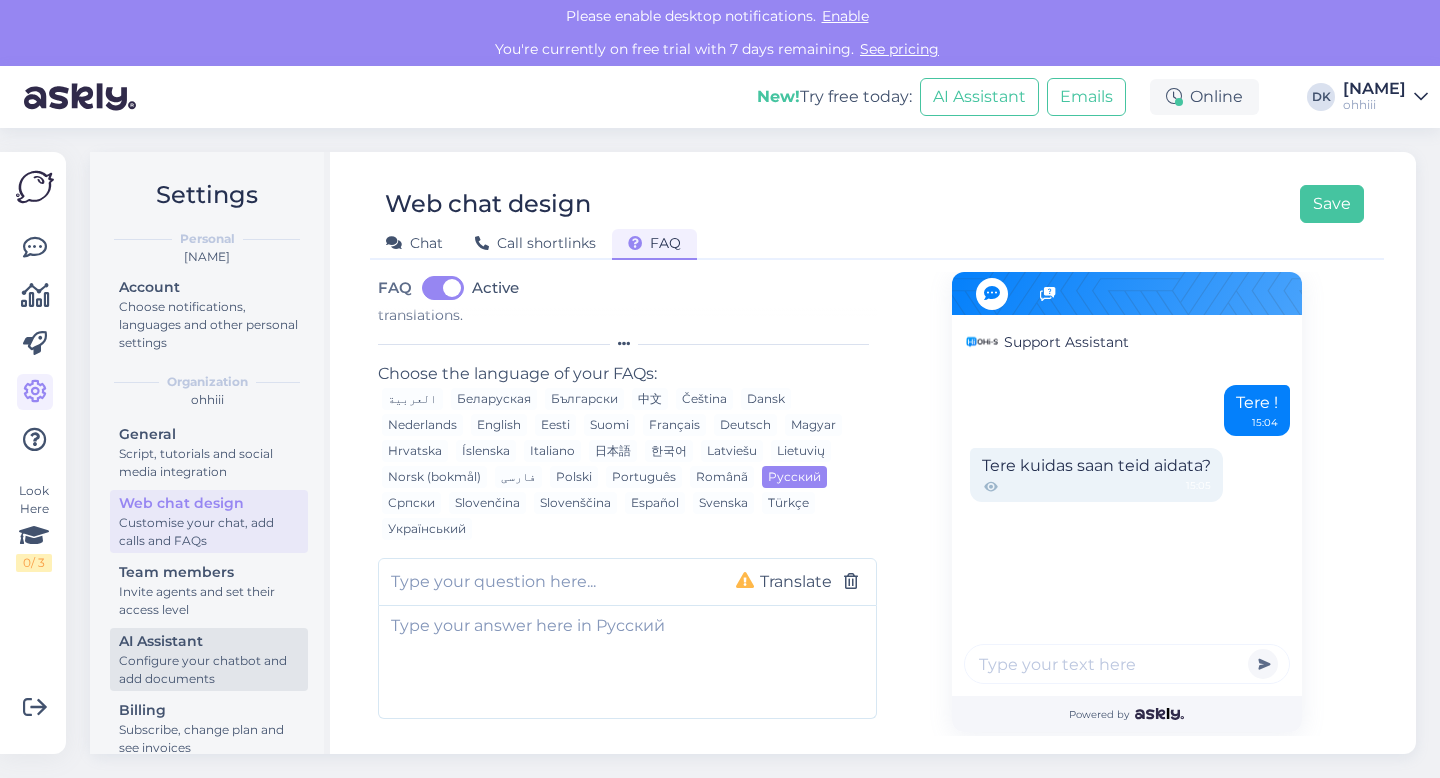 click on "Configure your chatbot and add documents" at bounding box center [209, 670] 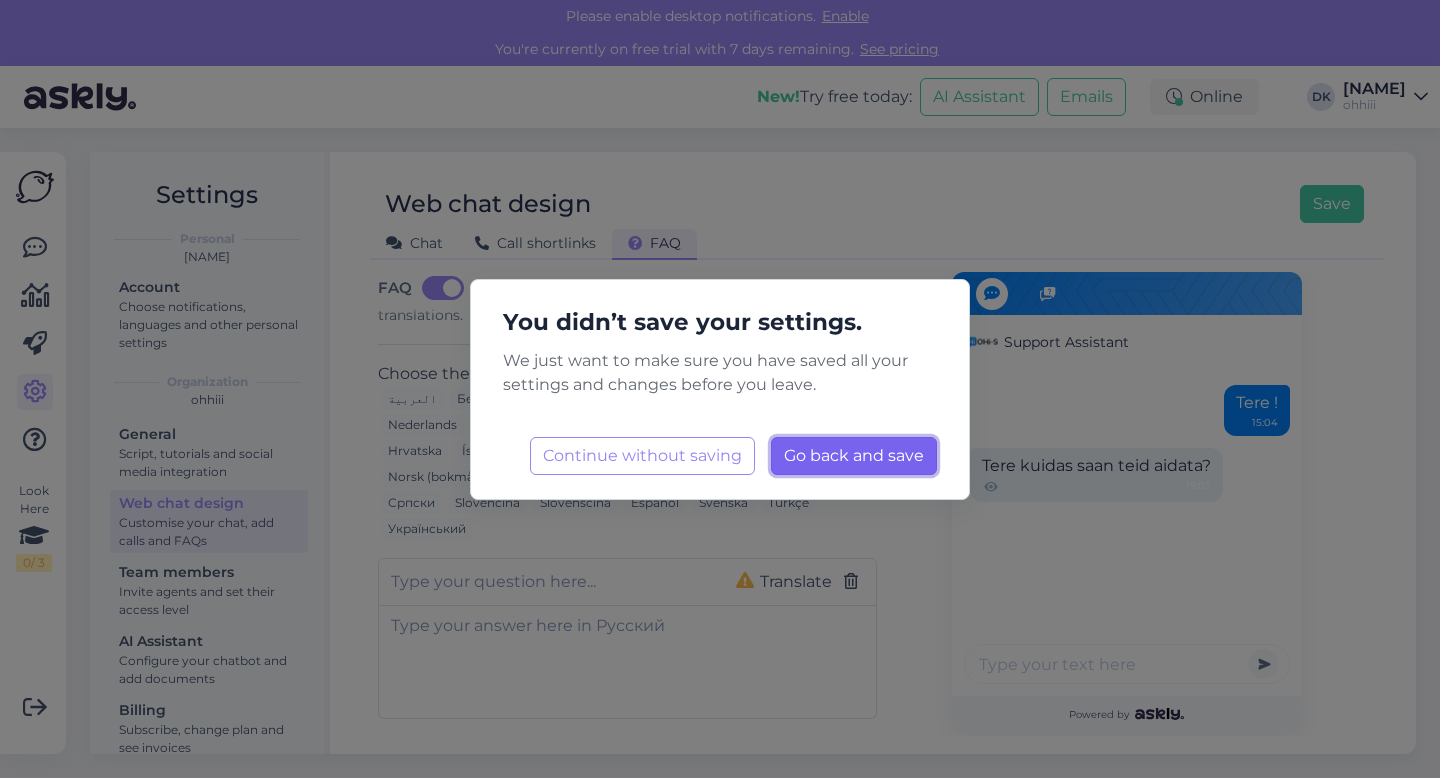 click on "Go back and save Loading..." at bounding box center [854, 456] 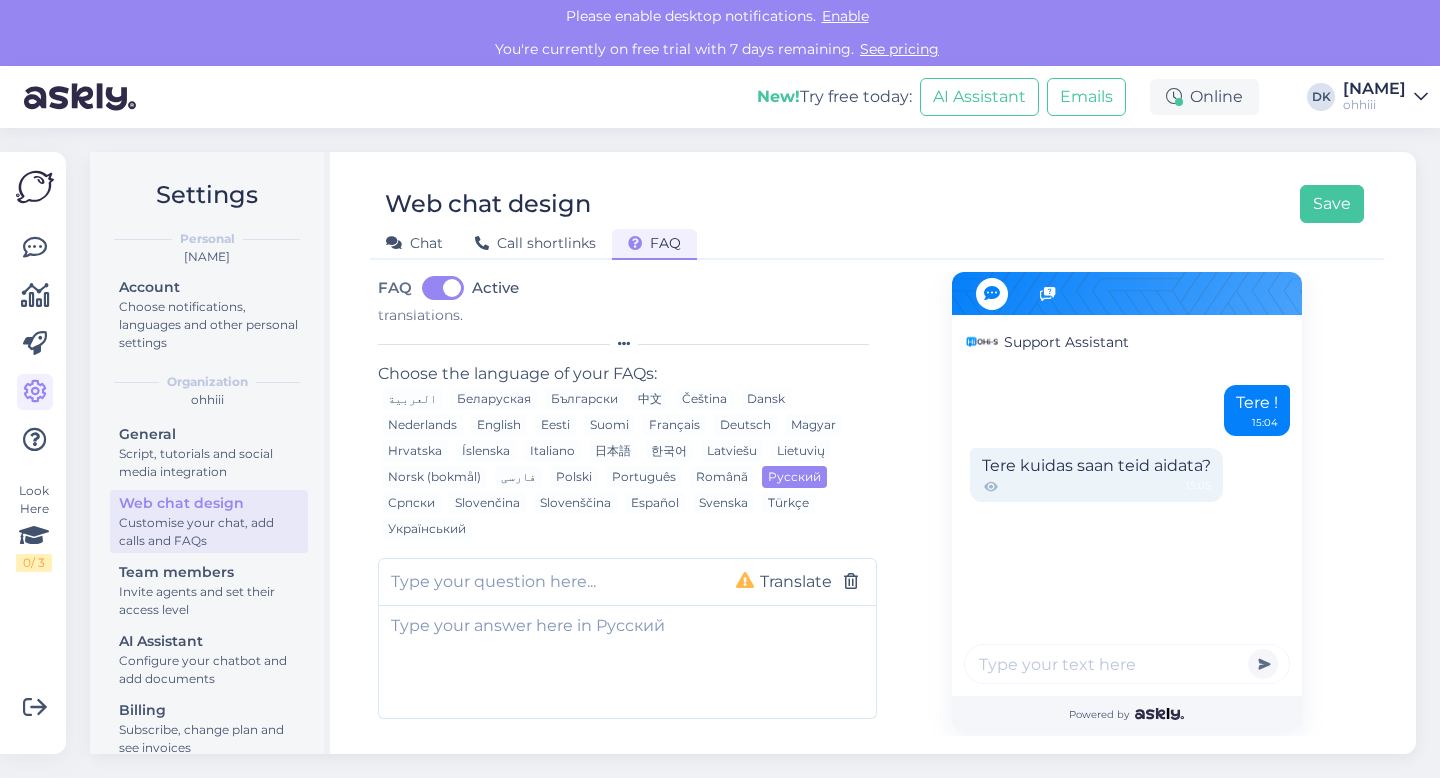 click at bounding box center (547, 582) 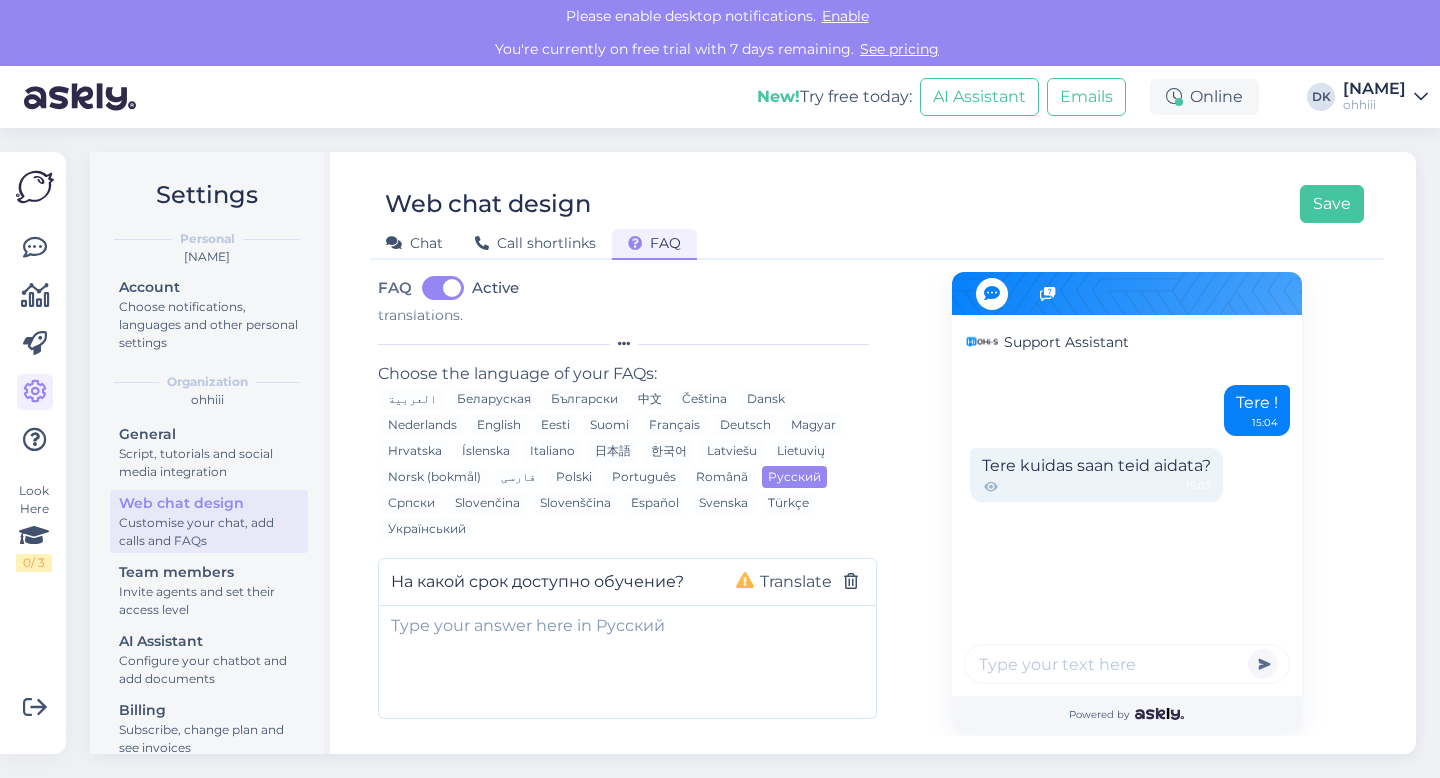 type on "На какой срок доступно обучение?" 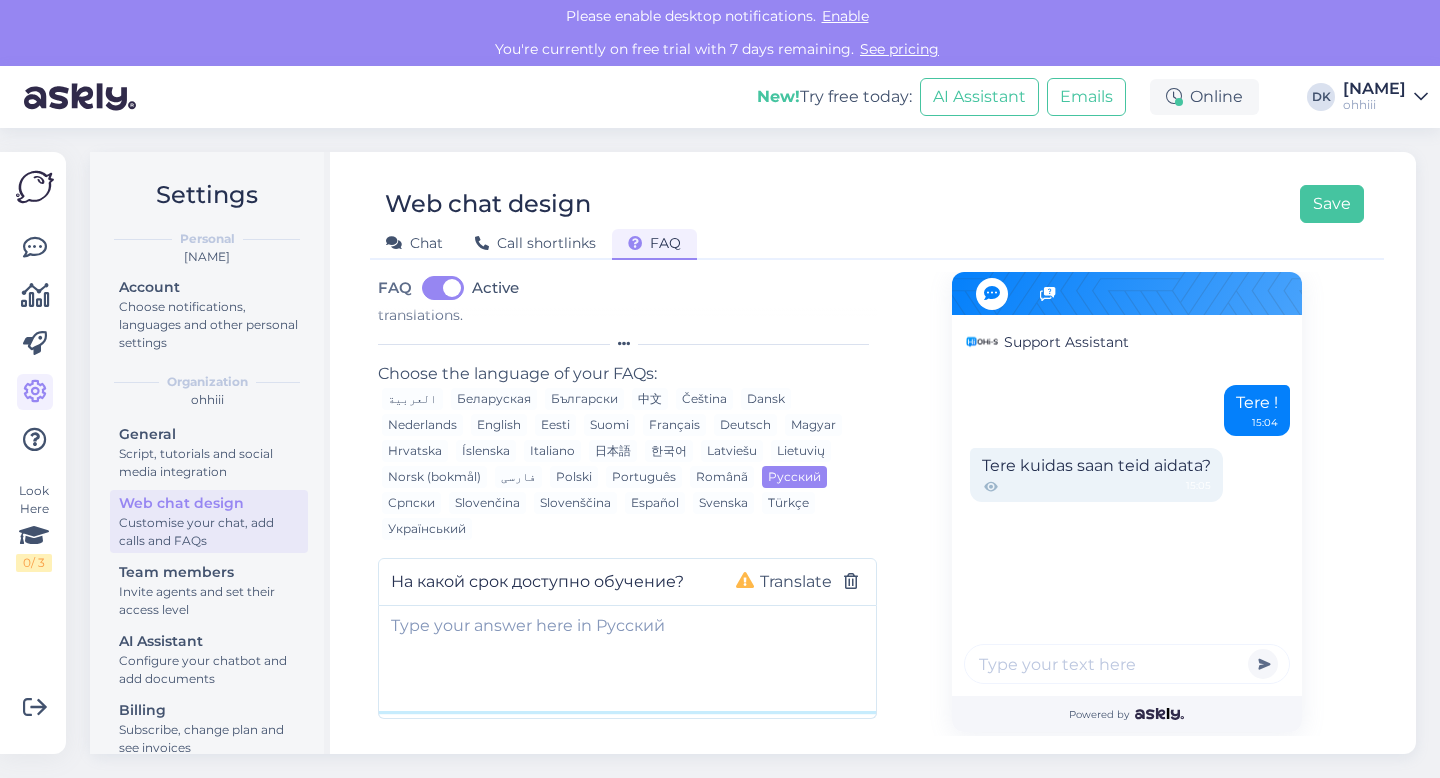 click at bounding box center [627, 658] 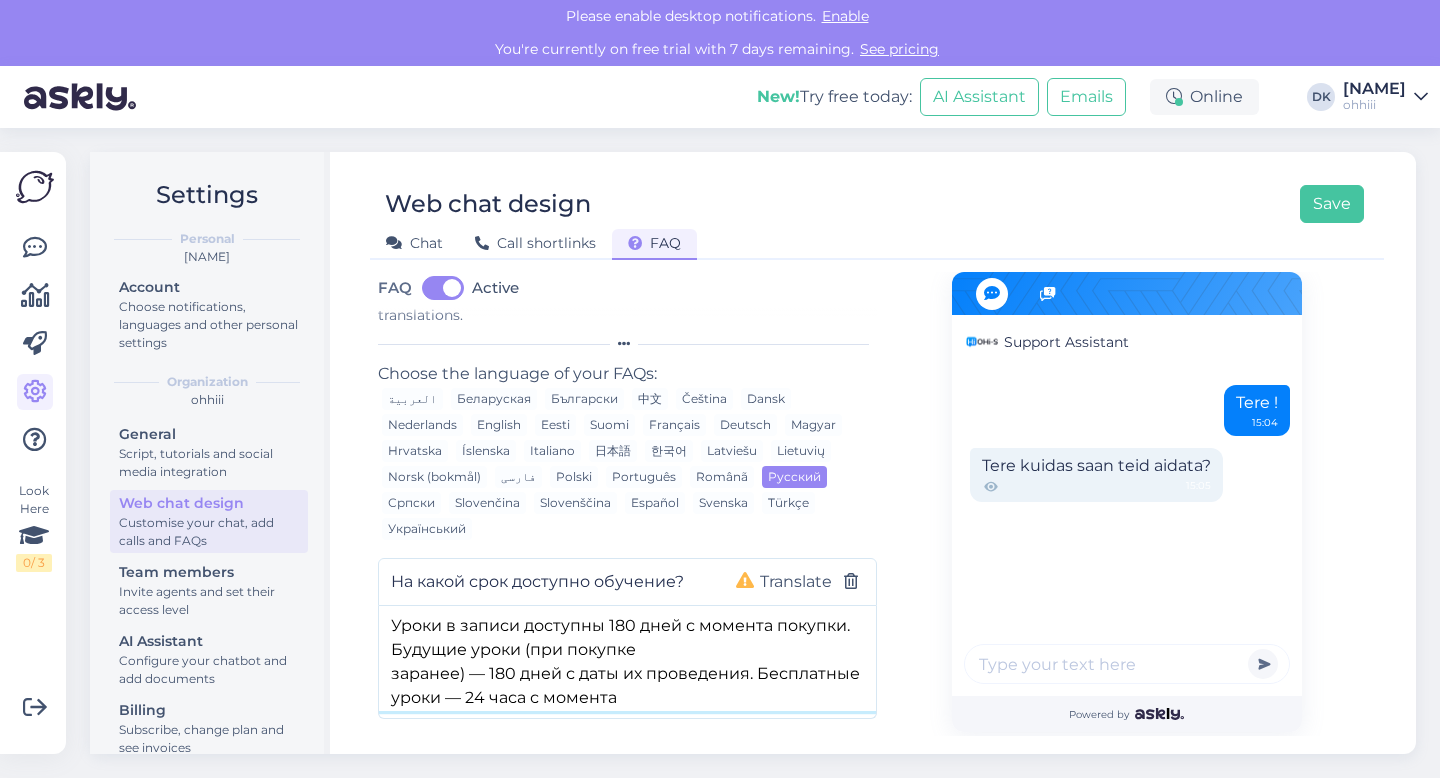 scroll, scrollTop: 127, scrollLeft: 0, axis: vertical 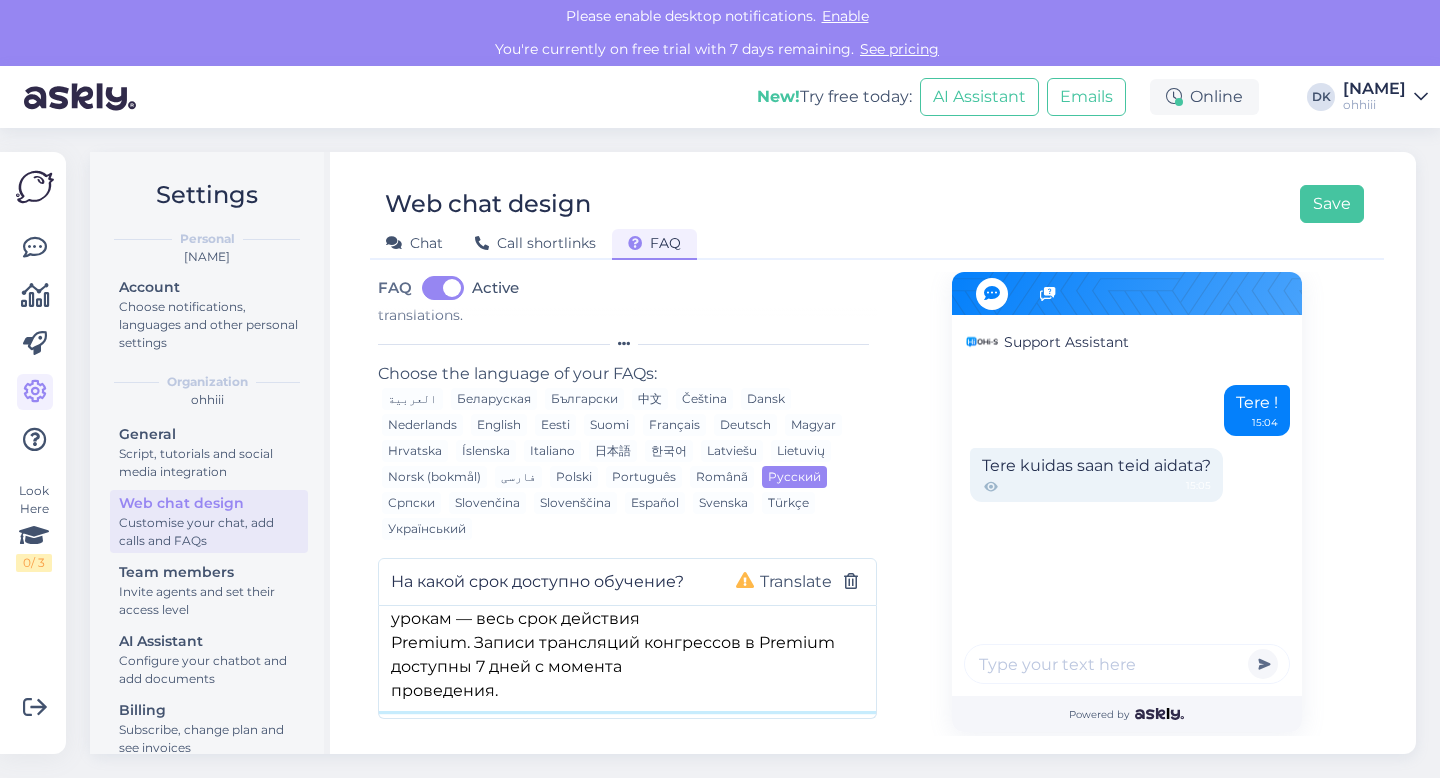 type on "Уроки в записи доступны 180 дней с момента покупки. Будущие уроки (при покупке
заранее) — 180 дней с даты их проведения. Бесплатные уроки — 24 часа с момента
открытия. При активном тарифе Premium доступ к урокам — весь срок действия
Premium. Записи трансляций конгрессов в Premium доступны 7 дней с момента
проведения." 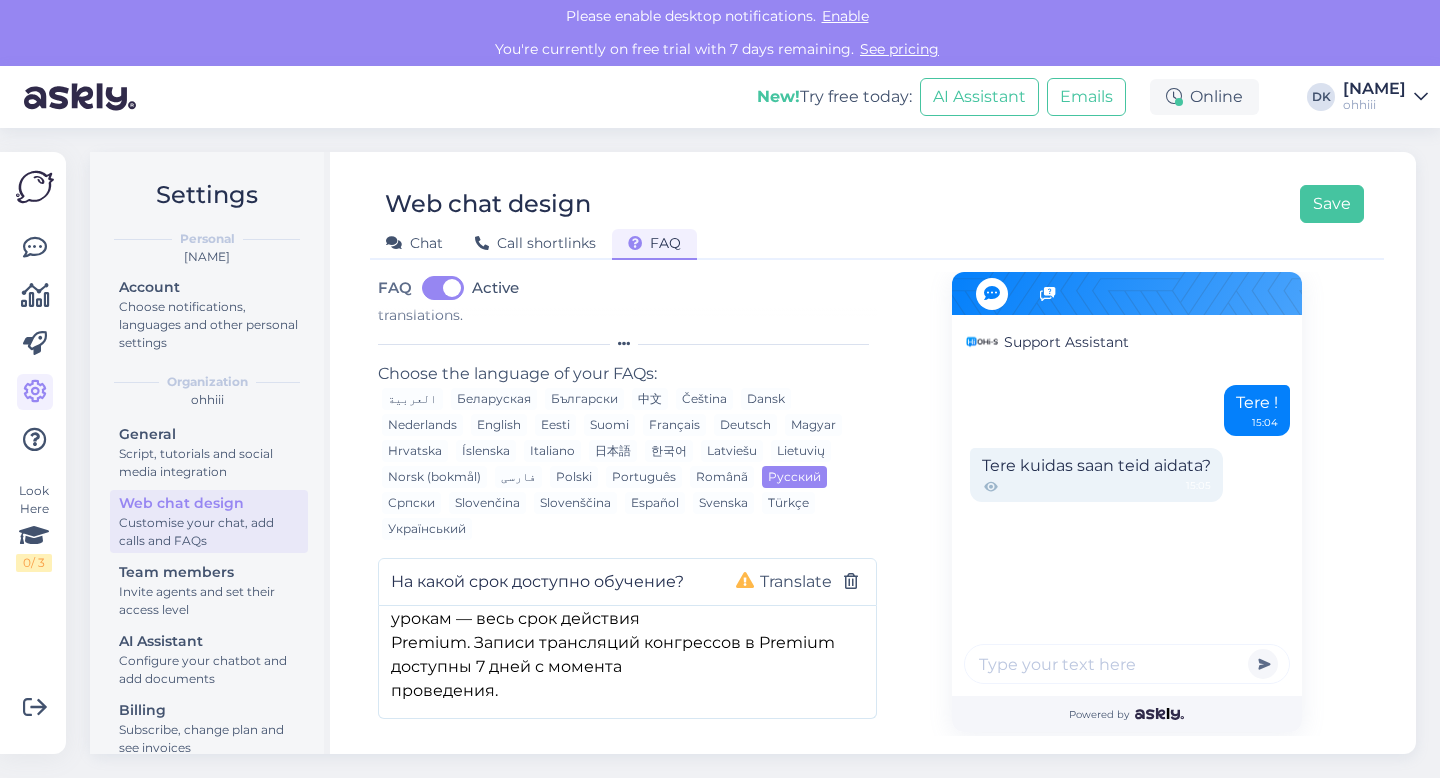 click on "Support Assistant Tere ! 15:04 Tere kuidas saan teid aidata? 15:05 Powered by" at bounding box center (1126, 516) 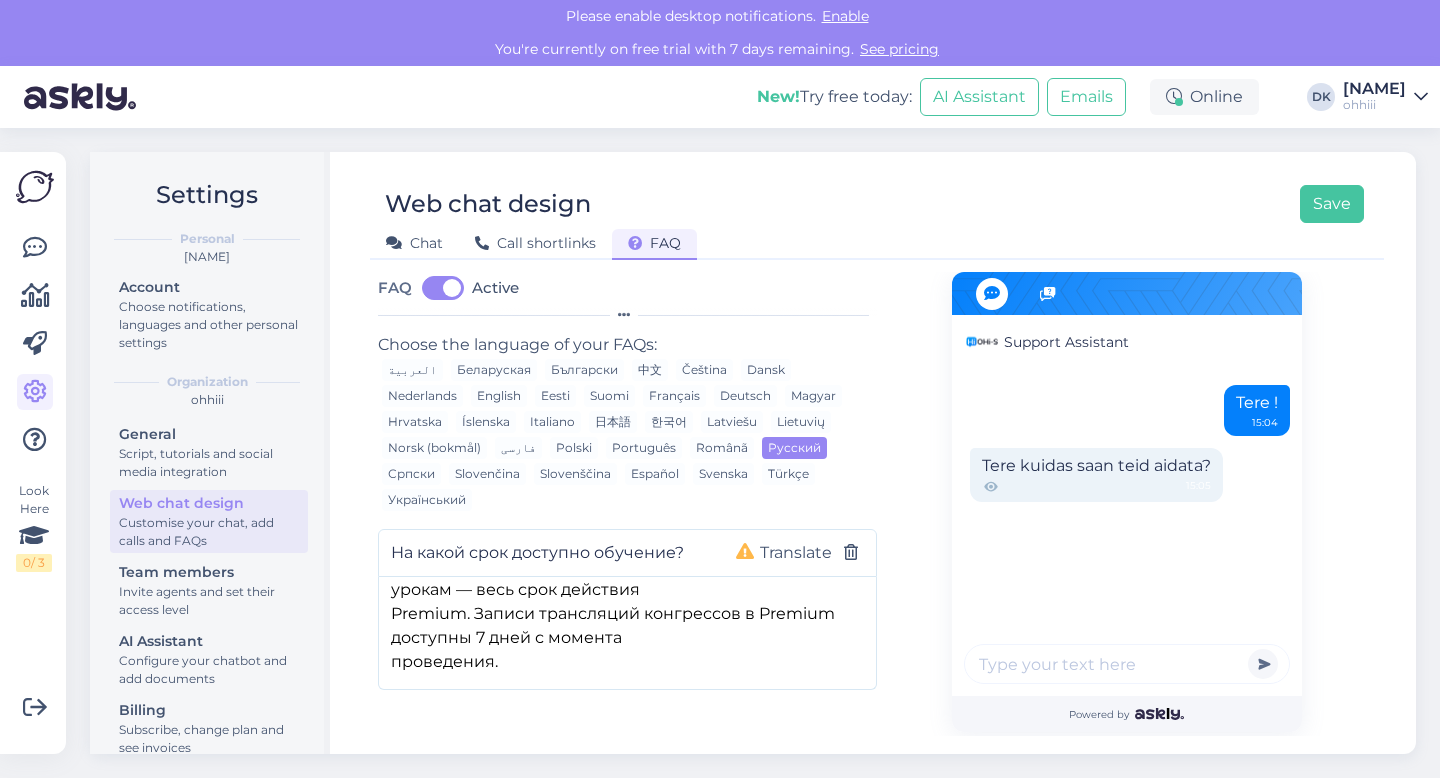 click on "Add new question" at bounding box center (485, 751) 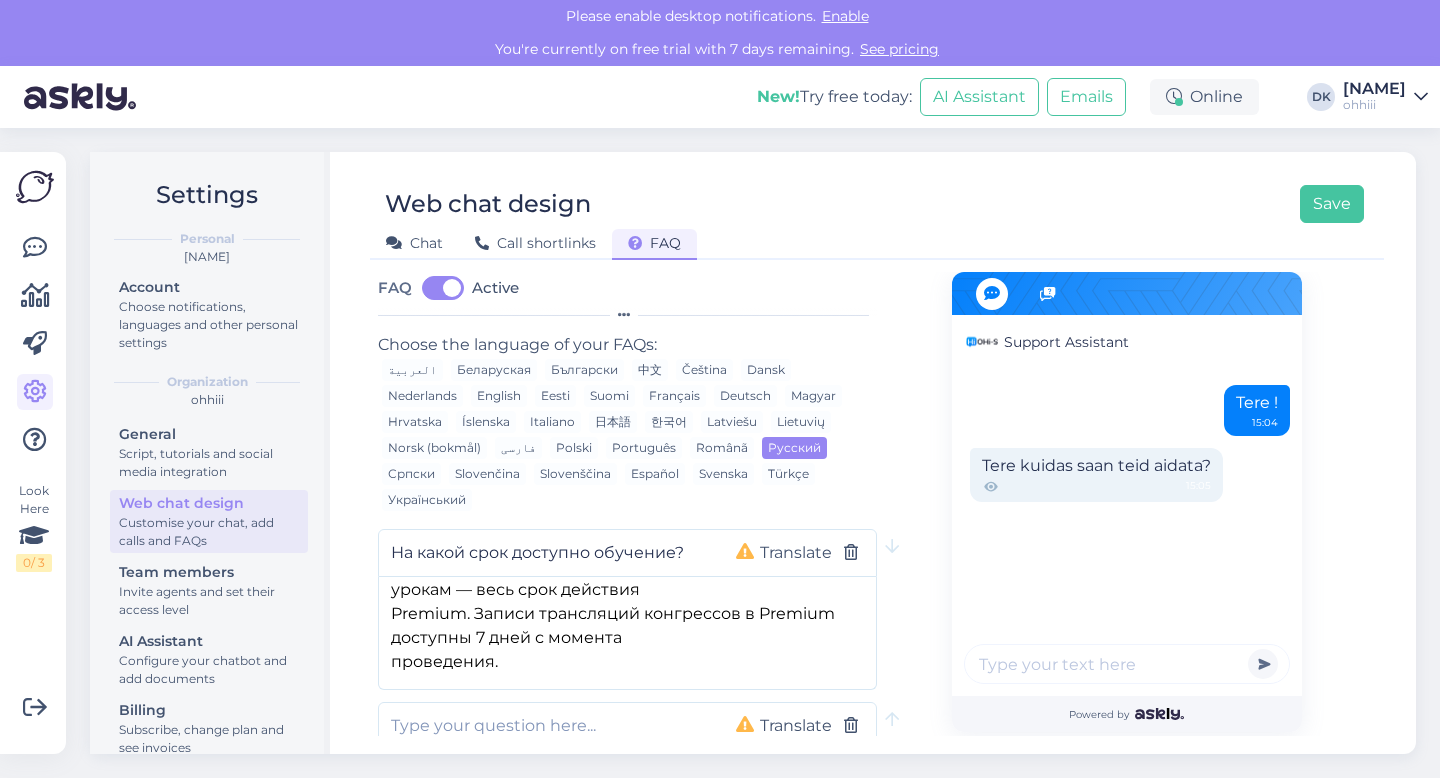 scroll, scrollTop: 234, scrollLeft: 0, axis: vertical 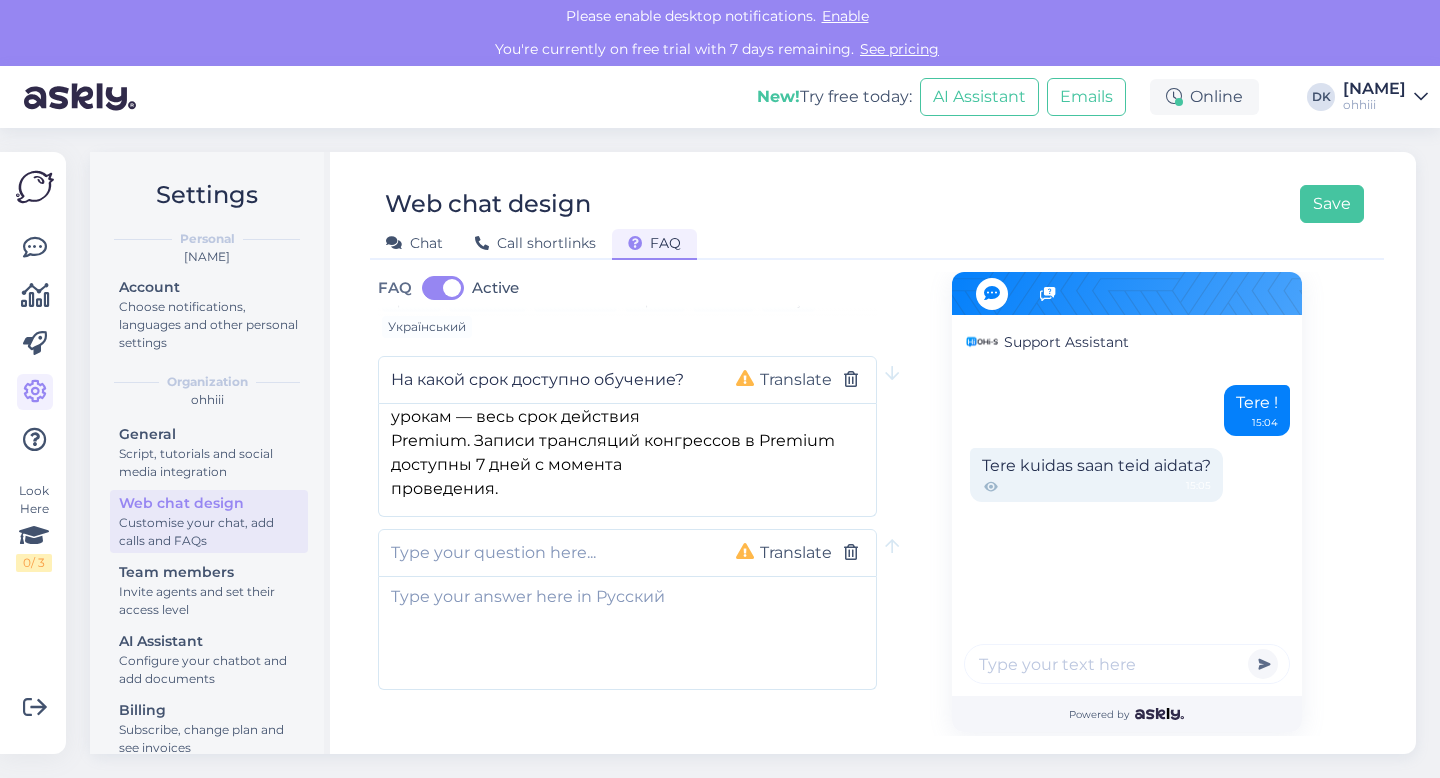 click at bounding box center (547, 553) 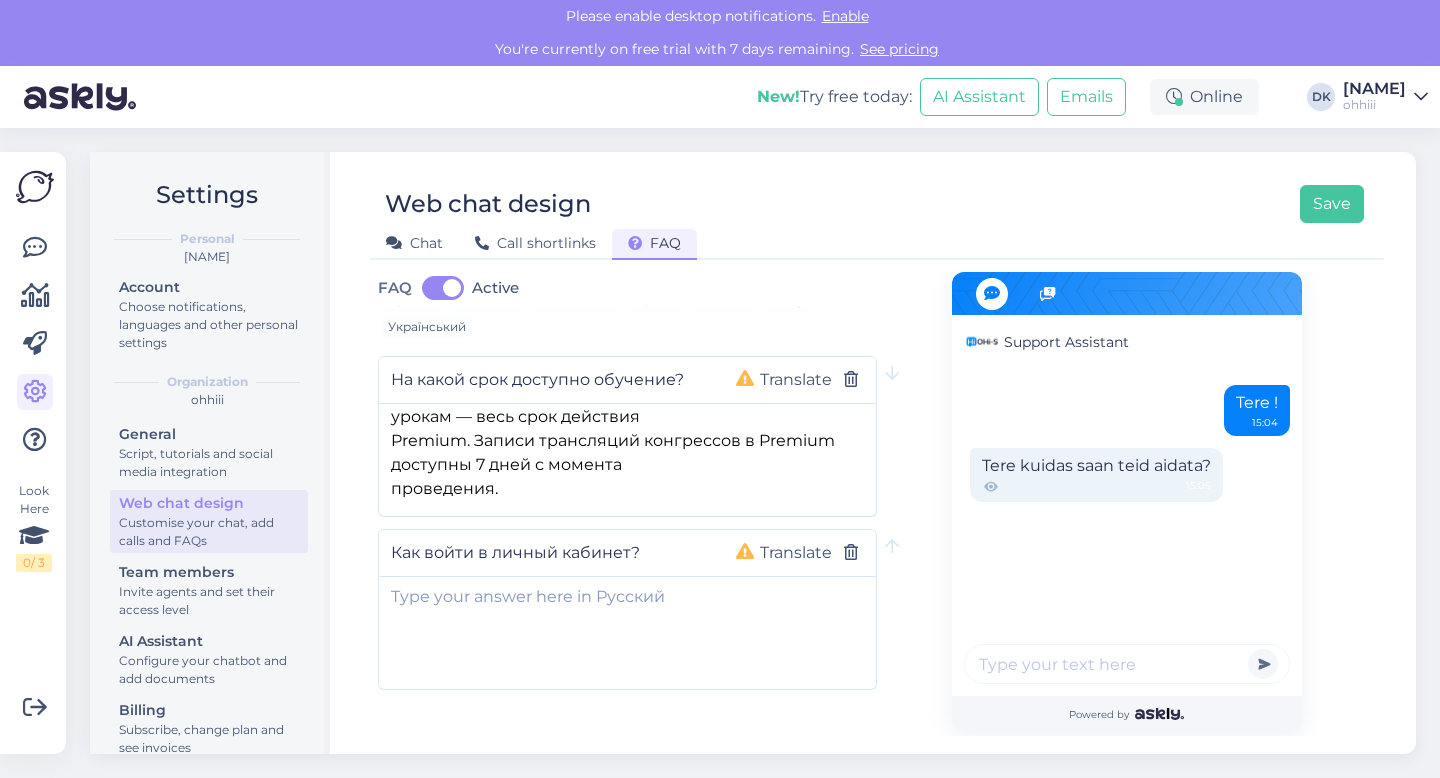 type on "Как войти в личный кабинет?" 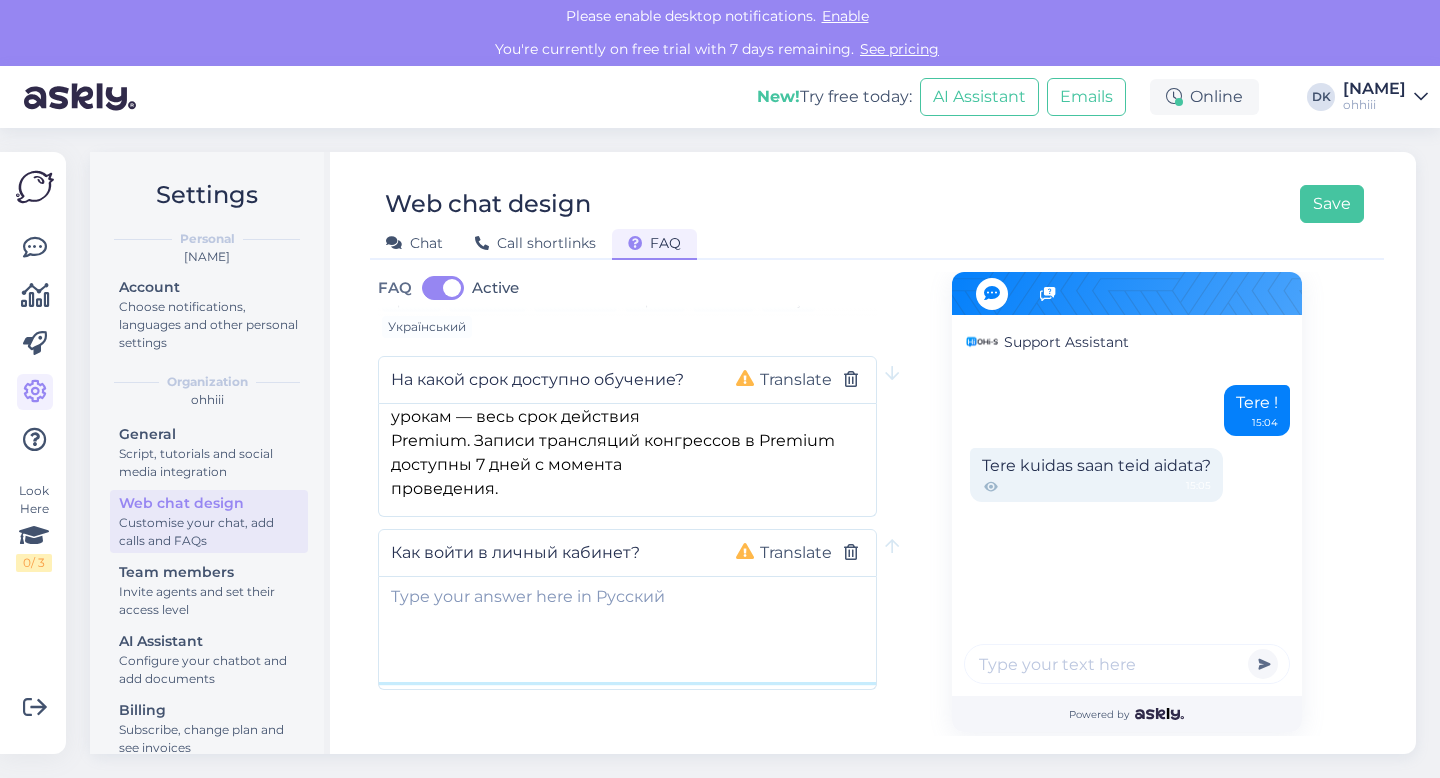 click at bounding box center [627, 629] 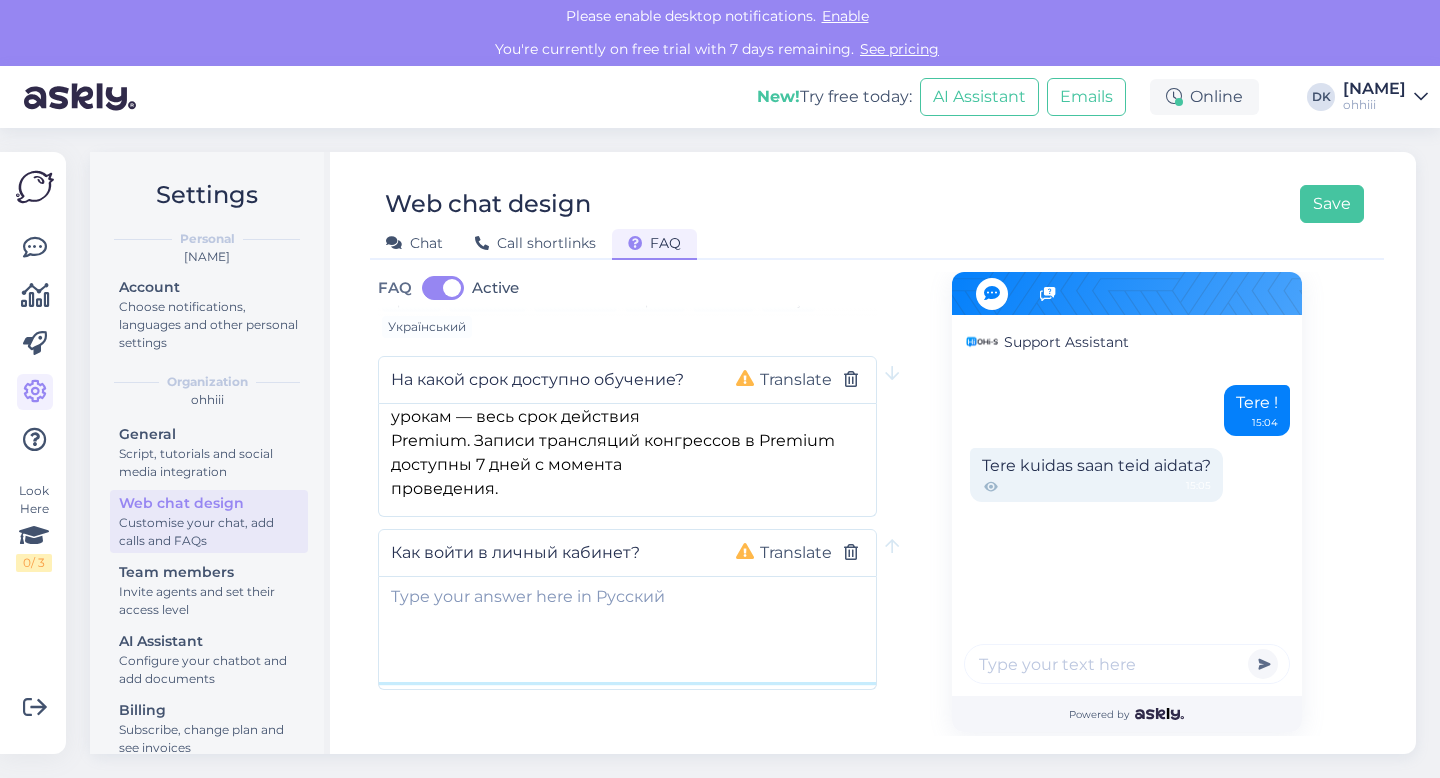 paste on "Нажмите кнопку "Войти" в правом верхнем углу сайта или перейдите по ссылке
https://ohi-s.com/login/. Если вход не получается — используйте "Забыли пароль?" или
форму восстановления: https://ohi-s.com/restore/." 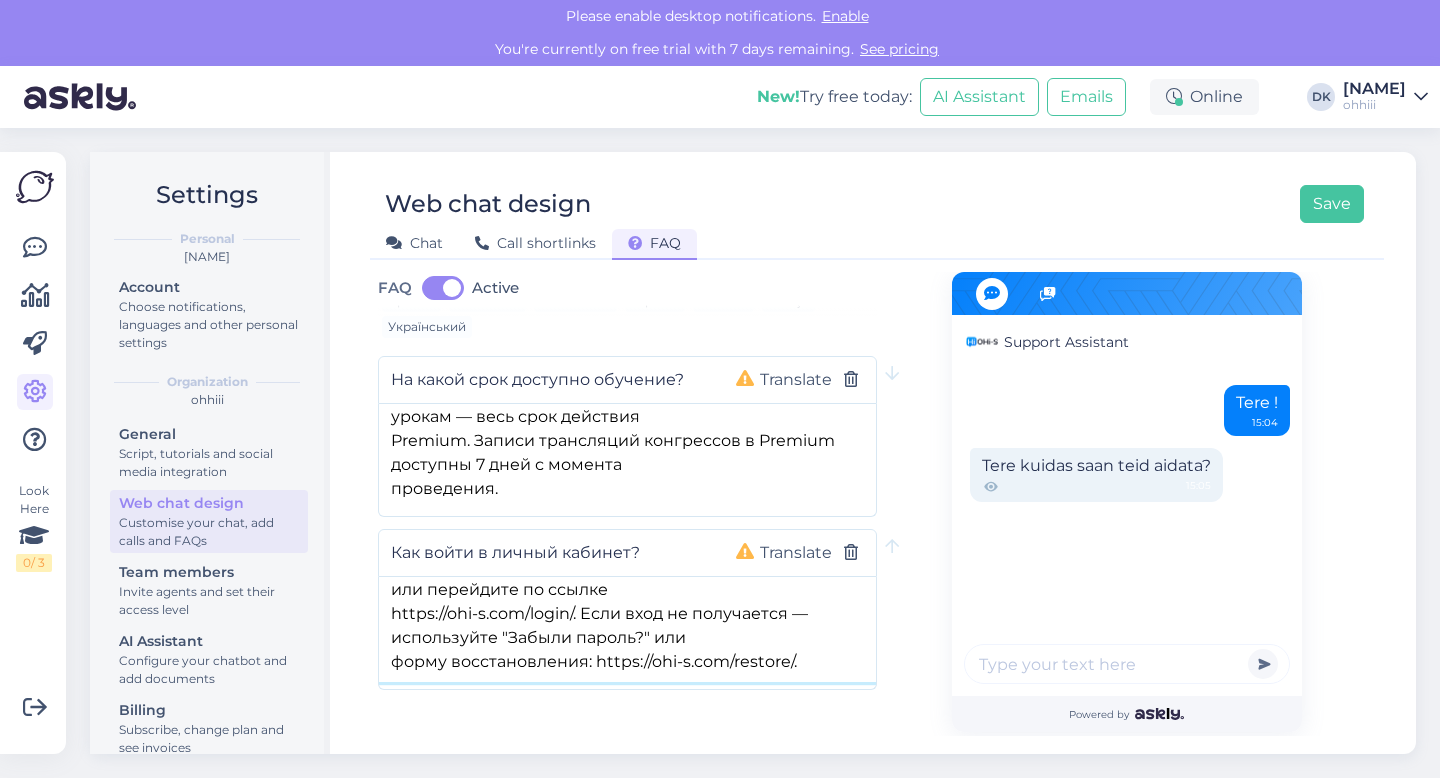 scroll, scrollTop: 0, scrollLeft: 0, axis: both 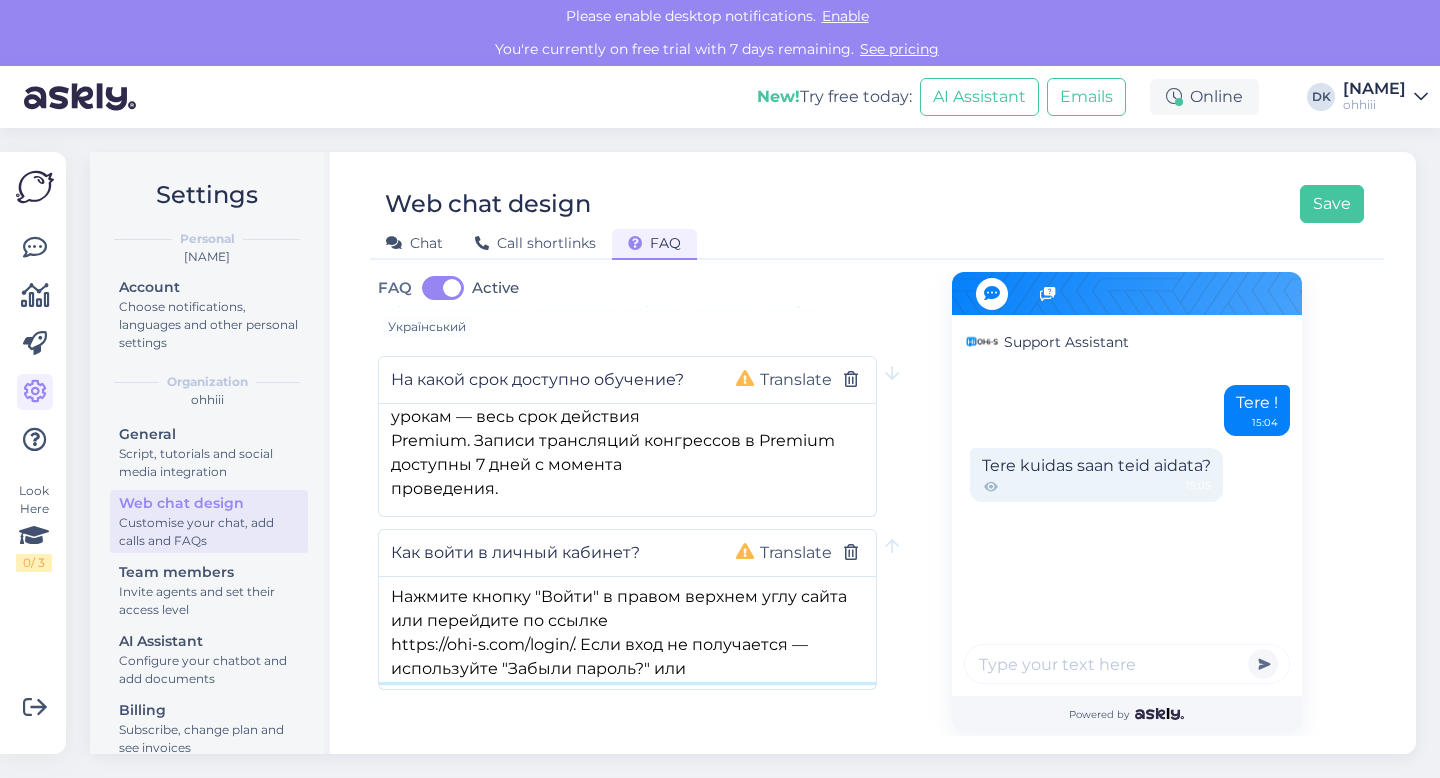 type on "Нажмите кнопку "Войти" в правом верхнем углу сайта или перейдите по ссылке
https://ohi-s.com/login/. Если вход не получается — используйте "Забыли пароль?" или
форму восстановления: https://ohi-s.com/restore/." 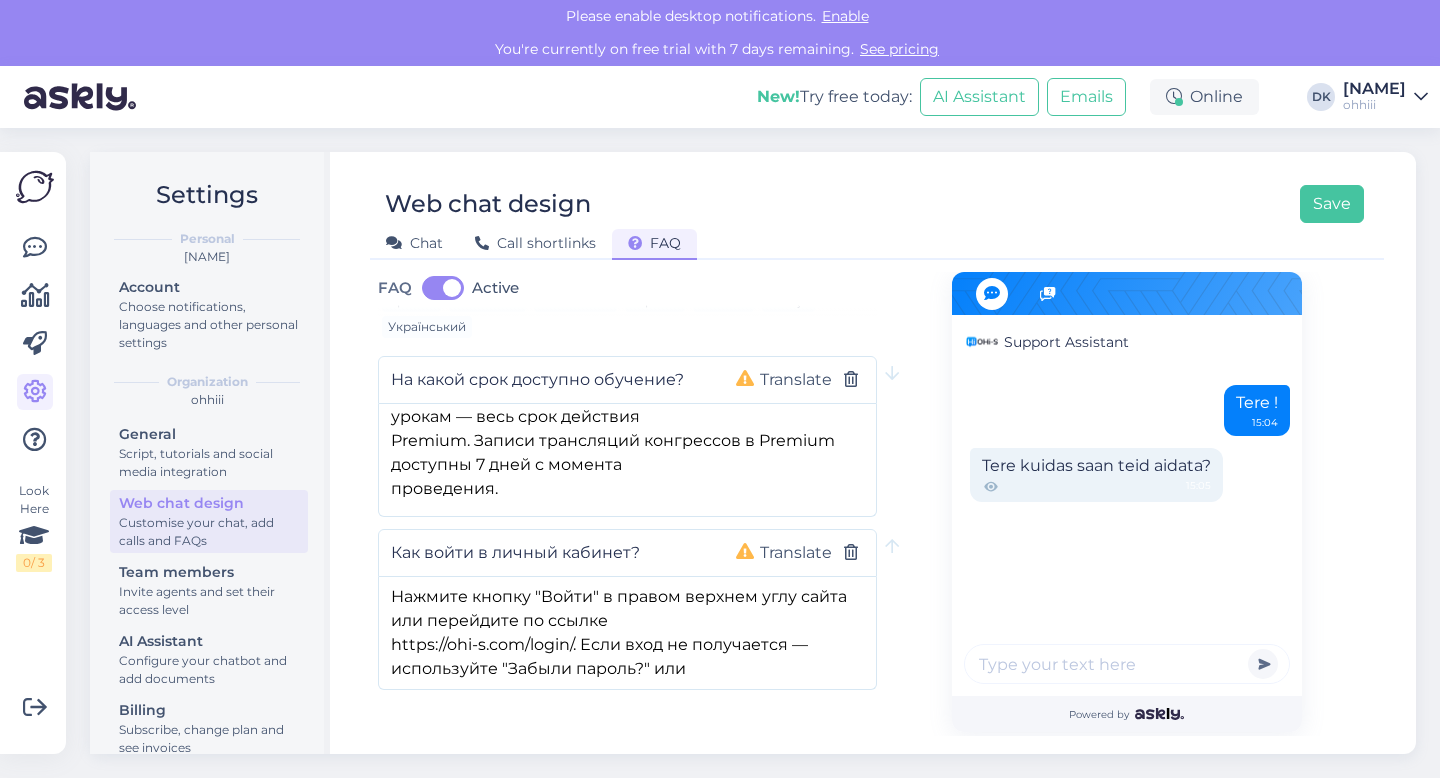 click on "Add new question" at bounding box center [485, 751] 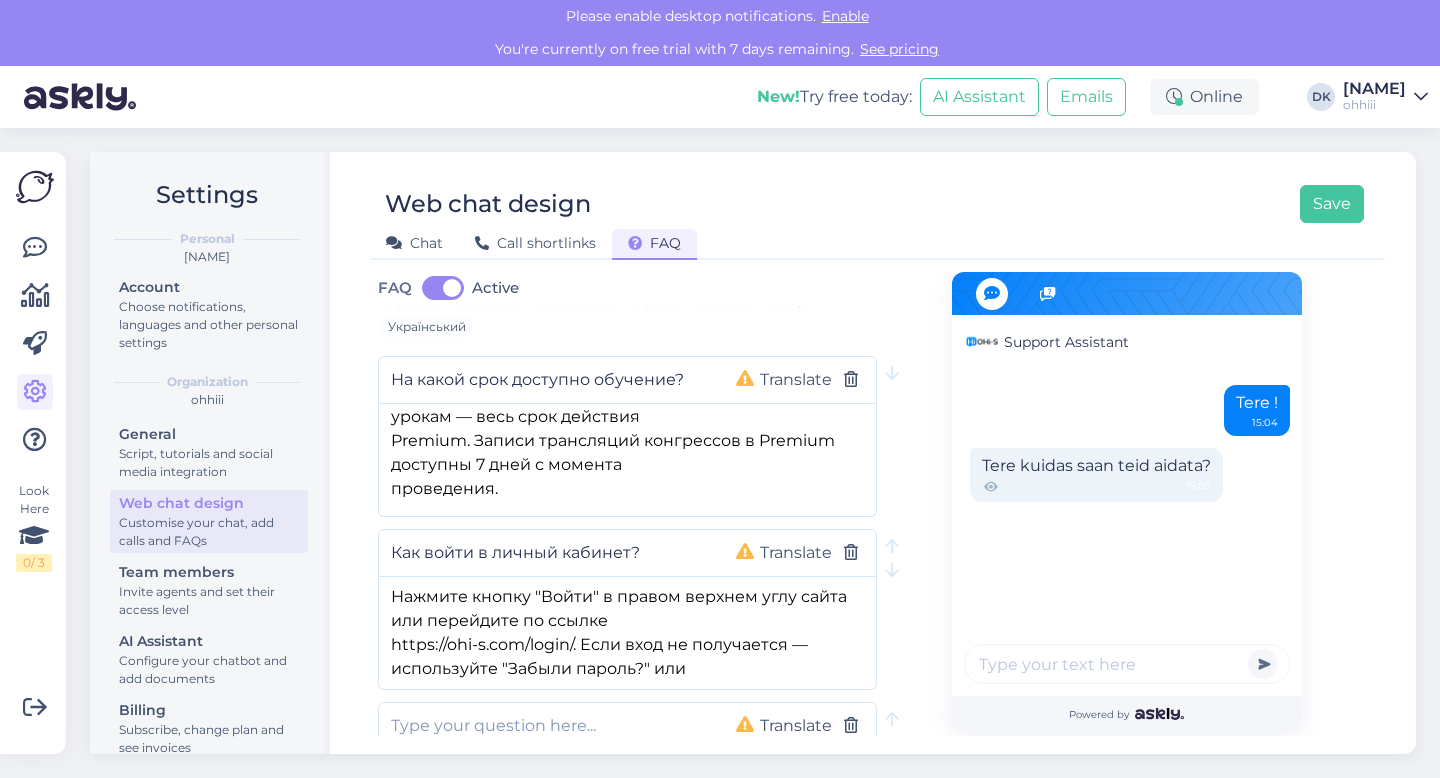 scroll, scrollTop: 406, scrollLeft: 0, axis: vertical 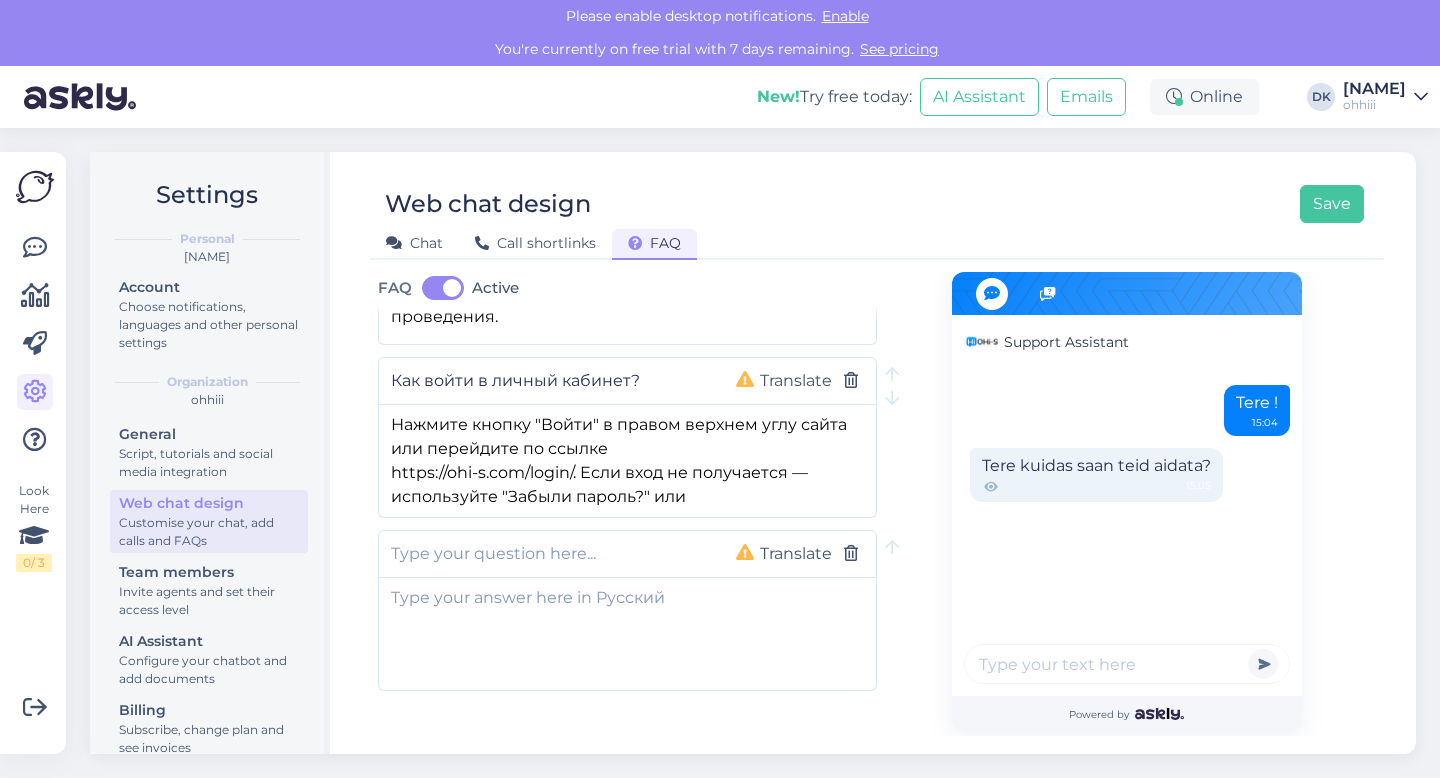 click at bounding box center [547, 554] 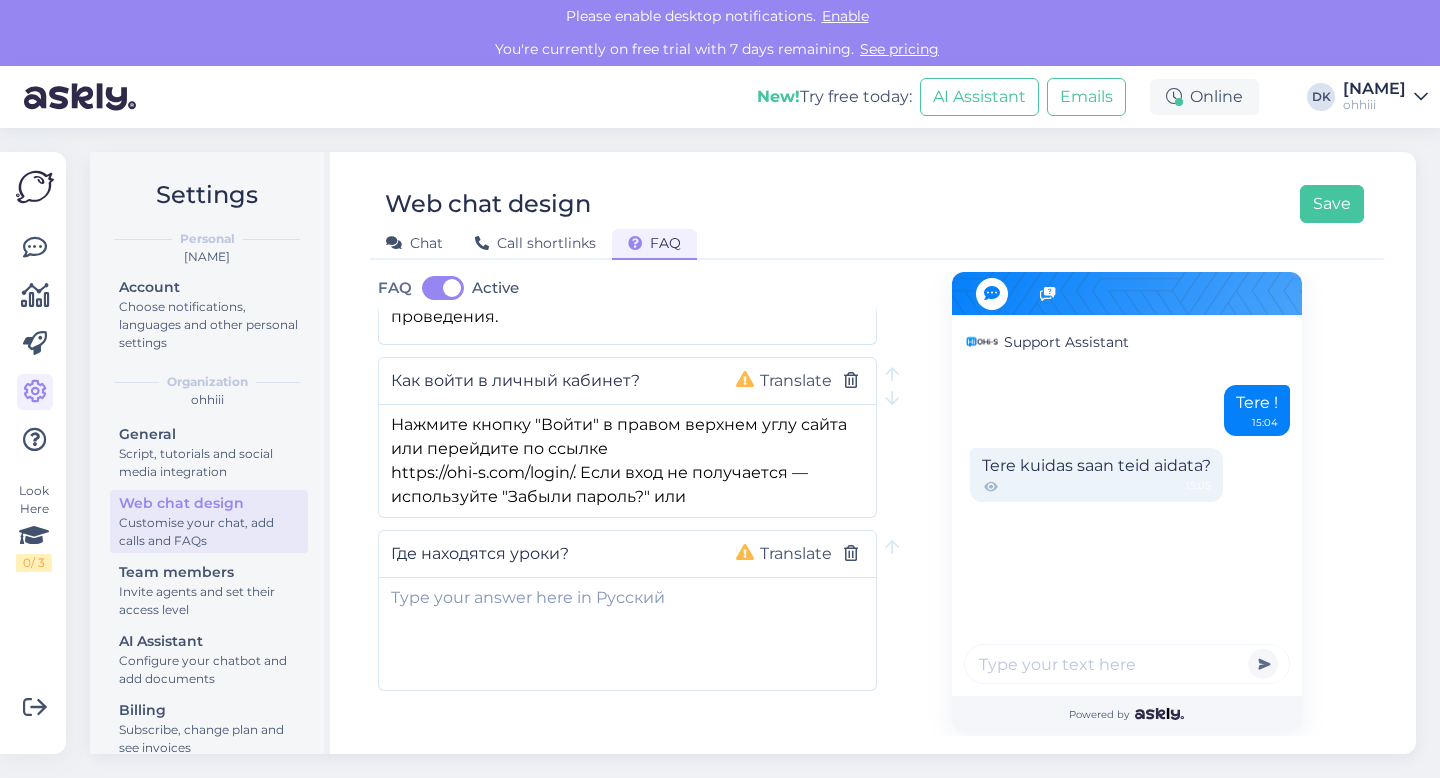 type on "Где находятся уроки?" 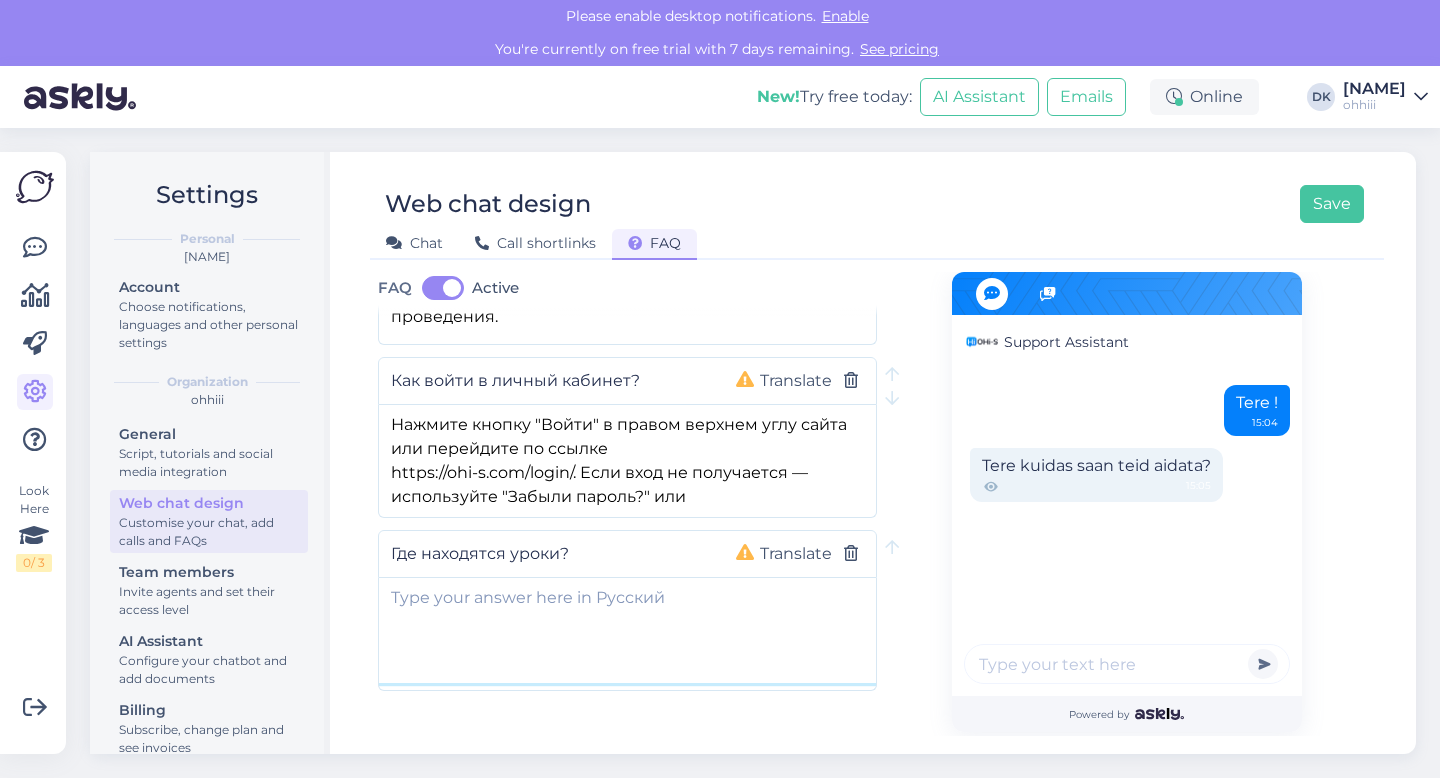 click at bounding box center (627, 630) 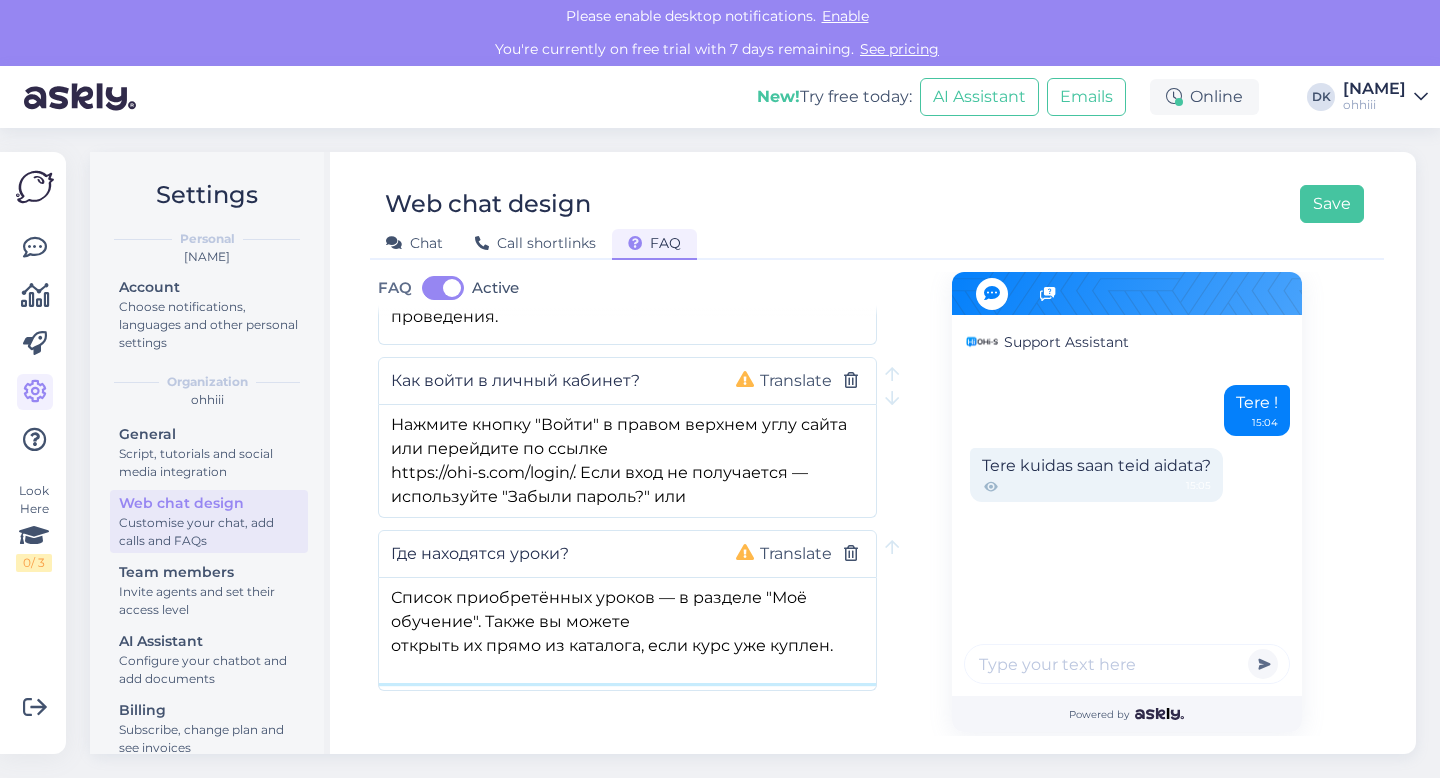 type on "Список приобретённых уроков — в разделе "Моё обучение". Также вы можете
открыть их прямо из каталога, если курс уже куплен." 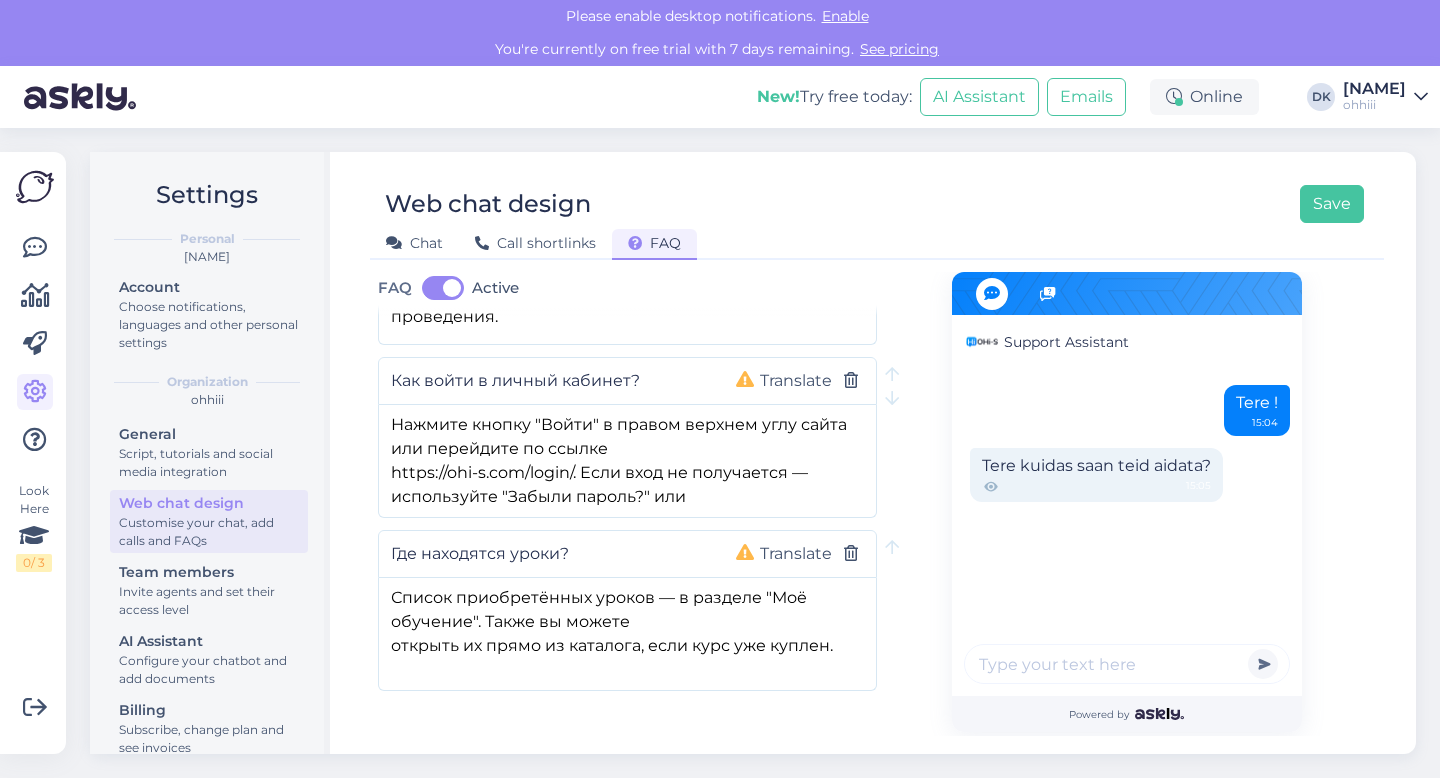 click on "Add new question" at bounding box center (485, 752) 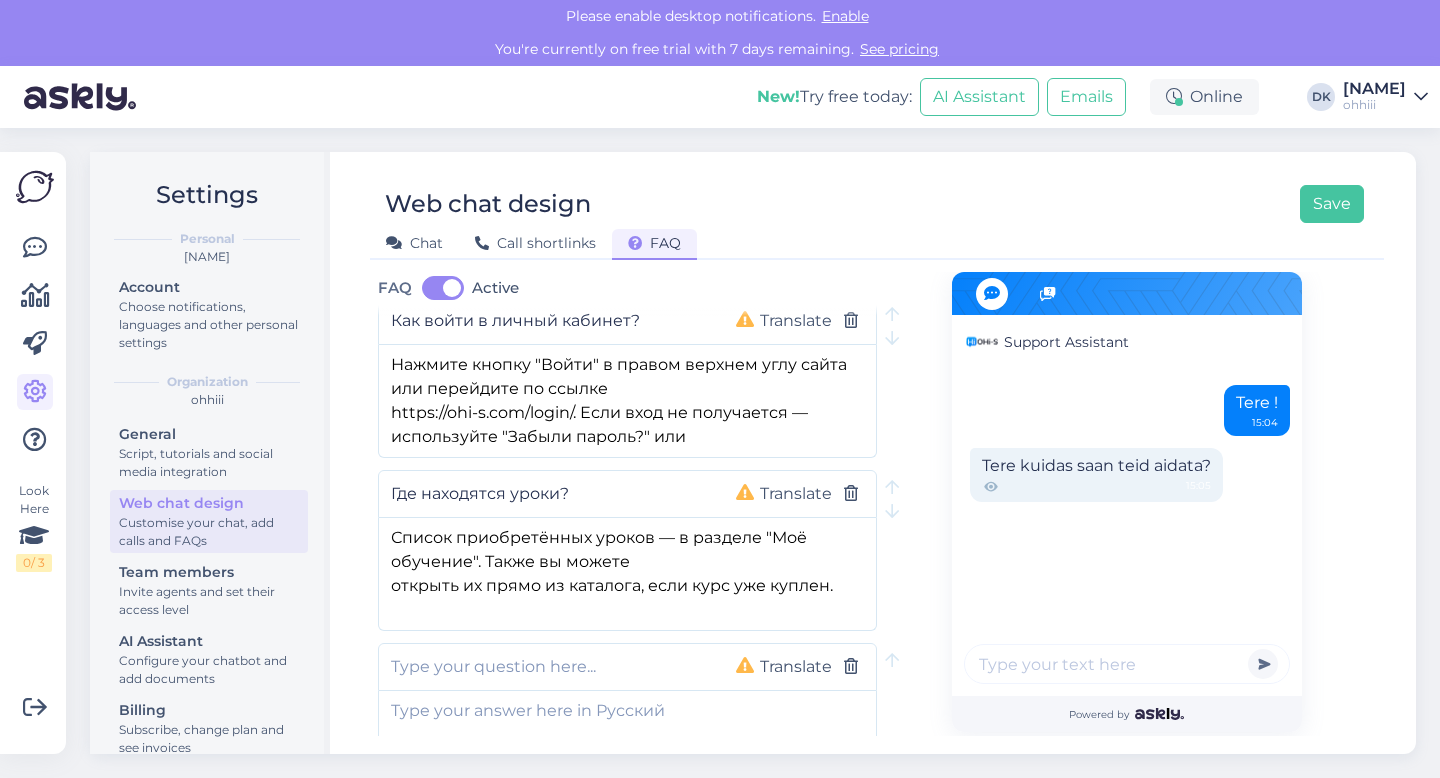 scroll, scrollTop: 579, scrollLeft: 0, axis: vertical 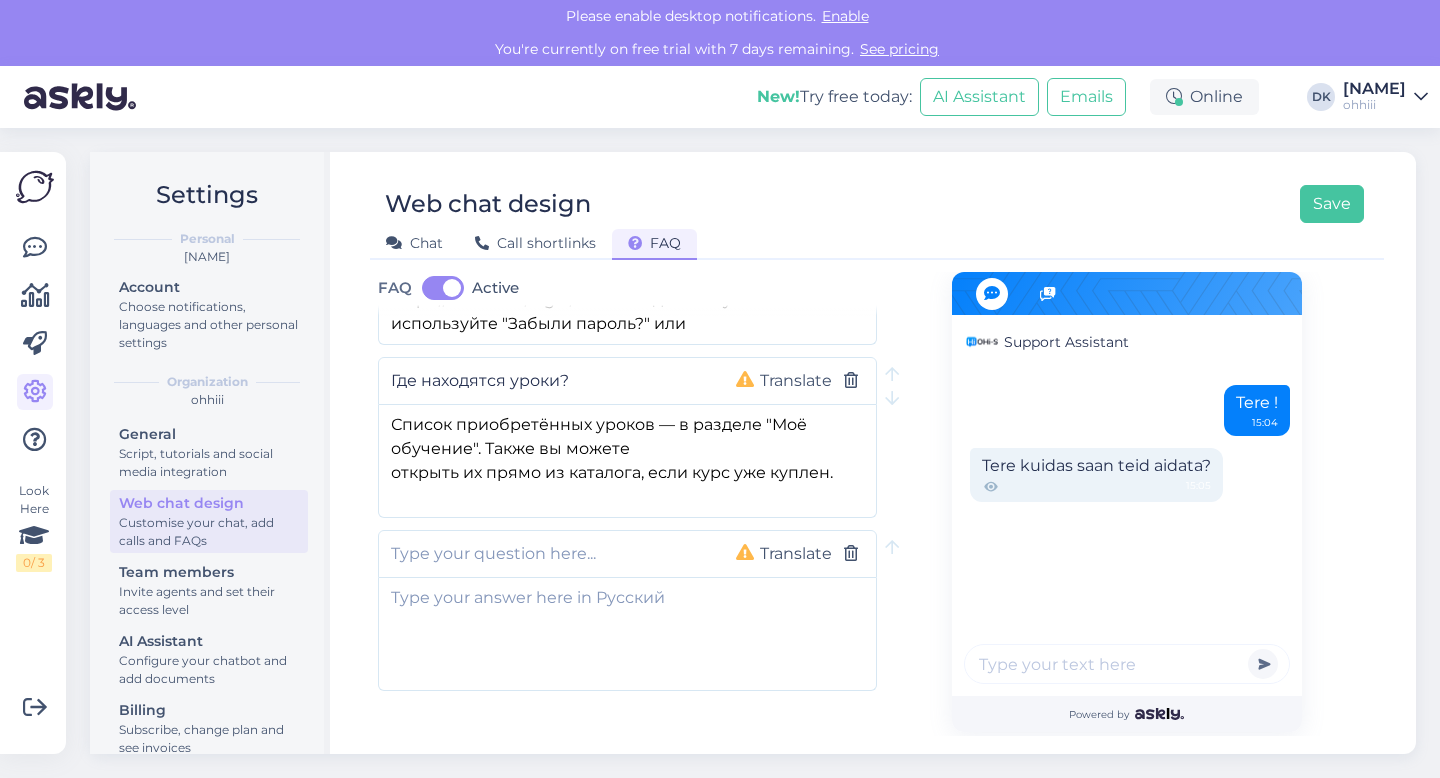 click at bounding box center (547, 554) 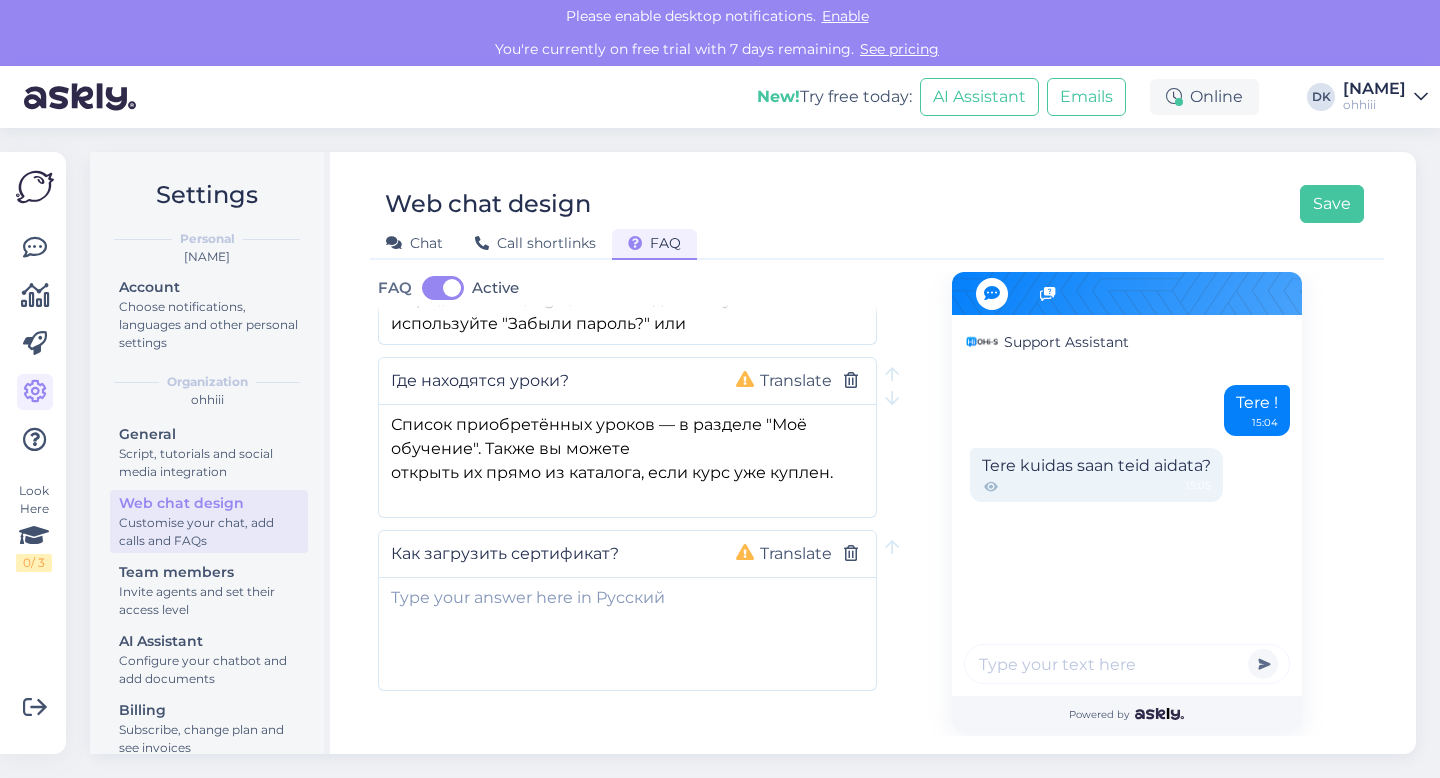 type on "Как загрузить сертификат?" 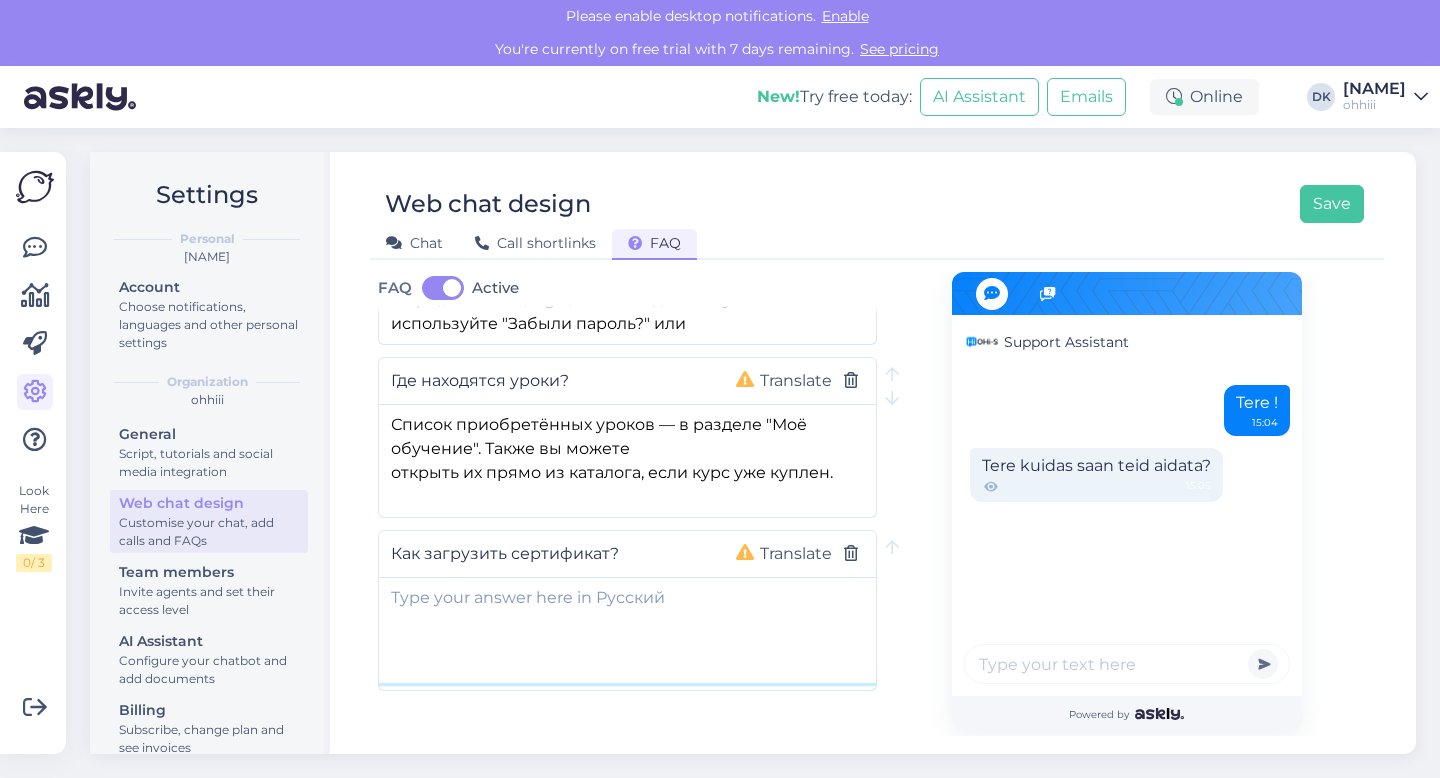 click at bounding box center (627, 630) 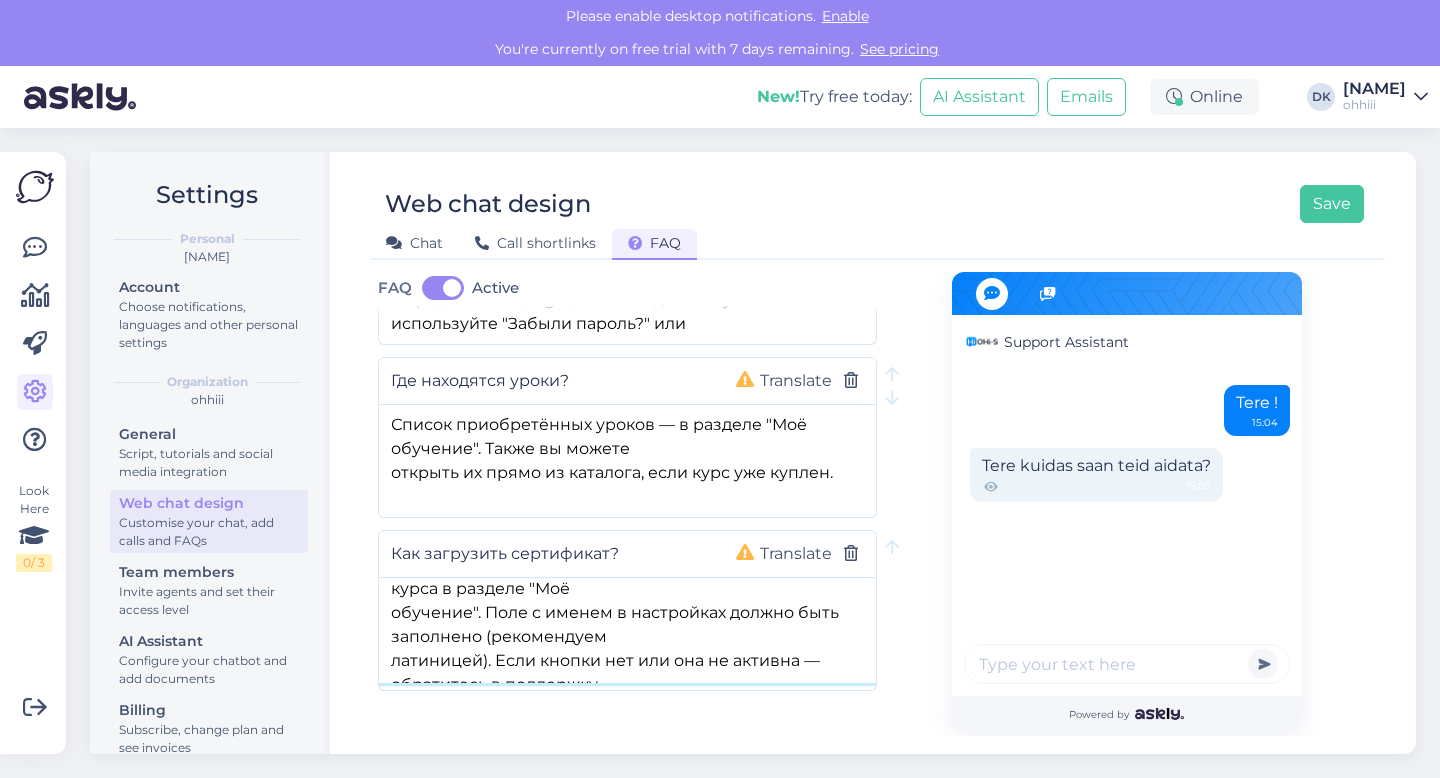 scroll, scrollTop: 55, scrollLeft: 0, axis: vertical 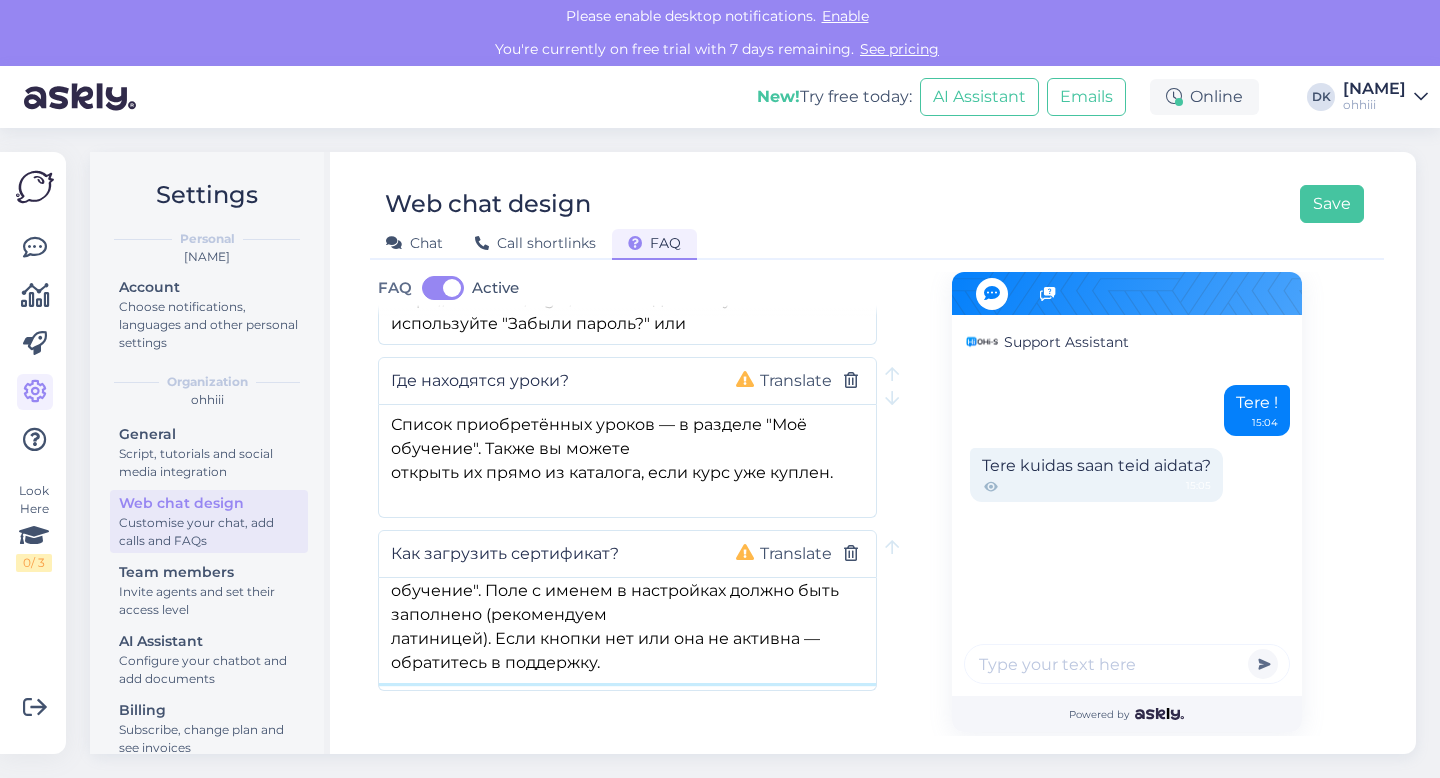 type on "Кнопка "Сертификат" находится рядом с названием курса в разделе "Моё
обучение". Поле с именем в настройках должно быть заполнено (рекомендуем
латиницей). Если кнопки нет или она не активна — обратитесь в поддержку." 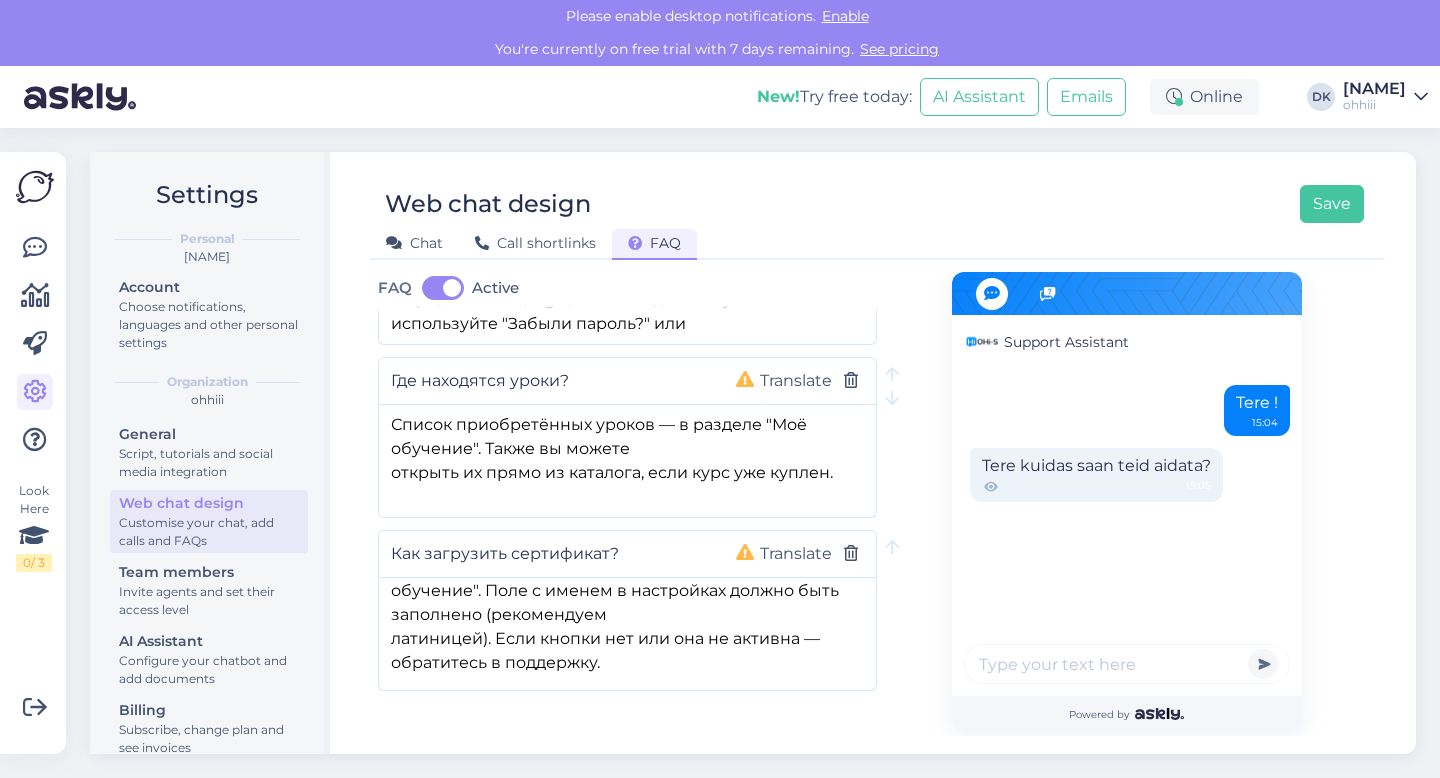 click on "Add new question" at bounding box center [485, 752] 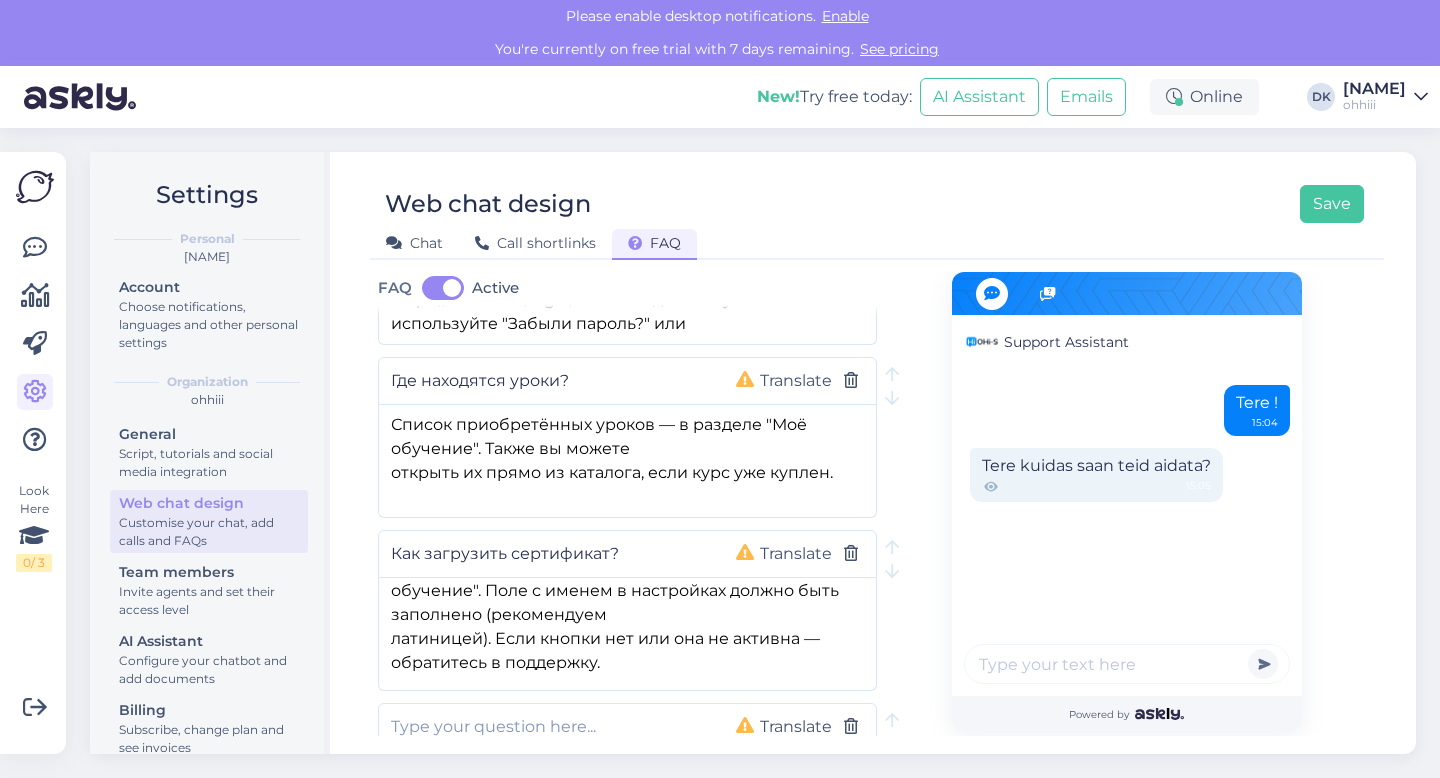 scroll, scrollTop: 751, scrollLeft: 0, axis: vertical 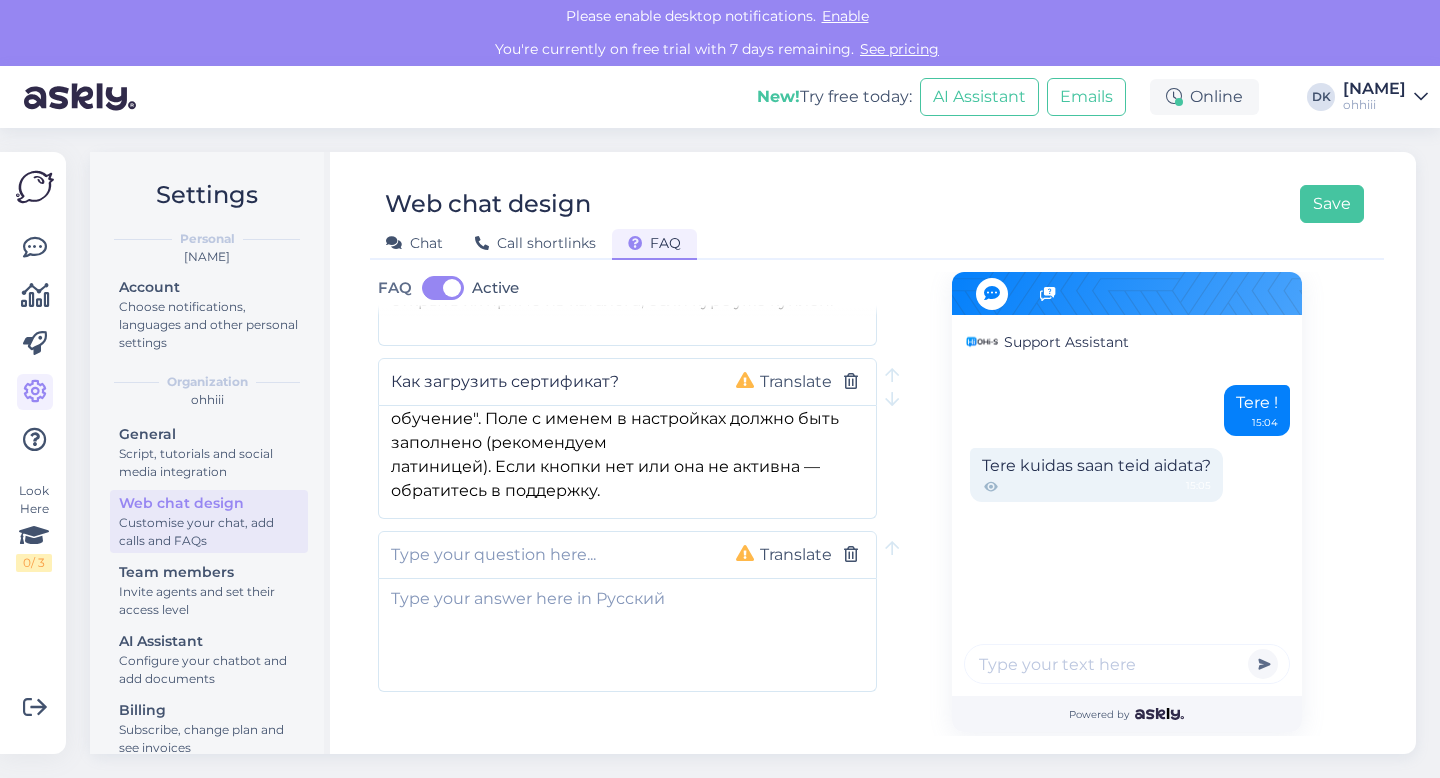 click at bounding box center [547, 555] 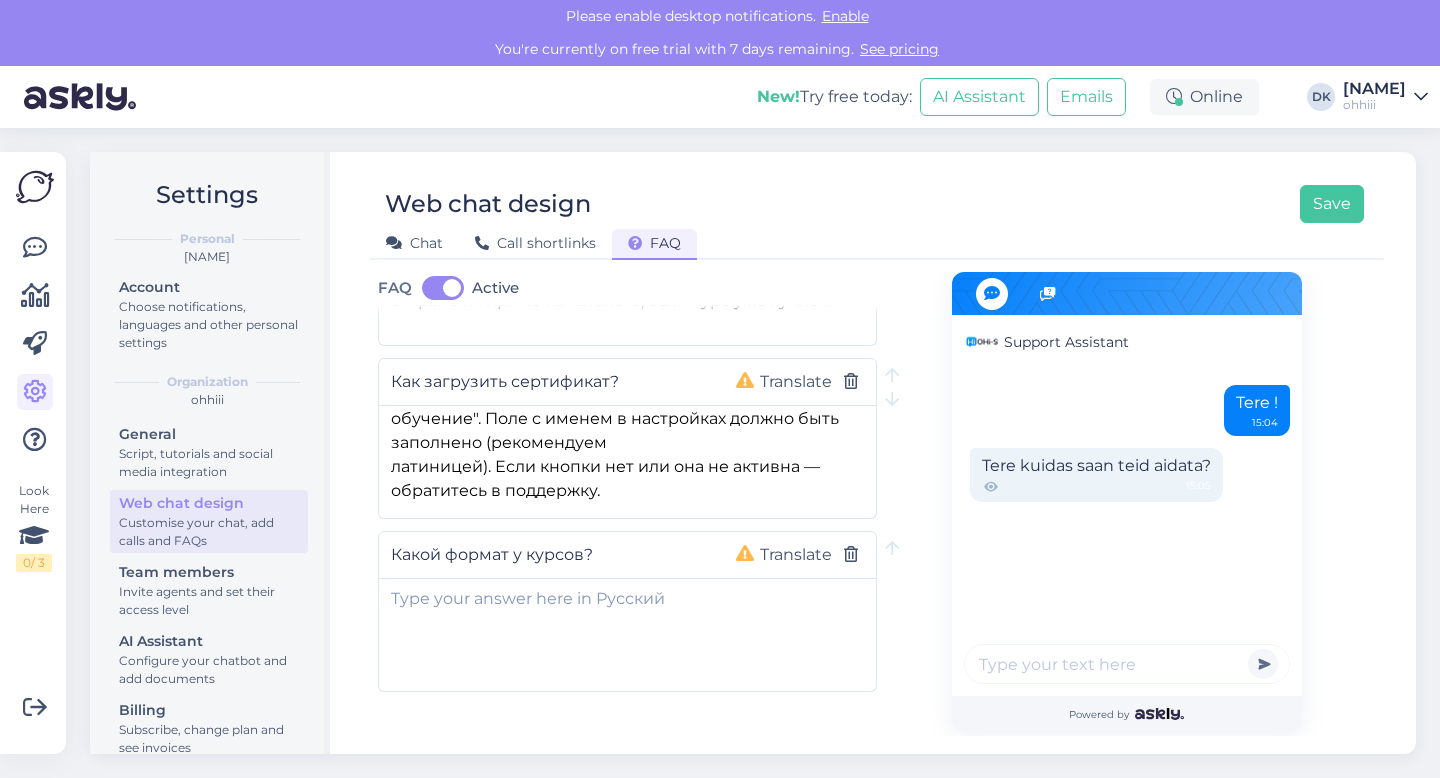 type on "Какой формат у курсов?" 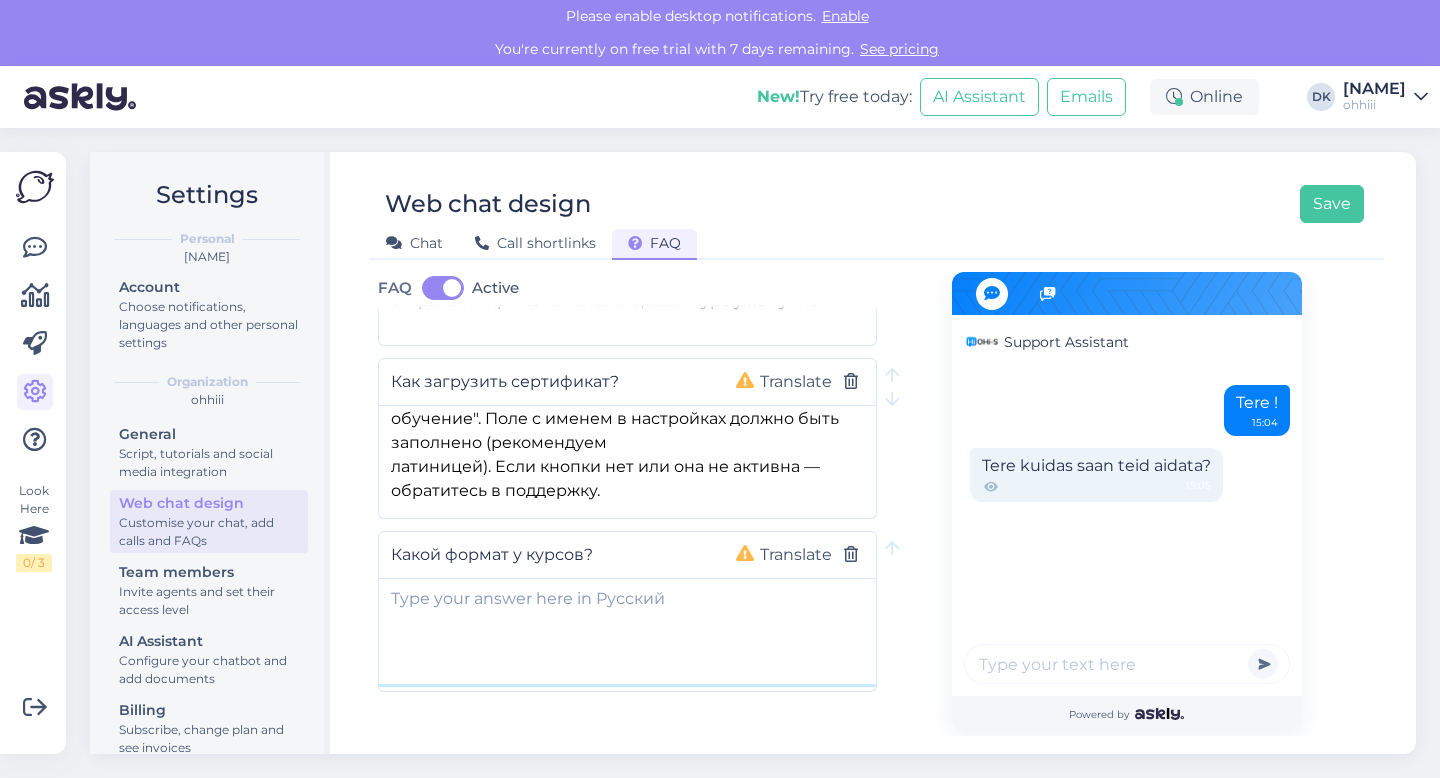 click at bounding box center [627, 631] 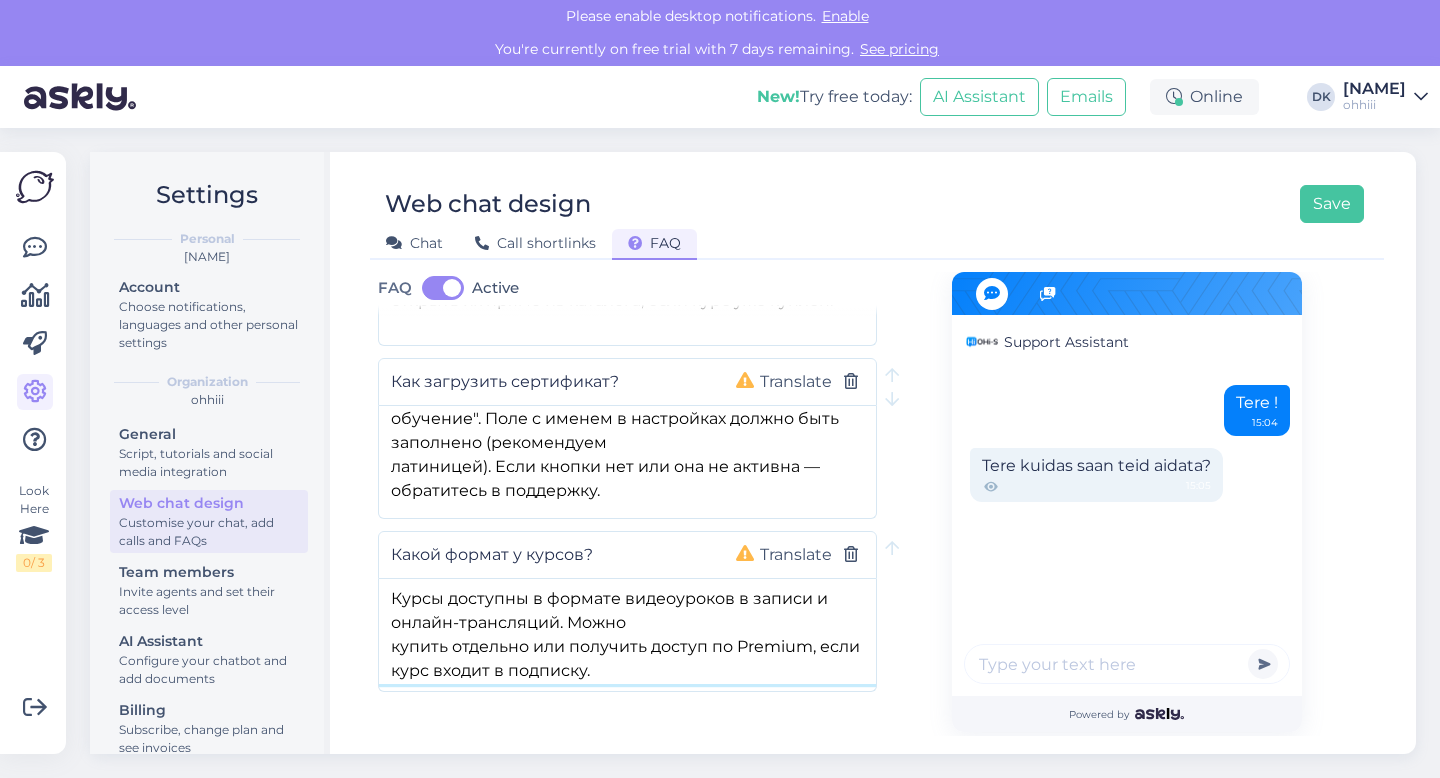 type on "Курсы доступны в формате видеоуроков в записи и онлайн-трансляций. Можно
купить отдельно или получить доступ по Premium, если курс входит в подписку." 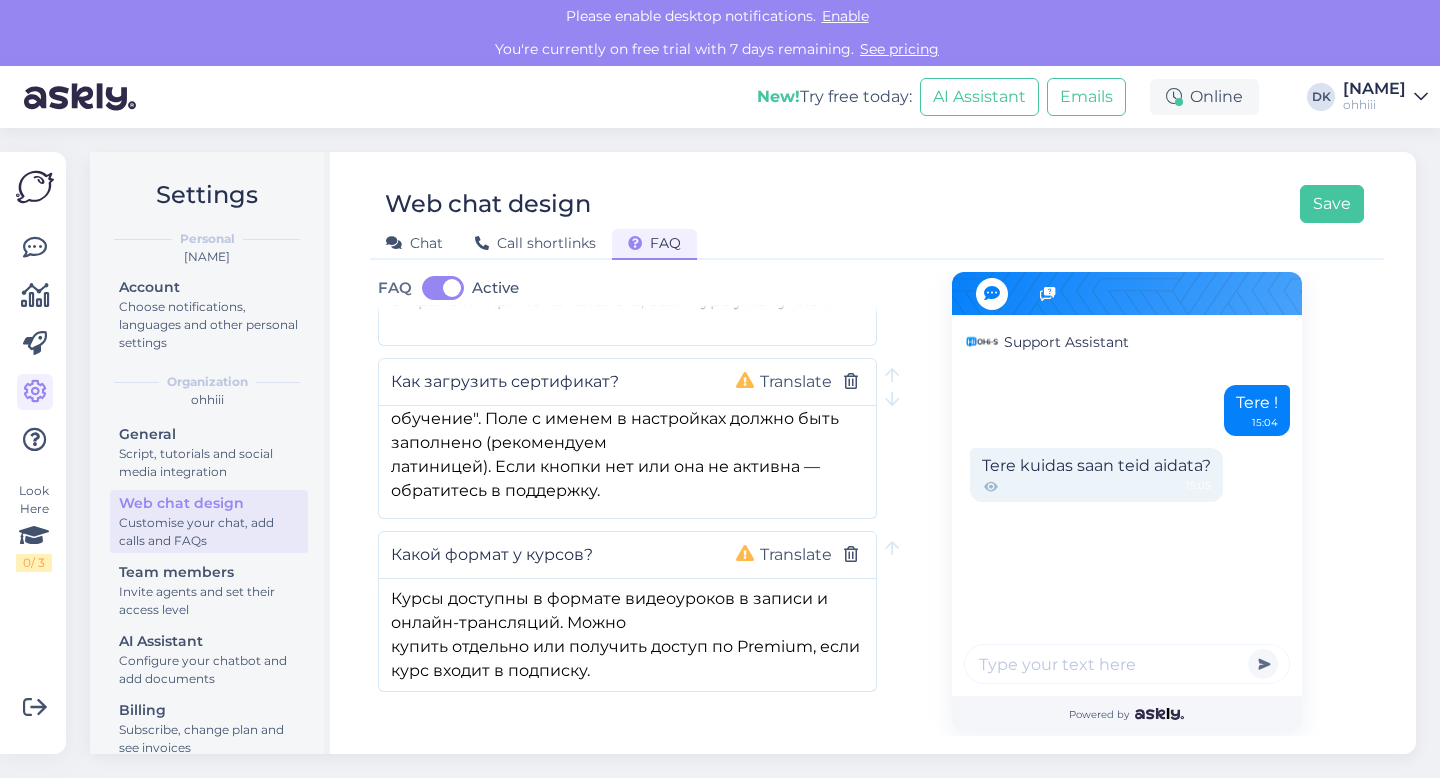 click on "Add new question" at bounding box center [485, 753] 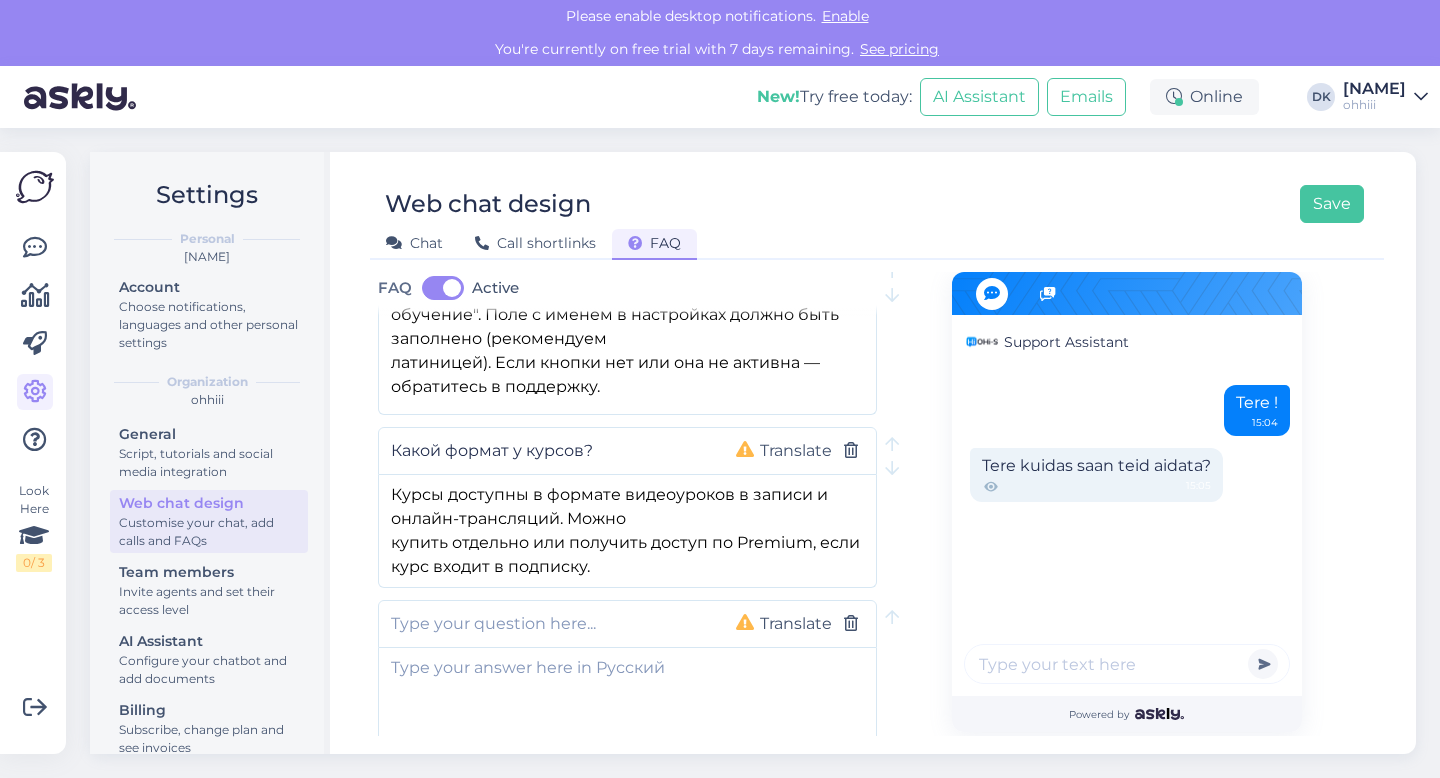 scroll, scrollTop: 924, scrollLeft: 0, axis: vertical 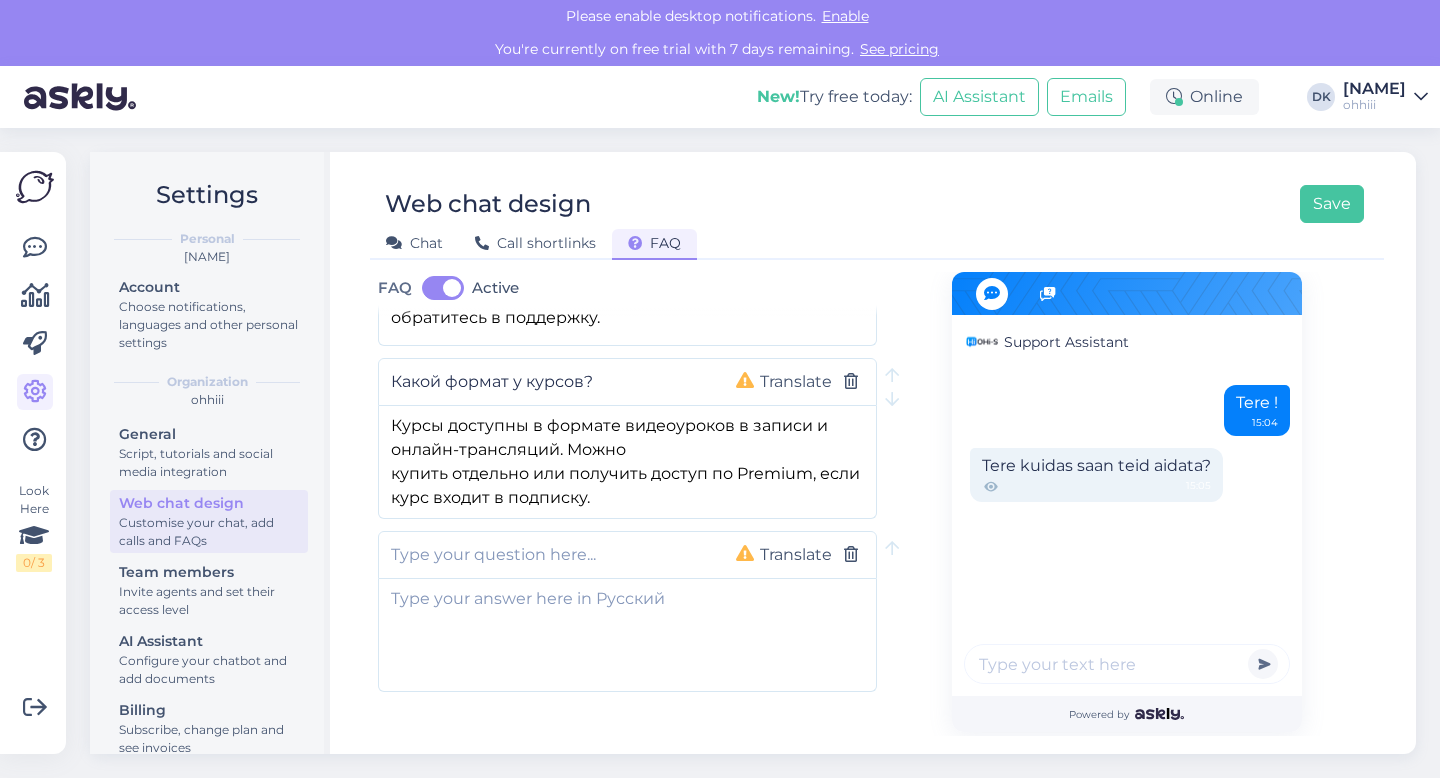 click at bounding box center [547, 555] 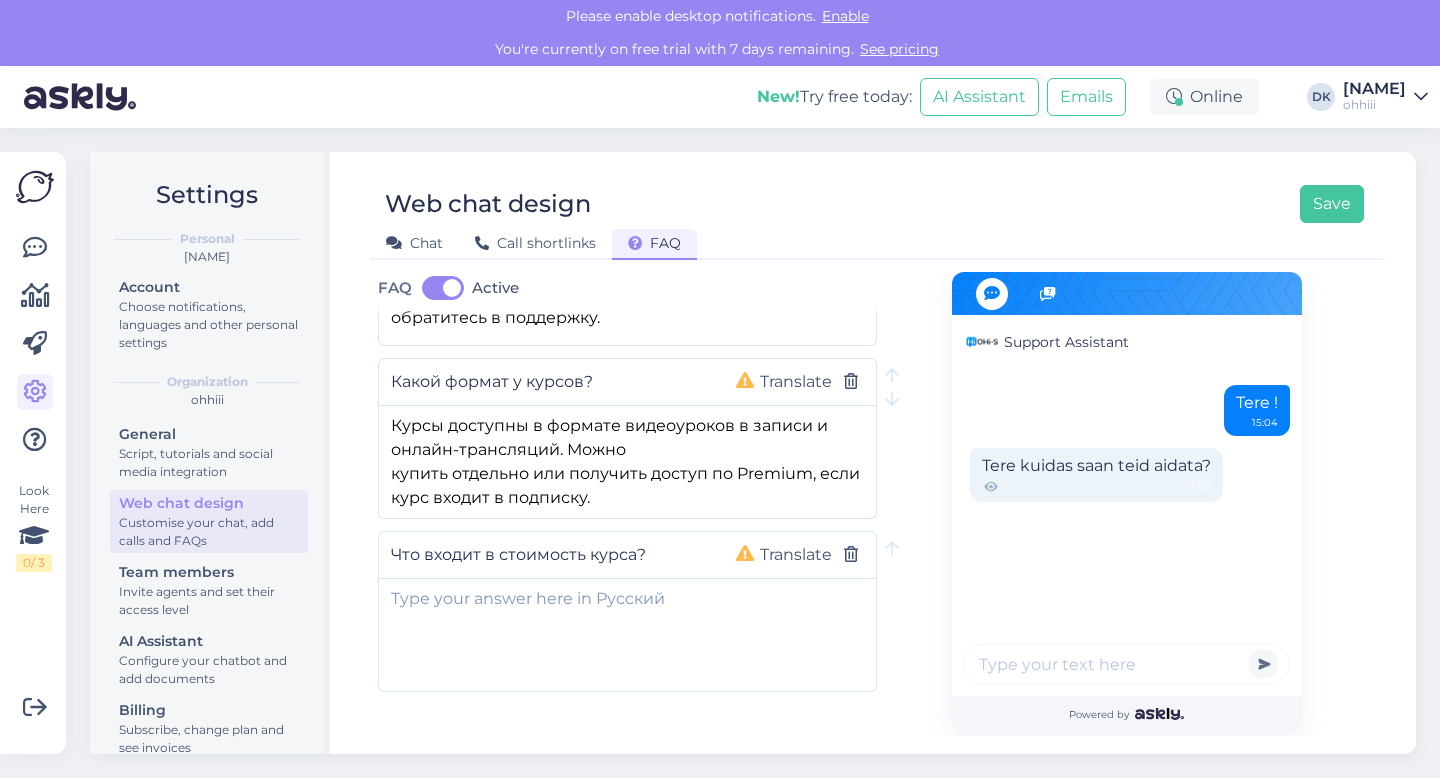 type on "Что входит в стоимость курса?" 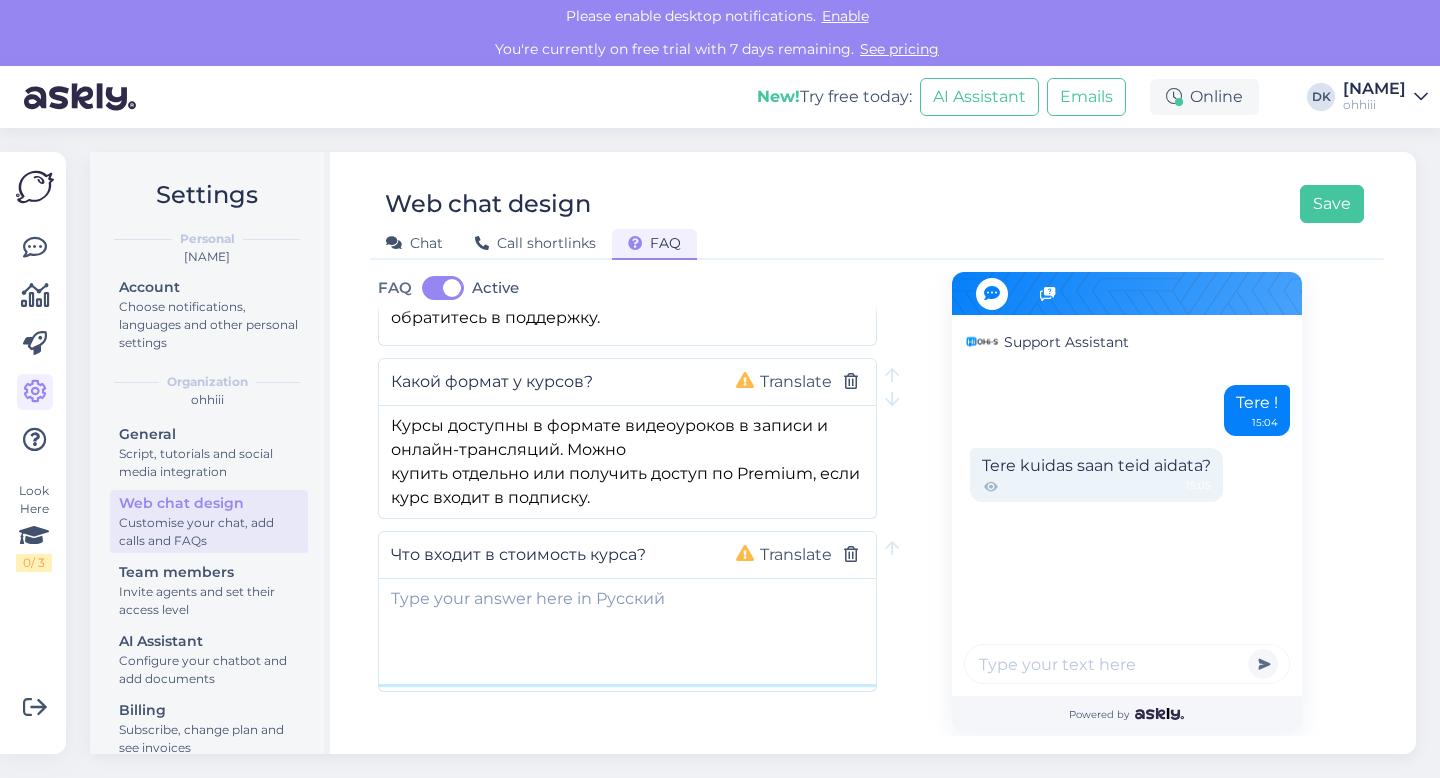 click at bounding box center [627, 631] 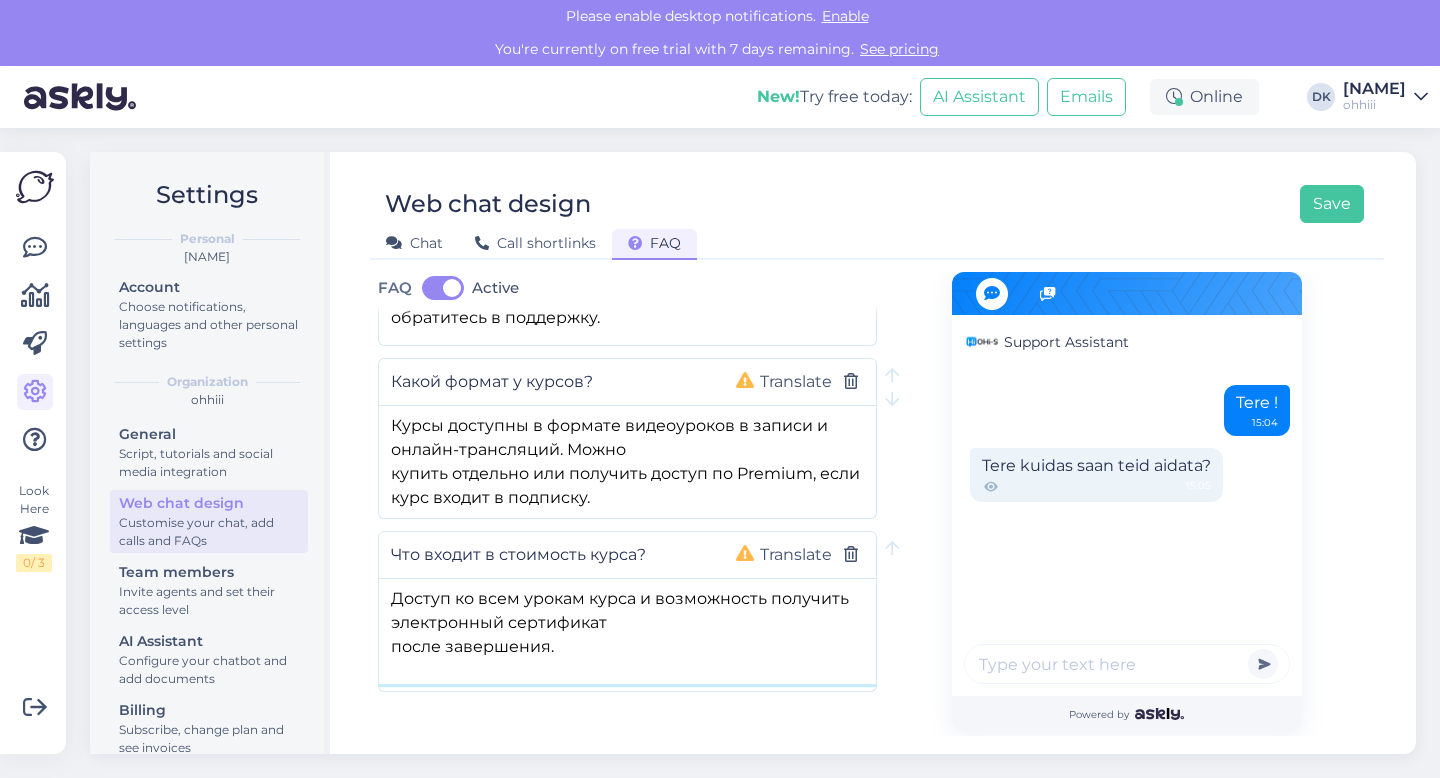 type on "Доступ ко всем урокам курса и возможность получить электронный сертификат
после завершения." 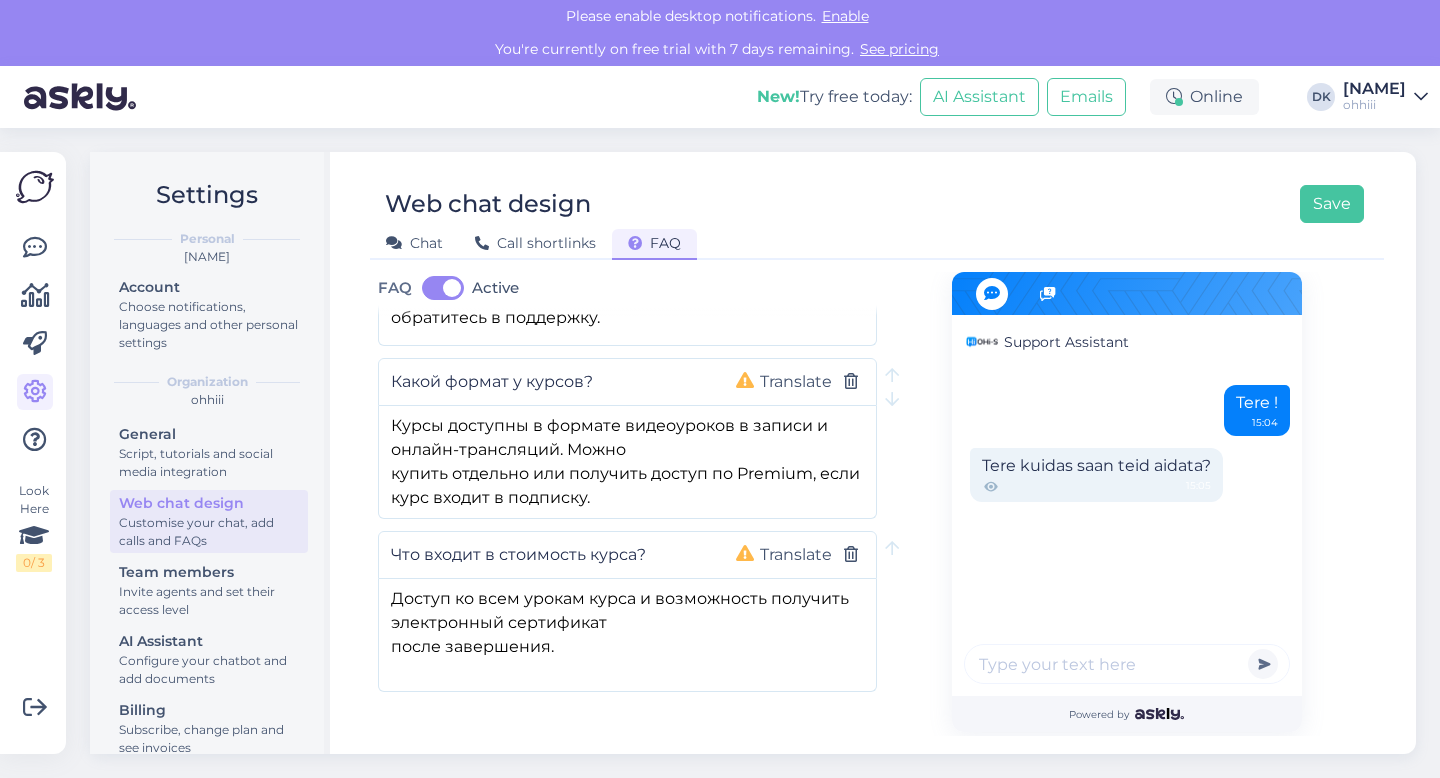 click on "Add new question" at bounding box center (485, 753) 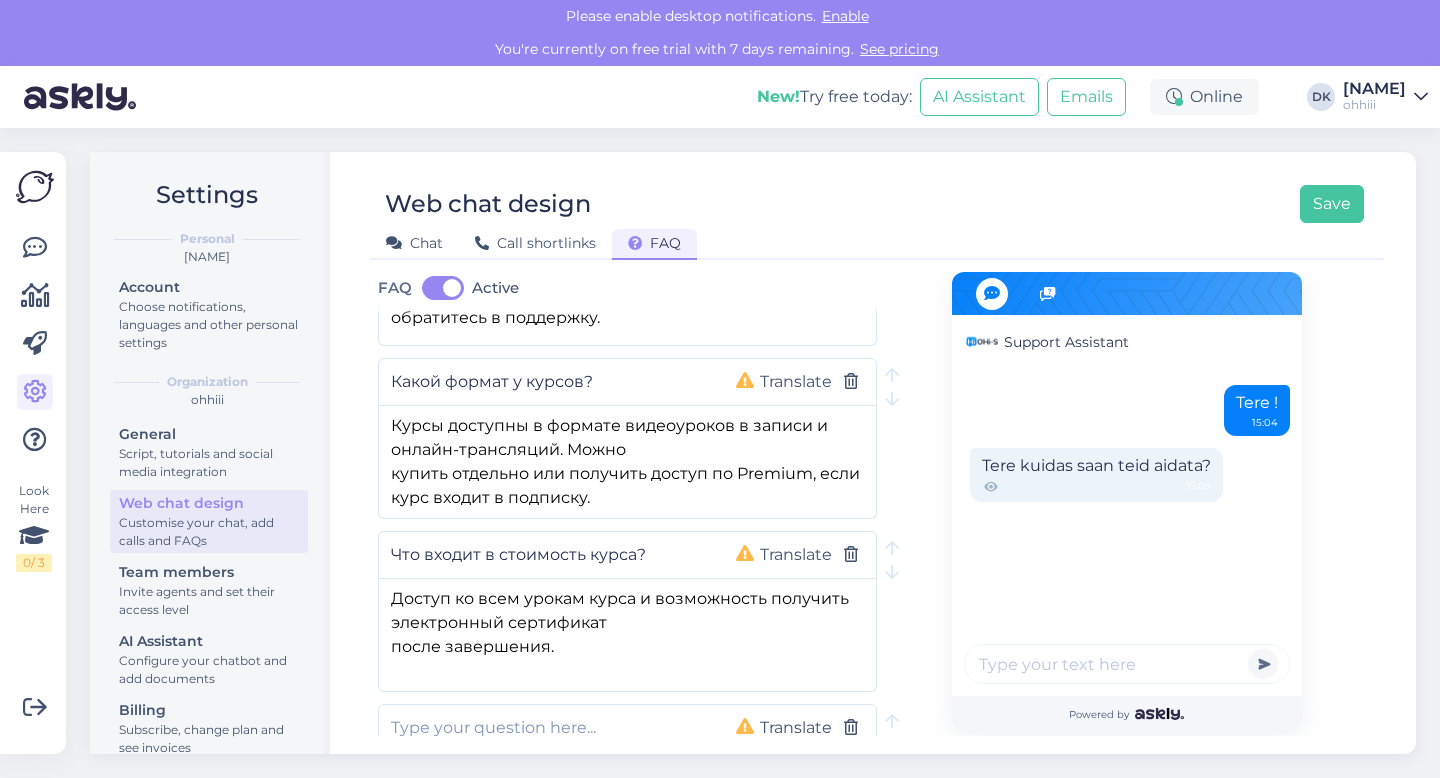 scroll, scrollTop: 1096, scrollLeft: 0, axis: vertical 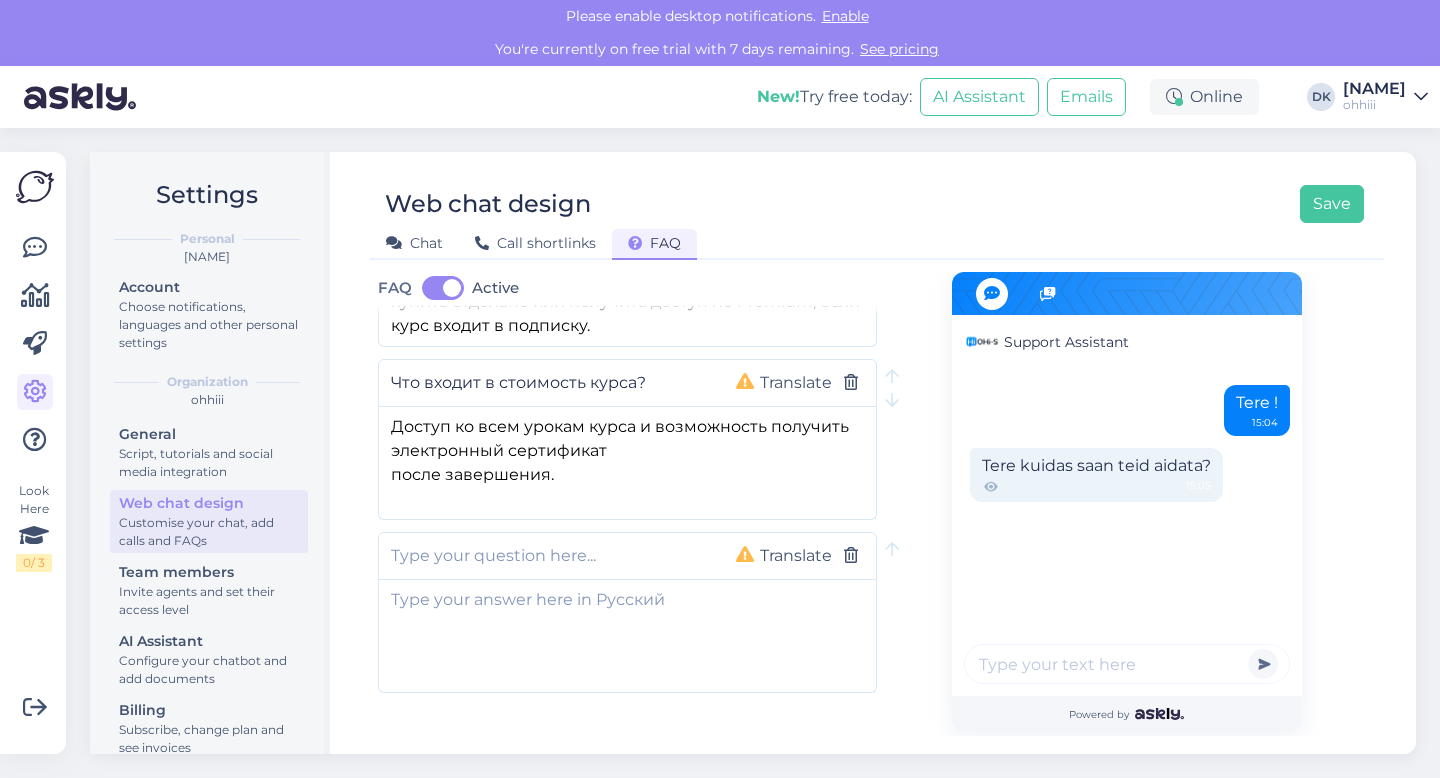 click at bounding box center [547, 556] 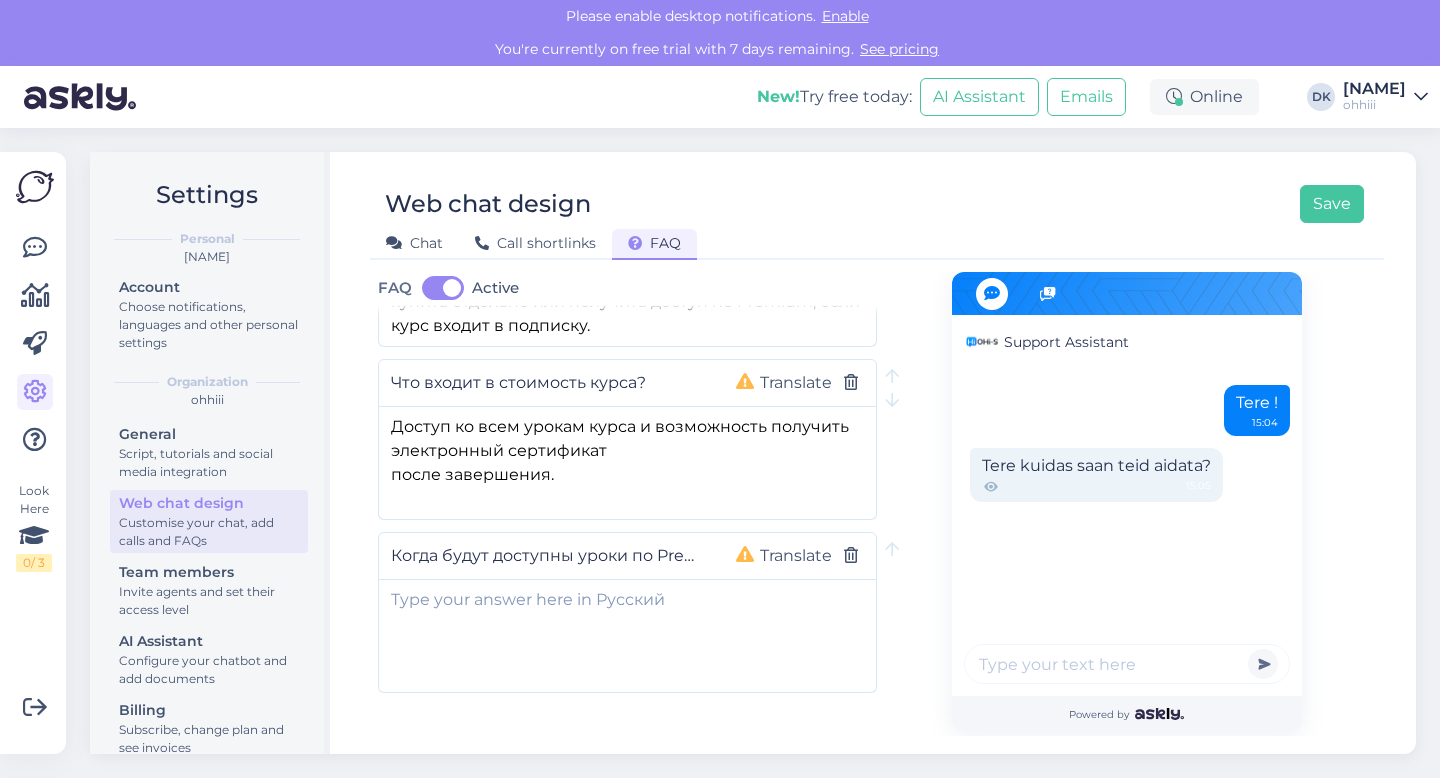scroll, scrollTop: 0, scrollLeft: 37, axis: horizontal 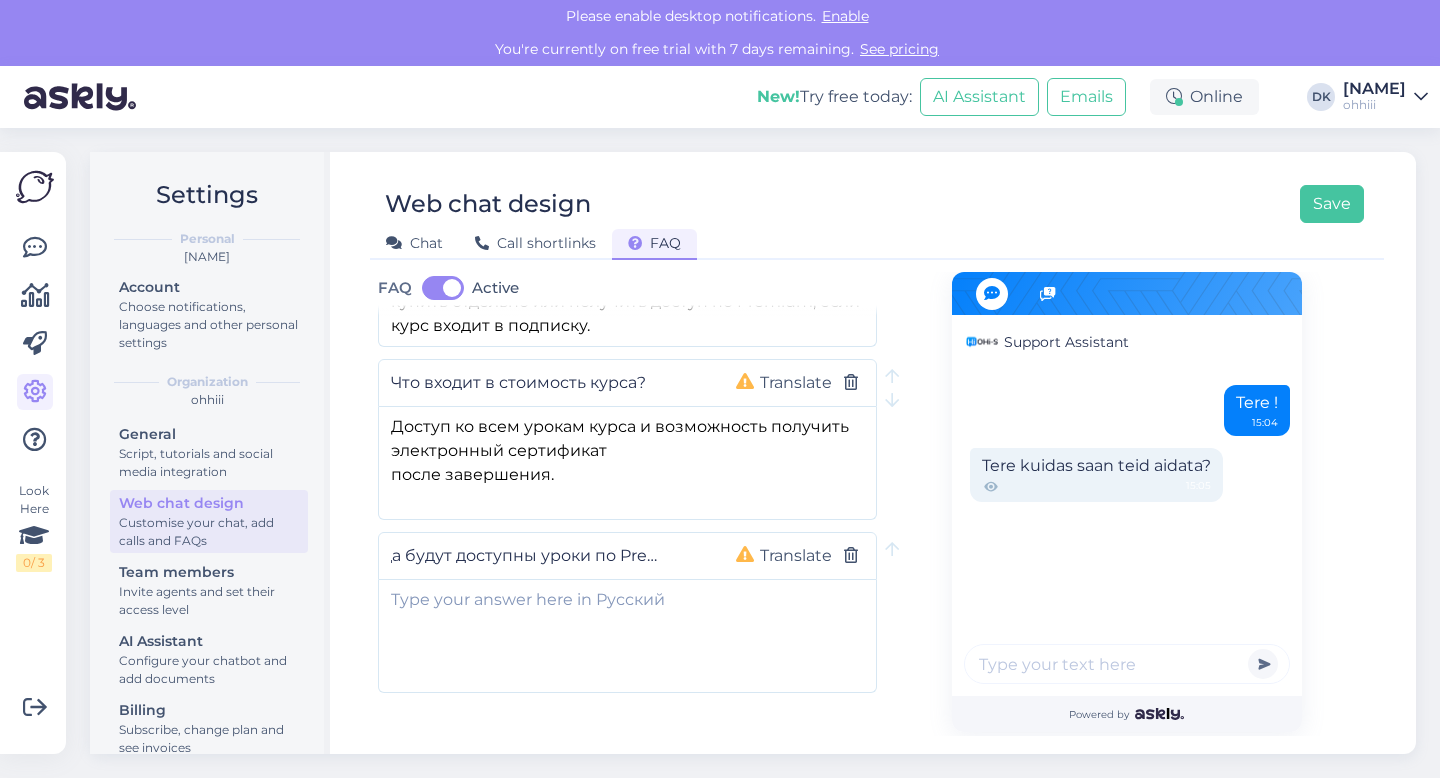type on "Когда будут доступны уроки по Premium?" 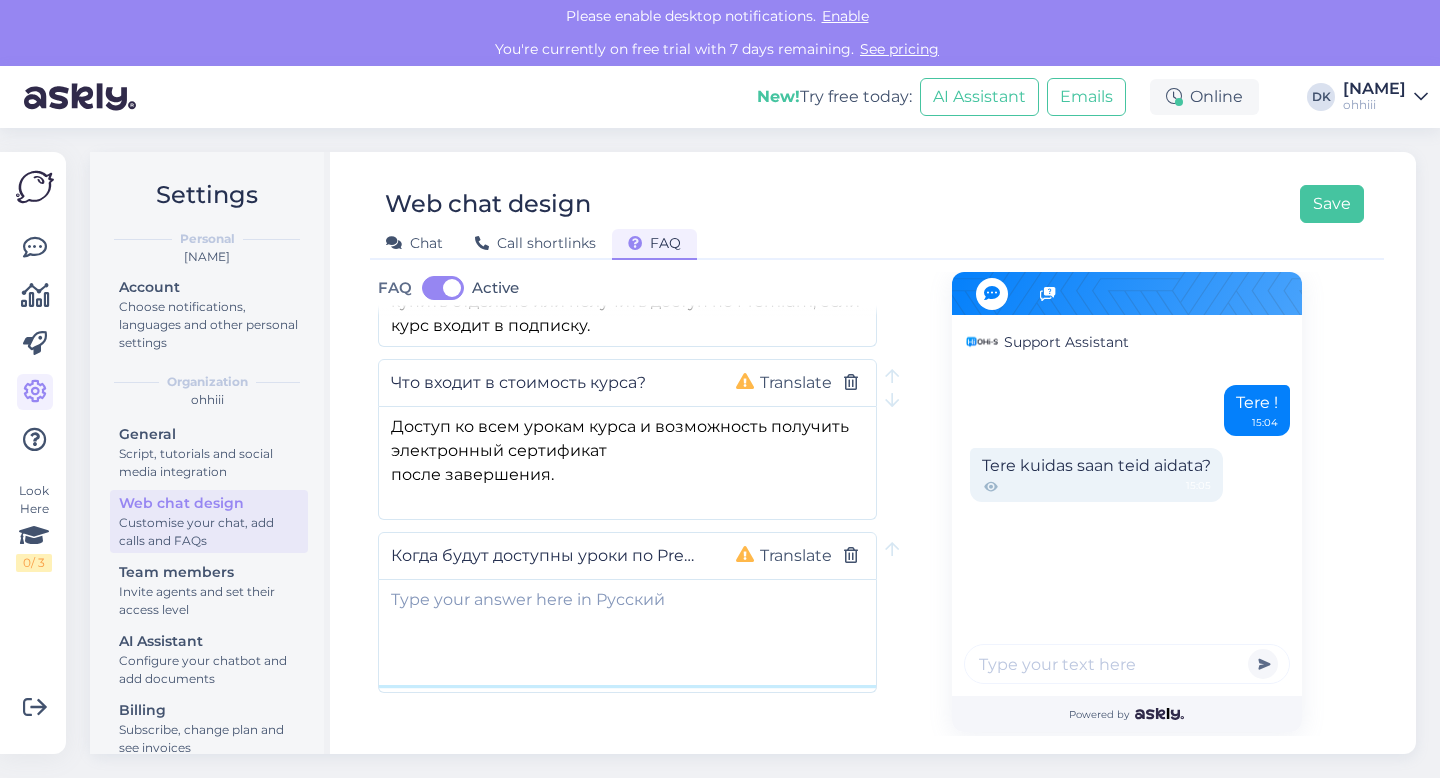click at bounding box center (627, 632) 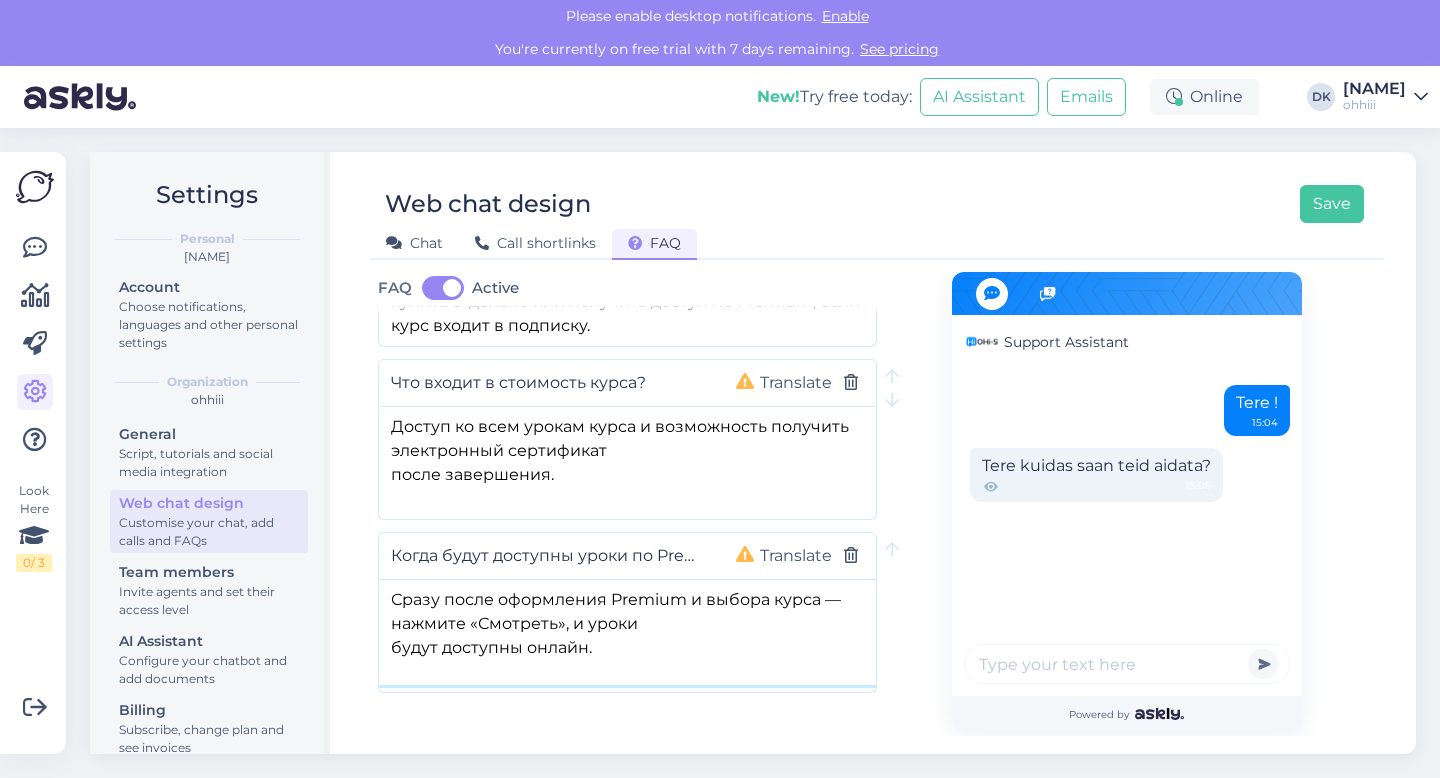 type on "Сразу после оформления Premium и выбора курса — нажмите «Смотреть», и уроки
будут доступны онлайн." 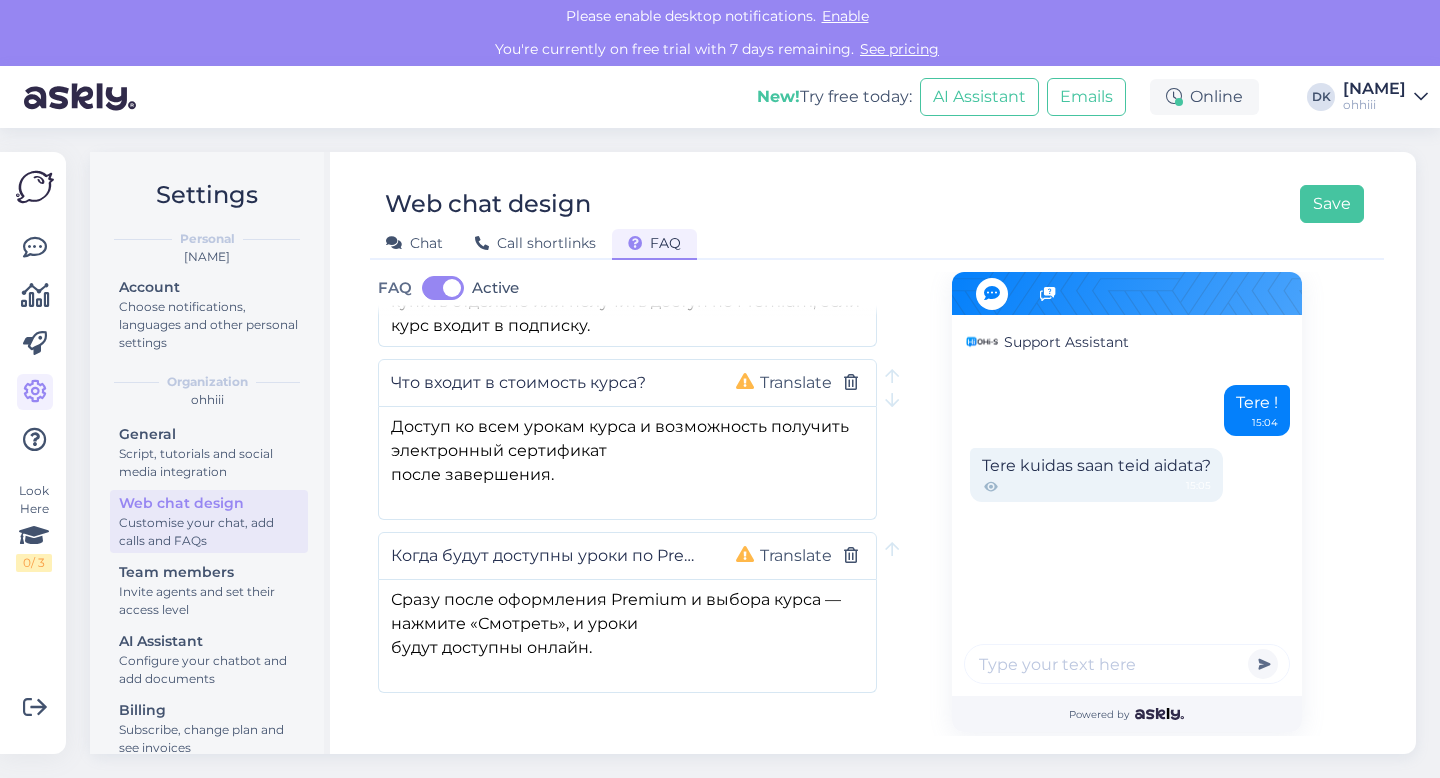 click on "Add new question" at bounding box center [485, 754] 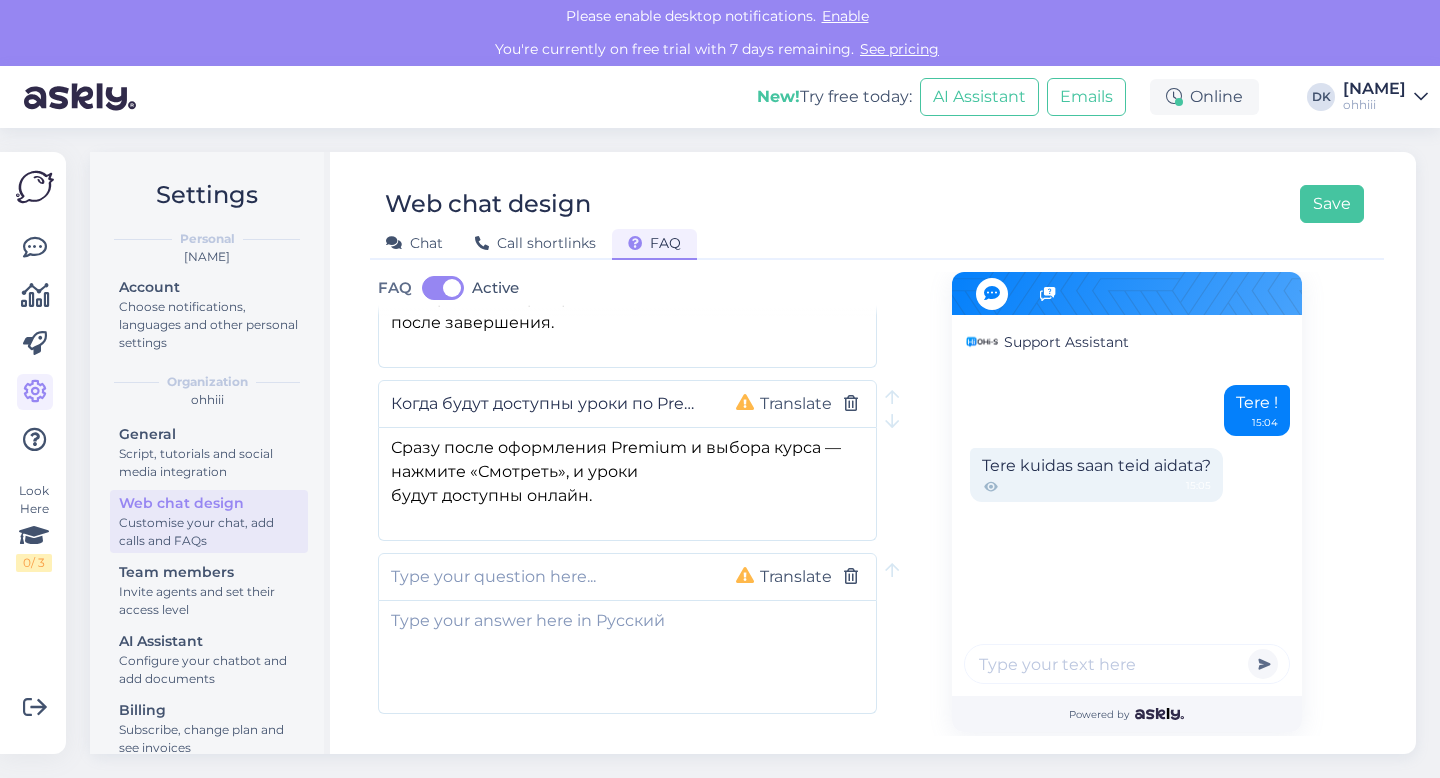 scroll, scrollTop: 1269, scrollLeft: 0, axis: vertical 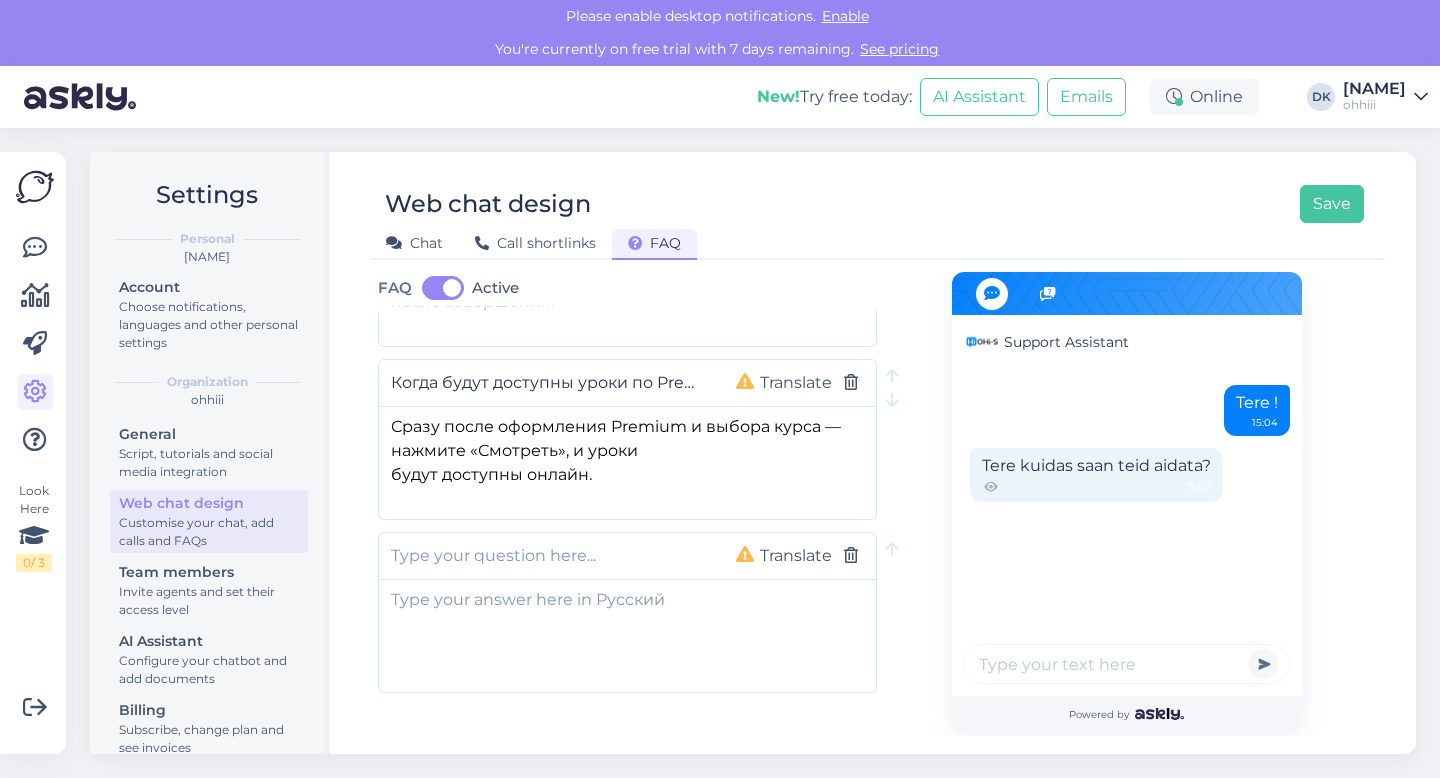 click at bounding box center (547, 556) 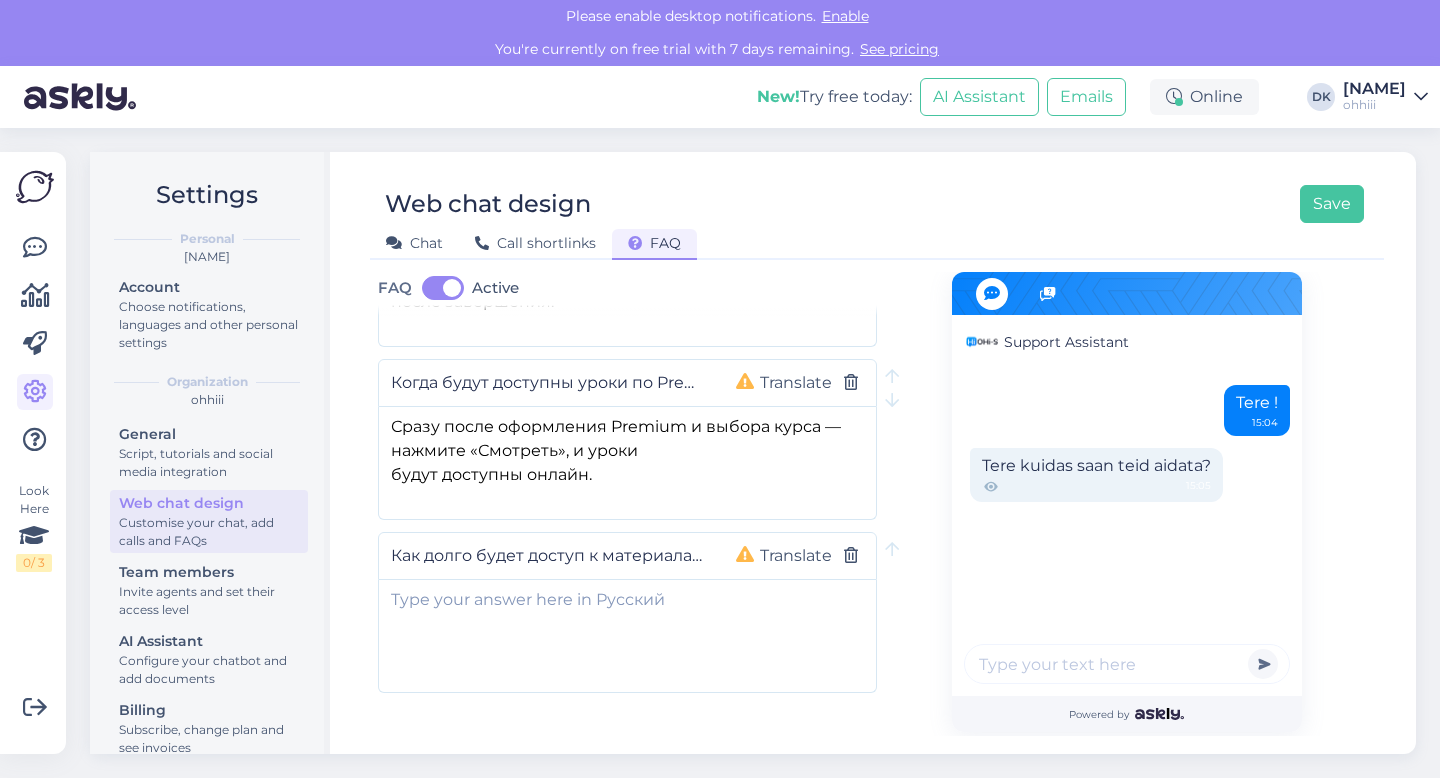 scroll, scrollTop: 0, scrollLeft: 61, axis: horizontal 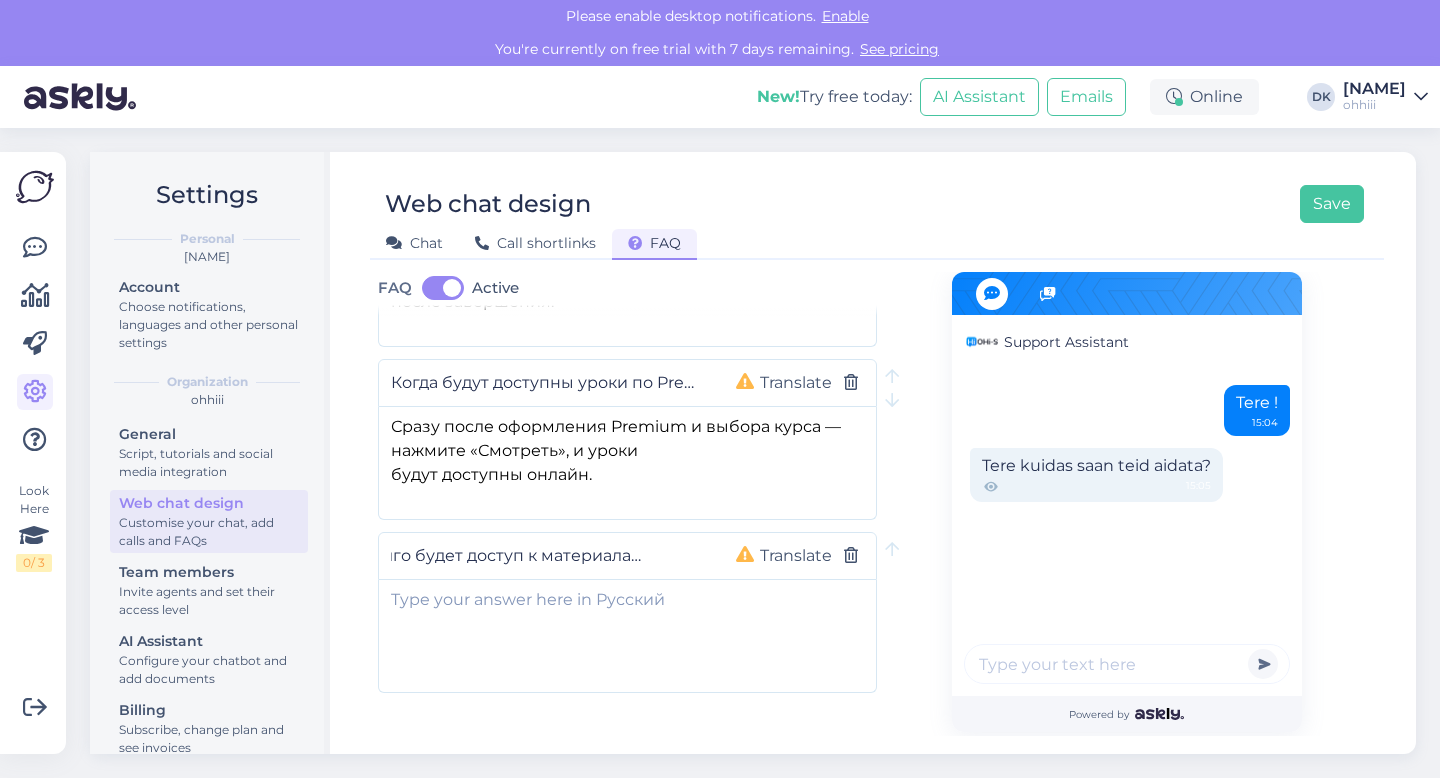 type on "Как долго будет доступ к материалам курса?" 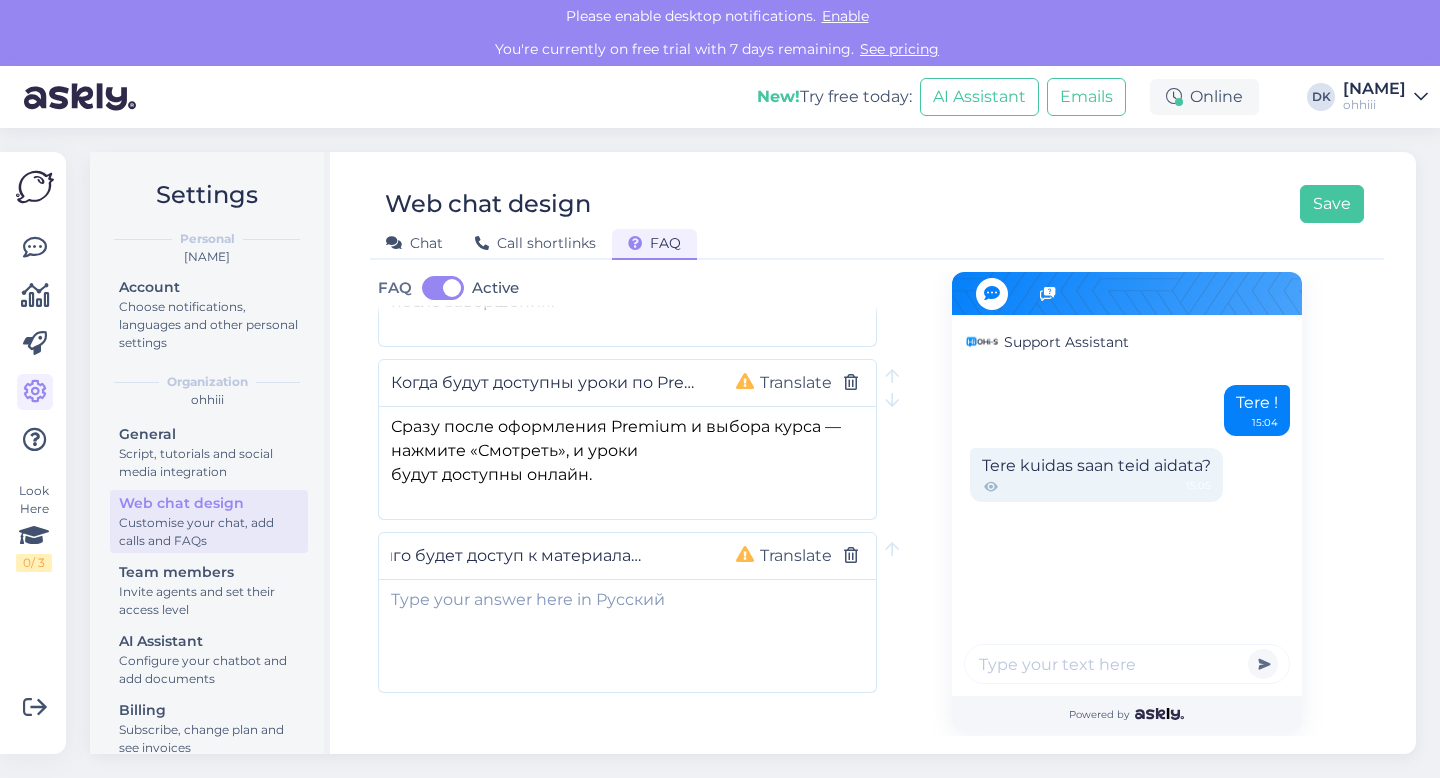scroll, scrollTop: 0, scrollLeft: 0, axis: both 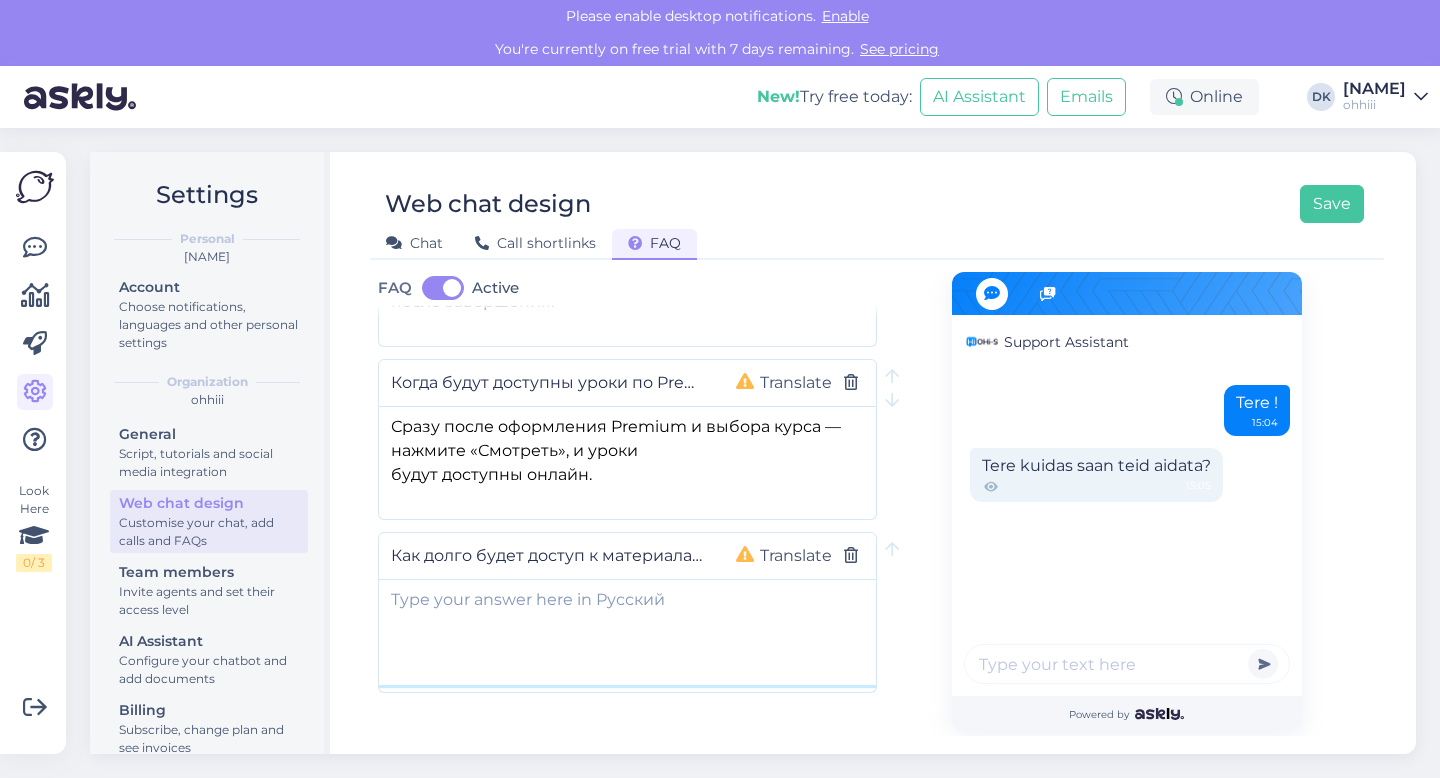click at bounding box center (627, 632) 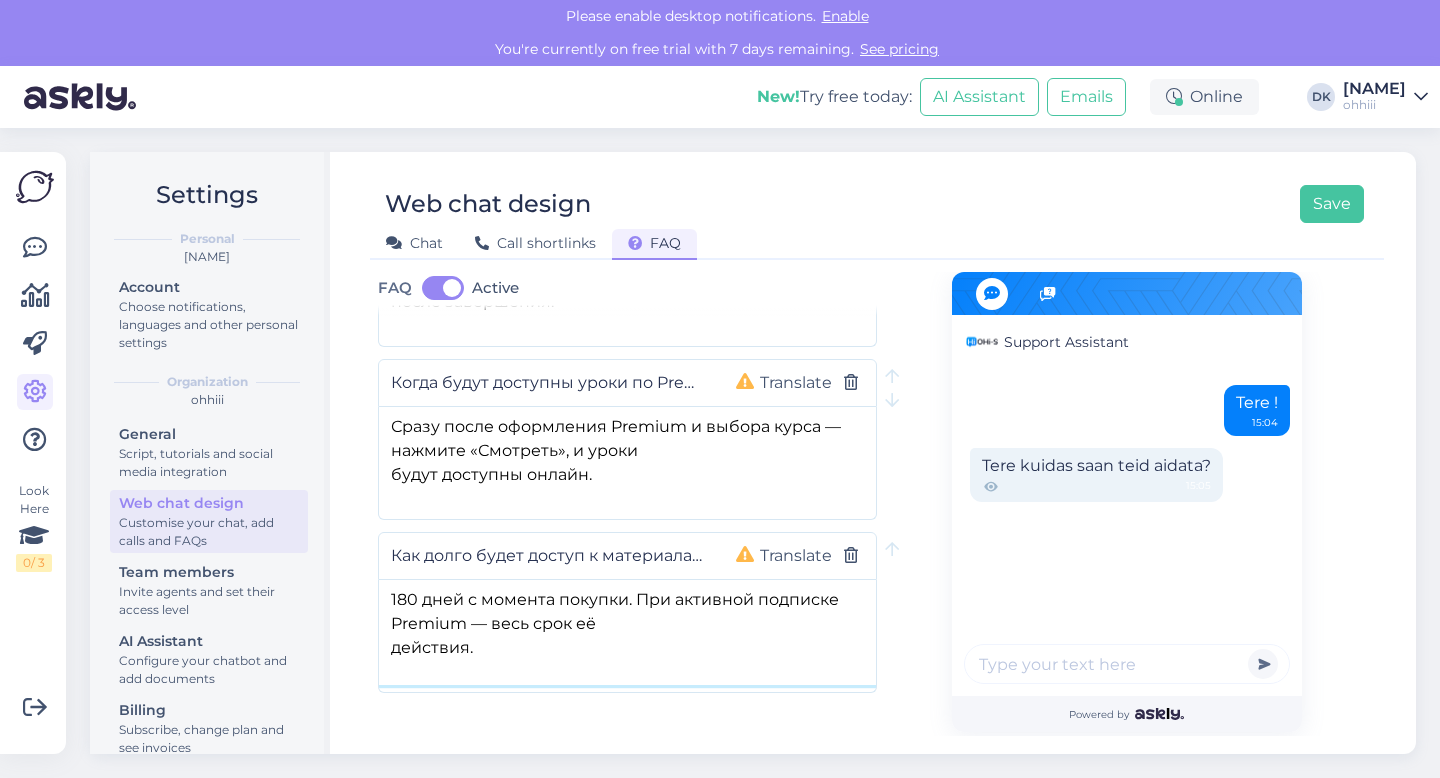 type on "180 дней с момента покупки. При активной подписке Premium — весь срок её
действия." 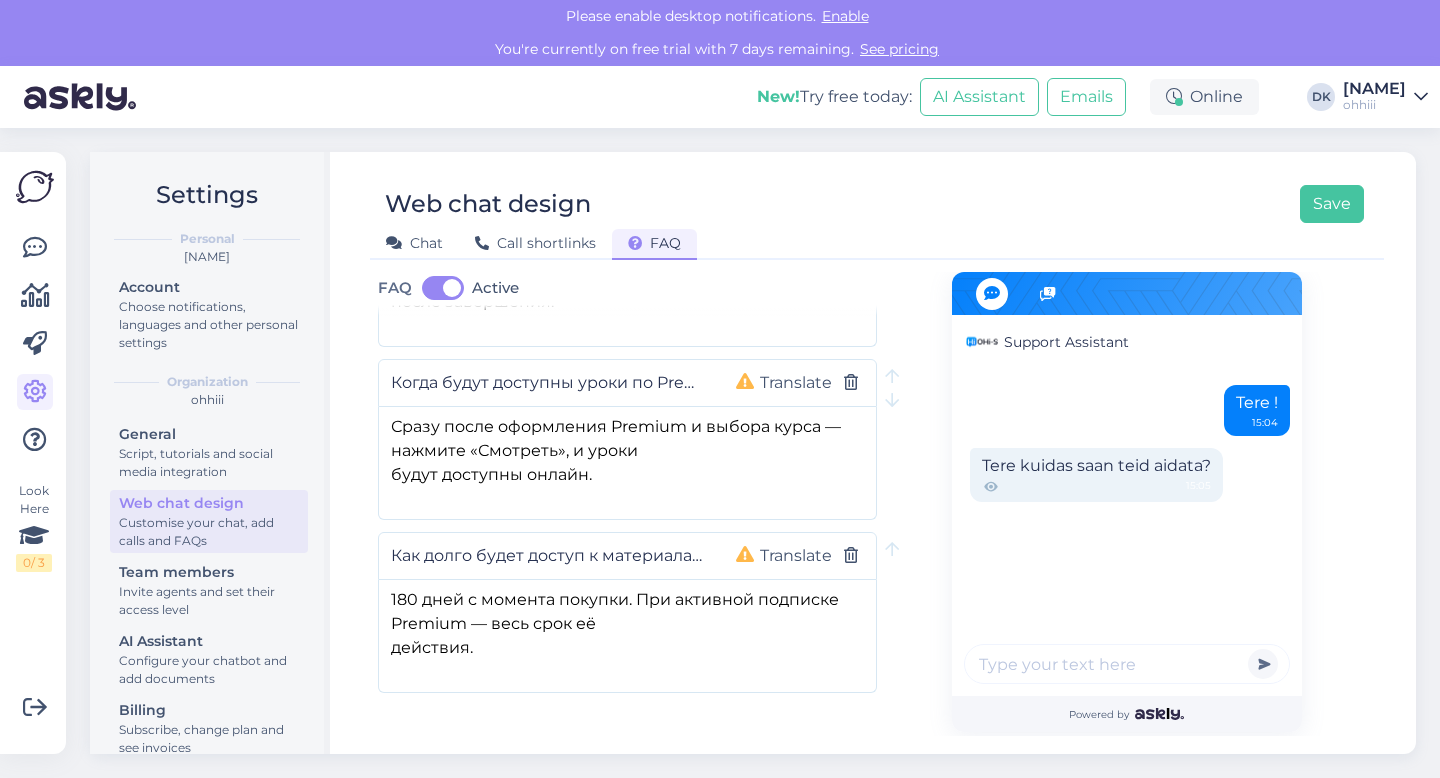 click on "Add new question" at bounding box center [485, 754] 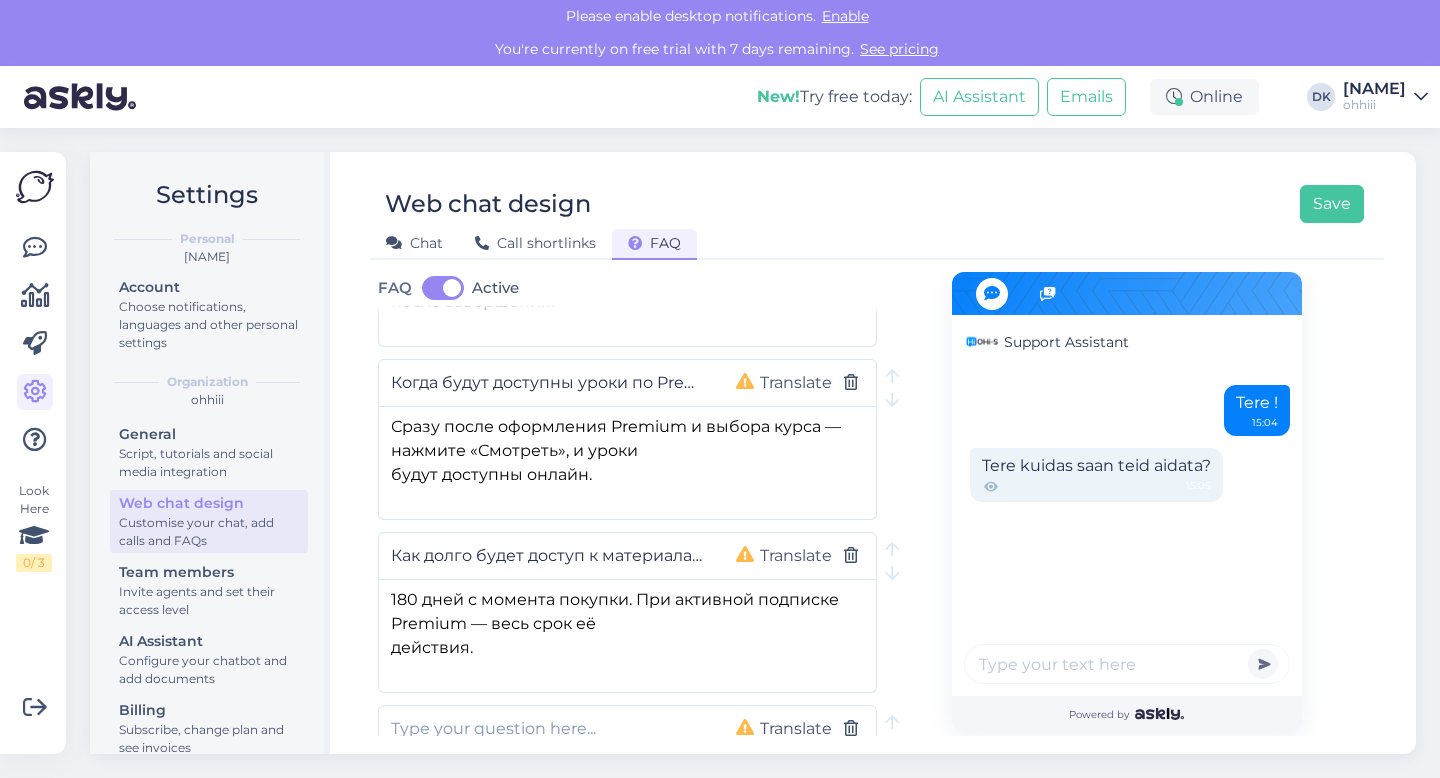 scroll, scrollTop: 1441, scrollLeft: 0, axis: vertical 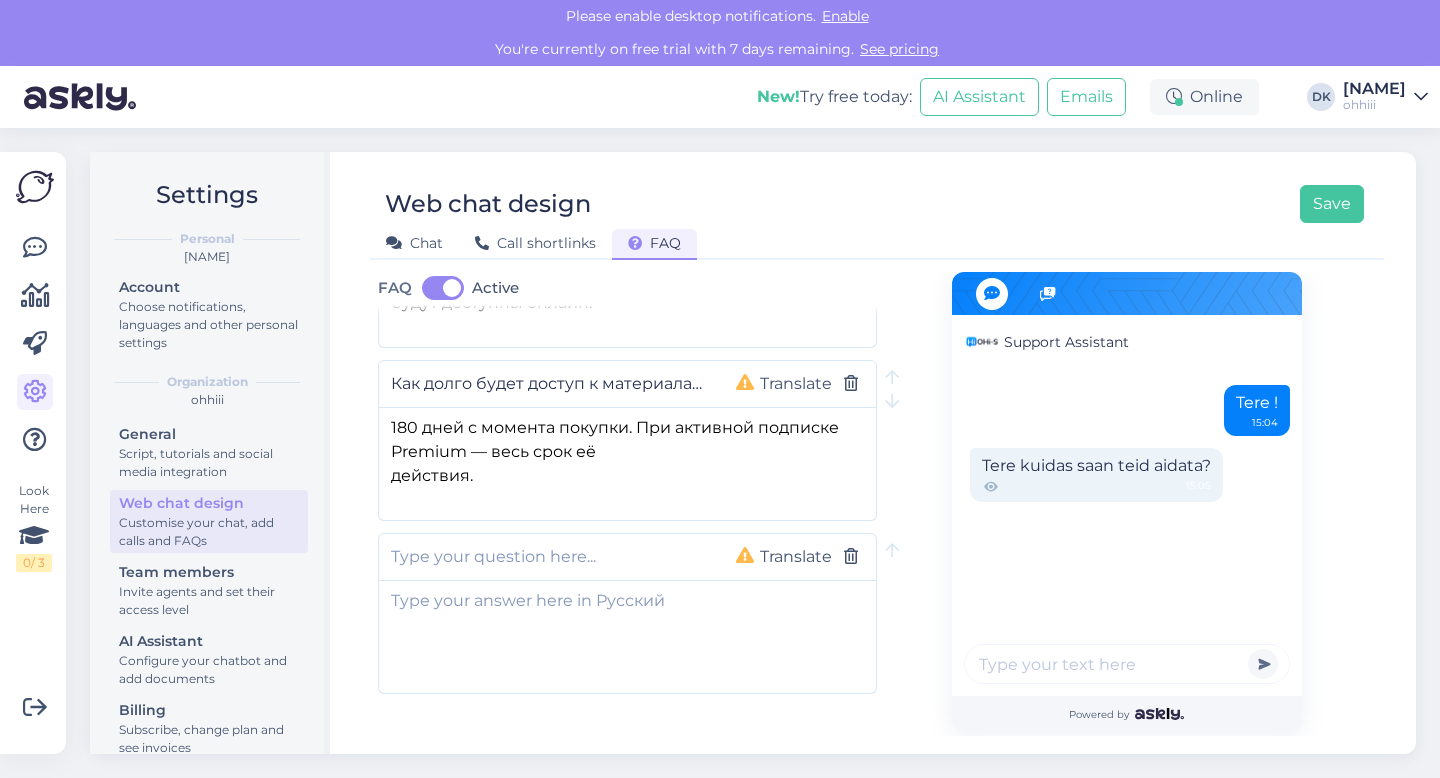 click at bounding box center (547, 557) 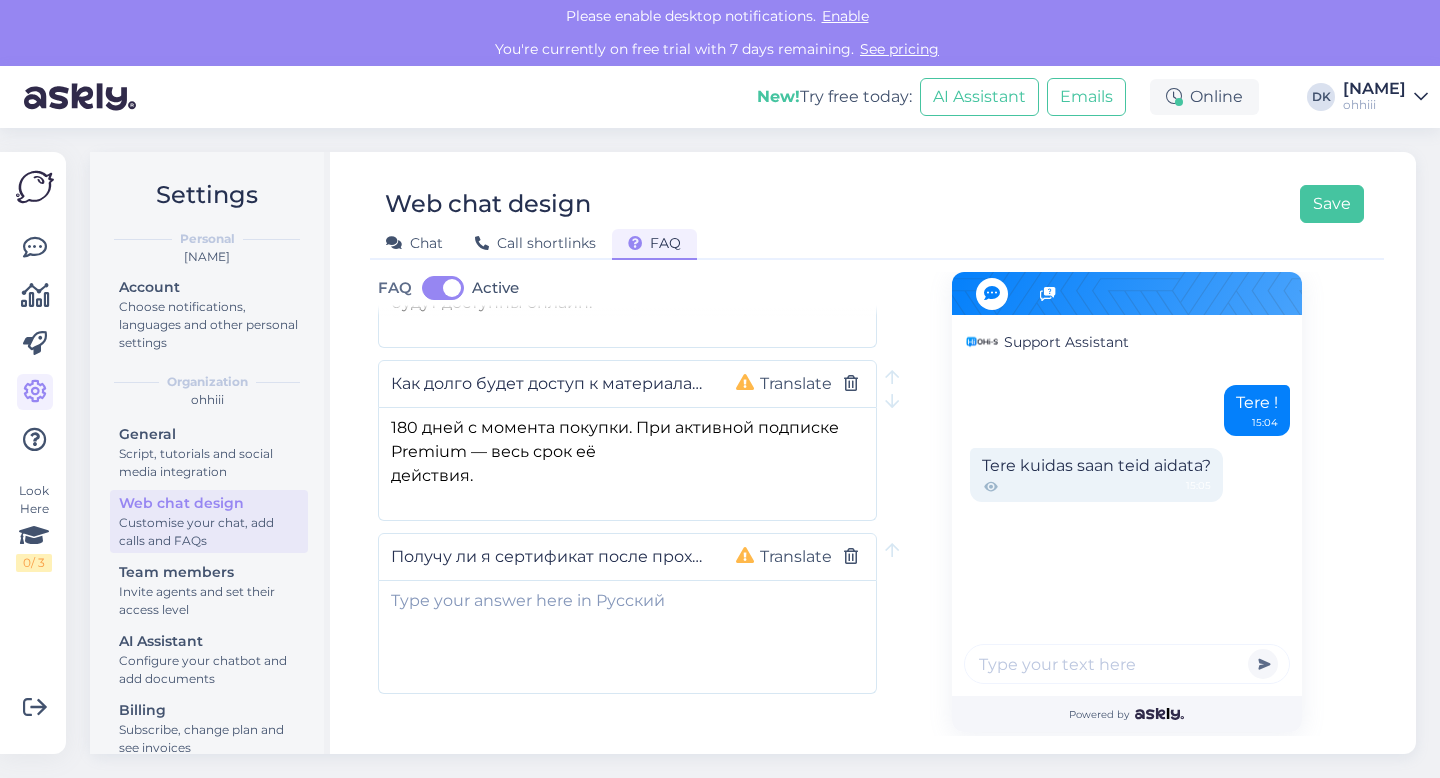 scroll, scrollTop: 0, scrollLeft: 122, axis: horizontal 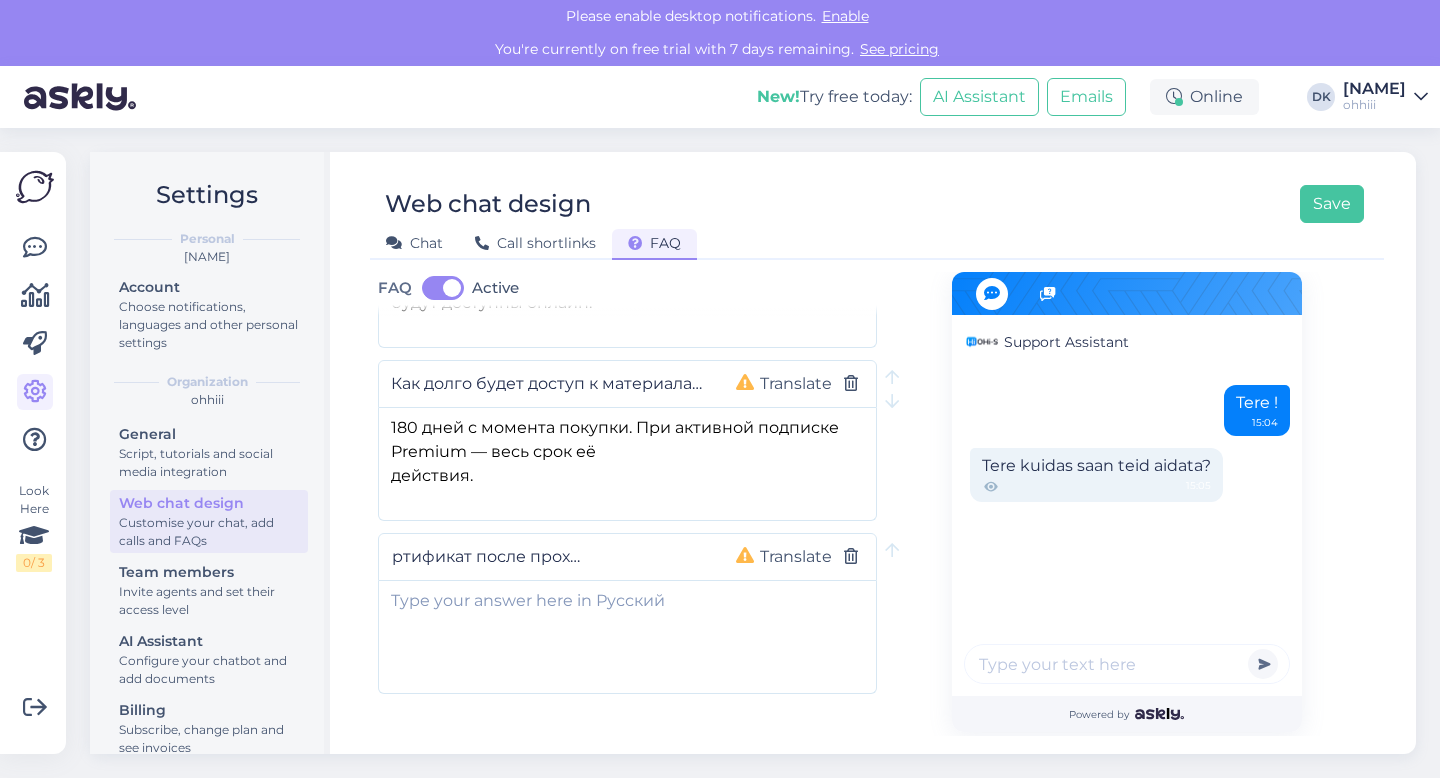 type on "Получу ли я сертификат после прохождения курса?" 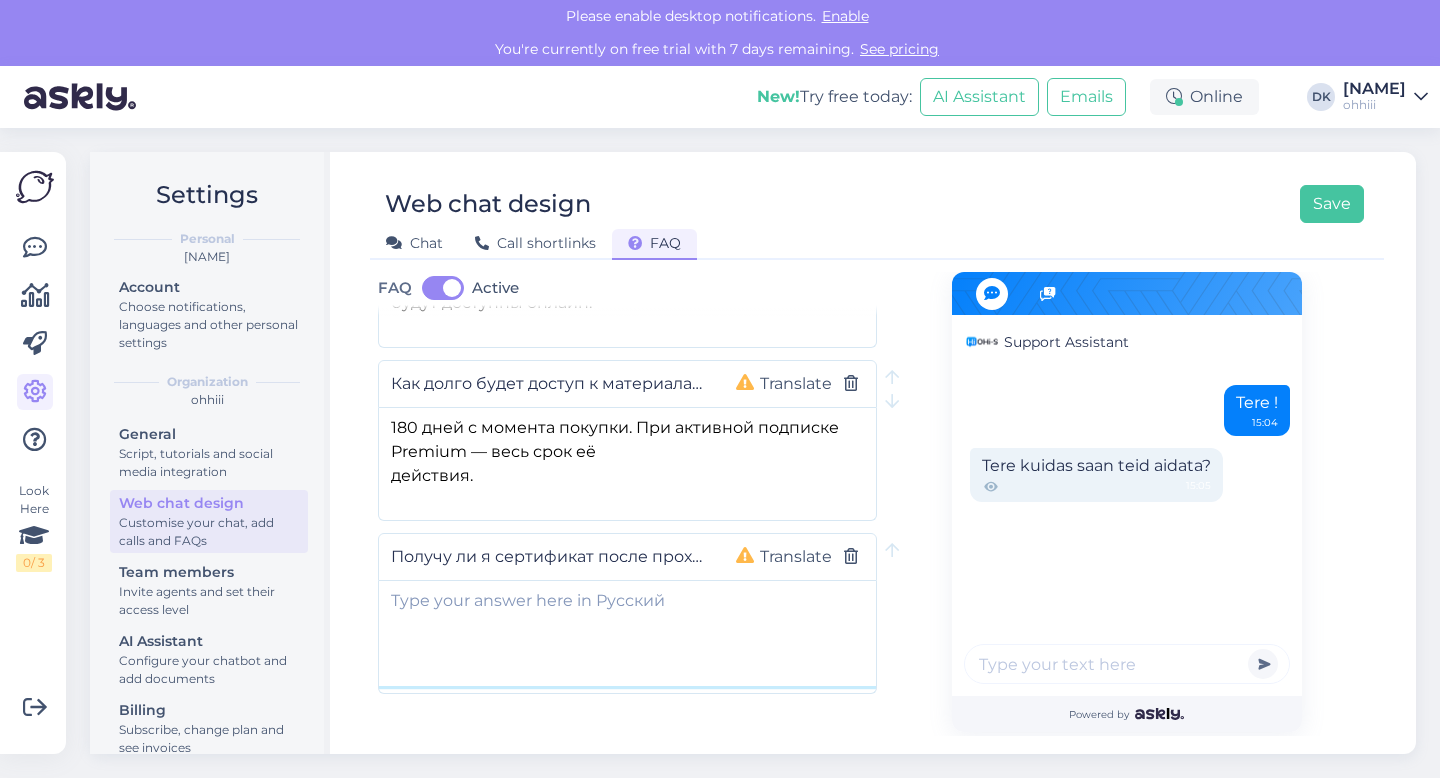 click at bounding box center (627, 633) 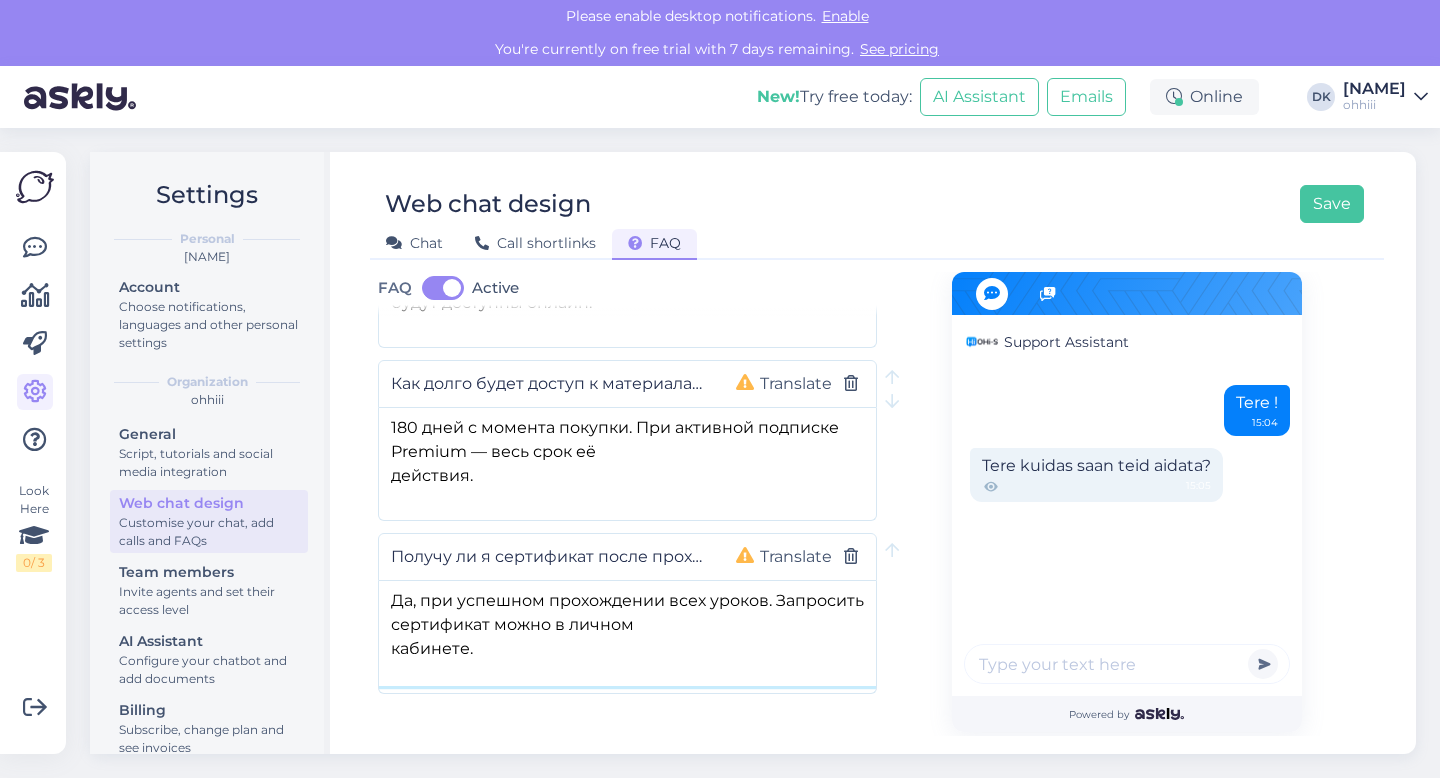 type on "Да, при успешном прохождении всех уроков. Запросить сертификат можно в личном
кабинете." 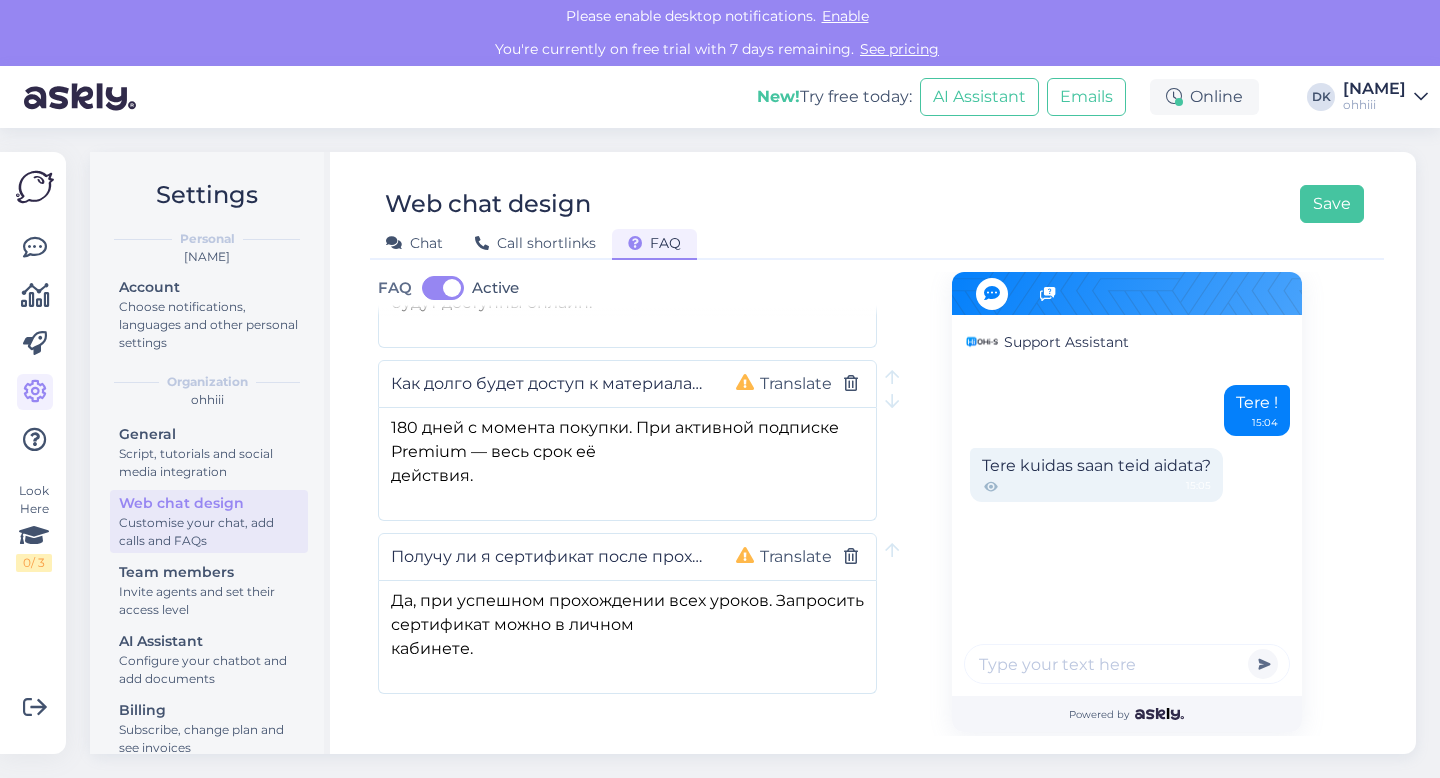 click on "Add new question" at bounding box center (485, 755) 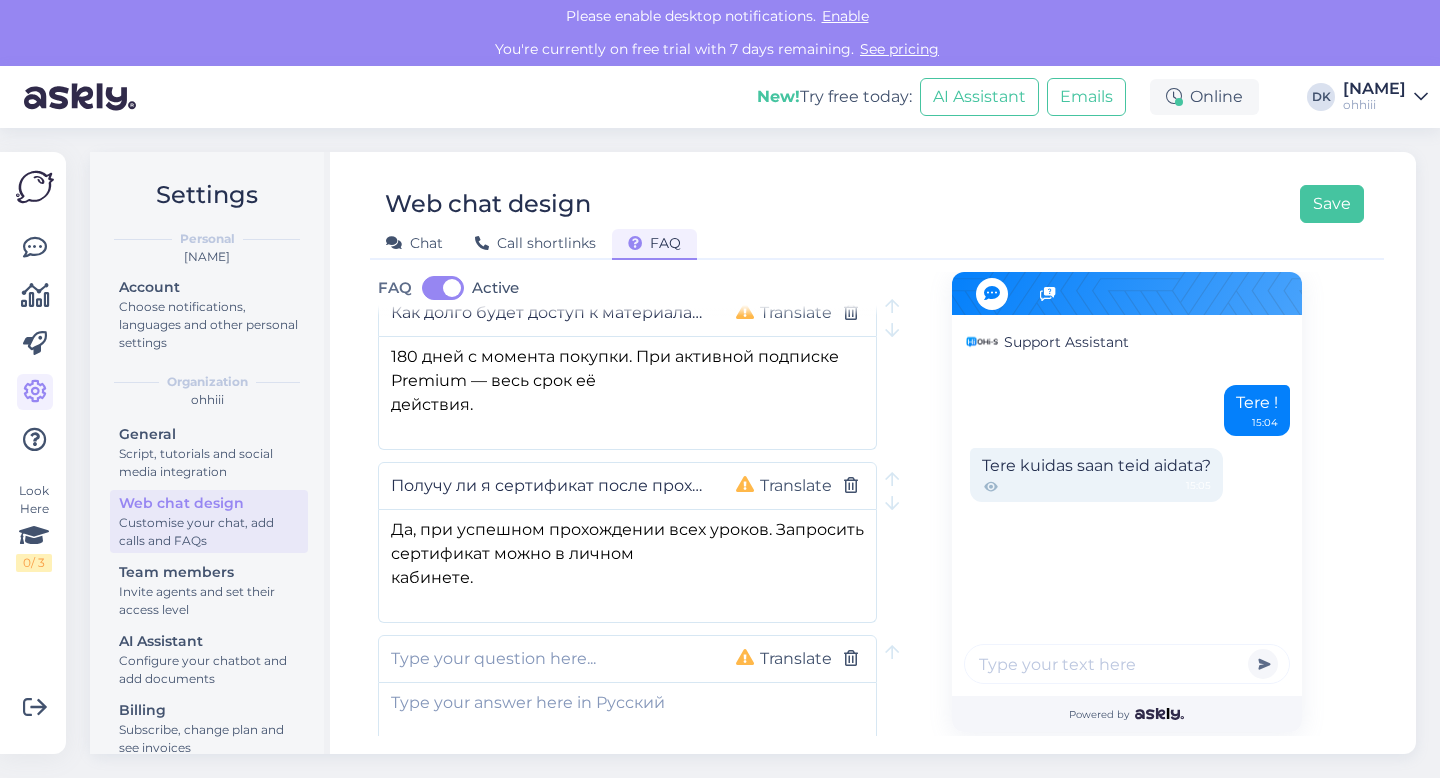 scroll, scrollTop: 1614, scrollLeft: 0, axis: vertical 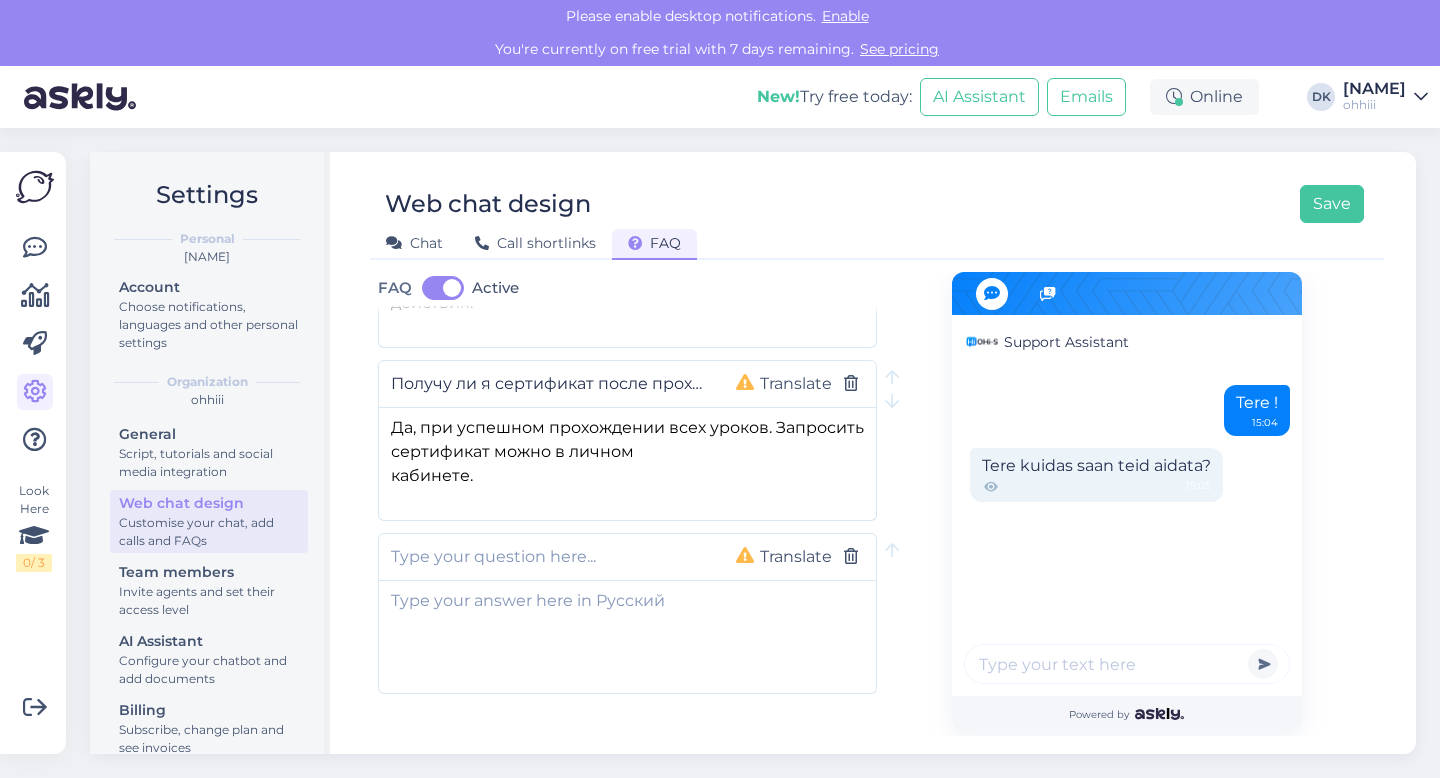 click at bounding box center (547, 557) 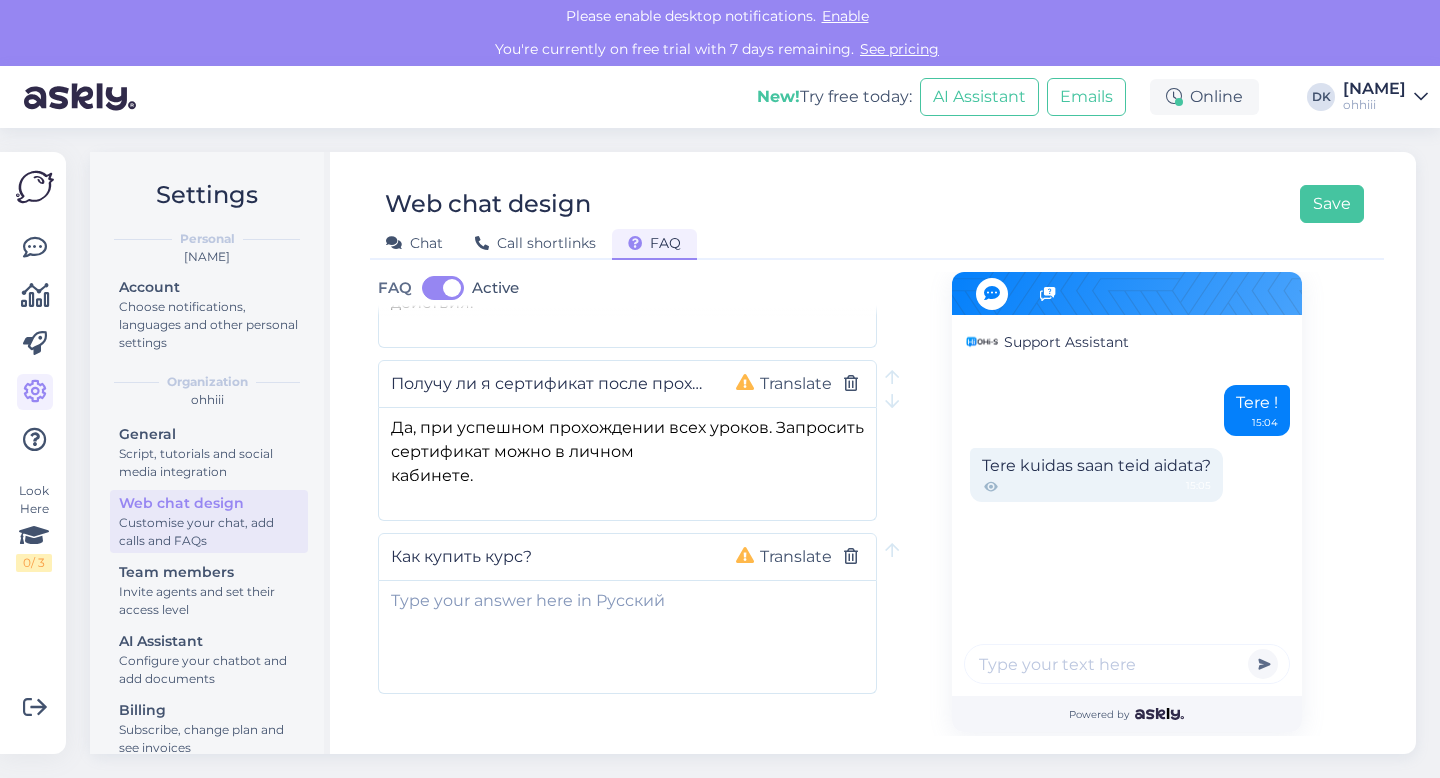 type on "Как купить курс?" 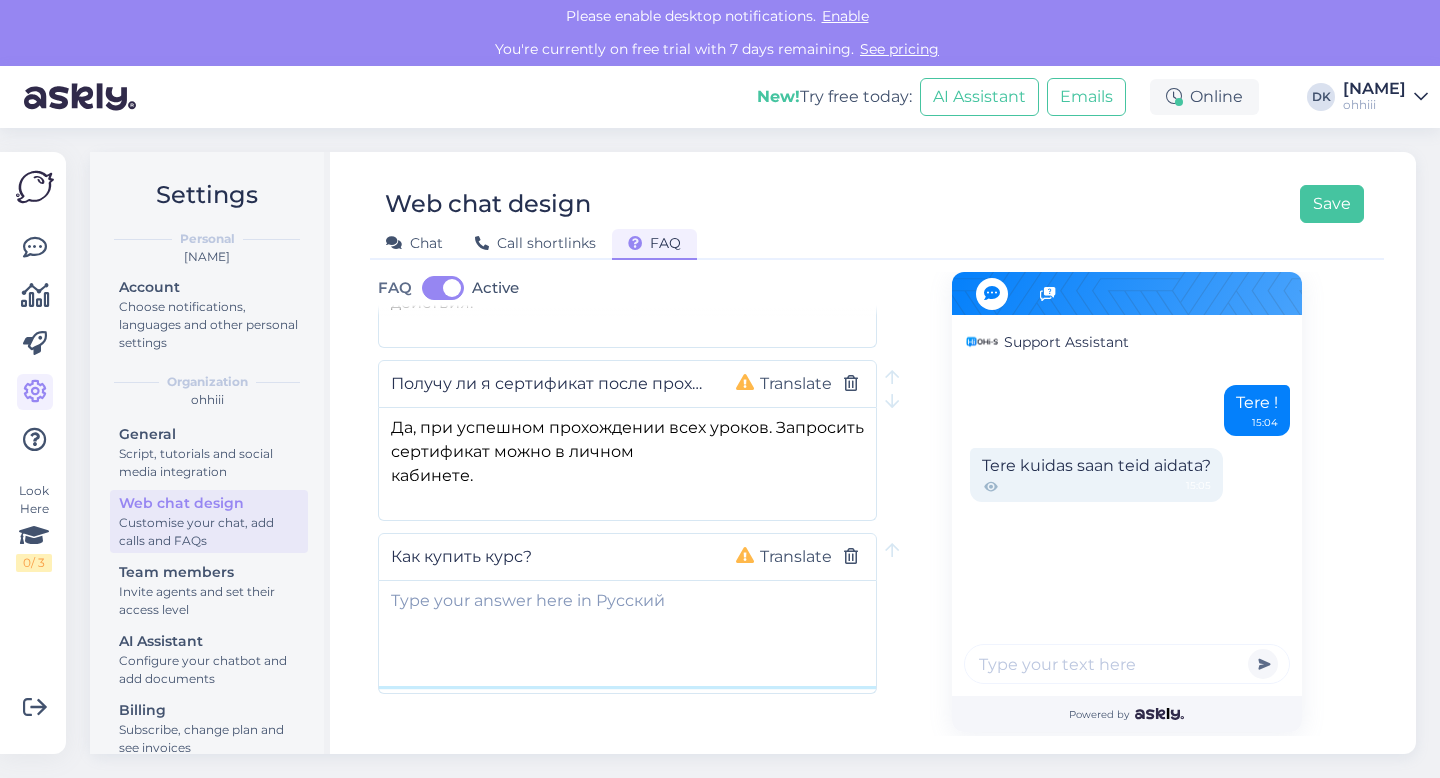 click at bounding box center [627, 633] 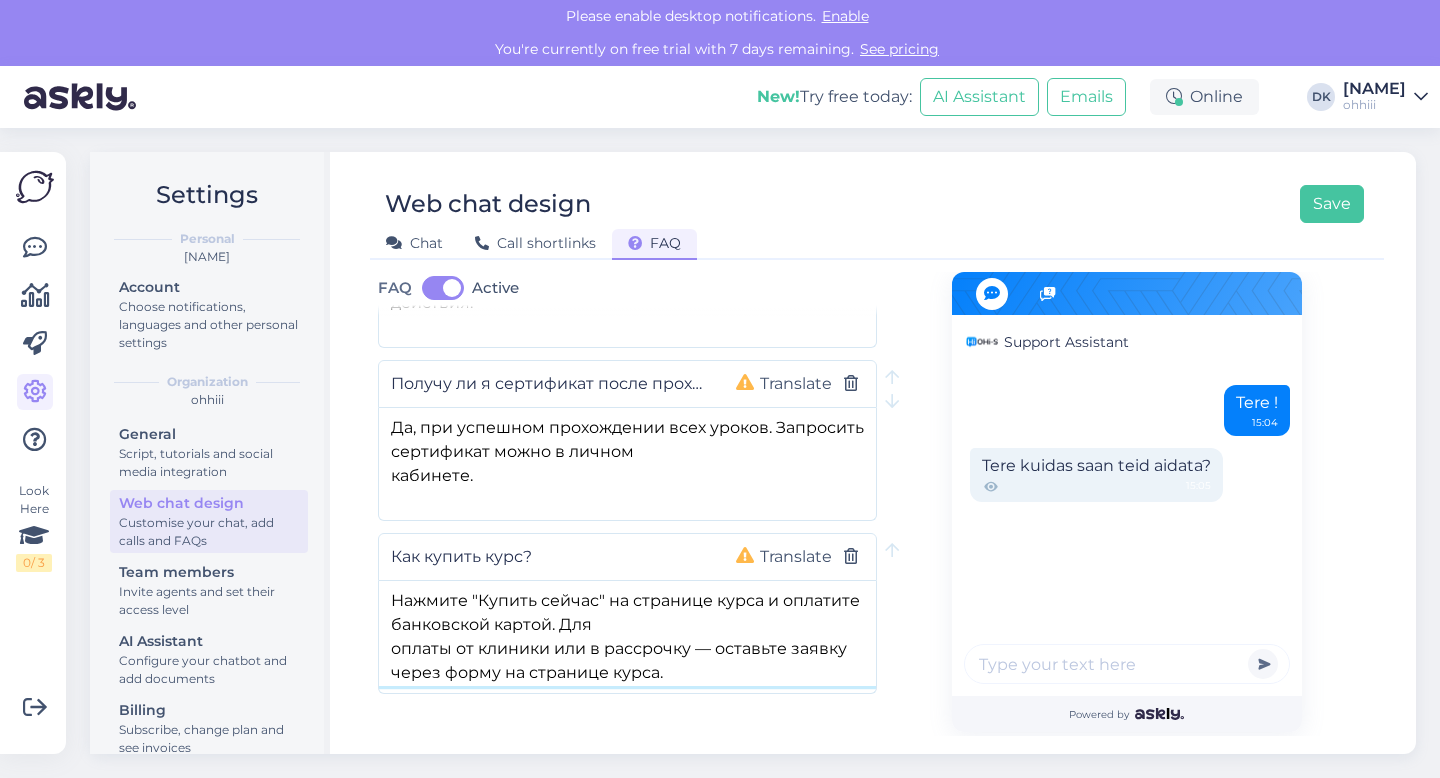 scroll, scrollTop: 7, scrollLeft: 0, axis: vertical 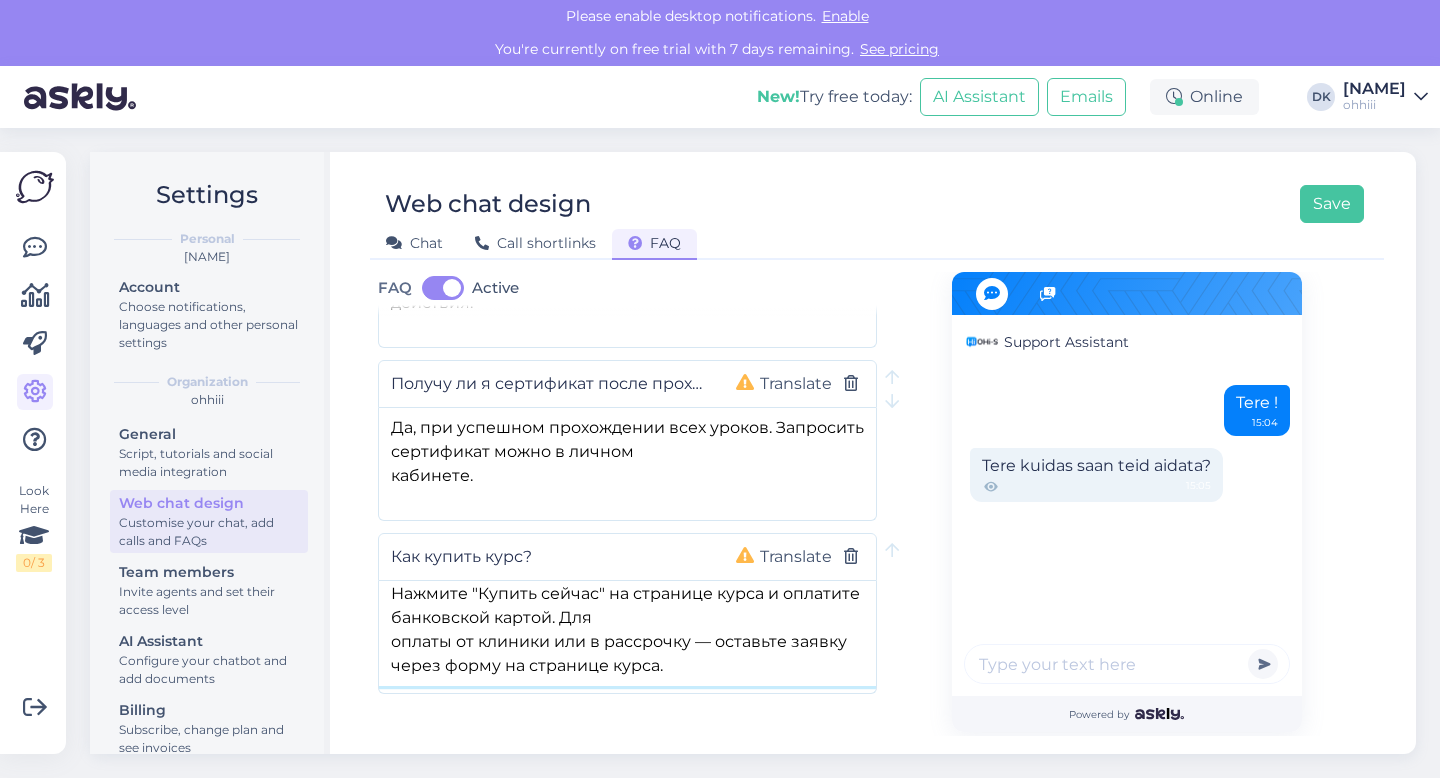 type on "Нажмите "Купить сейчас" на странице курса и оплатите банковской картой. Для
оплаты от клиники или в рассрочку — оставьте заявку через форму на странице курса." 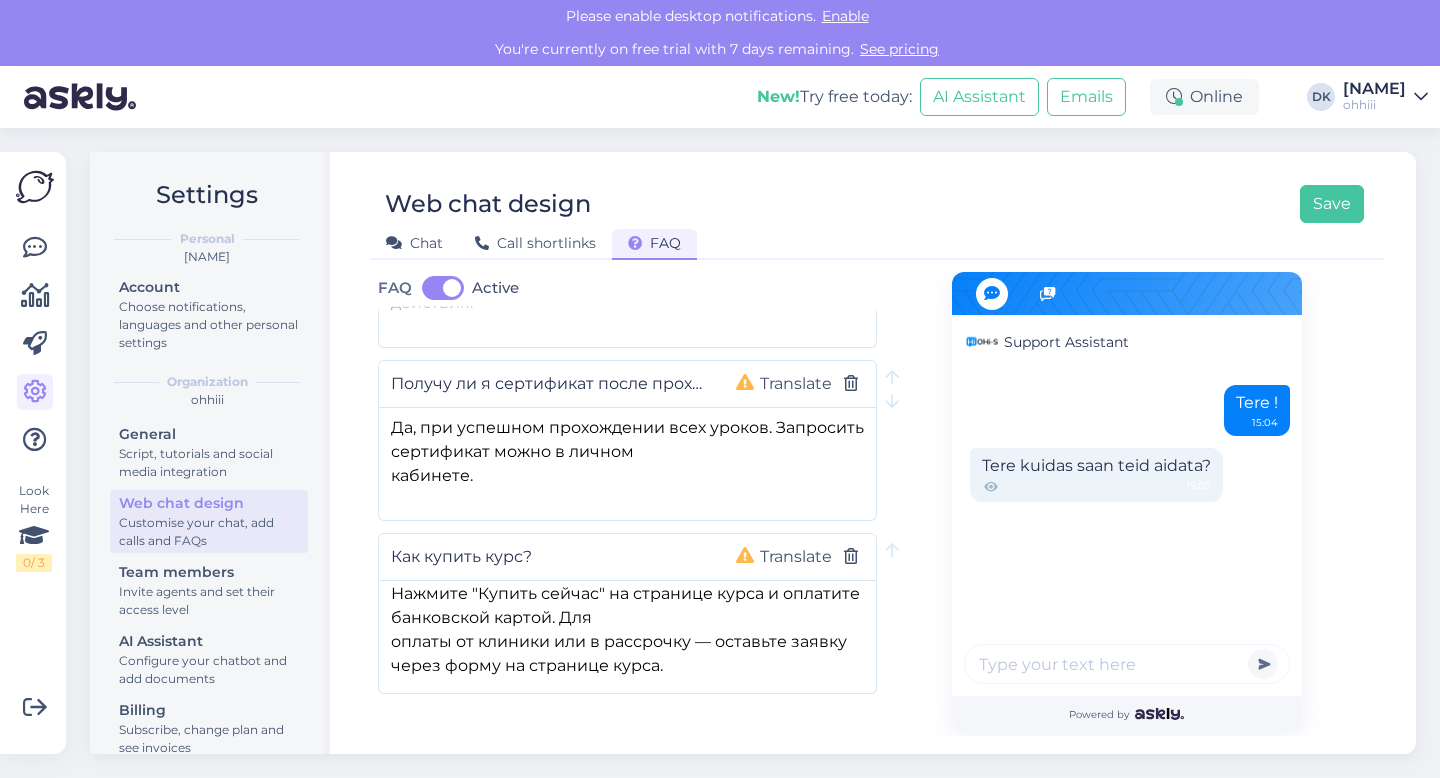 click on "Add new question" at bounding box center [485, 755] 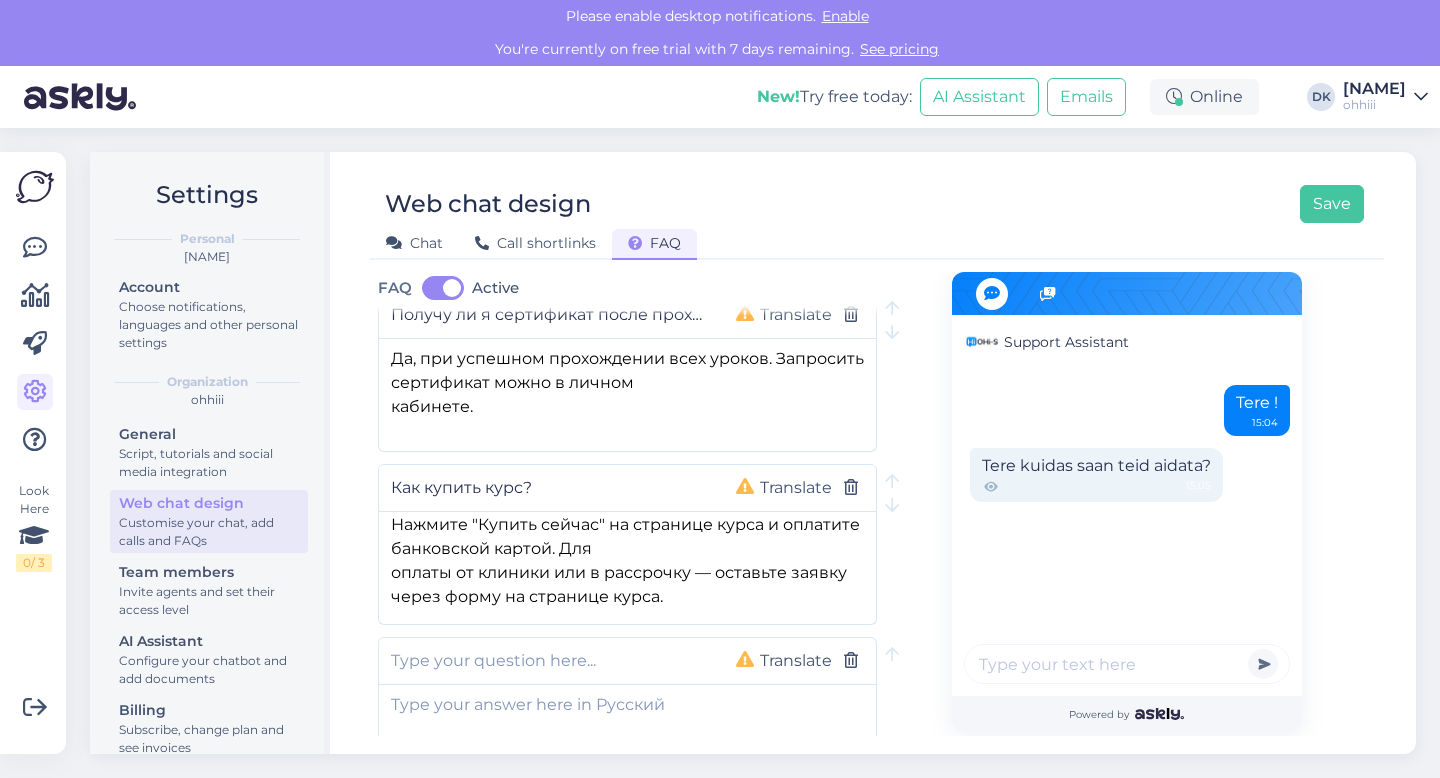 scroll, scrollTop: 1786, scrollLeft: 0, axis: vertical 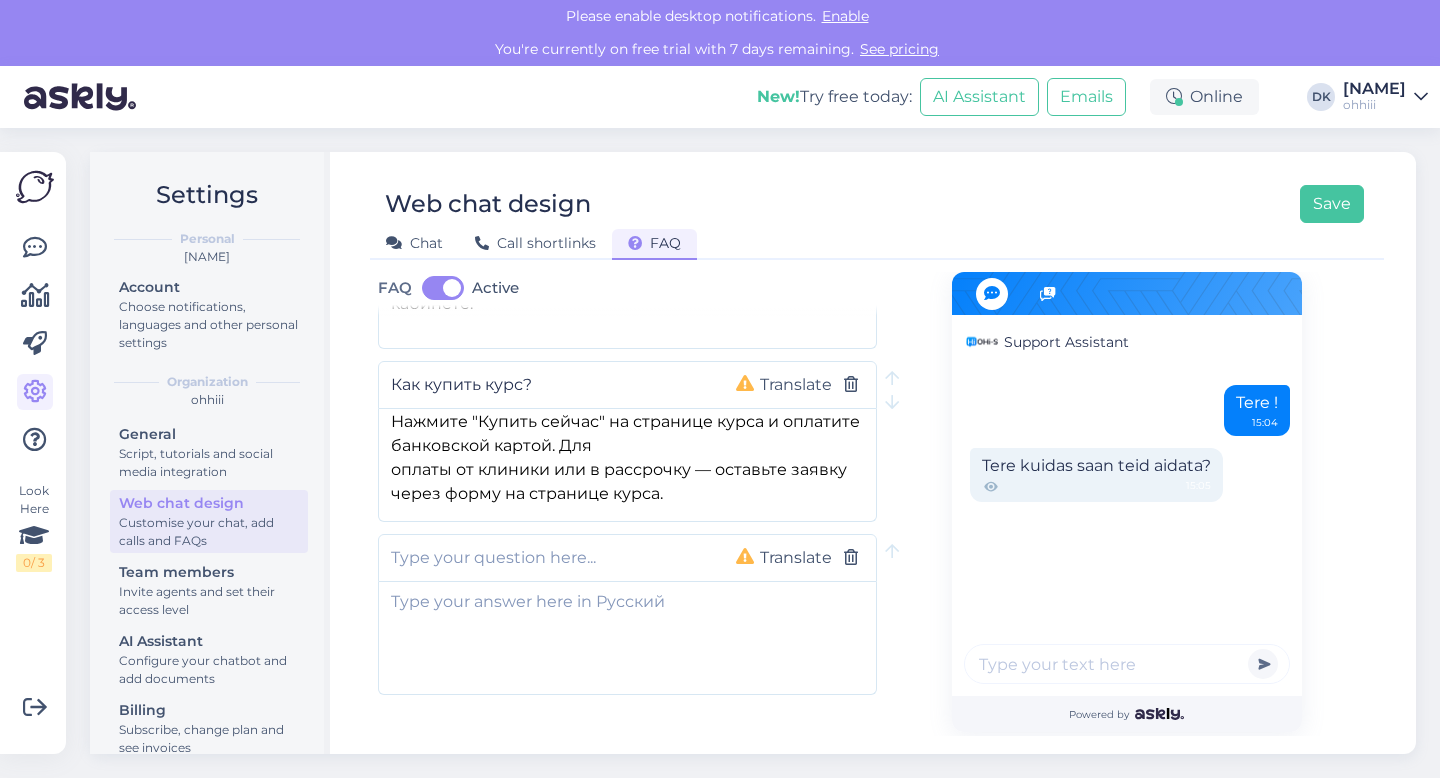 click at bounding box center [547, 558] 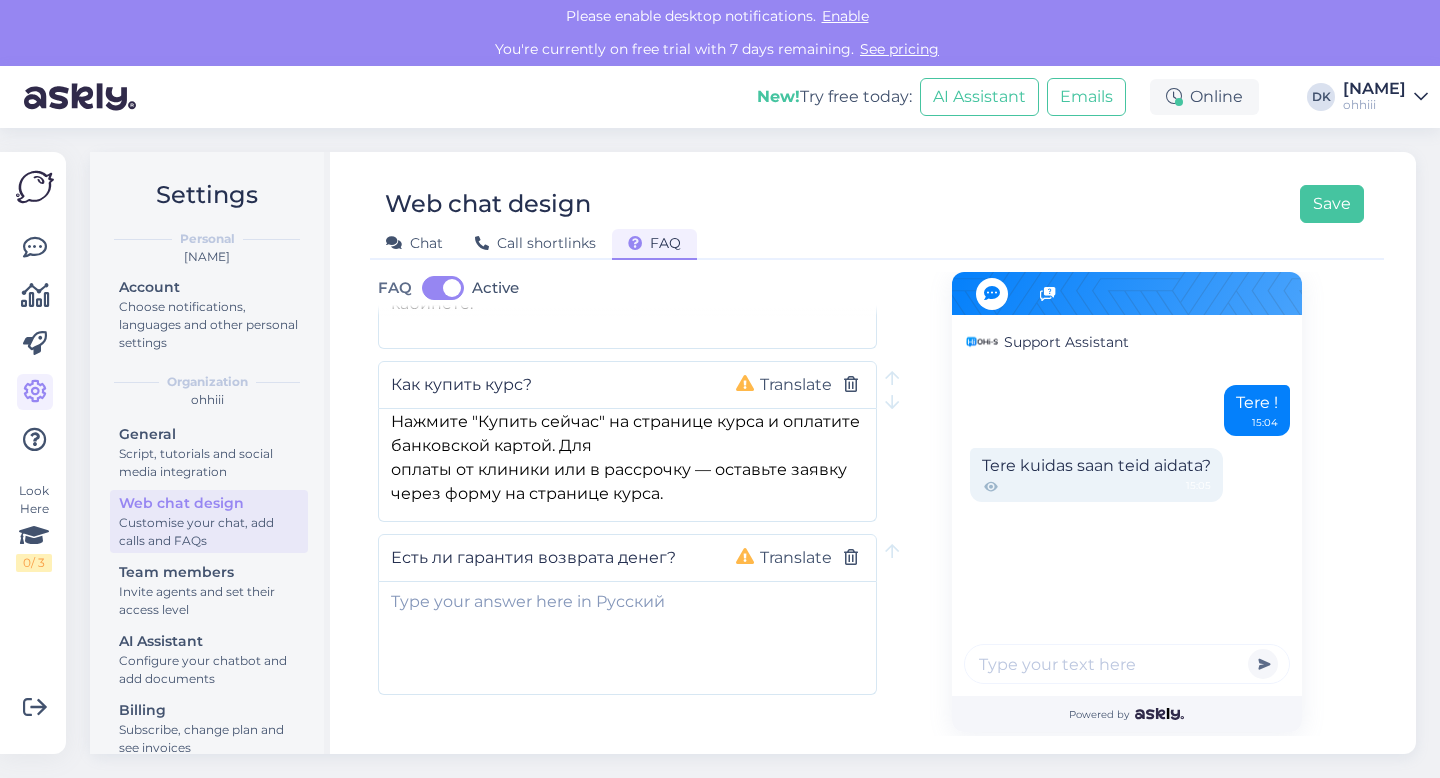 type on "Есть ли гарантия возврата денег?" 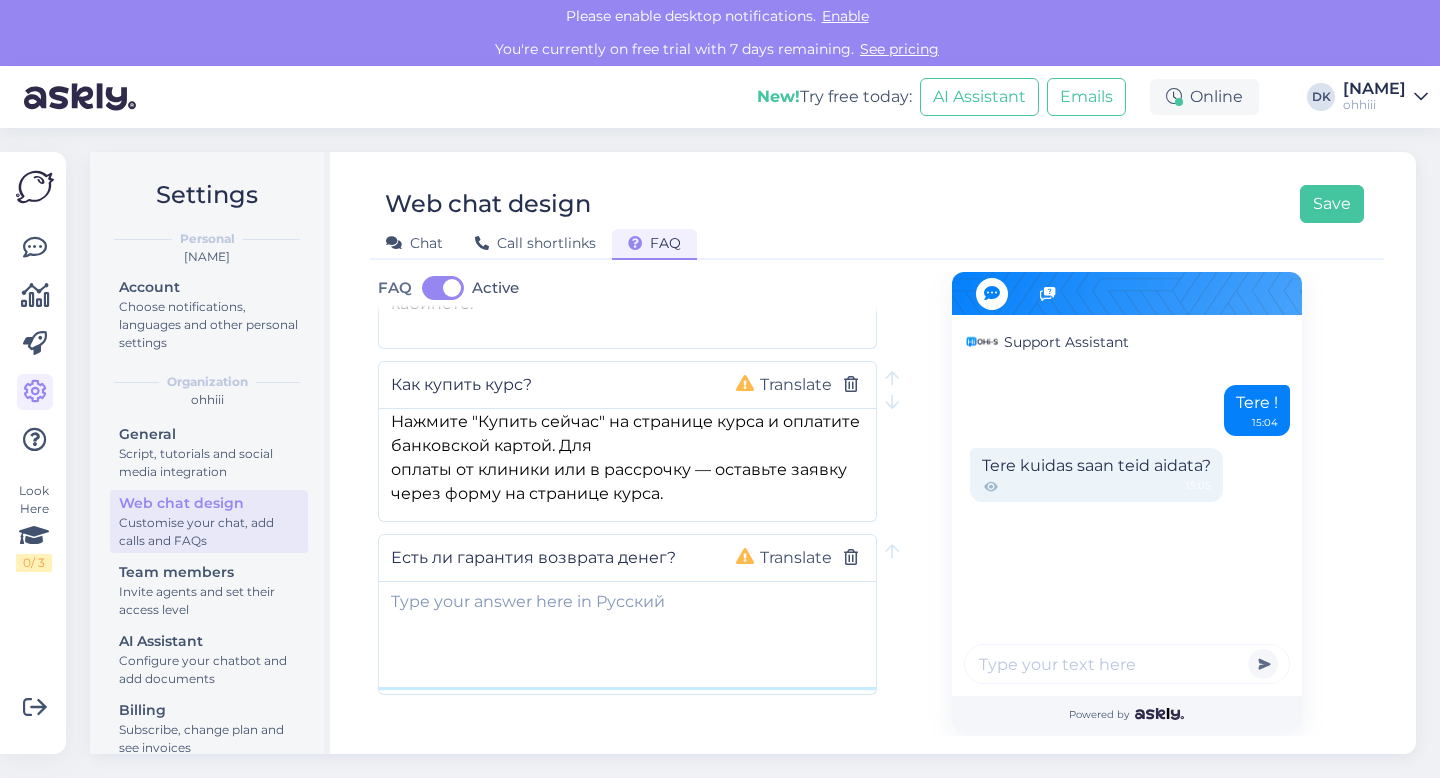 click at bounding box center (627, 634) 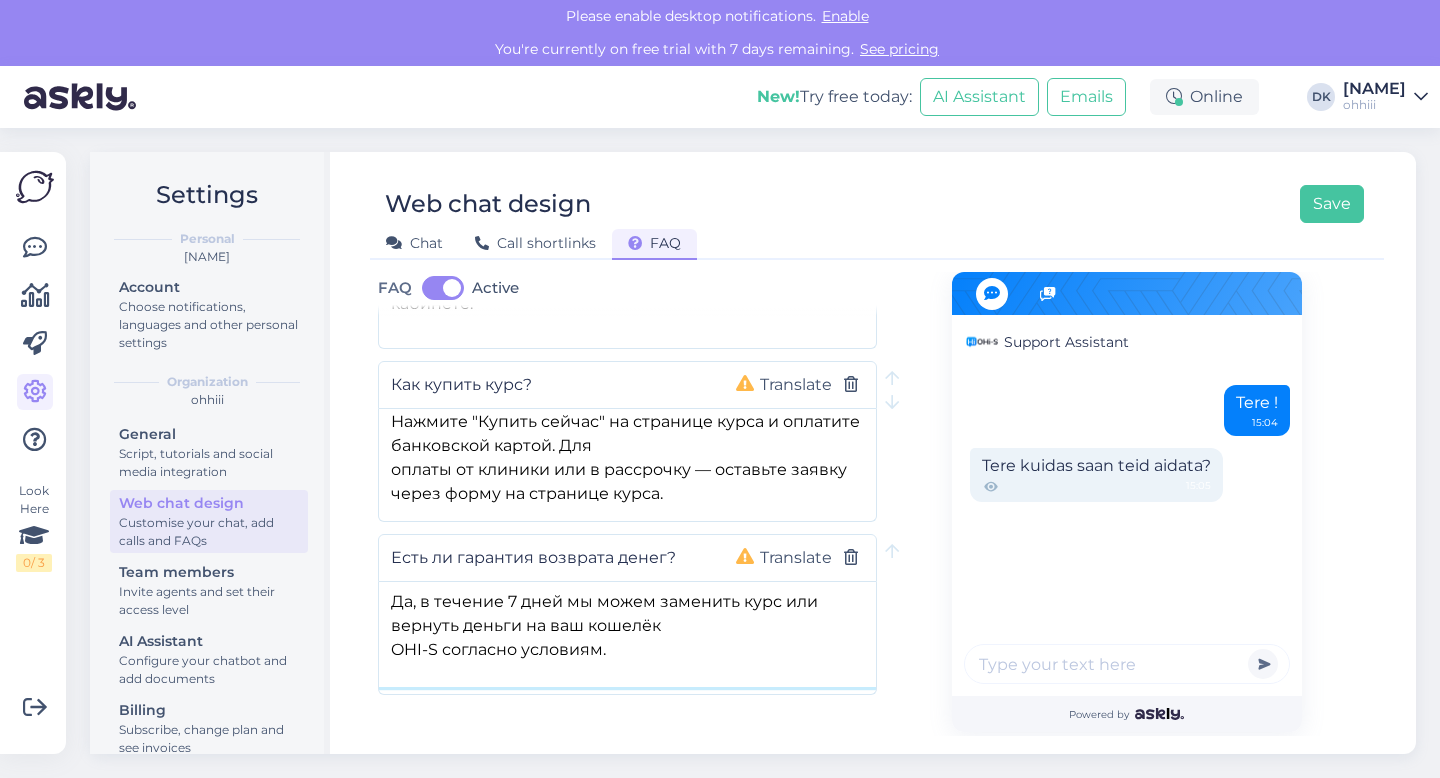 type on "Да, в течение 7 дней мы можем заменить курс или вернуть деньги на ваш кошелёк
OHI-S согласно условиям." 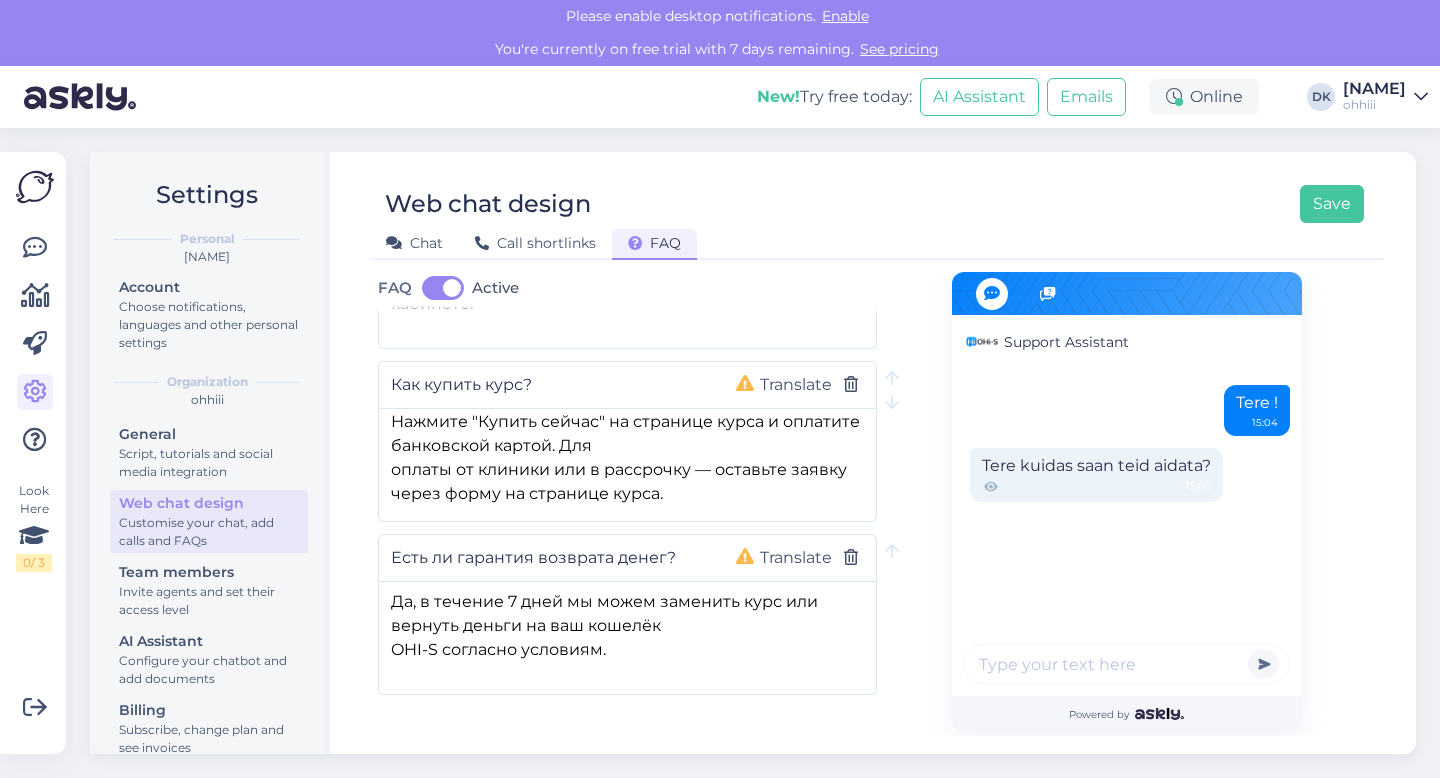 click on "Add new question" at bounding box center [485, 756] 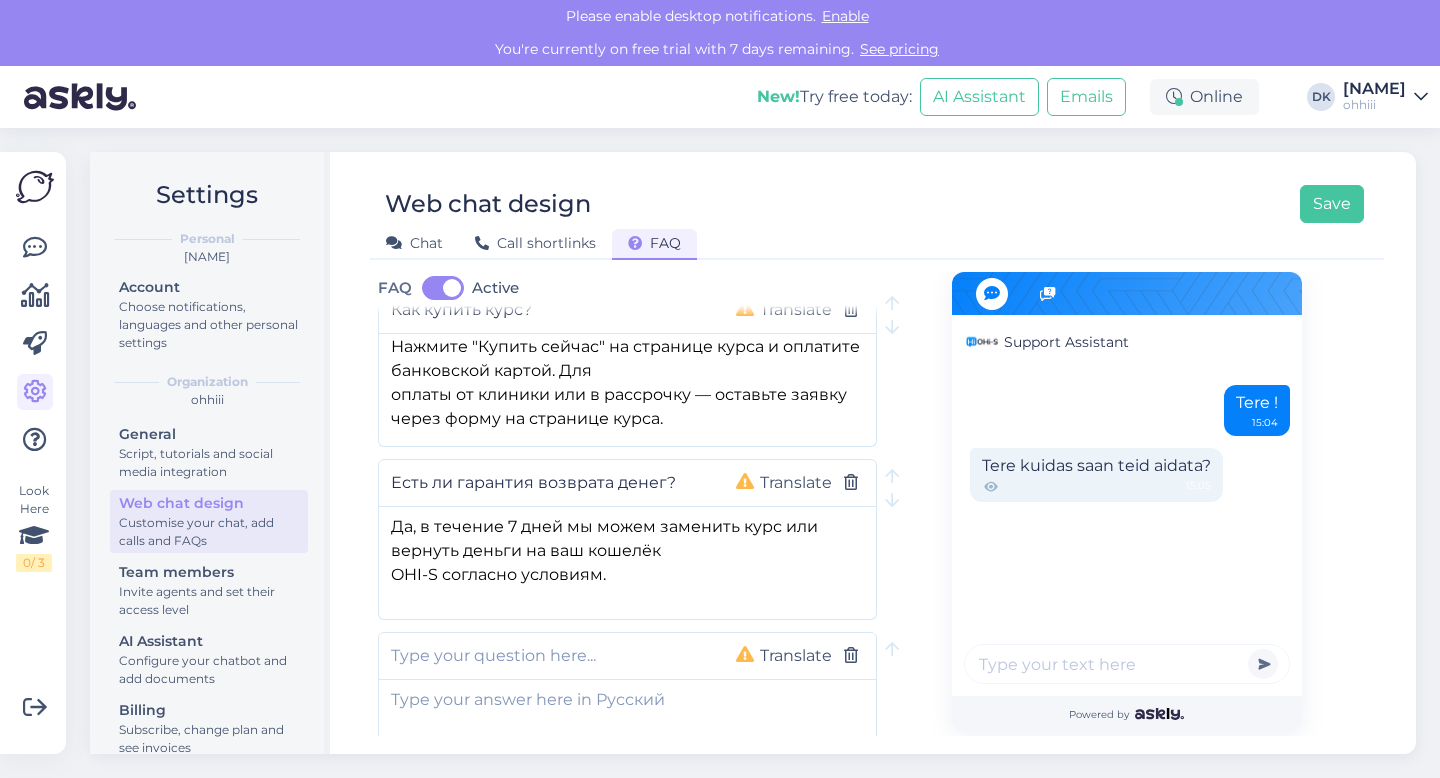 scroll, scrollTop: 1959, scrollLeft: 0, axis: vertical 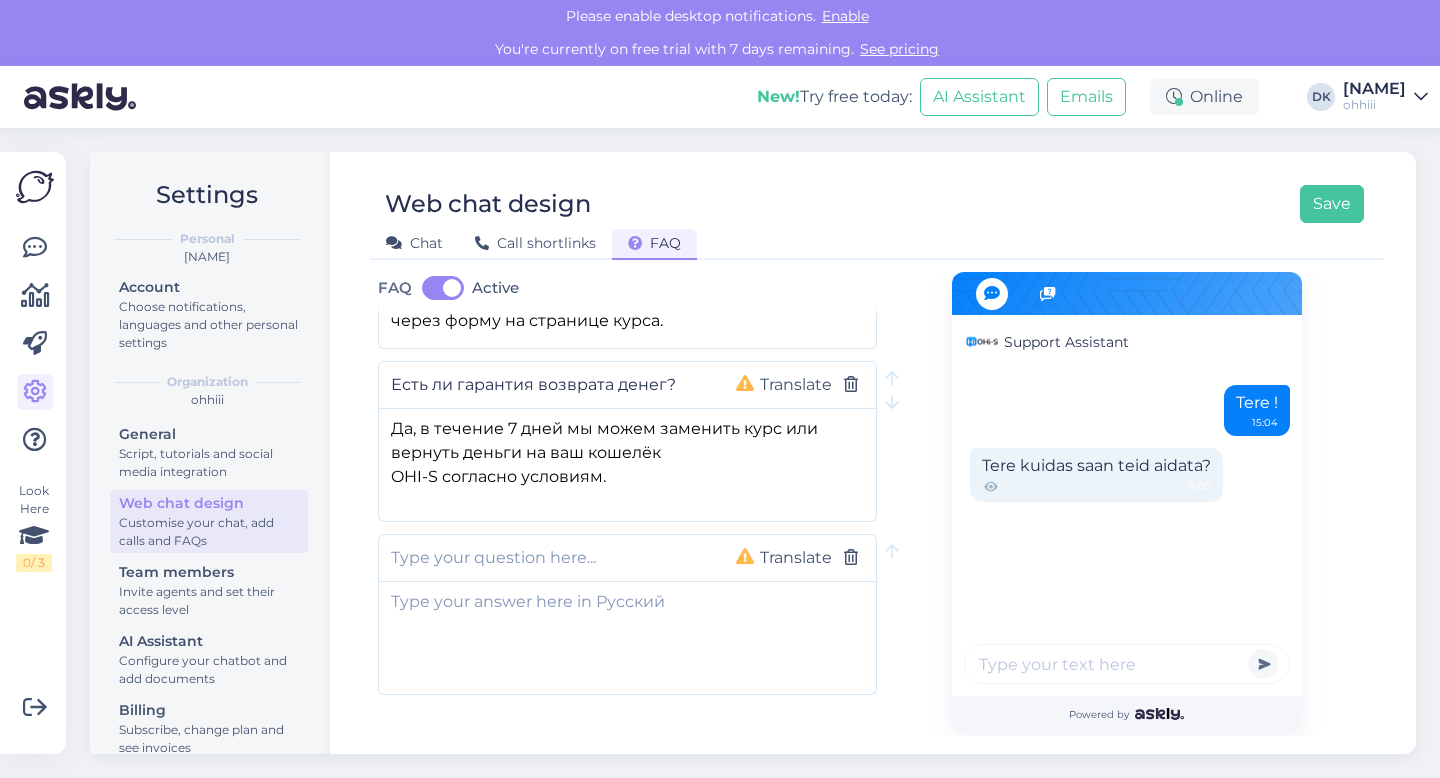 click at bounding box center (547, 558) 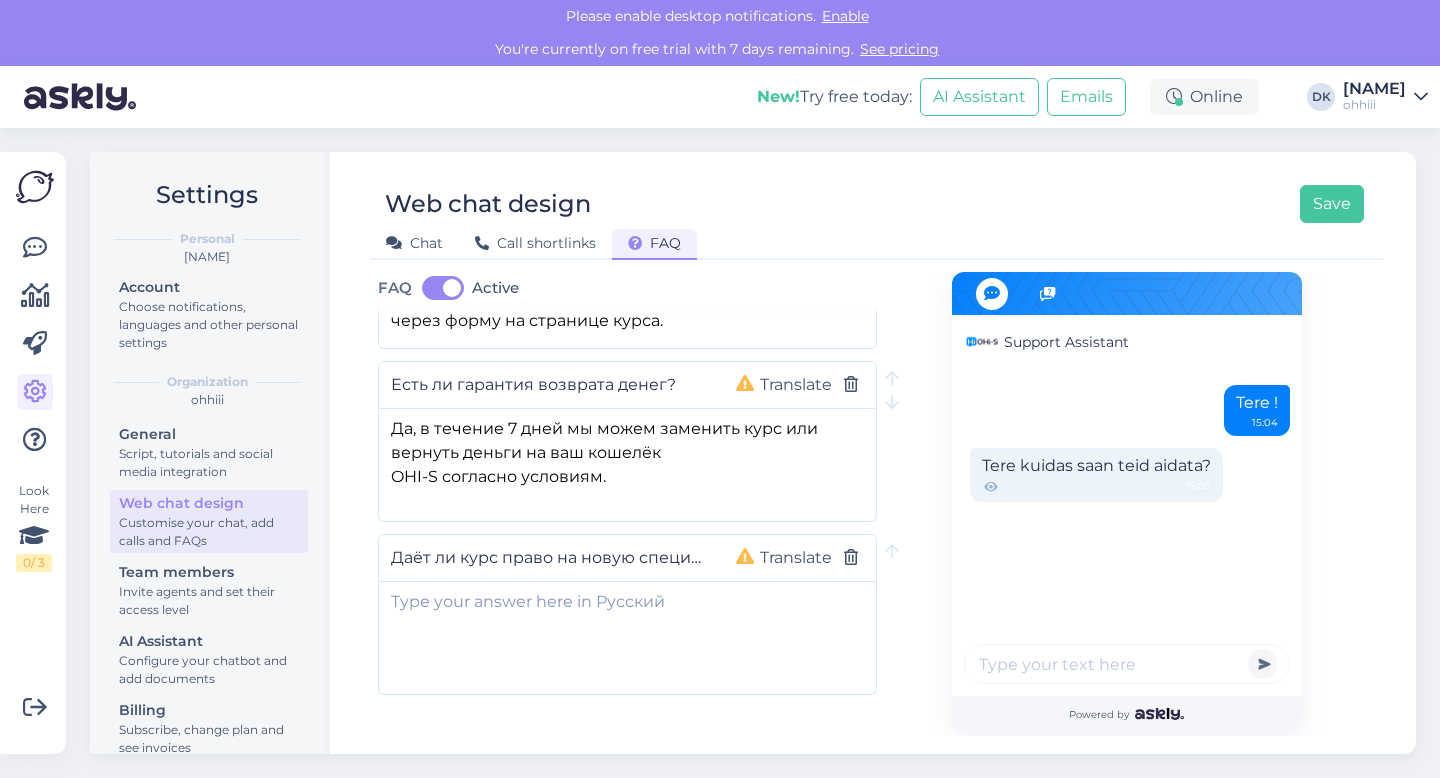 scroll, scrollTop: 0, scrollLeft: 70, axis: horizontal 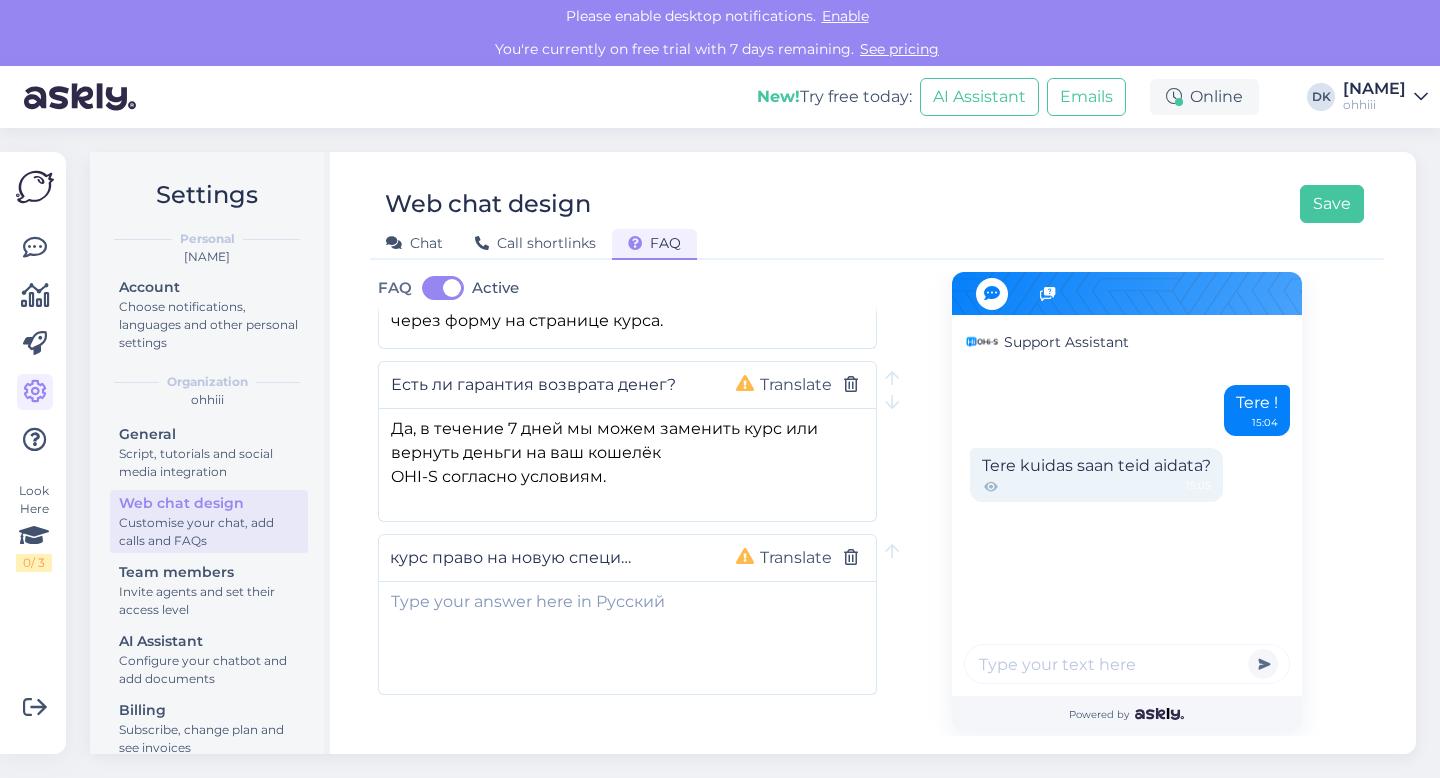 type on "Даёт ли курс право на новую специальность?" 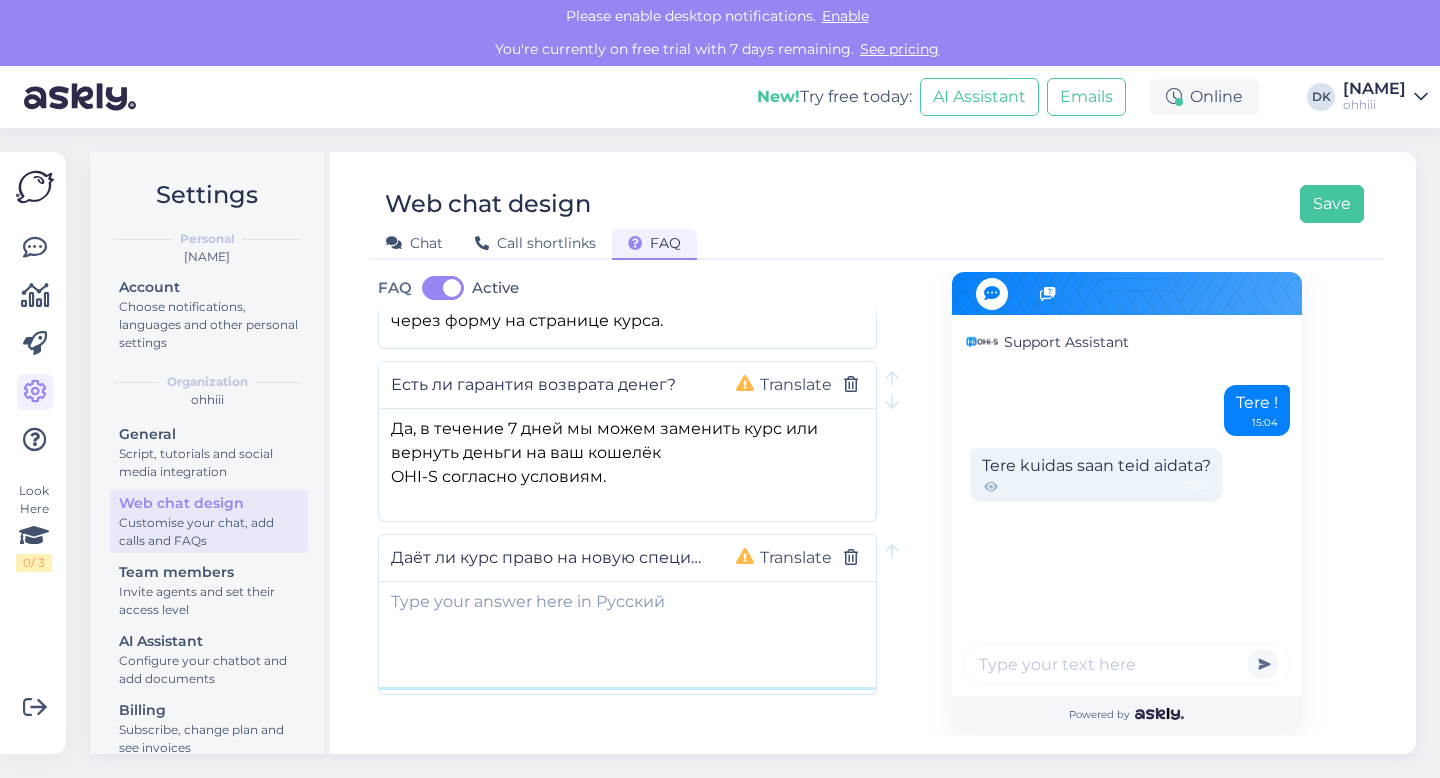 click at bounding box center [627, 634] 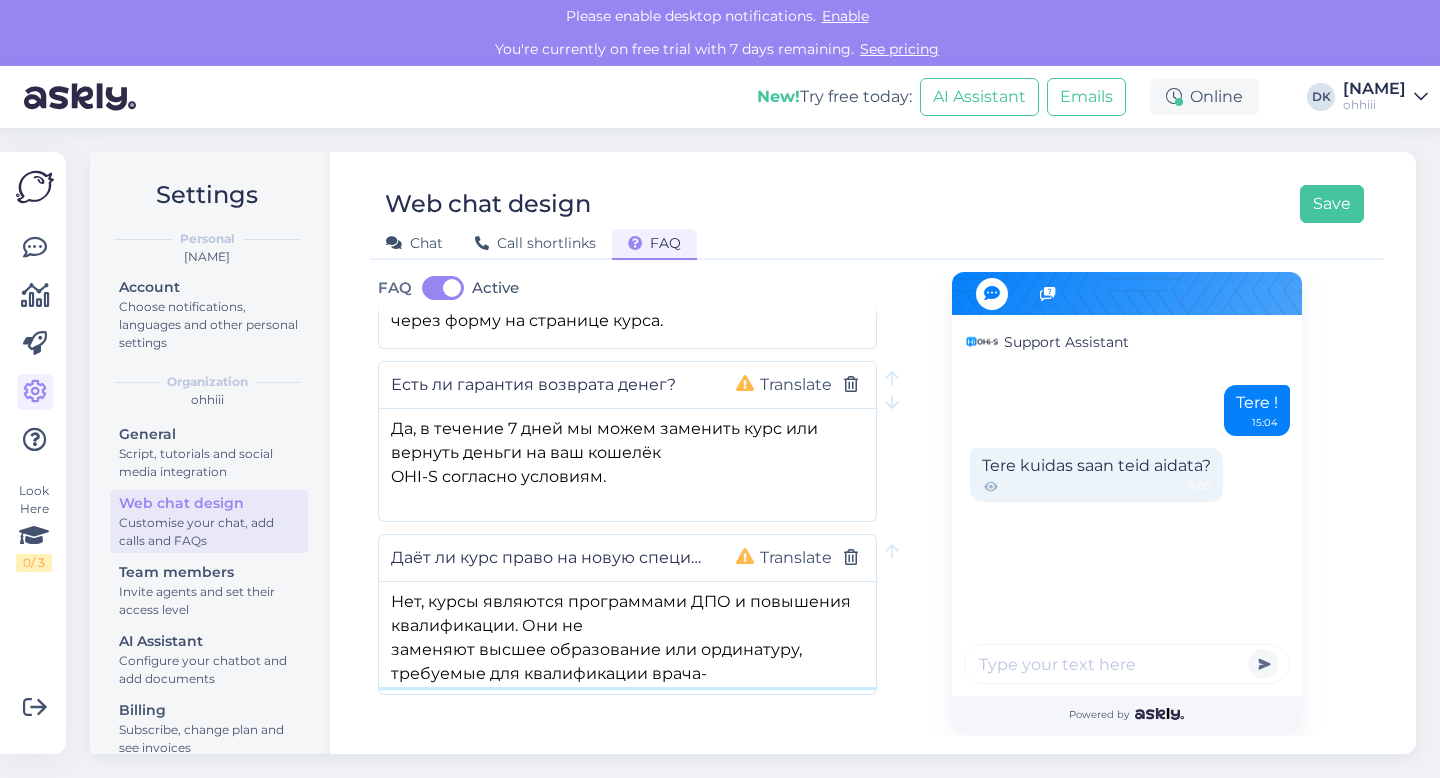 scroll, scrollTop: 31, scrollLeft: 0, axis: vertical 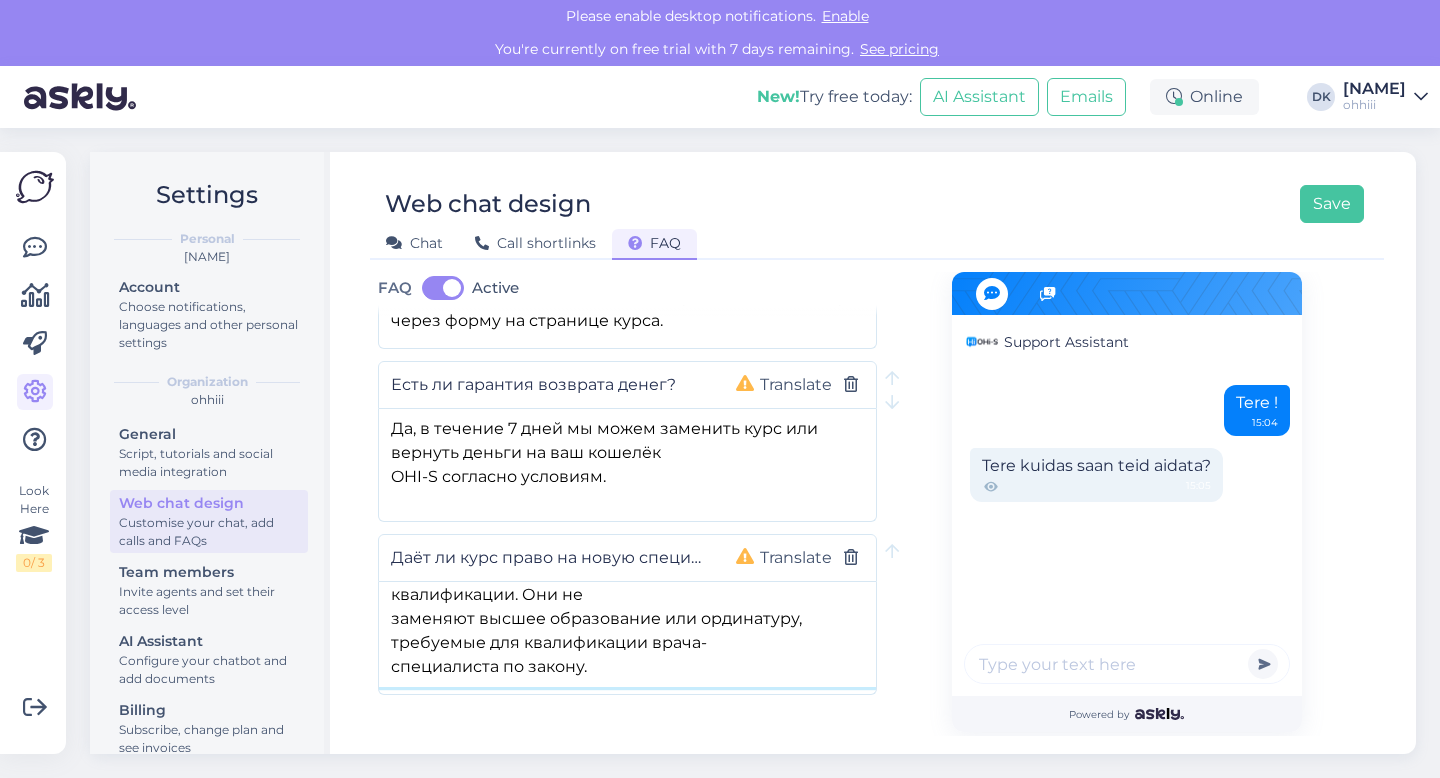 type on "Нет, курсы являются программами ДПО и повышения квалификации. Они не
заменяют высшее образование или ординатуру, требуемые для квалификации врача-
специалиста по закону." 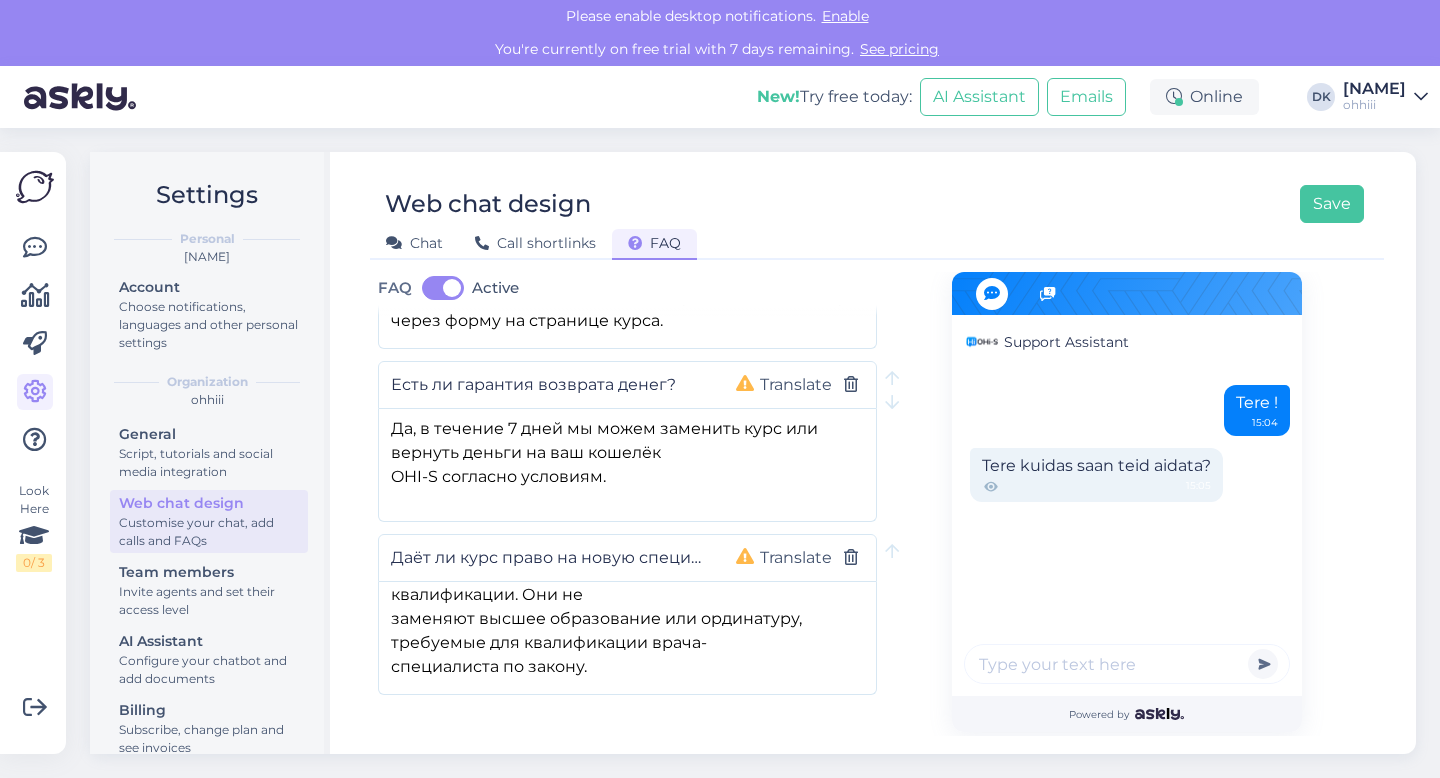 click on "Add new question" at bounding box center [485, 756] 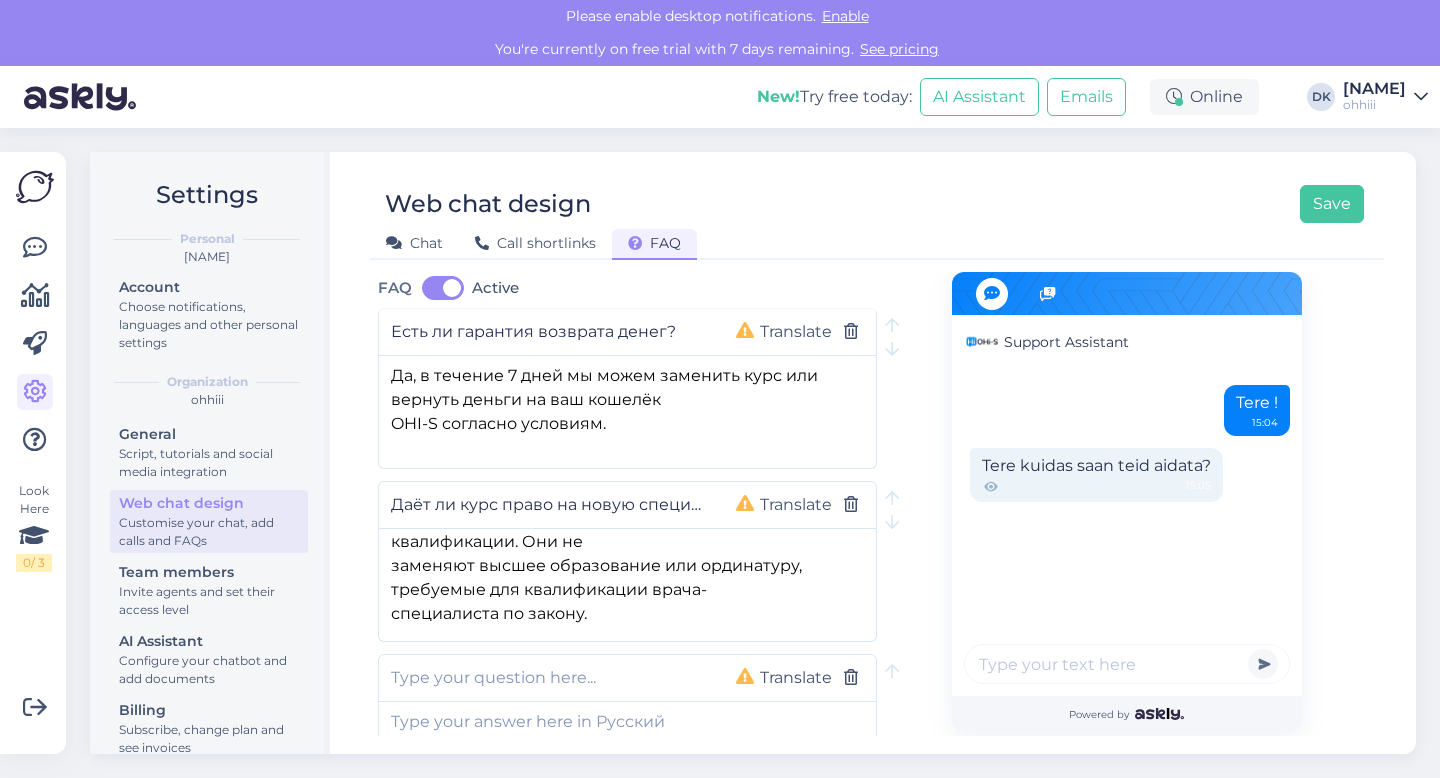 scroll, scrollTop: 2131, scrollLeft: 0, axis: vertical 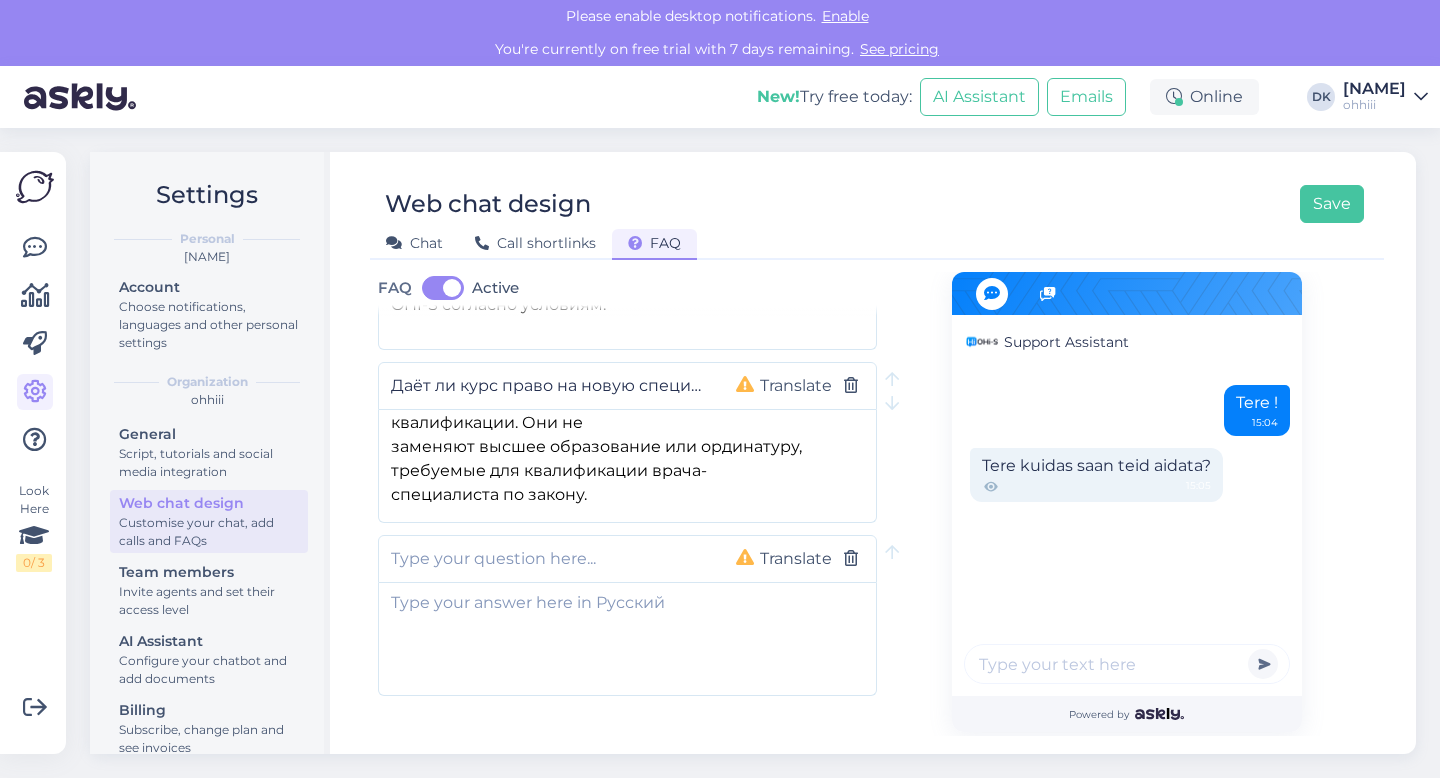 click on "Translate" at bounding box center (627, 559) 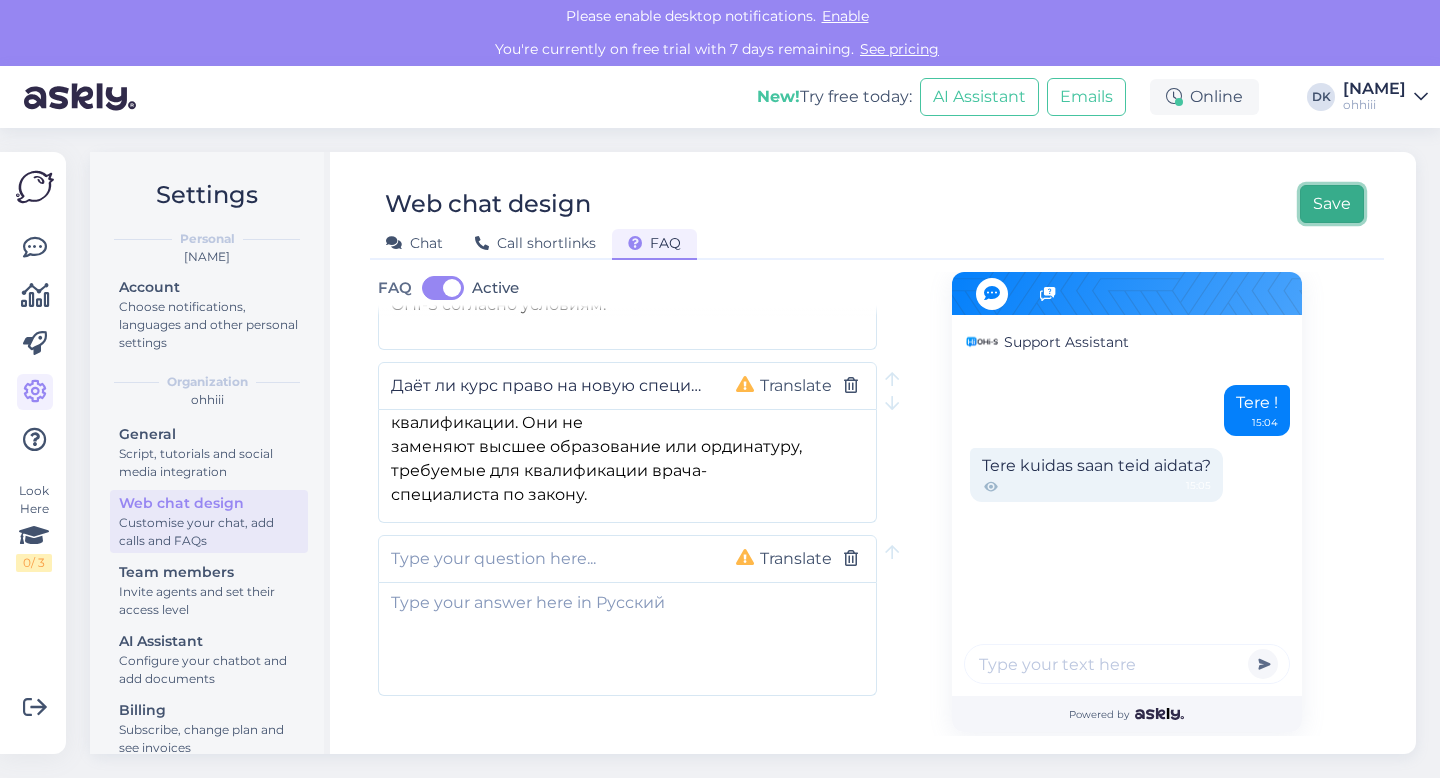 click on "Save" at bounding box center [1332, 204] 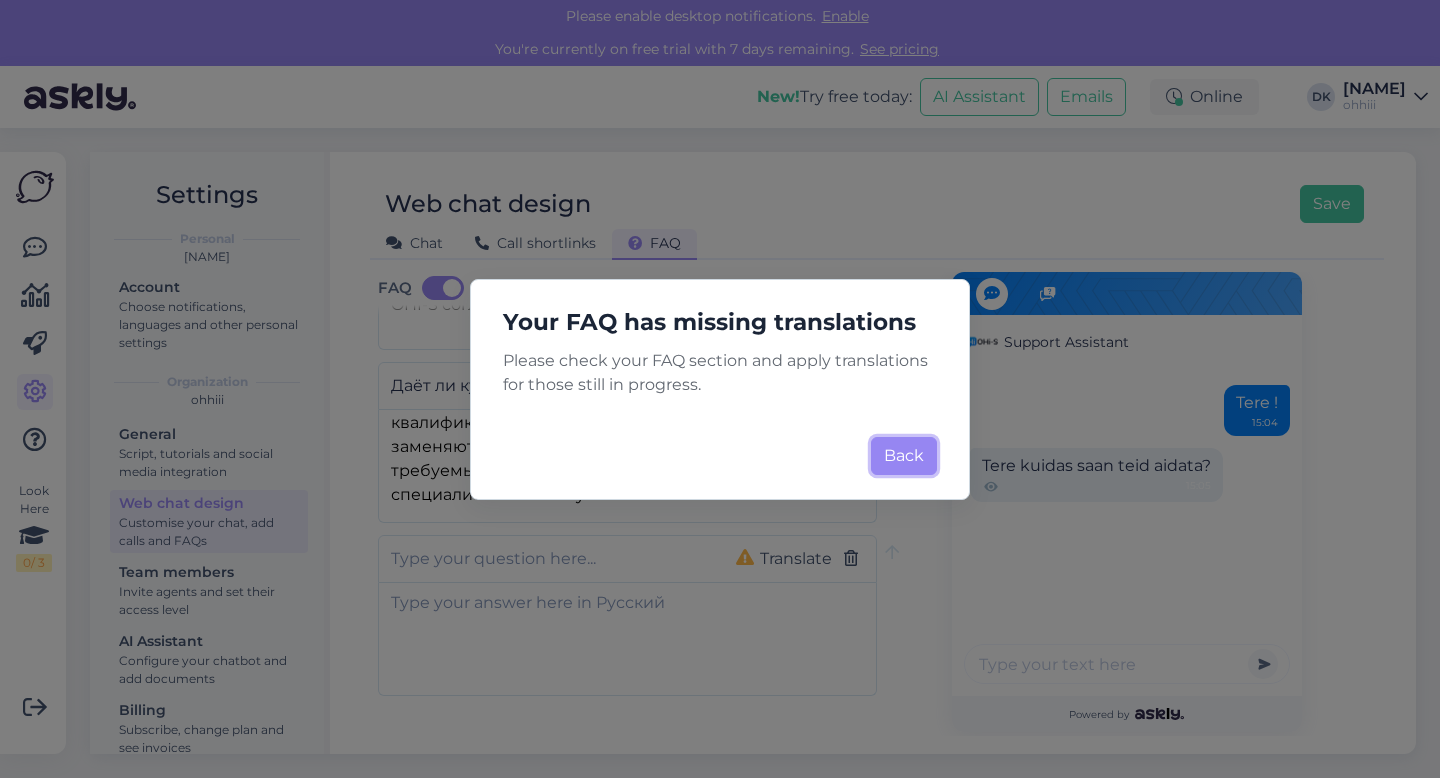 click on "Back" at bounding box center (904, 456) 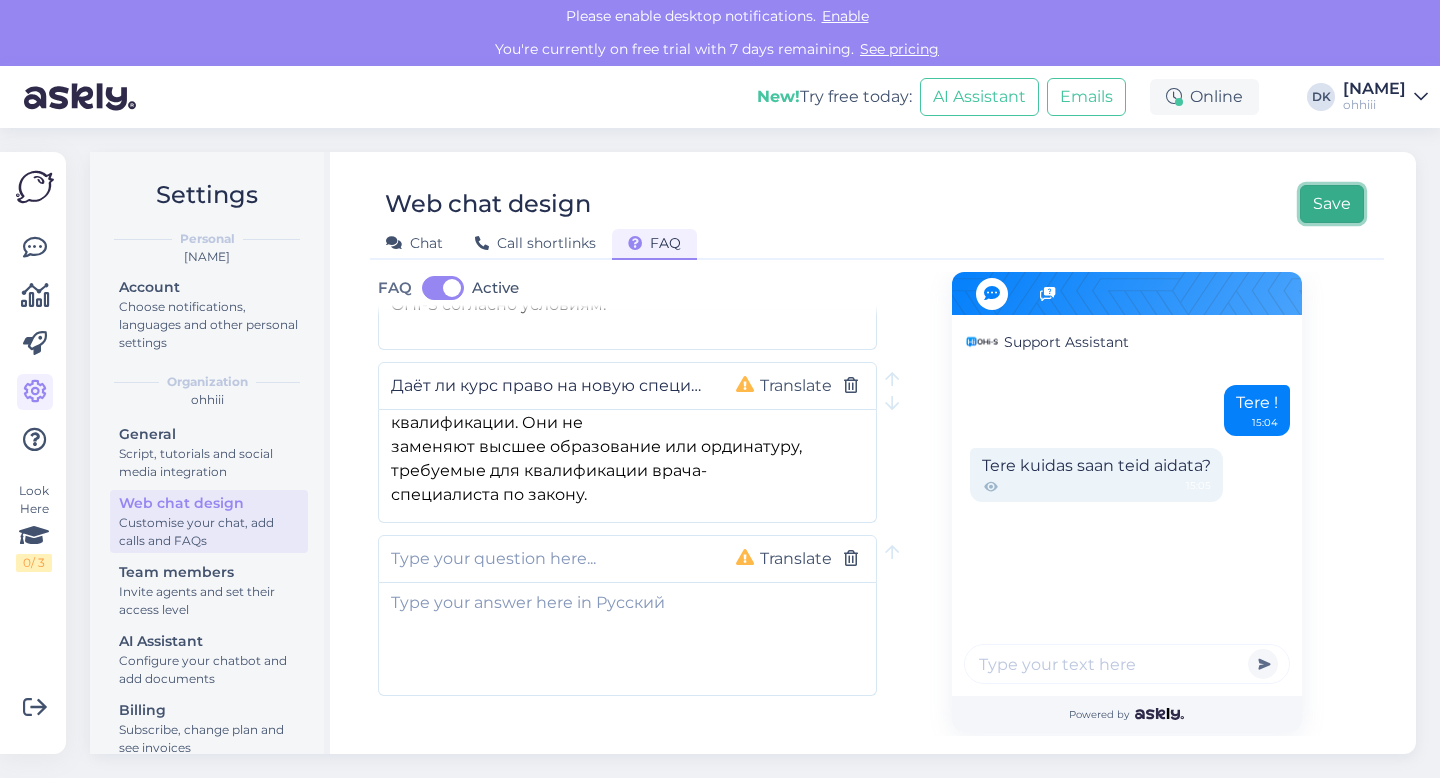 scroll, scrollTop: 0, scrollLeft: 0, axis: both 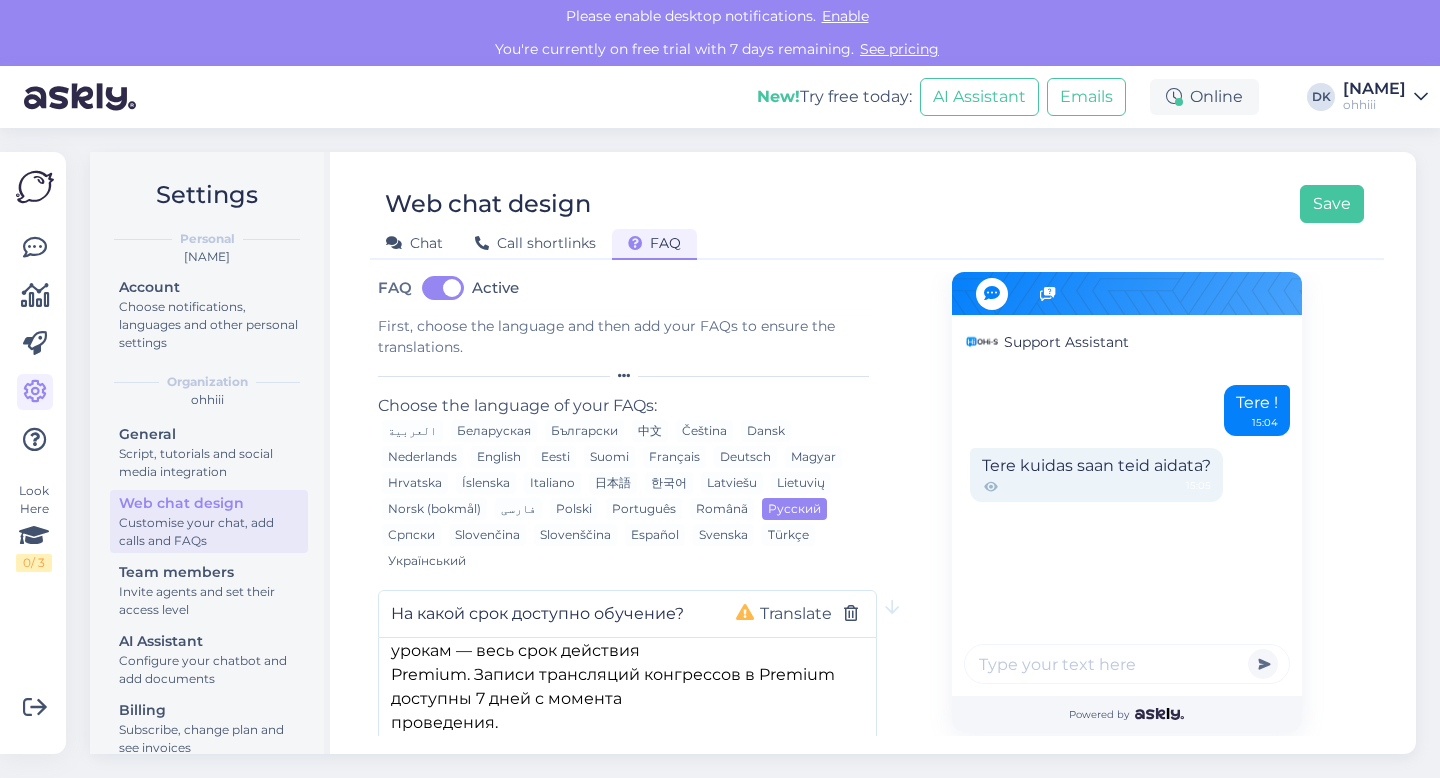 click on "Український" at bounding box center [427, 561] 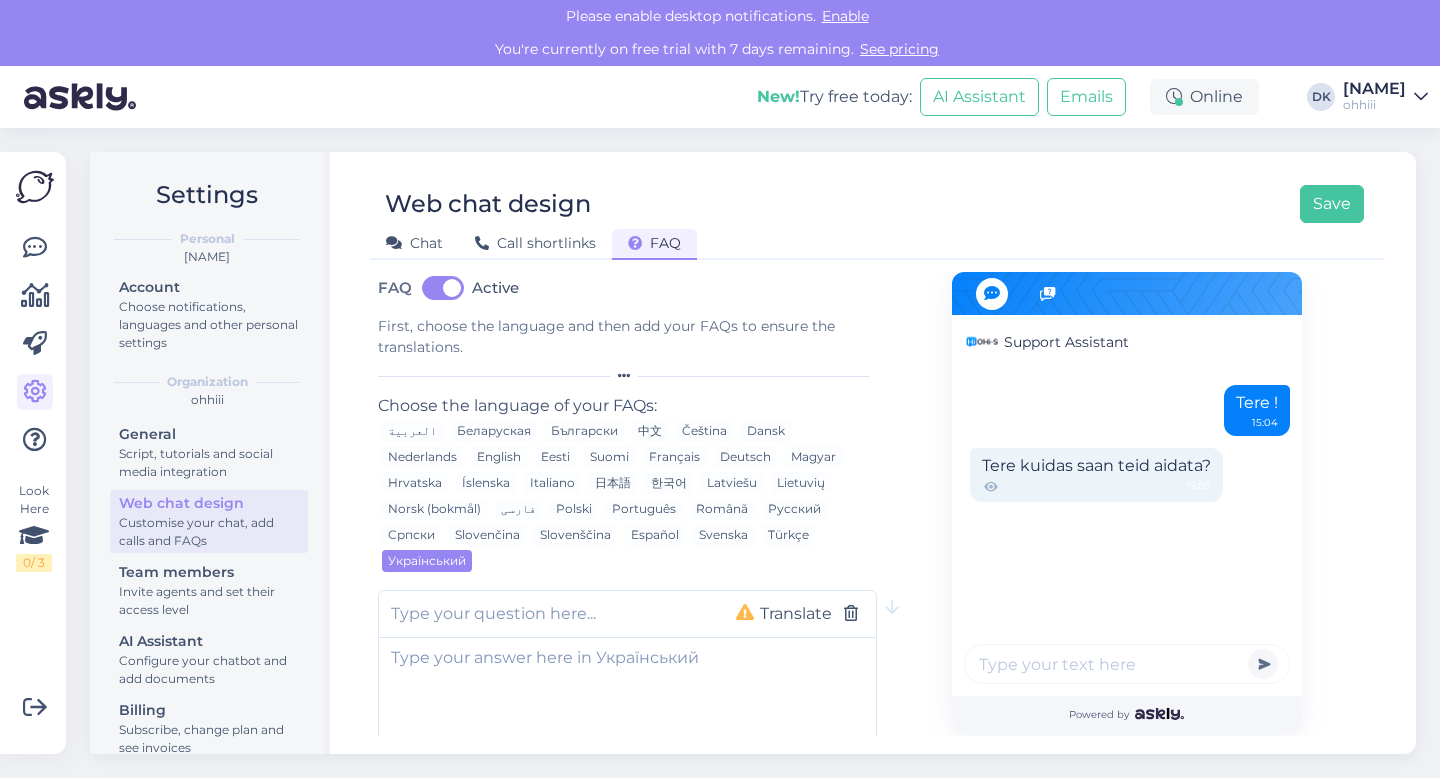 scroll, scrollTop: 0, scrollLeft: 0, axis: both 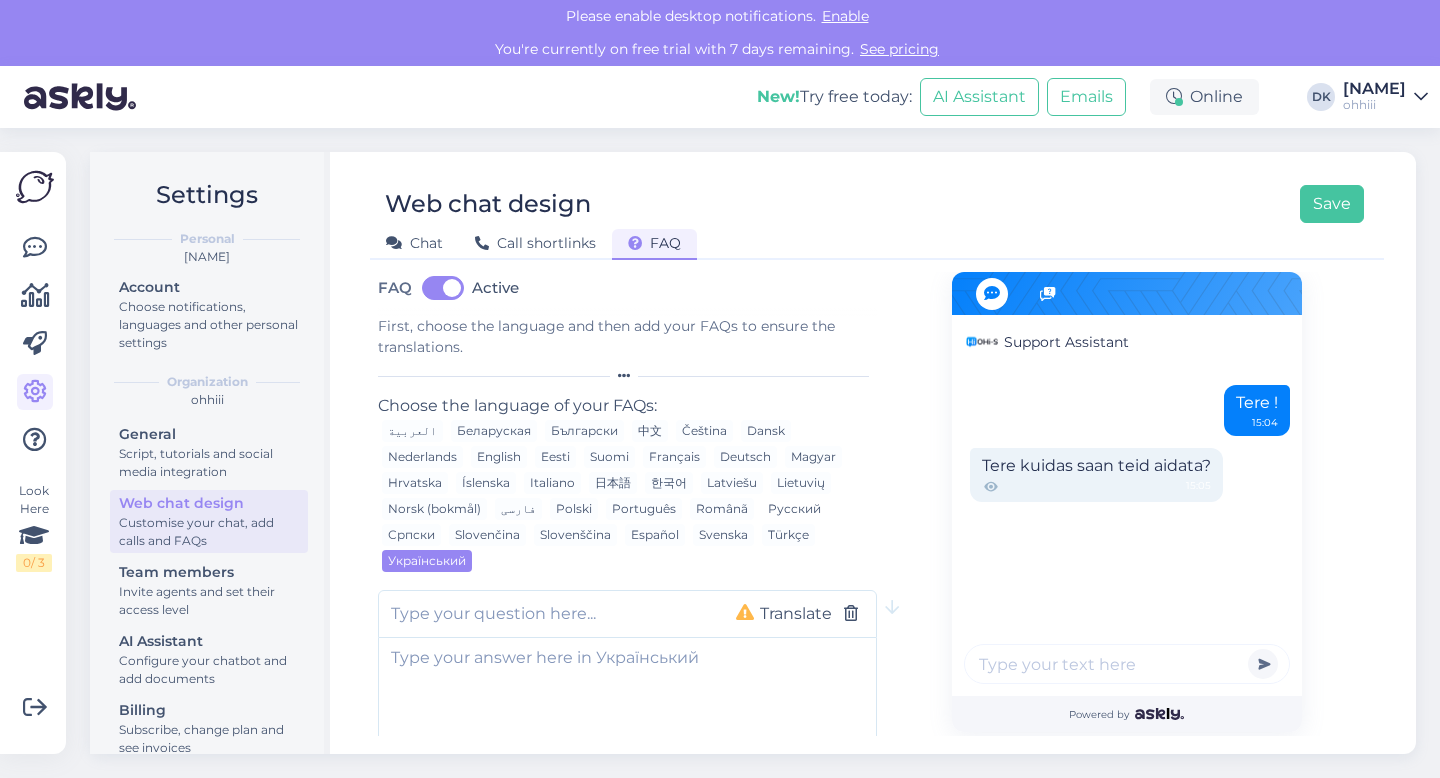 click on "Русский" at bounding box center (794, 509) 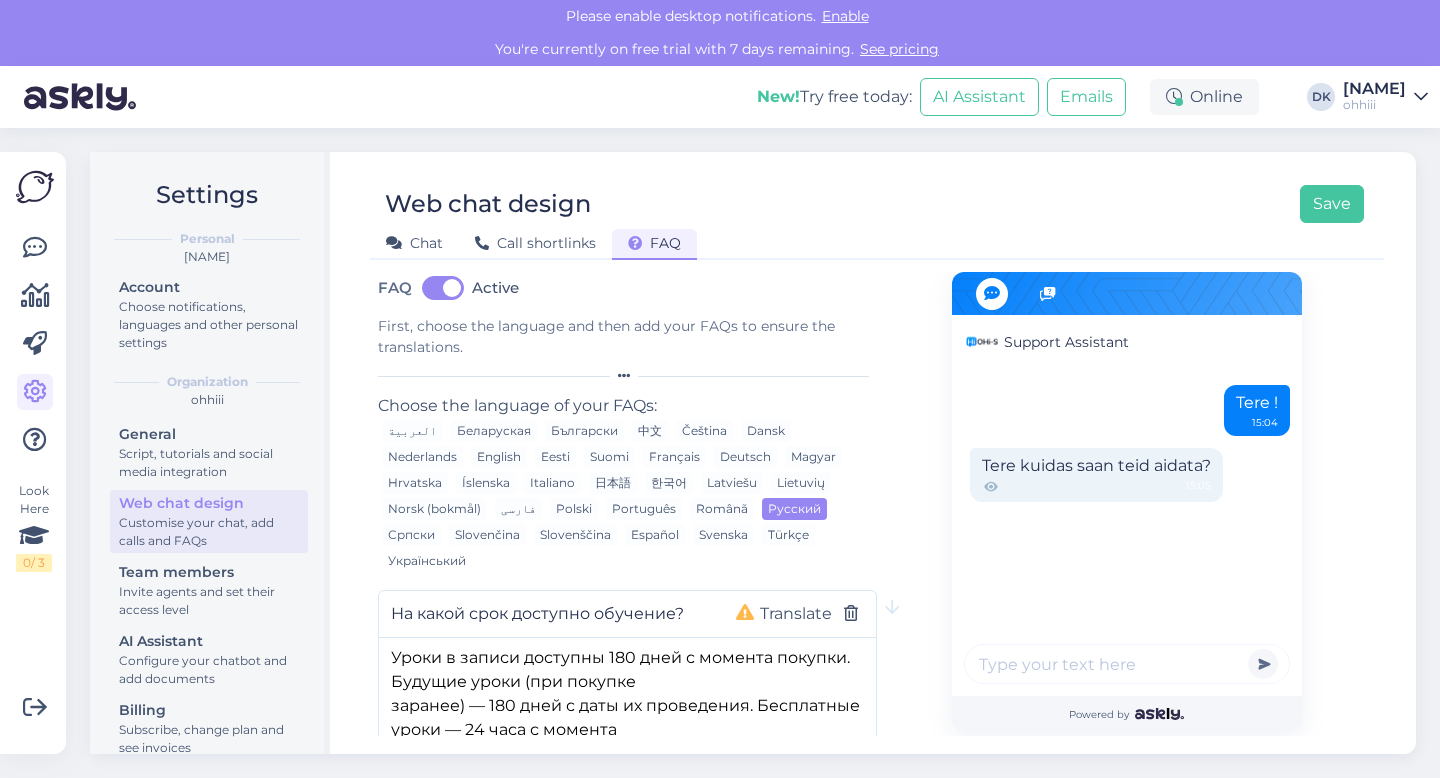 click on "Український" at bounding box center (427, 561) 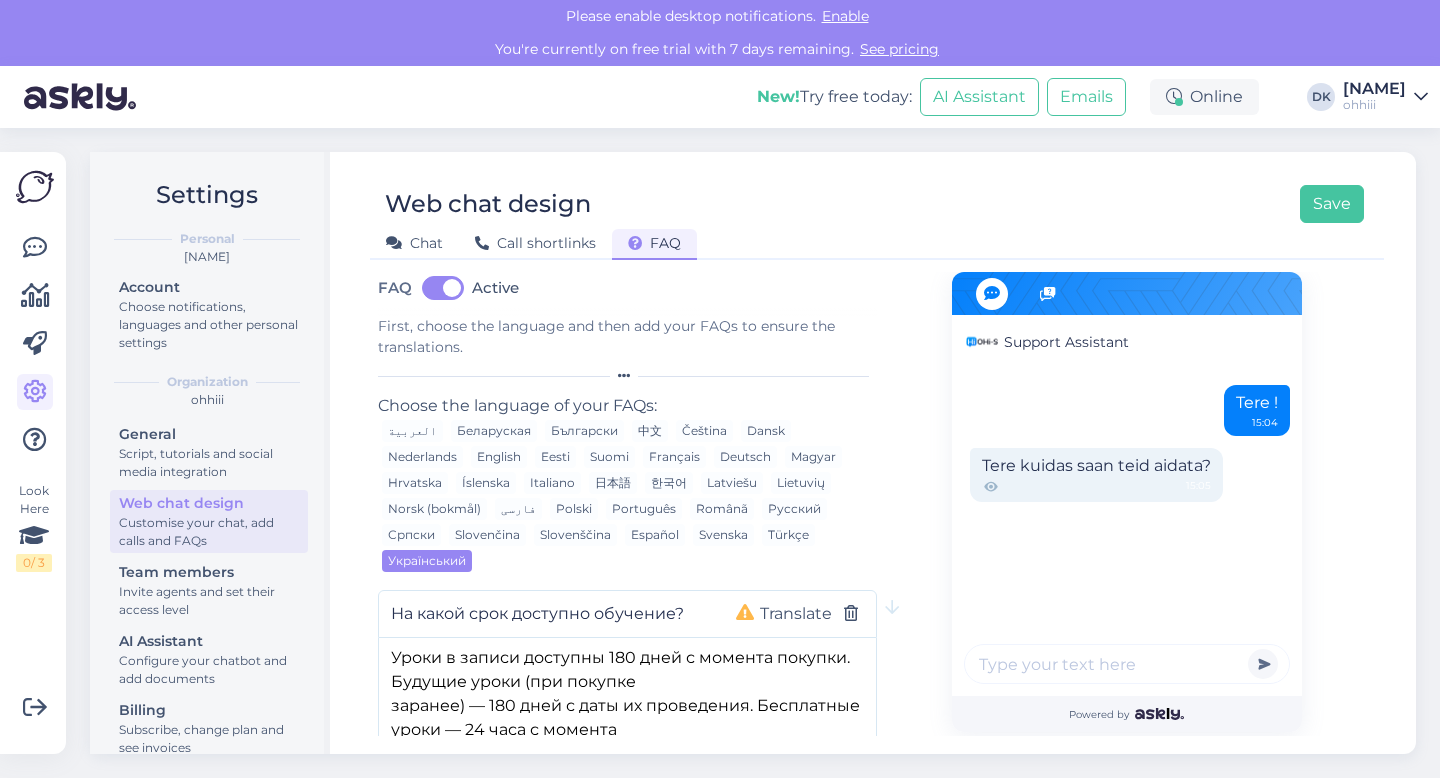 type 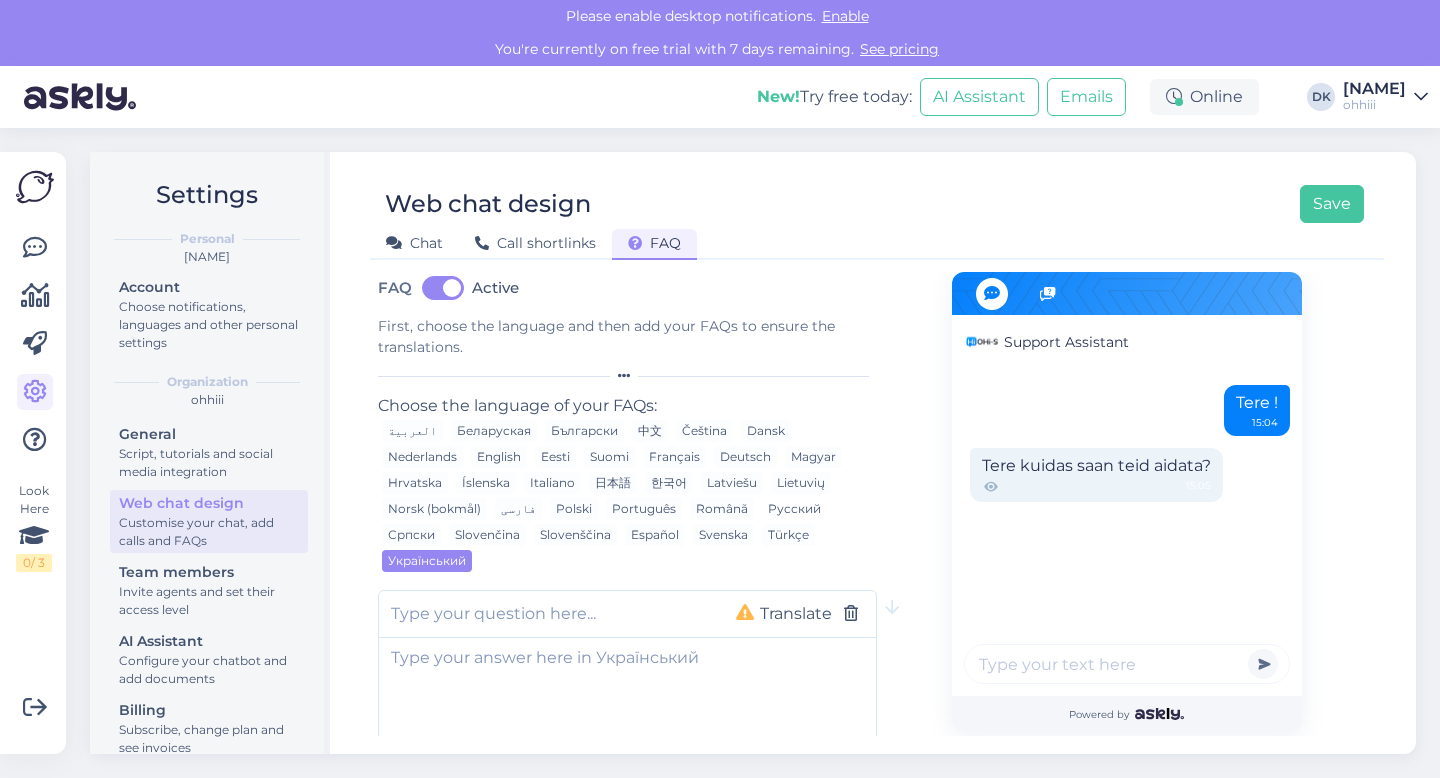 click on "Русский" at bounding box center [794, 509] 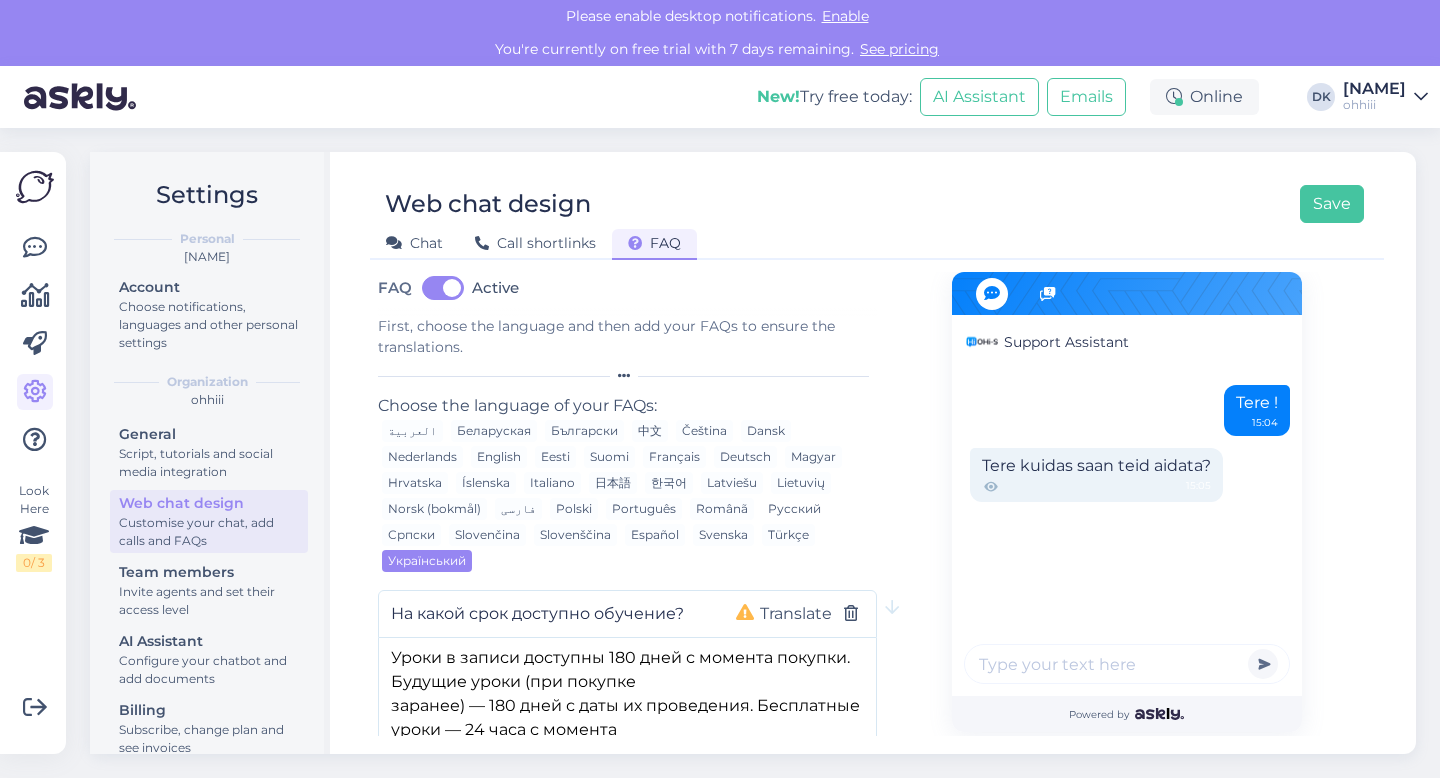 type on "Когда будут доступны уроки по Premium?" 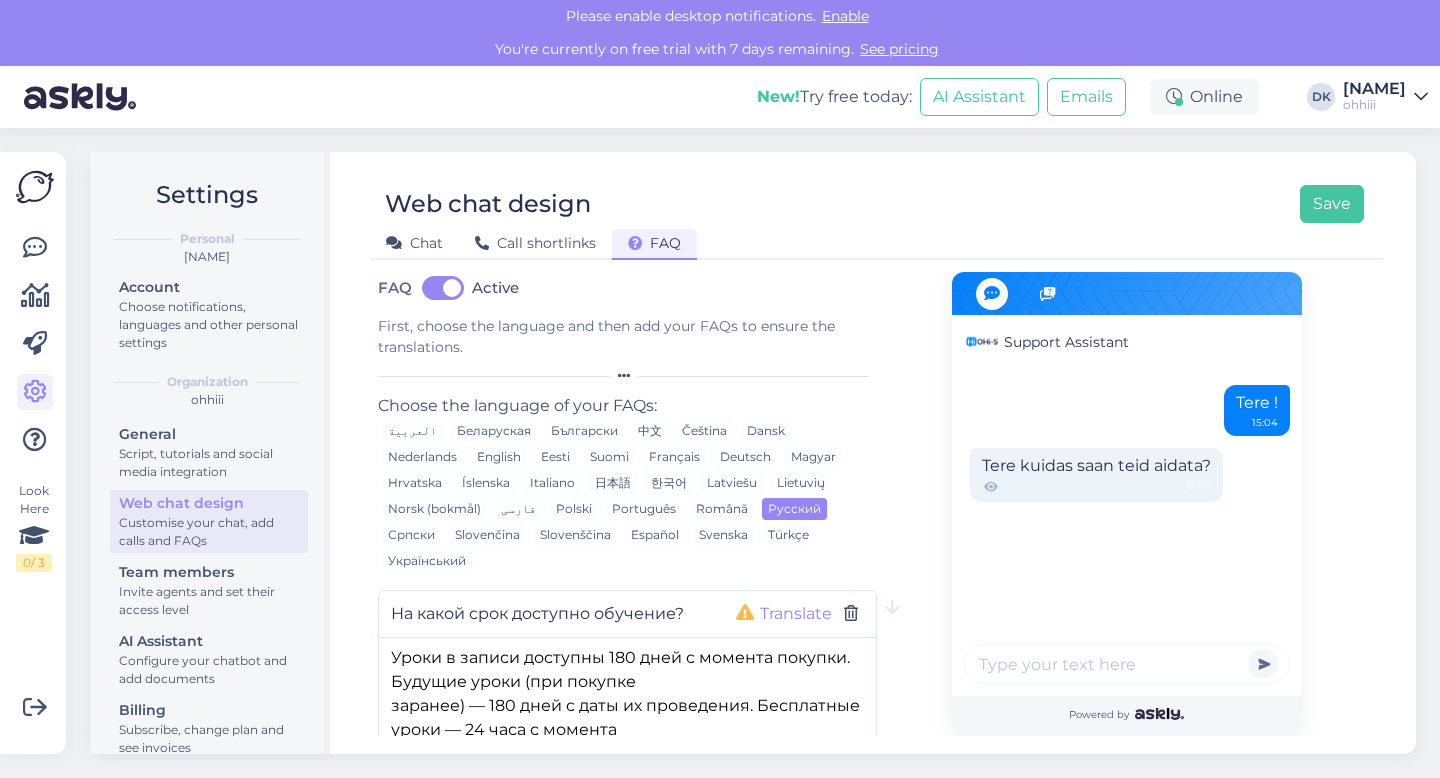 click on "Translate" at bounding box center [796, 614] 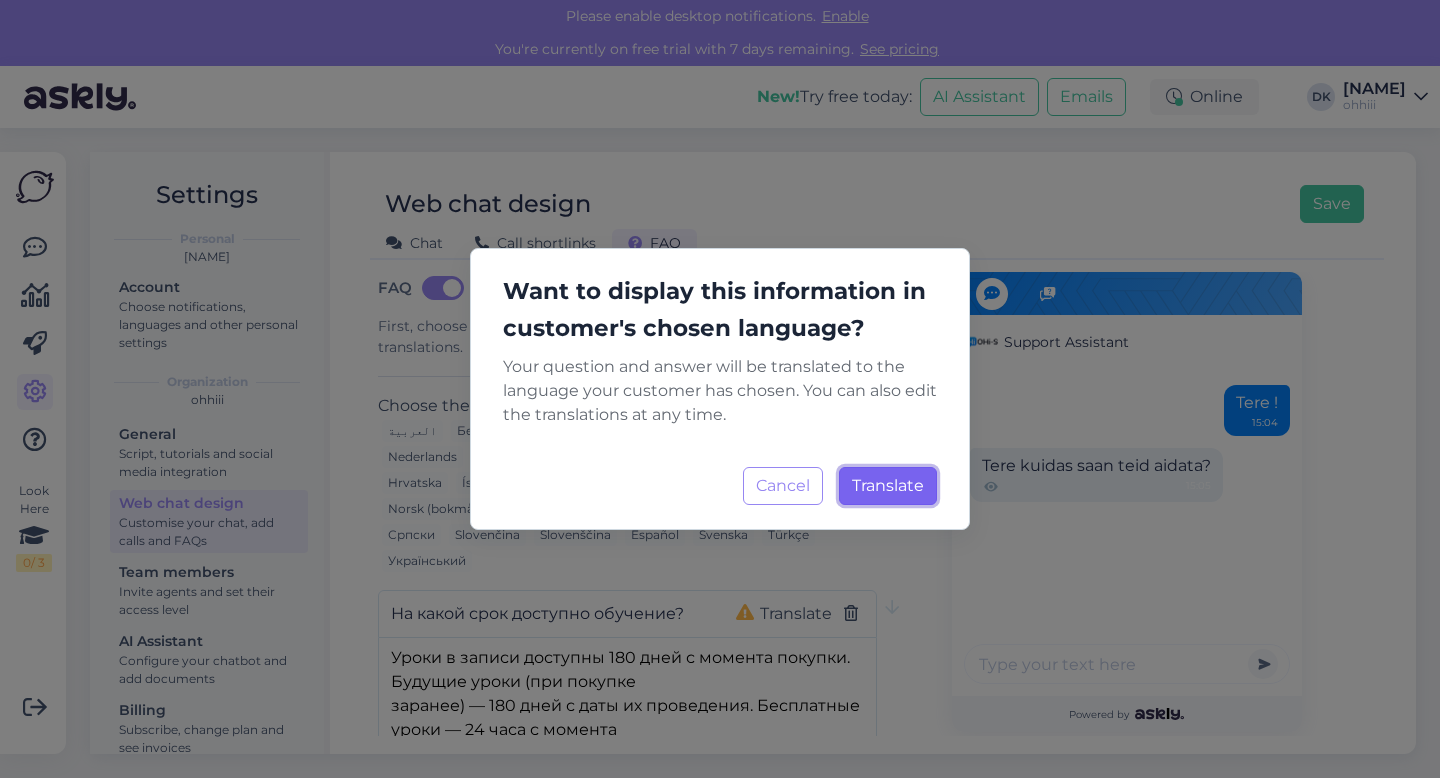 click on "Translate Loading..." at bounding box center (888, 486) 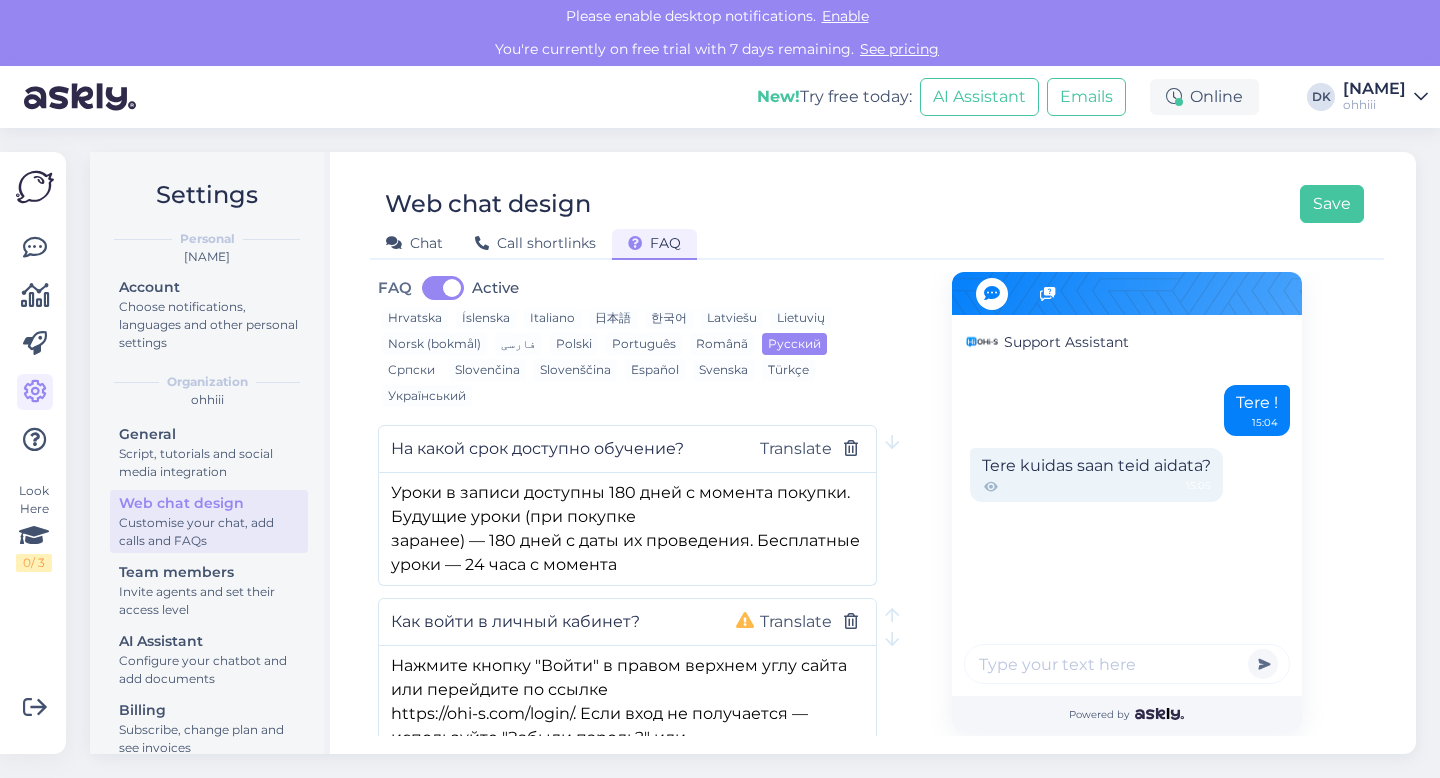 scroll, scrollTop: 285, scrollLeft: 0, axis: vertical 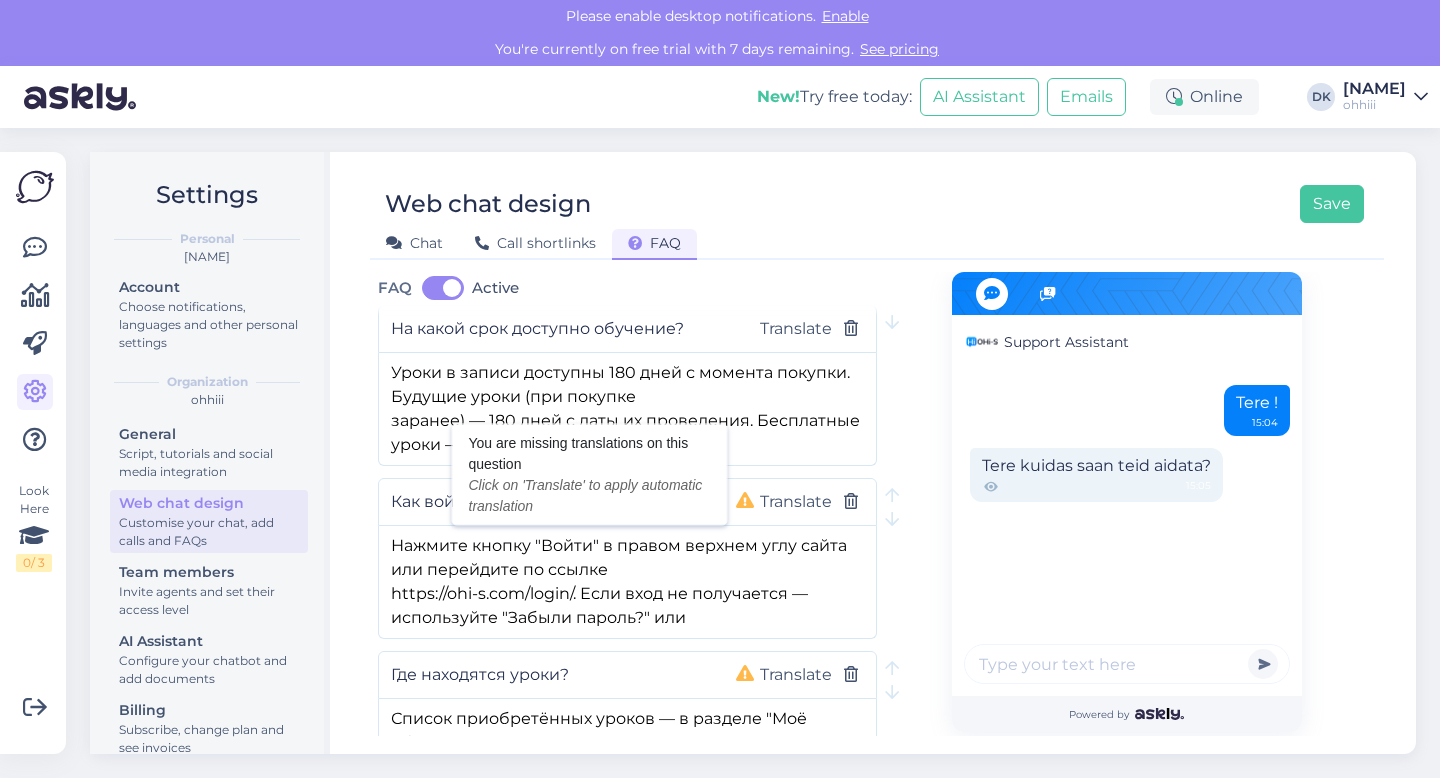 click at bounding box center [745, 501] 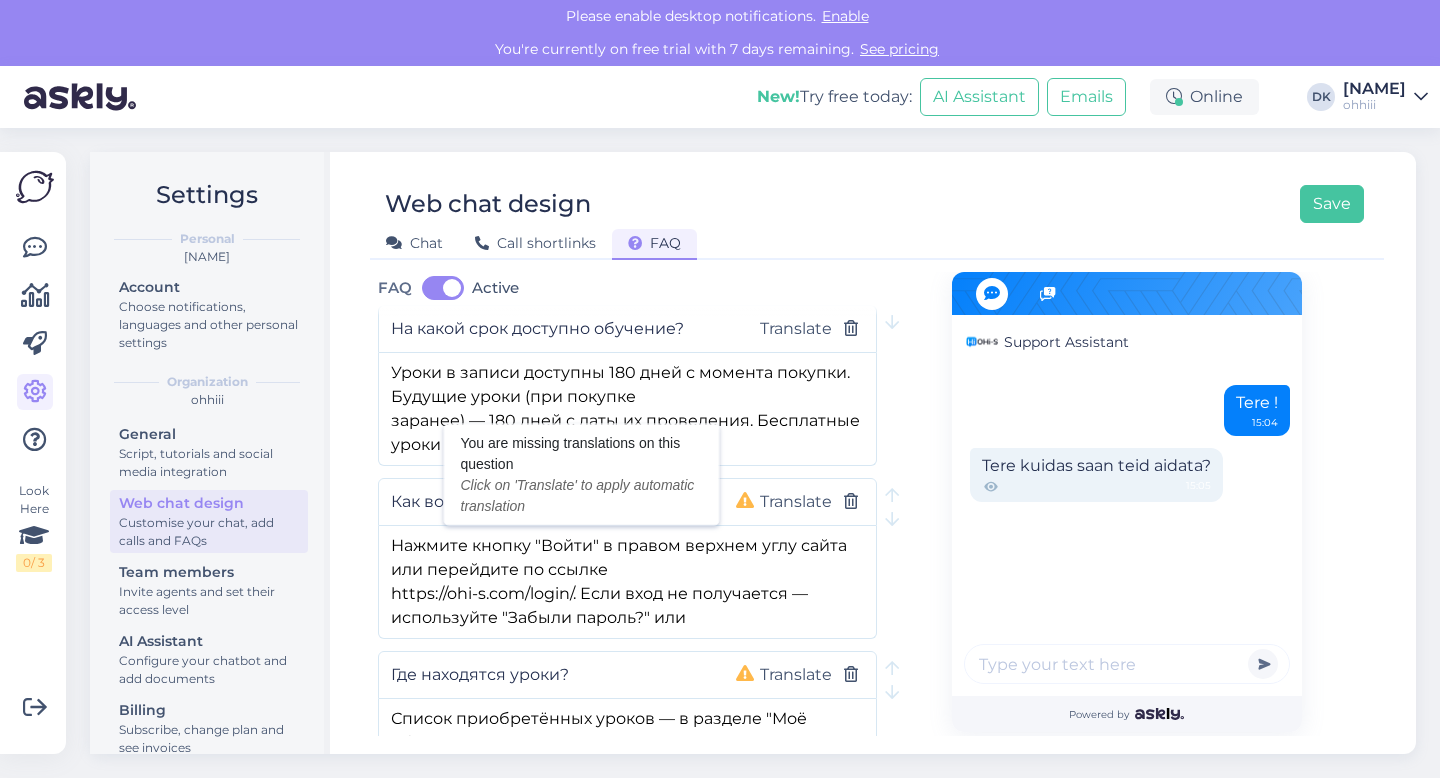 click at bounding box center (745, 501) 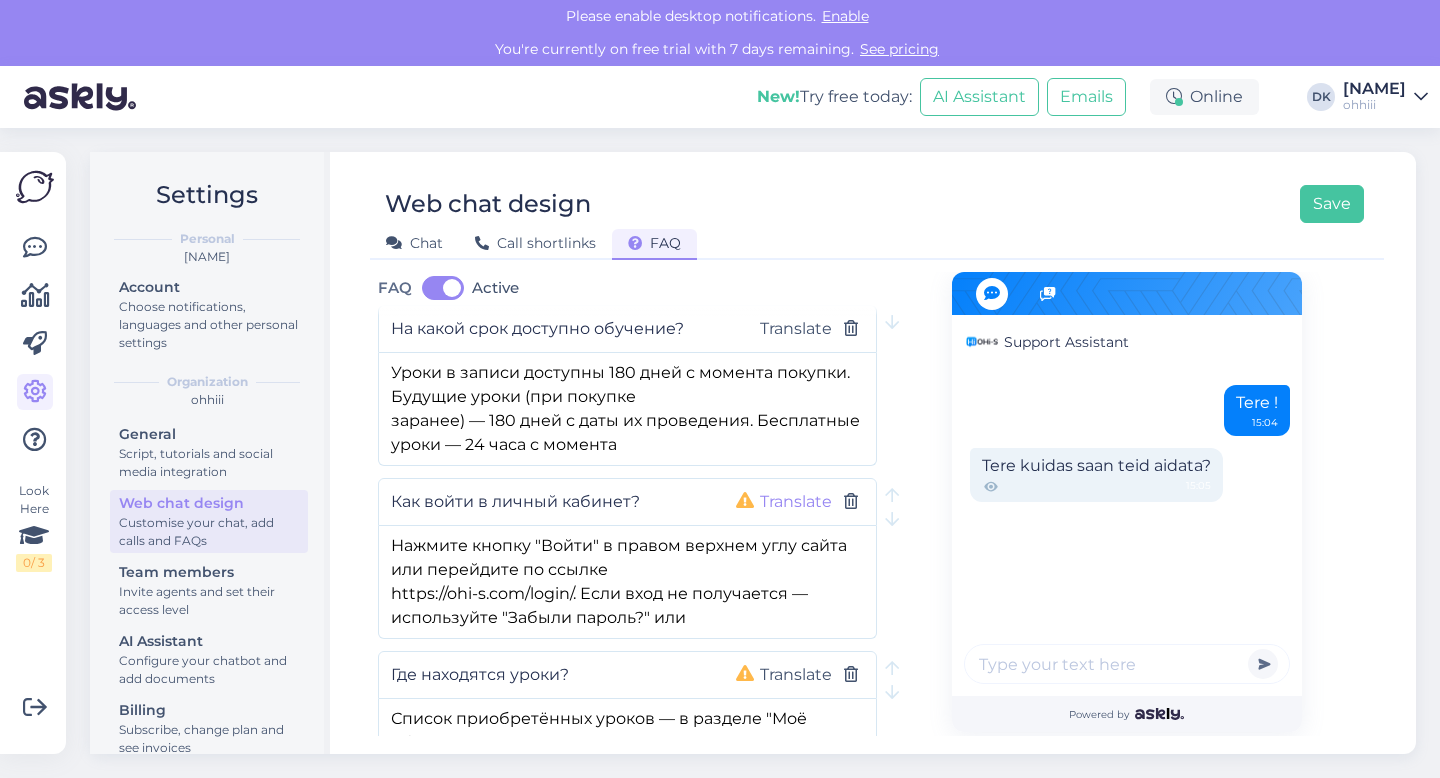 click on "Translate" at bounding box center (796, 502) 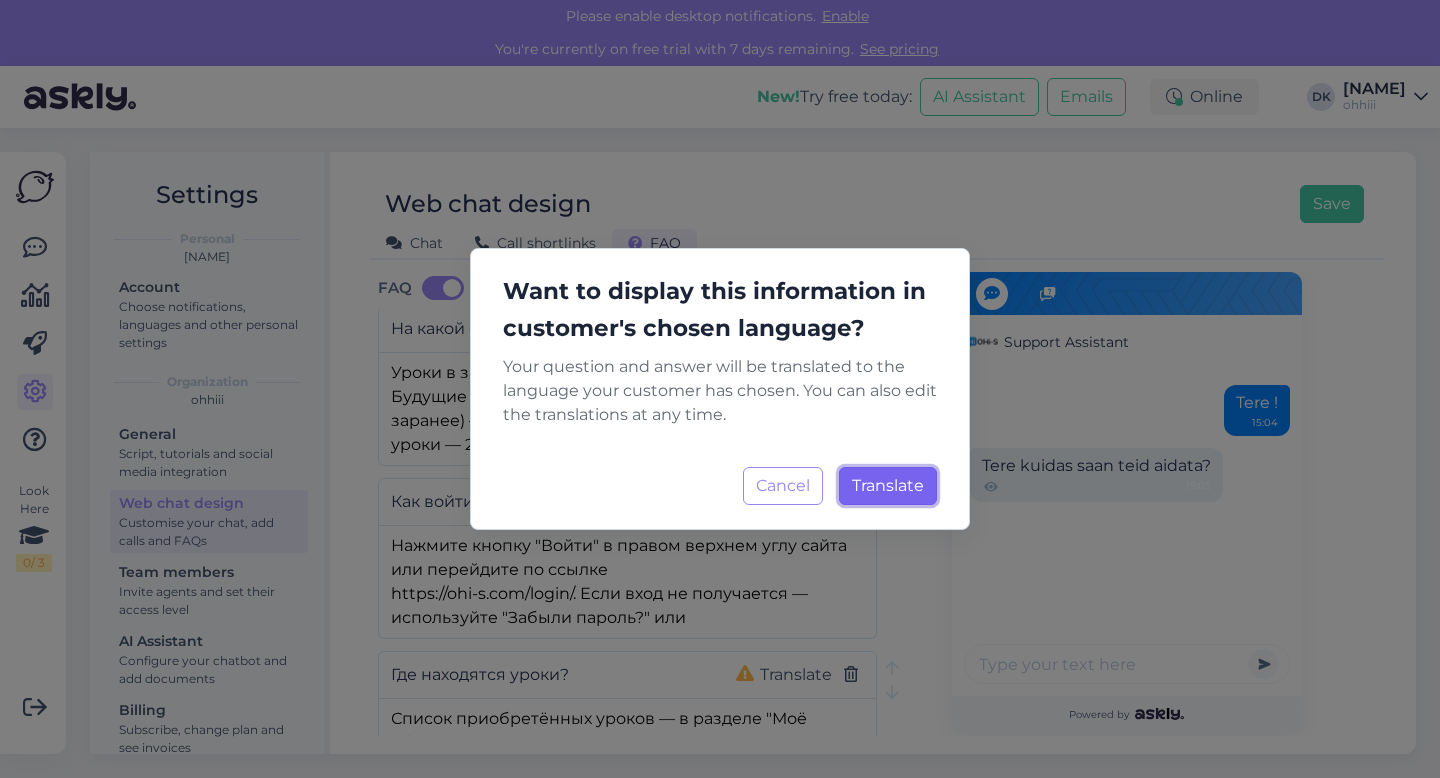 click on "Translate Loading..." at bounding box center [888, 486] 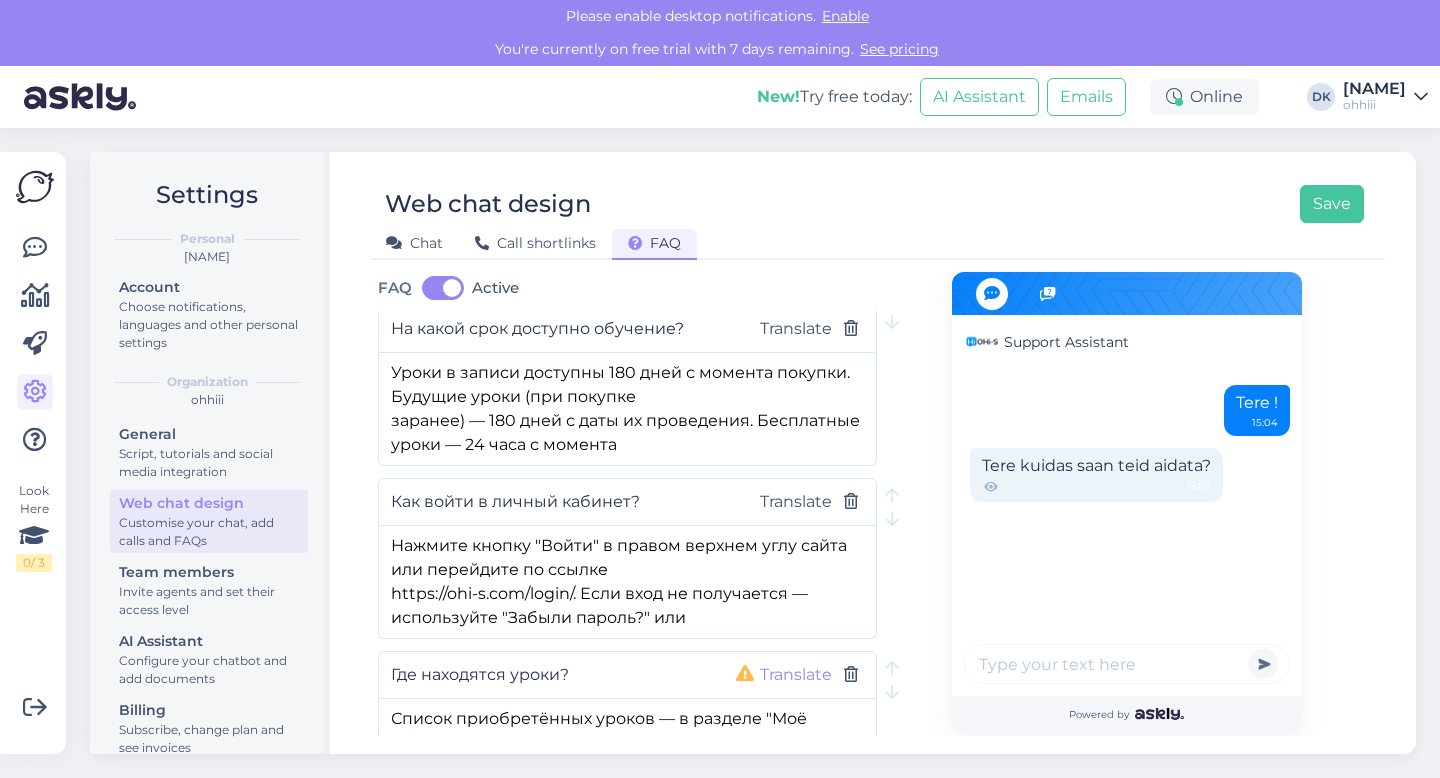 click on "Translate" at bounding box center (796, 675) 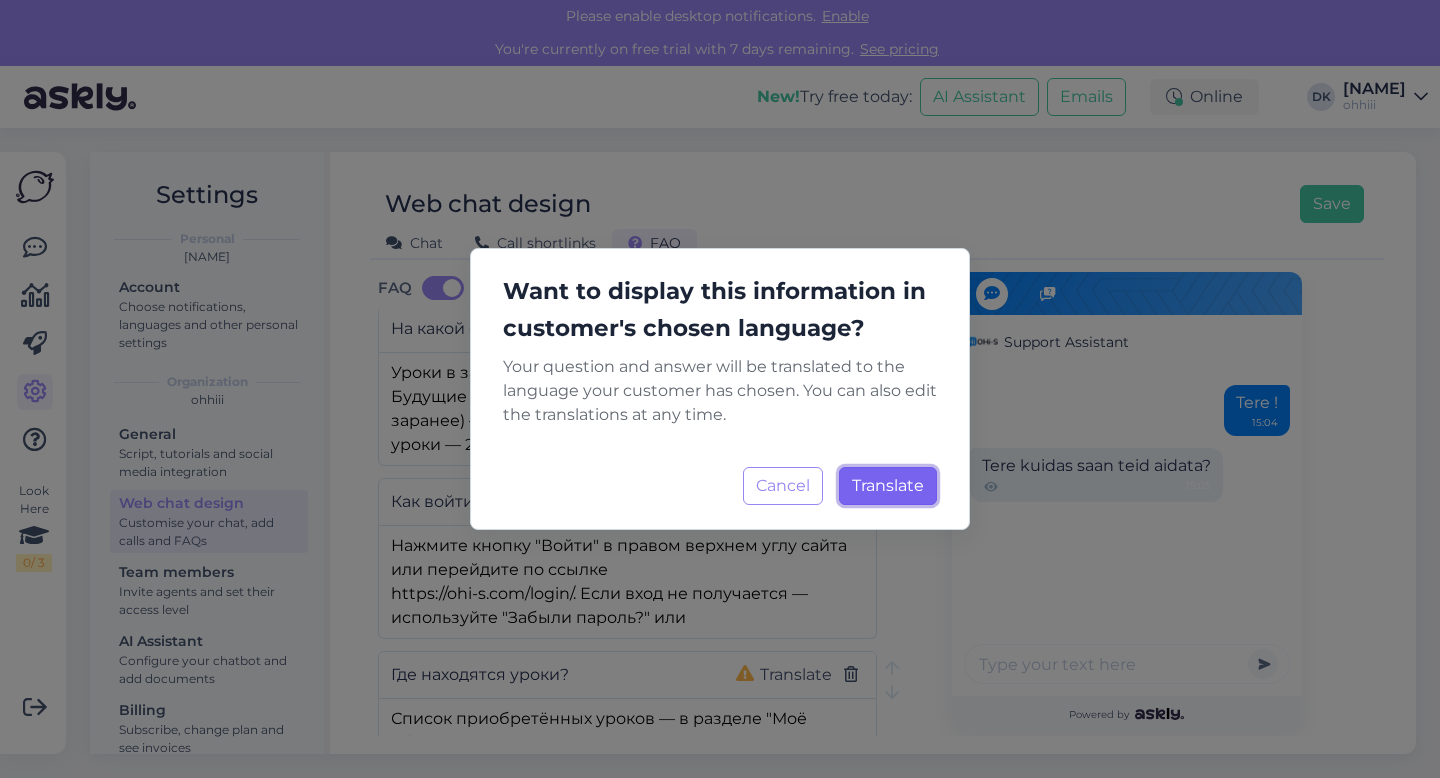 click on "Translate Loading..." at bounding box center (888, 486) 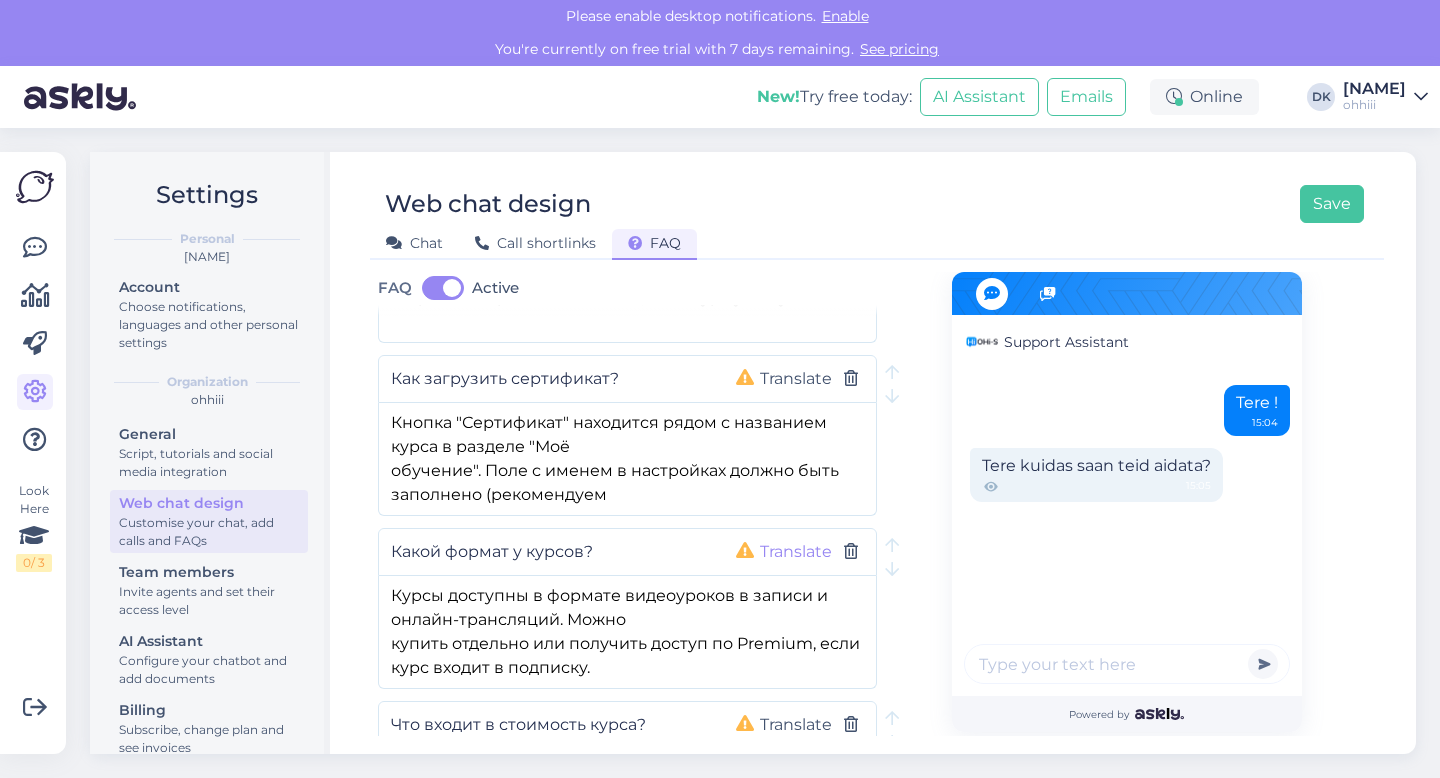 scroll, scrollTop: 691, scrollLeft: 0, axis: vertical 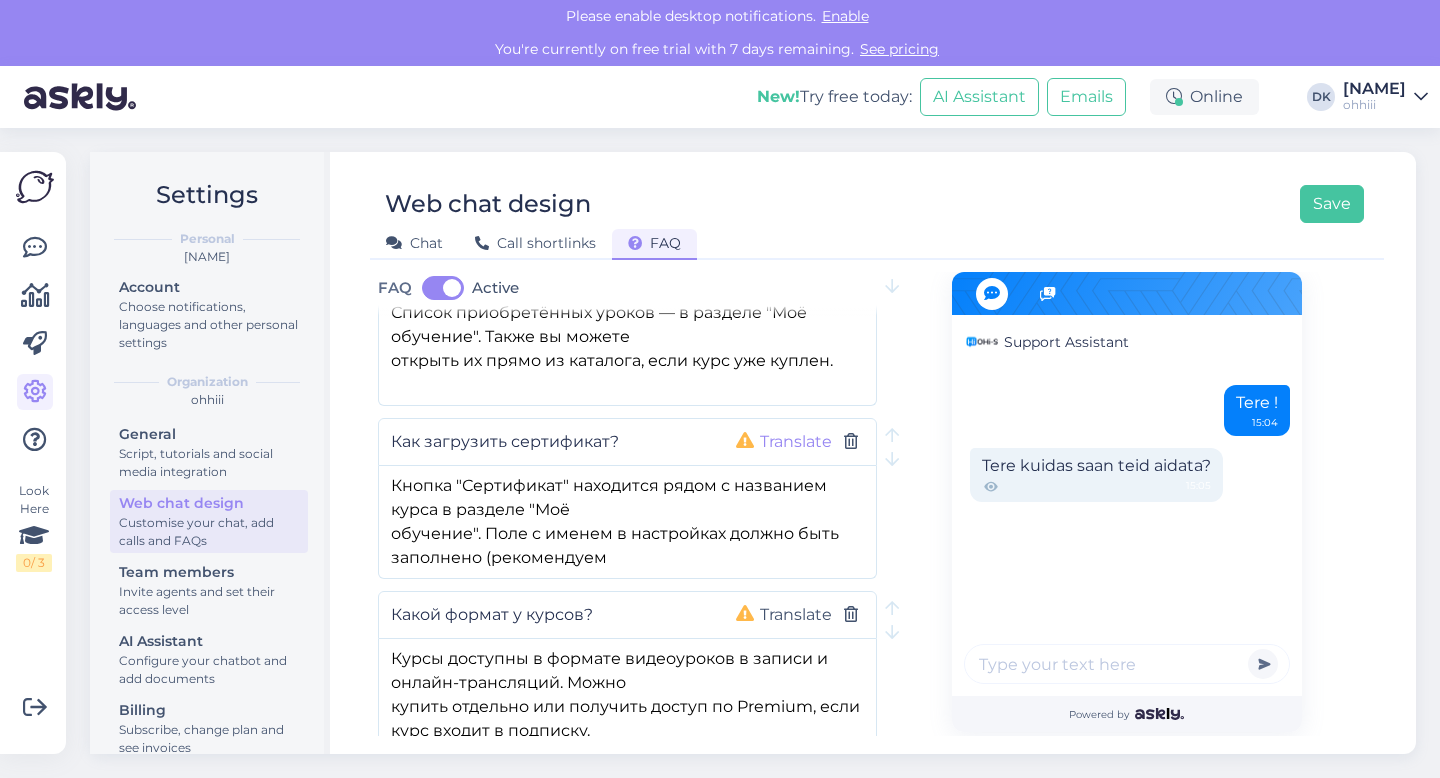 click on "Translate" at bounding box center [796, 442] 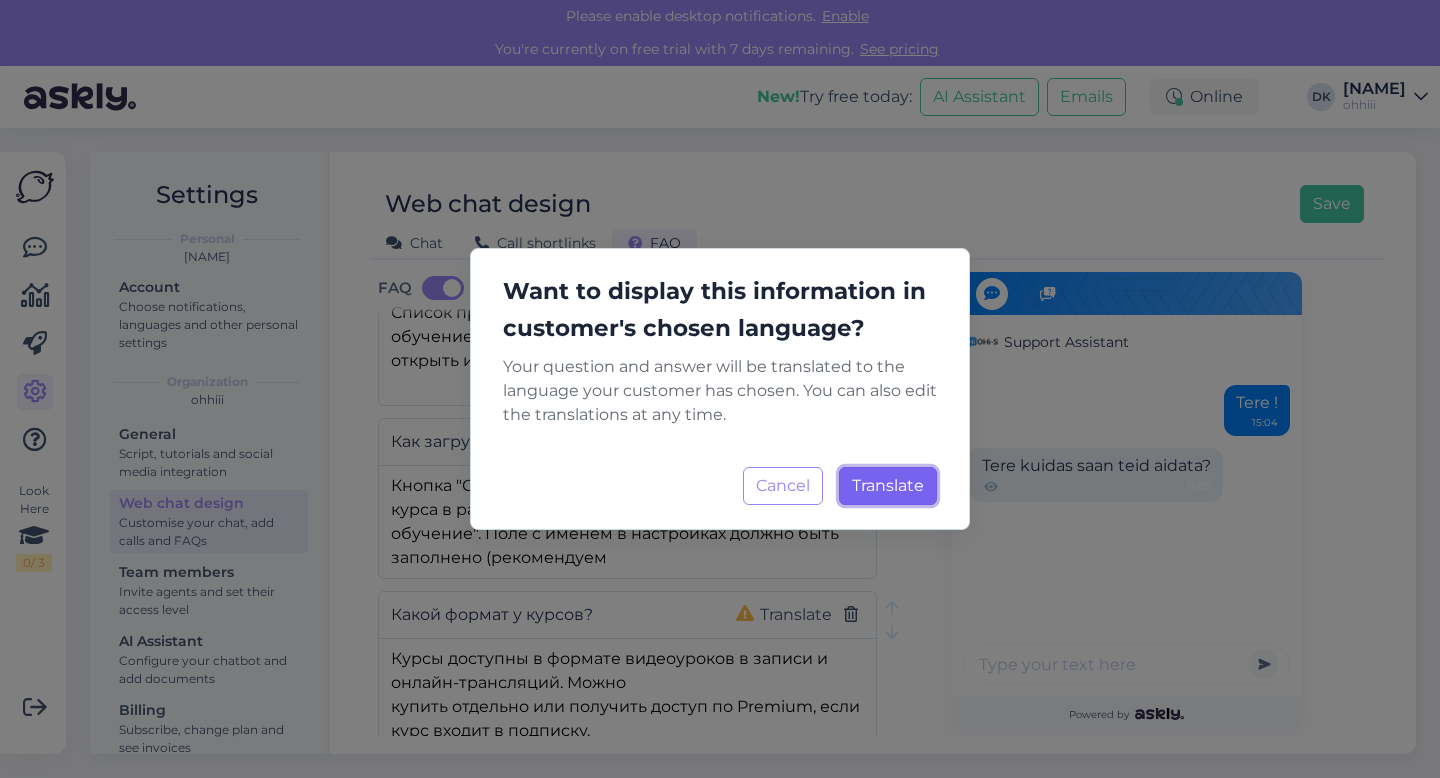 click on "Translate" at bounding box center [888, 485] 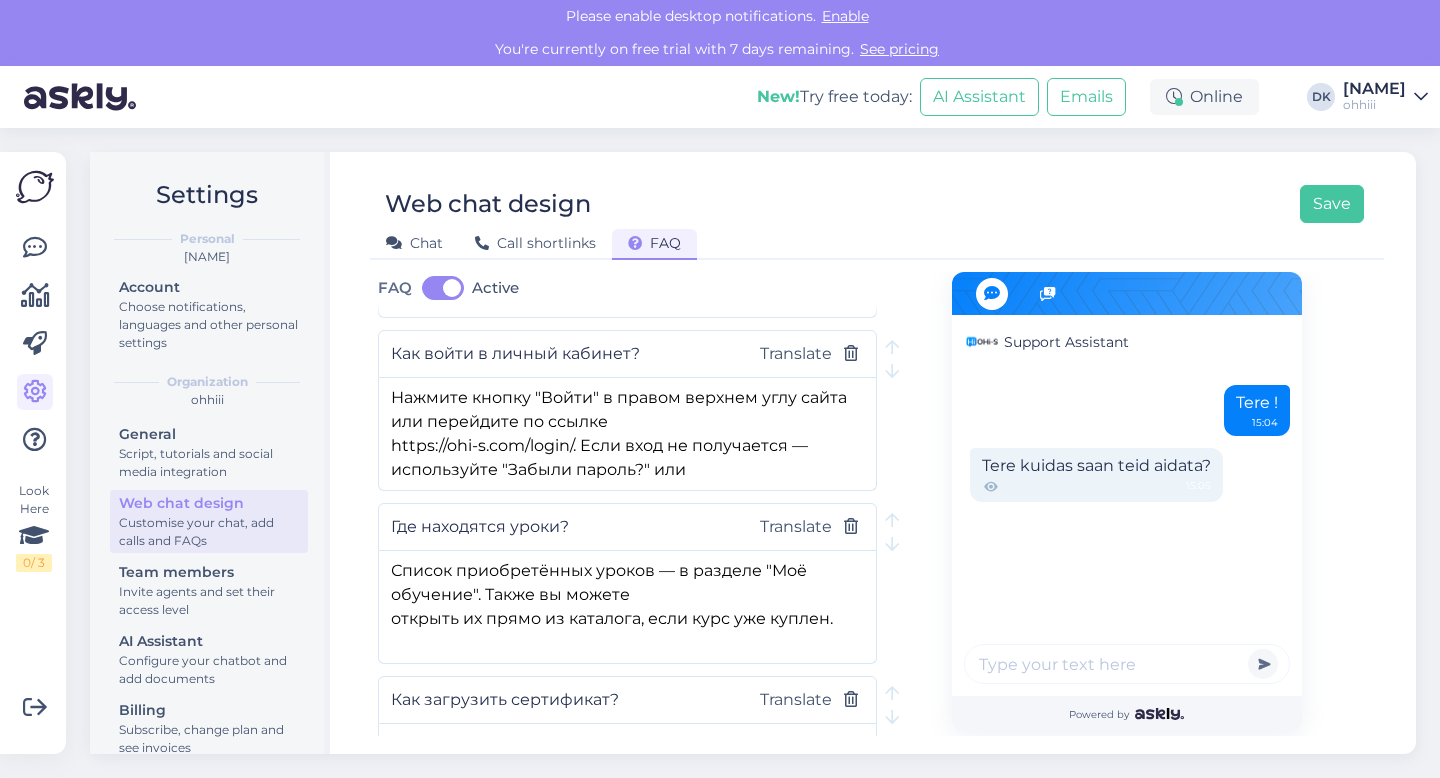 scroll, scrollTop: 888, scrollLeft: 0, axis: vertical 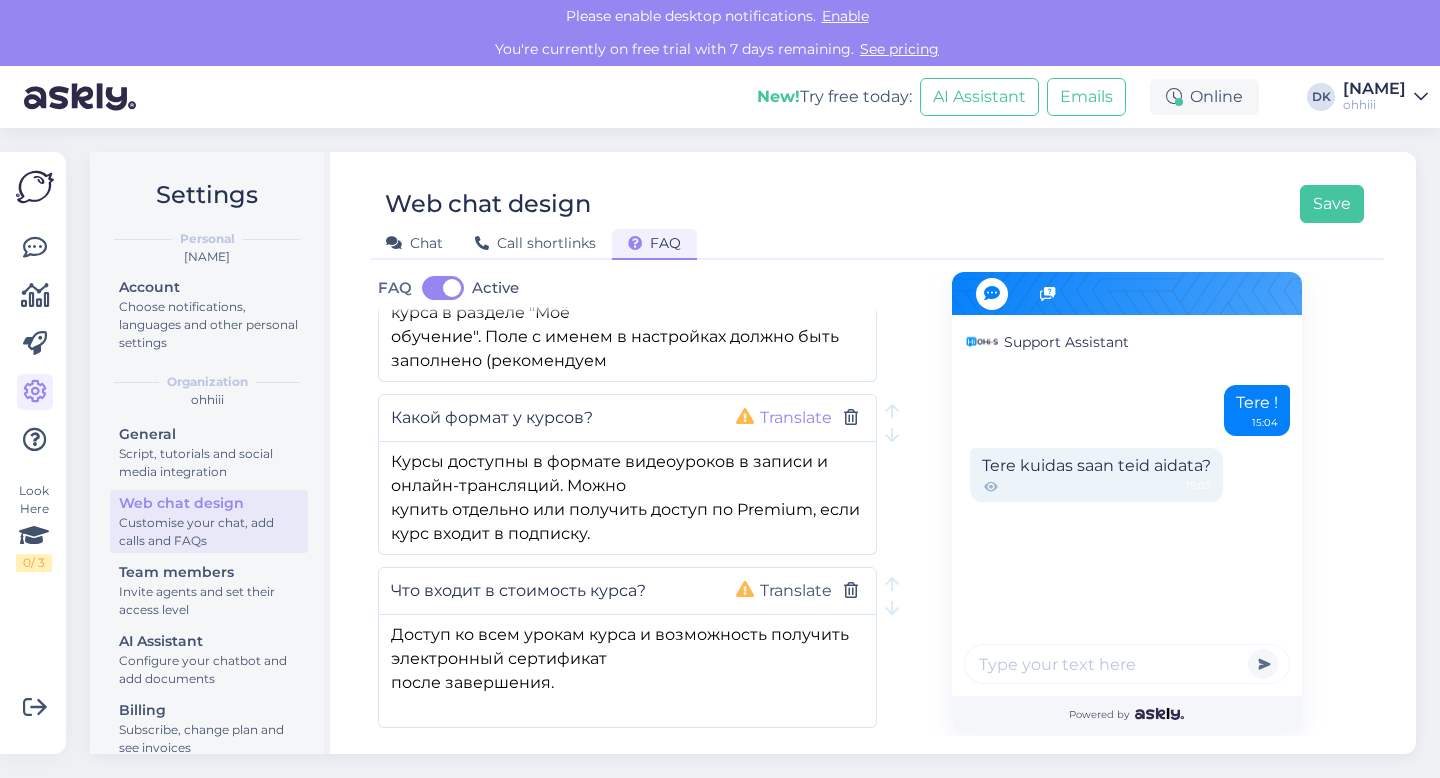 click on "Translate" at bounding box center (796, 418) 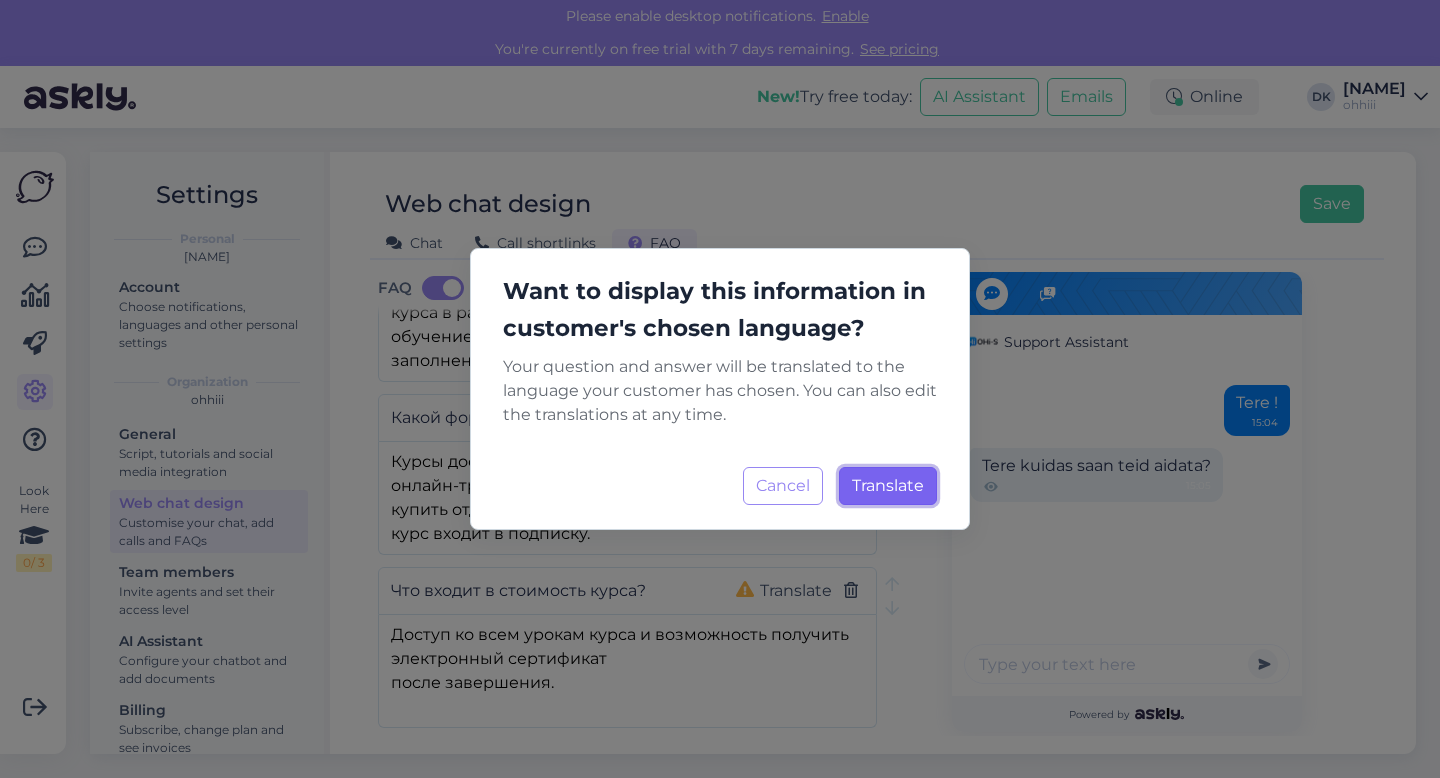 click on "Translate" at bounding box center (888, 485) 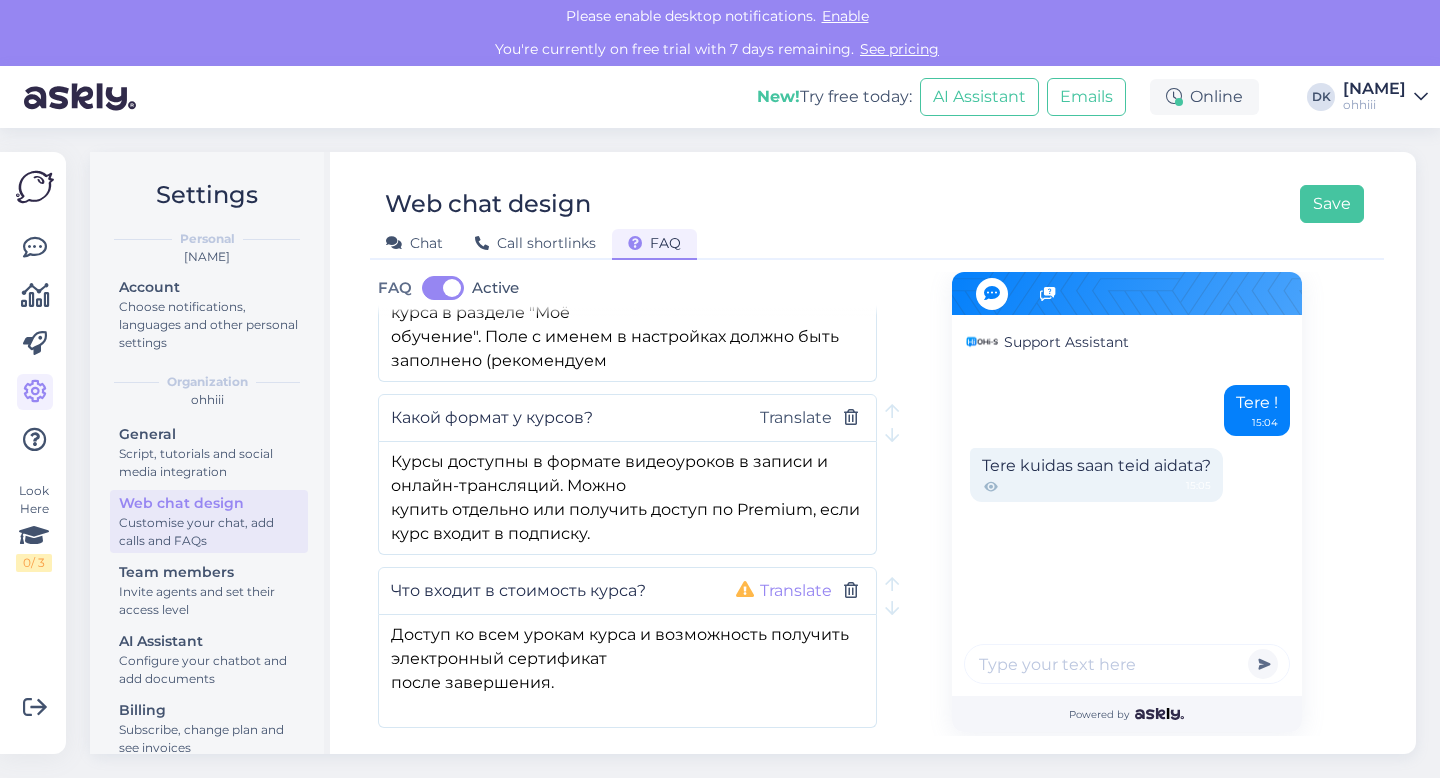 click on "Translate" at bounding box center (796, 591) 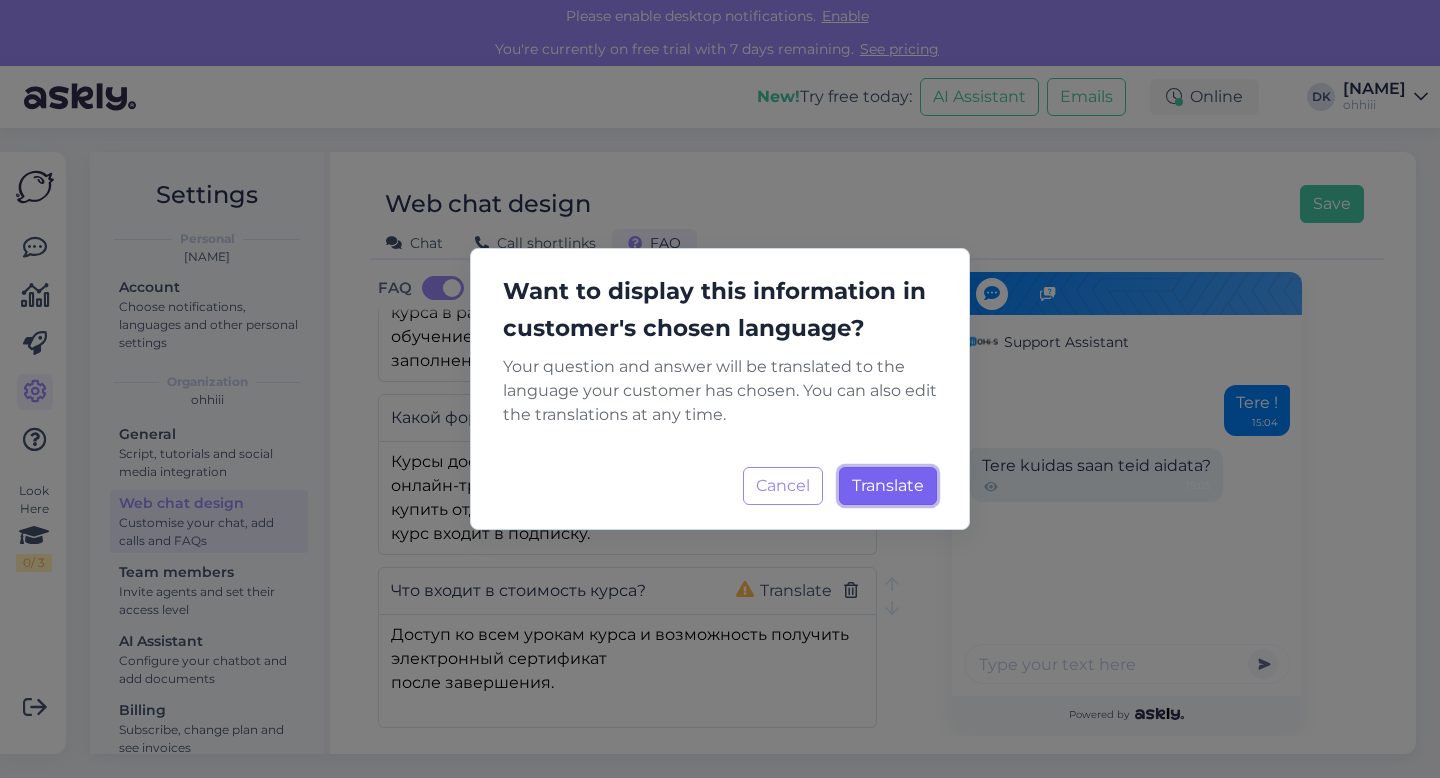 click on "Translate" at bounding box center [888, 485] 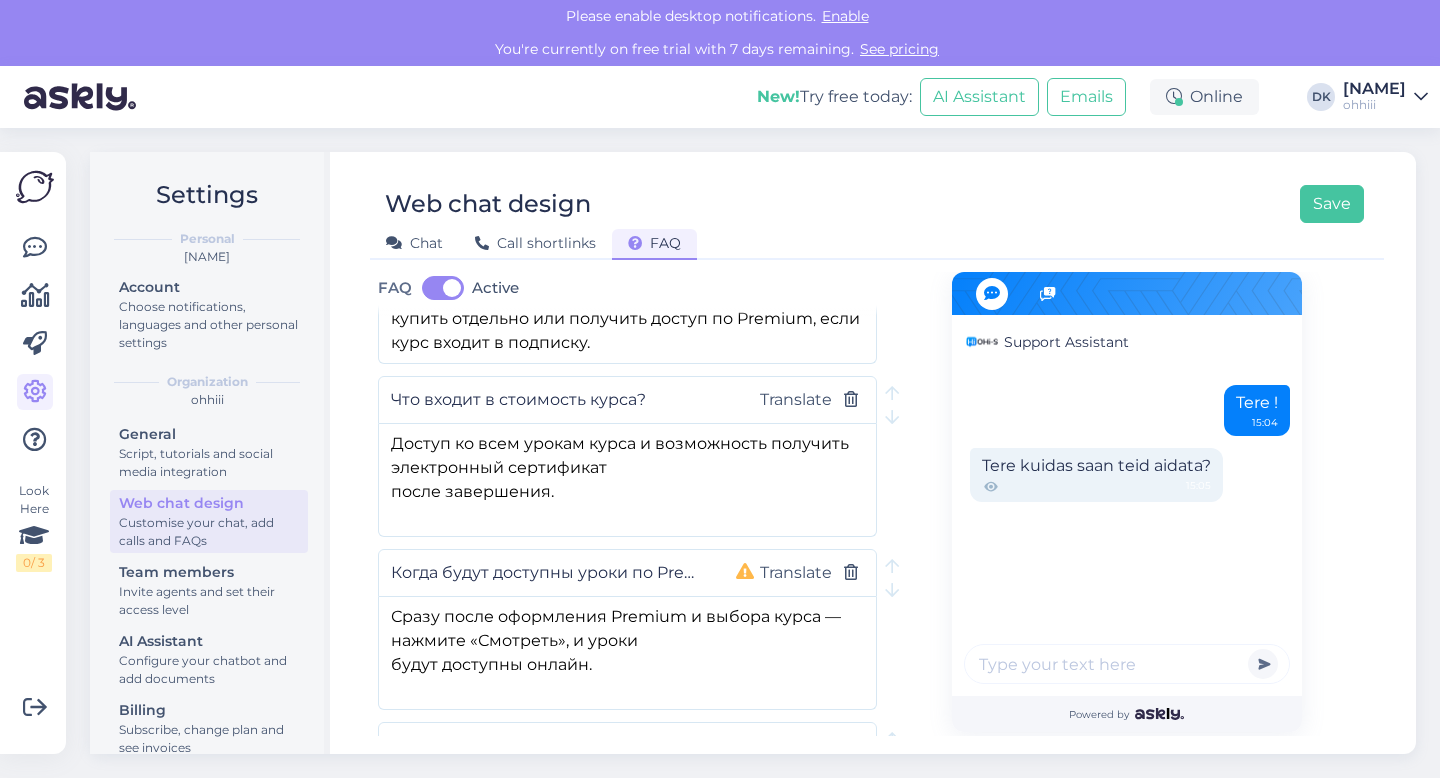 scroll, scrollTop: 1082, scrollLeft: 0, axis: vertical 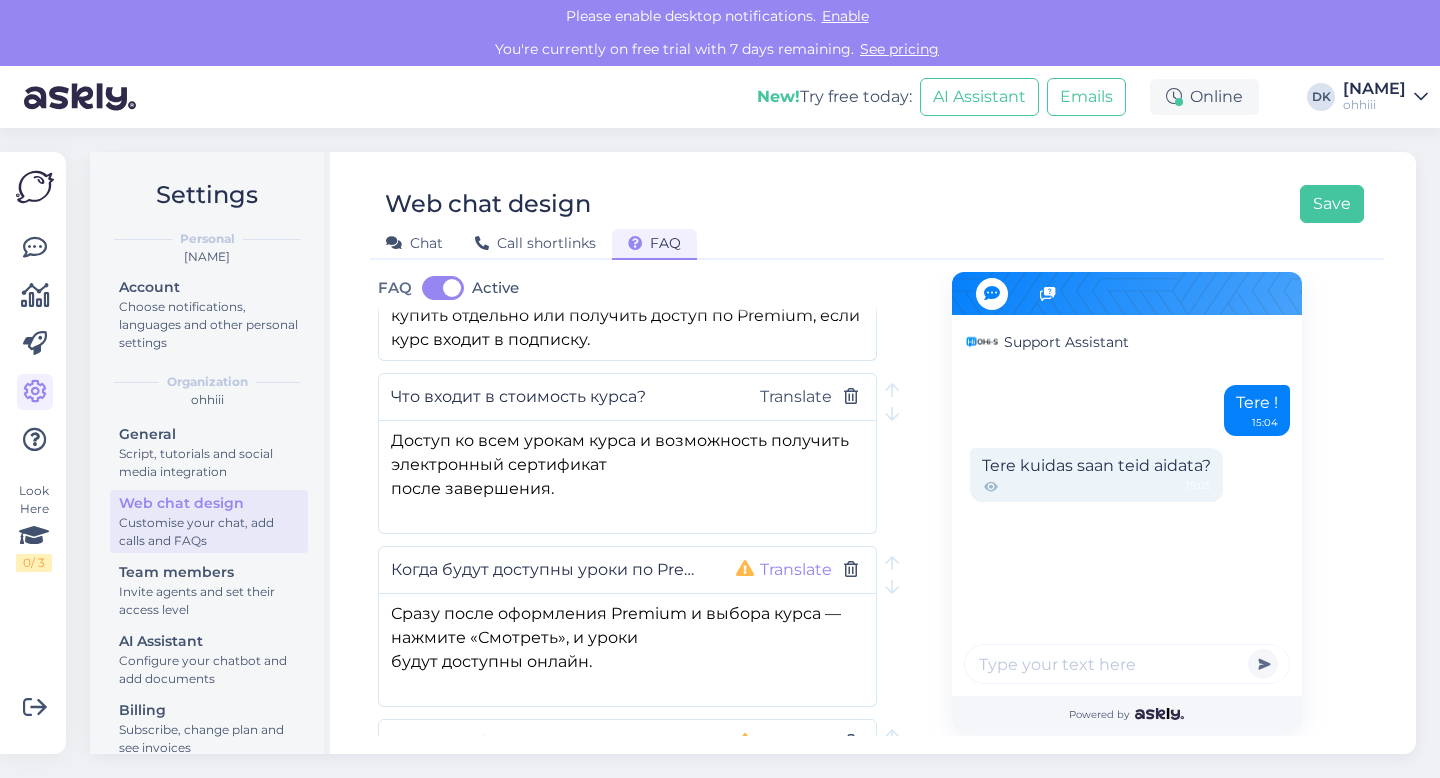 click on "Translate" at bounding box center [796, 570] 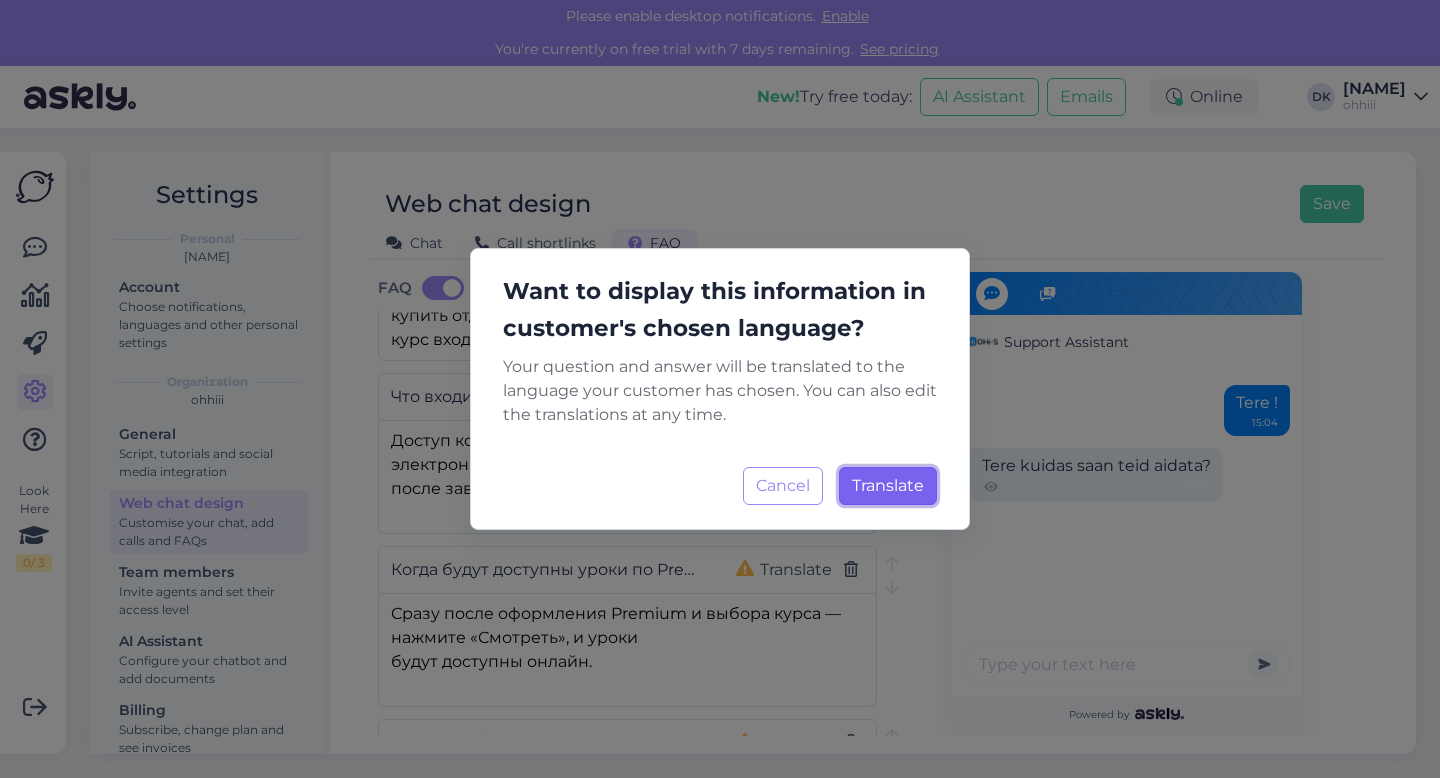 click on "Translate Loading..." at bounding box center [888, 486] 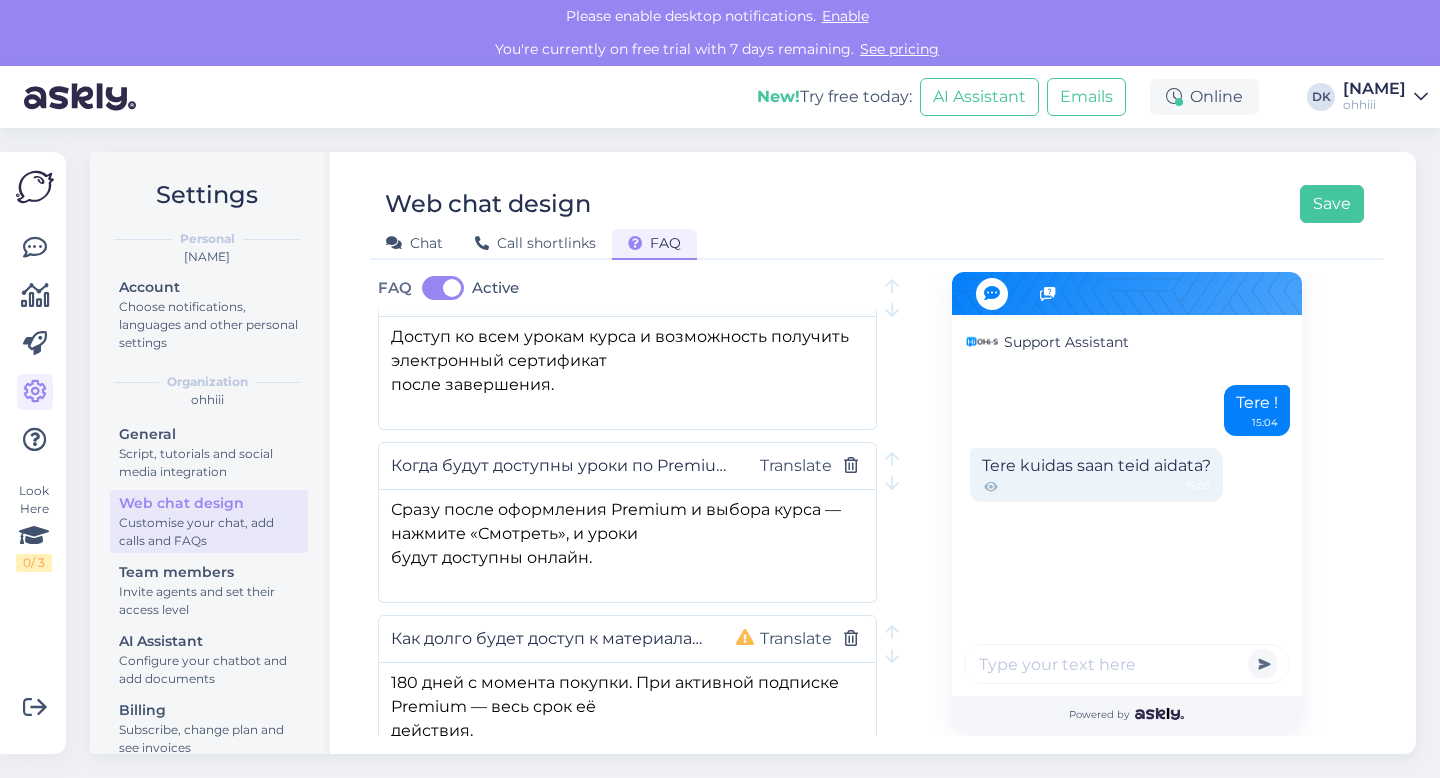 scroll, scrollTop: 1218, scrollLeft: 0, axis: vertical 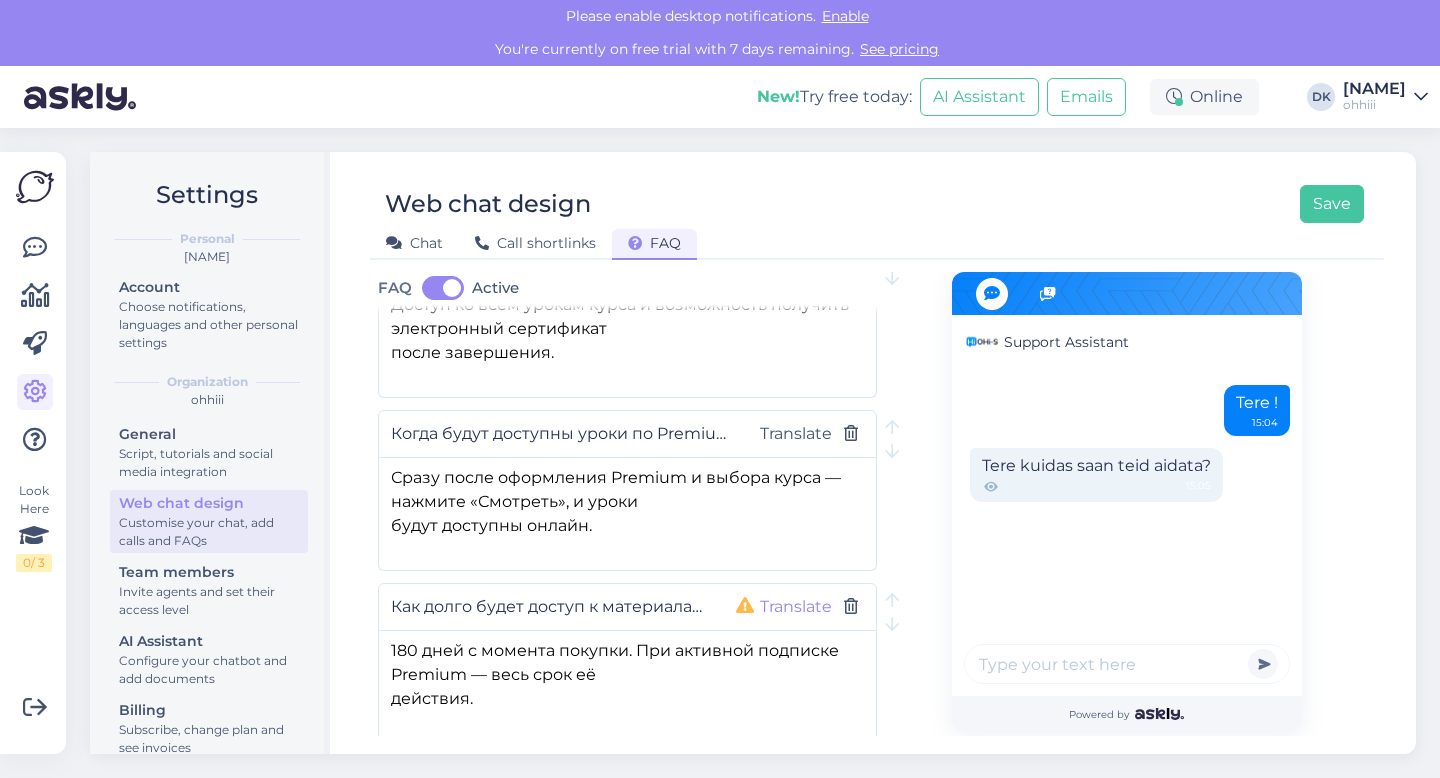click on "Translate" at bounding box center [796, 607] 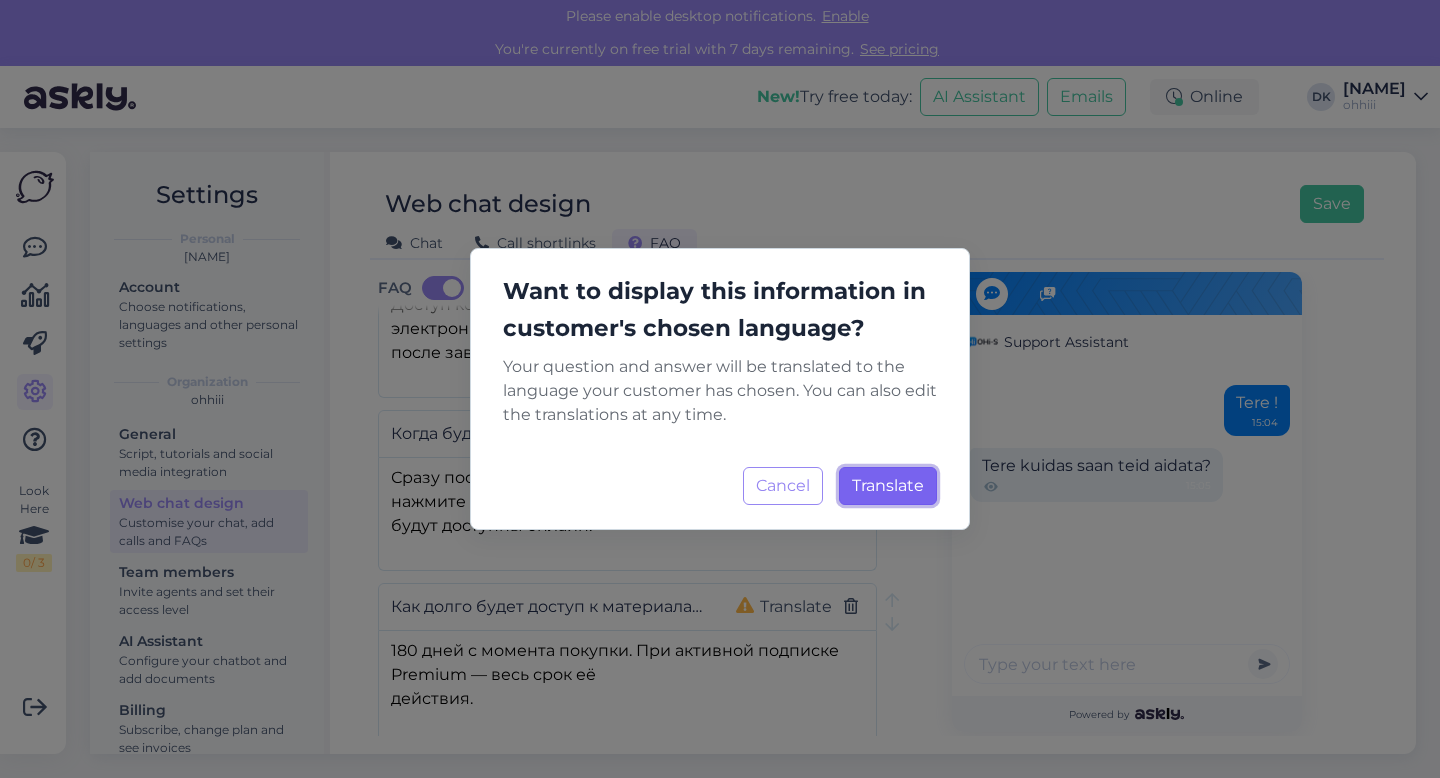 click on "Translate" at bounding box center (888, 485) 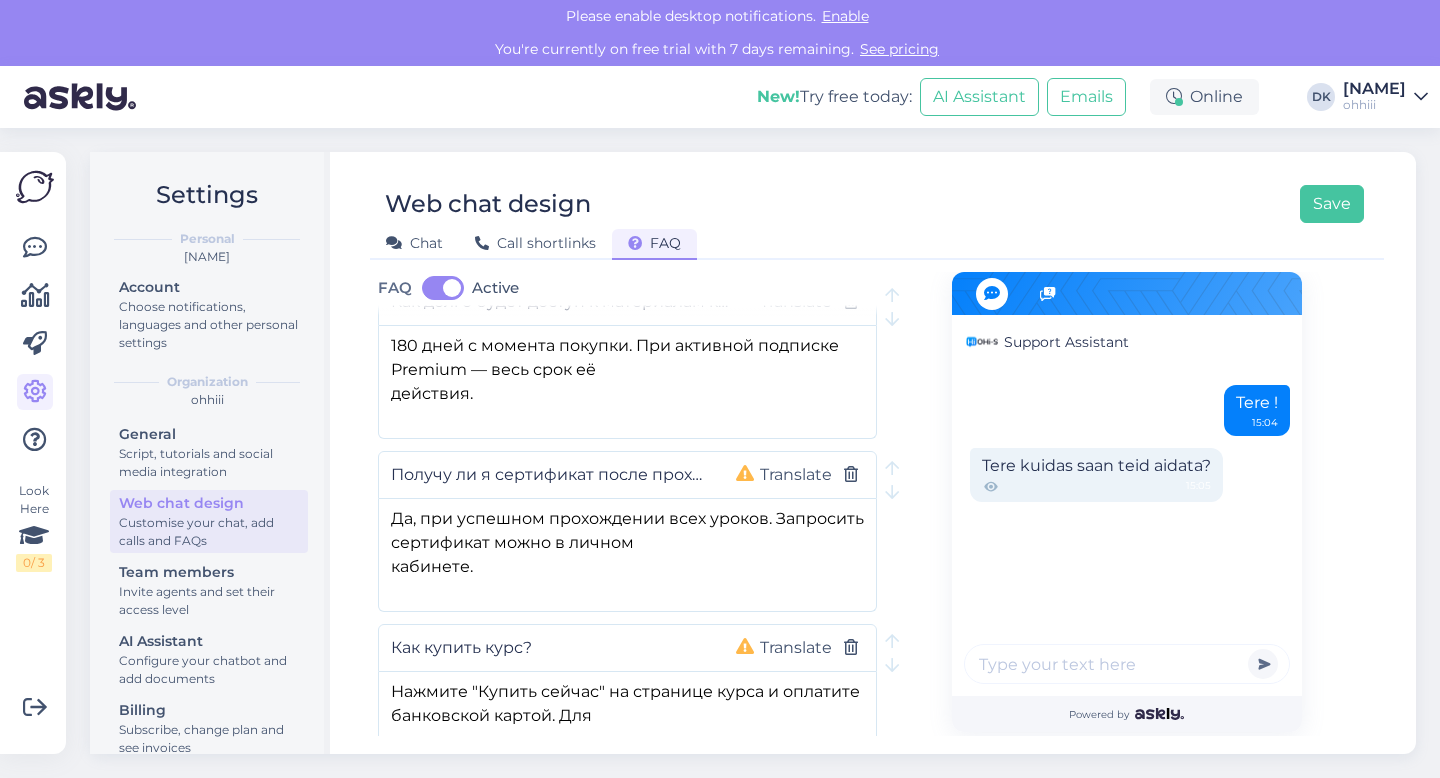 scroll, scrollTop: 1551, scrollLeft: 0, axis: vertical 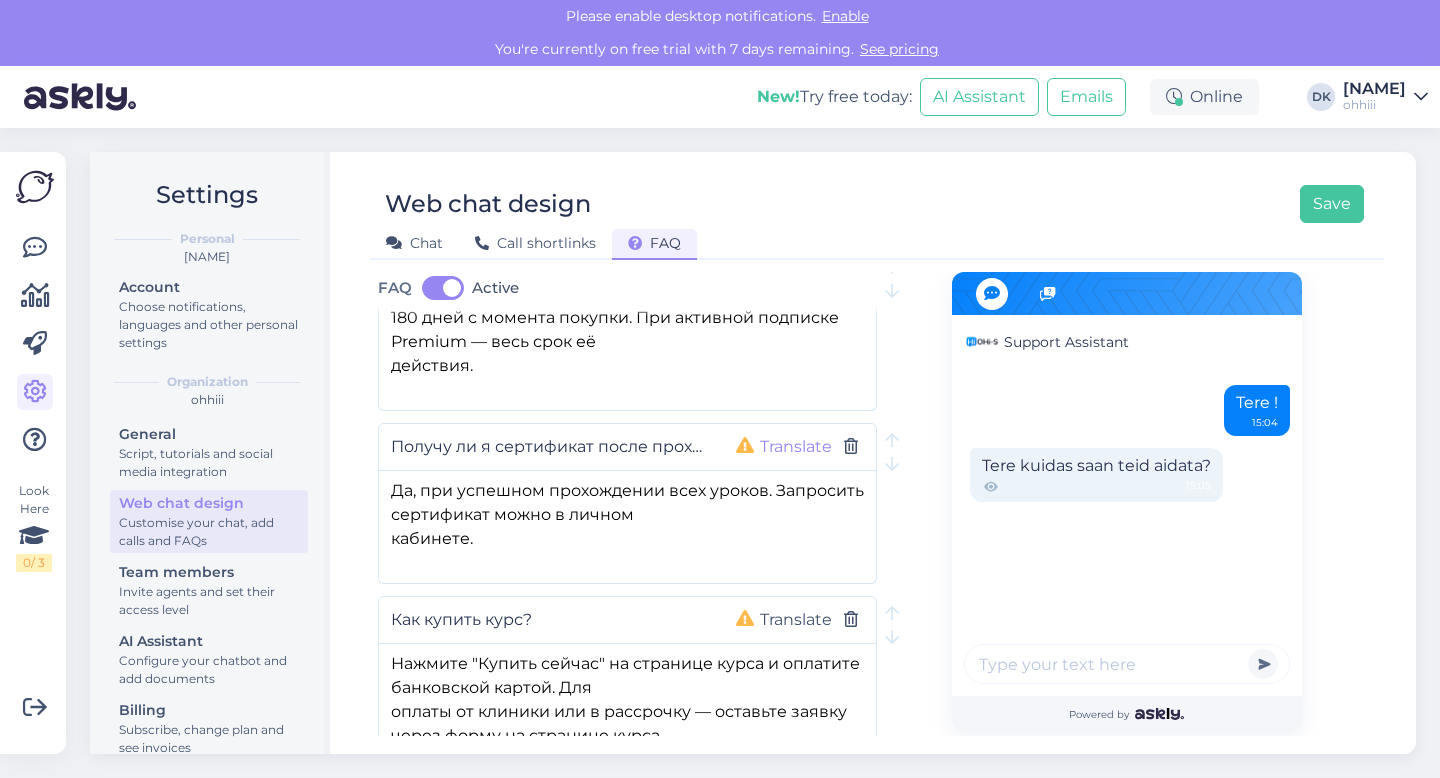 click on "Translate" at bounding box center (796, 447) 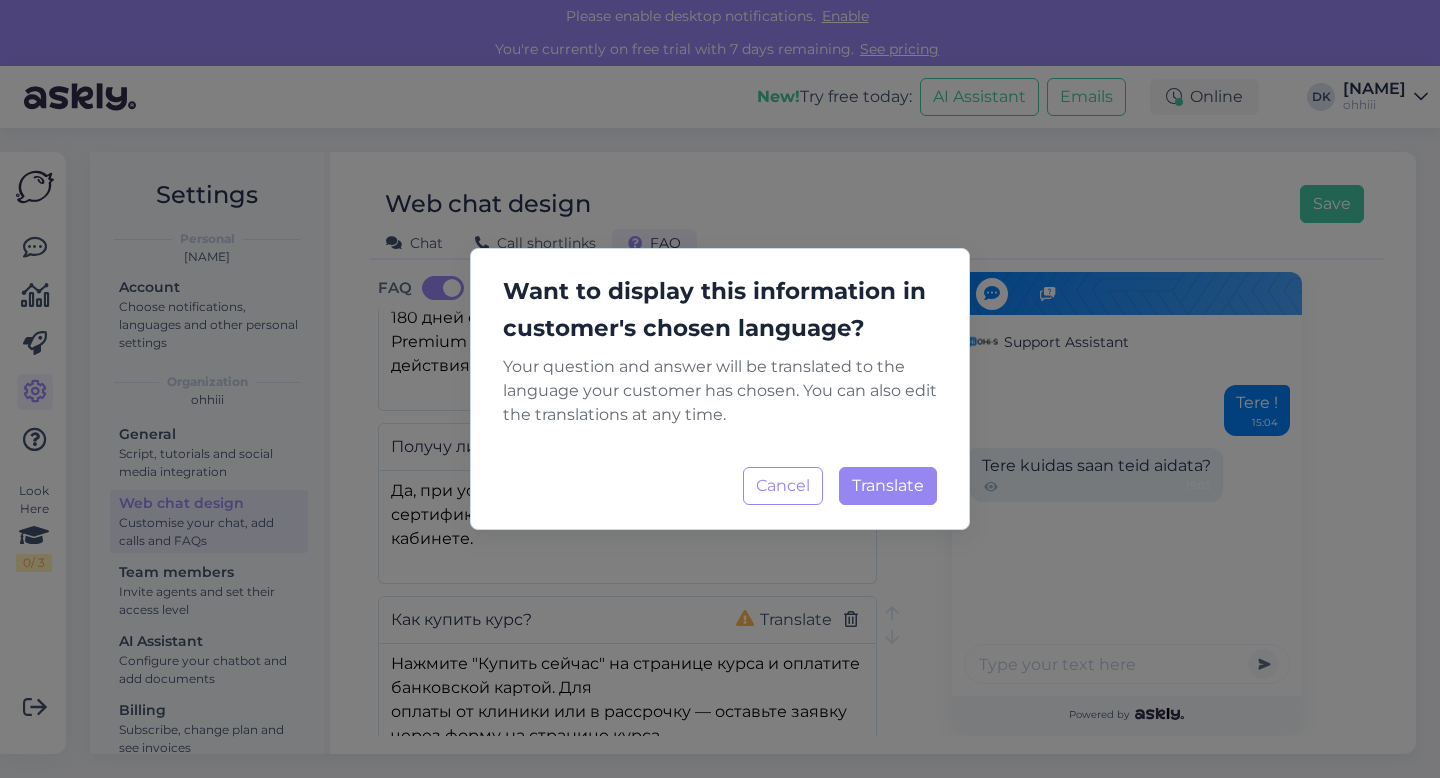 click on "Want to display this information in customer's chosen language?  Your question and answer will be translated to the language your customer has chosen. You can also edit the translations at any time. Cancel Translate Loading..." at bounding box center [720, 389] 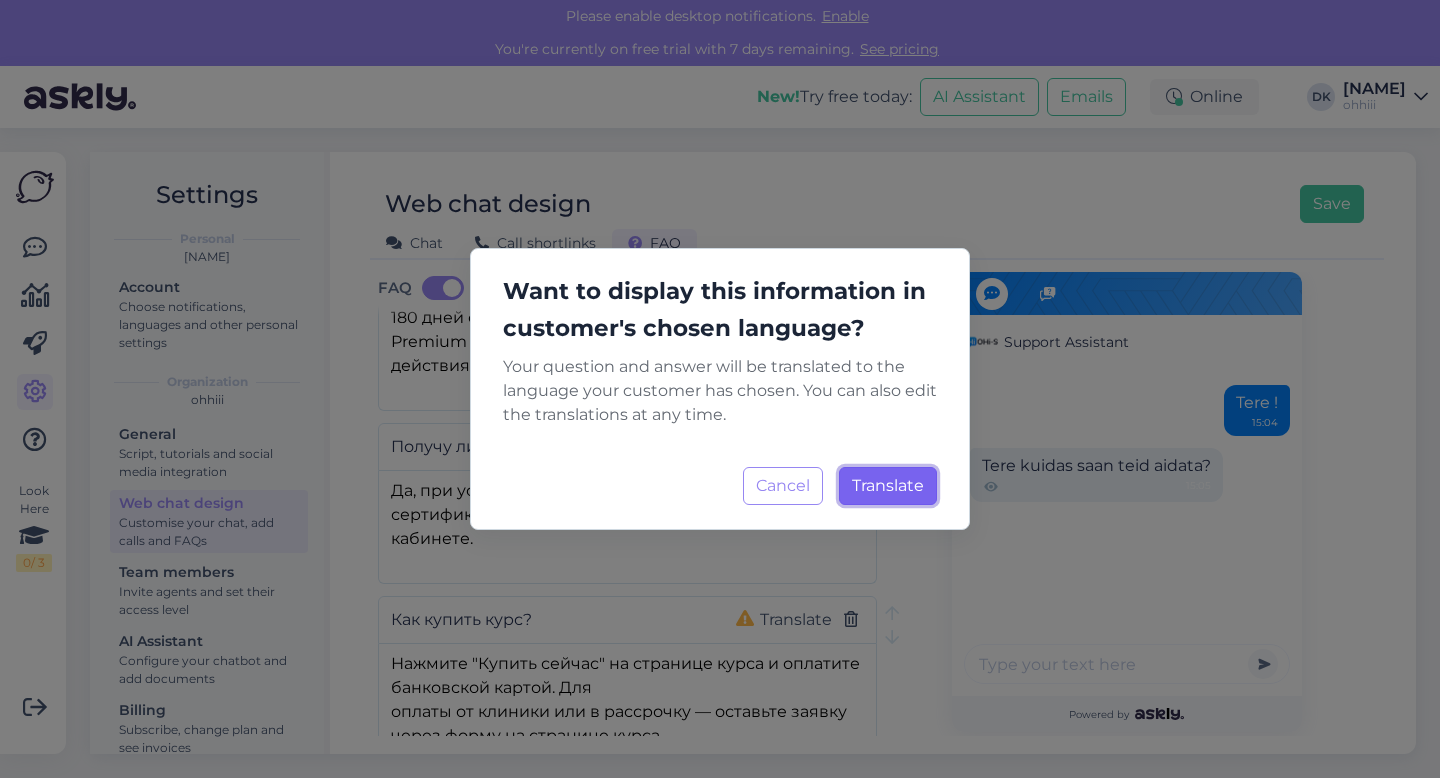 click on "Translate Loading..." at bounding box center (888, 486) 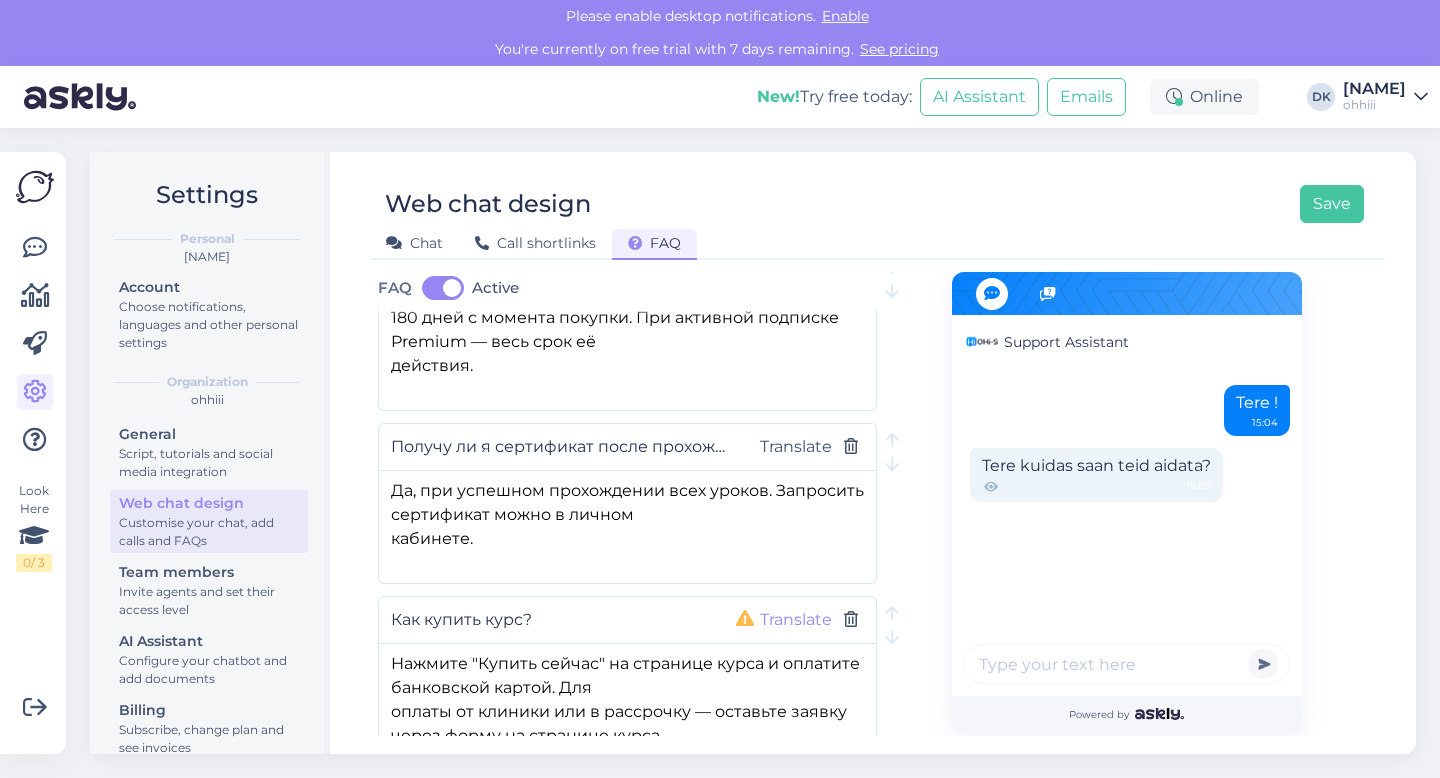click on "Translate" at bounding box center [796, 620] 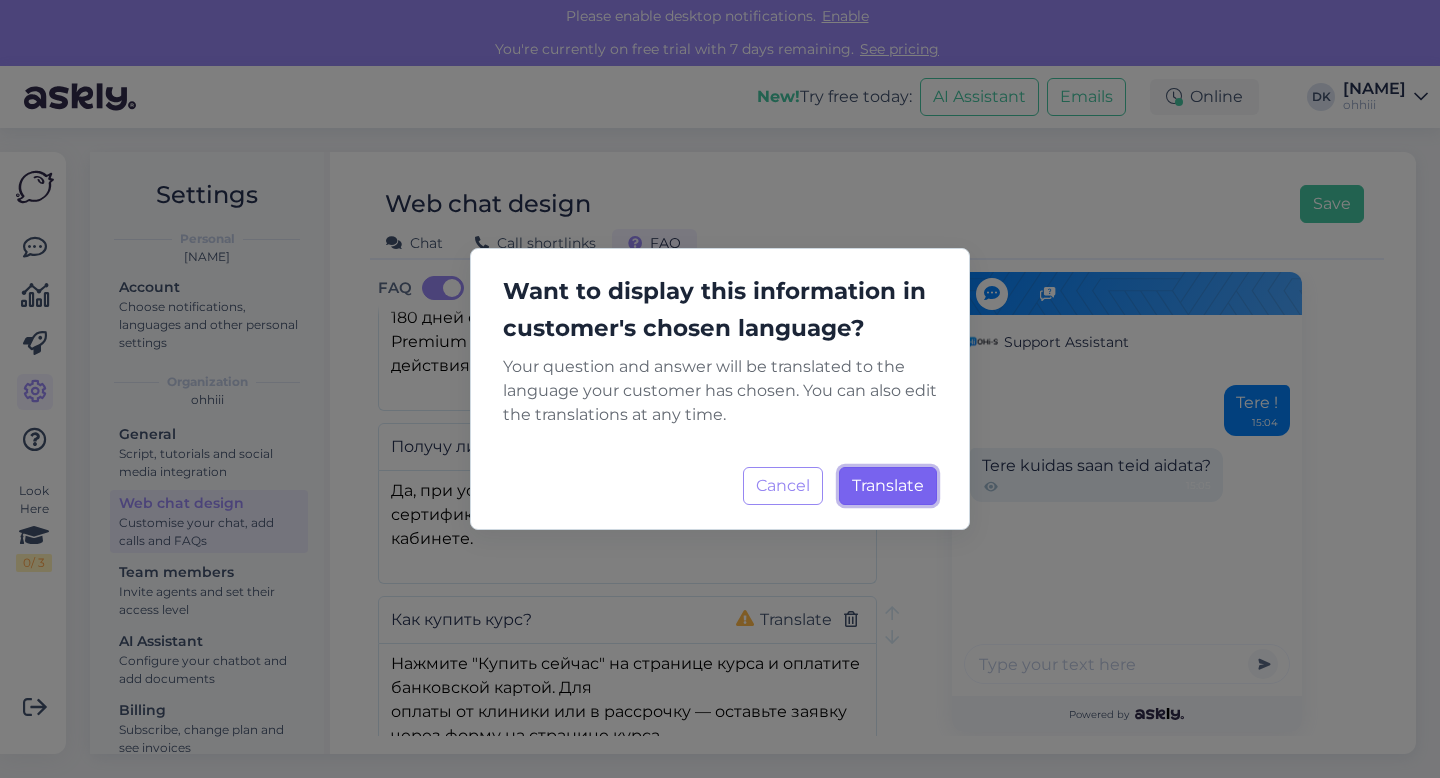 click on "Translate" at bounding box center [888, 485] 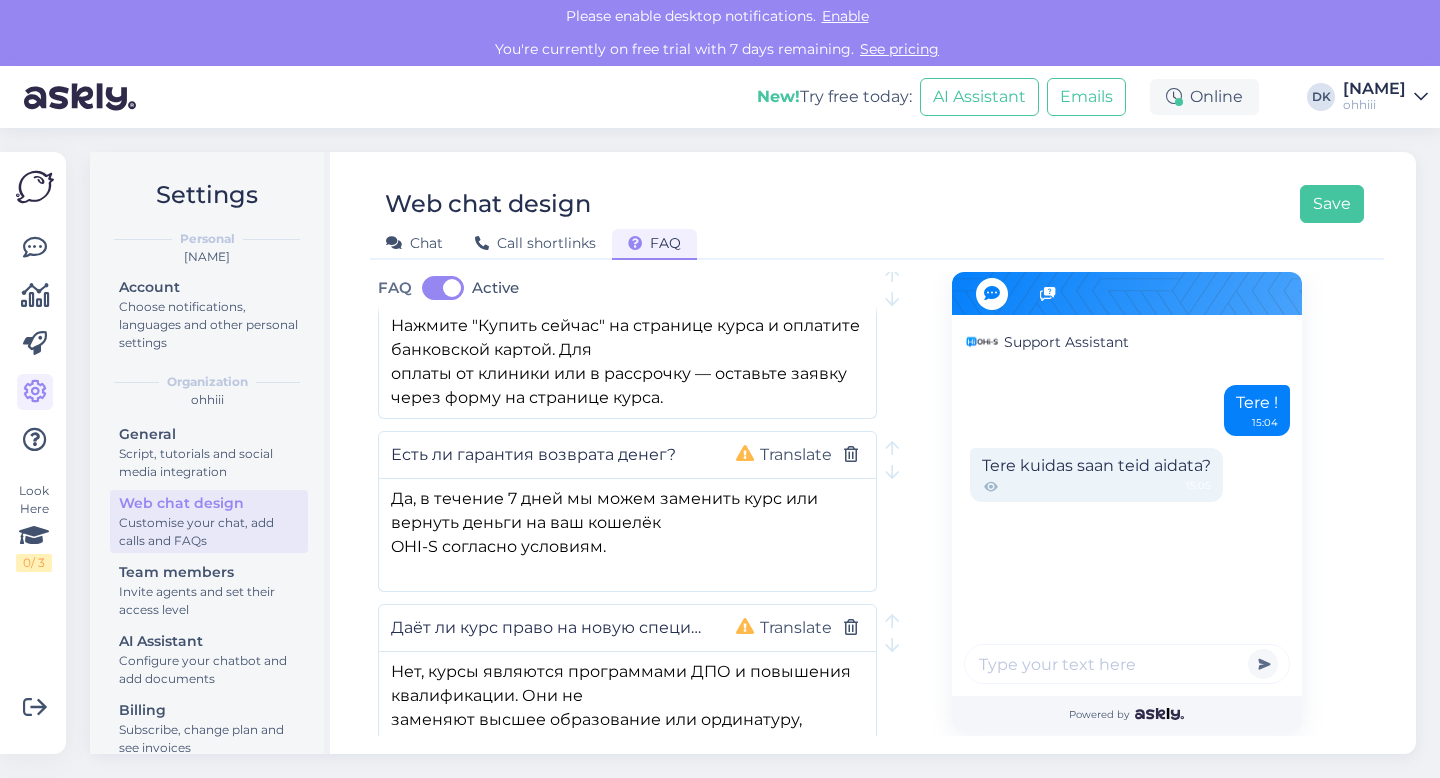 scroll, scrollTop: 1901, scrollLeft: 0, axis: vertical 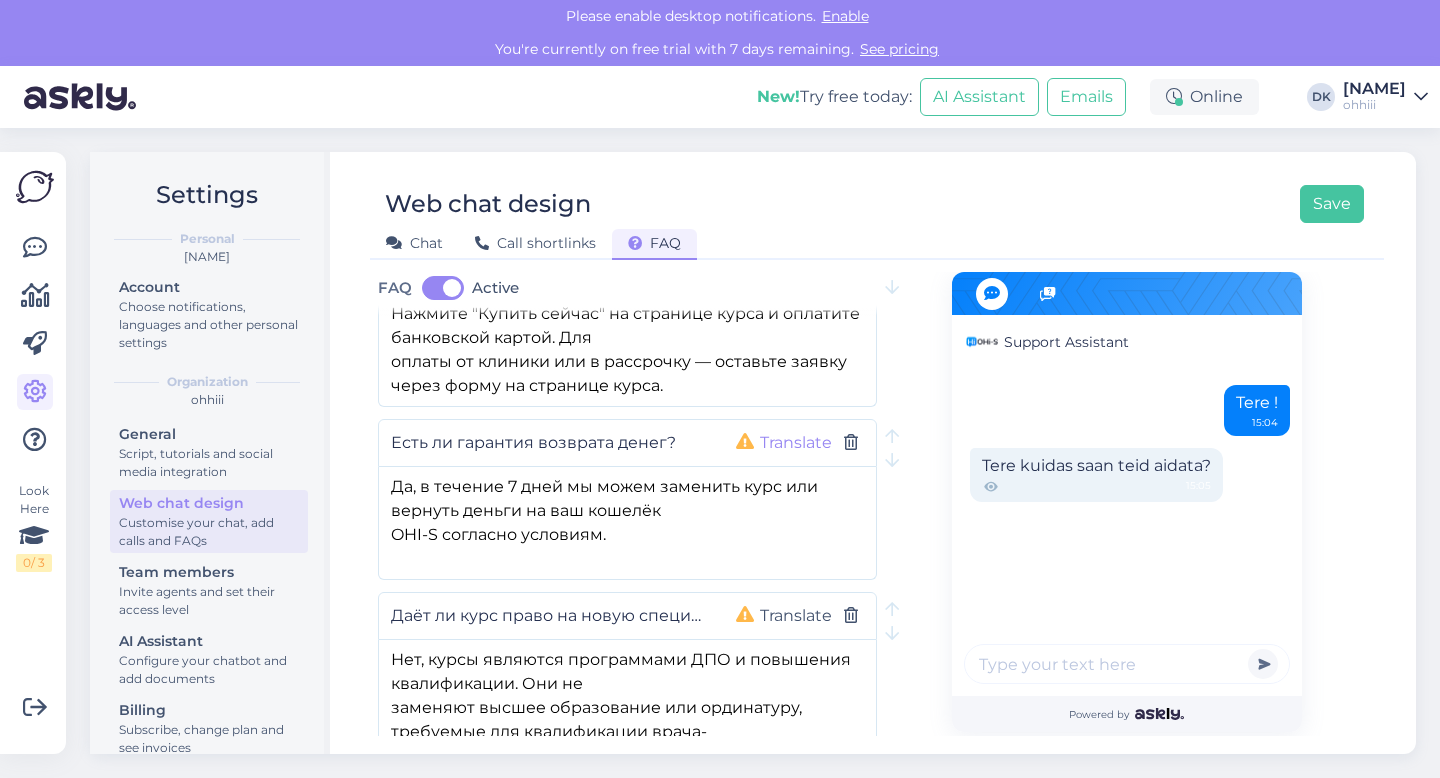 click on "Translate" at bounding box center [796, 443] 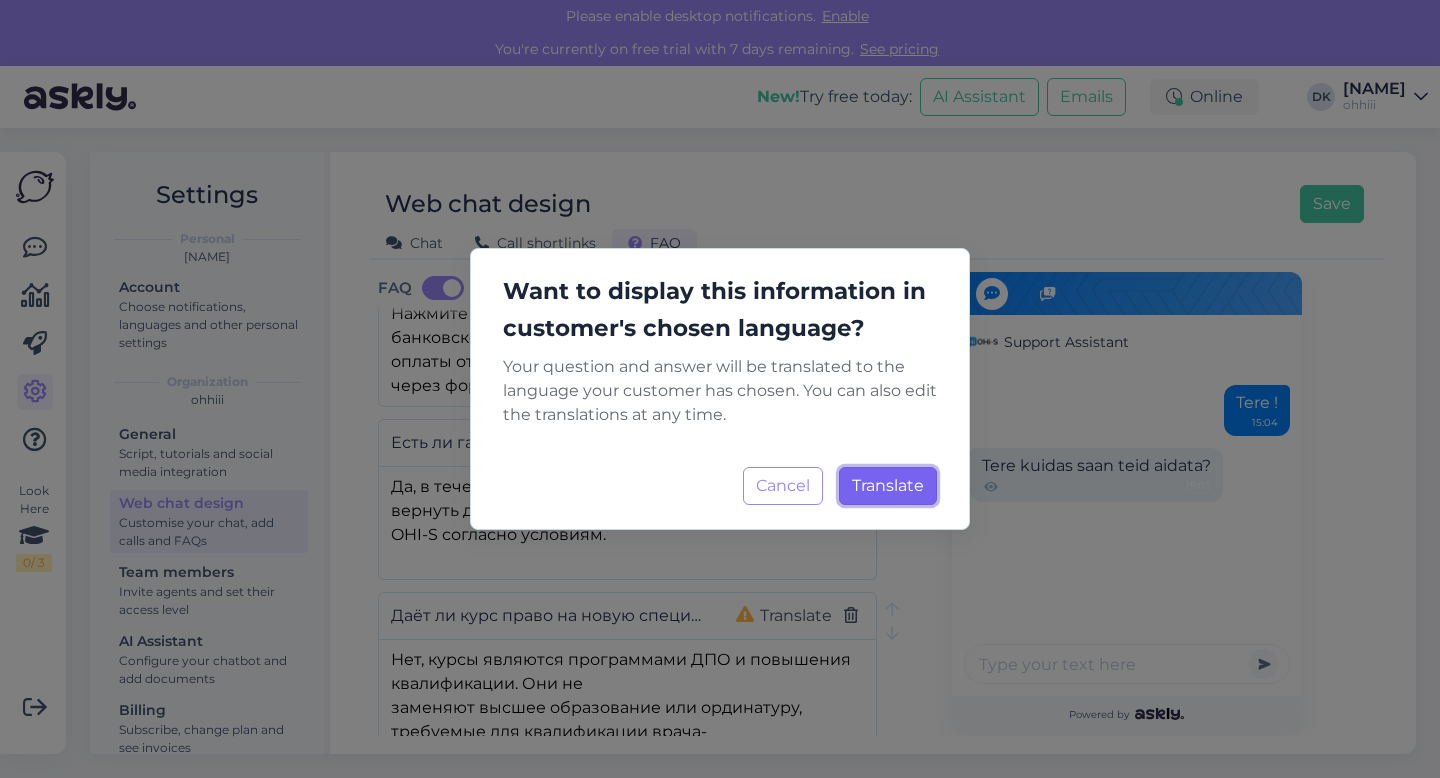 click on "Translate" at bounding box center [888, 485] 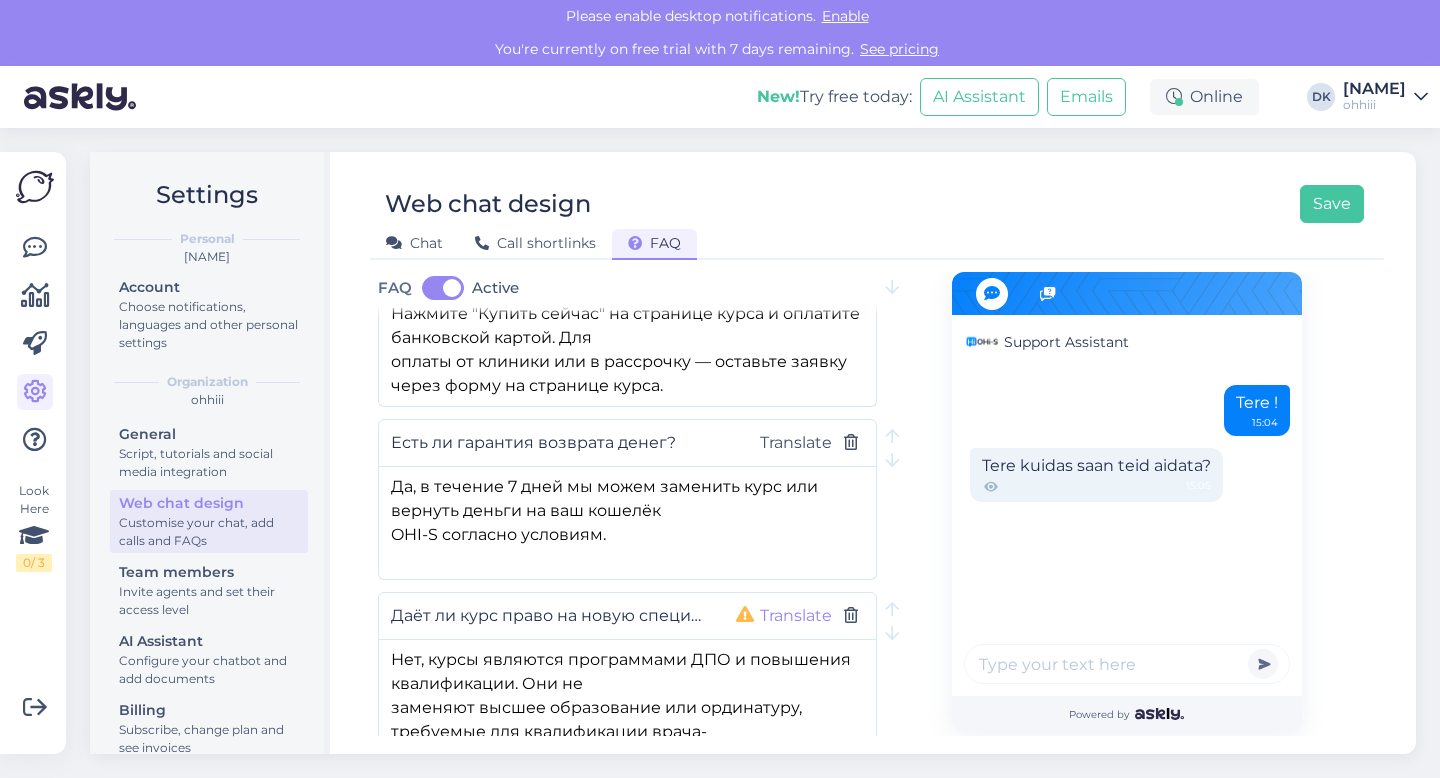click on "Translate" at bounding box center (796, 616) 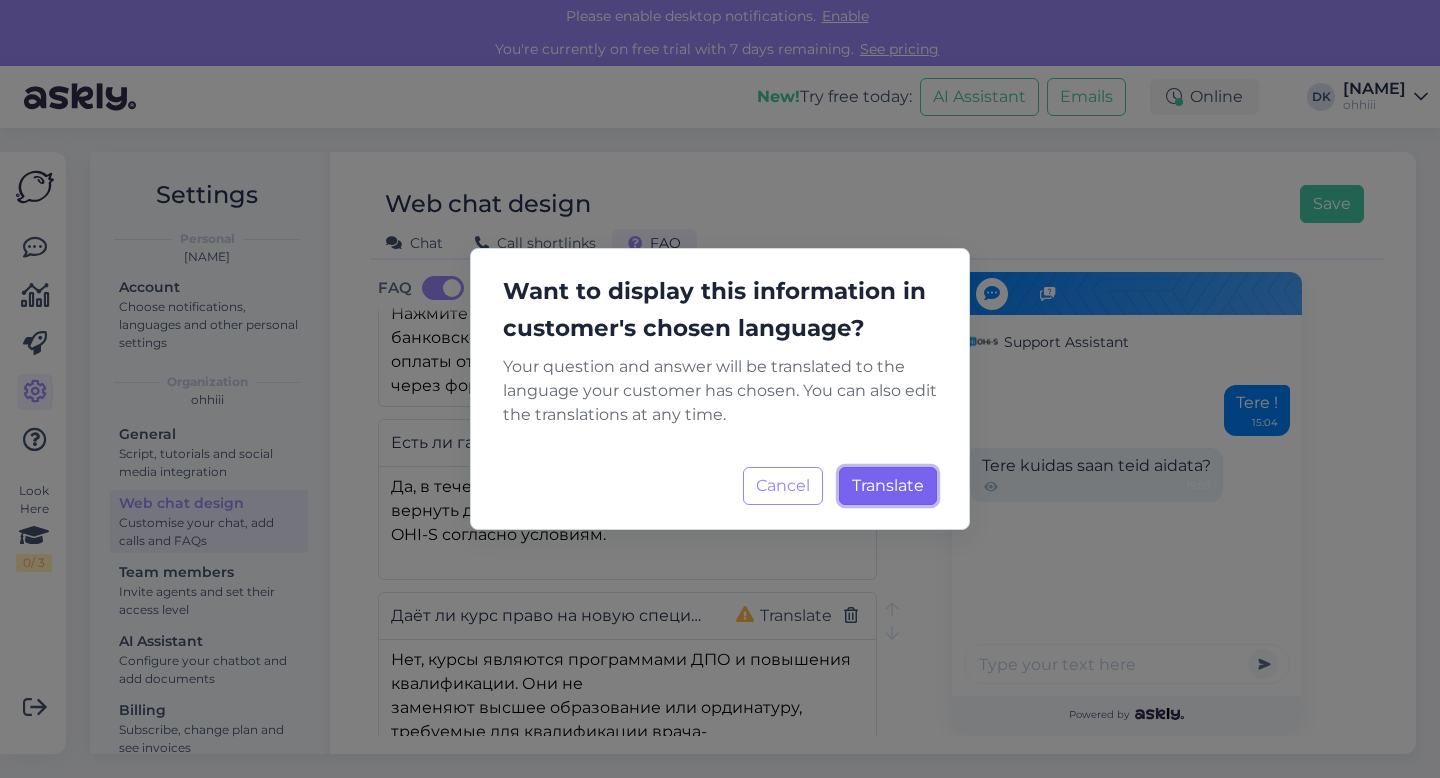 click on "Translate Loading..." at bounding box center [888, 486] 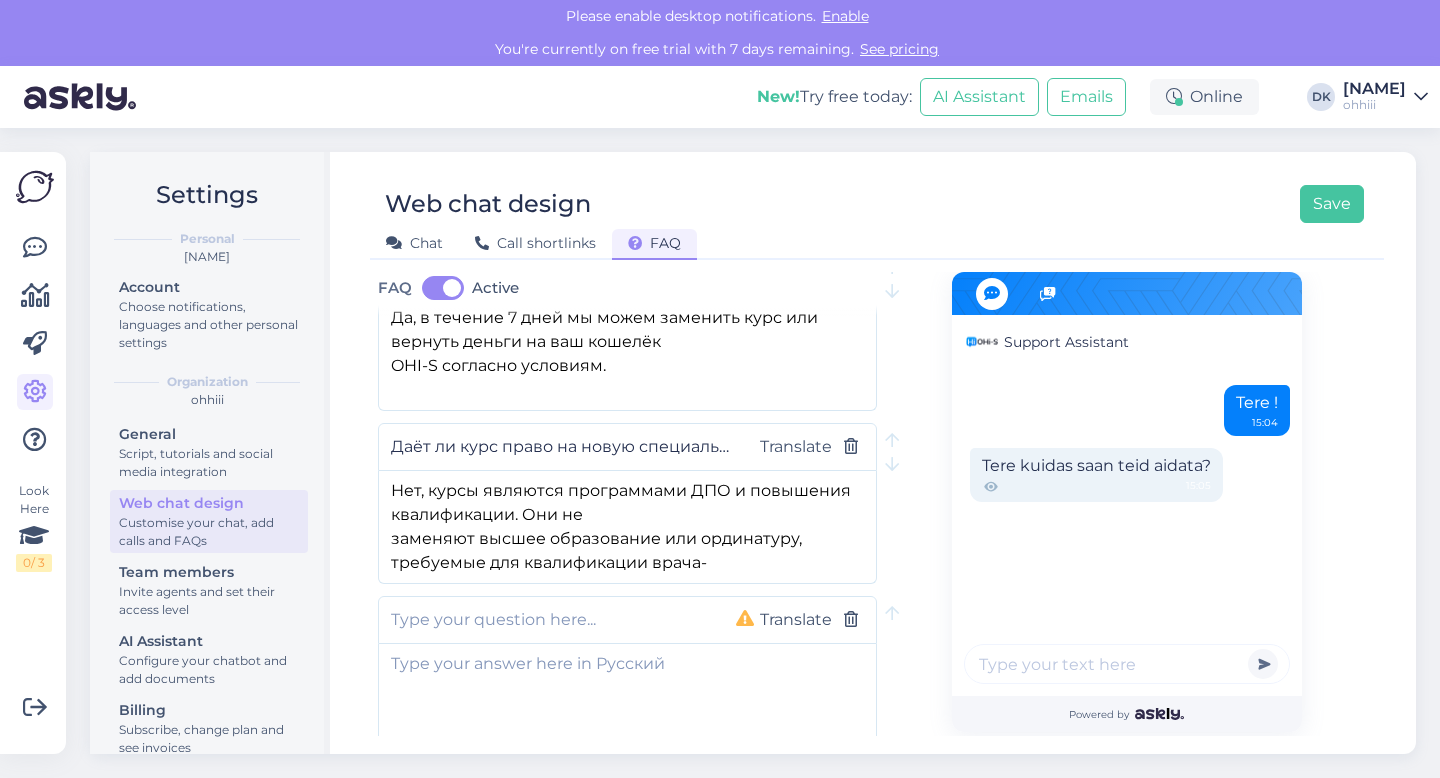 scroll, scrollTop: 2088, scrollLeft: 0, axis: vertical 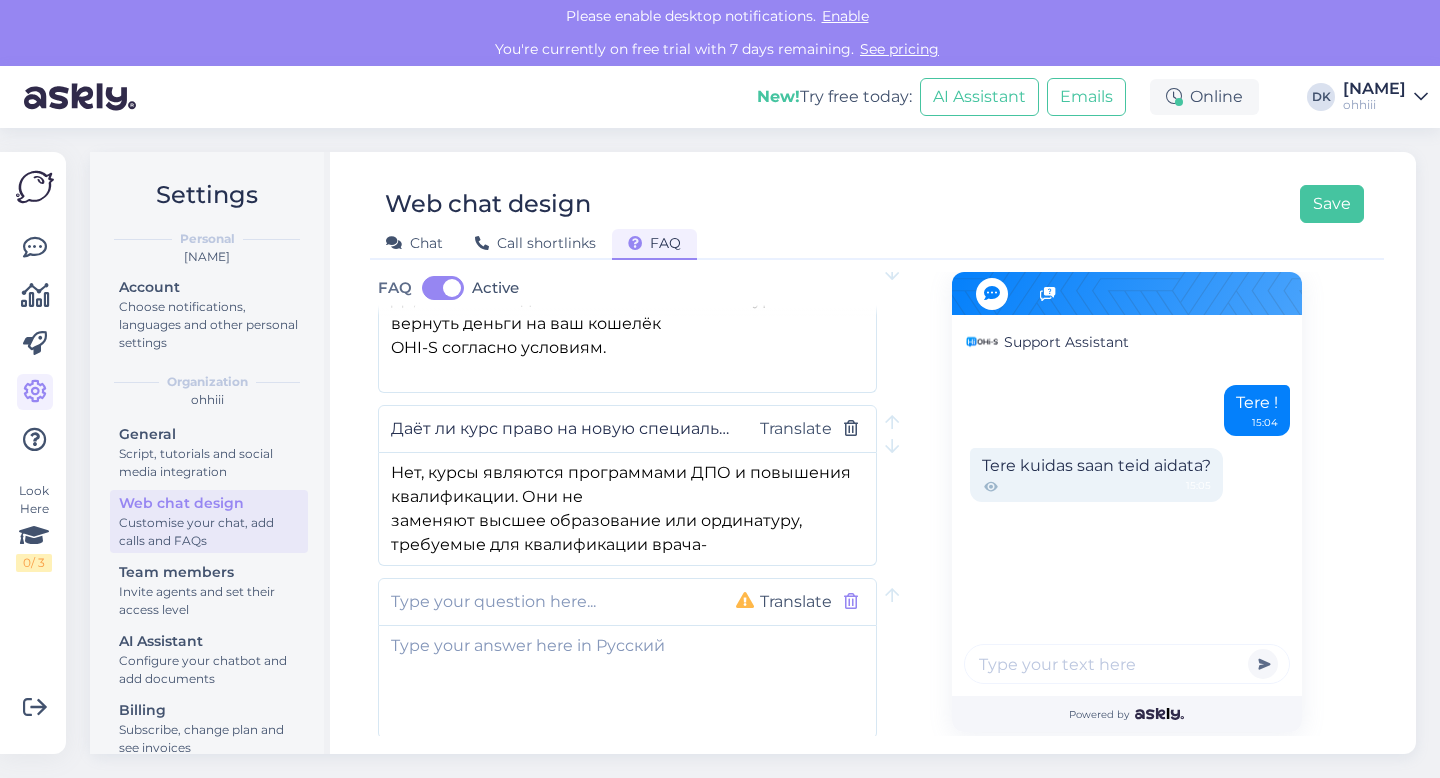 click at bounding box center (851, 602) 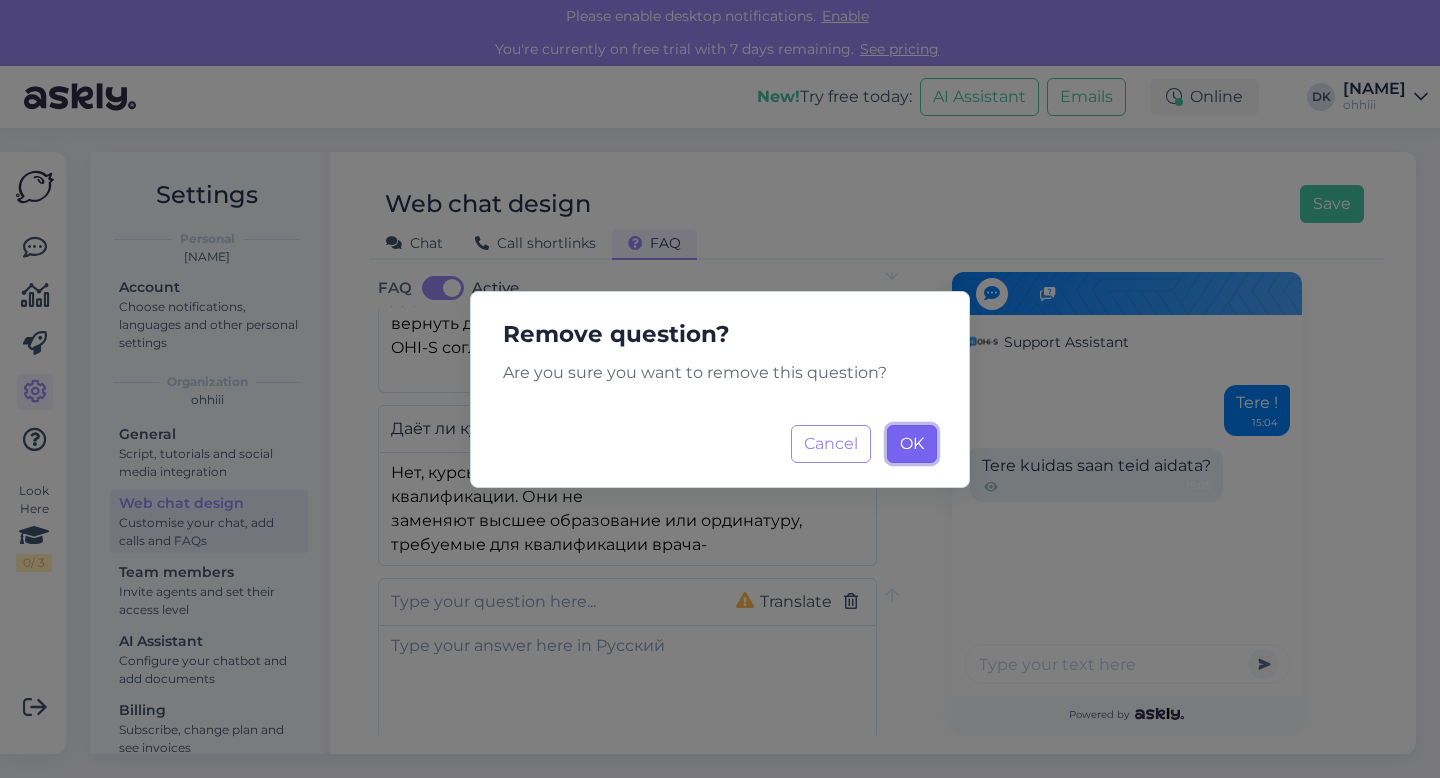 click on "OK" at bounding box center [912, 443] 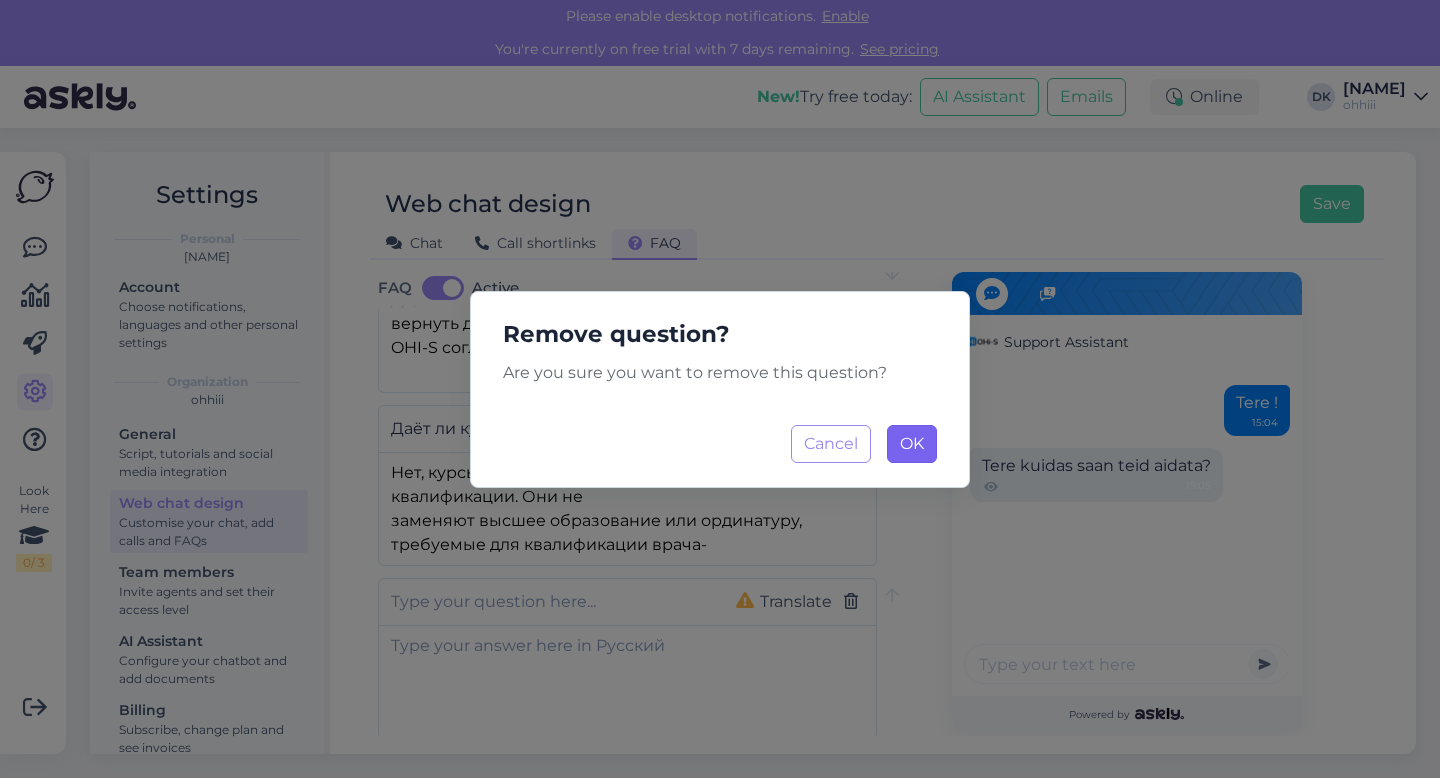 scroll, scrollTop: 1959, scrollLeft: 0, axis: vertical 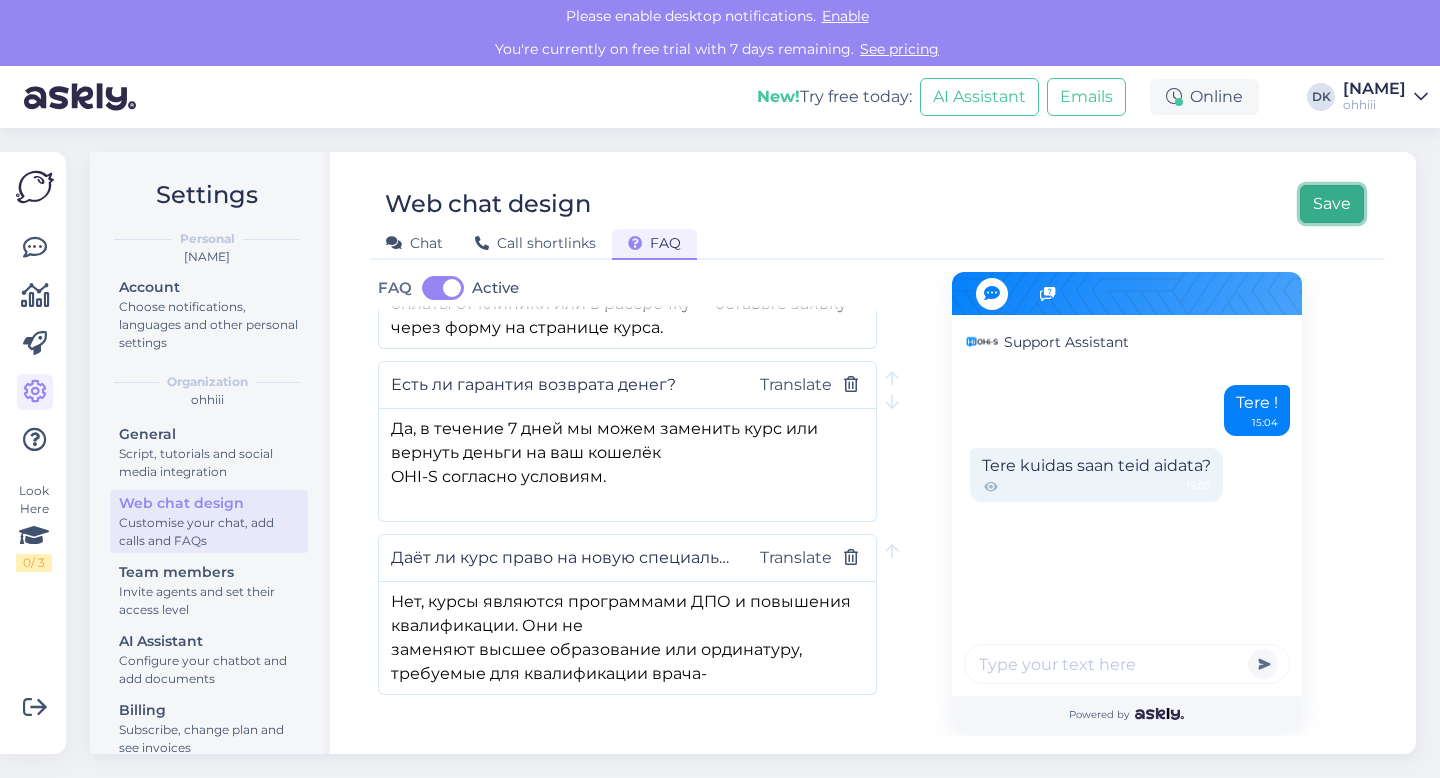 click on "Save" at bounding box center [1332, 204] 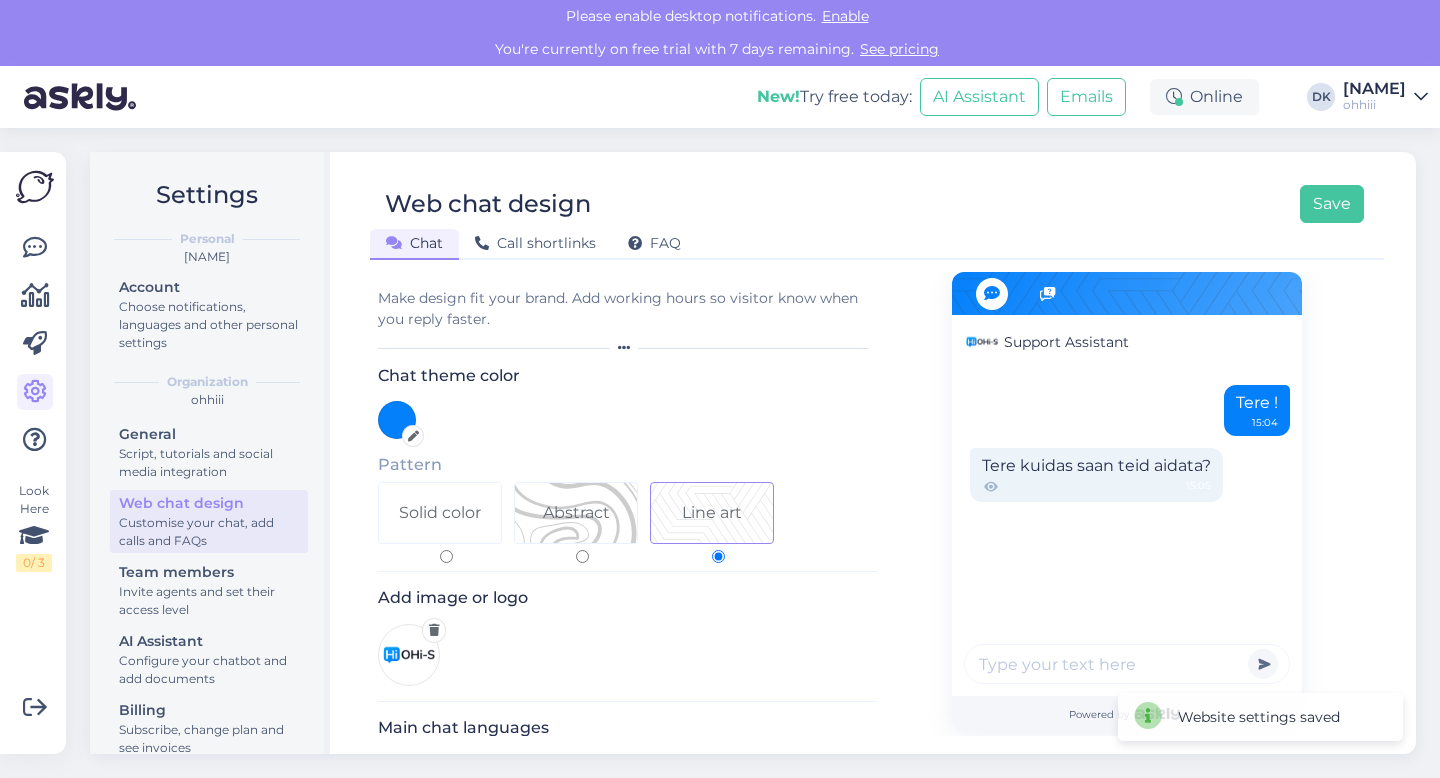 click on "Make design fit your brand. Add working hours so visitor know when you reply faster." at bounding box center [627, 309] 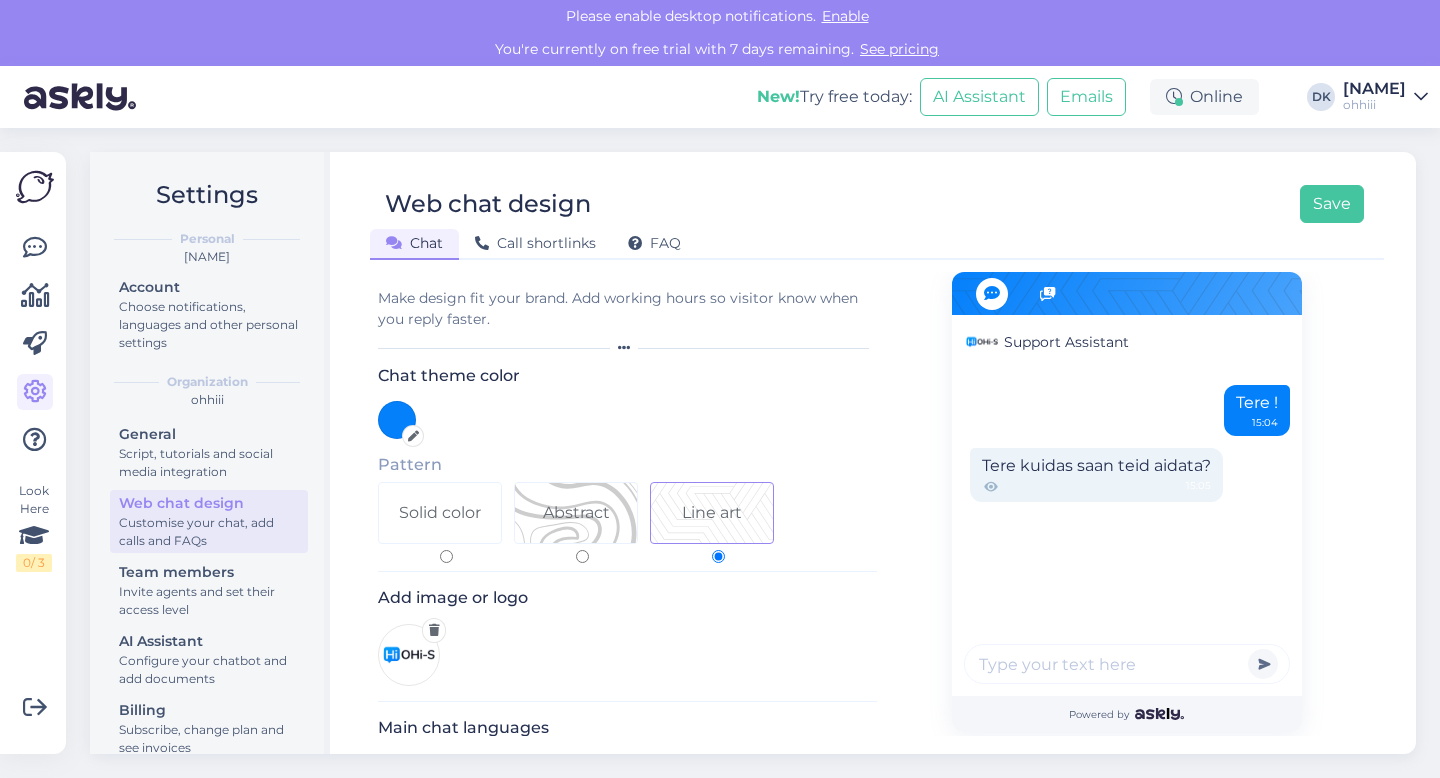 click at bounding box center (627, 348) 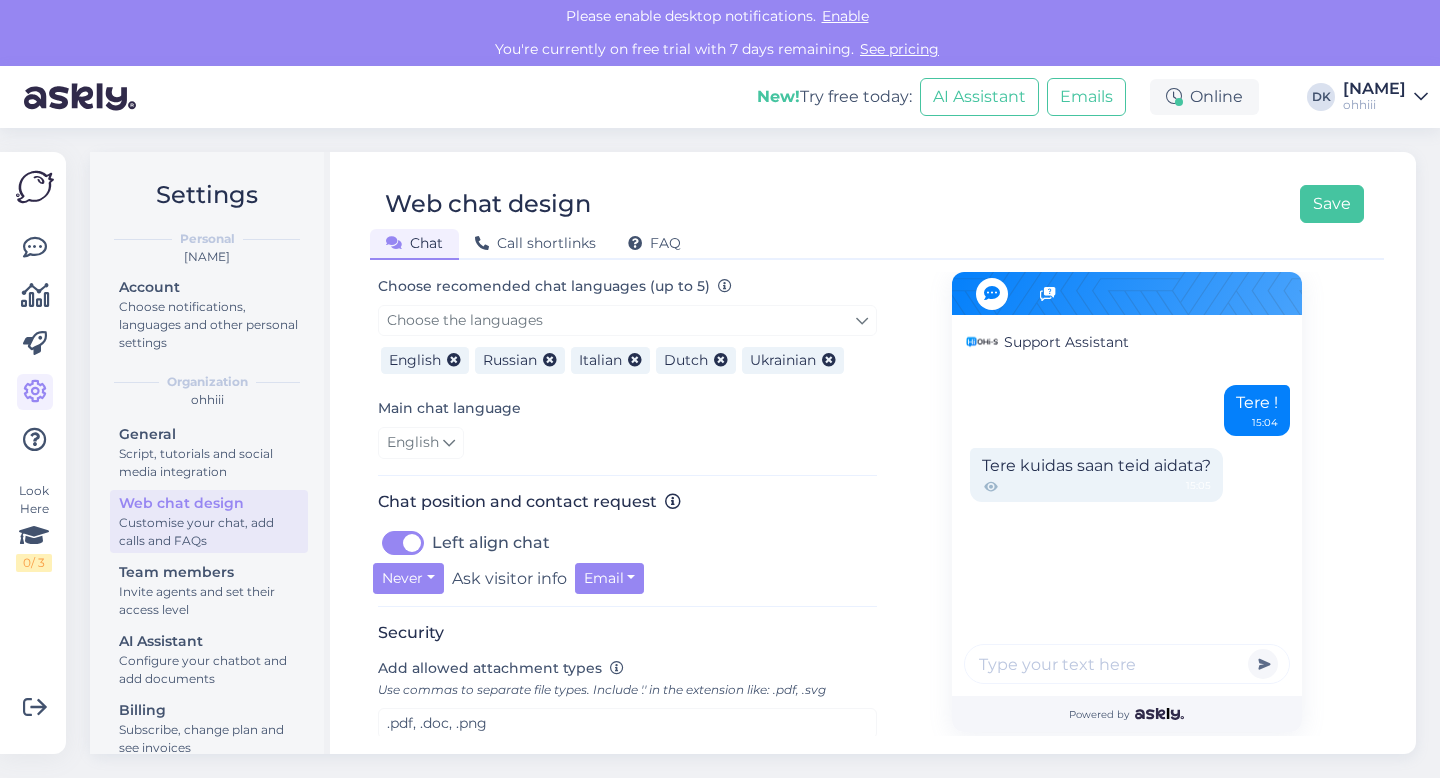 scroll, scrollTop: 496, scrollLeft: 0, axis: vertical 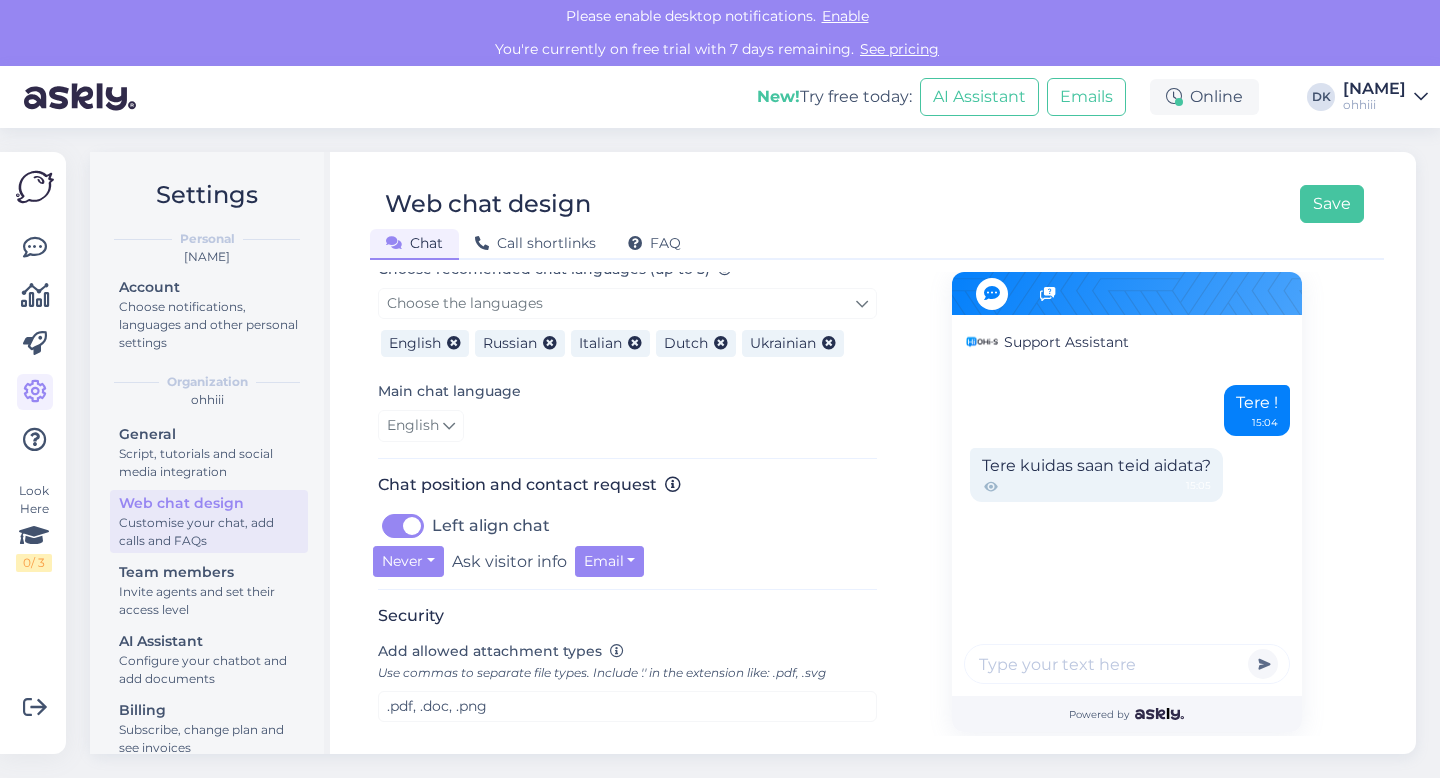 click on "Left align chat" at bounding box center [491, 526] 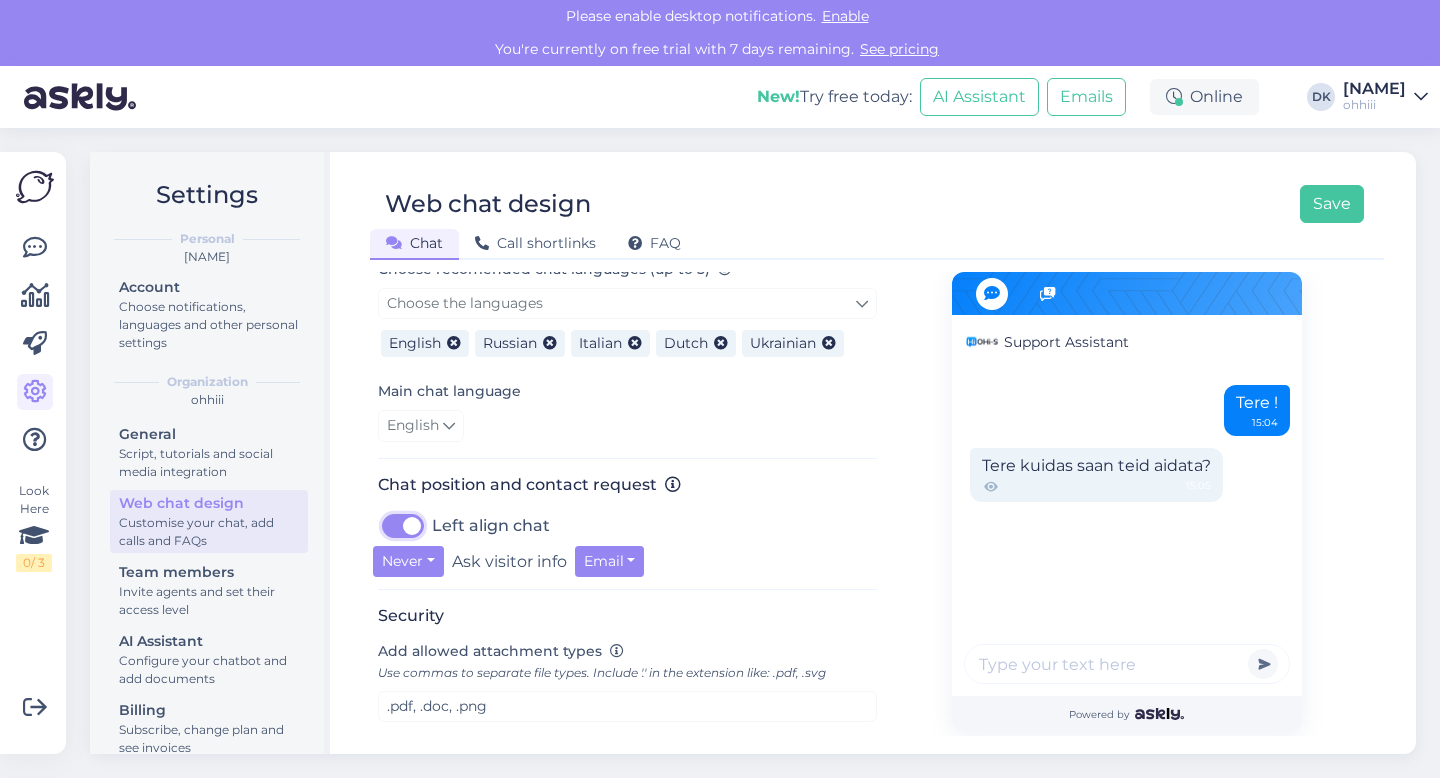 click on "Left align chat" at bounding box center [403, 526] 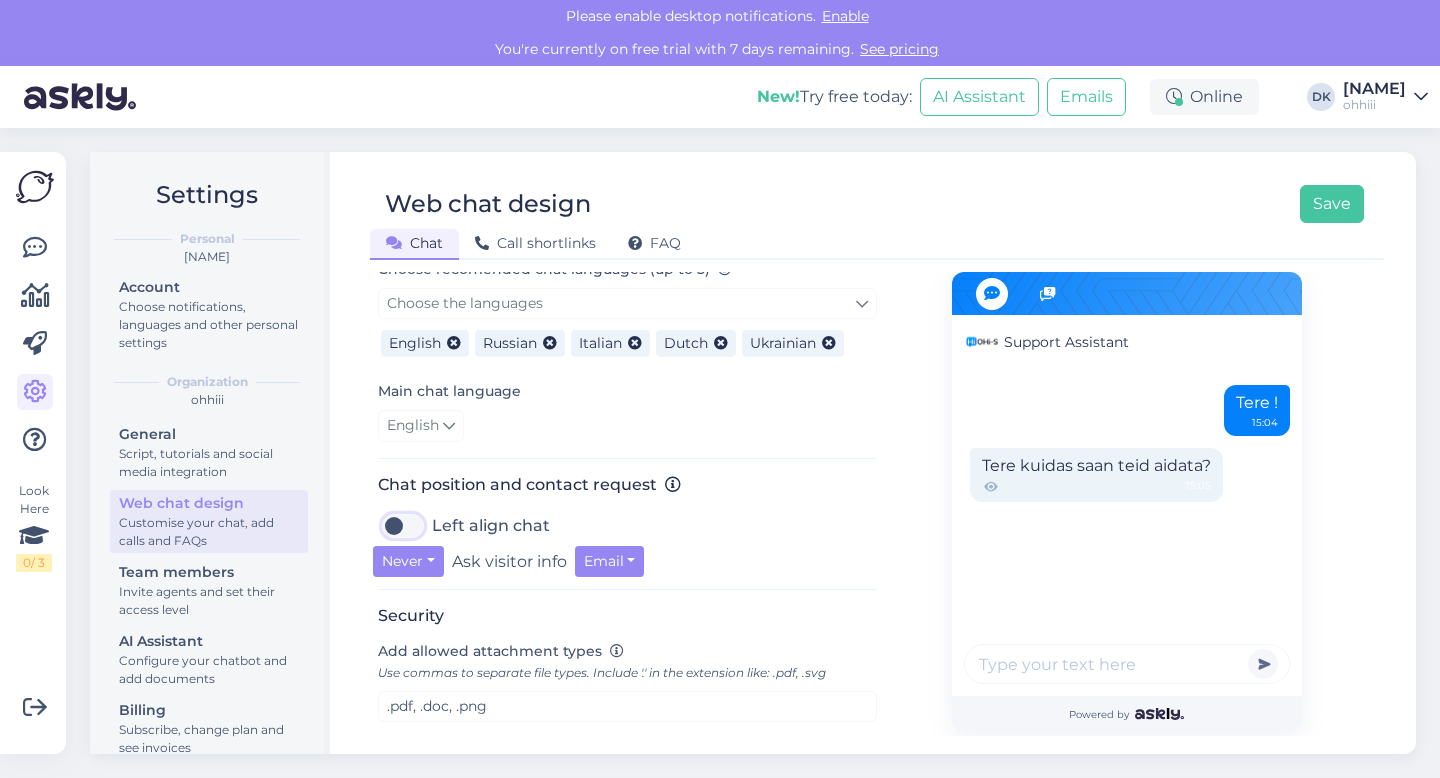 checkbox on "false" 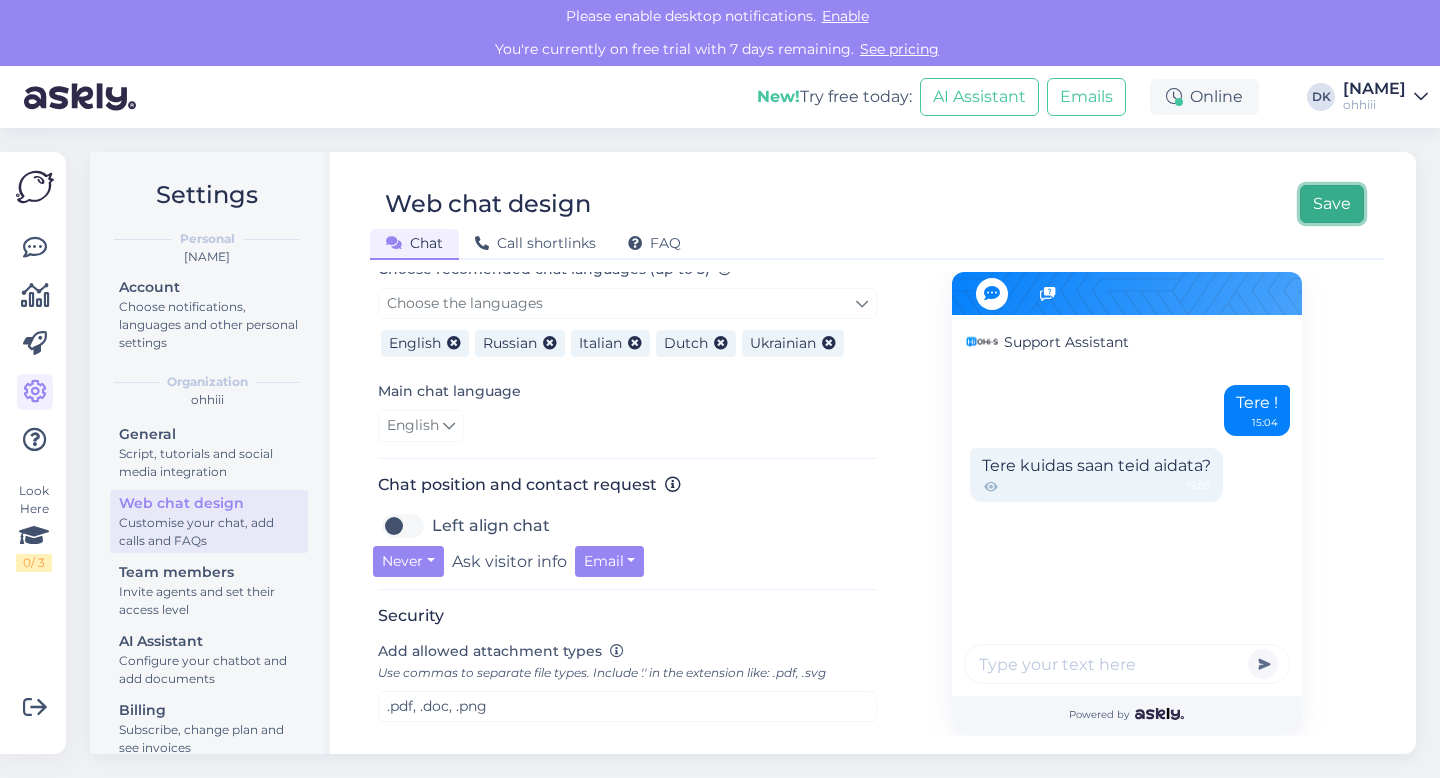 click on "Save" at bounding box center [1332, 204] 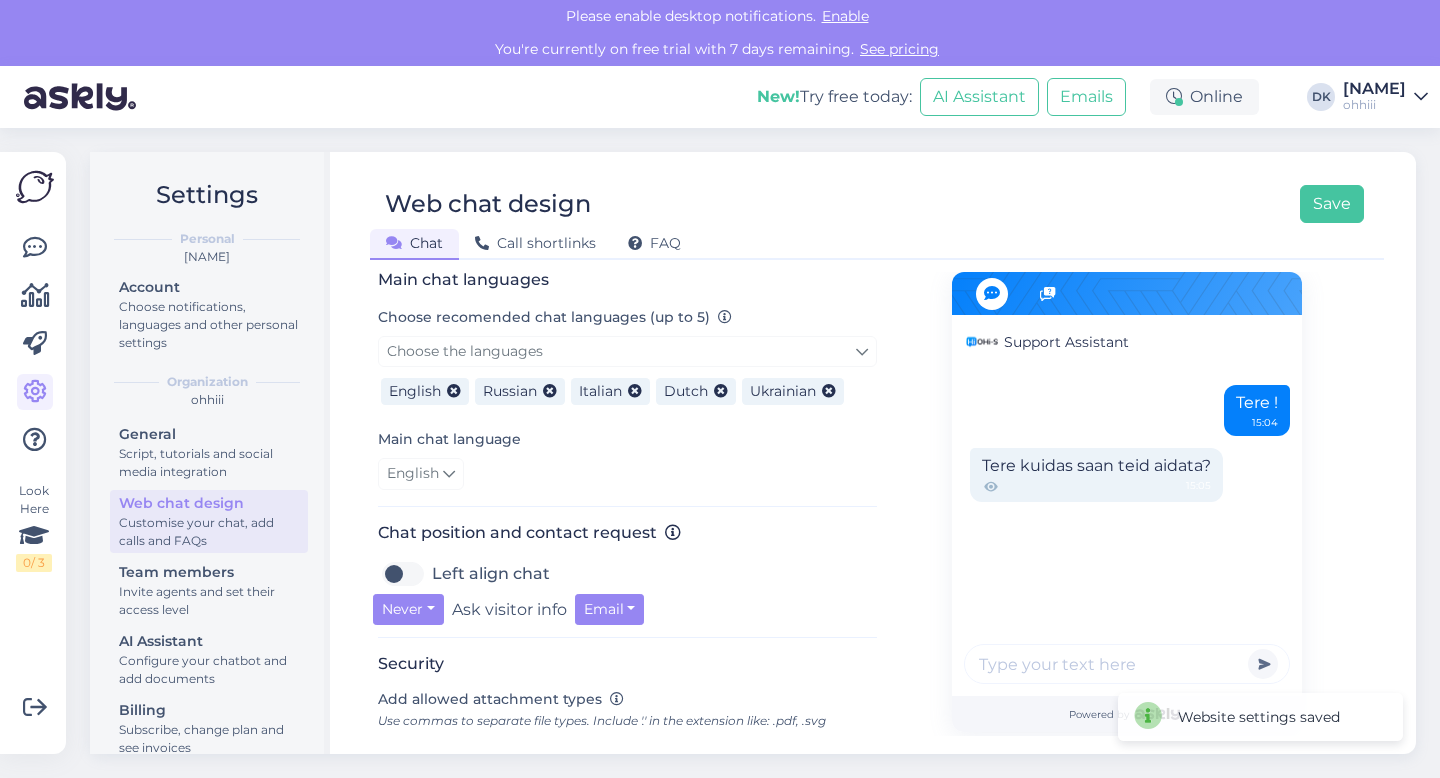 scroll, scrollTop: 472, scrollLeft: 0, axis: vertical 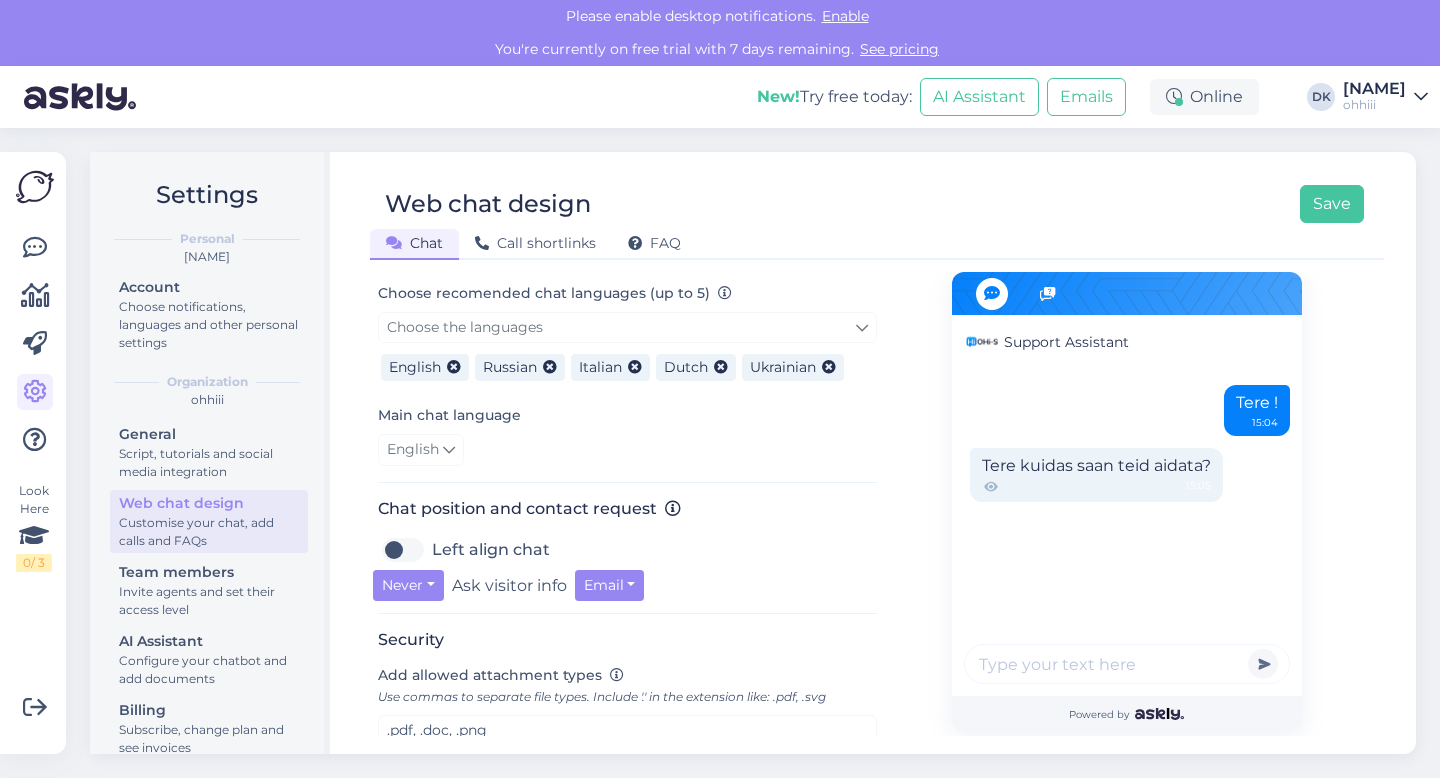 click on "Left align chat" at bounding box center [491, 550] 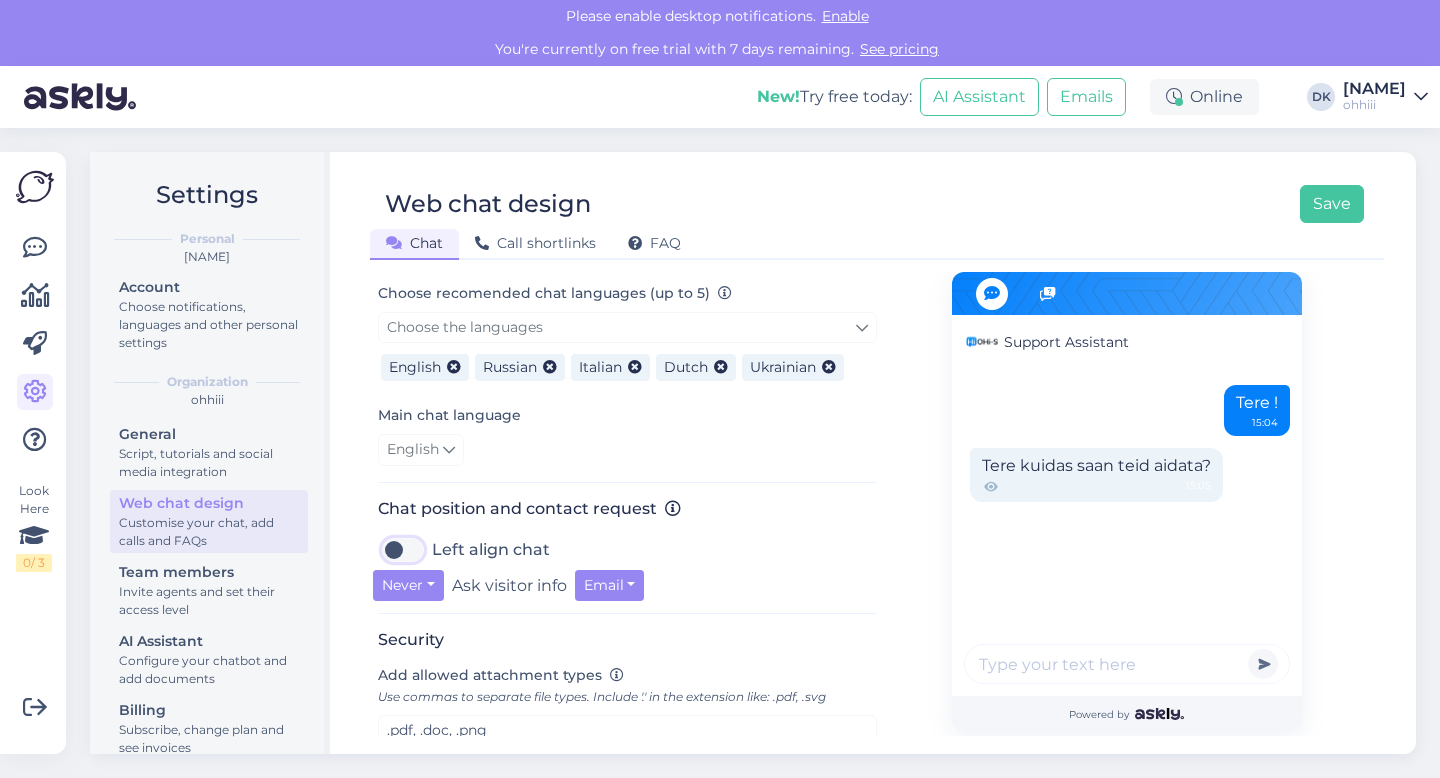click on "Left align chat" at bounding box center (403, 550) 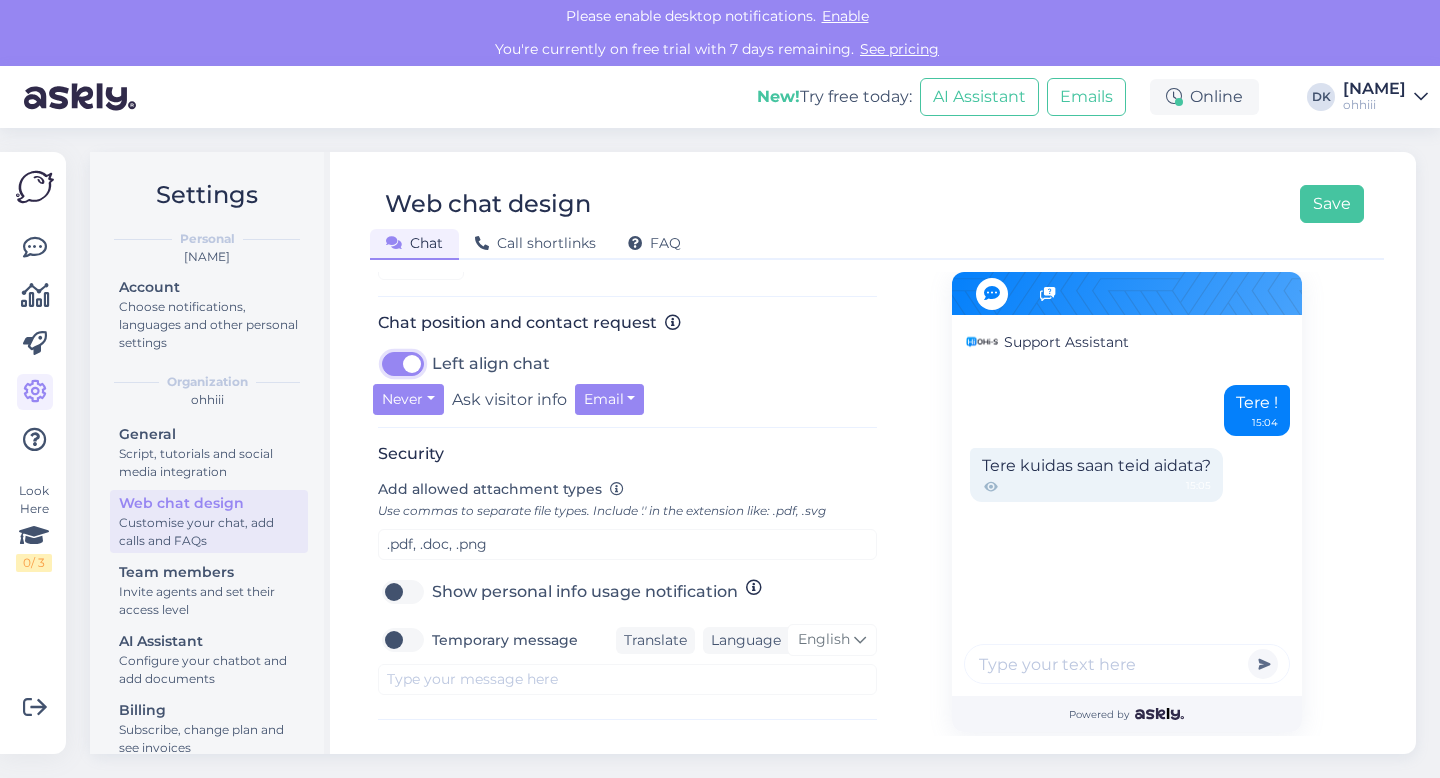 scroll, scrollTop: 717, scrollLeft: 0, axis: vertical 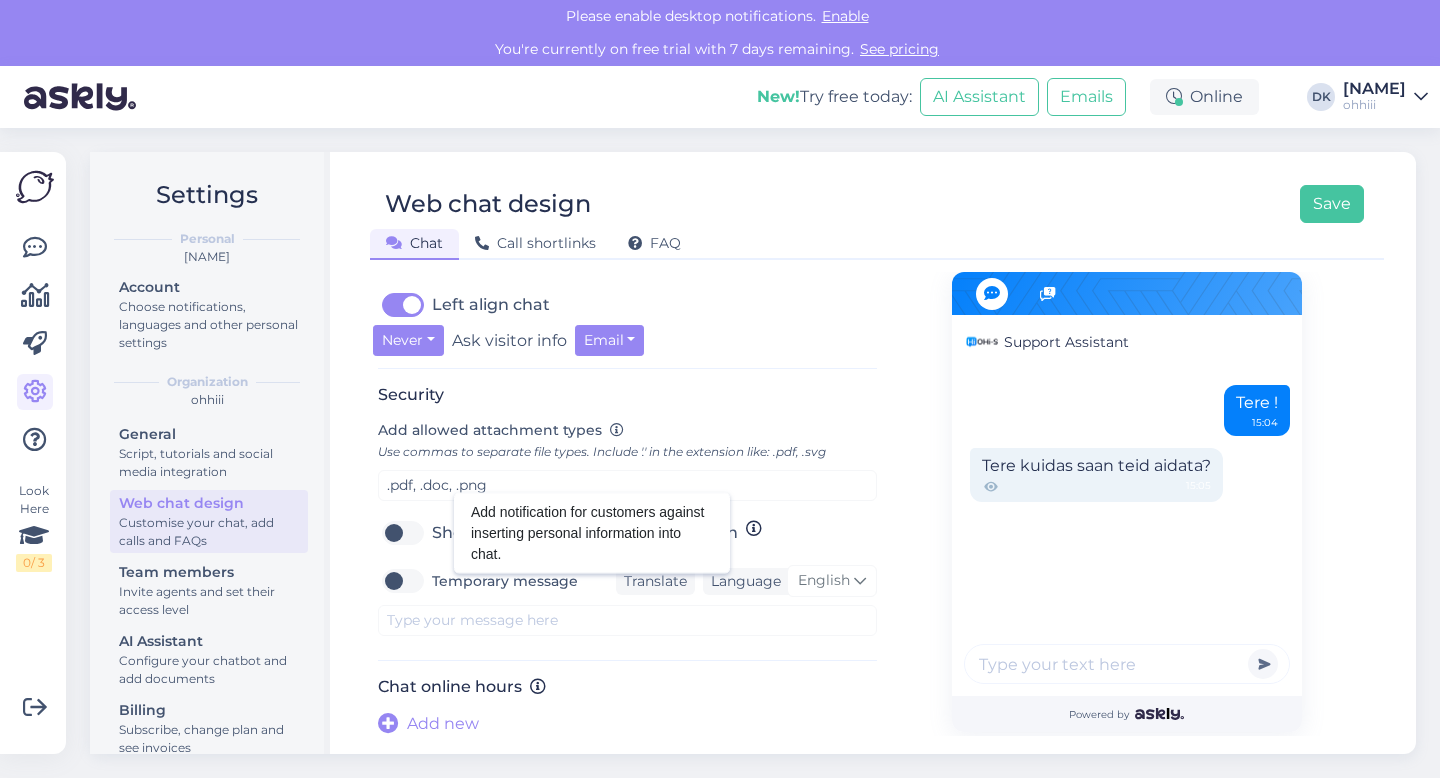 click at bounding box center (754, 529) 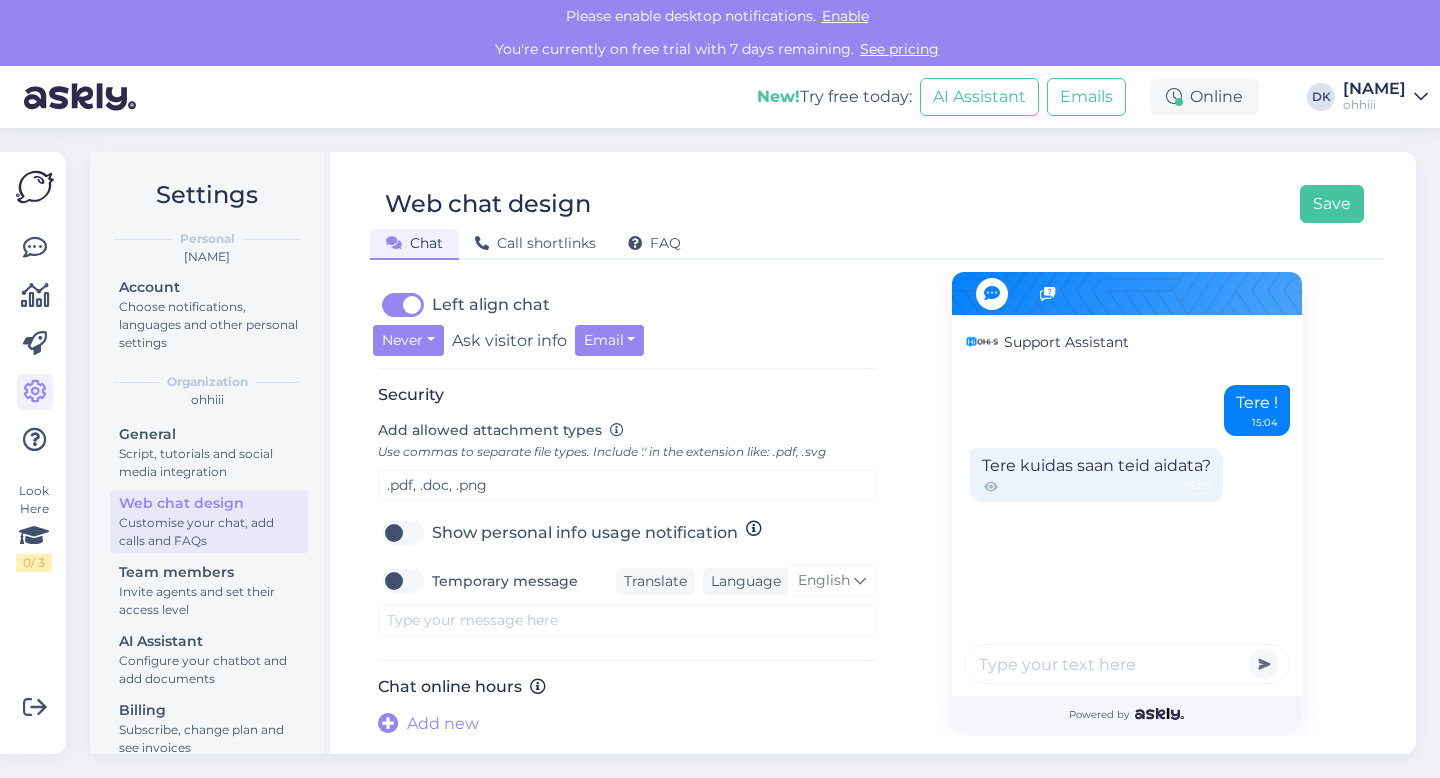 click on "ohhiii" at bounding box center (1374, 105) 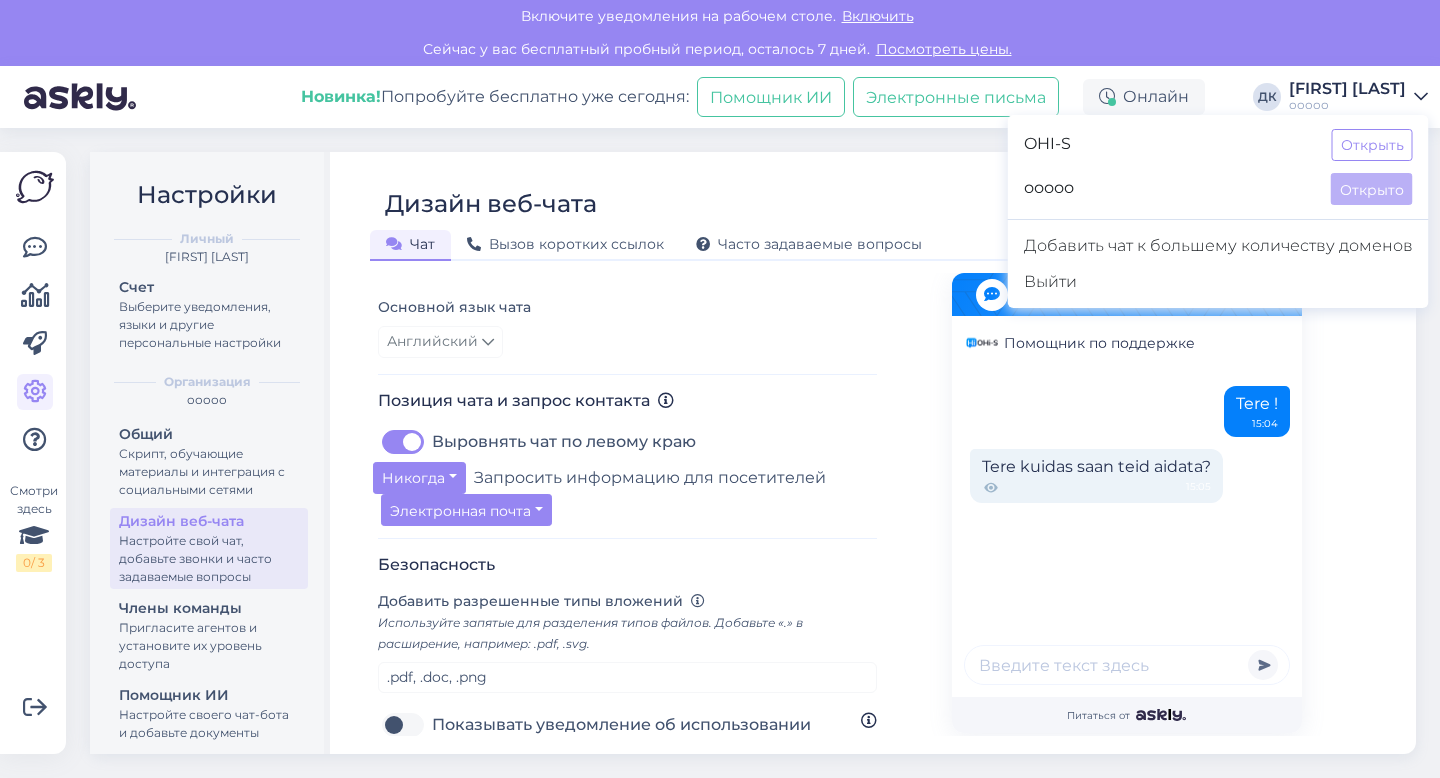 scroll, scrollTop: 616, scrollLeft: 0, axis: vertical 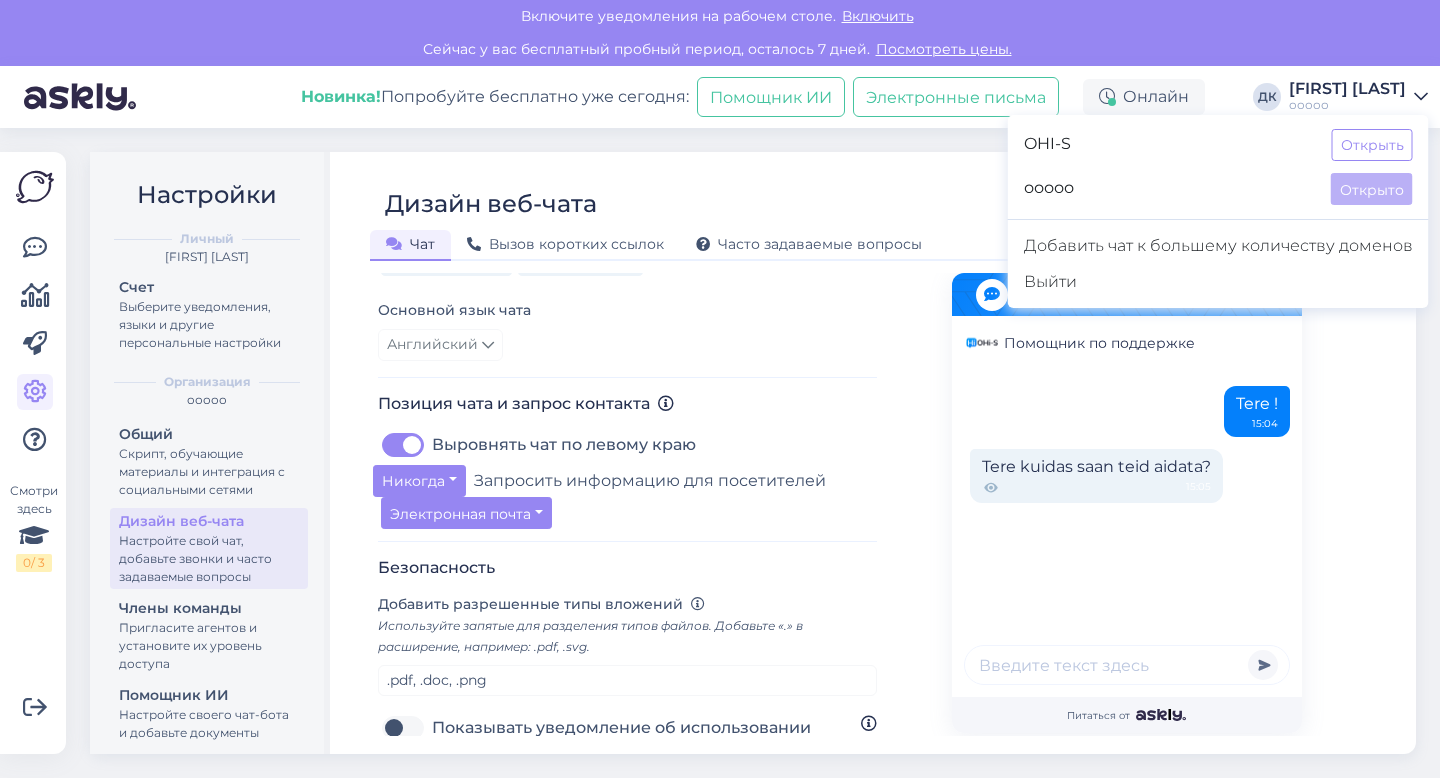 click on "Выровнять чат по левому краю" at bounding box center (564, 445) 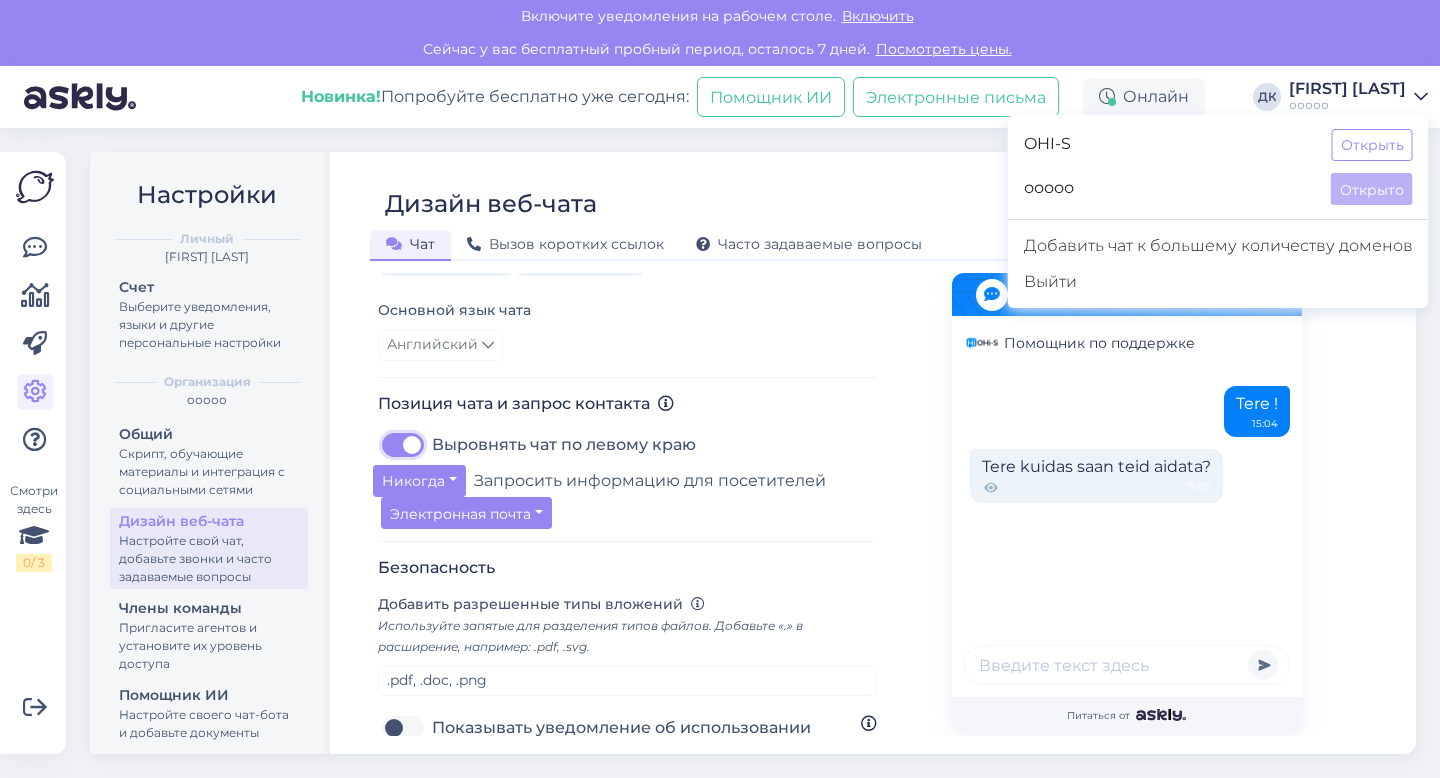 click on "Выровнять чат по левому краю" at bounding box center [403, 445] 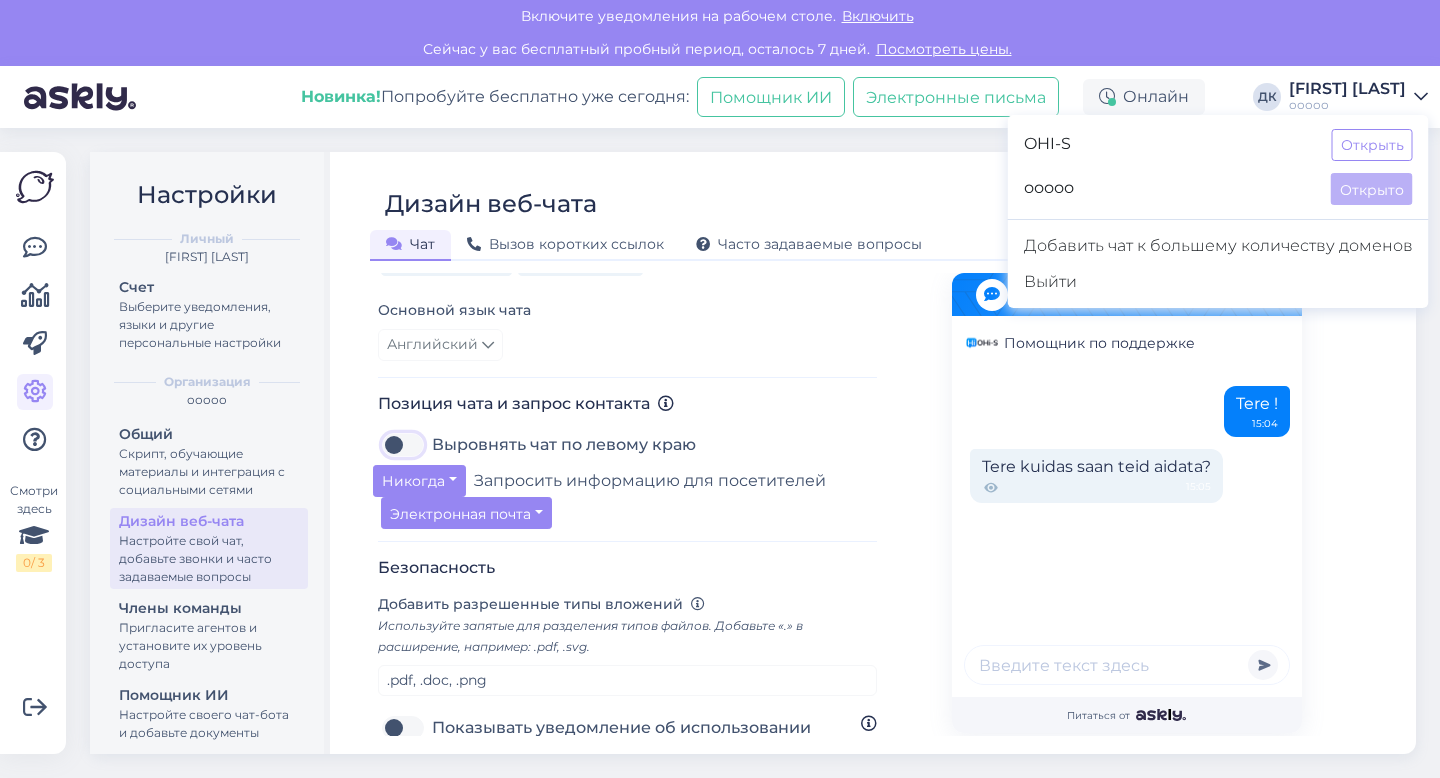 checkbox on "false" 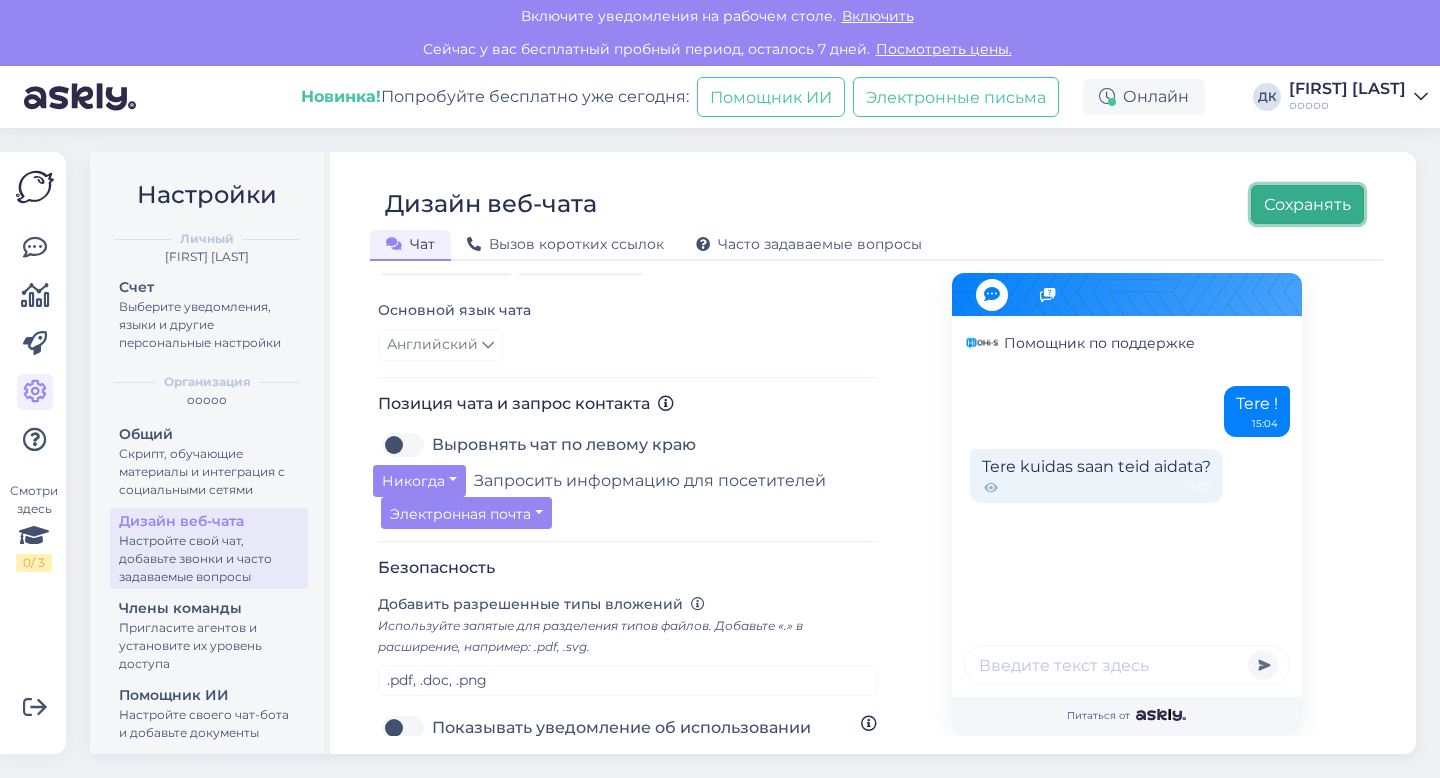 click on "Сохранять" at bounding box center [1307, 204] 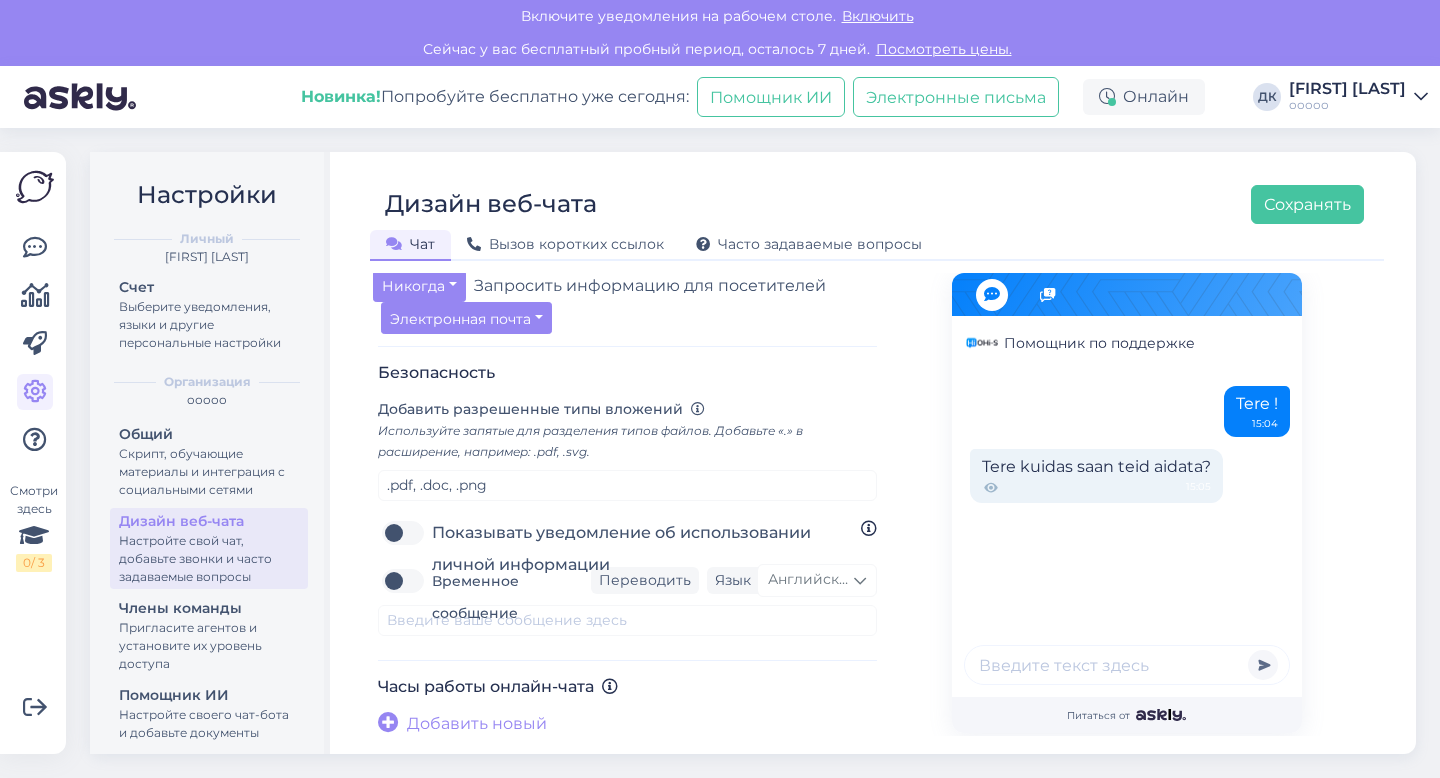 scroll, scrollTop: 717, scrollLeft: 0, axis: vertical 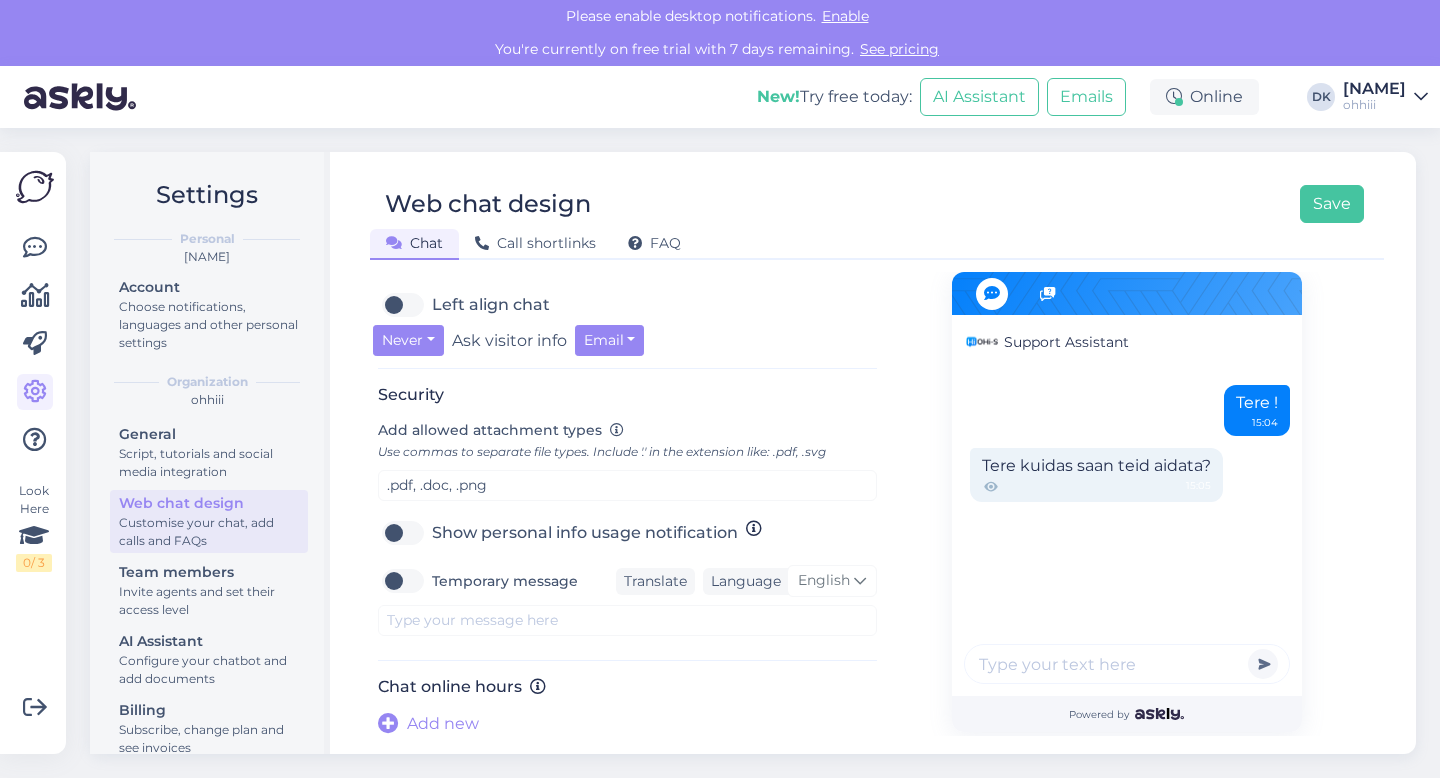 click on "Web chat design Save Chat Call shortlinks FAQ" at bounding box center (877, 215) 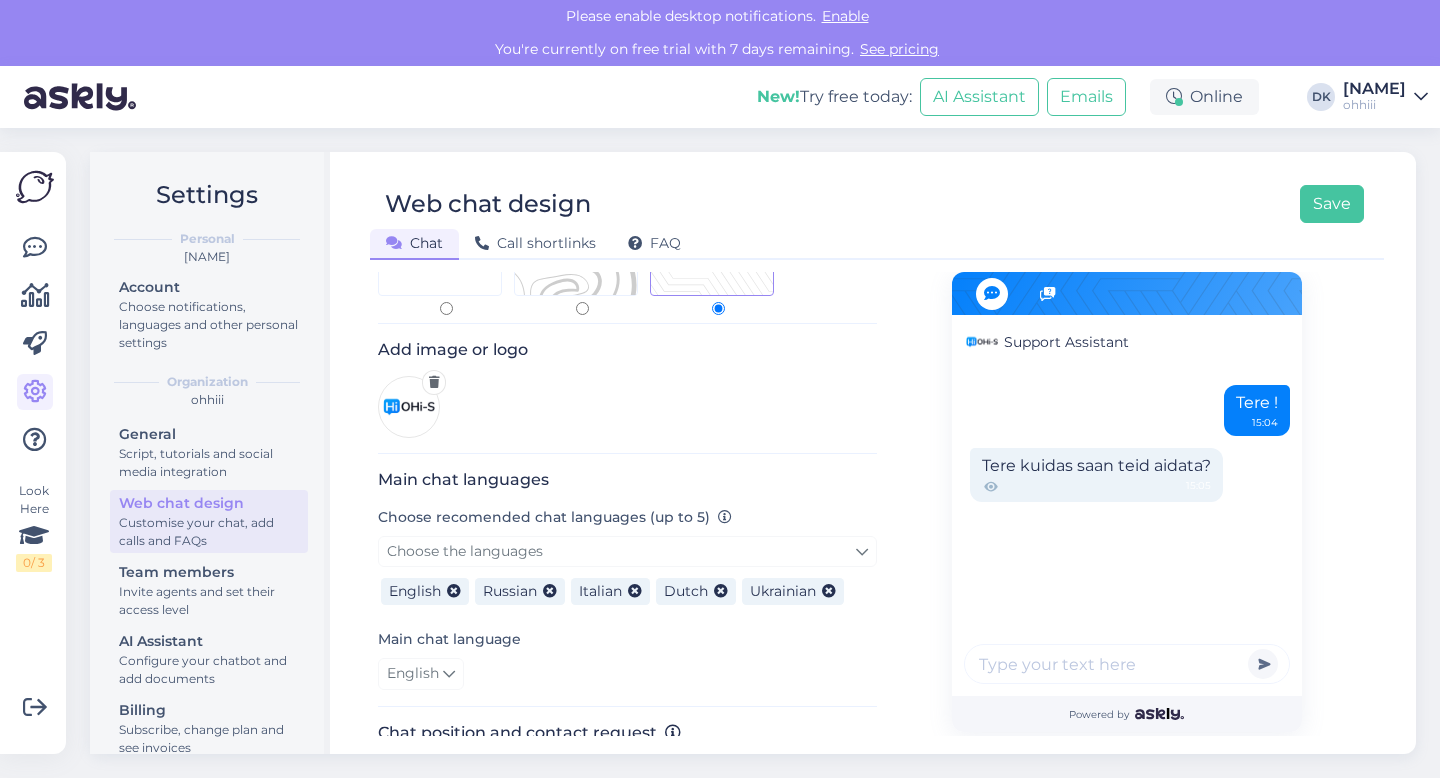 scroll, scrollTop: 174, scrollLeft: 0, axis: vertical 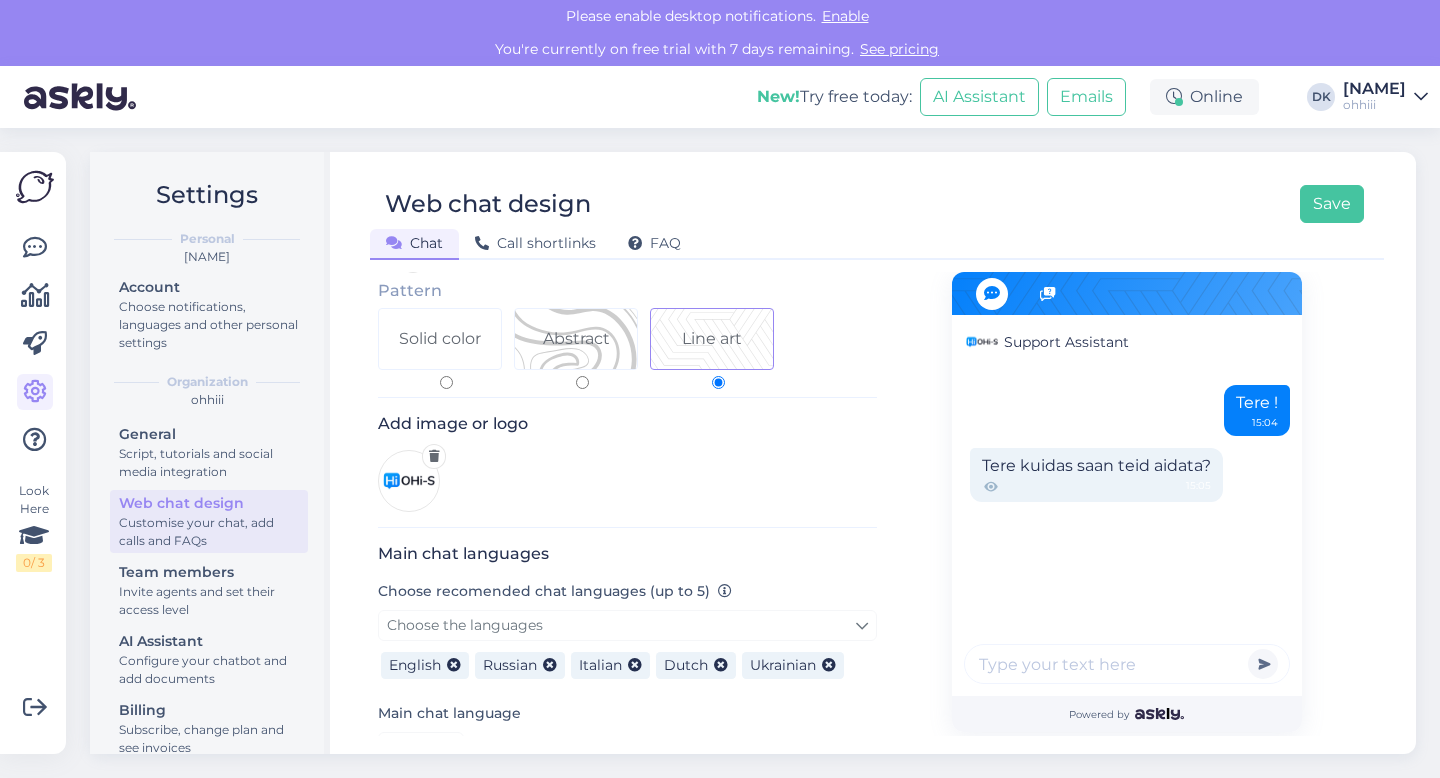 click at bounding box center (1127, 293) 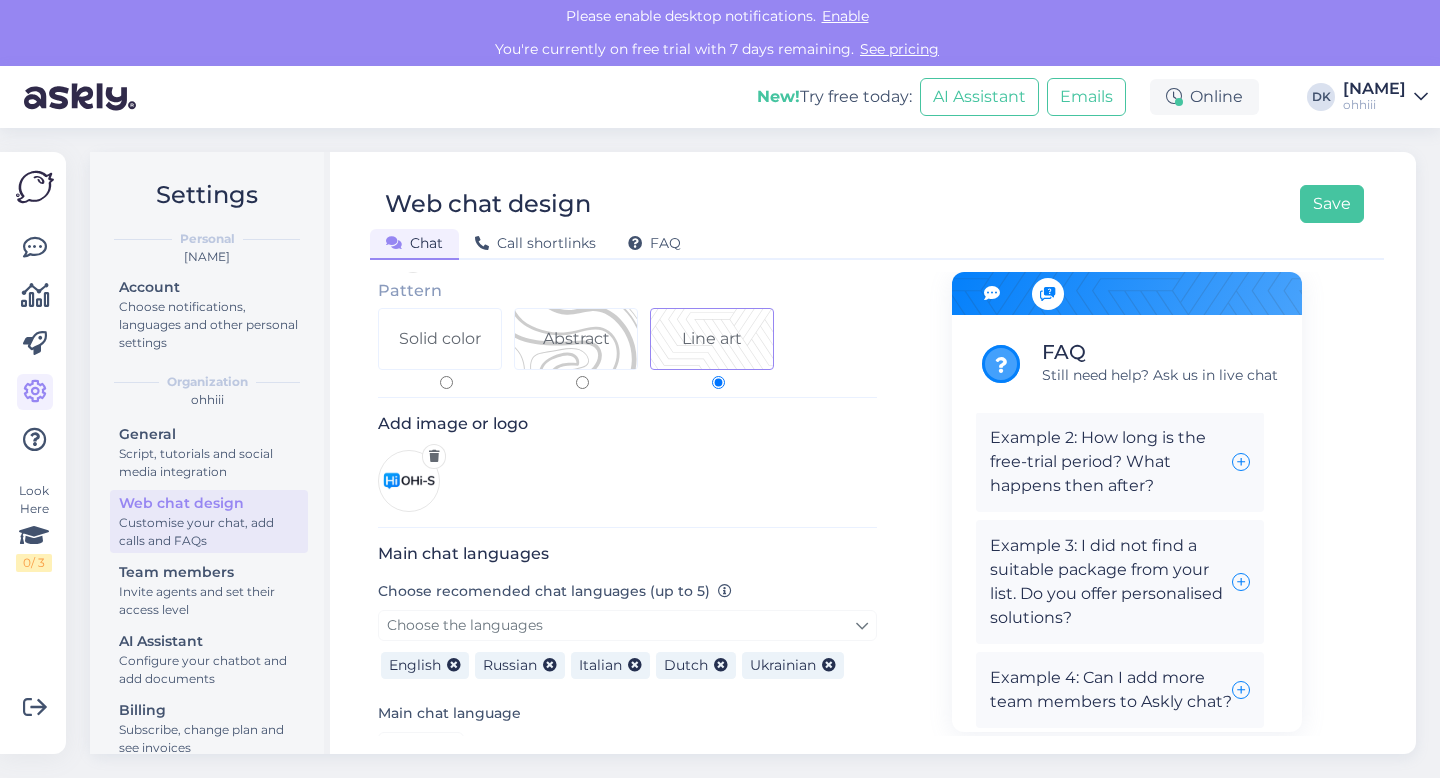 scroll, scrollTop: 0, scrollLeft: 0, axis: both 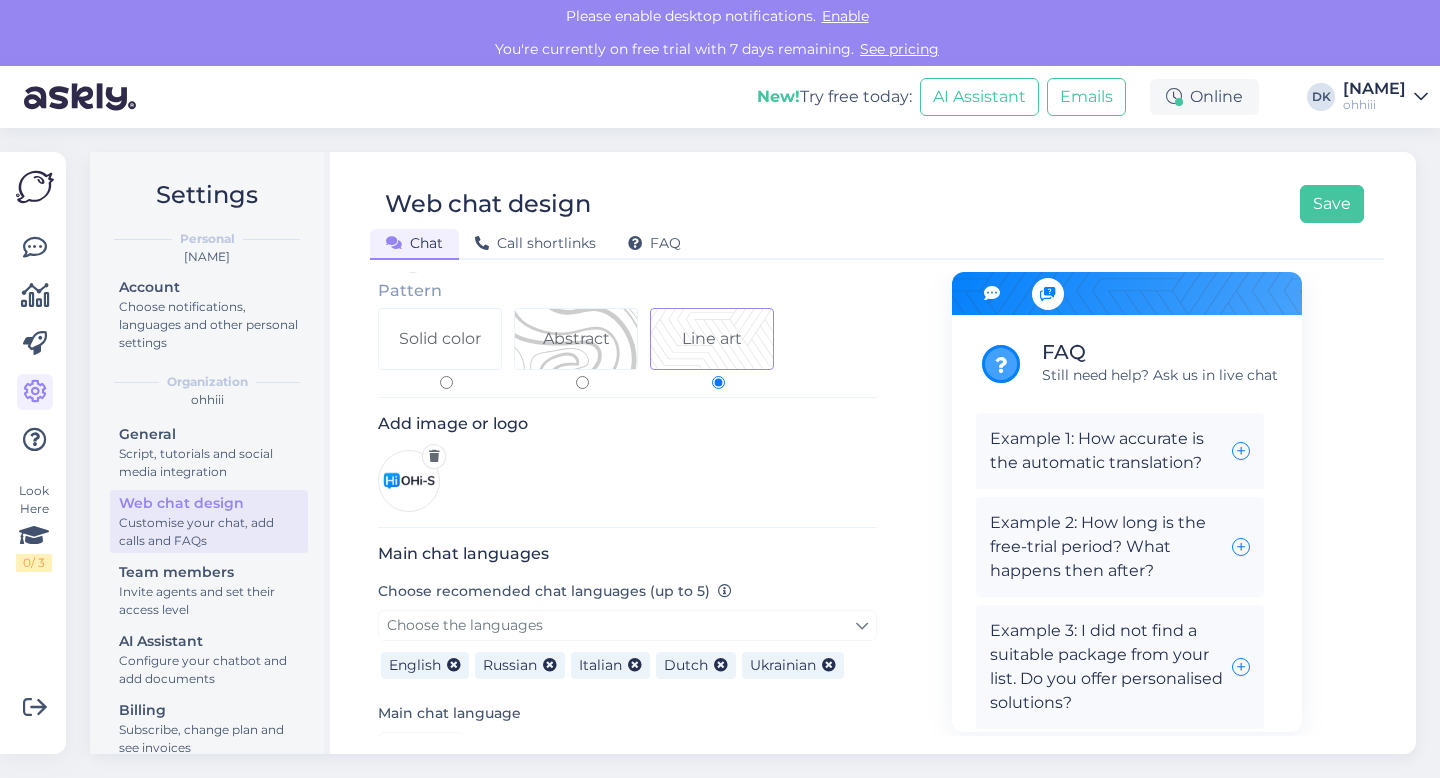 click at bounding box center [1241, 451] 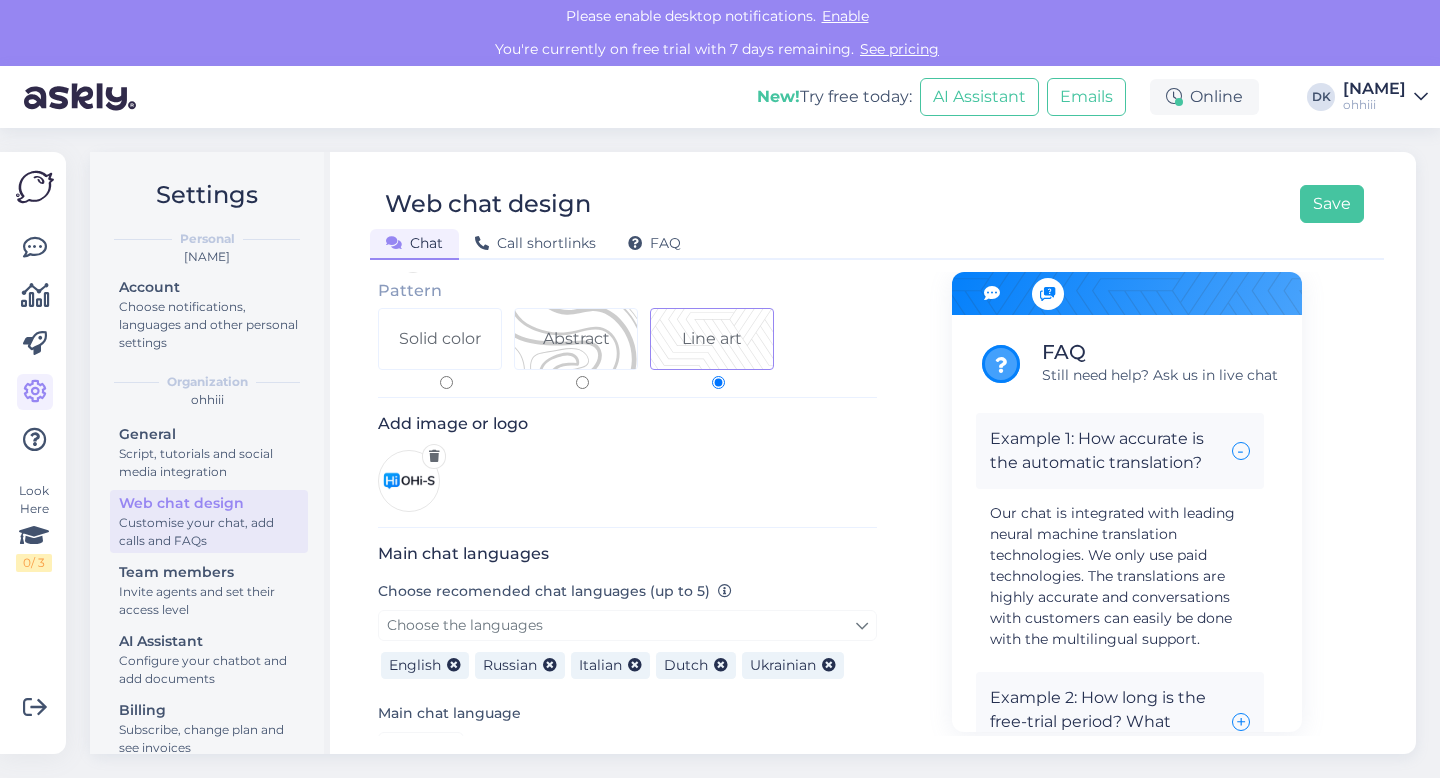 click at bounding box center (1241, 451) 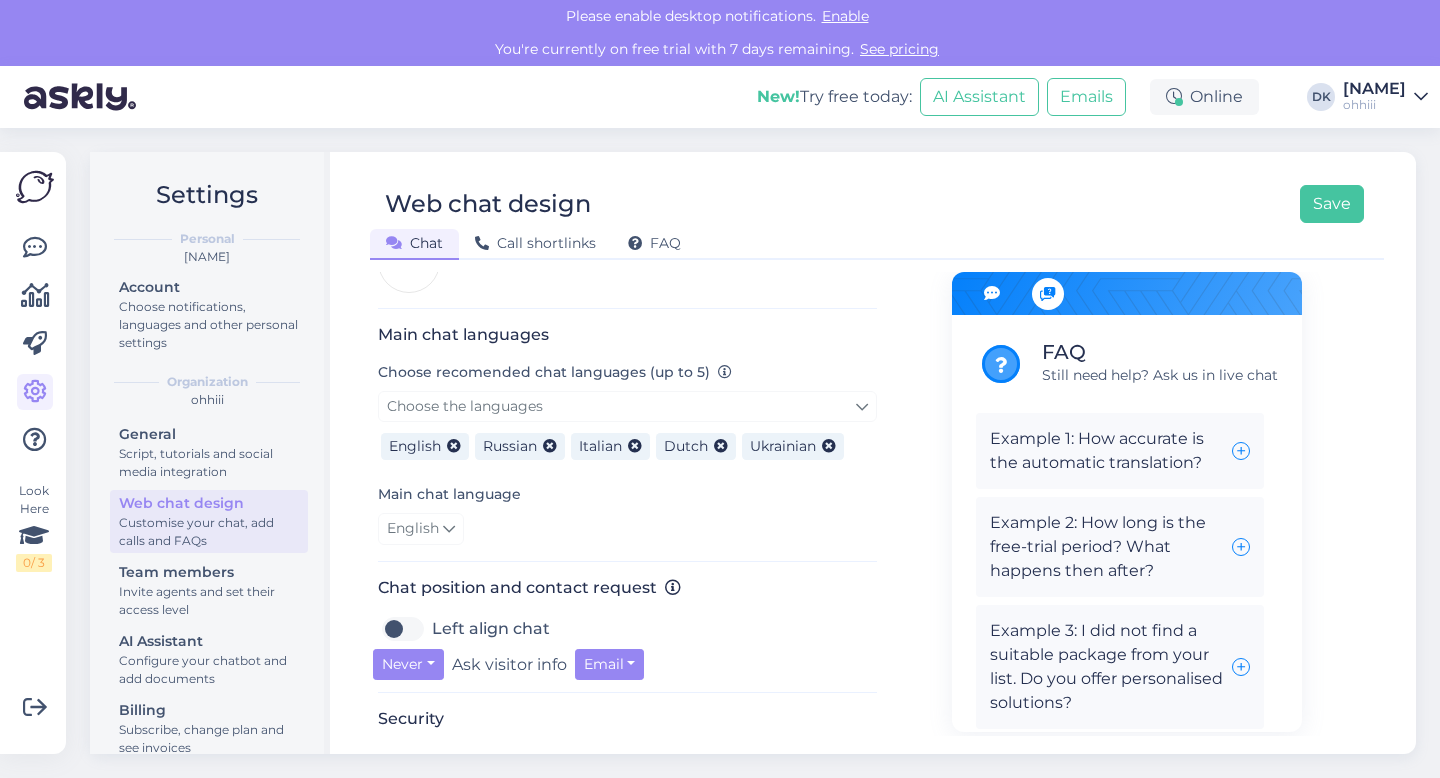 scroll, scrollTop: 511, scrollLeft: 0, axis: vertical 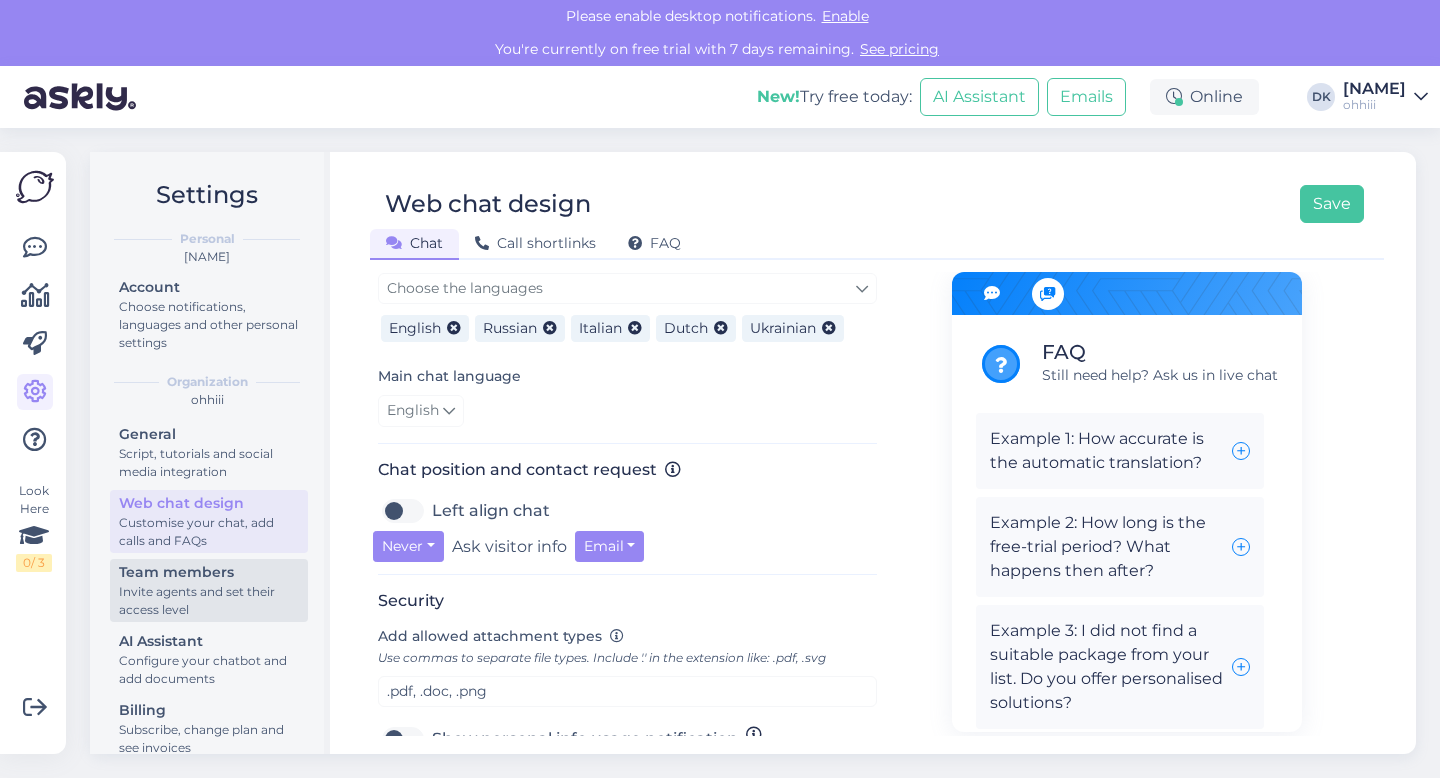 click on "Invite agents and set their access level" at bounding box center (209, 601) 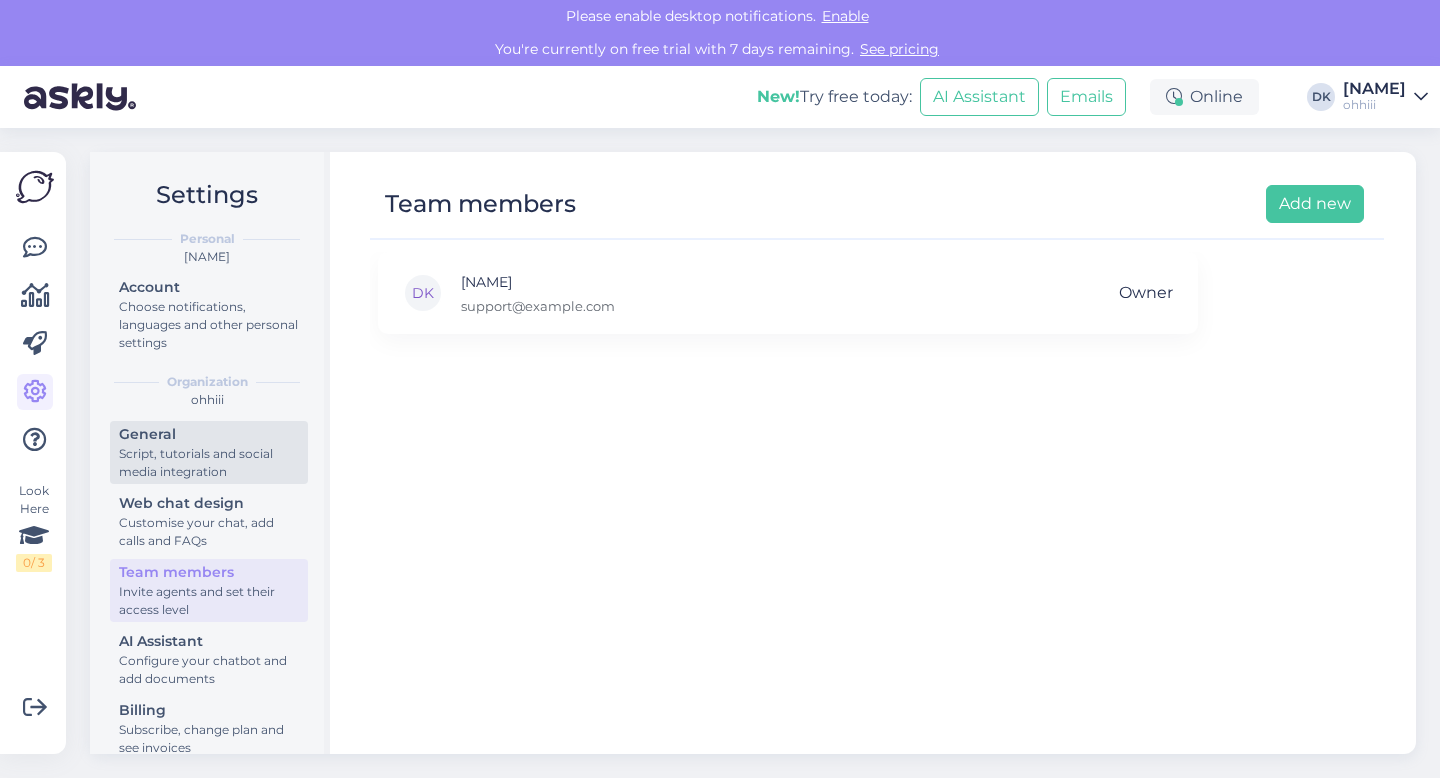 click on "Script, tutorials and social media integration" at bounding box center [209, 463] 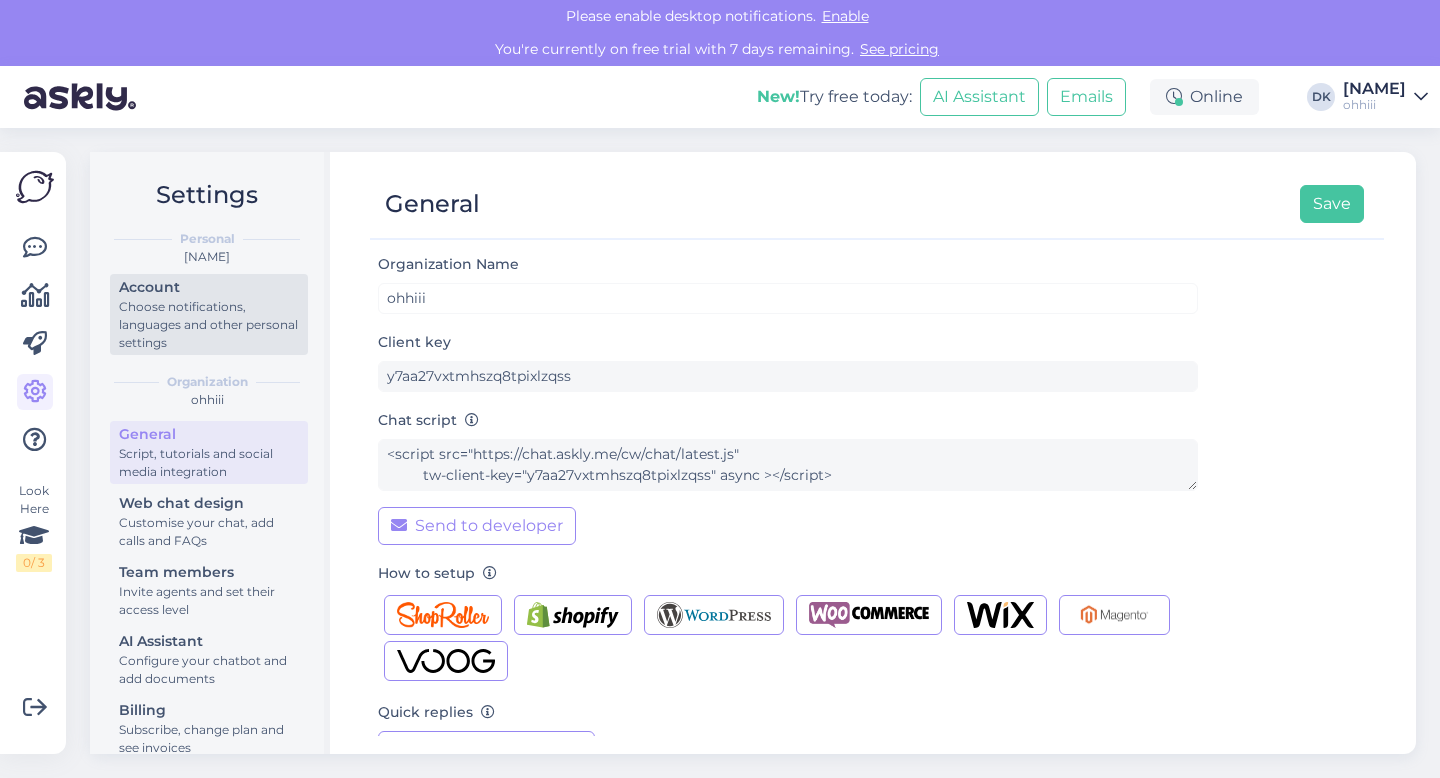 click on "Choose notifications, languages and other personal settings" at bounding box center (209, 325) 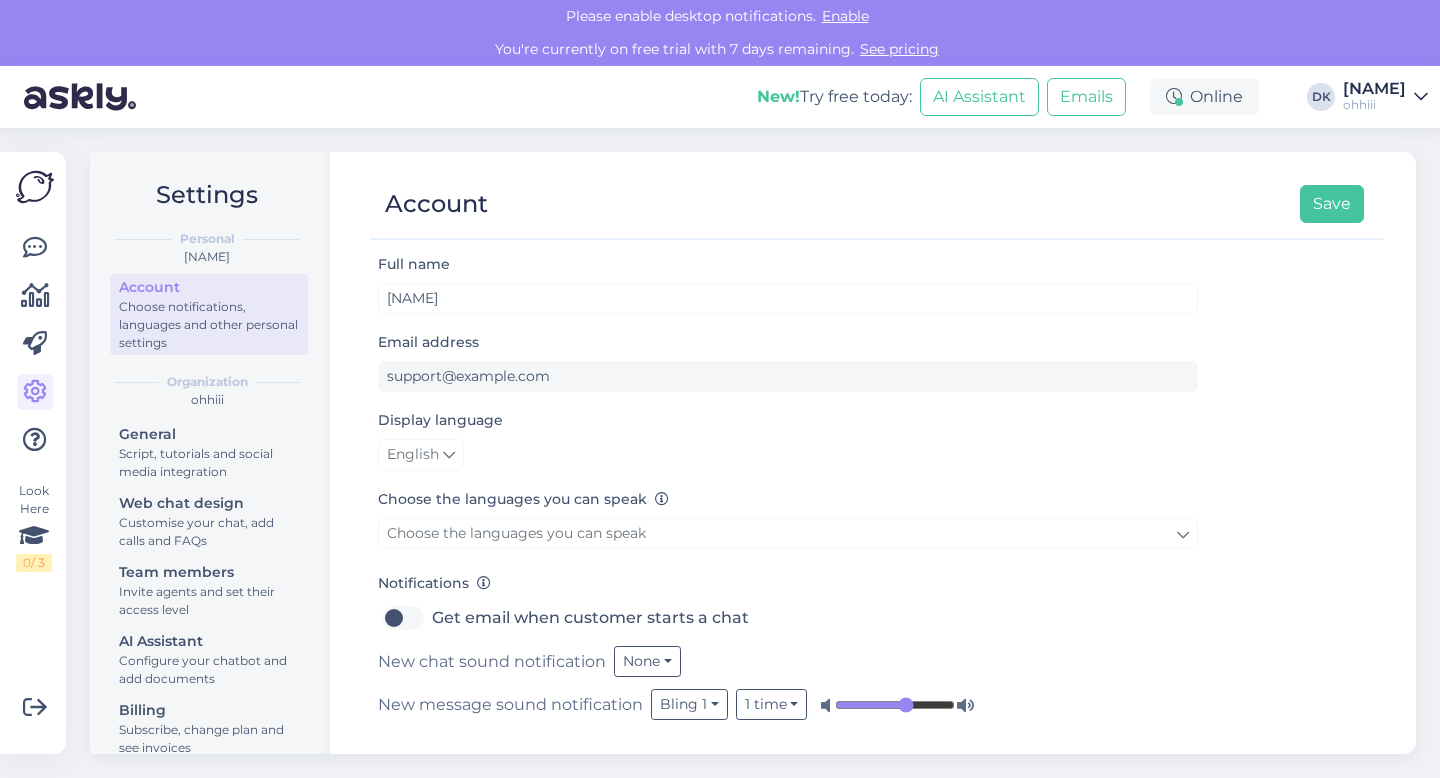 scroll, scrollTop: 0, scrollLeft: 0, axis: both 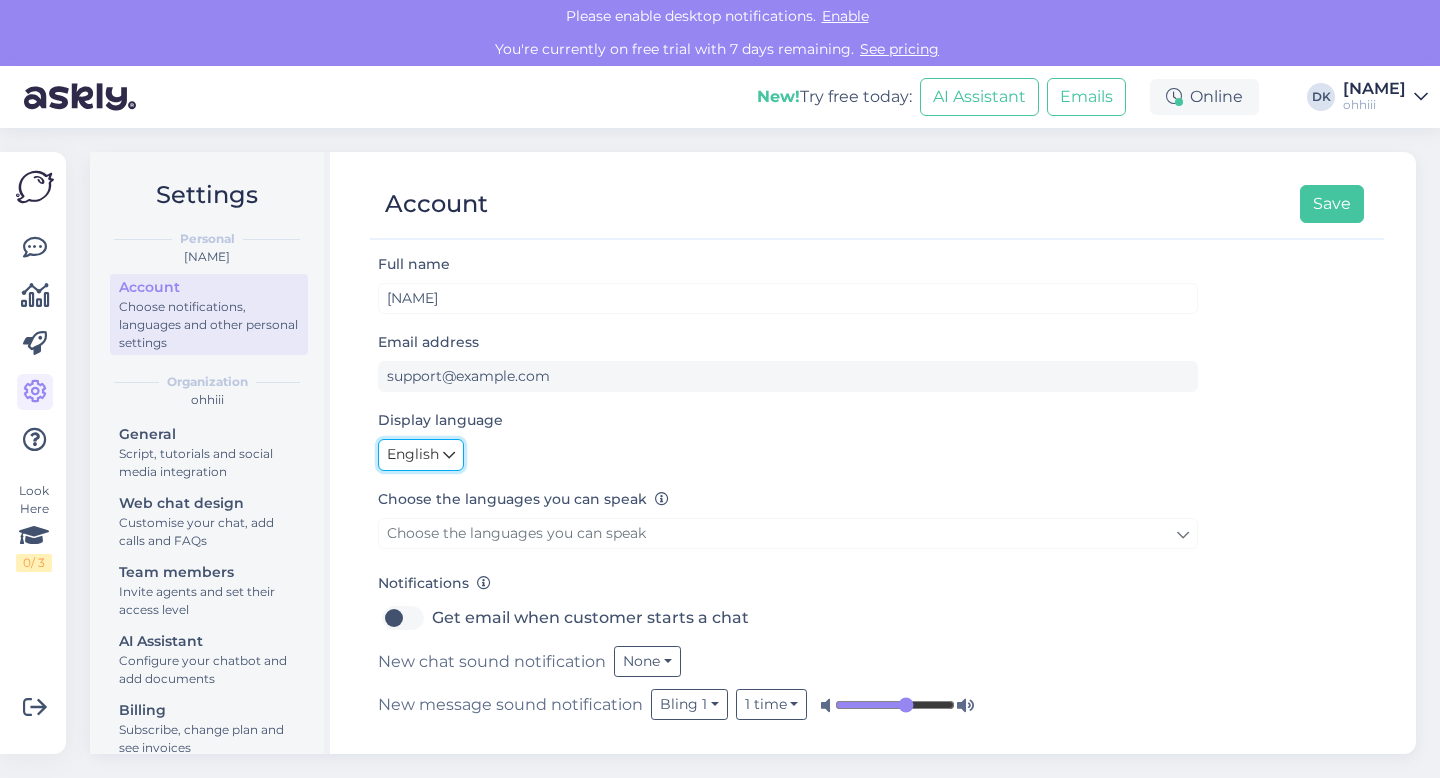 click at bounding box center (449, 455) 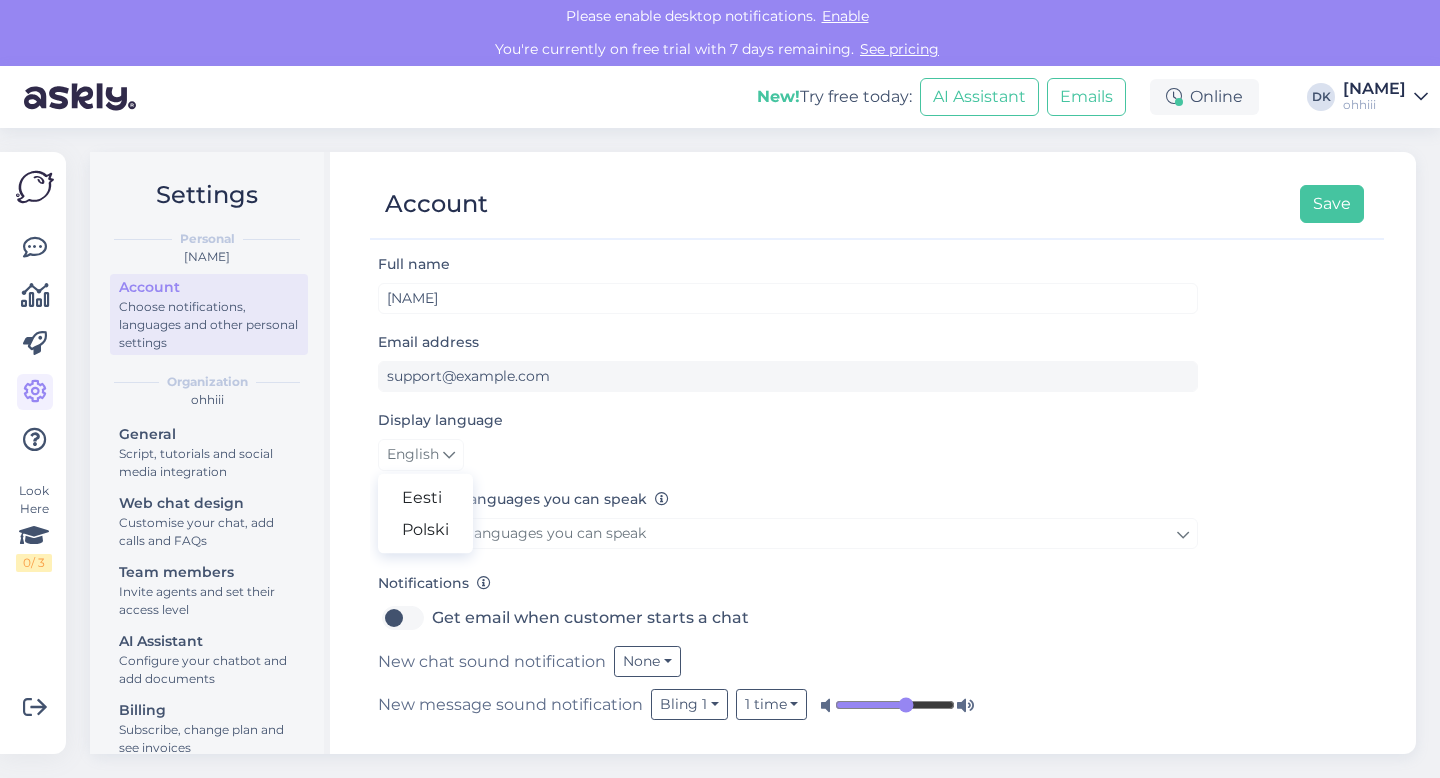 click on "Display language English Eesti Polski" at bounding box center (788, 439) 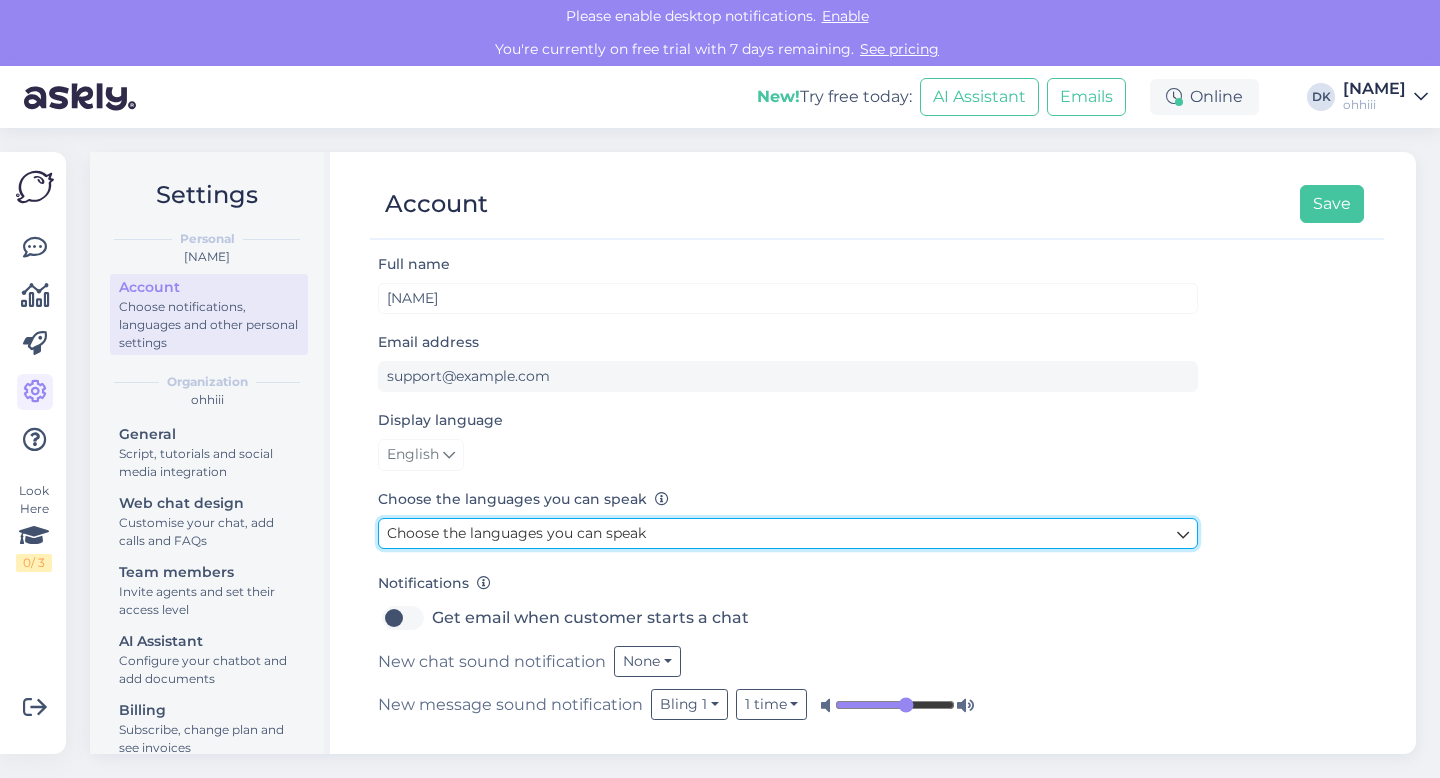 click on "Choose the languages you can speak" at bounding box center [516, 533] 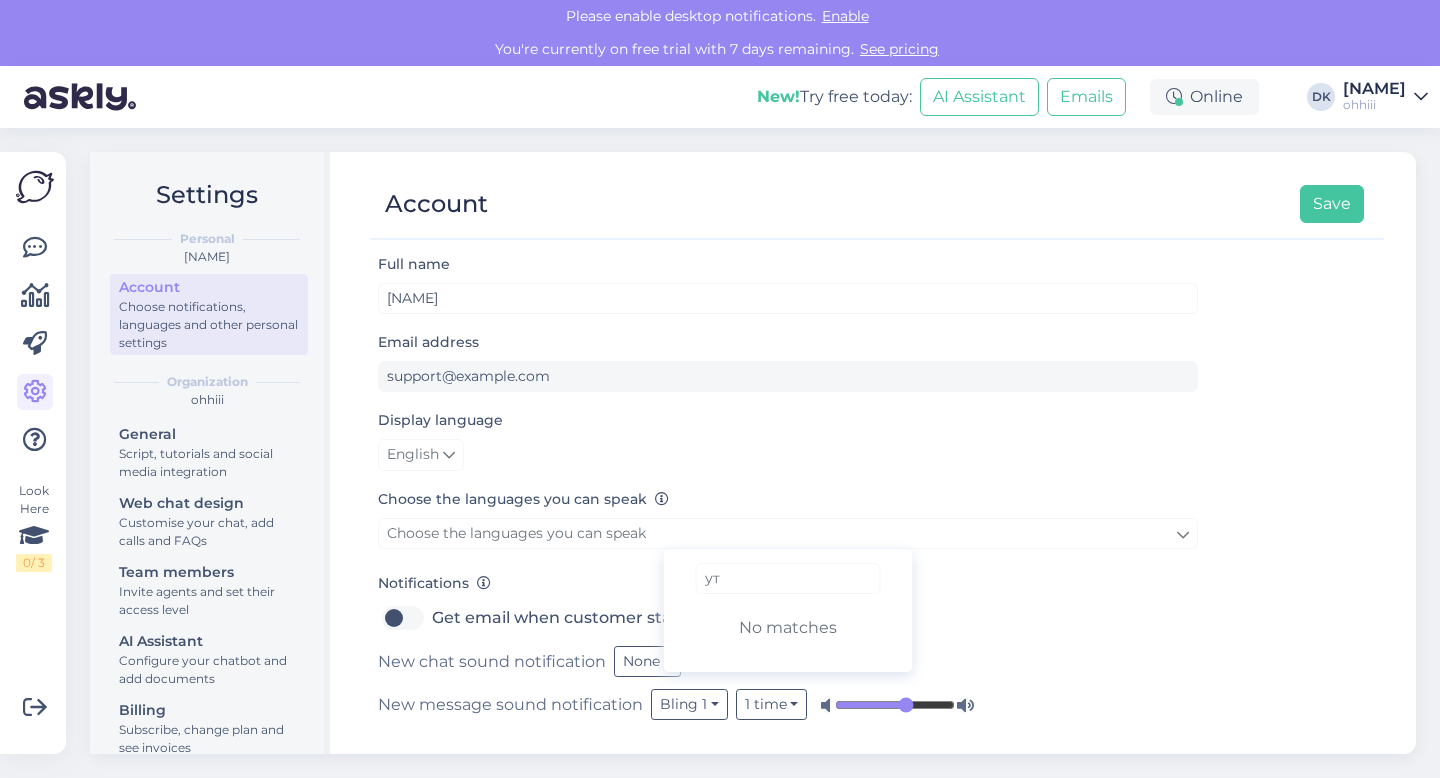 type on "у" 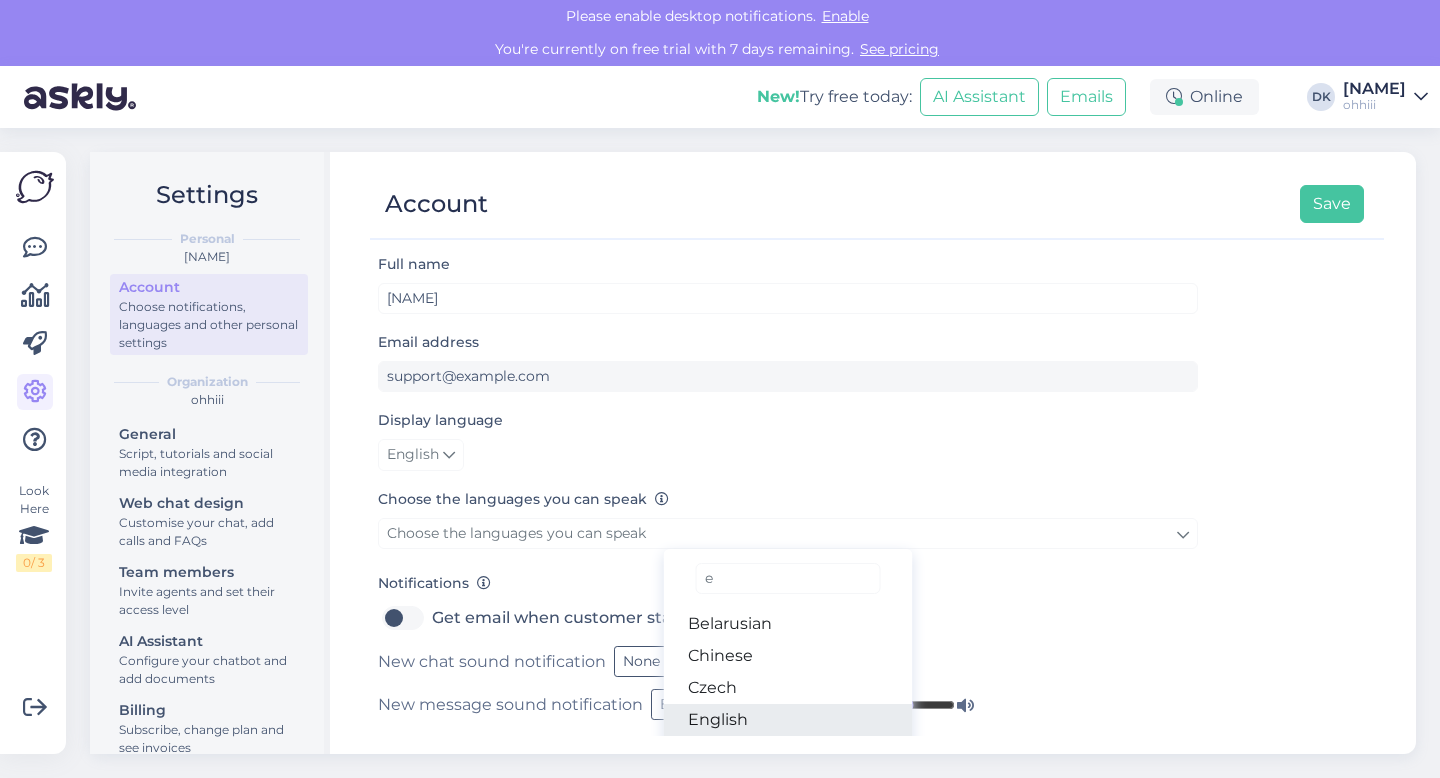 click on "English" at bounding box center (788, 720) 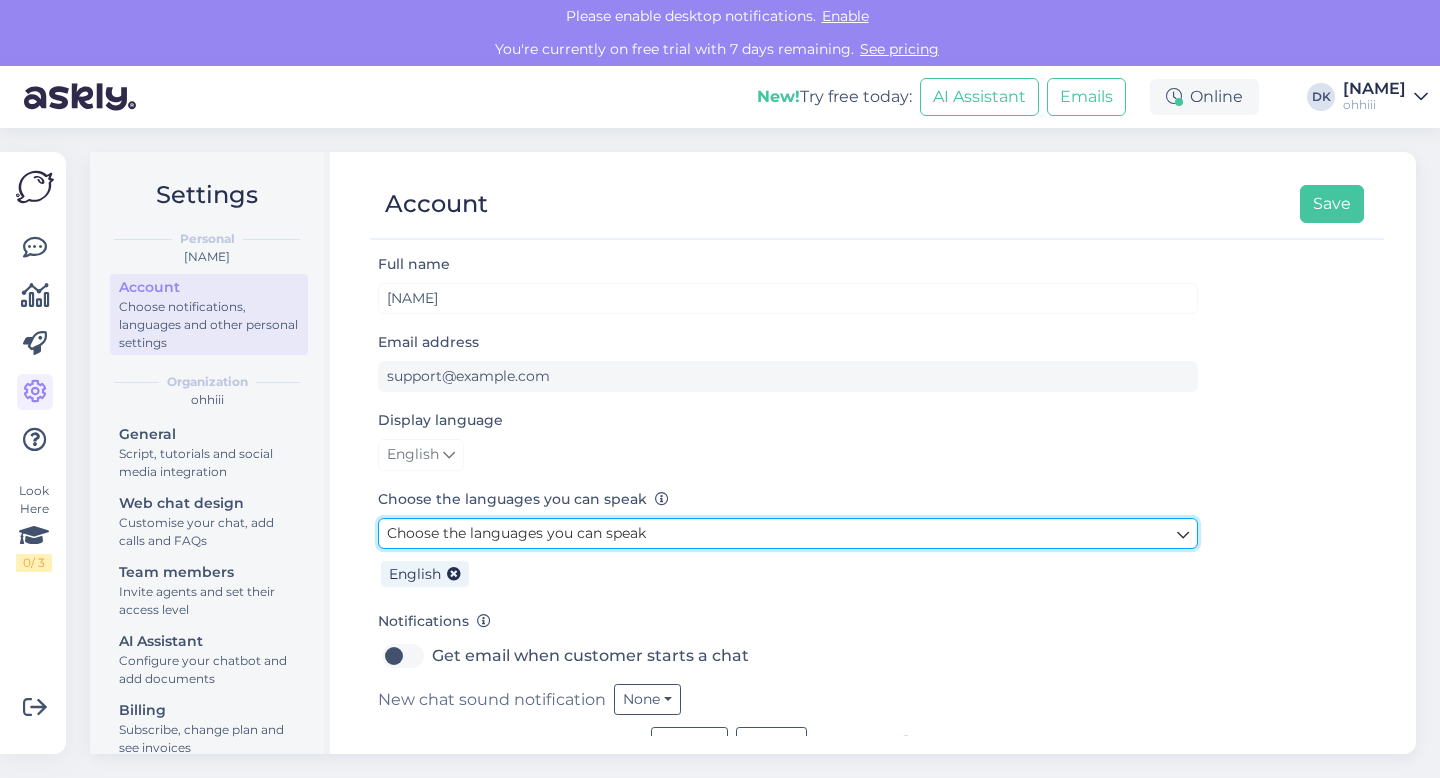click on "Choose the languages you can speak" at bounding box center [788, 533] 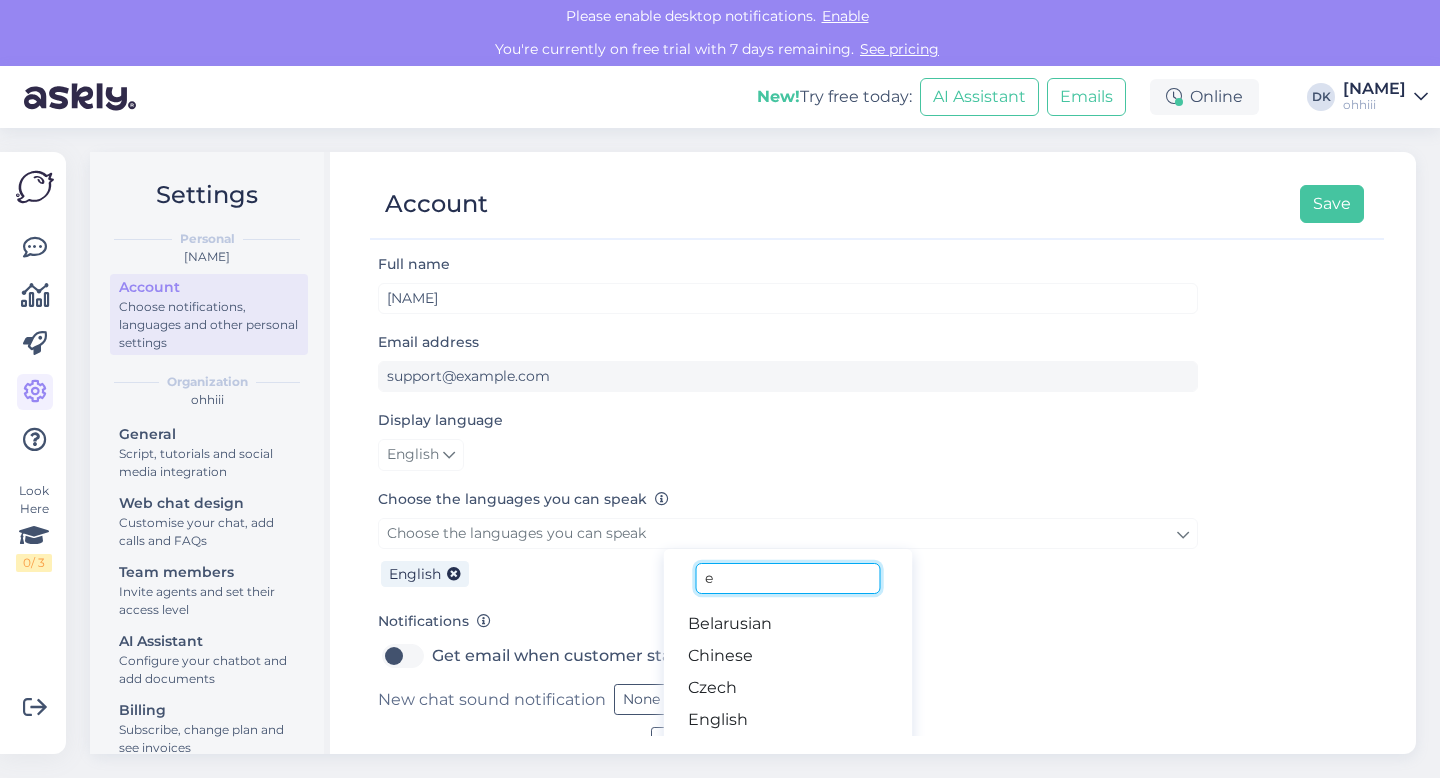 click on "e" at bounding box center [788, 578] 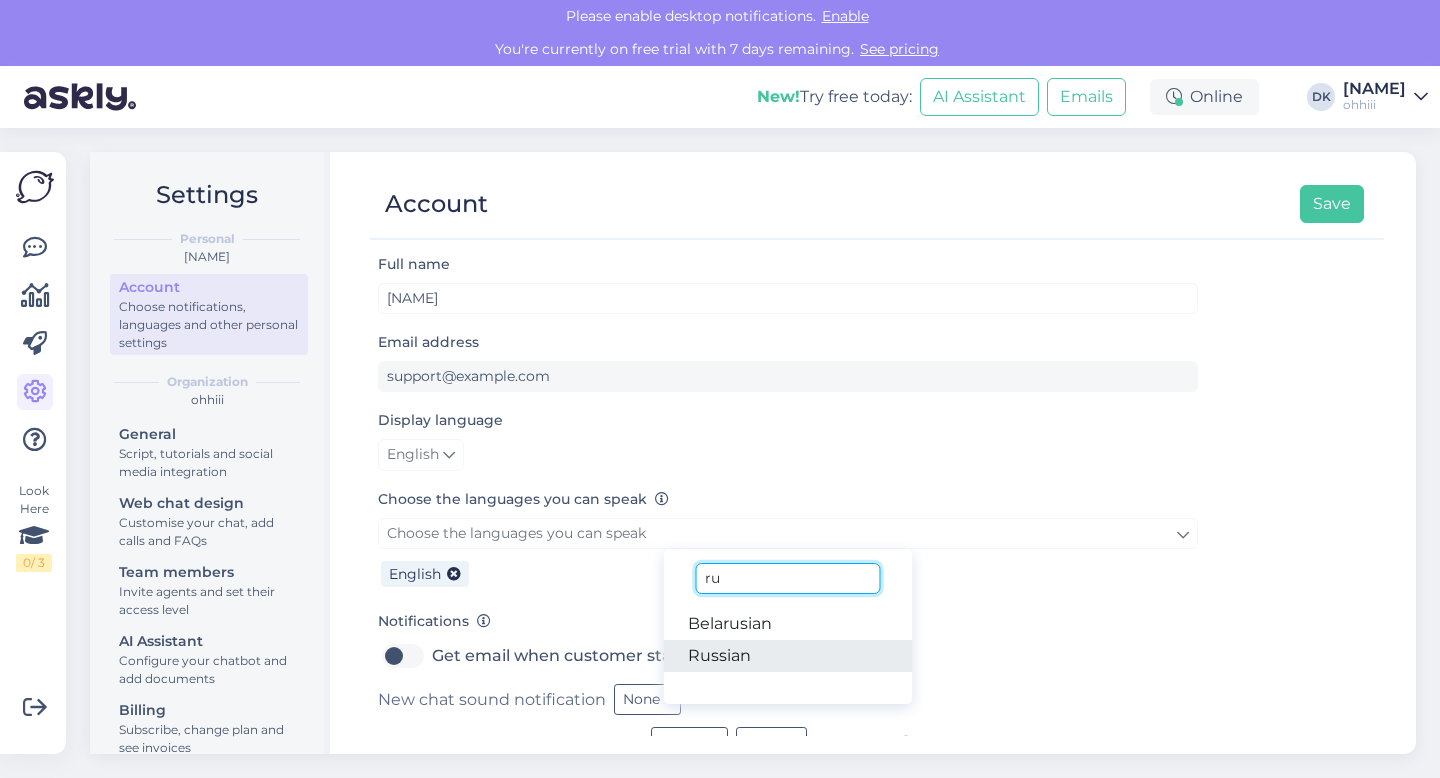 type on "ru" 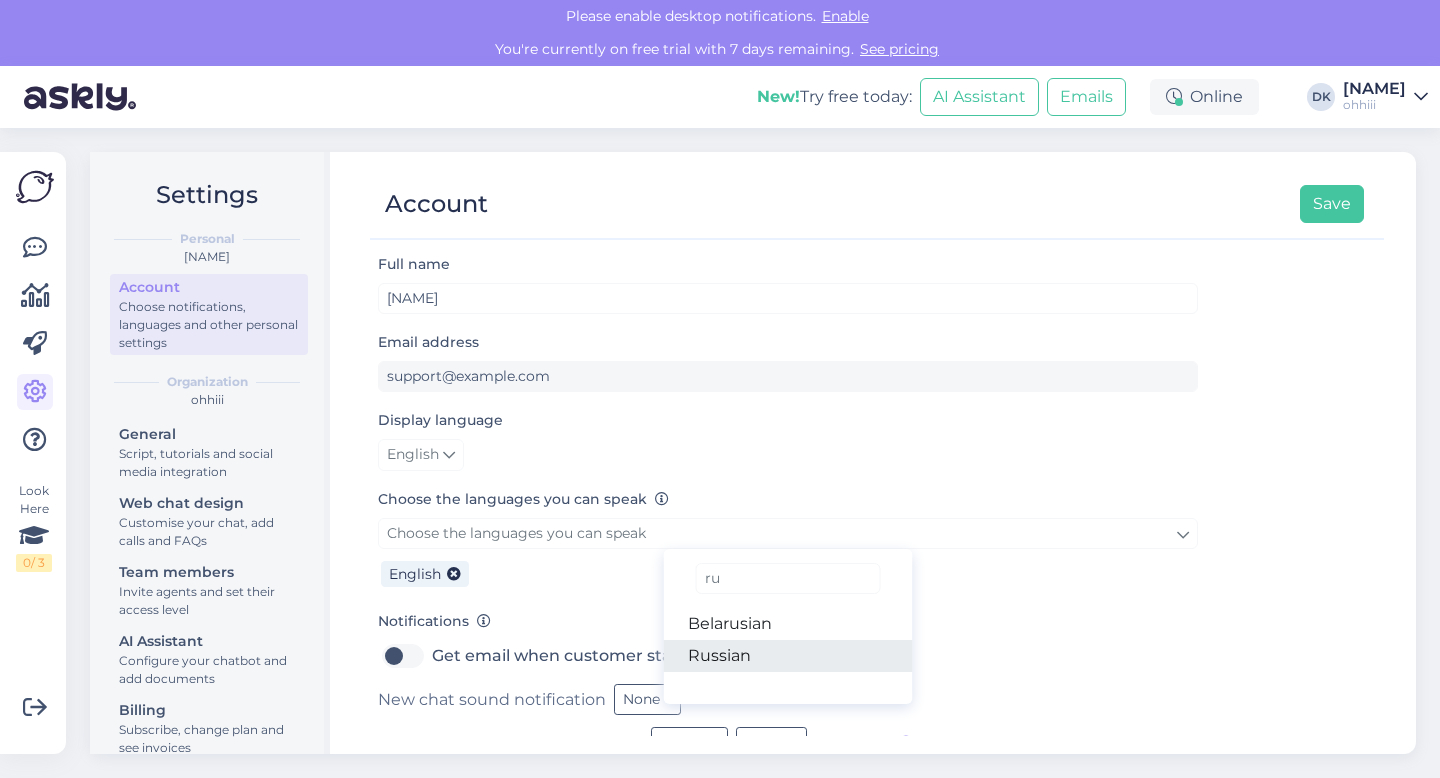 click on "Russian" at bounding box center [788, 656] 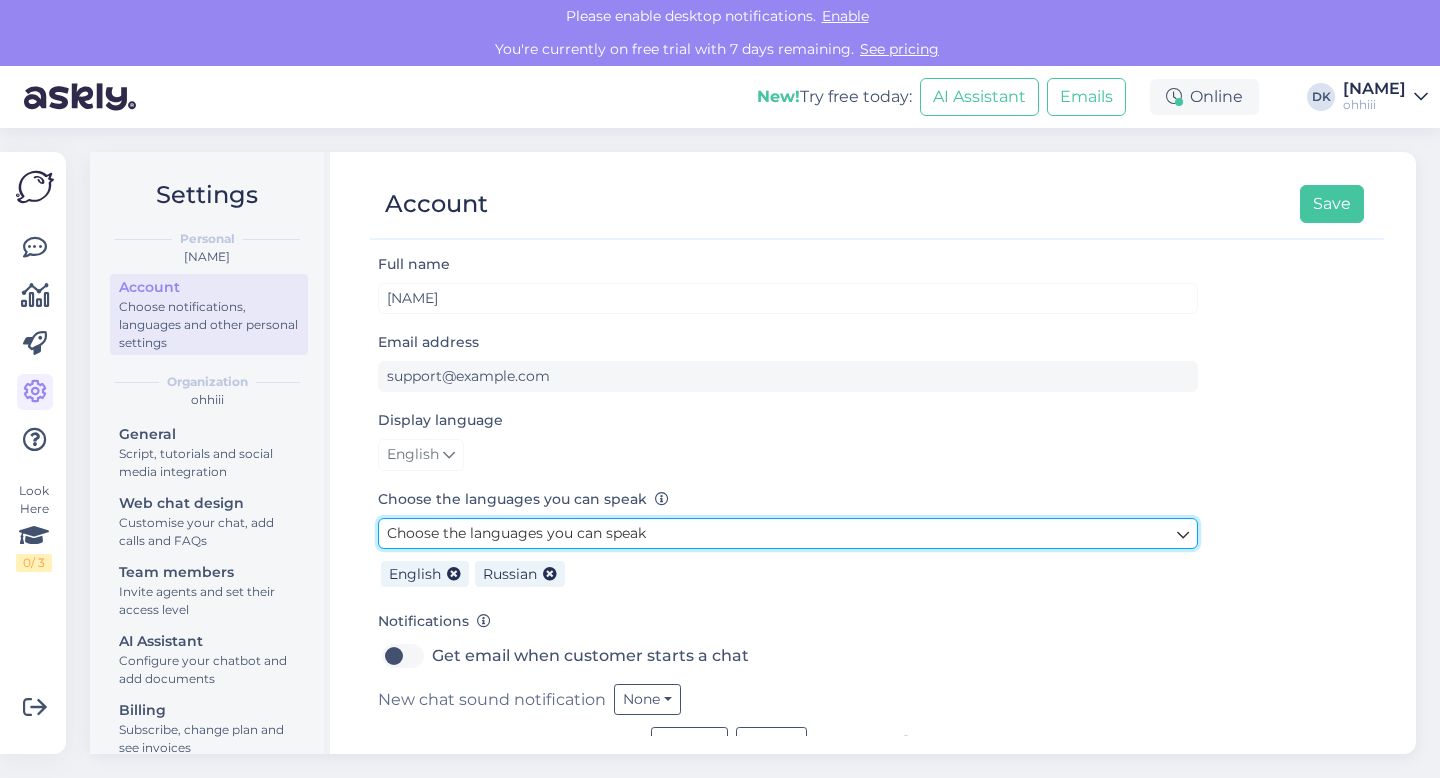 click on "Choose the languages you can speak" at bounding box center [788, 533] 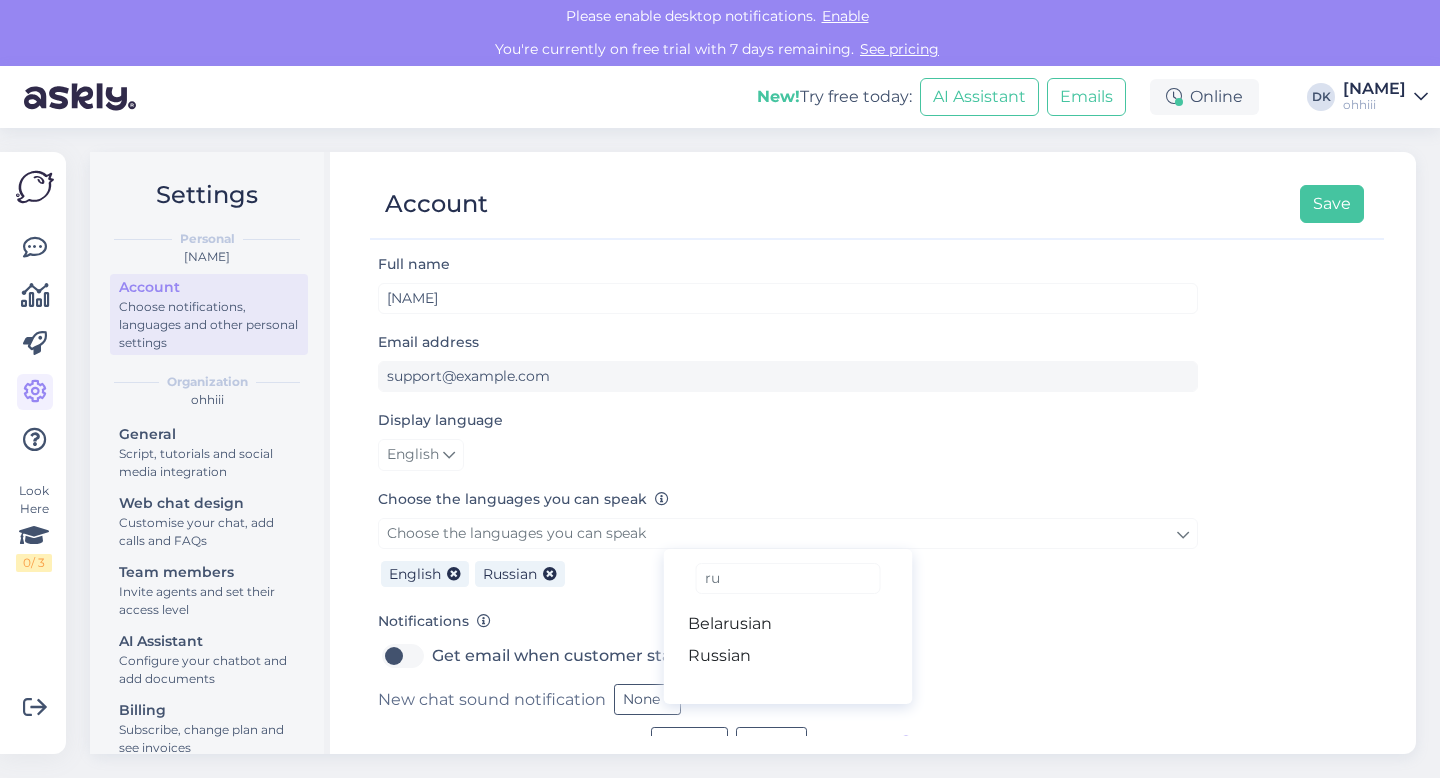 click on "English Russian" at bounding box center (788, 571) 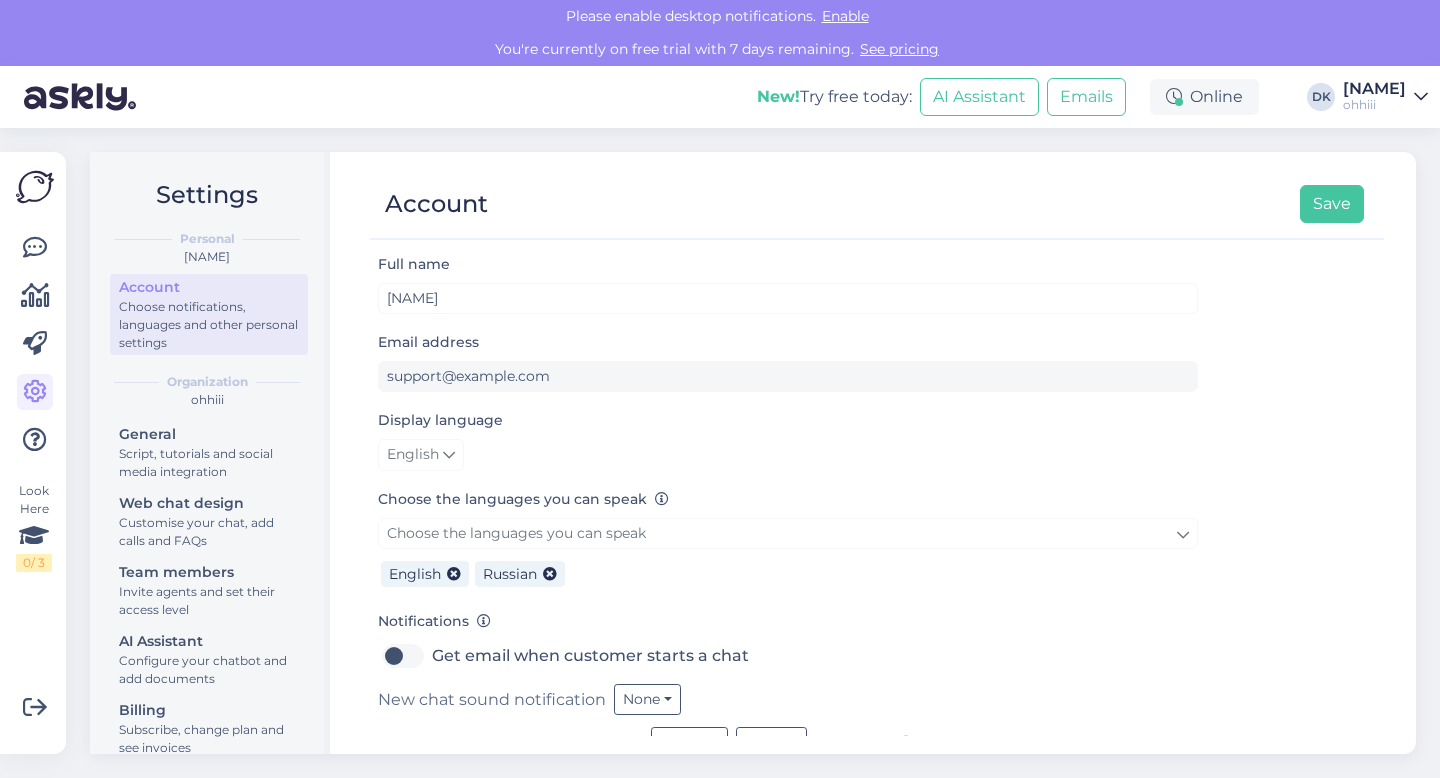 scroll, scrollTop: 38, scrollLeft: 0, axis: vertical 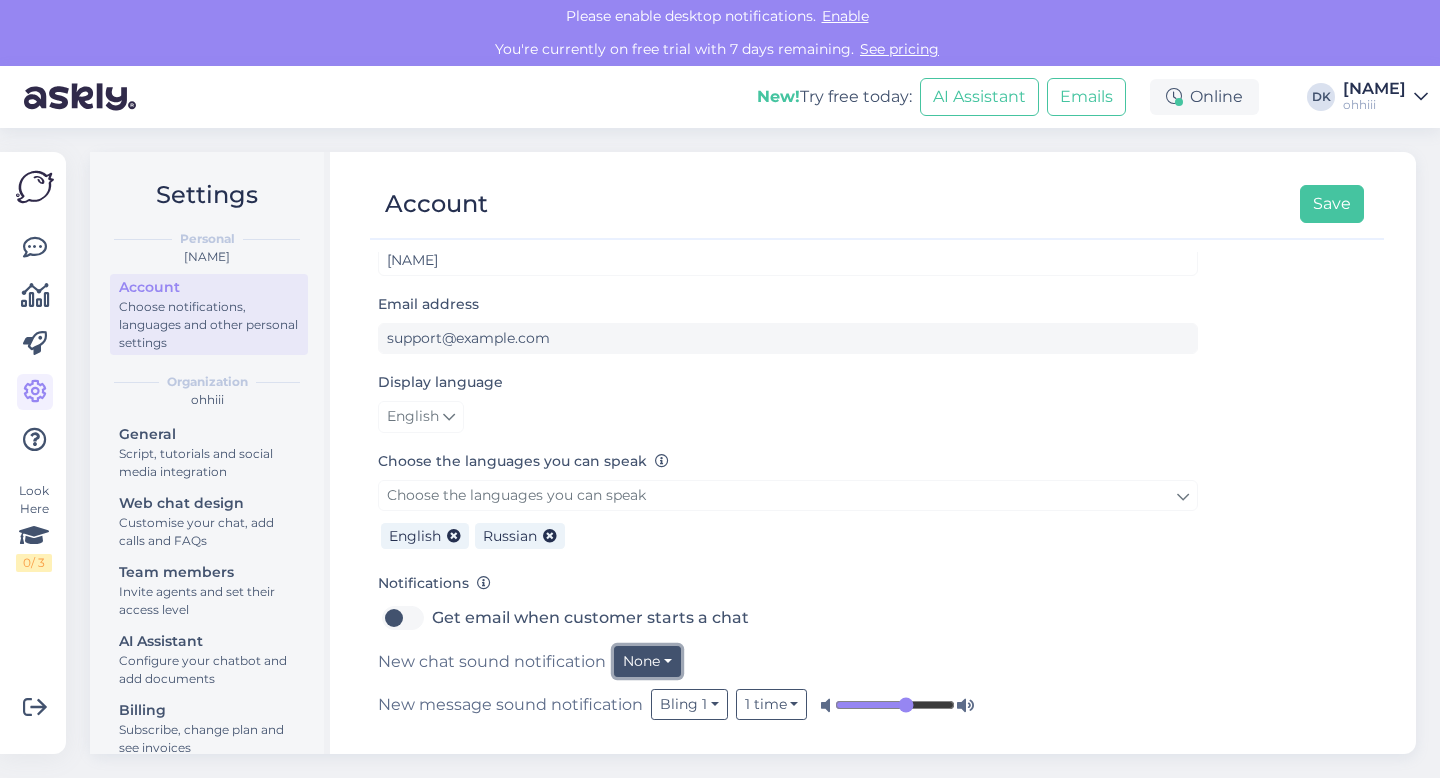 click on "None" at bounding box center [647, 661] 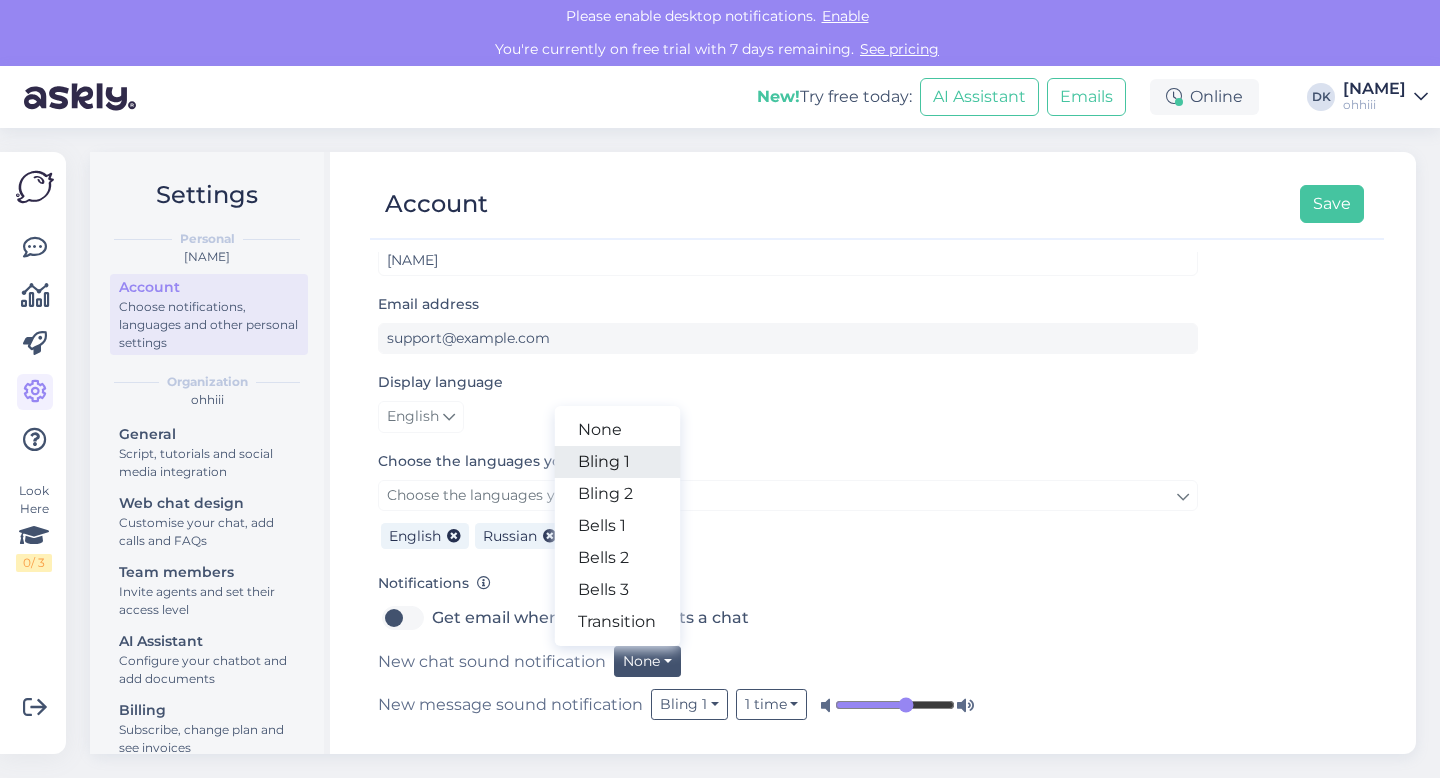 click on "Bling 1" at bounding box center (617, 462) 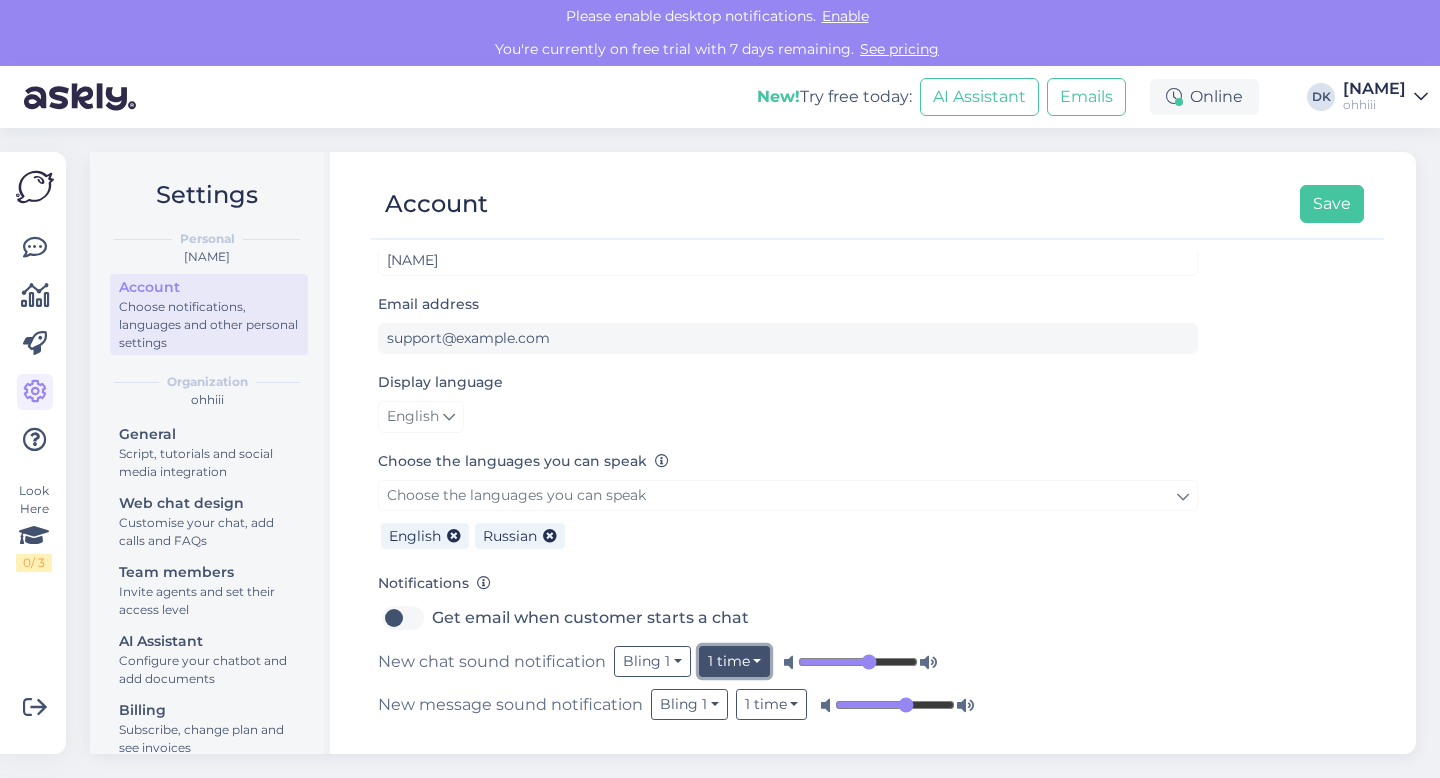 click on "1 time" at bounding box center [735, 661] 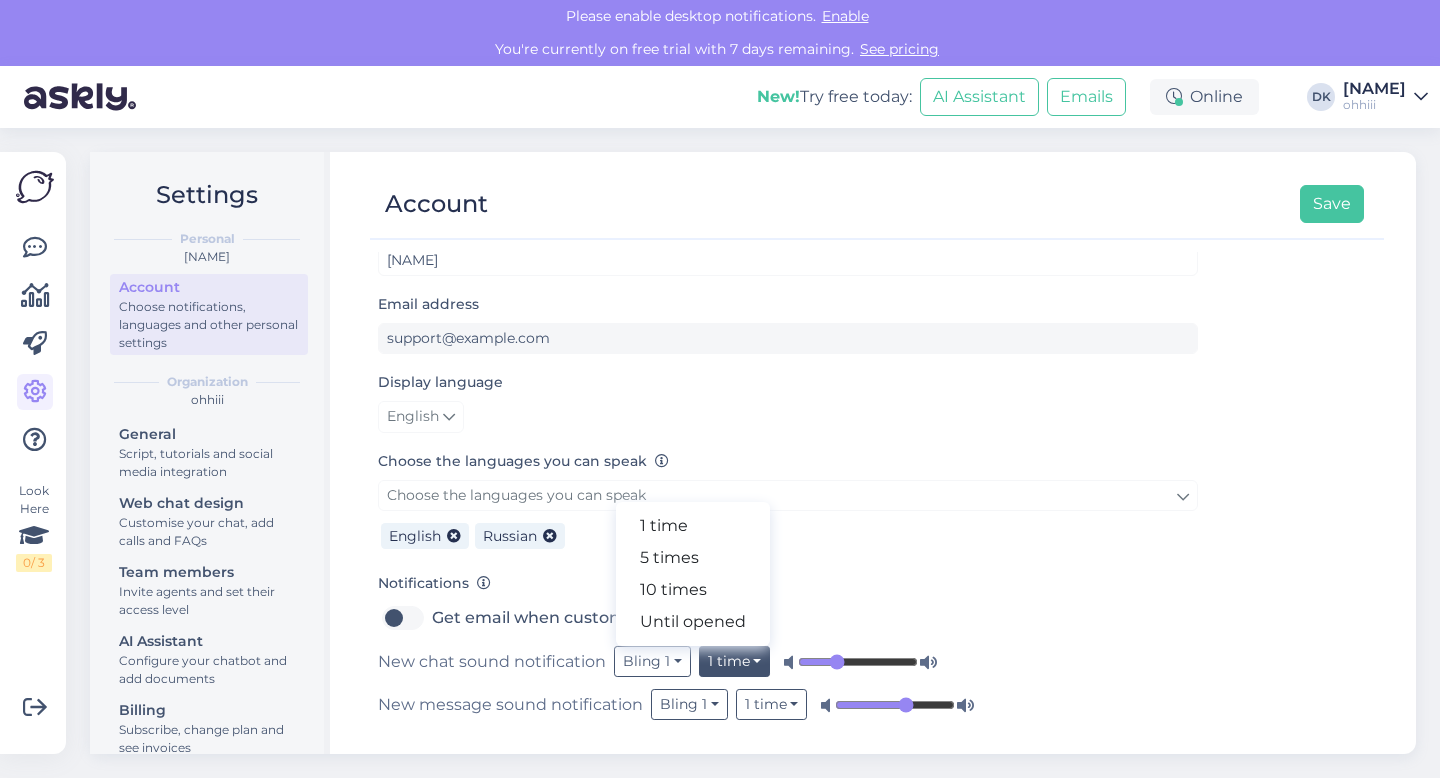 drag, startPoint x: 864, startPoint y: 663, endPoint x: 834, endPoint y: 663, distance: 30 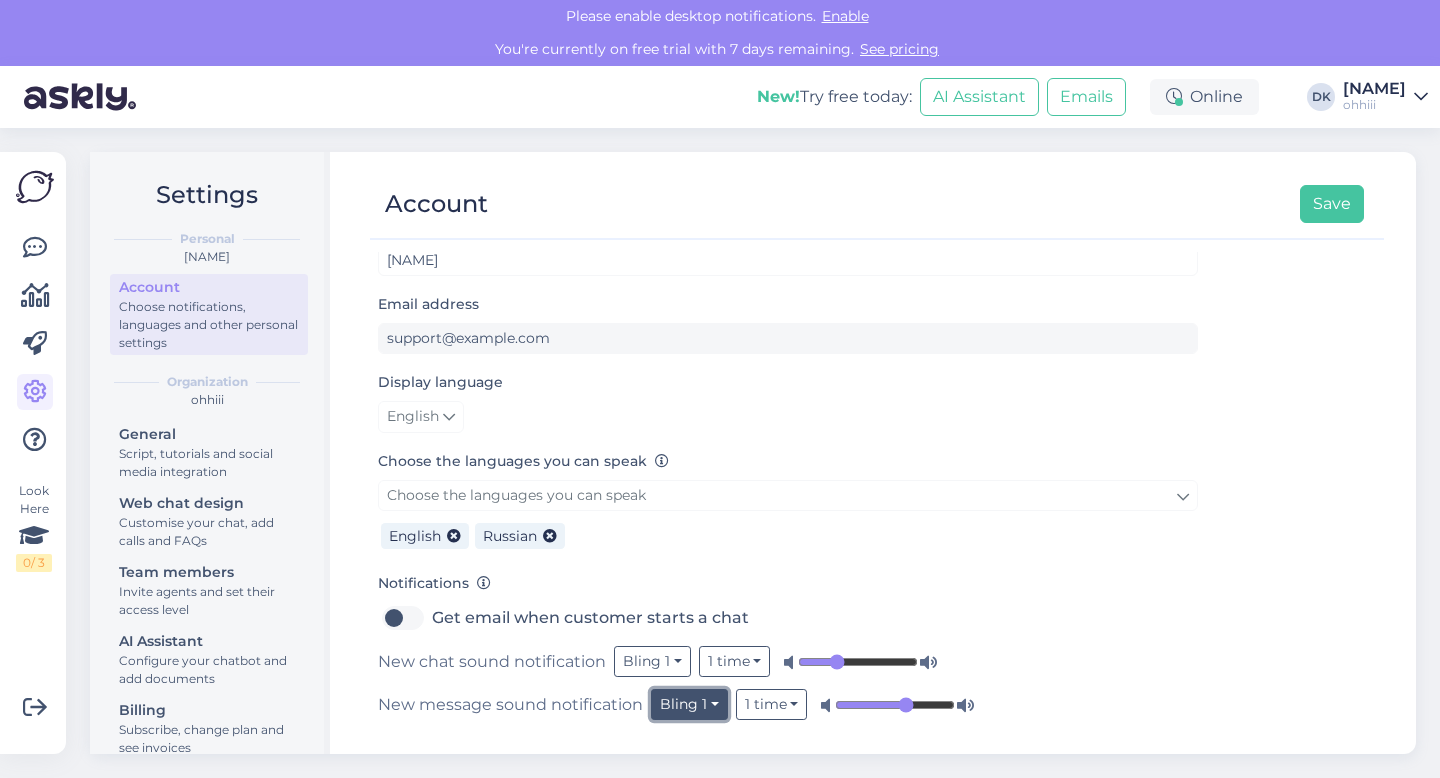 click on "Bling 1" at bounding box center (689, 704) 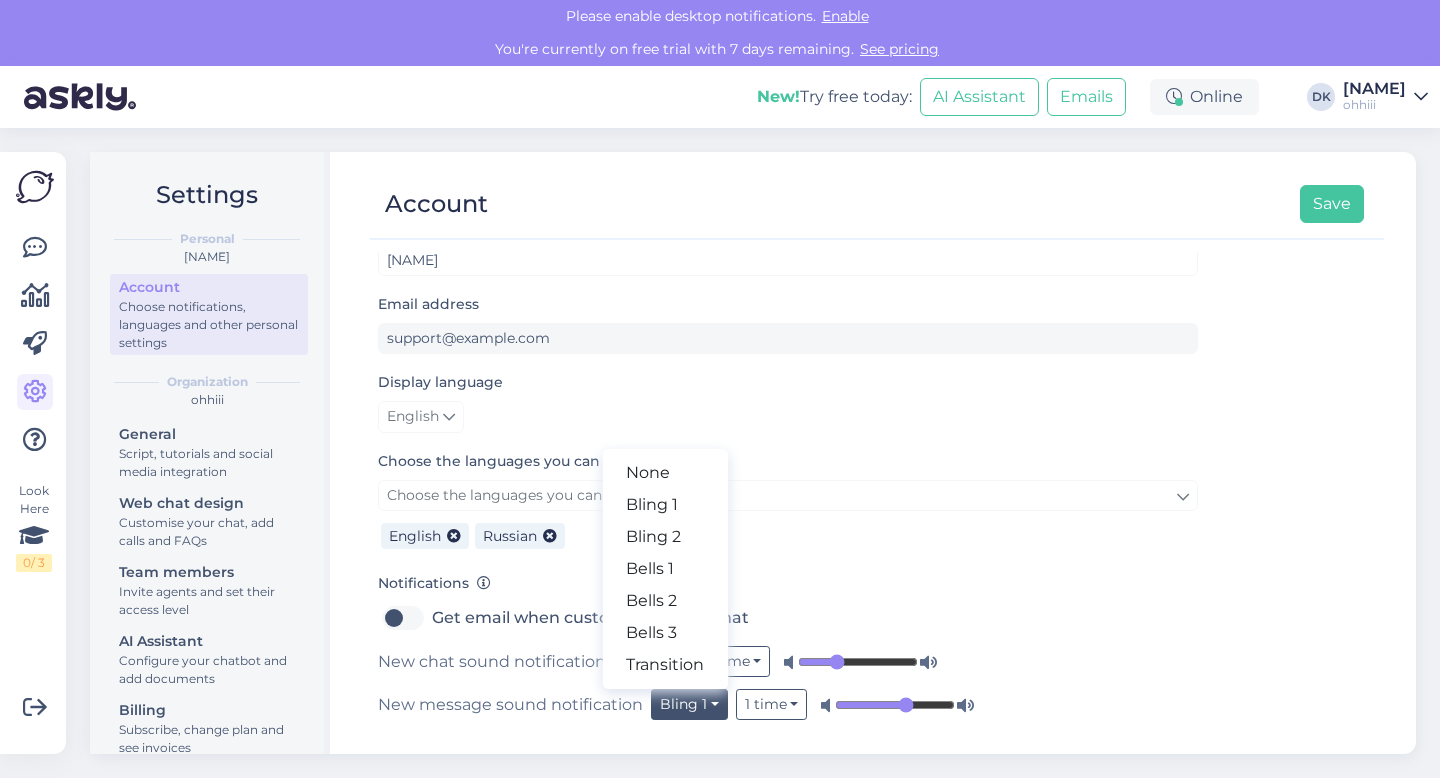 click on "New message sound notification Bling 1 None Bling 1 Bling 2 Bells 1 Bells 2 Bells 3 Transition 1 time" at bounding box center (788, 704) 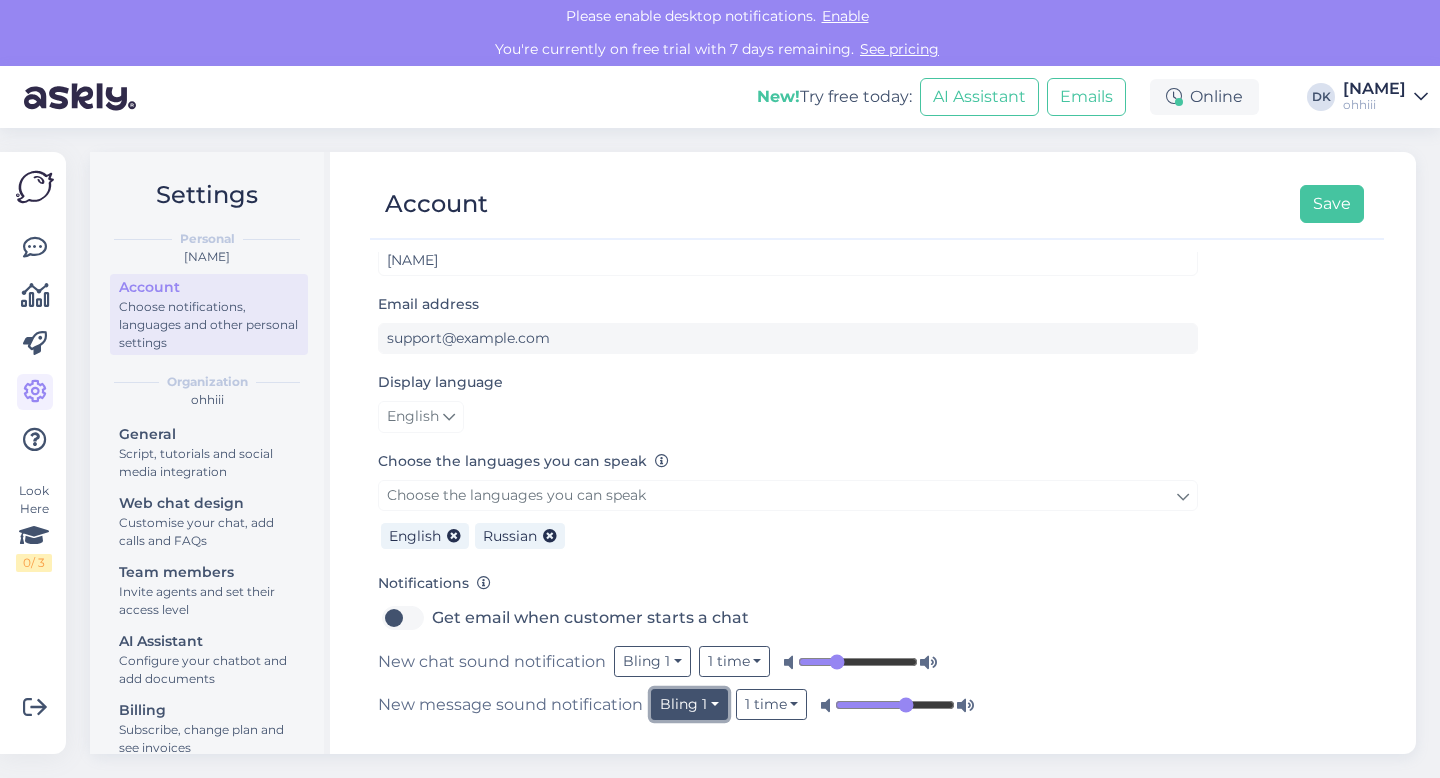 click on "Bling 1" at bounding box center [689, 704] 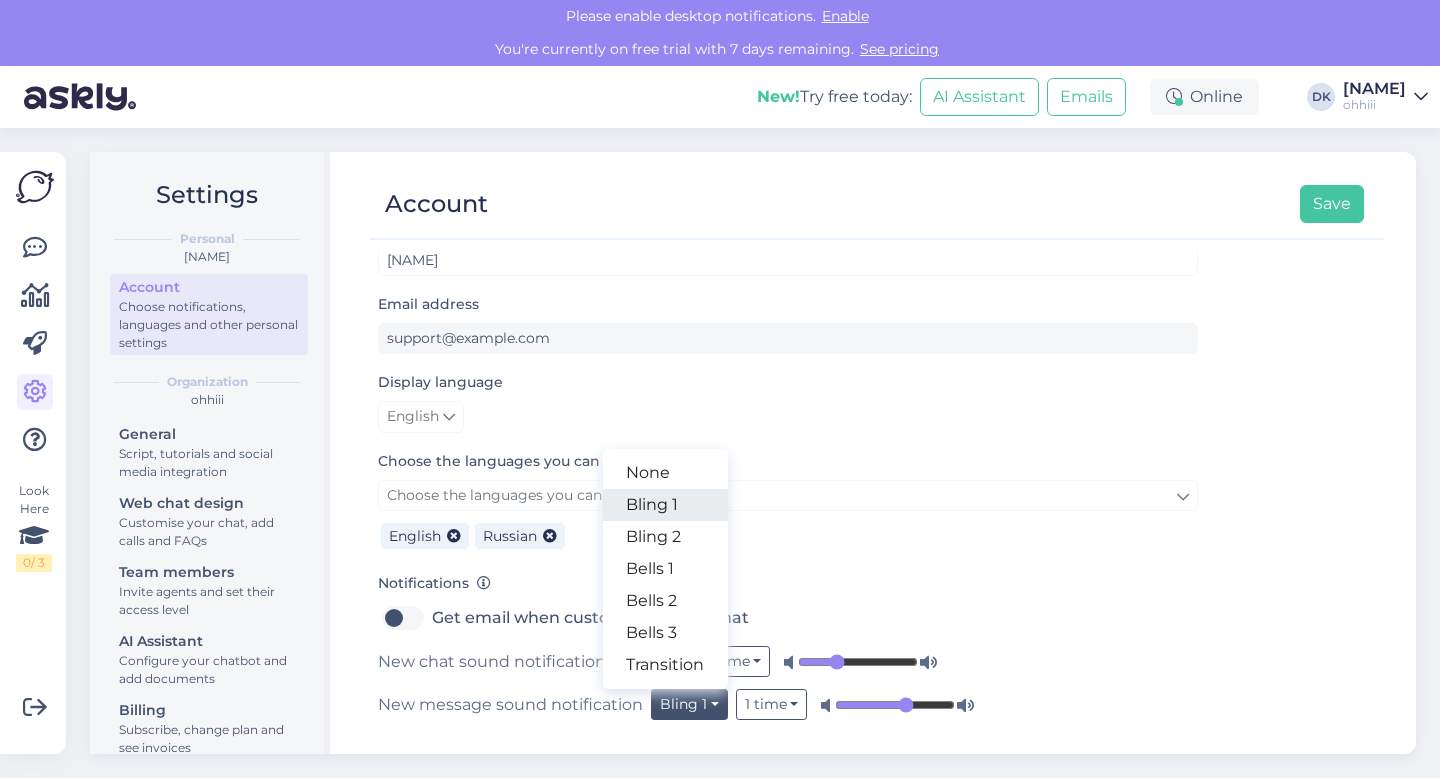 click on "Bling 1" at bounding box center (665, 505) 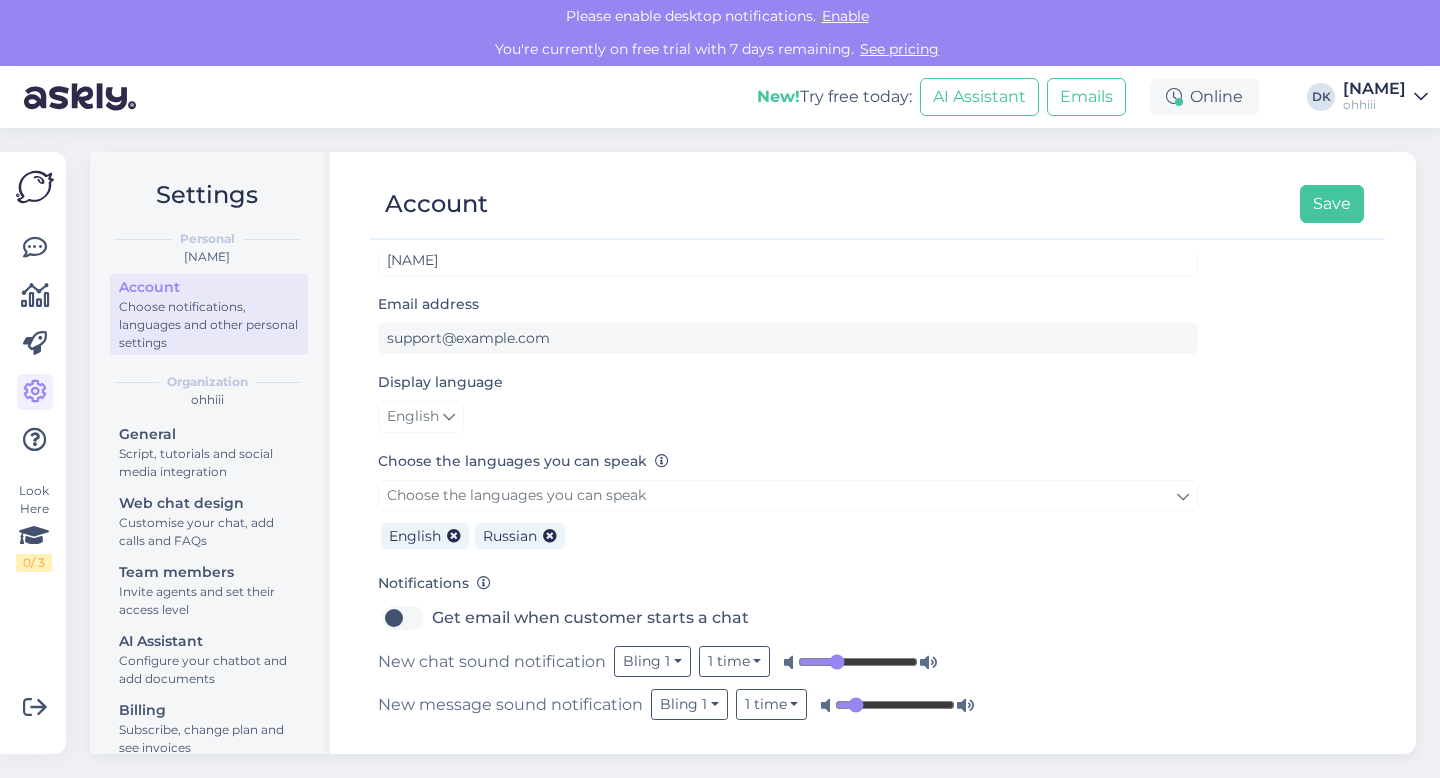 type on "0.12" 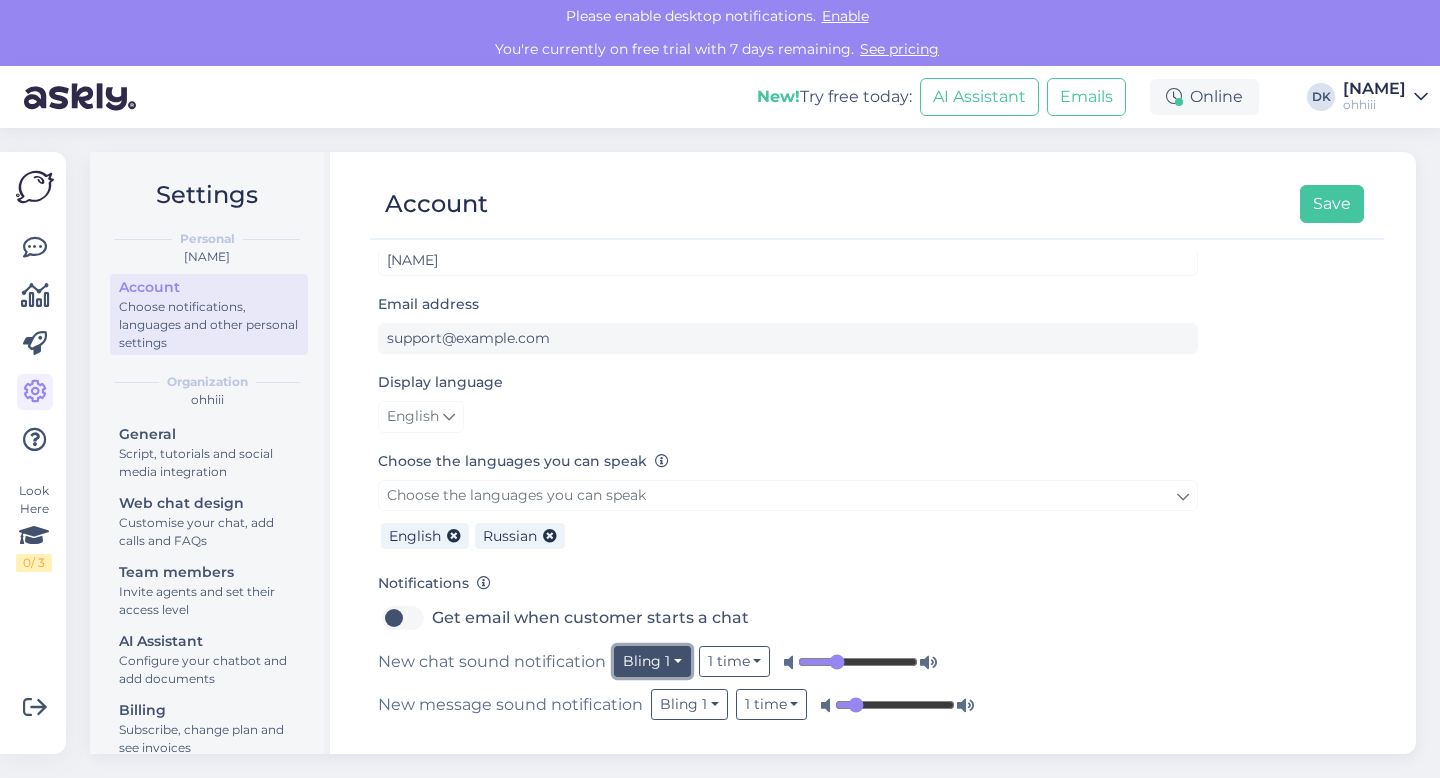 click on "Bling 1" at bounding box center [652, 661] 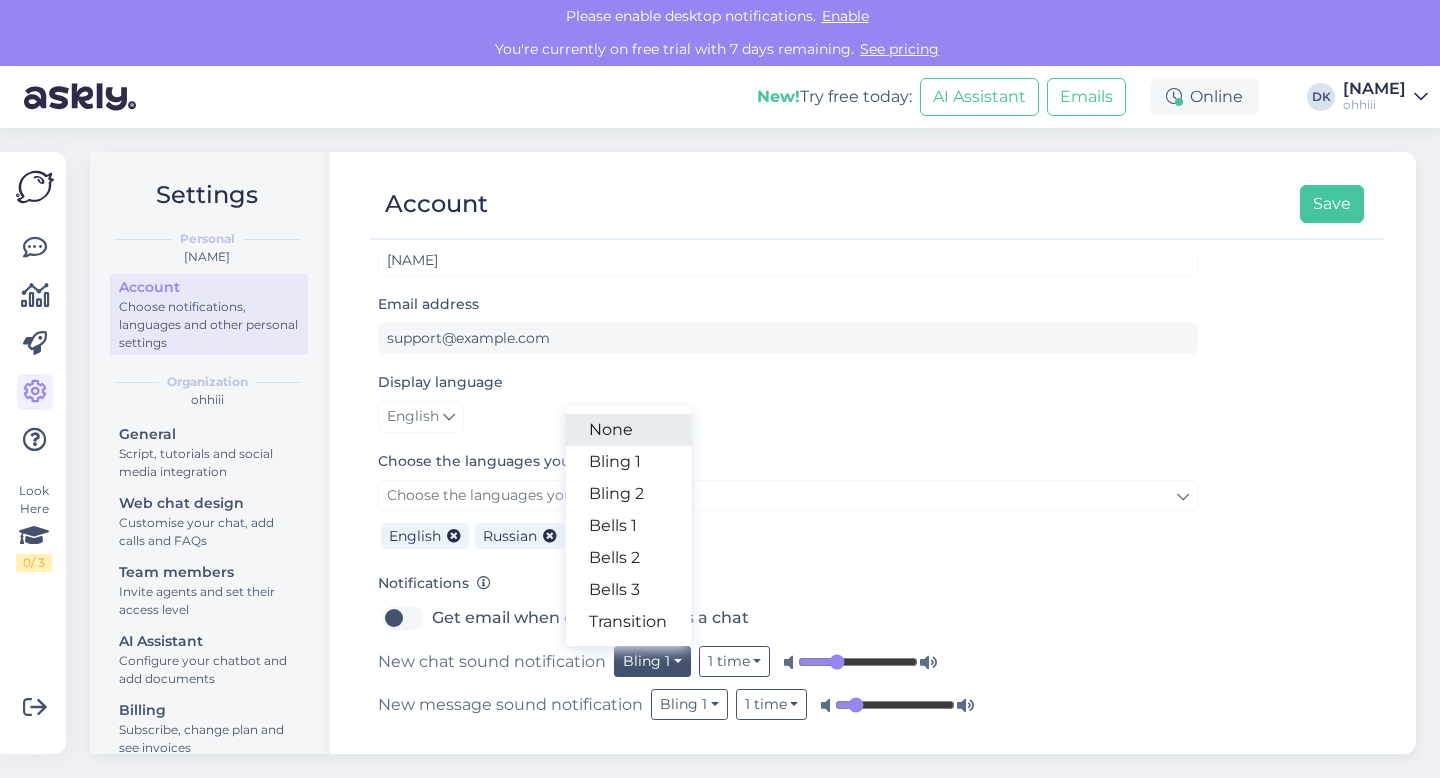 click on "None" at bounding box center [628, 430] 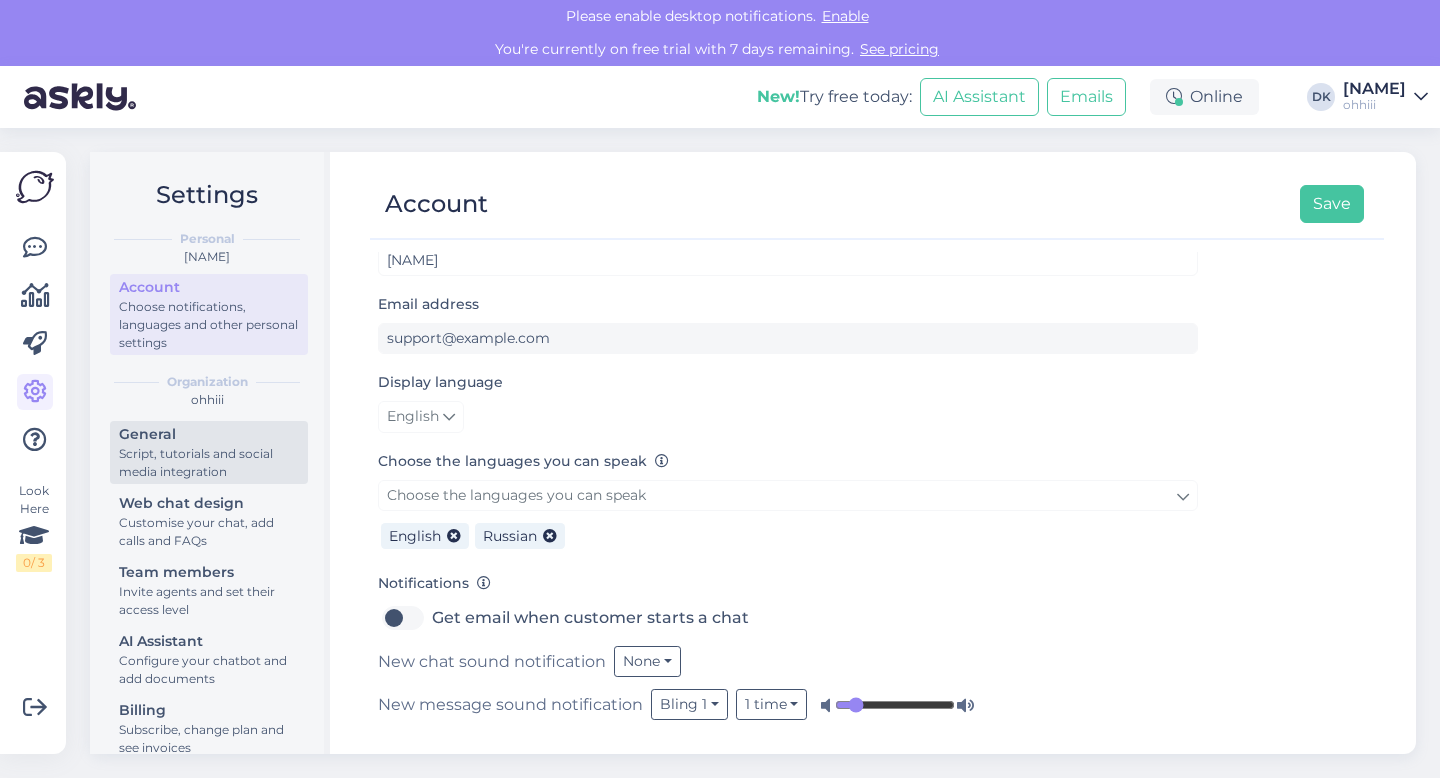 click on "General" at bounding box center [209, 434] 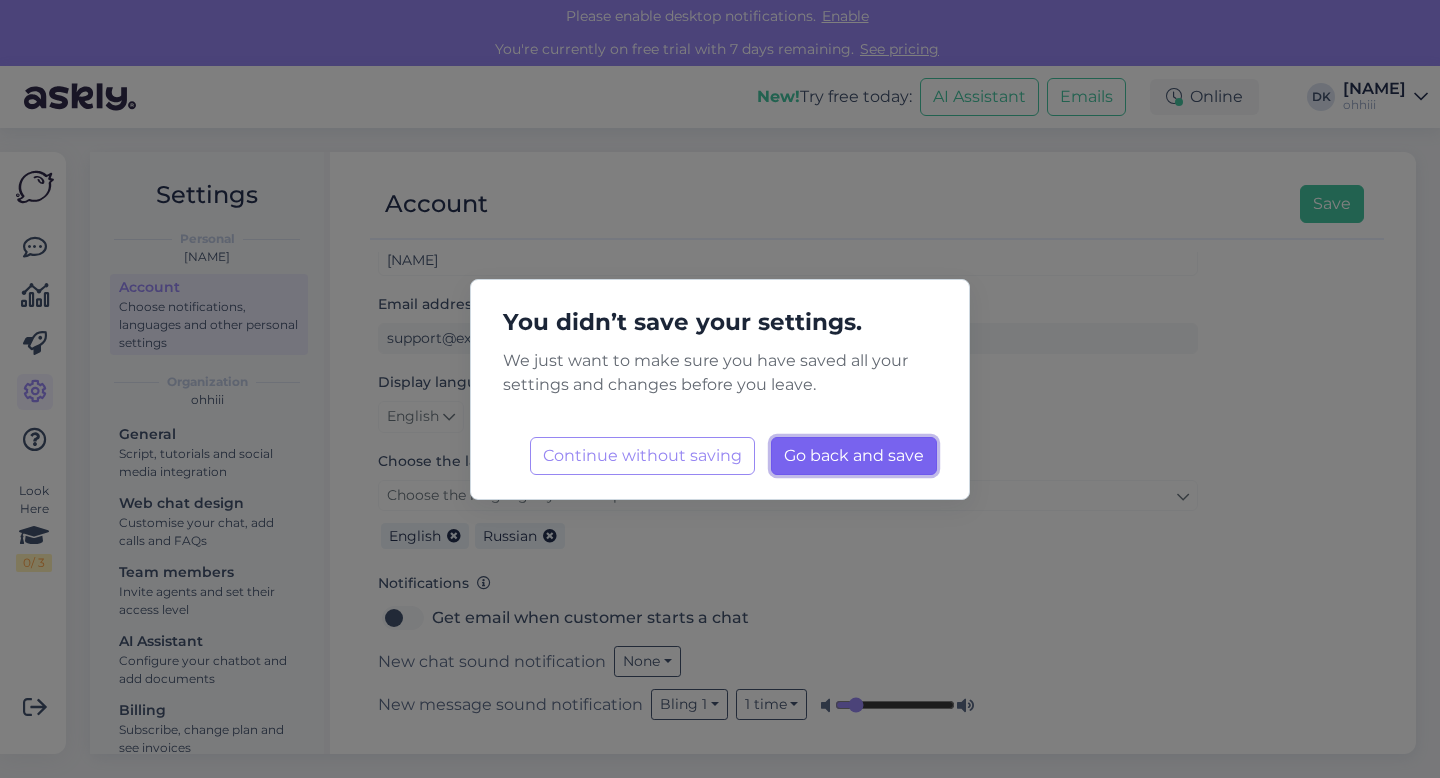 click on "Go back and save" at bounding box center [854, 455] 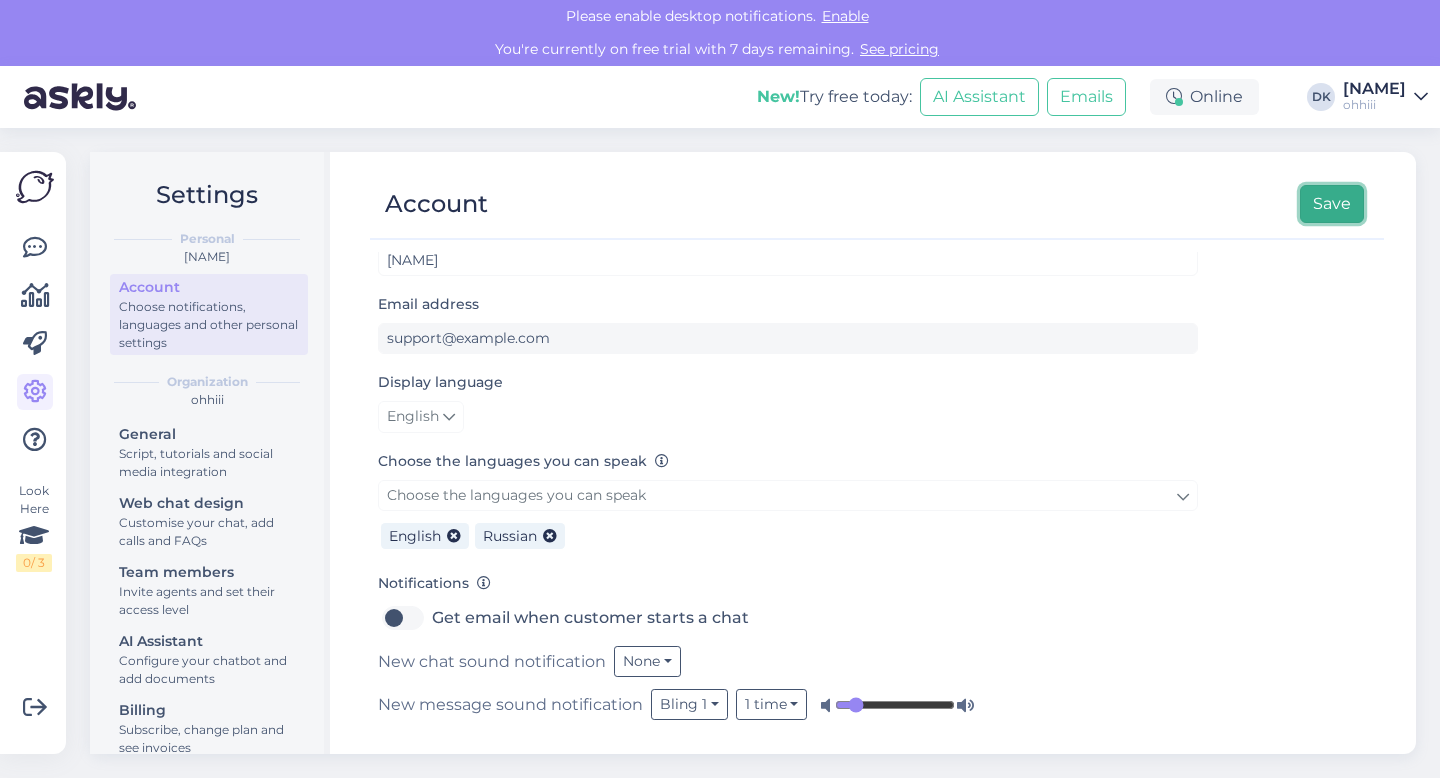 click on "Save" at bounding box center [1332, 204] 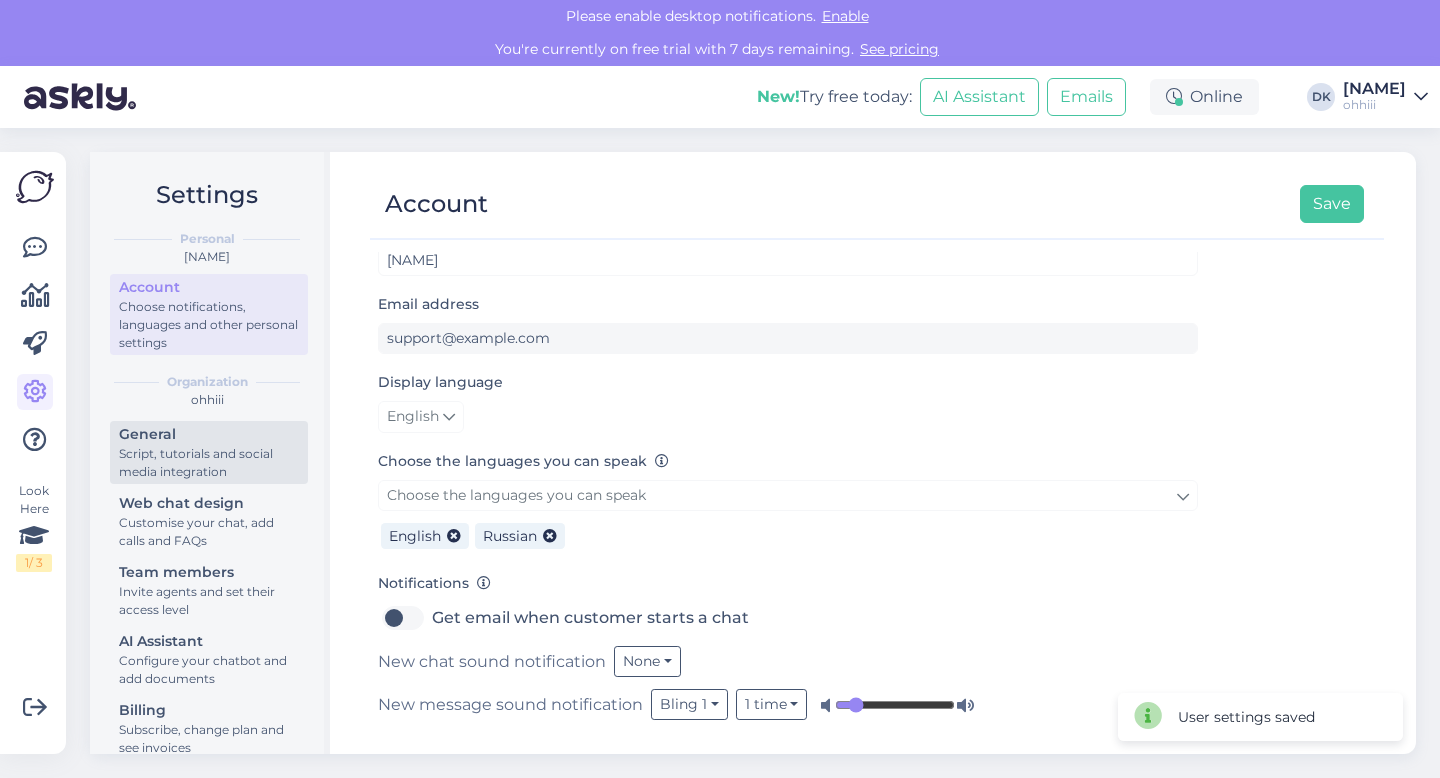 click on "Script, tutorials and social media integration" at bounding box center [209, 463] 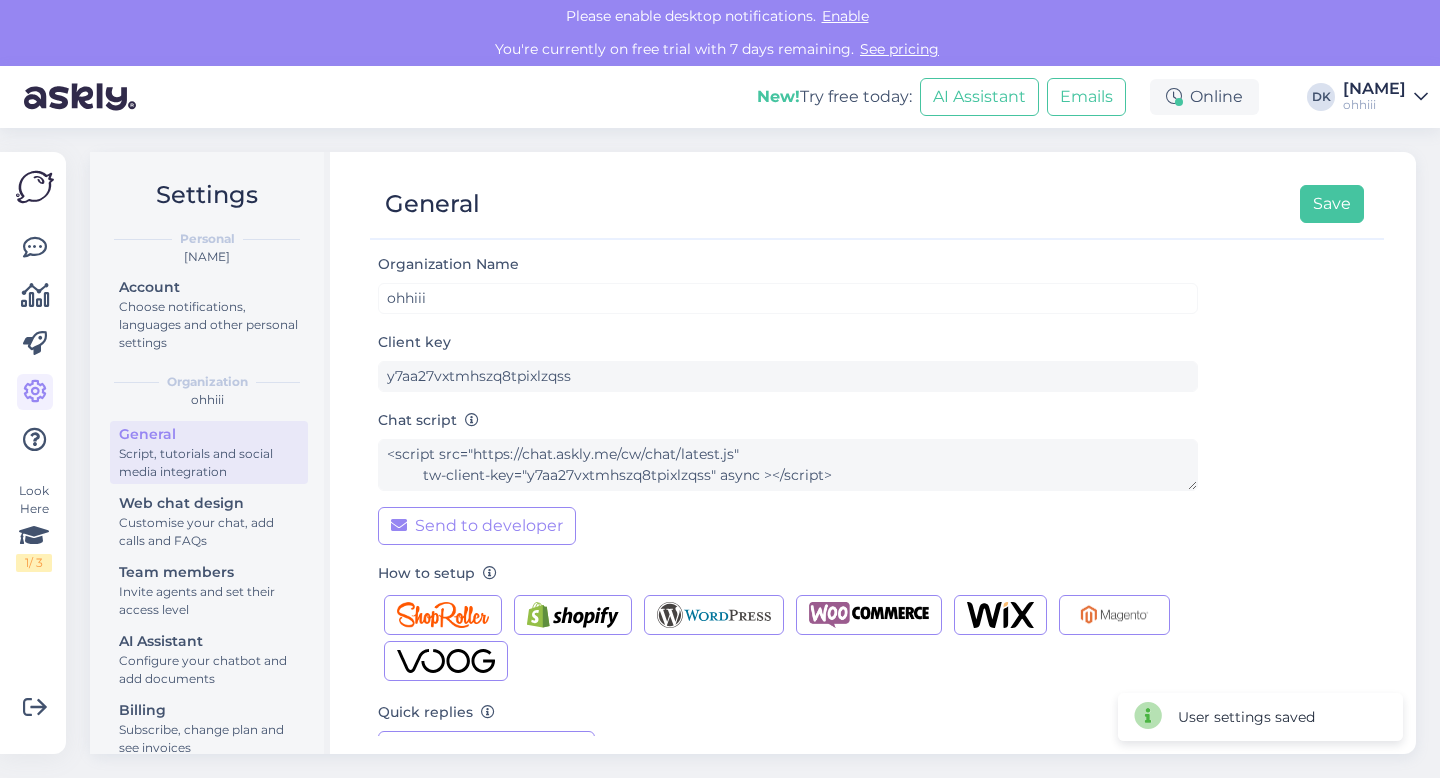 scroll, scrollTop: 24, scrollLeft: 0, axis: vertical 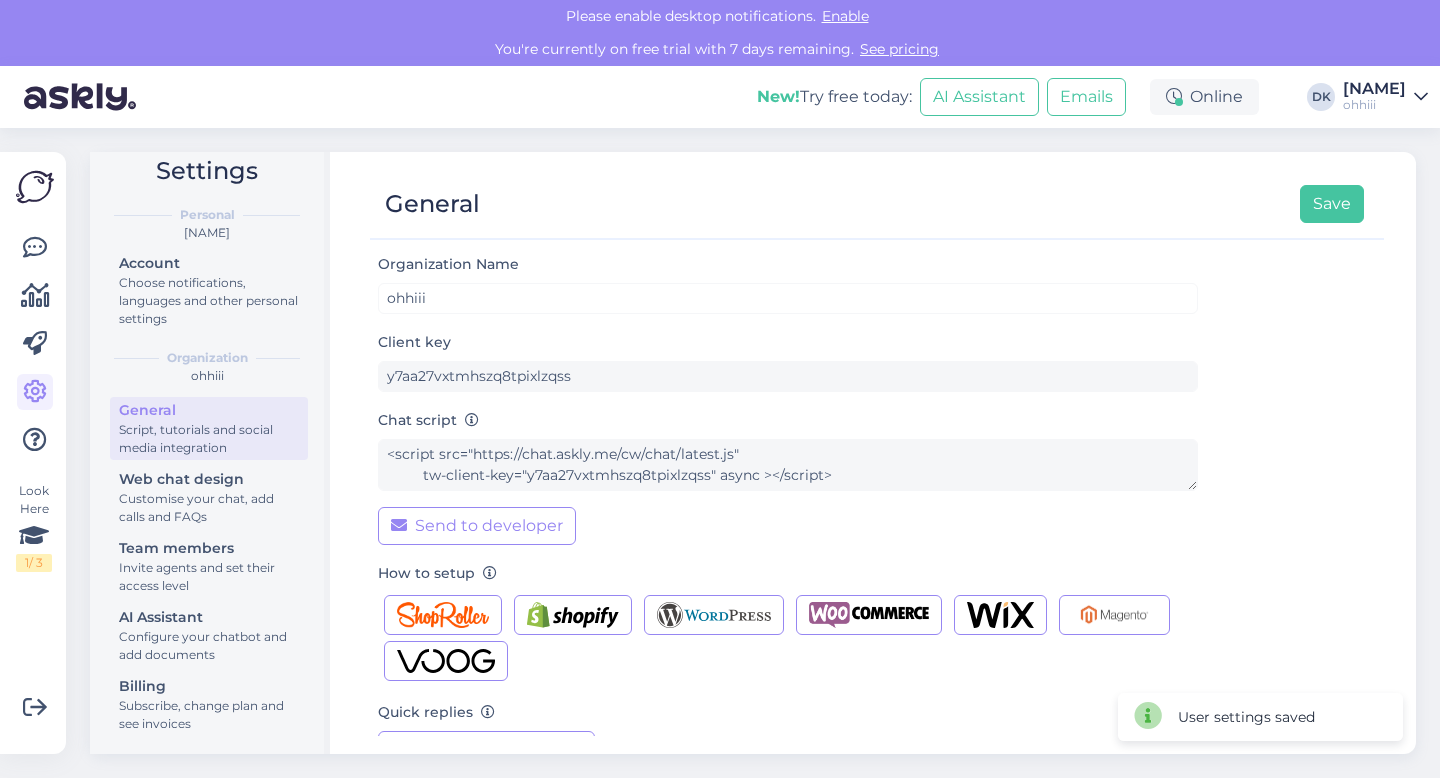 click on "[FIRST] [LAST]  ohhiii" at bounding box center [1385, 97] 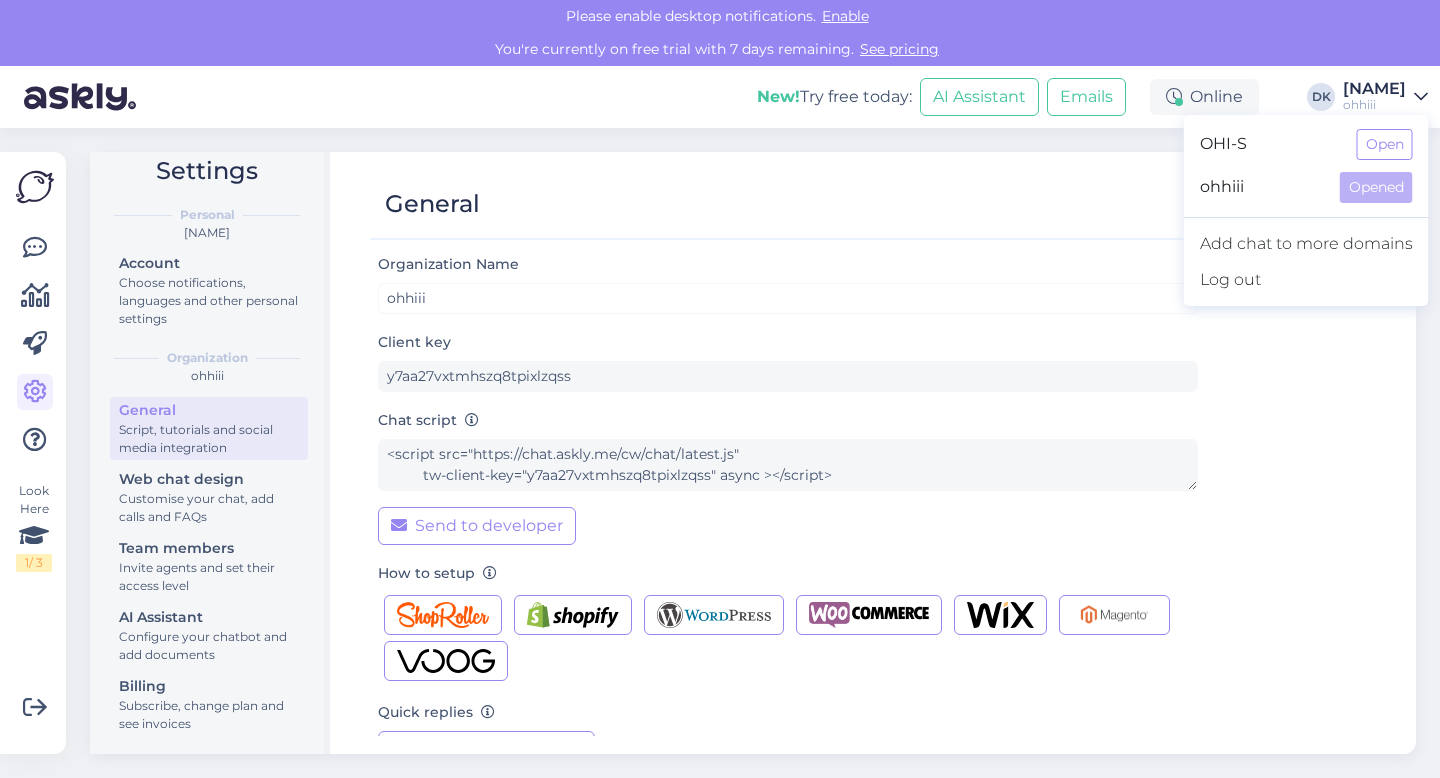 click on "General Save" at bounding box center [867, 204] 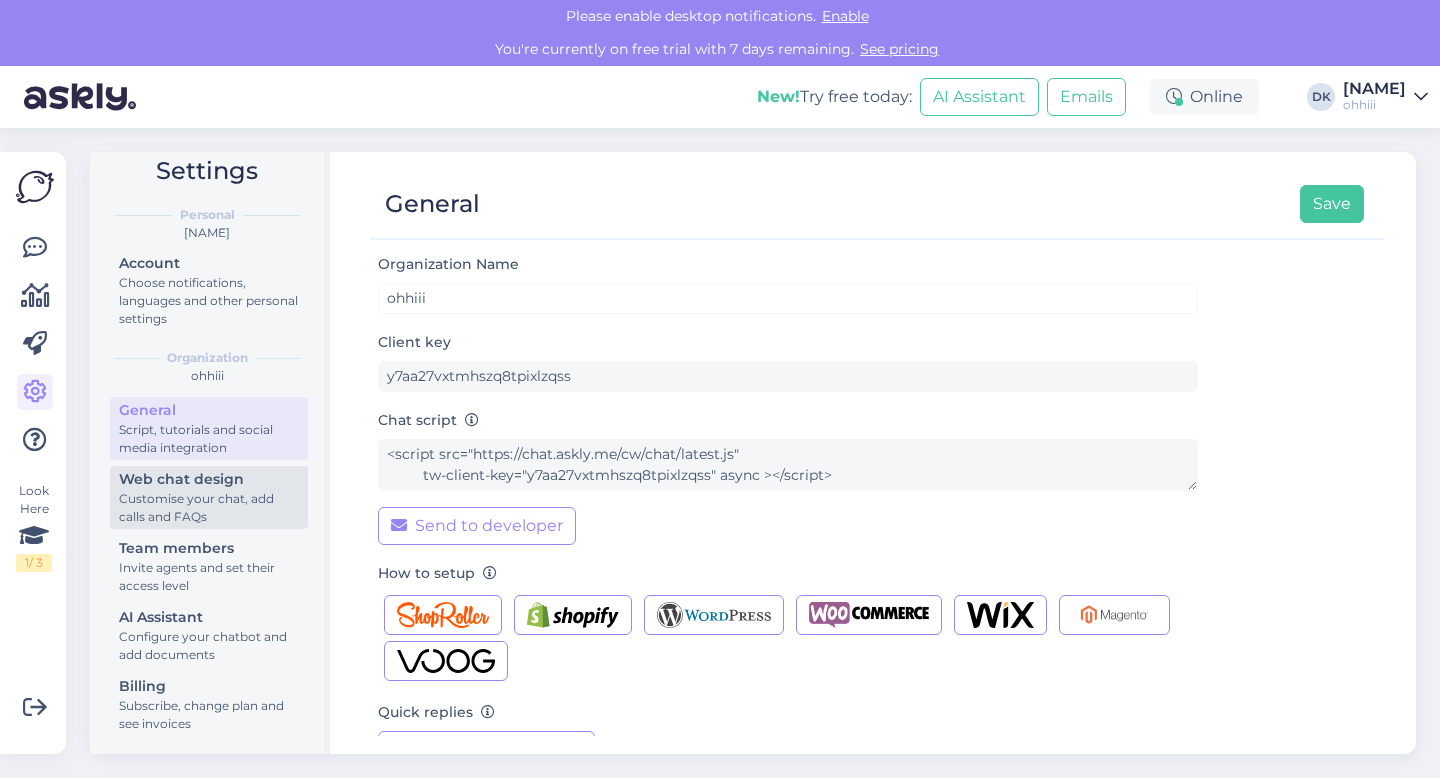 click on "Customise your chat, add calls and FAQs" at bounding box center [209, 508] 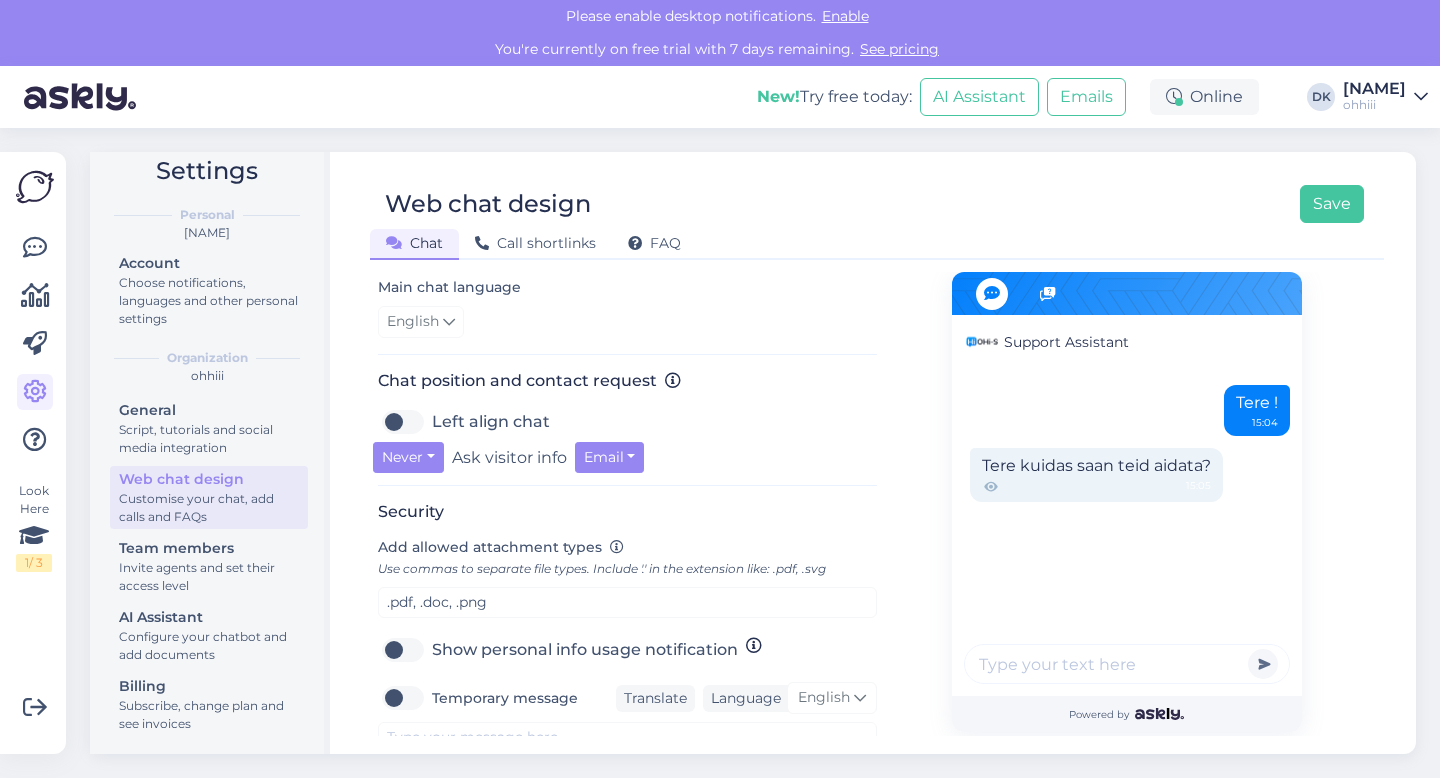 scroll, scrollTop: 717, scrollLeft: 0, axis: vertical 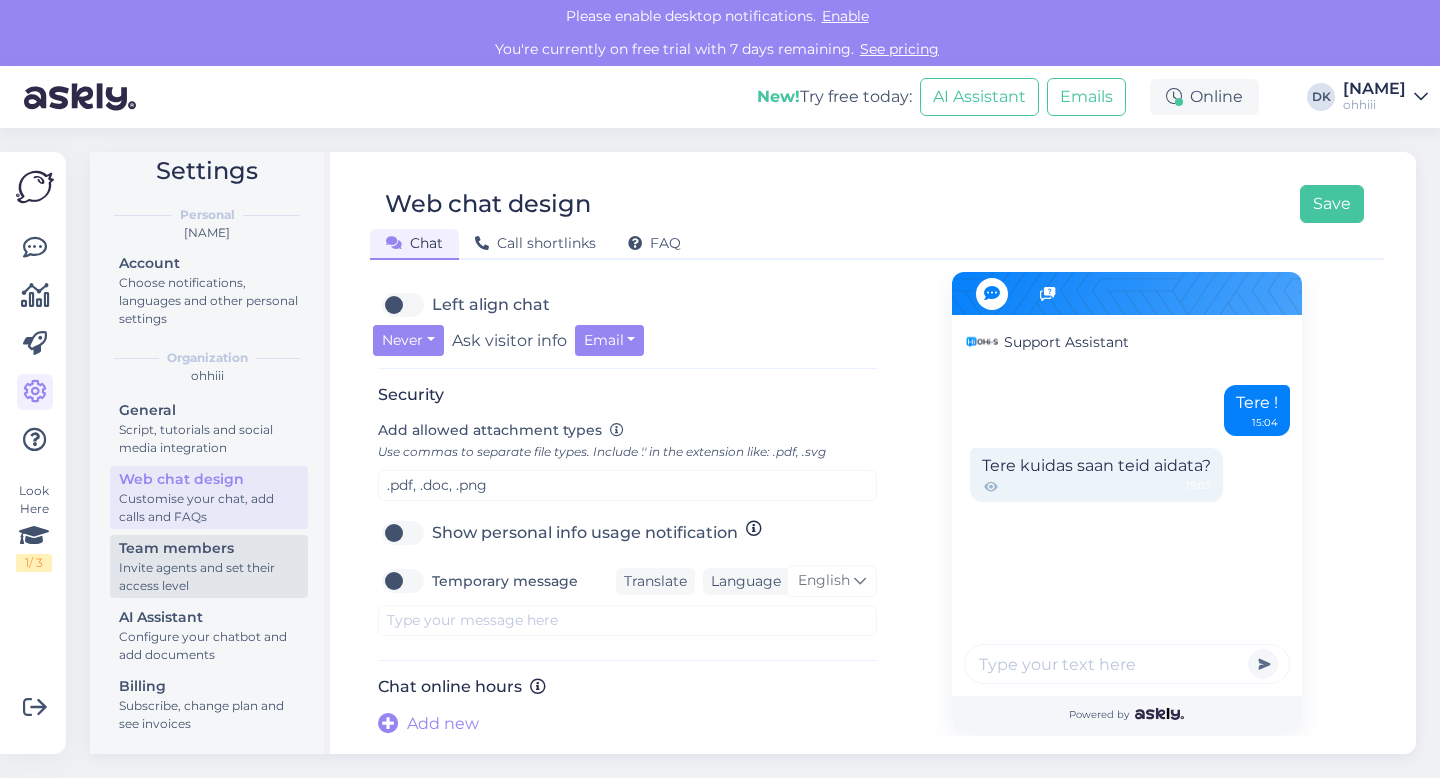 click on "Invite agents and set their access level" at bounding box center [209, 577] 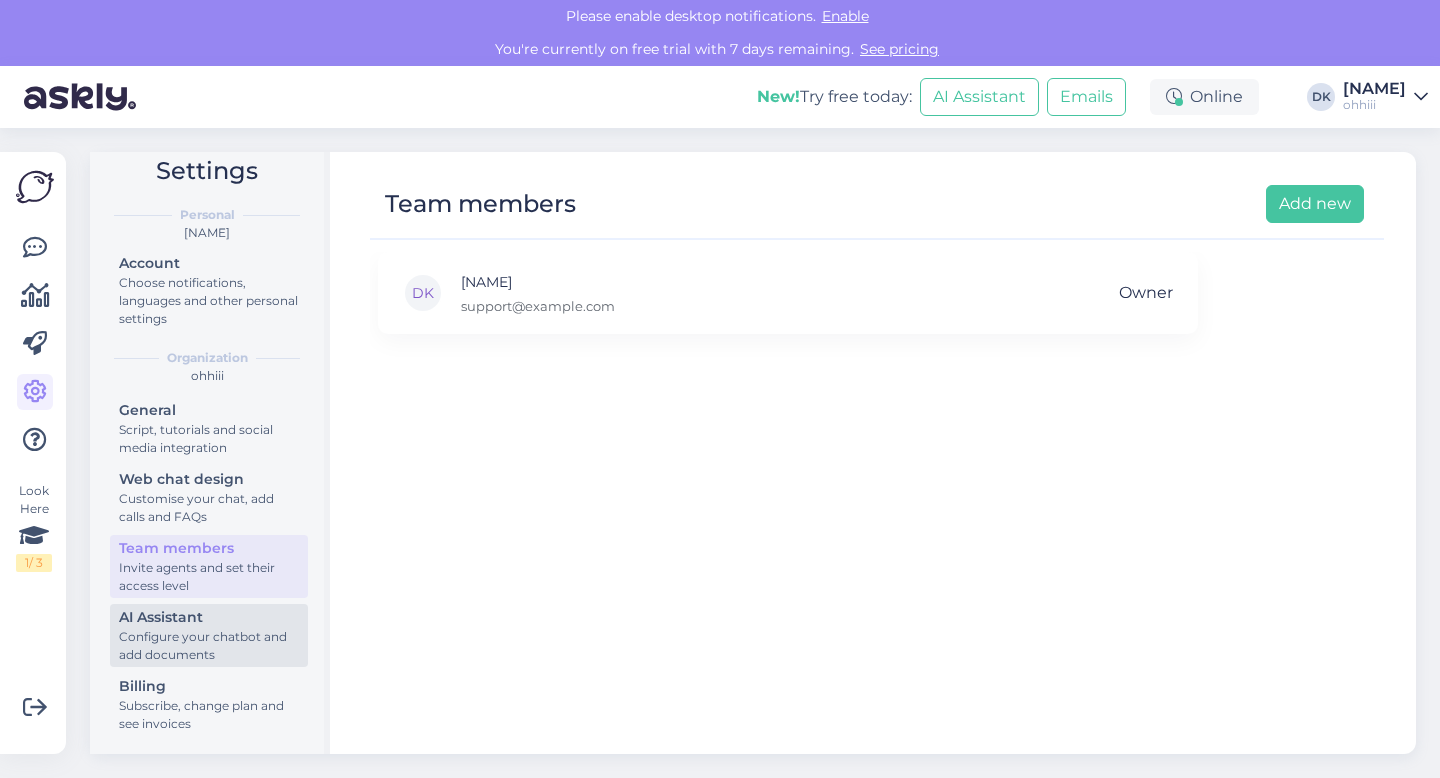 click on "Configure your chatbot and add documents" at bounding box center (209, 646) 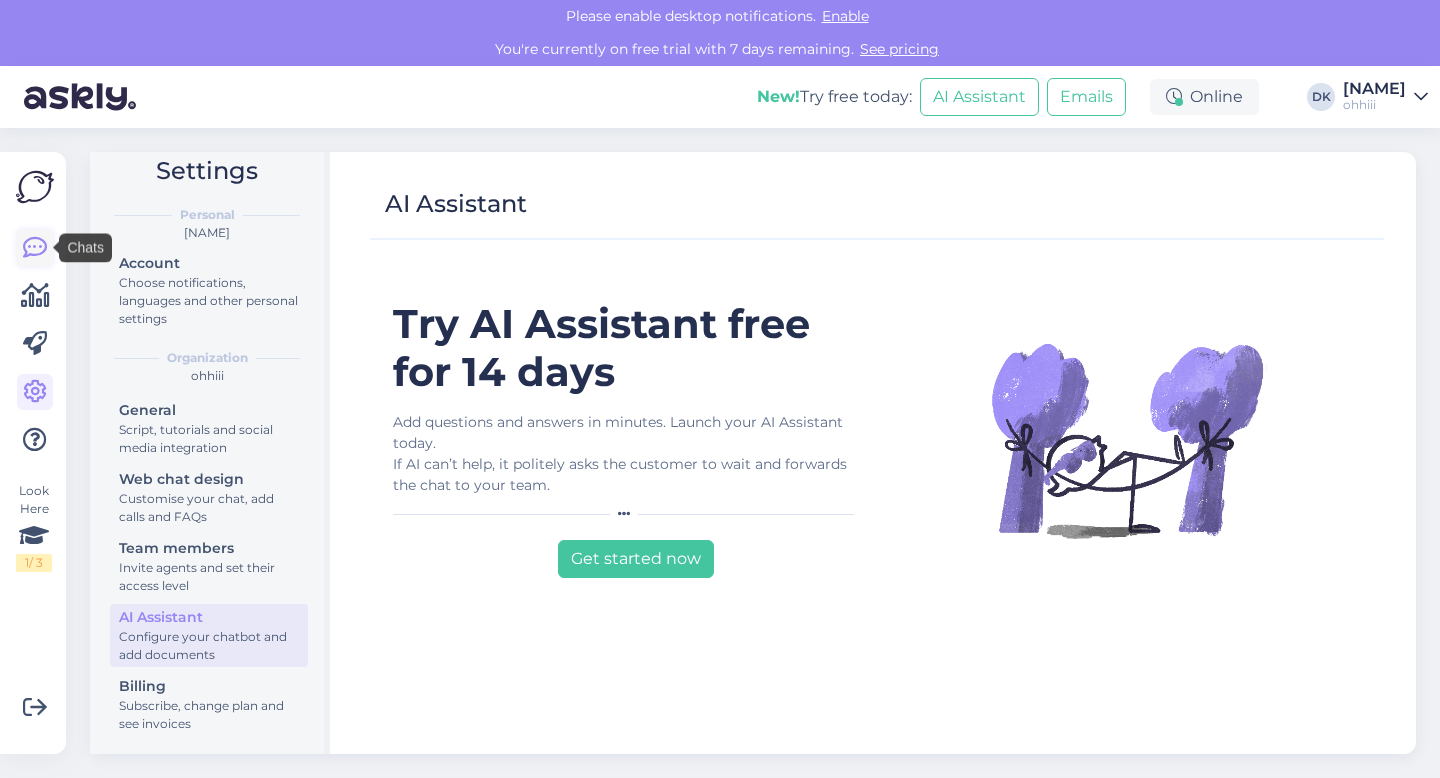 click at bounding box center [35, 248] 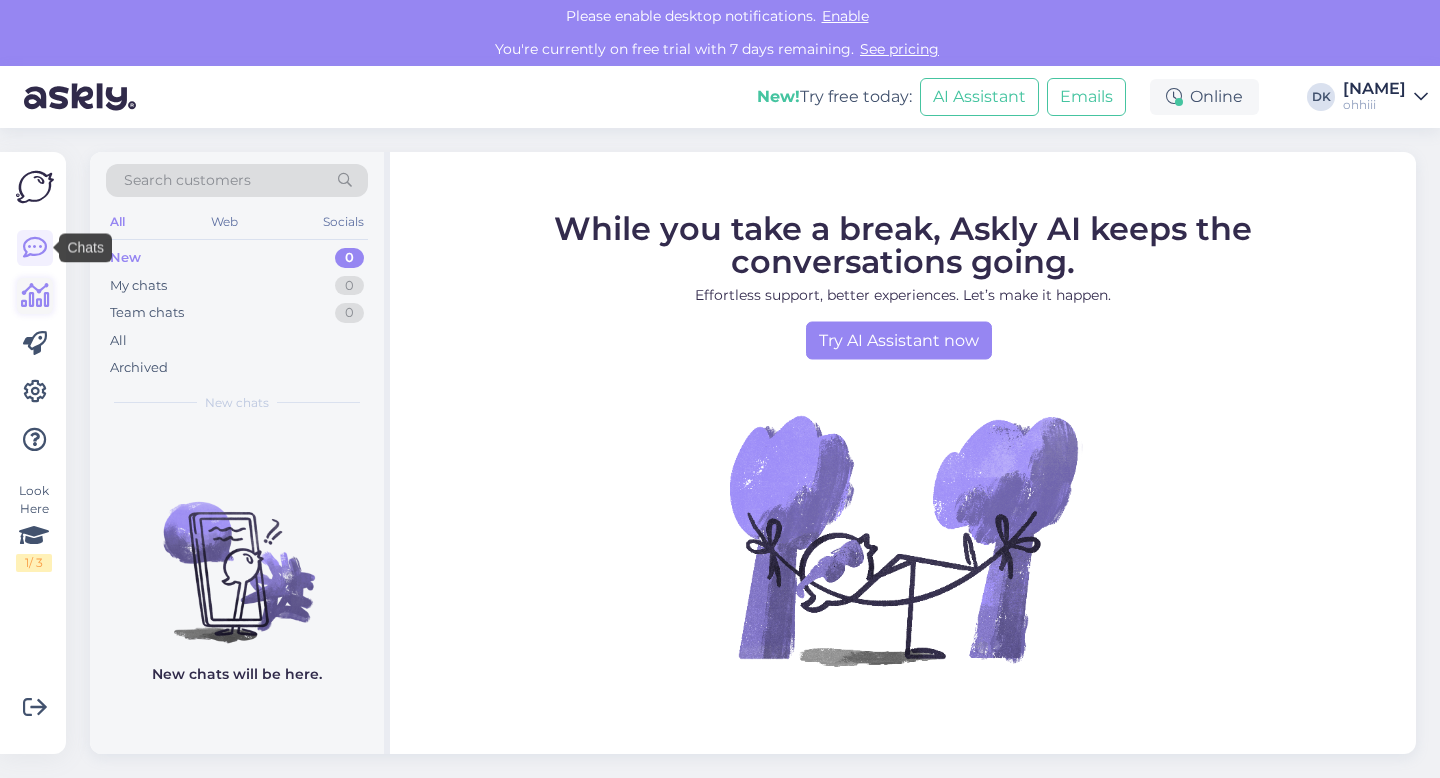 click at bounding box center (35, 296) 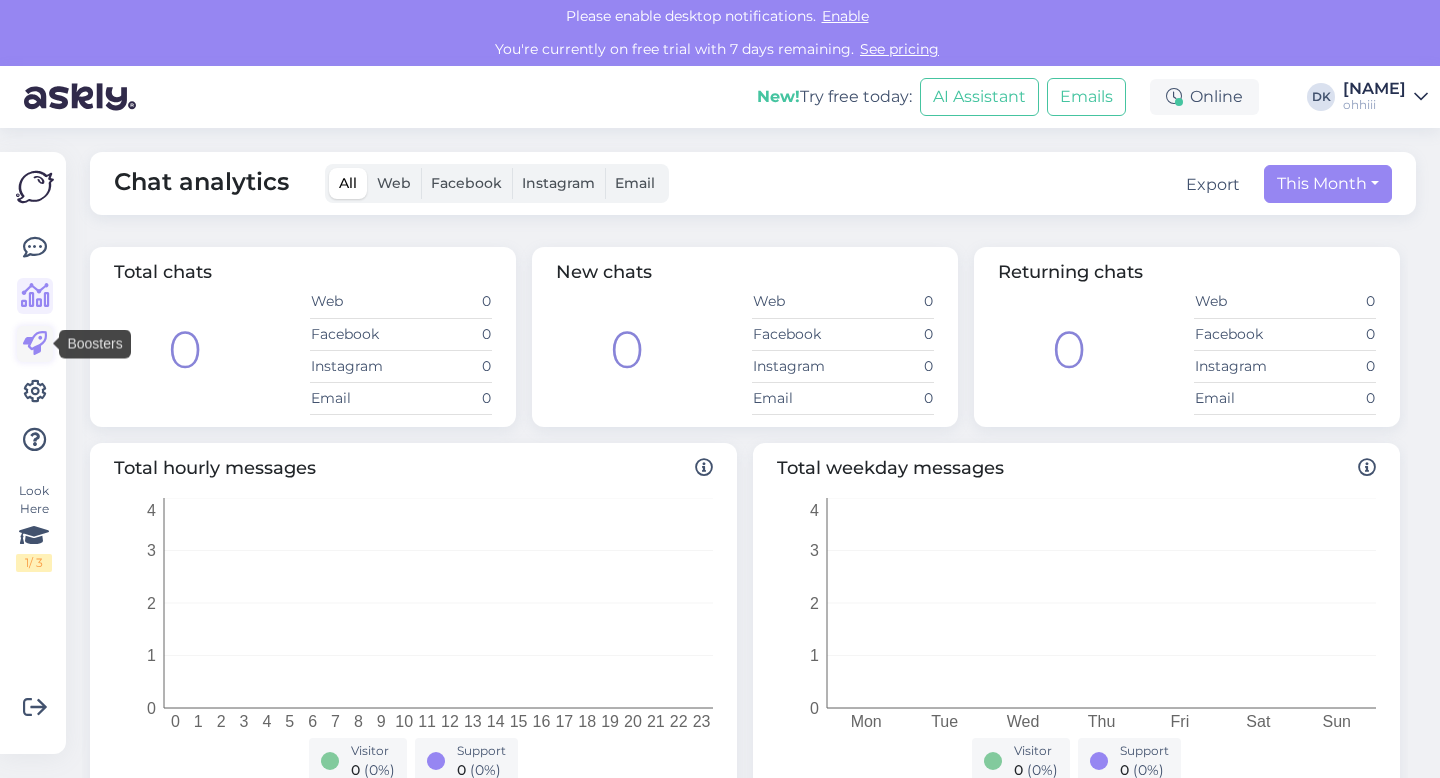 click at bounding box center (35, 344) 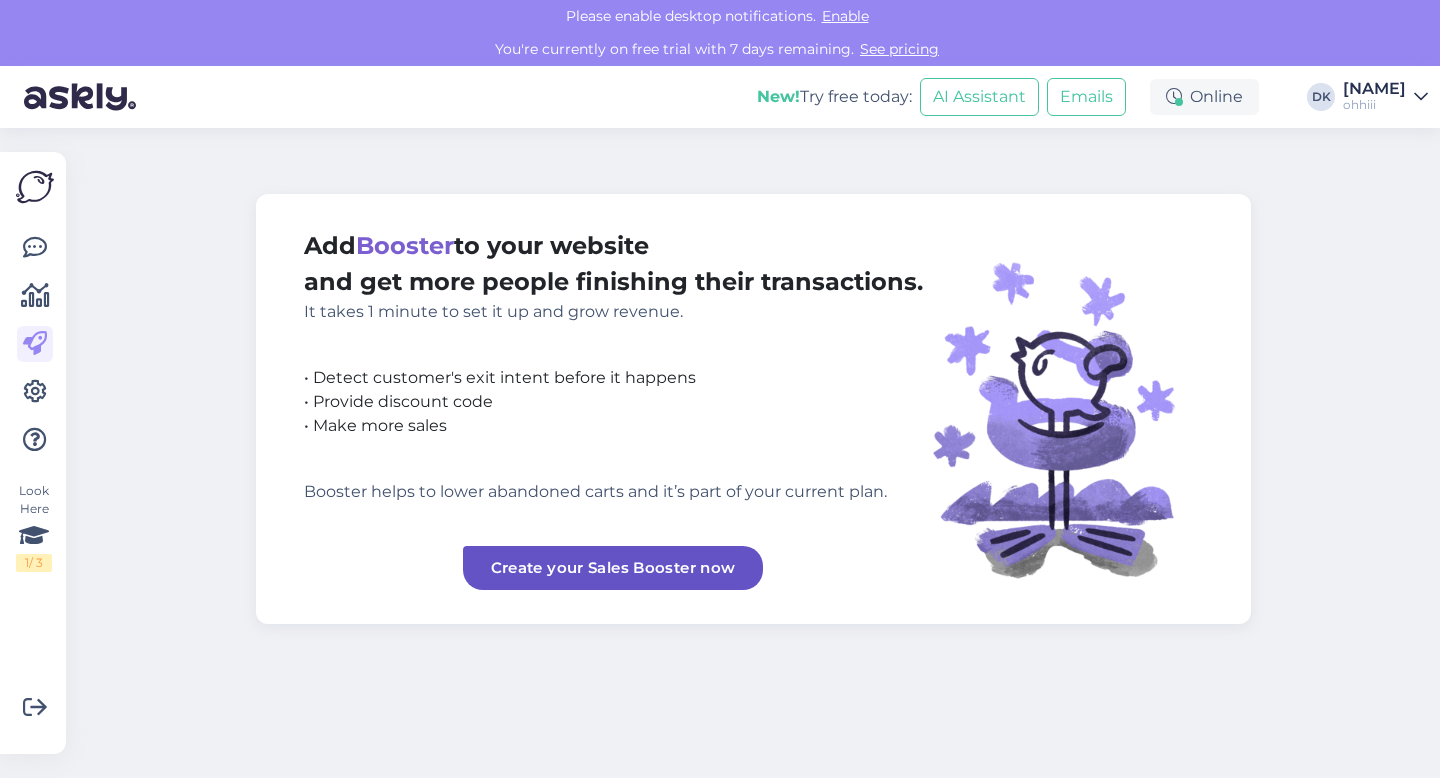 click on "[FIRST] [LAST]  ohhiii" at bounding box center [1385, 97] 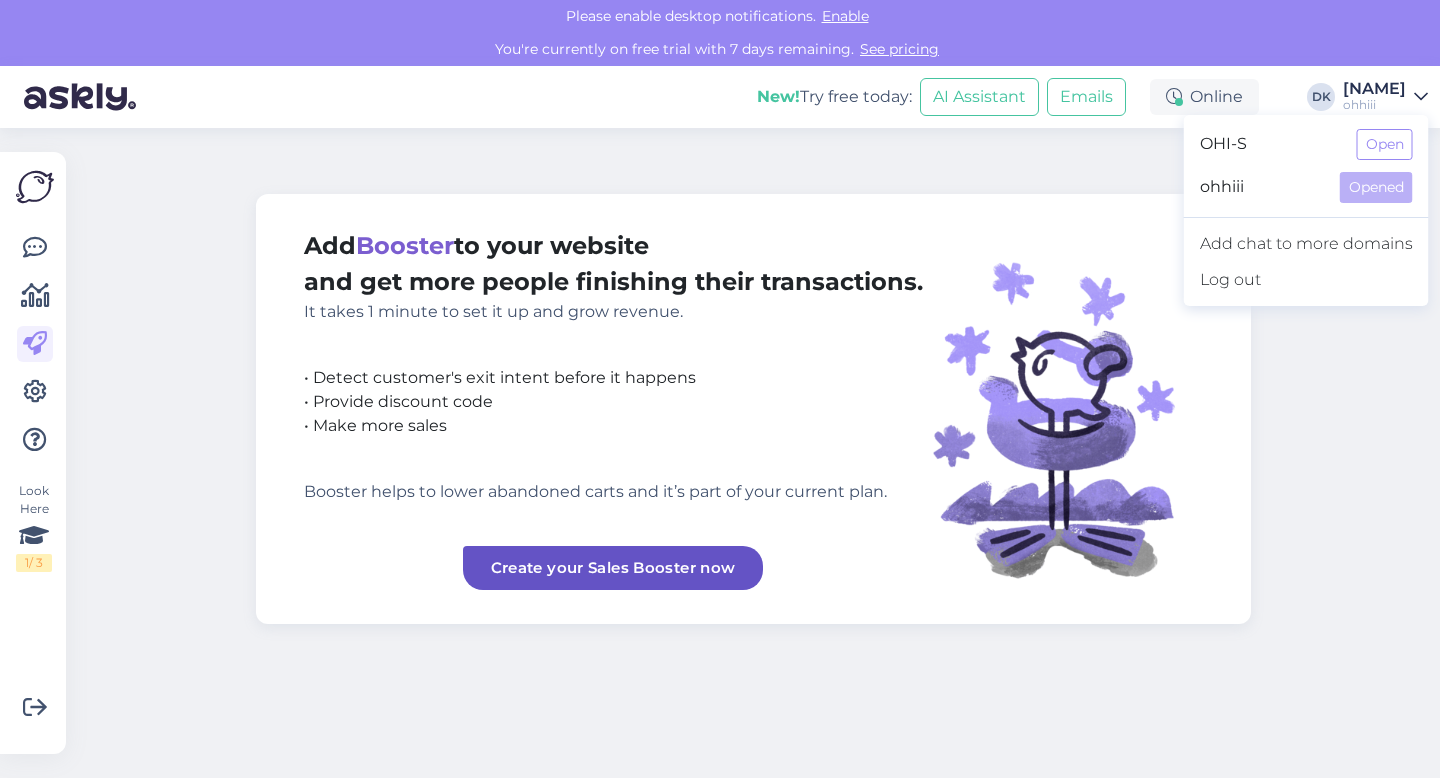 click on "Add  Booster  to your website  and get more people finishing their transactions. It takes 1 minute to set it up and grow revenue. • Detect customer's exit intent before it happens • Provide discount code • Make more sales Booster helps to lower abandoned carts and it’s part of your current plan. Create your Sales Booster now" at bounding box center (759, 453) 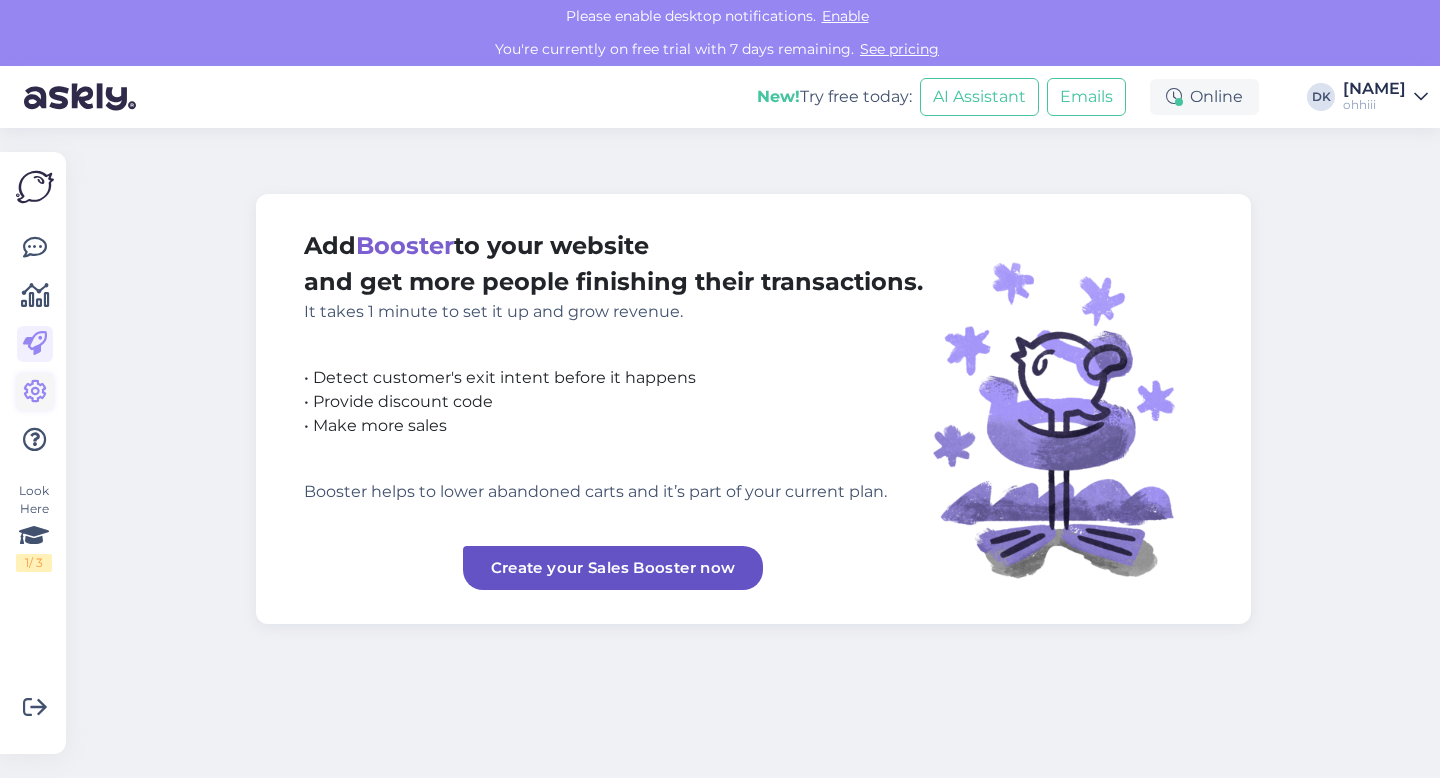 click at bounding box center [35, 392] 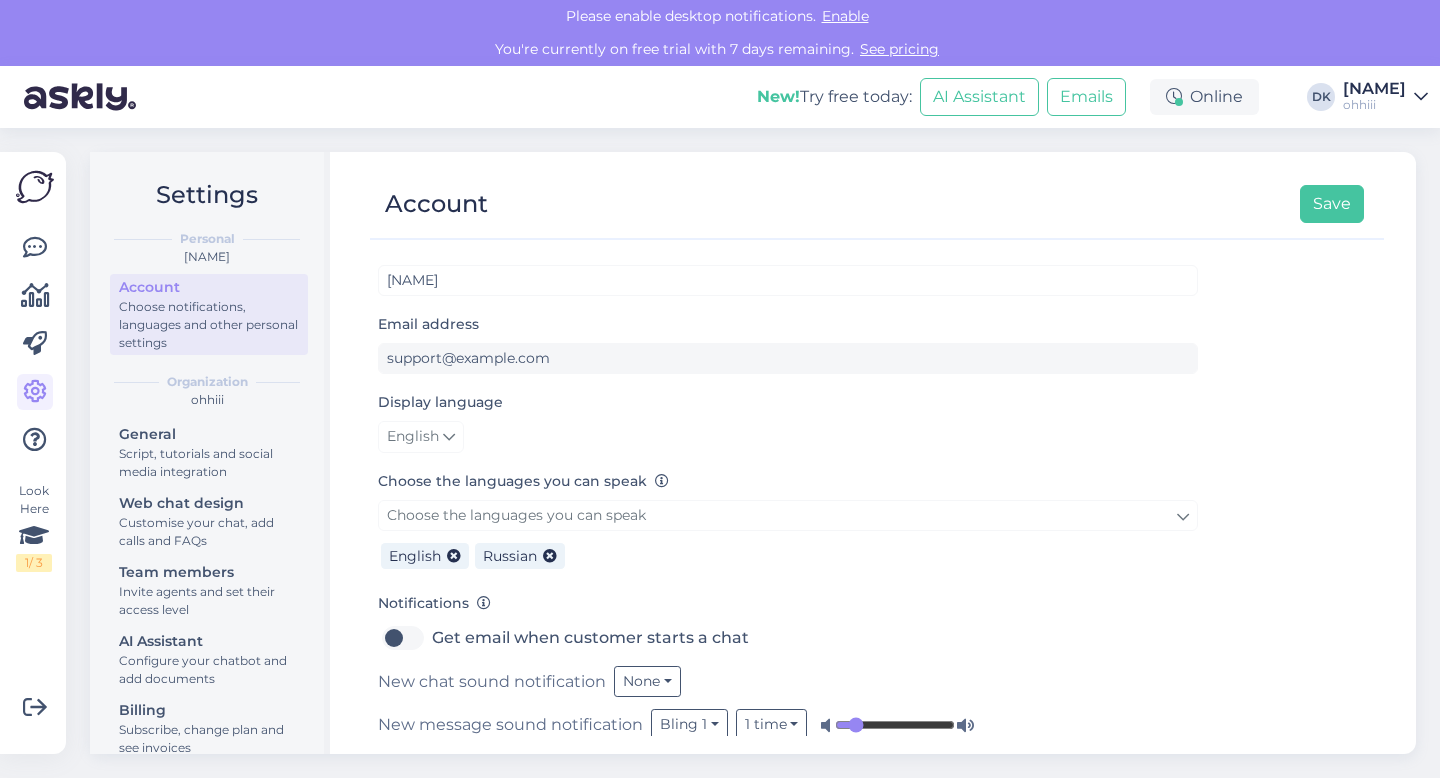 scroll, scrollTop: 38, scrollLeft: 0, axis: vertical 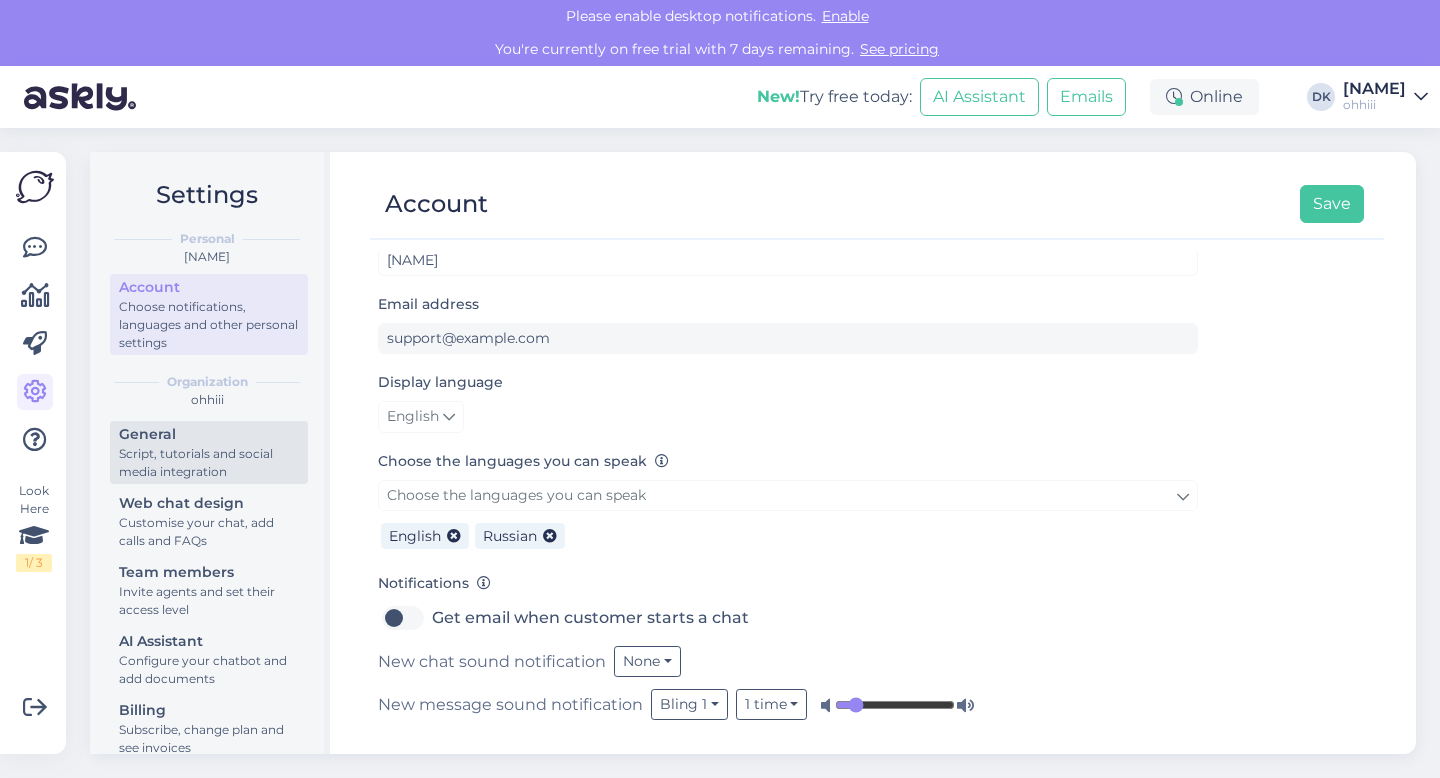 click on "Script, tutorials and social media integration" at bounding box center [209, 463] 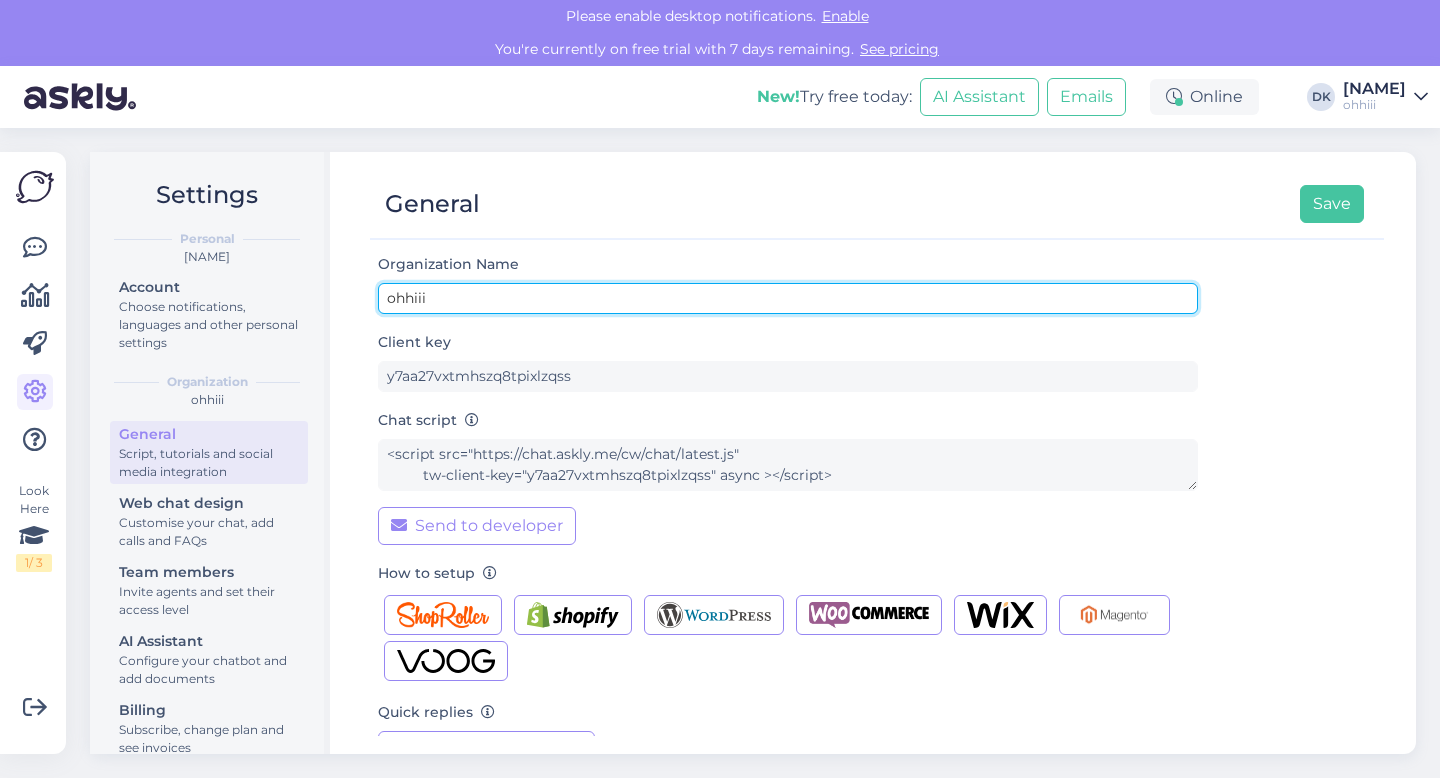 click on "ohhiii" at bounding box center [788, 298] 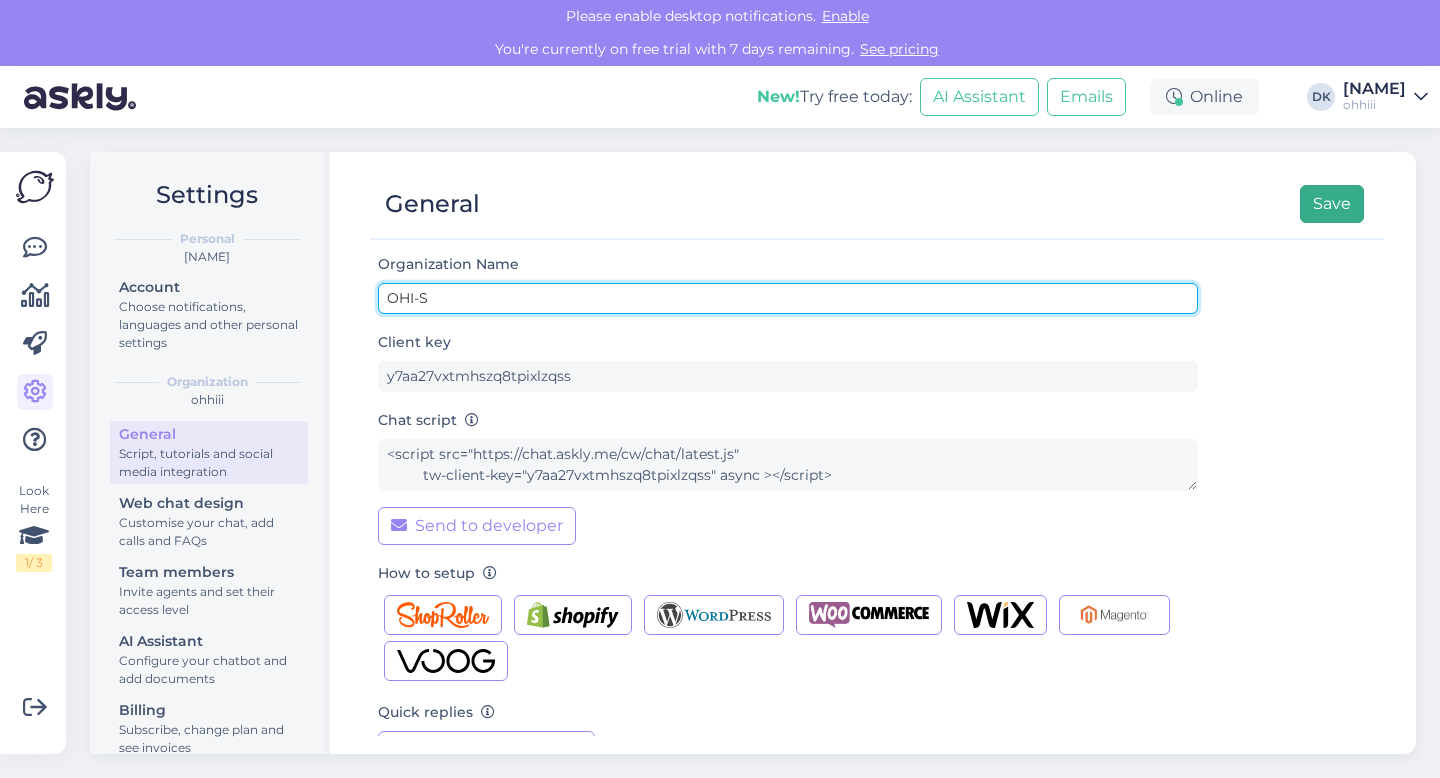 type on "OHI-S" 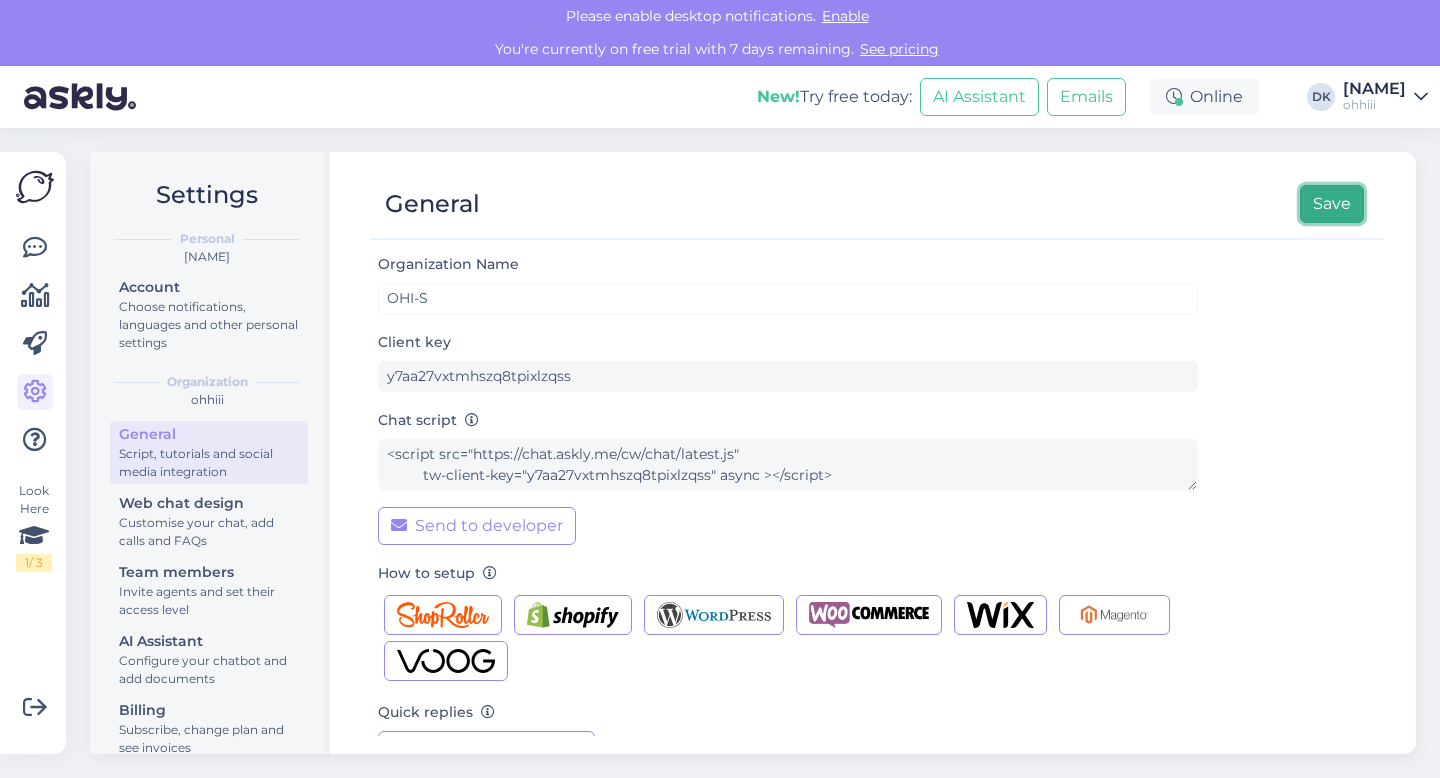 click on "Save" at bounding box center [1332, 204] 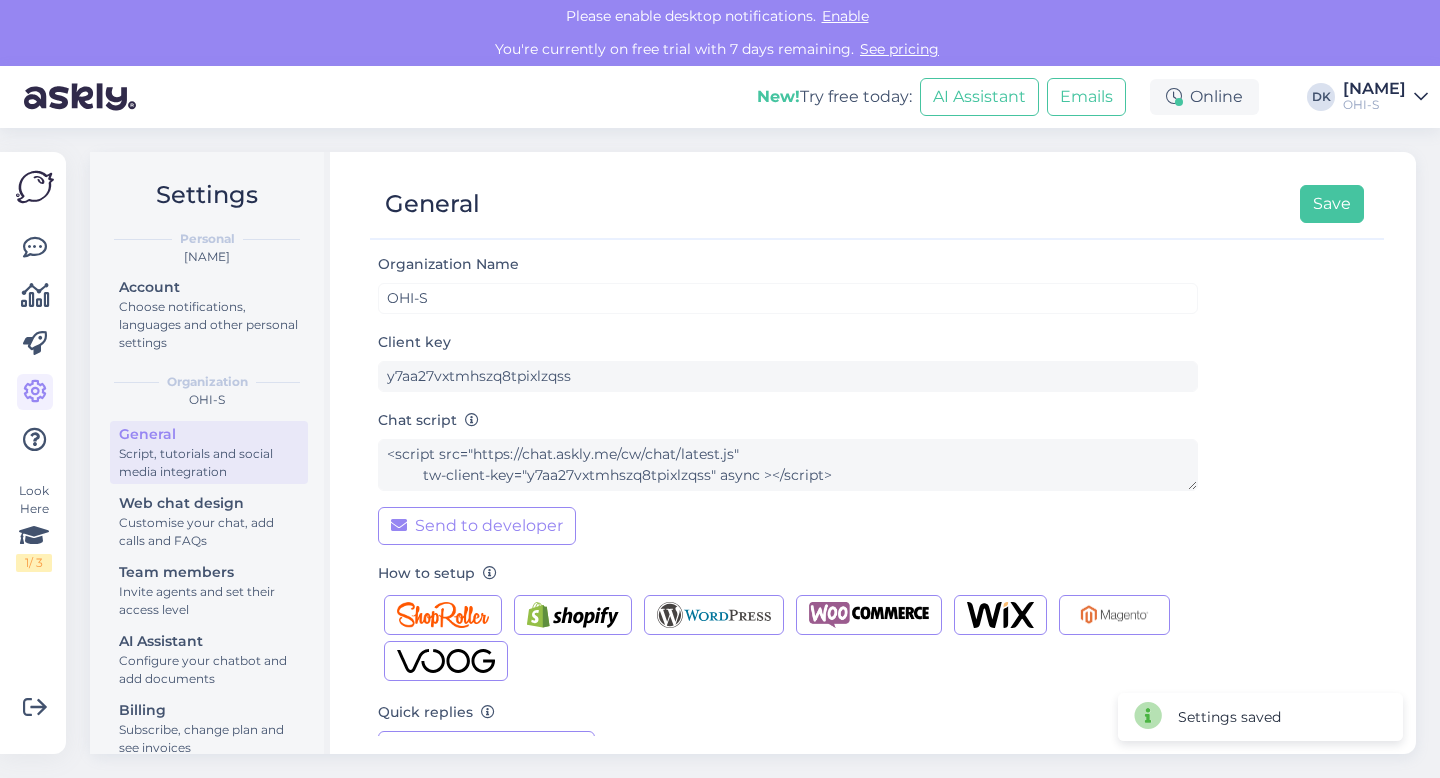 click on "OHI-S" at bounding box center (1374, 105) 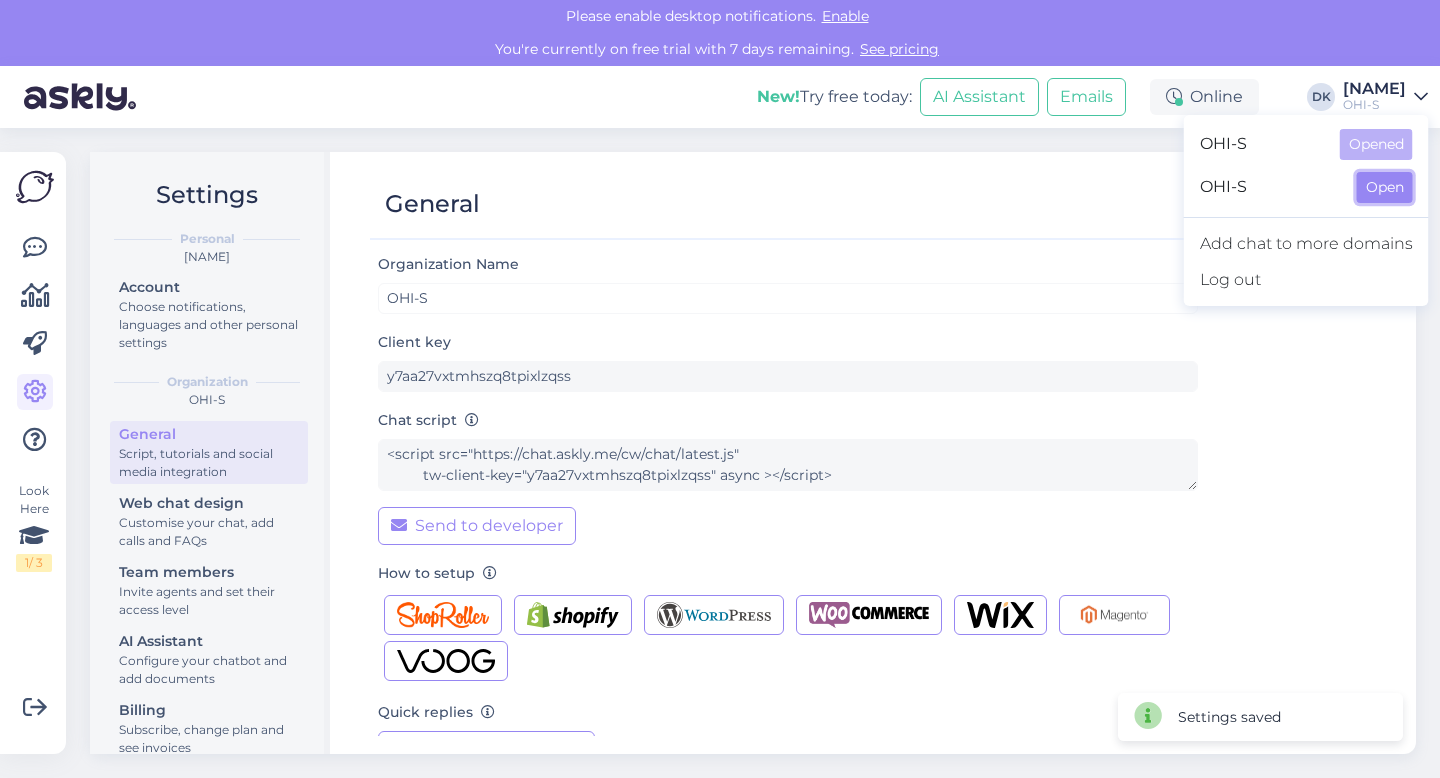 click on "Open" at bounding box center (1385, 187) 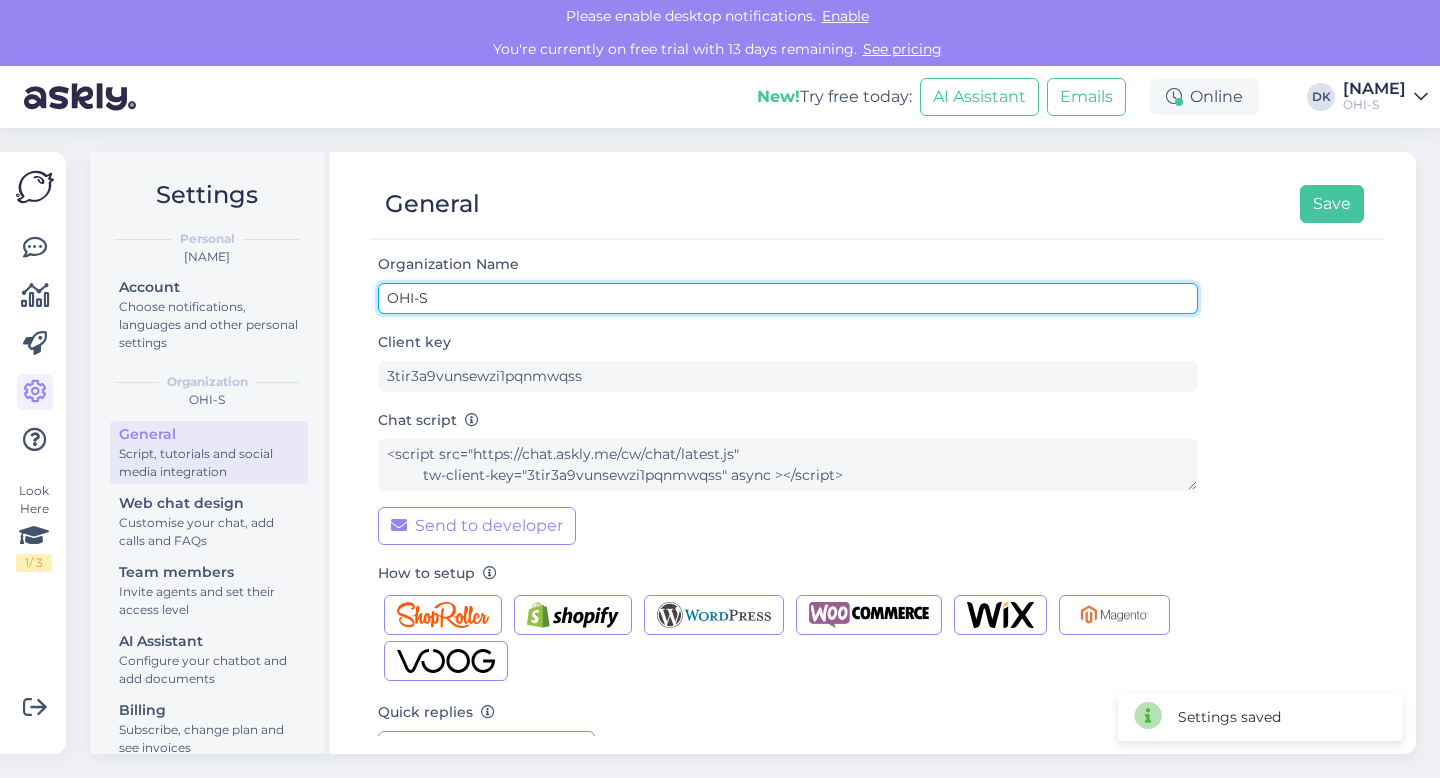 click on "OHI-S" at bounding box center [788, 298] 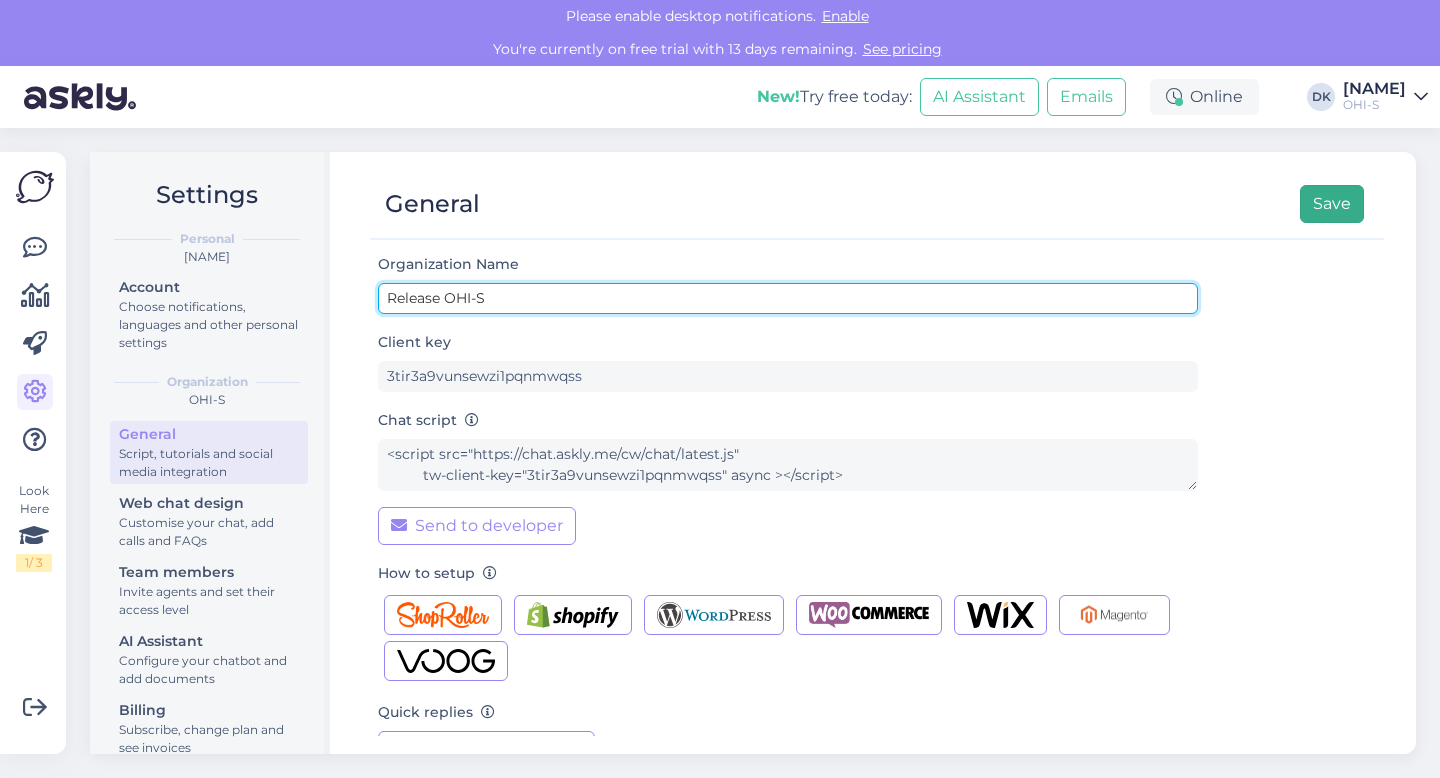 type on "Release OHI-S" 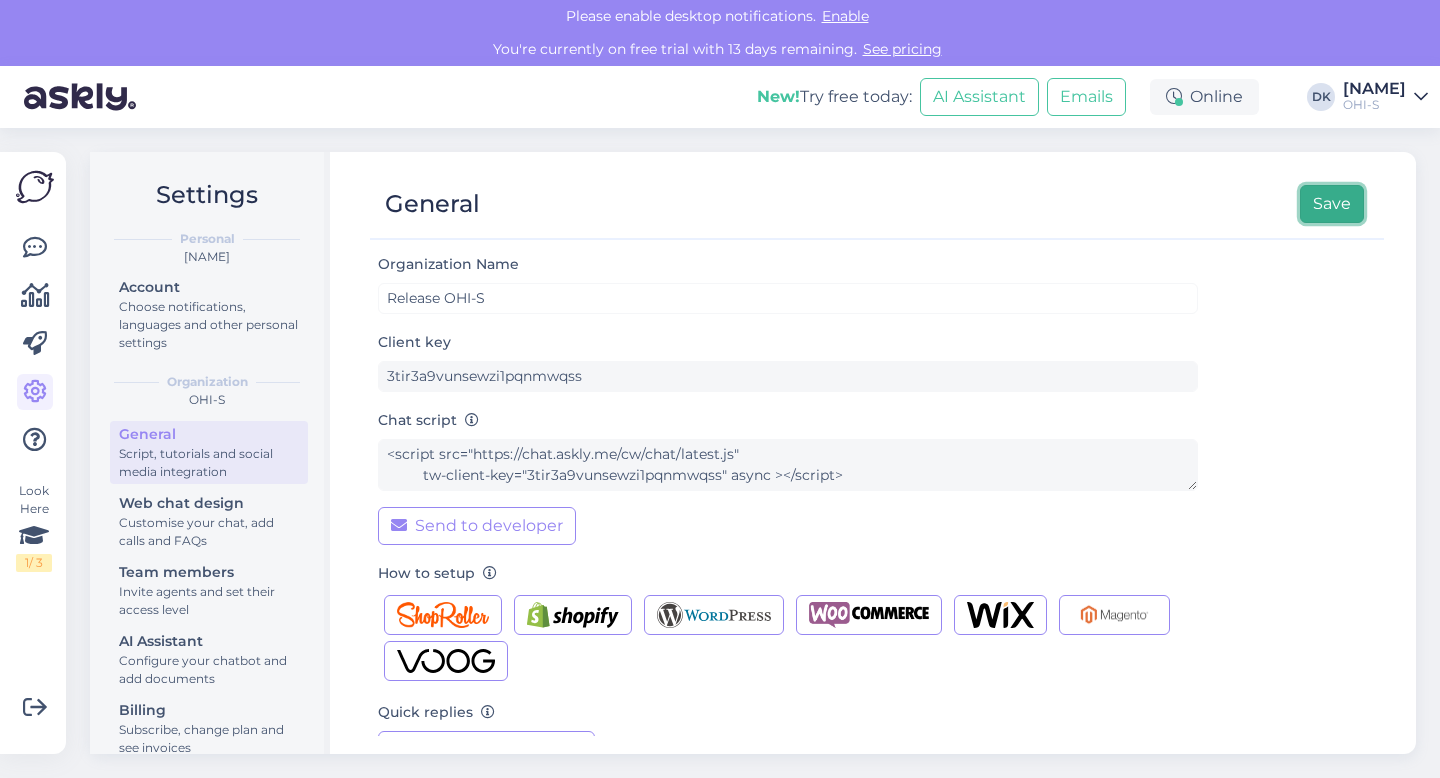 click on "Save" at bounding box center (1332, 204) 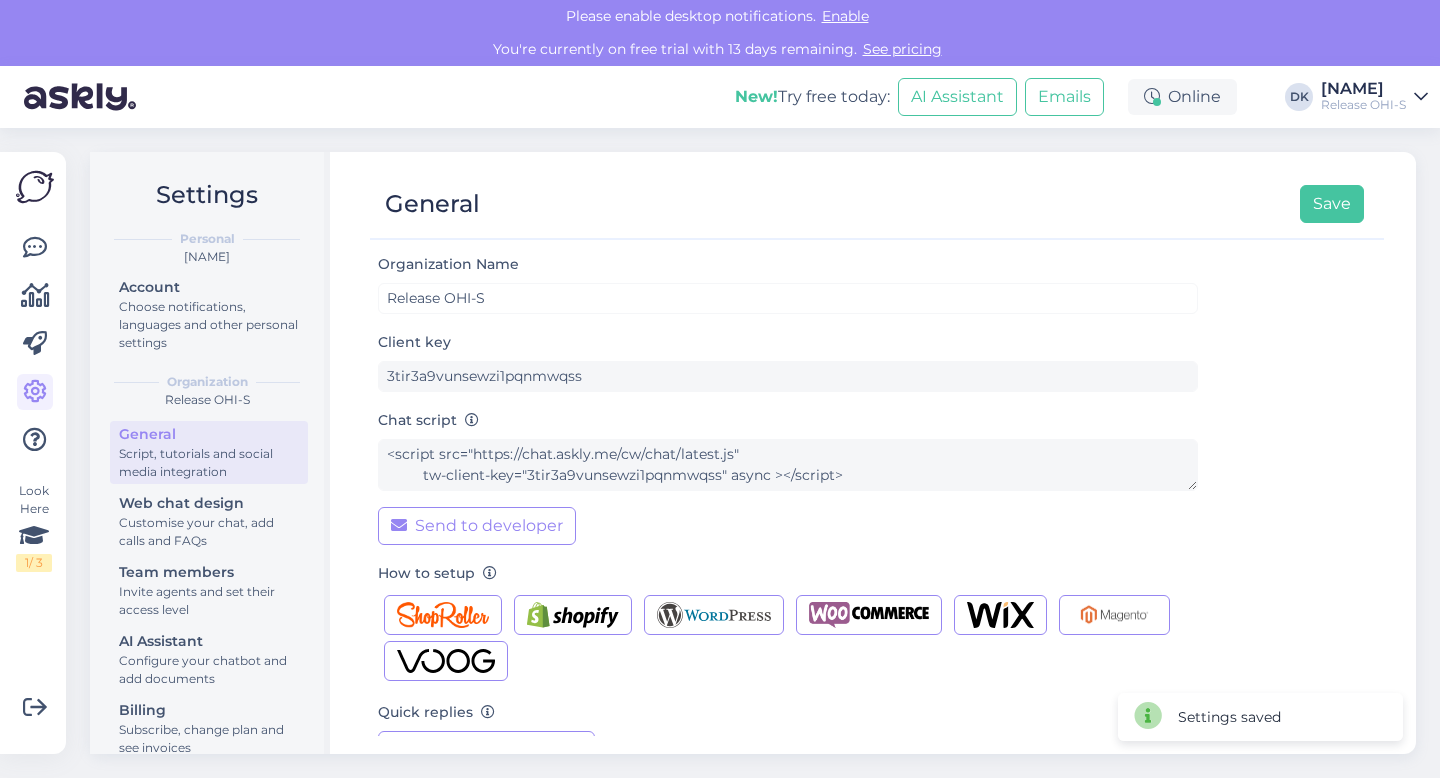 click on "Release OHI-S" at bounding box center (1363, 105) 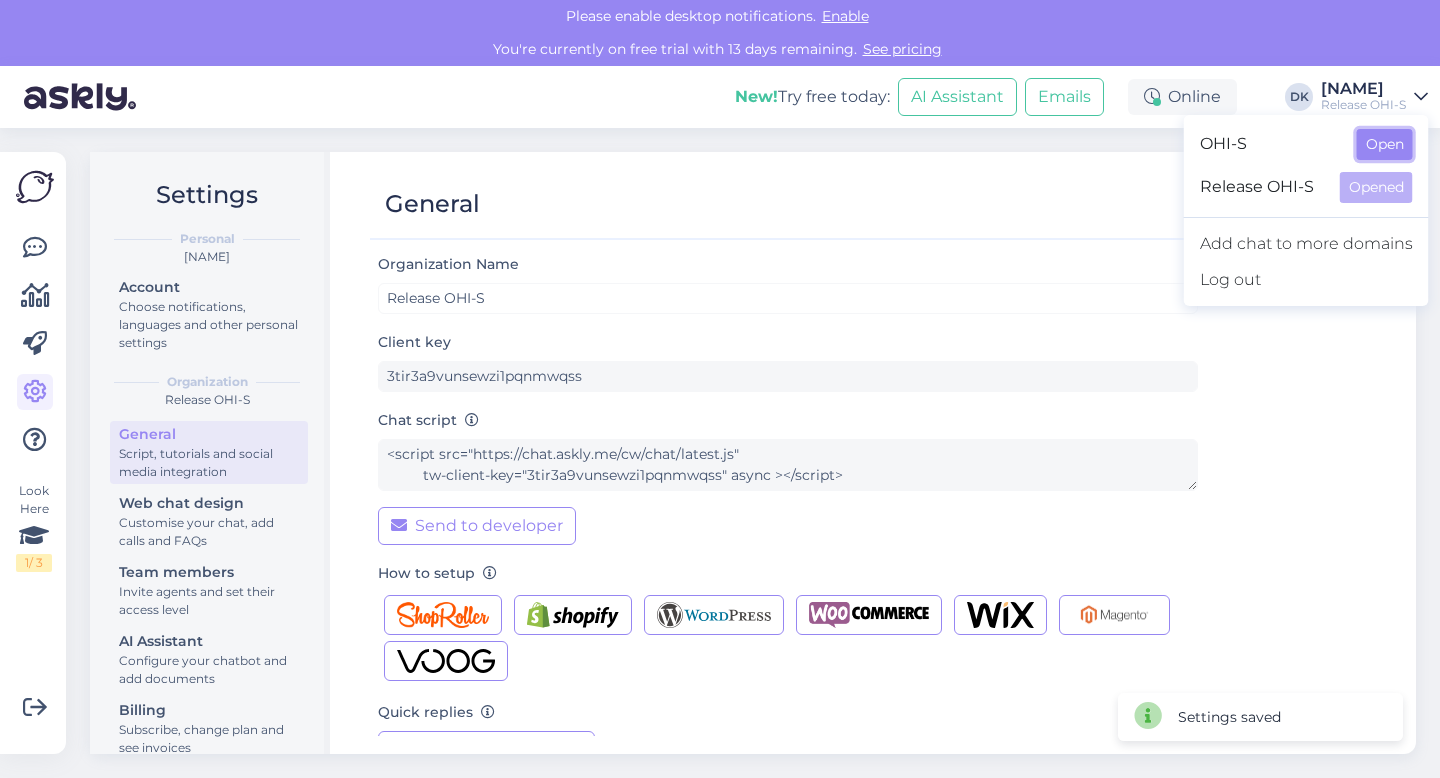 click on "Open" at bounding box center (1385, 144) 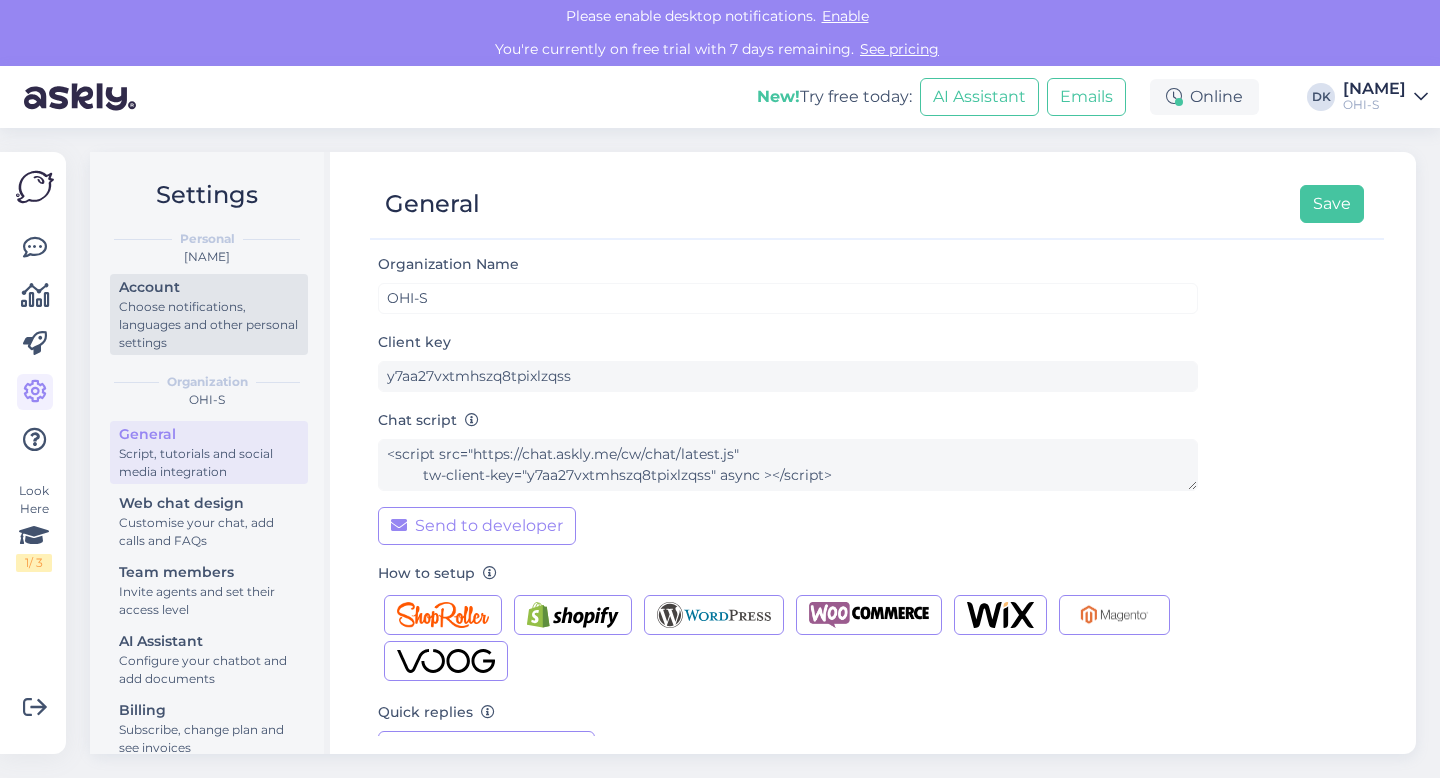 click on "Choose notifications, languages and other personal settings" at bounding box center [209, 325] 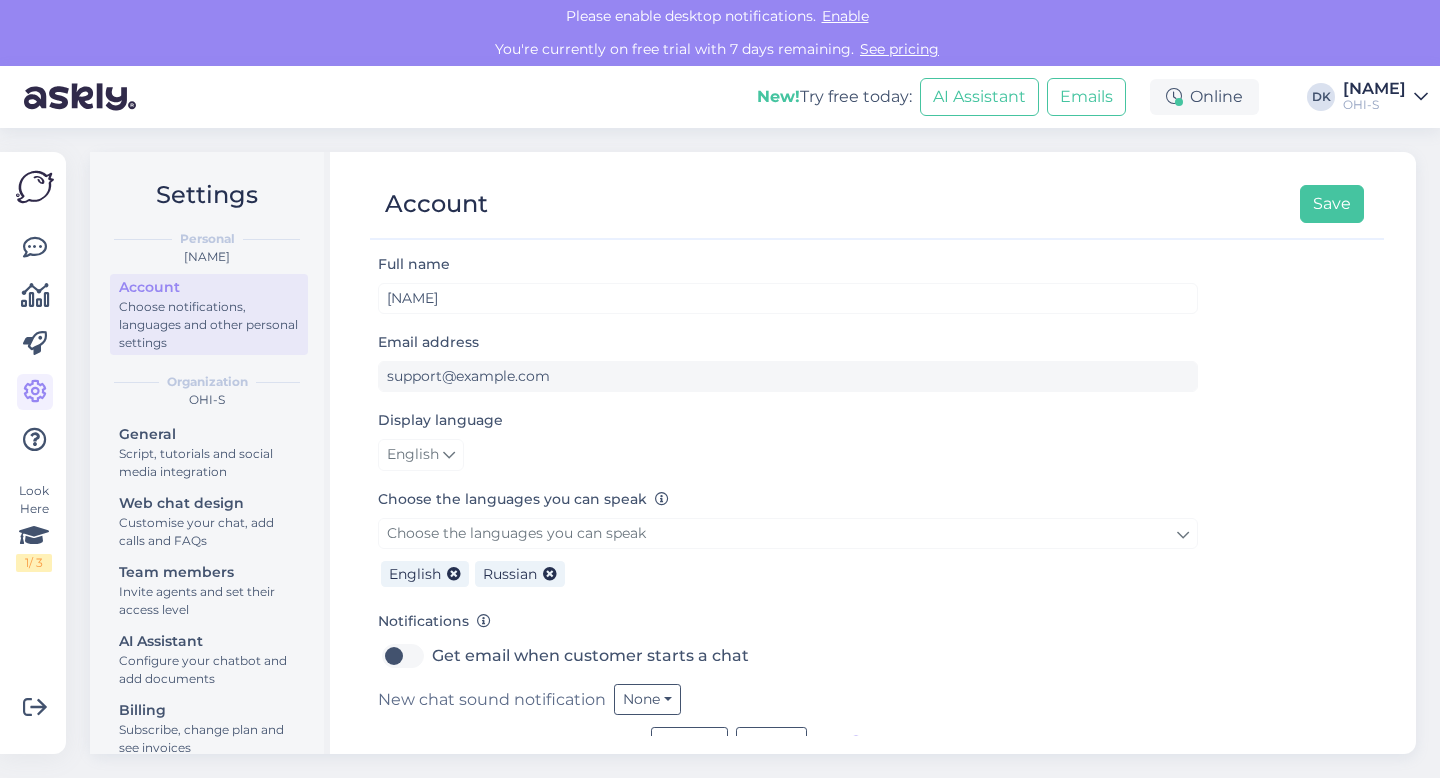 scroll, scrollTop: 24, scrollLeft: 0, axis: vertical 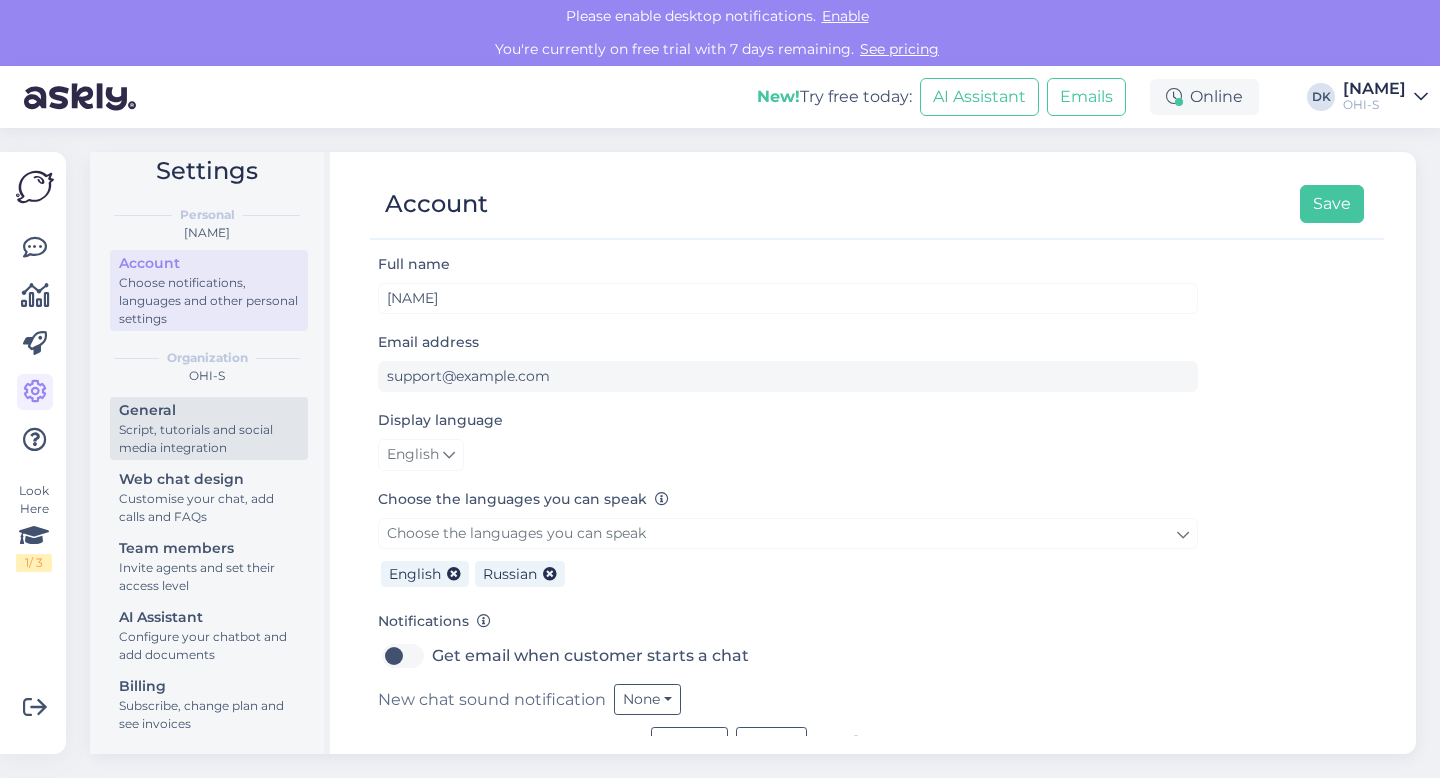 click on "Script, tutorials and social media integration" at bounding box center (209, 439) 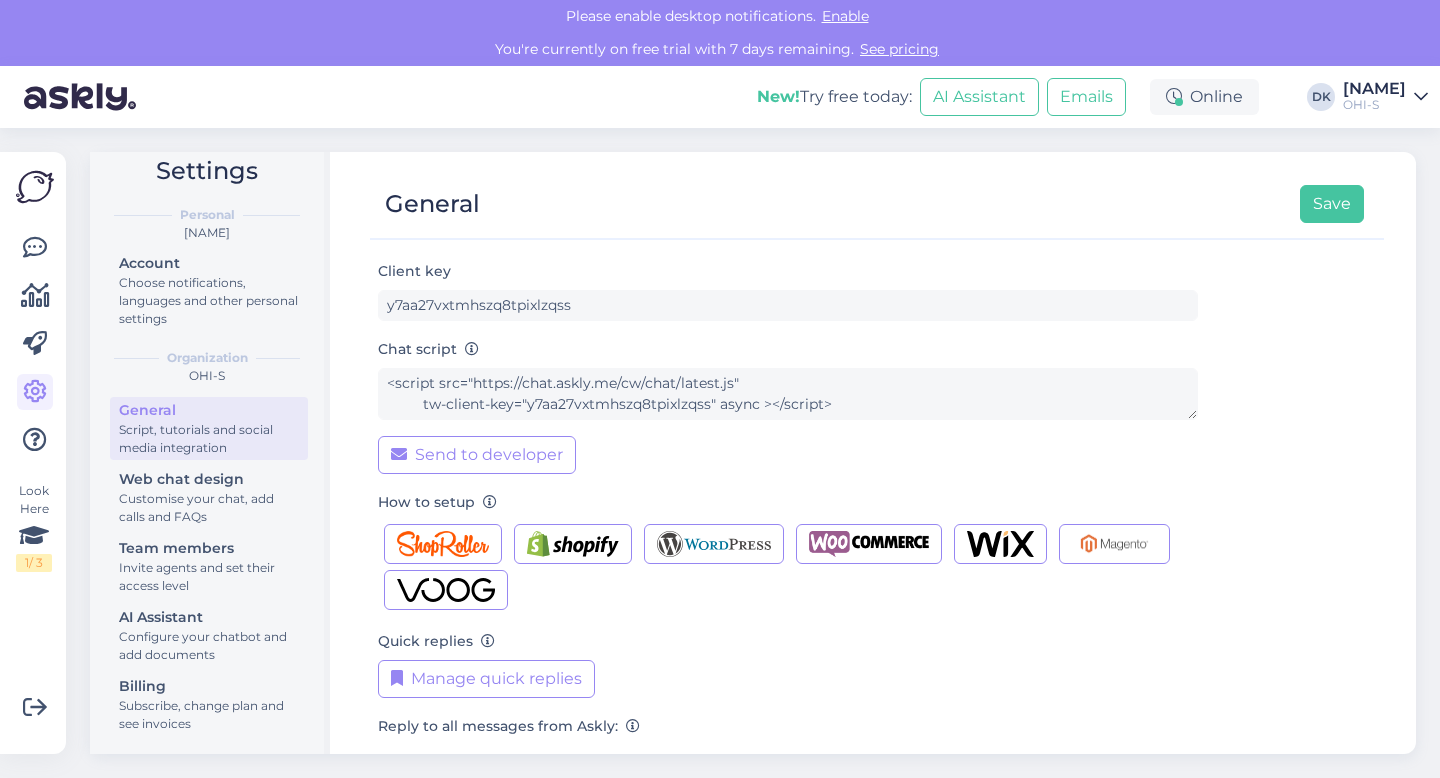 scroll, scrollTop: 219, scrollLeft: 0, axis: vertical 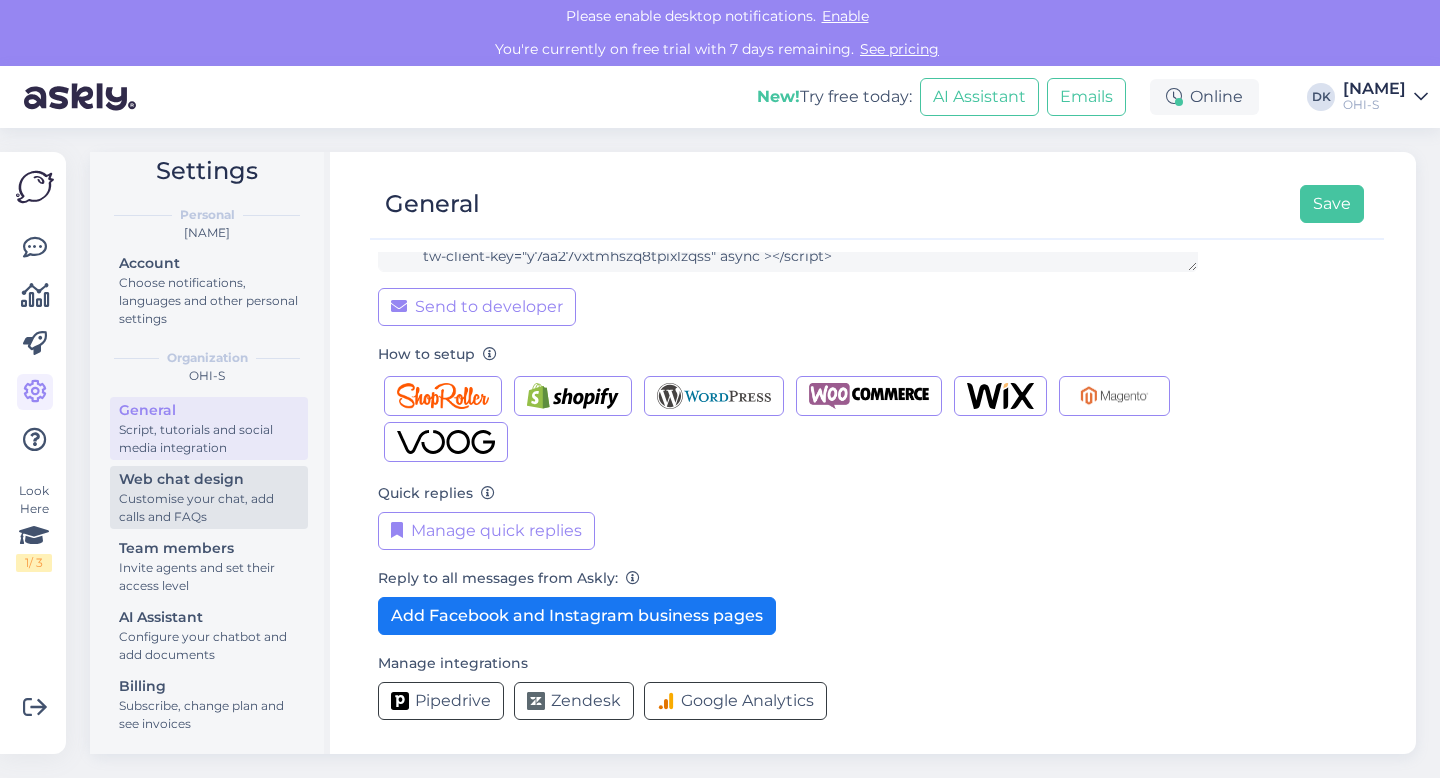click on "Customise your chat, add calls and FAQs" at bounding box center (209, 508) 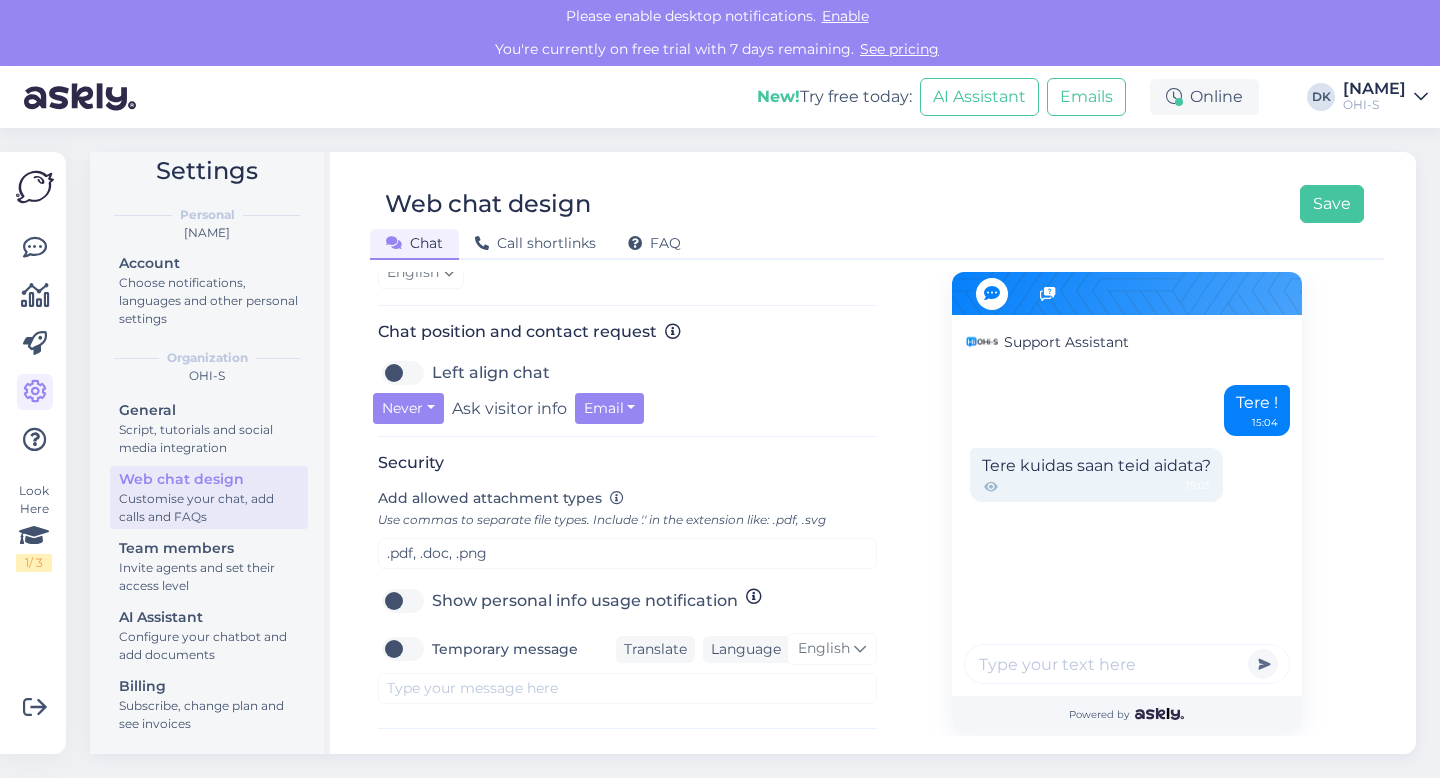 scroll, scrollTop: 717, scrollLeft: 0, axis: vertical 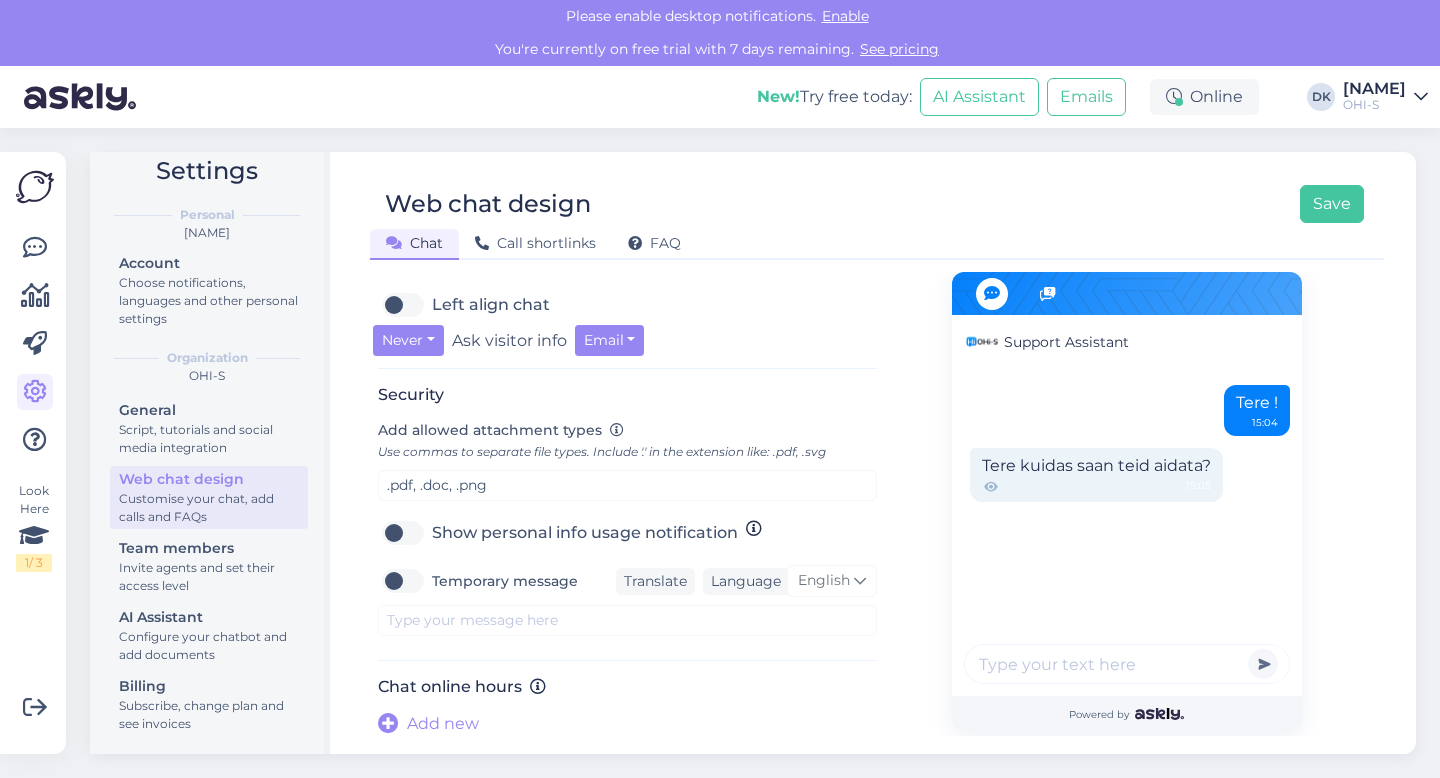 click on "New!  Try free today: AI Assistant Emails Online DK Daria Karotkaya  OHI-S" at bounding box center (720, 97) 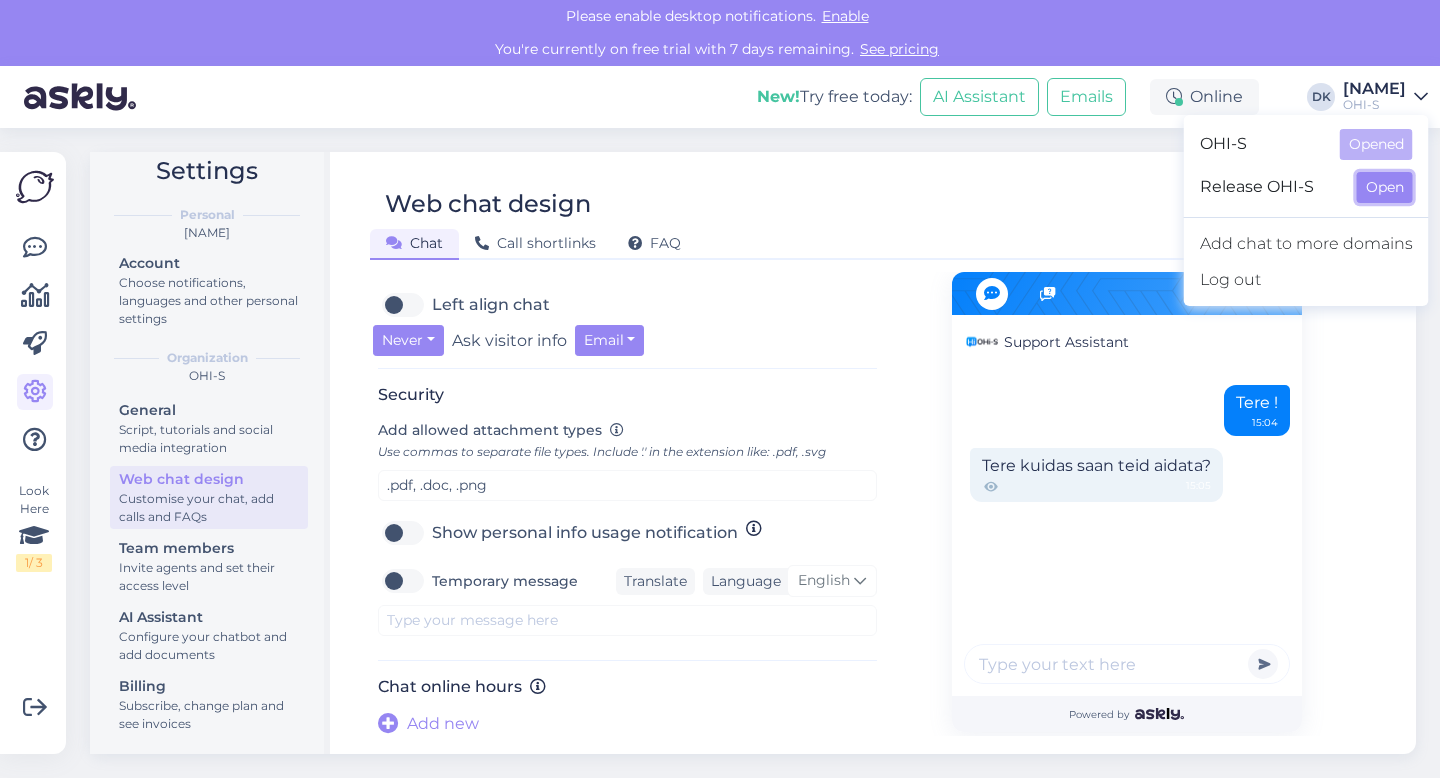 click on "Open" at bounding box center [1385, 187] 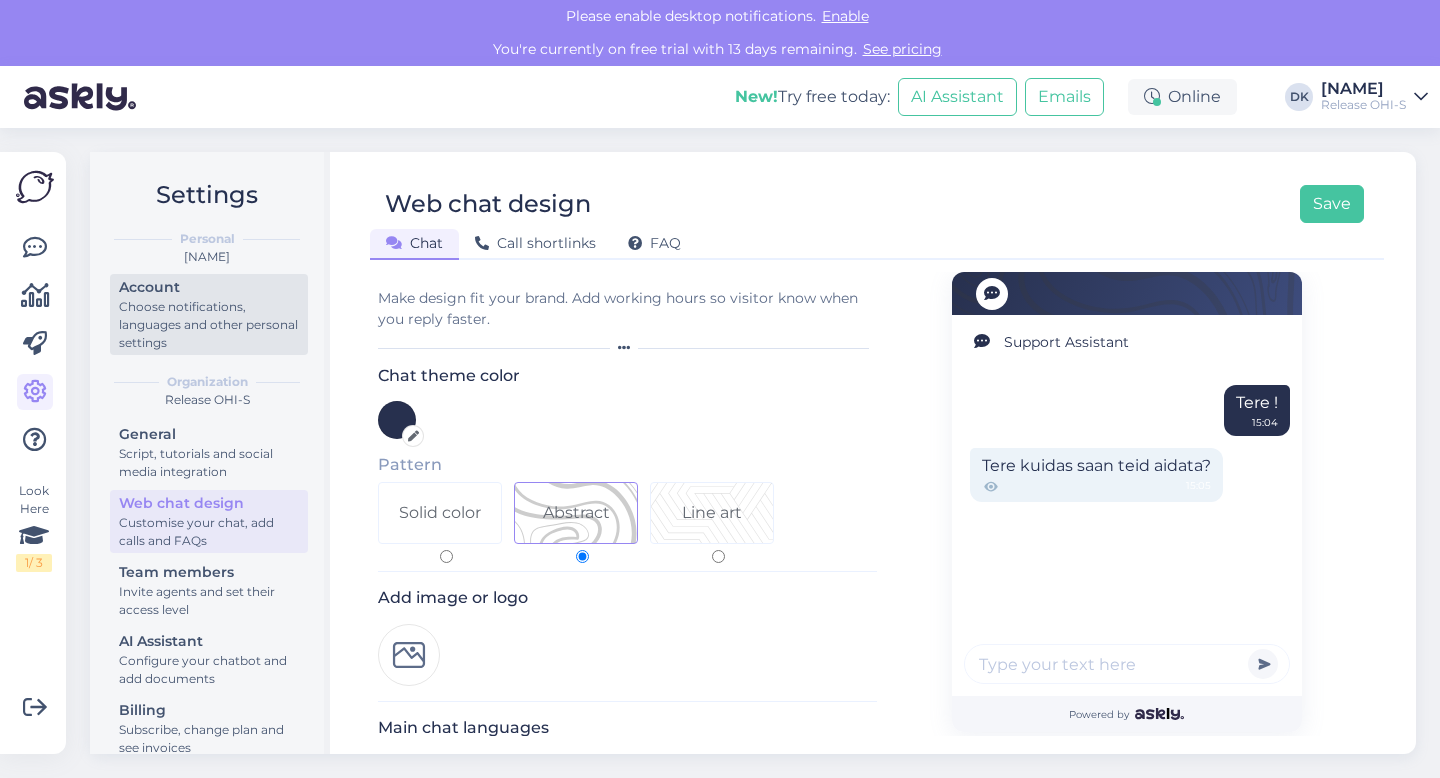 click on "Choose notifications, languages and other personal settings" at bounding box center (209, 325) 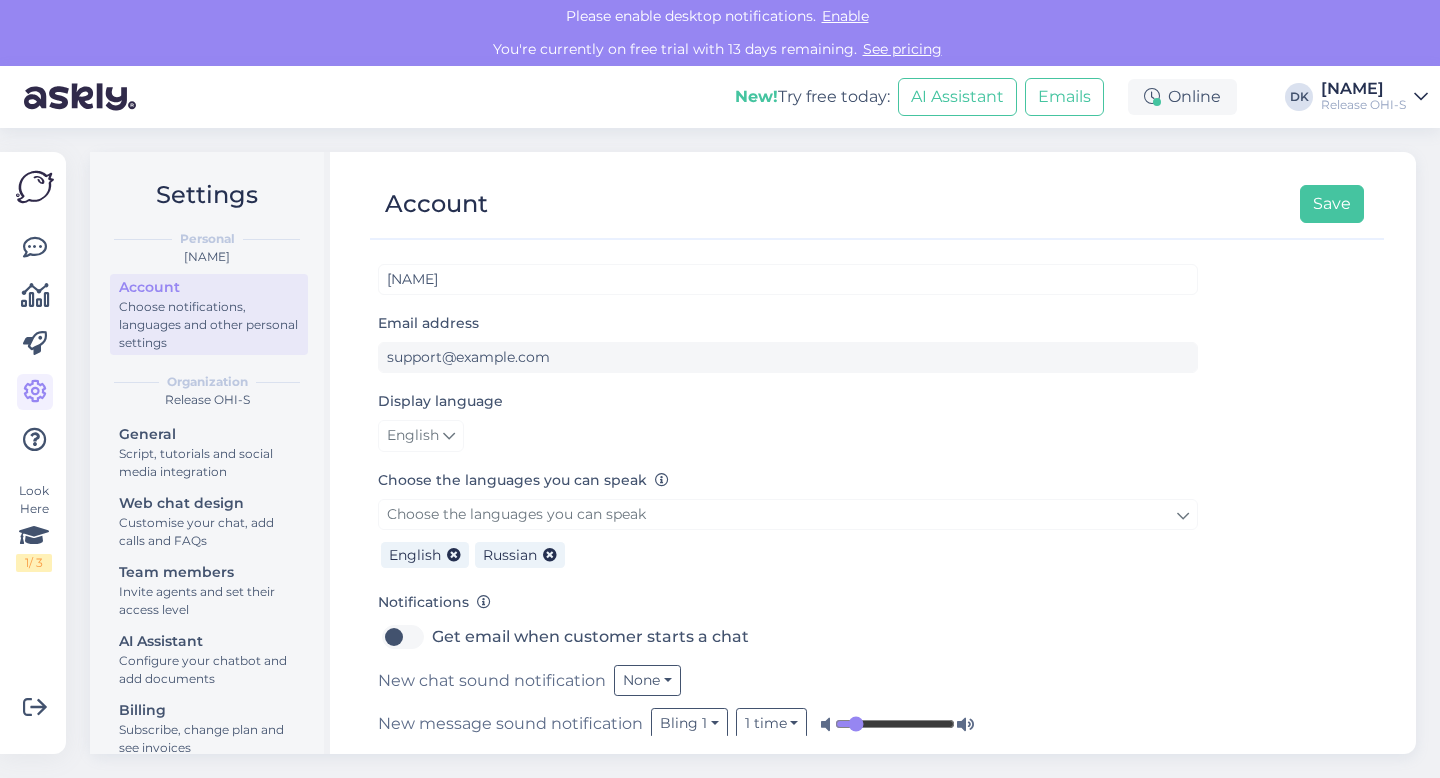 scroll, scrollTop: 38, scrollLeft: 0, axis: vertical 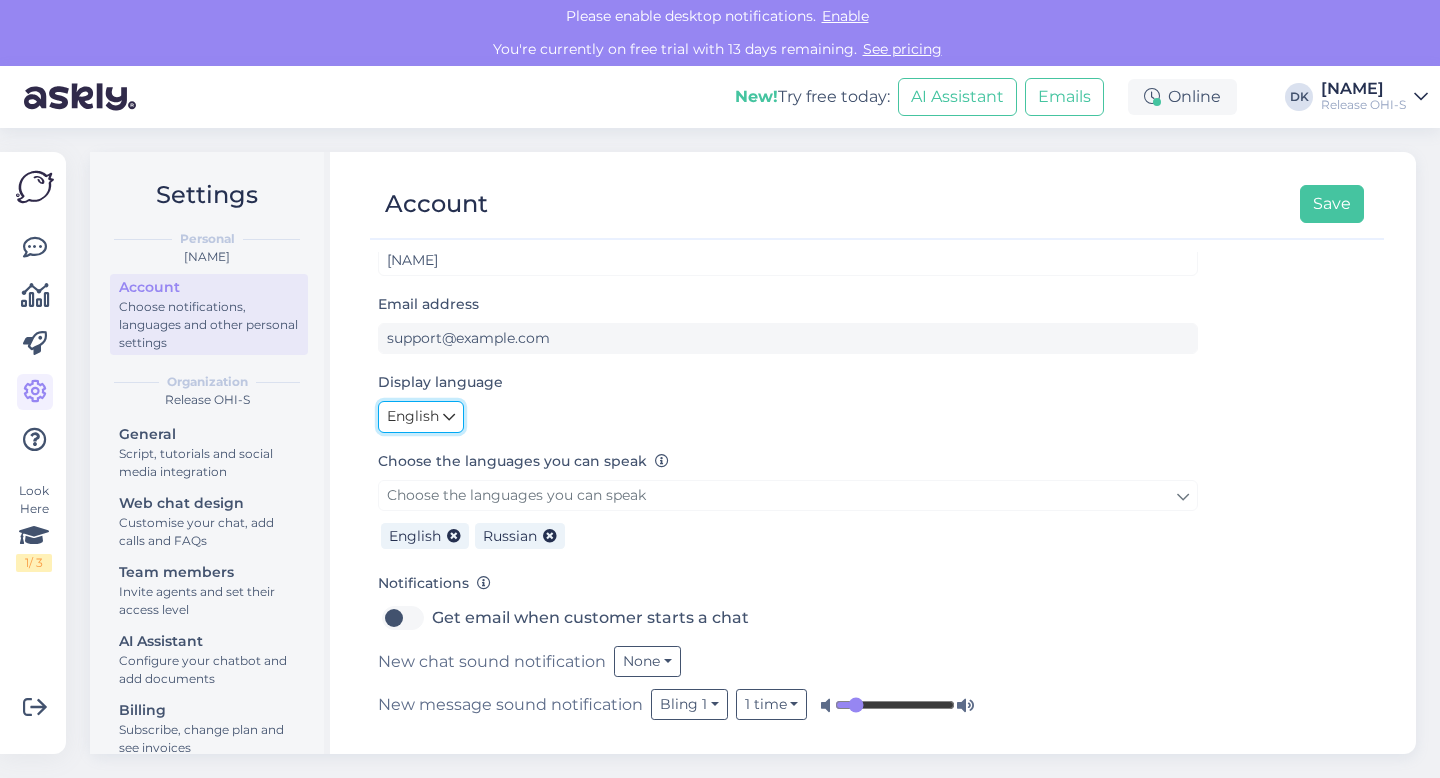 click at bounding box center (449, 417) 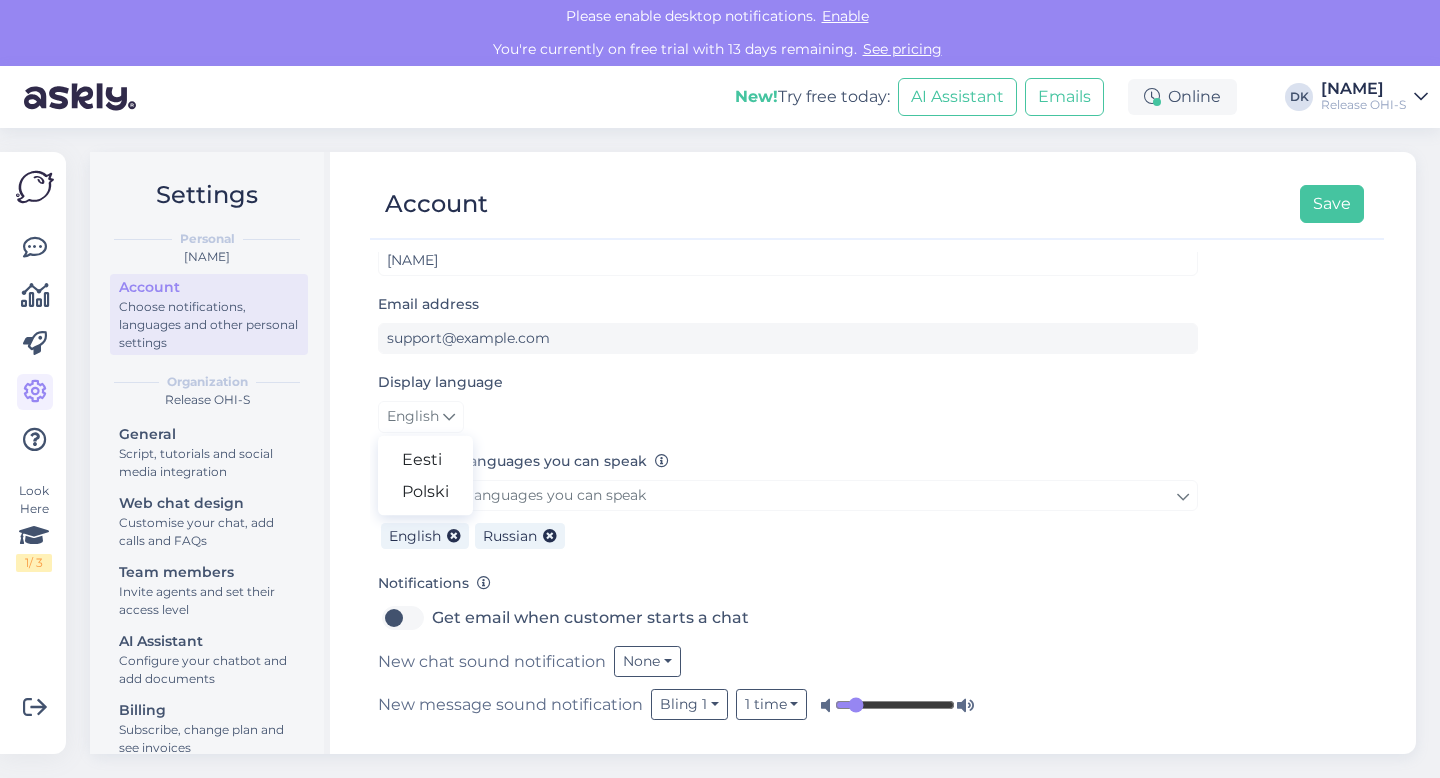 click on "English Eesti Polski" at bounding box center (788, 417) 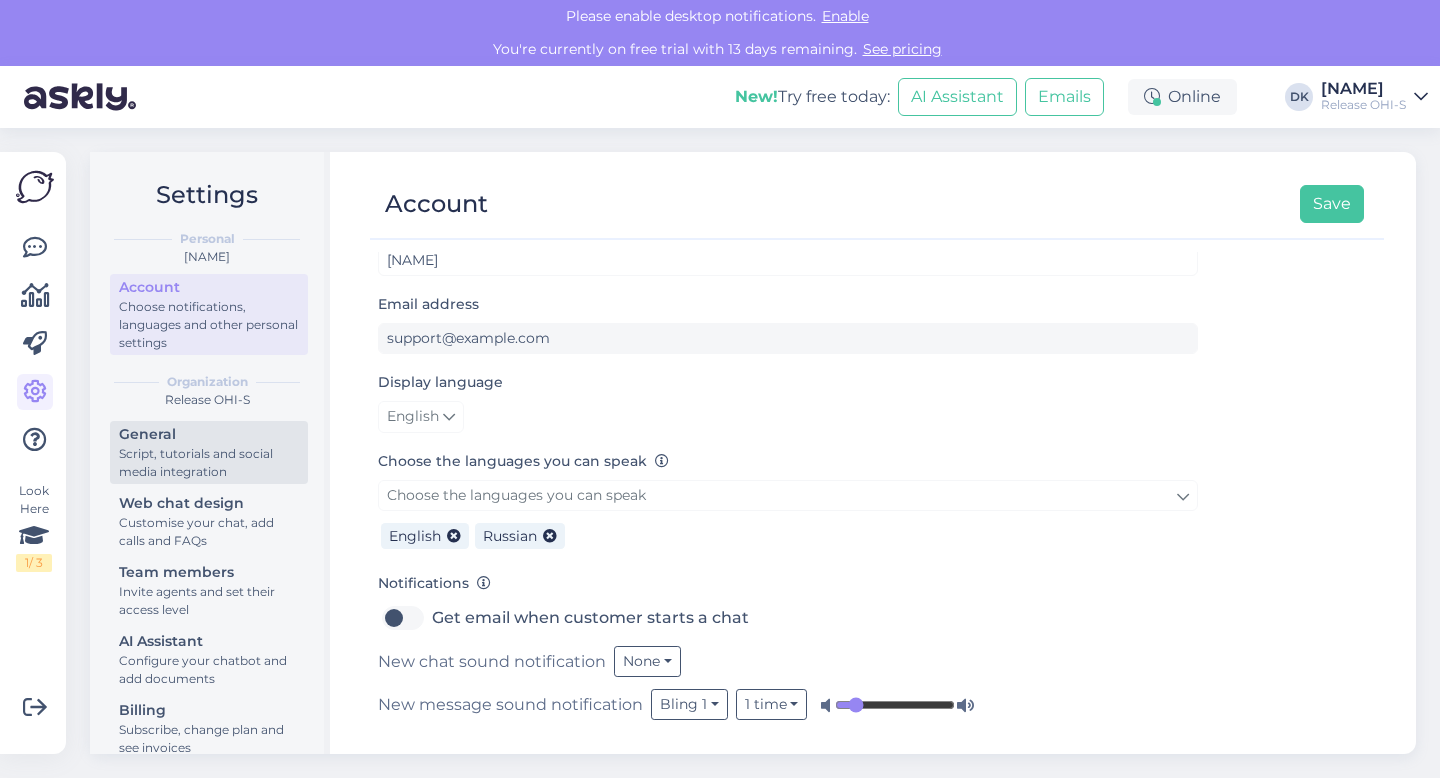 click on "General" at bounding box center (209, 434) 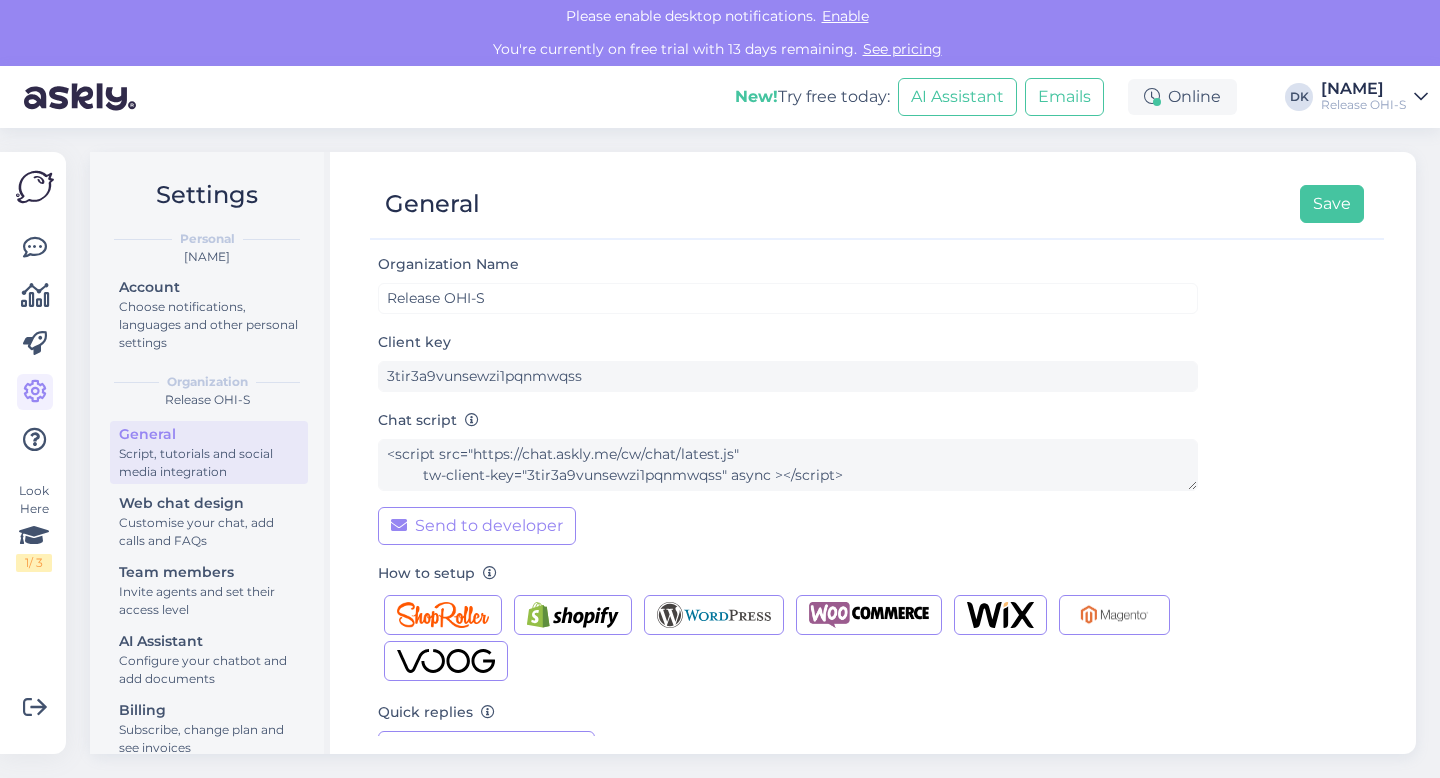 click on "Release OHI-S" at bounding box center (1363, 105) 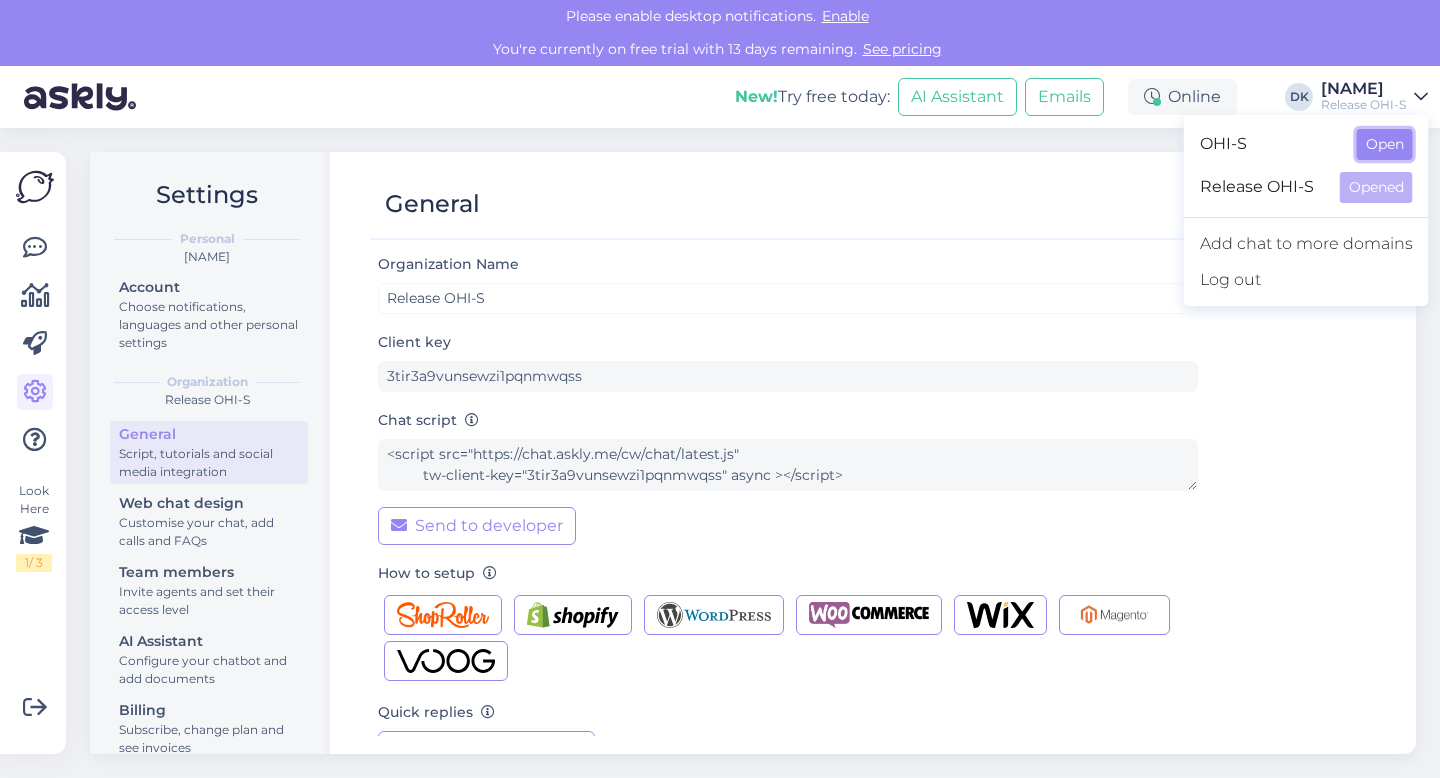 click on "Open" at bounding box center [1385, 144] 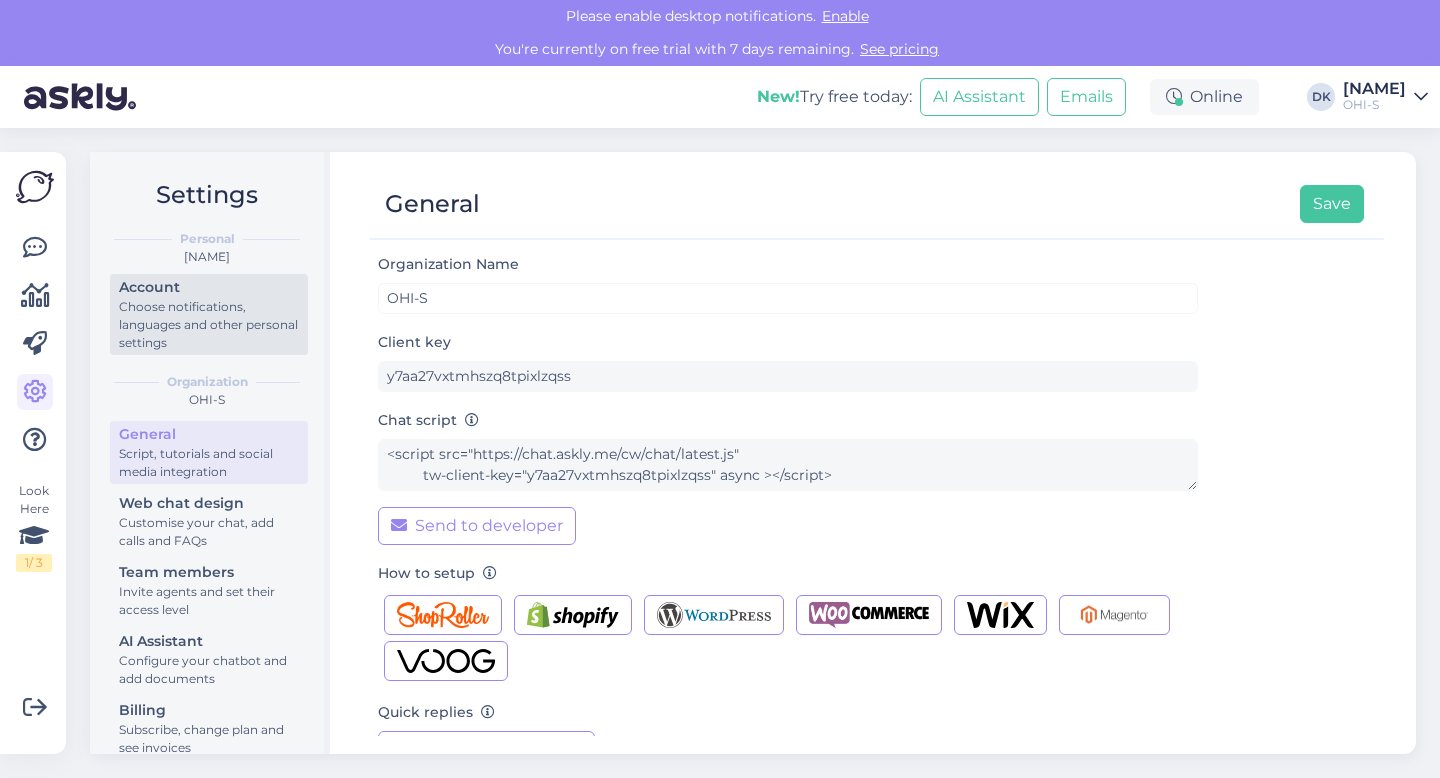 click on "Choose notifications, languages and other personal settings" at bounding box center [209, 325] 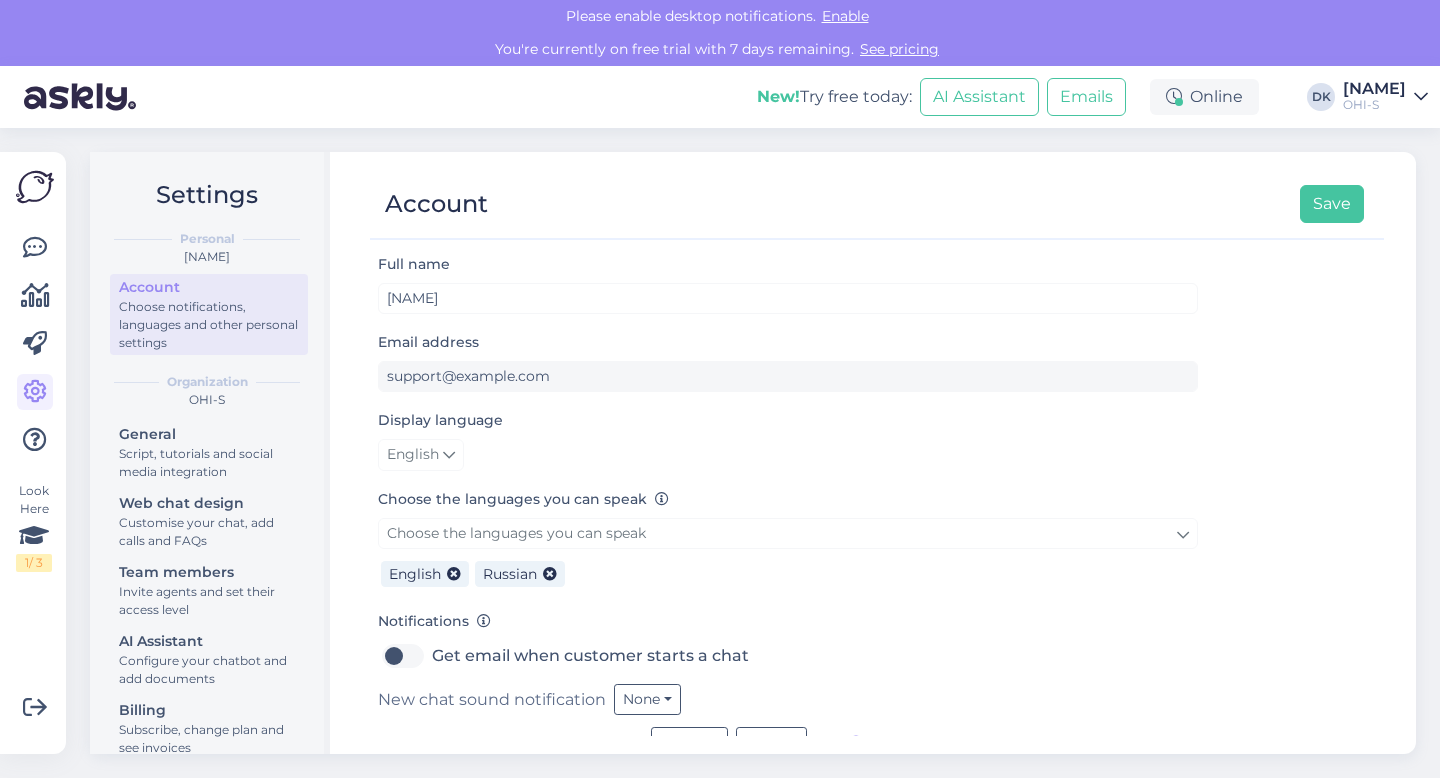 scroll, scrollTop: 38, scrollLeft: 0, axis: vertical 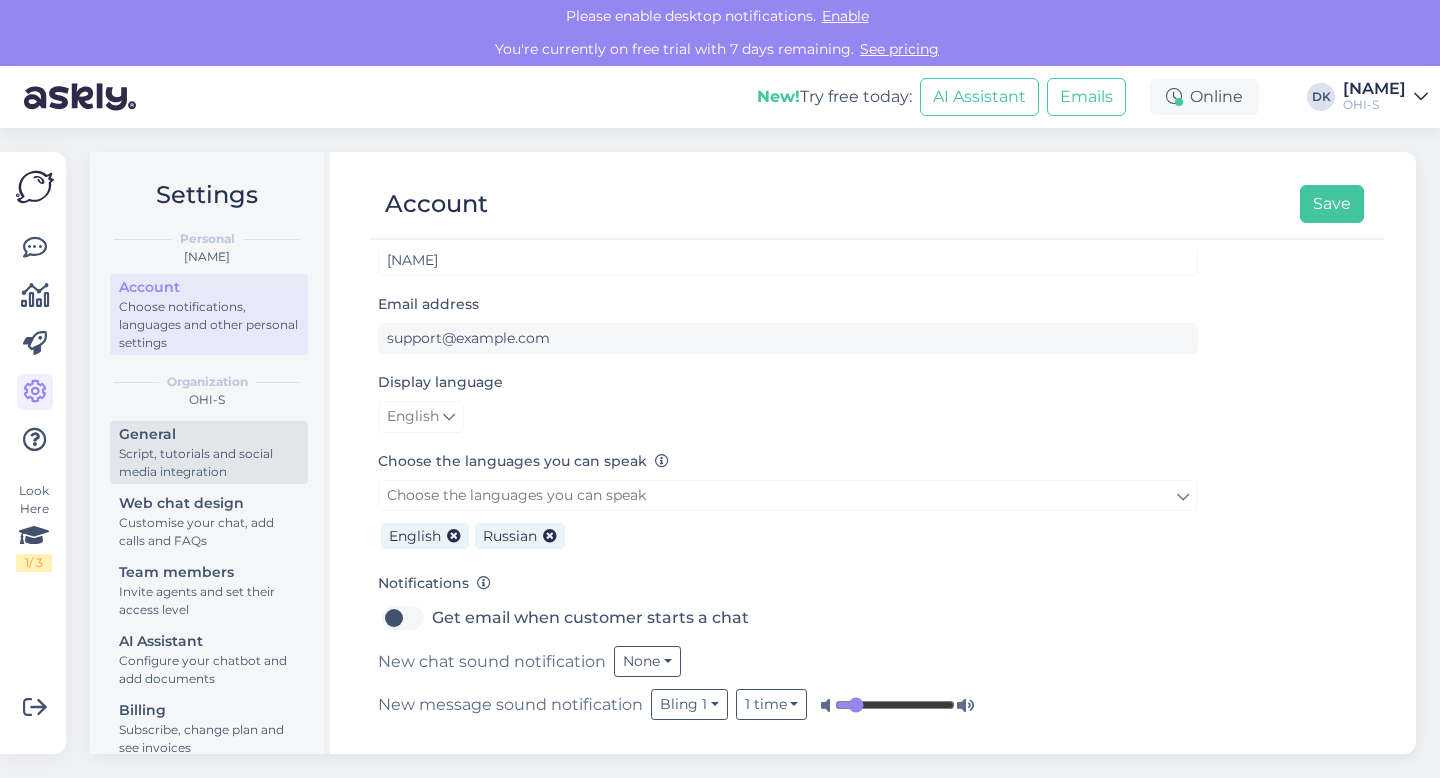 click on "General Script, tutorials and social media integration" at bounding box center (209, 452) 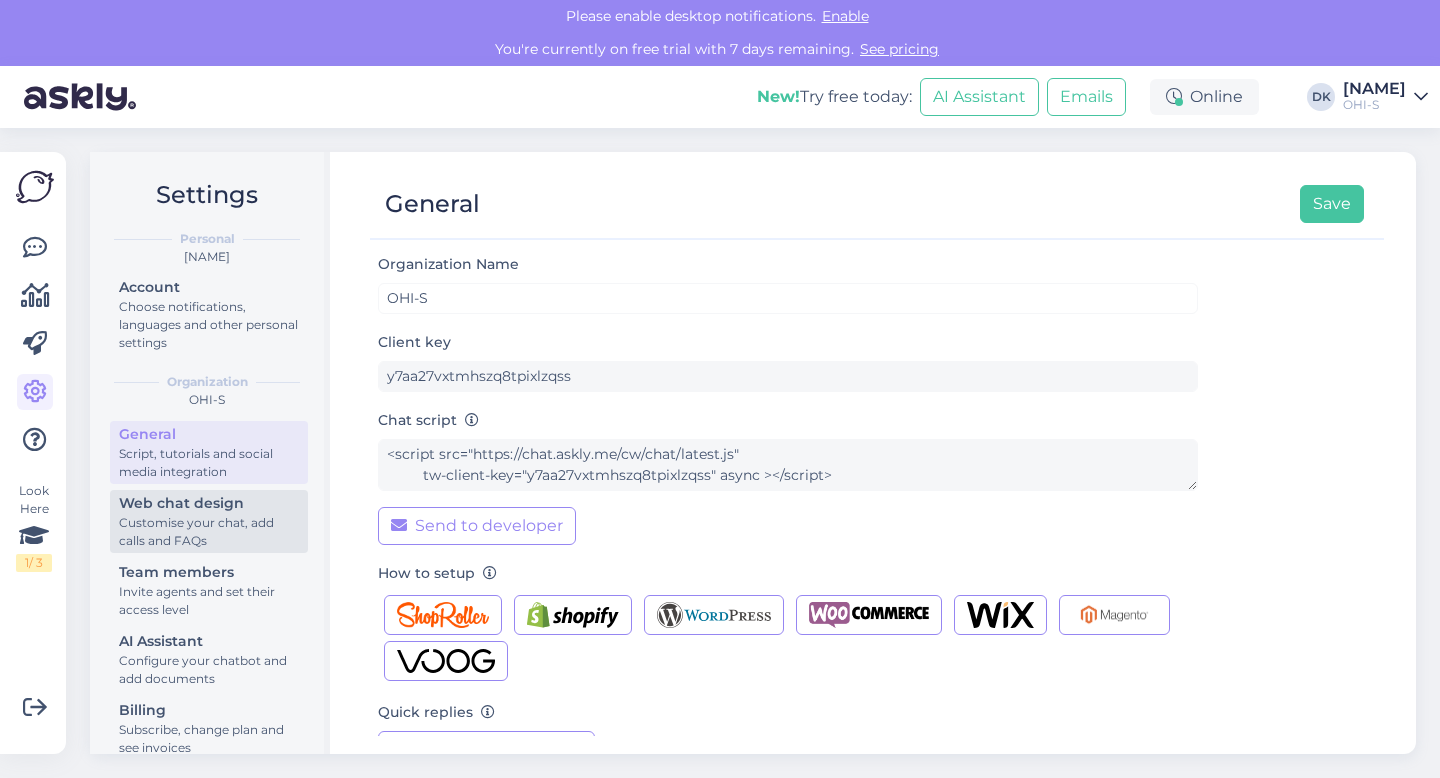 click on "Customise your chat, add calls and FAQs" at bounding box center (209, 532) 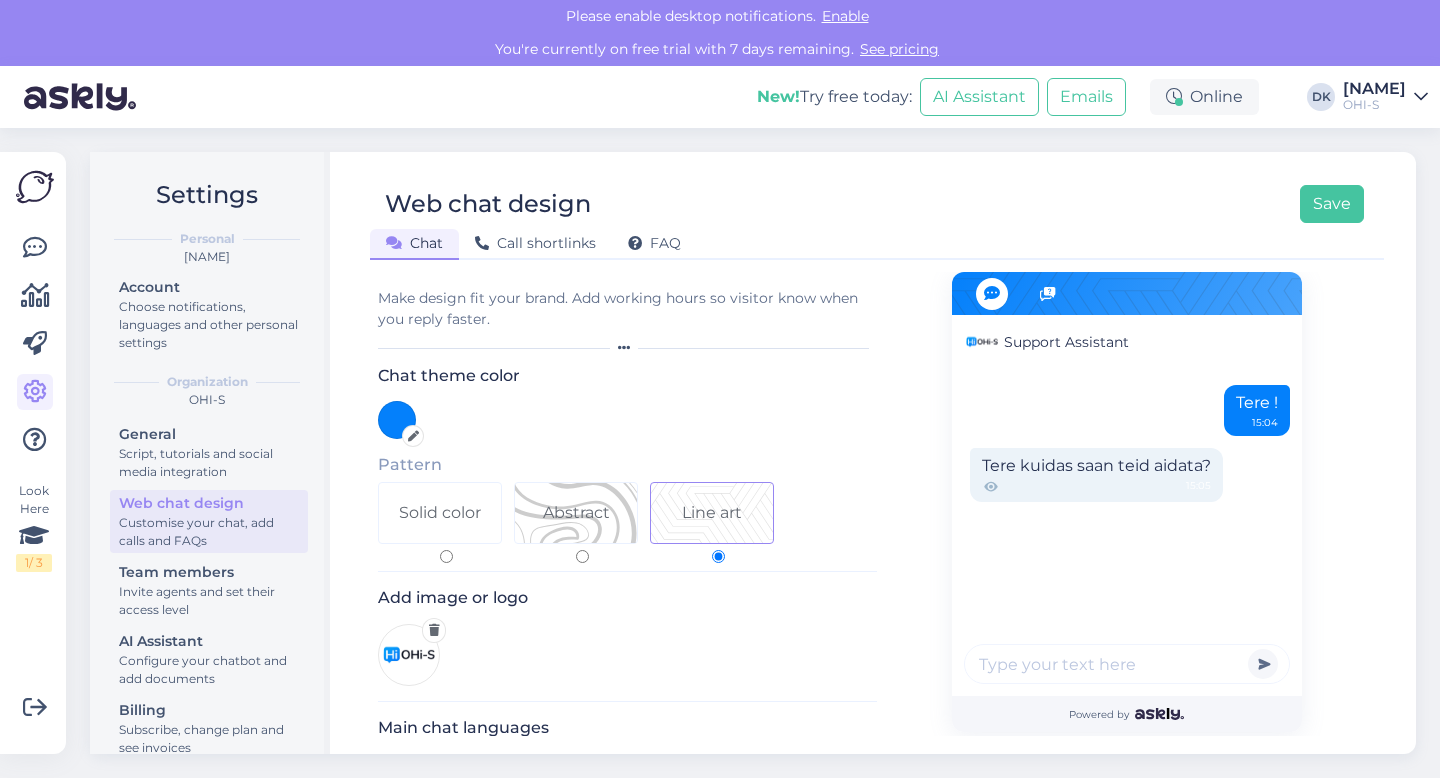 click on "OHI-S" at bounding box center (1374, 105) 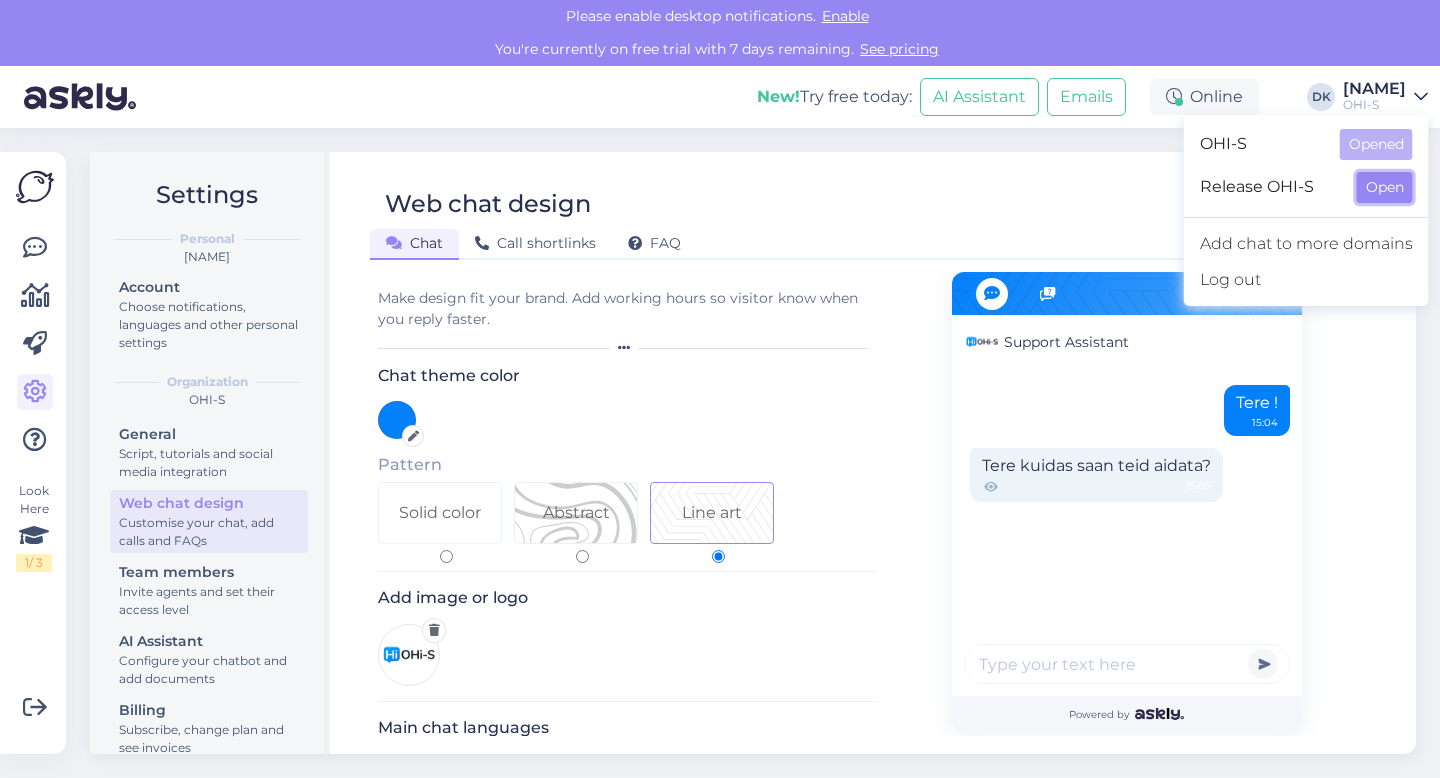 click on "Open" at bounding box center [1385, 187] 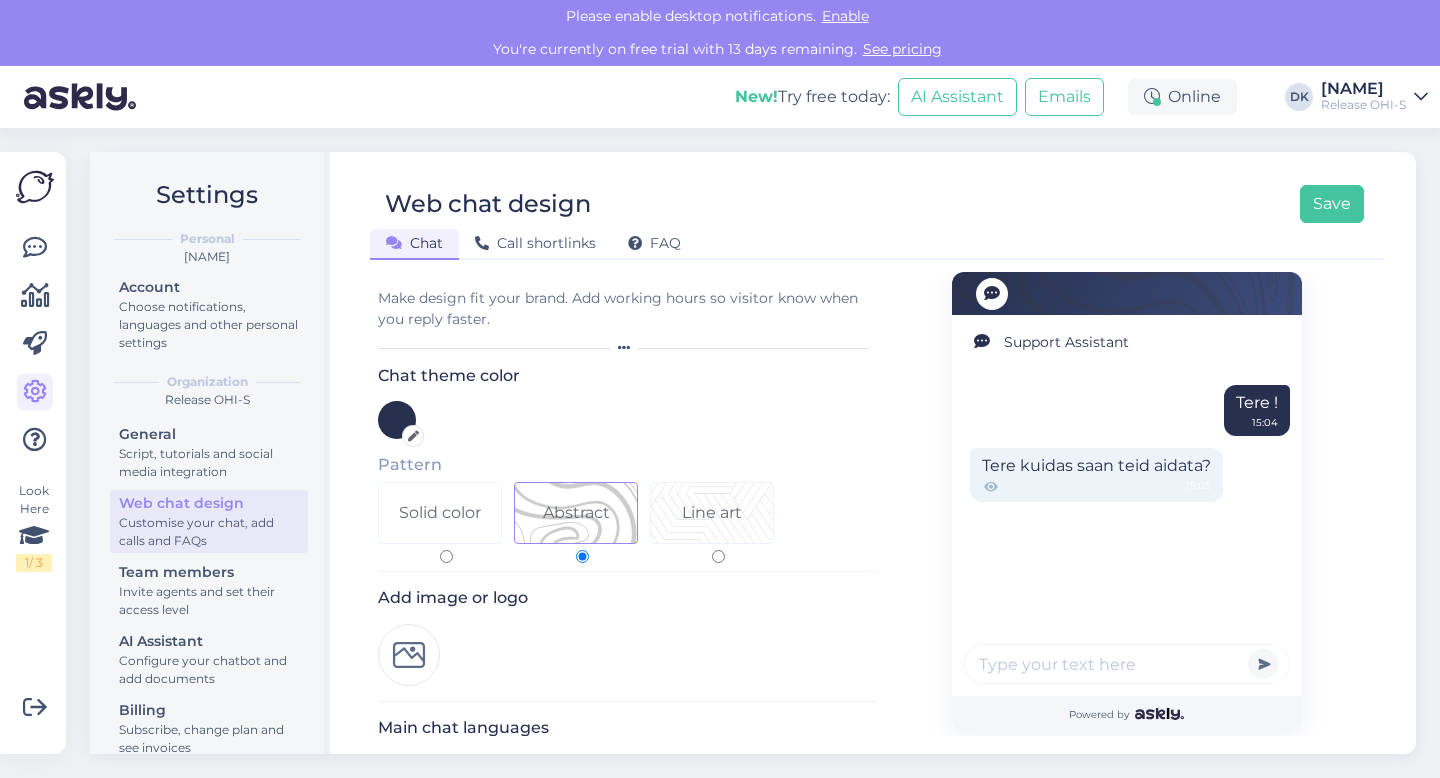 click at bounding box center (413, 436) 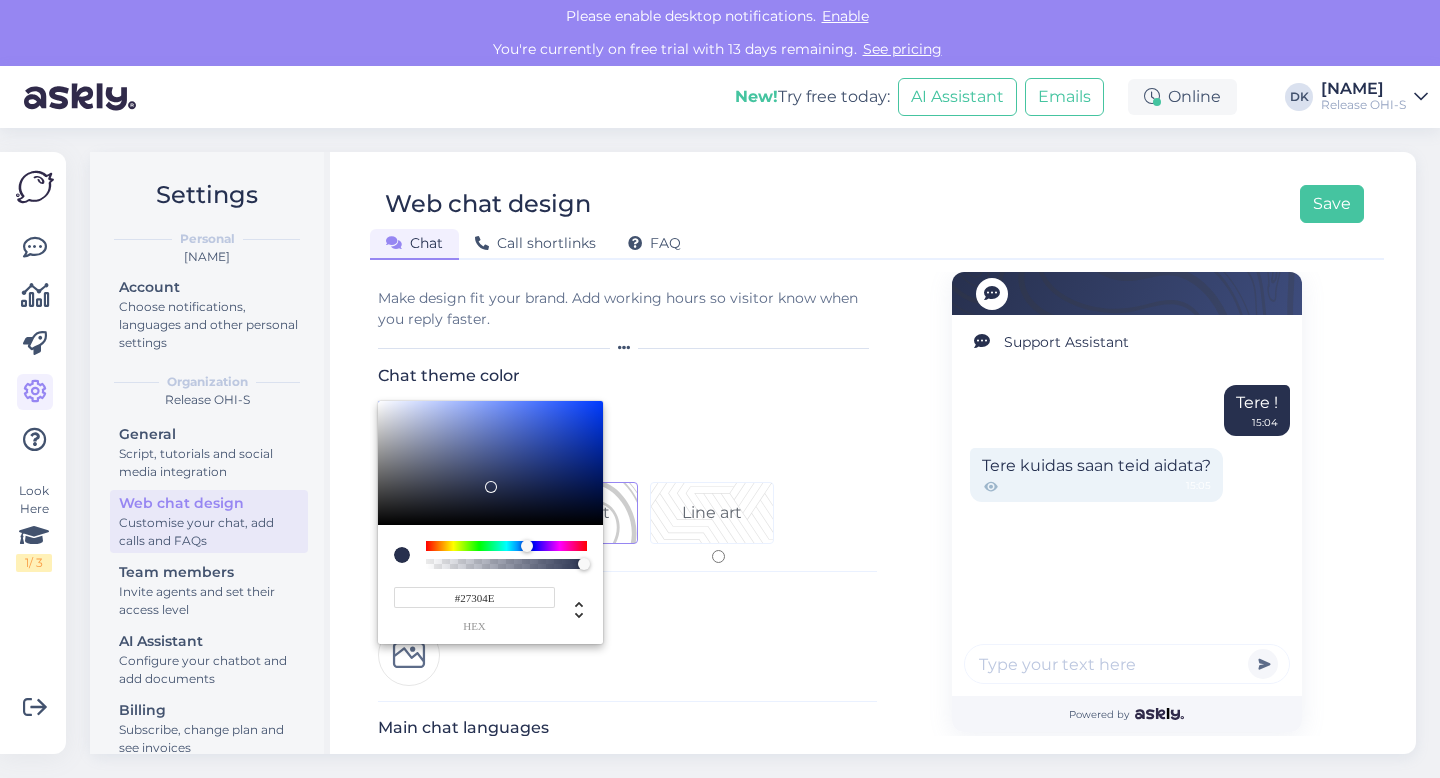 click on "#27304E" at bounding box center [474, 597] 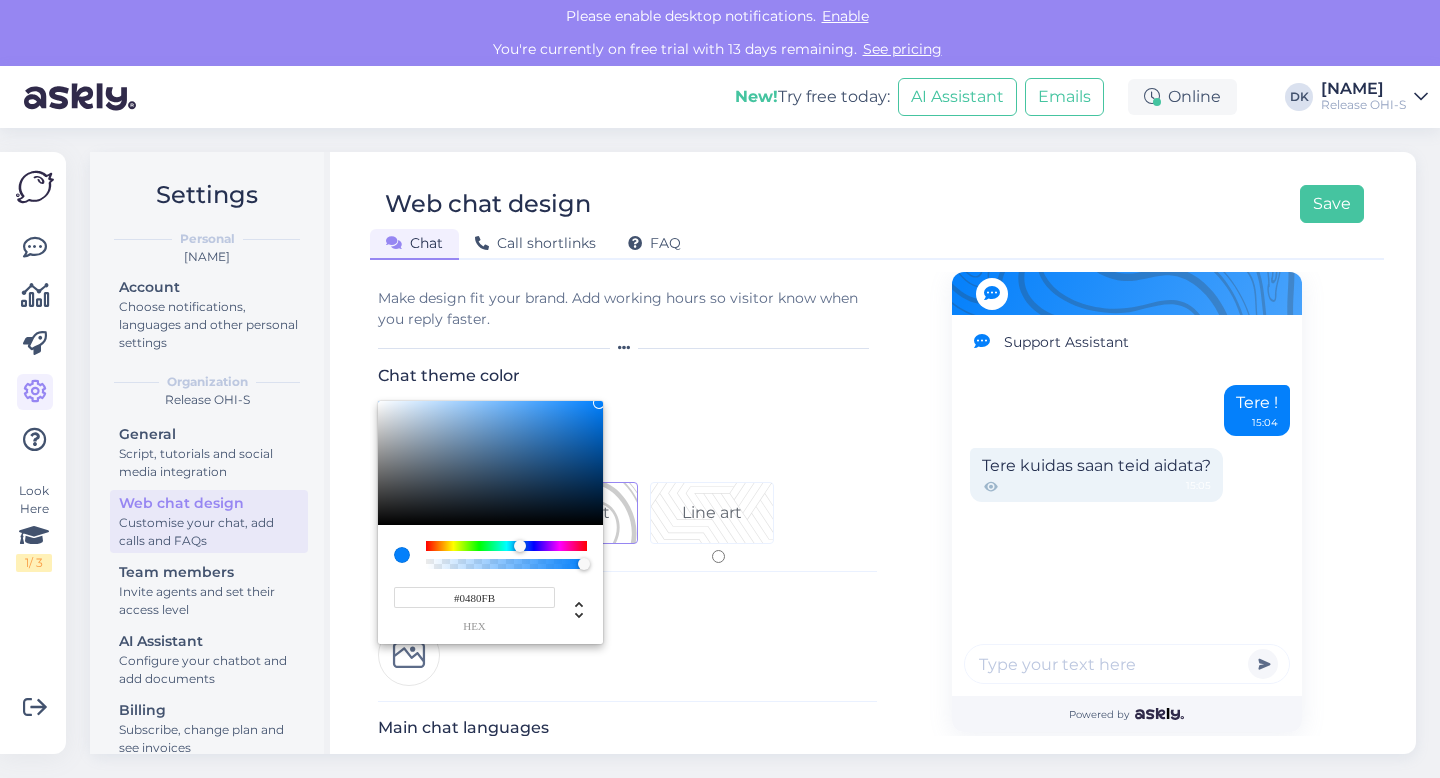 type on "#0480FB" 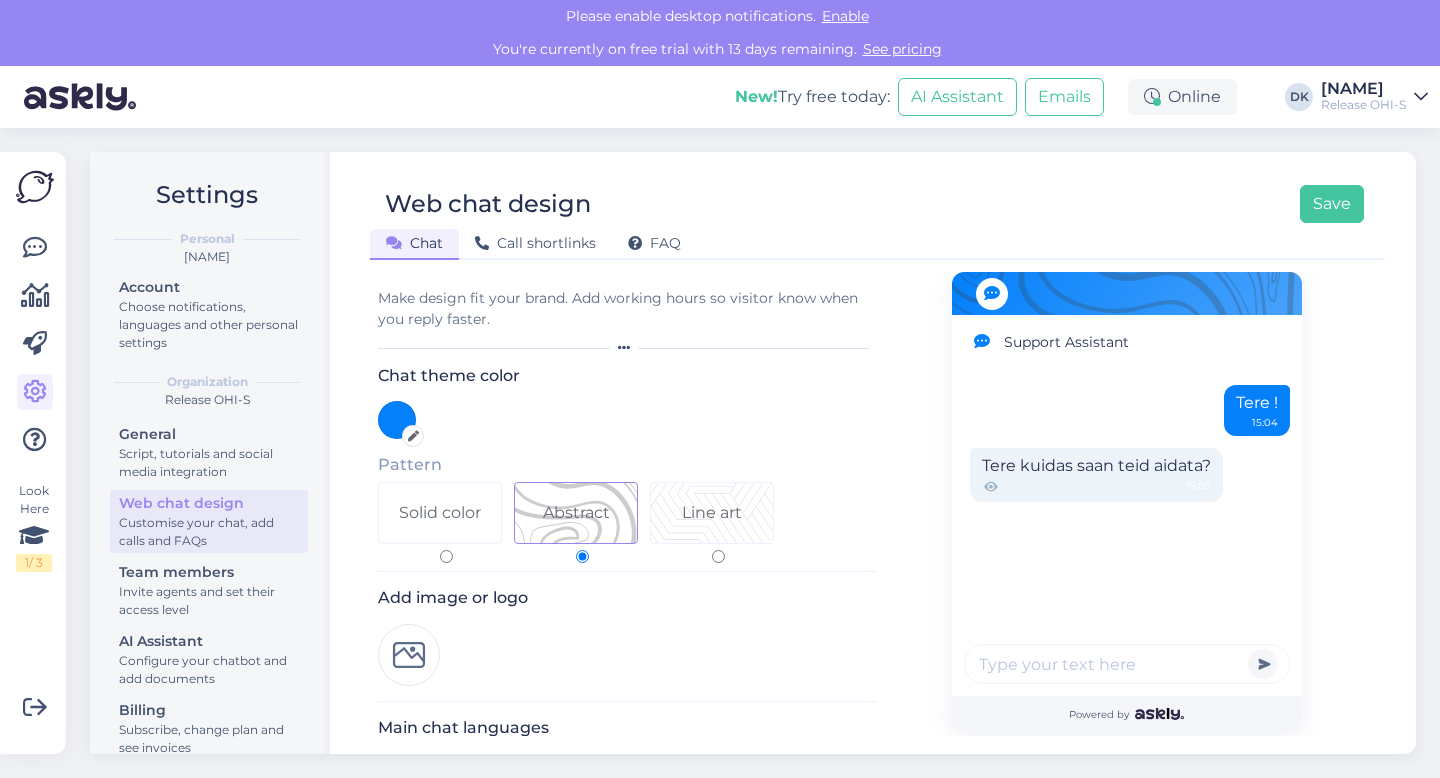 click on "Line art" at bounding box center (712, 513) 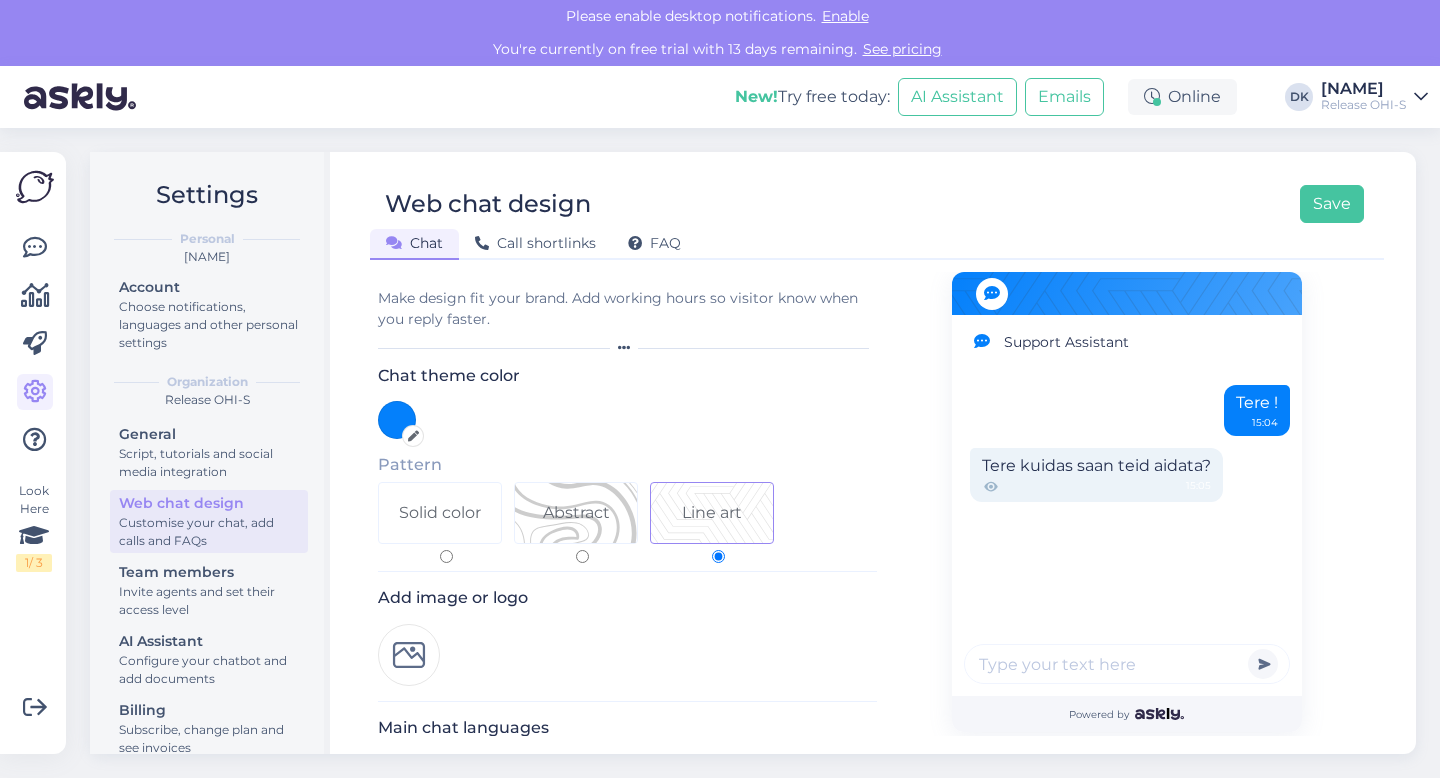click at bounding box center (409, 655) 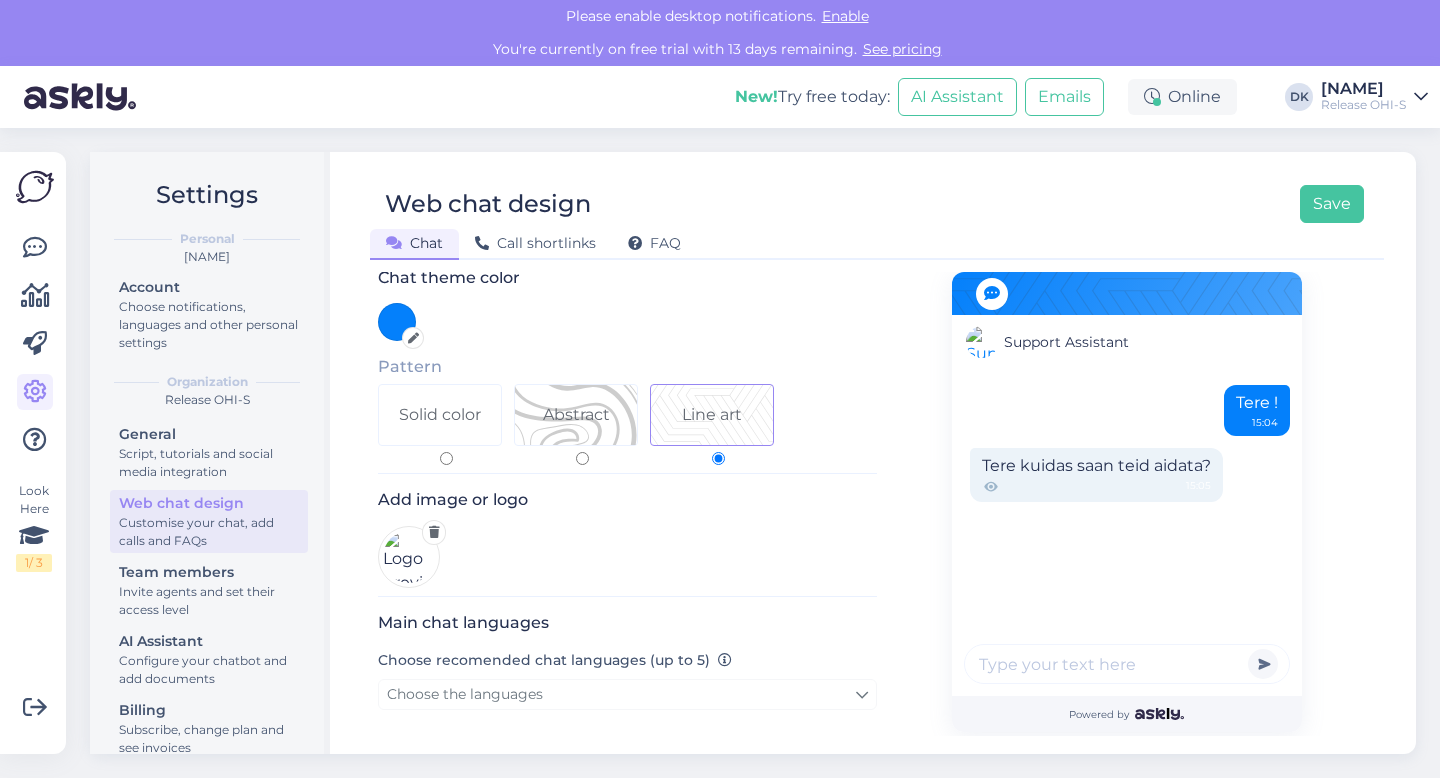 scroll, scrollTop: 135, scrollLeft: 0, axis: vertical 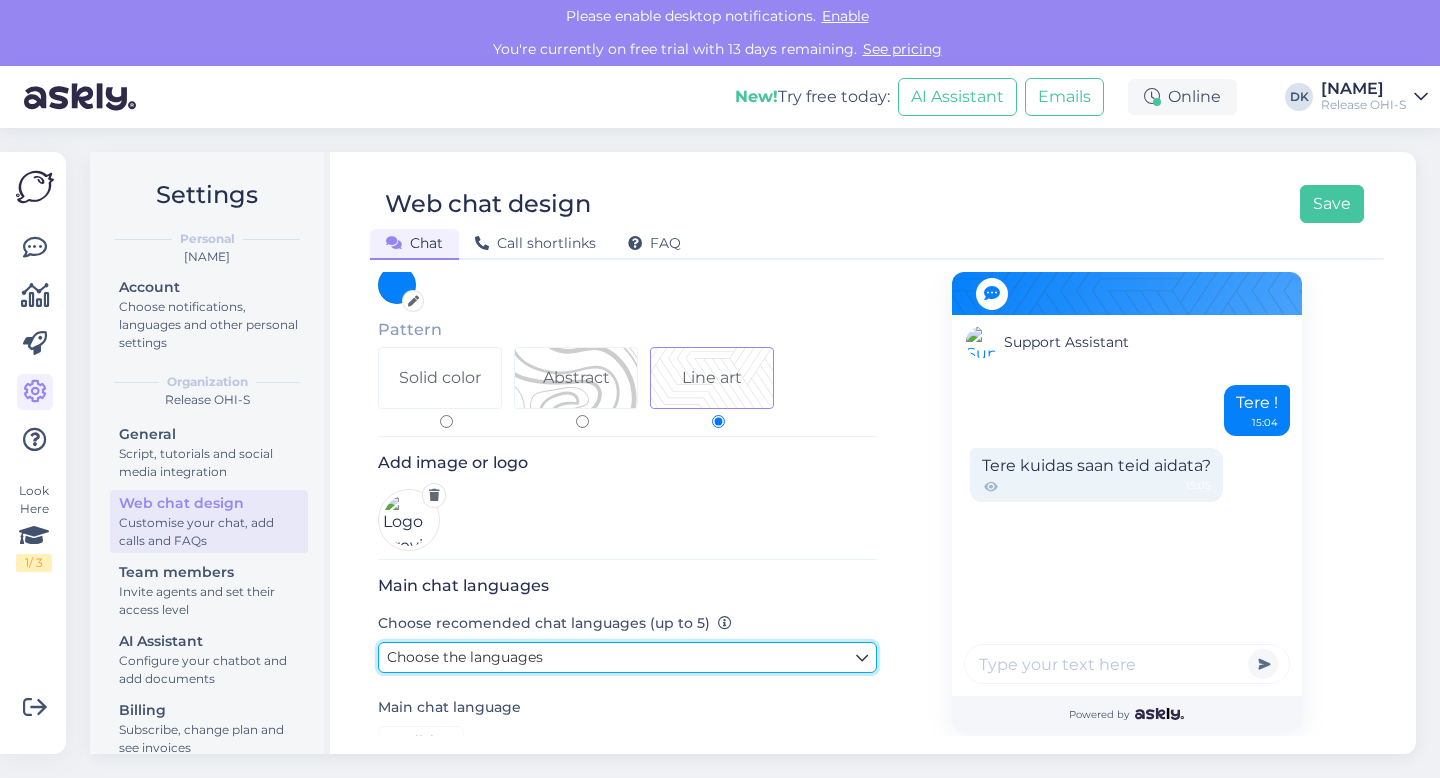 click on "Choose the languages" at bounding box center (627, 657) 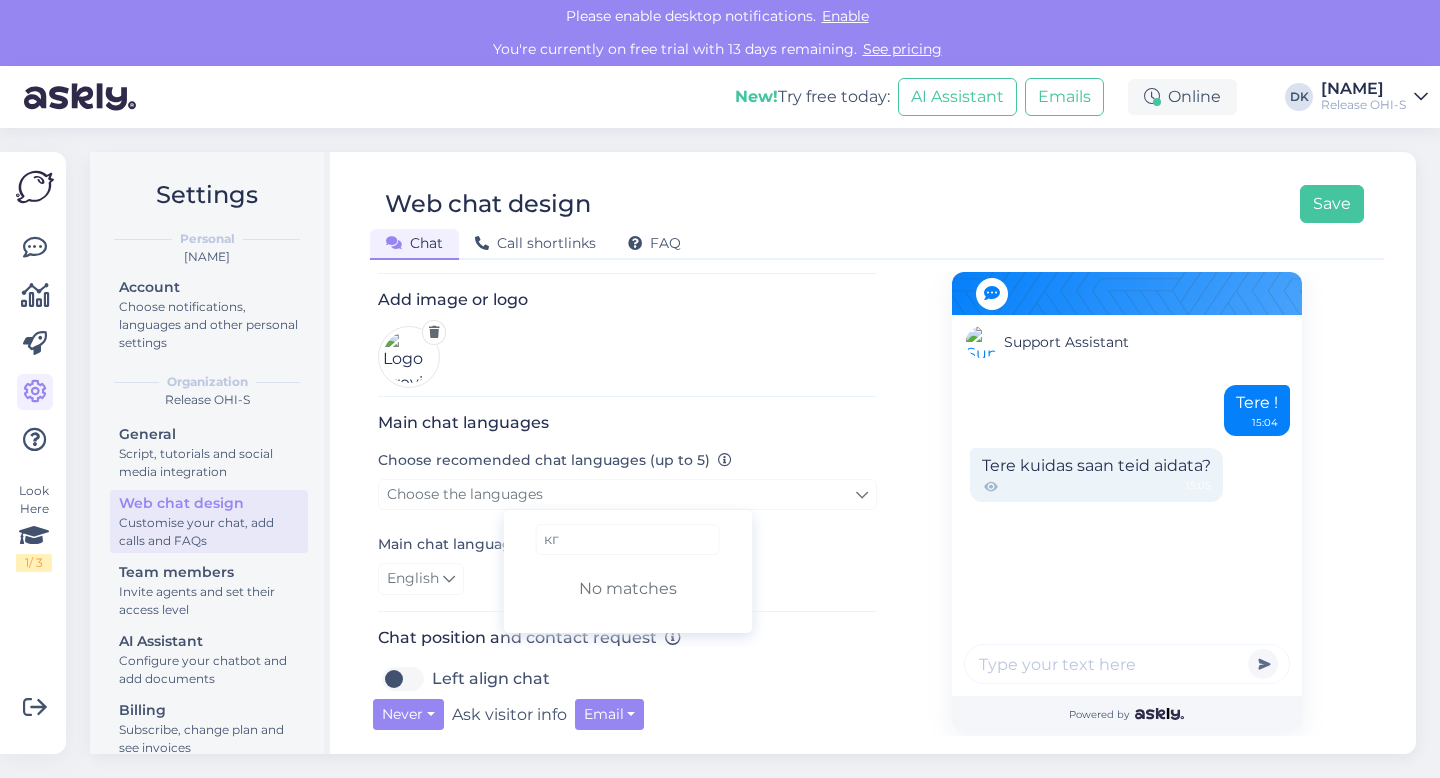 scroll, scrollTop: 300, scrollLeft: 0, axis: vertical 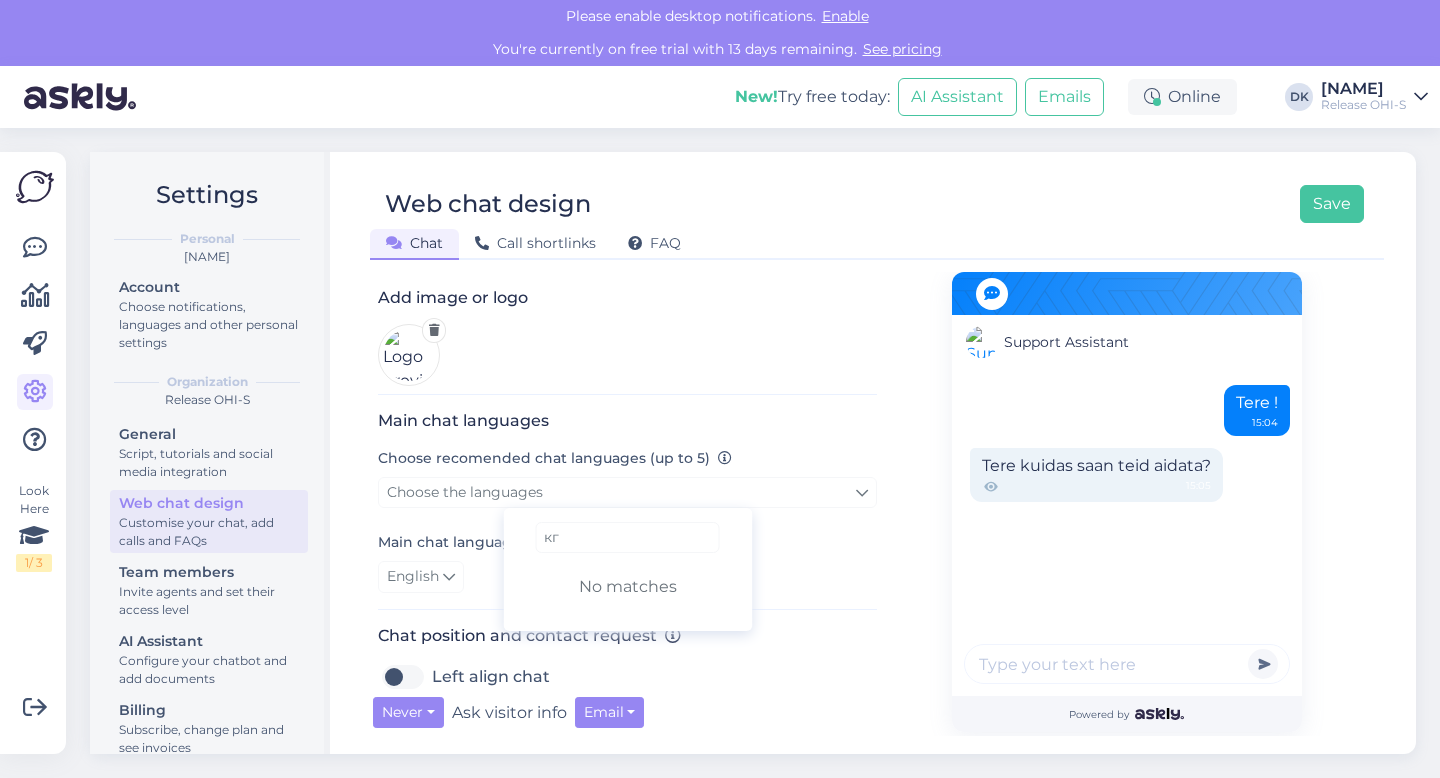 type on "к" 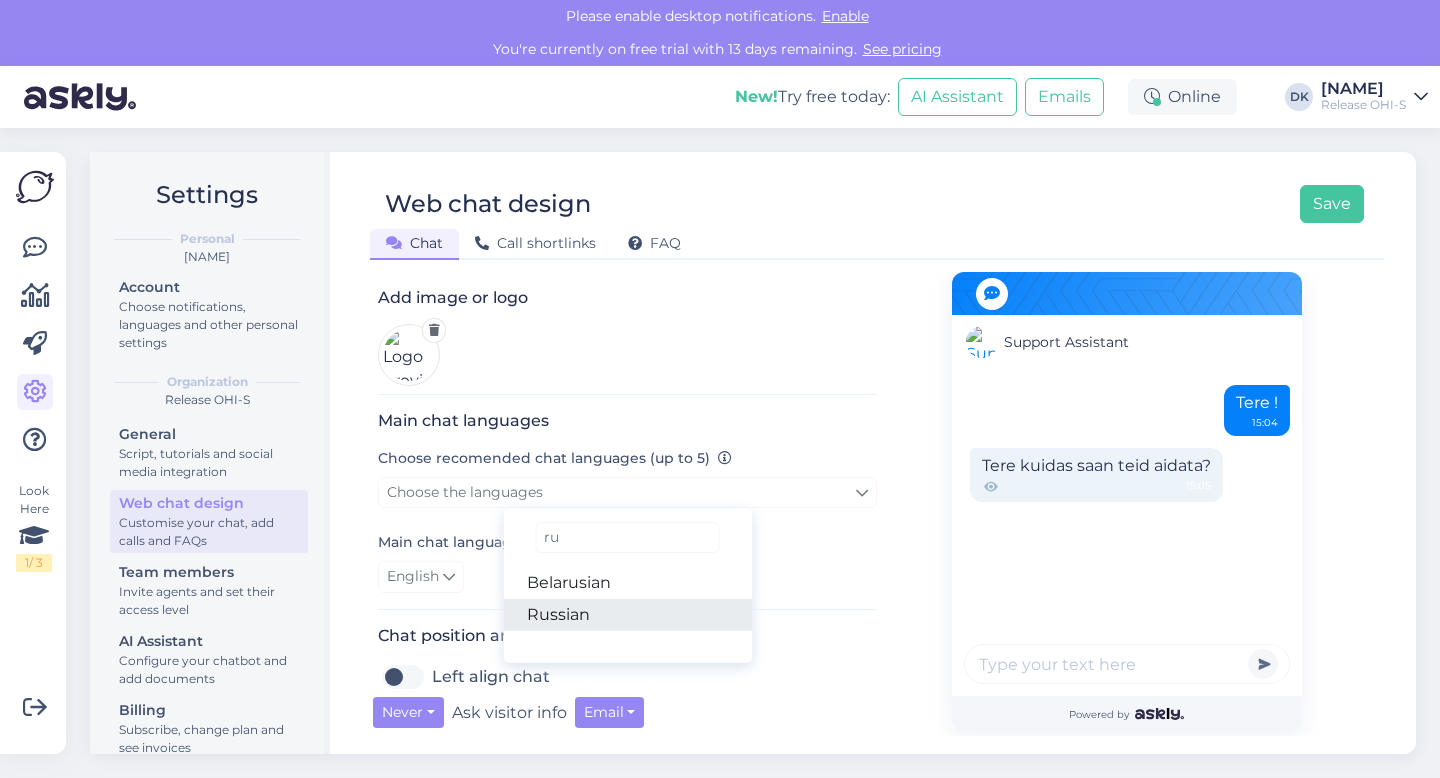 click on "Russian" at bounding box center [627, 615] 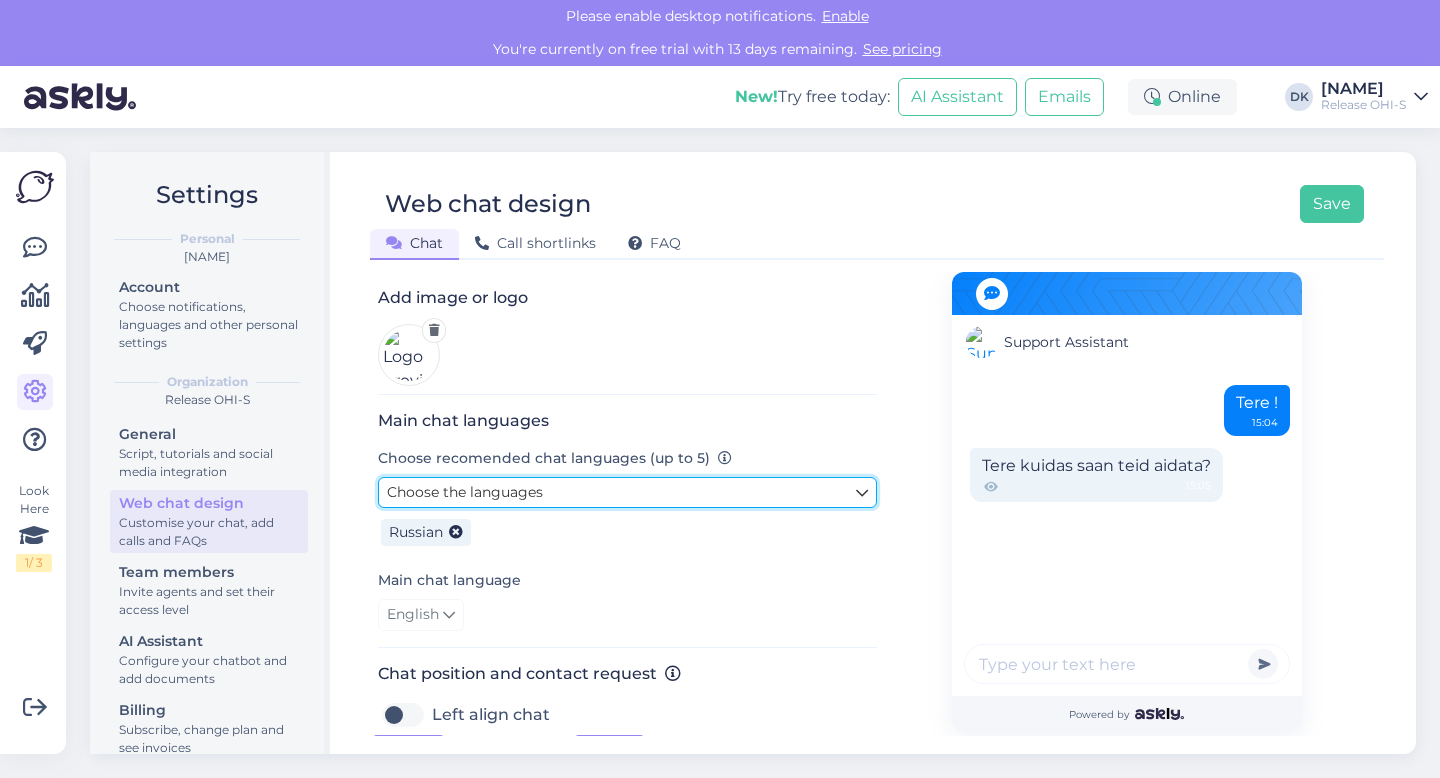 click on "Choose the languages" at bounding box center [465, 492] 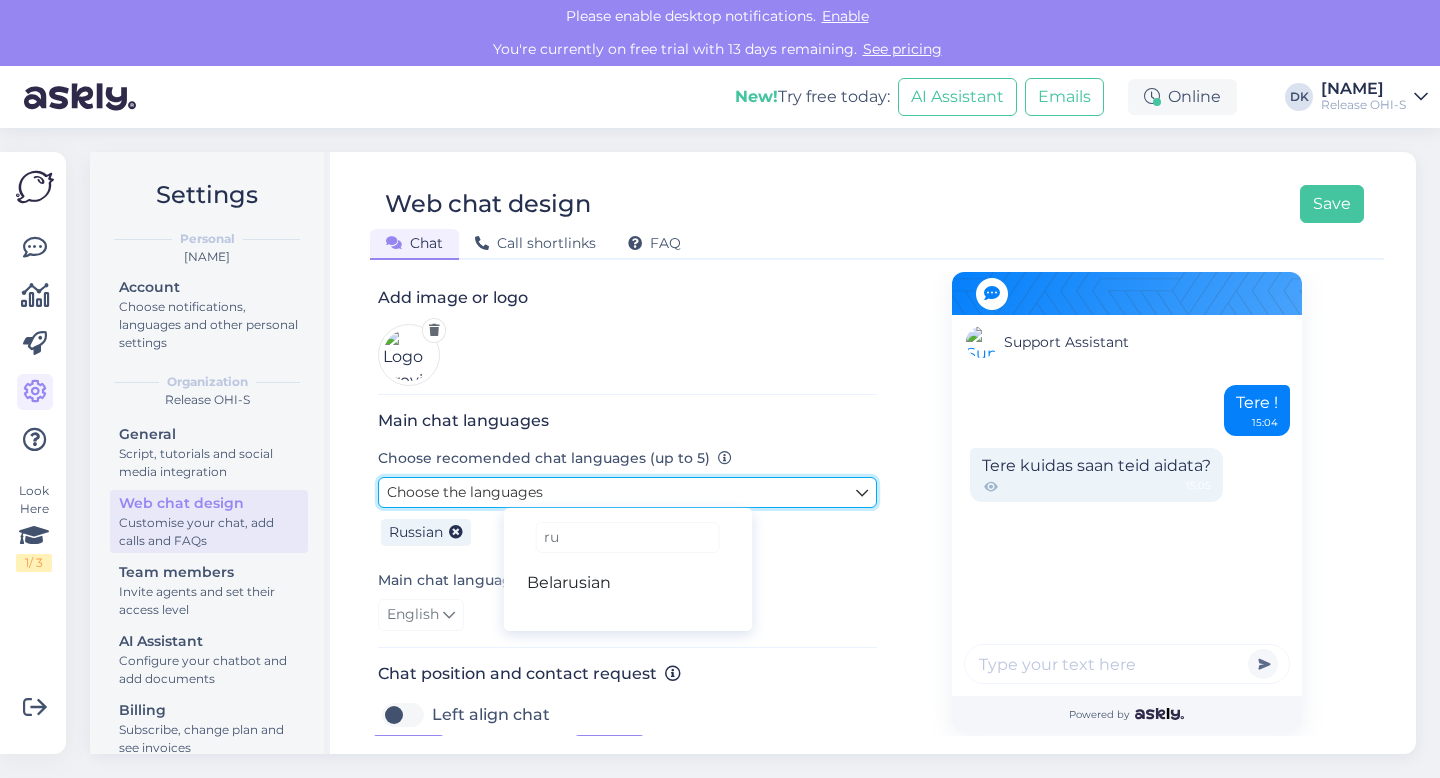 click on "Choose the languages" at bounding box center (627, 492) 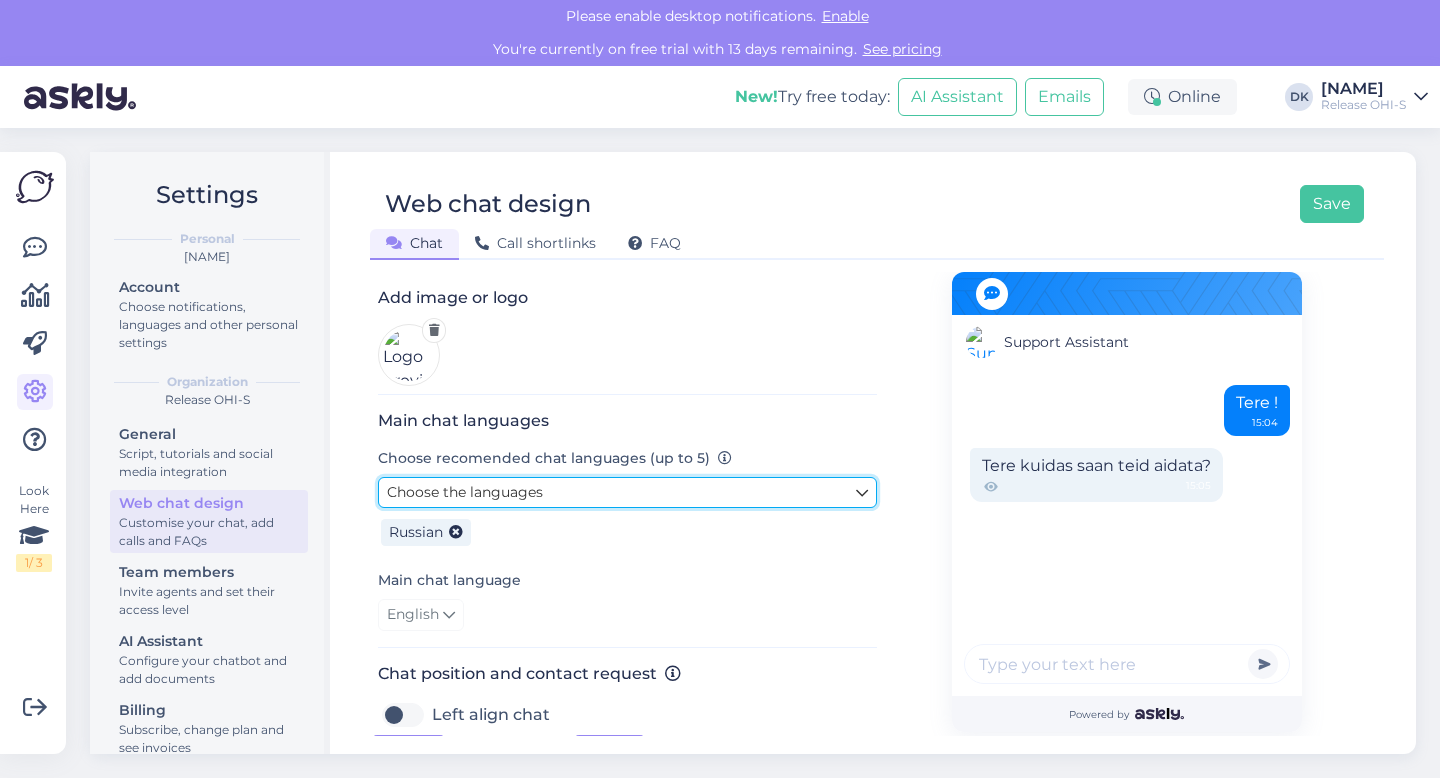 click on "Choose the languages" at bounding box center (627, 492) 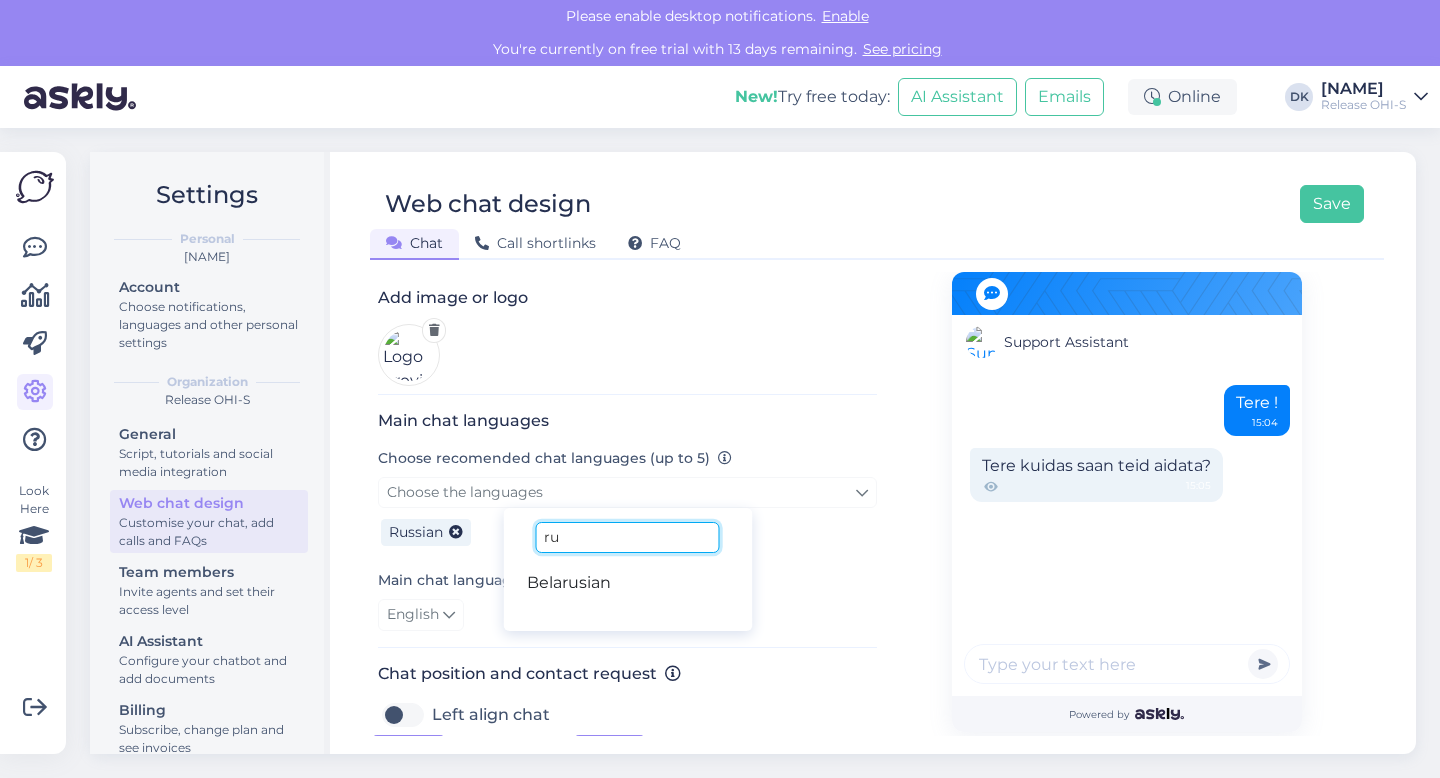 click on "ru" at bounding box center (627, 537) 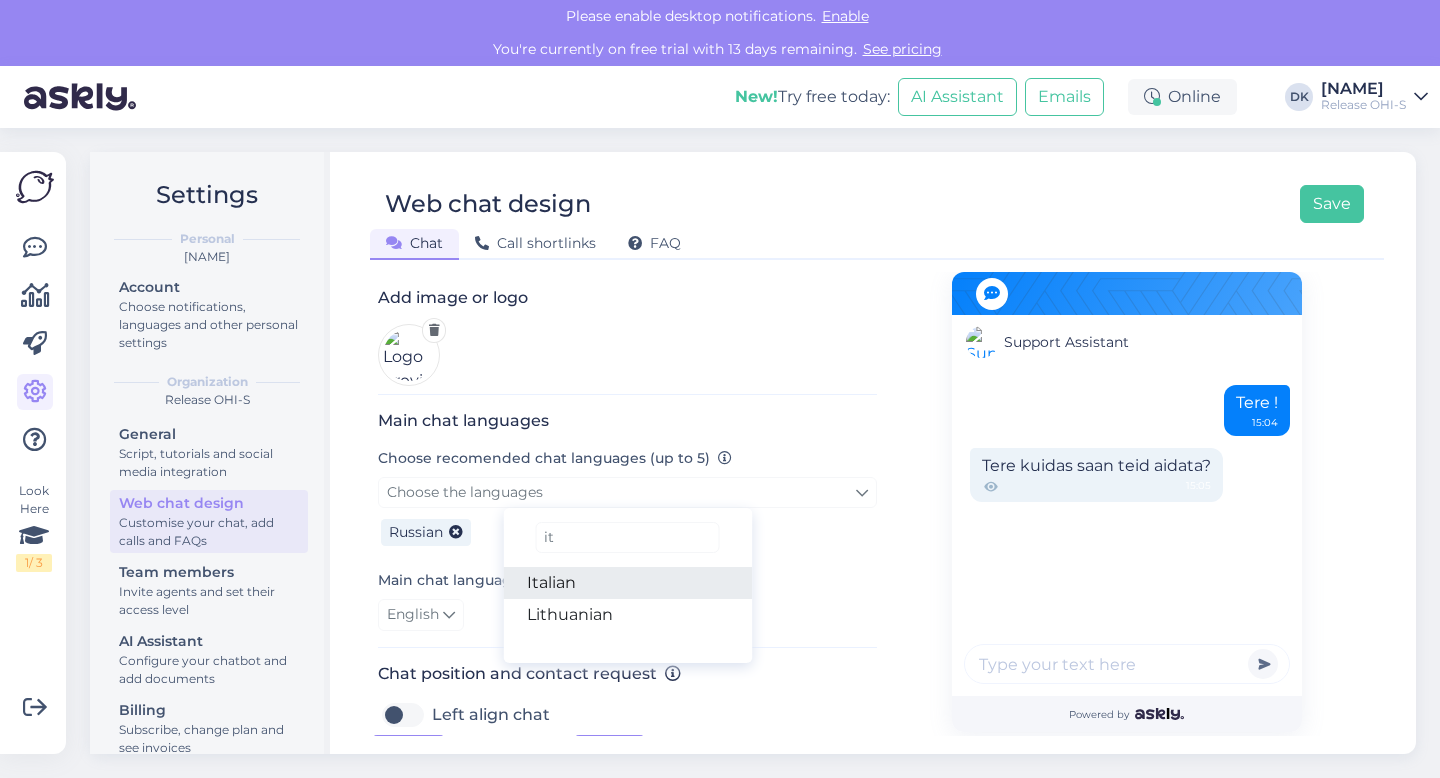 click on "Italian" at bounding box center [627, 583] 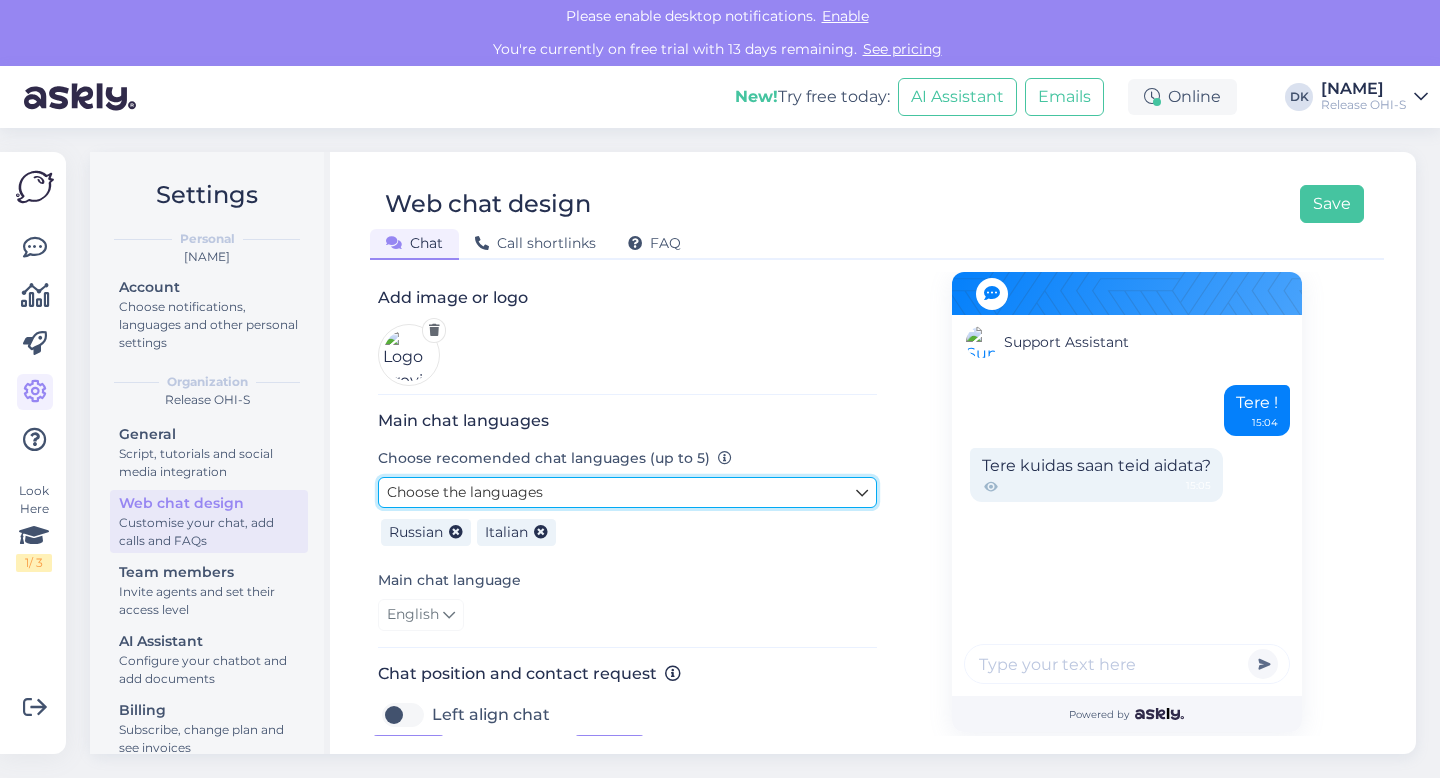click on "Choose the languages" at bounding box center [627, 492] 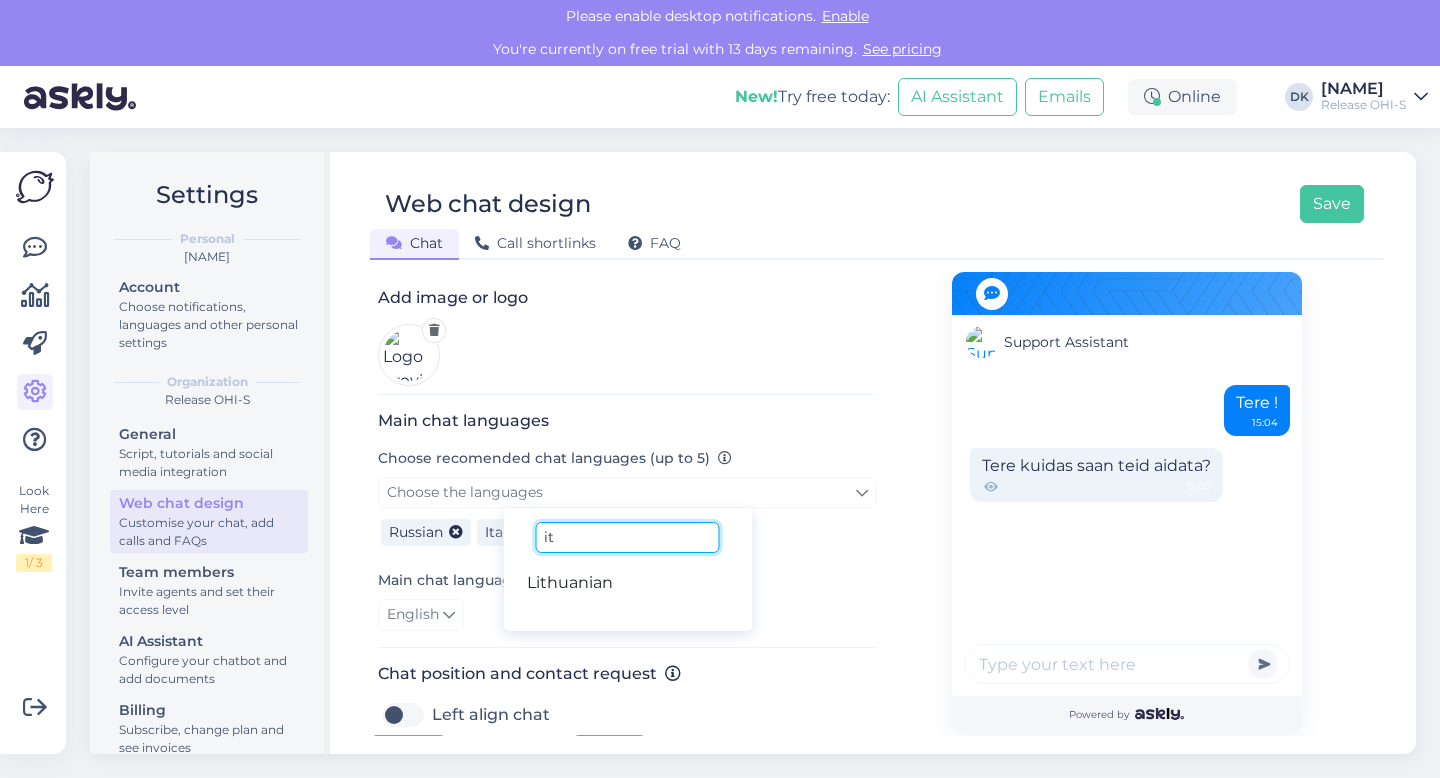 click on "it" at bounding box center [627, 537] 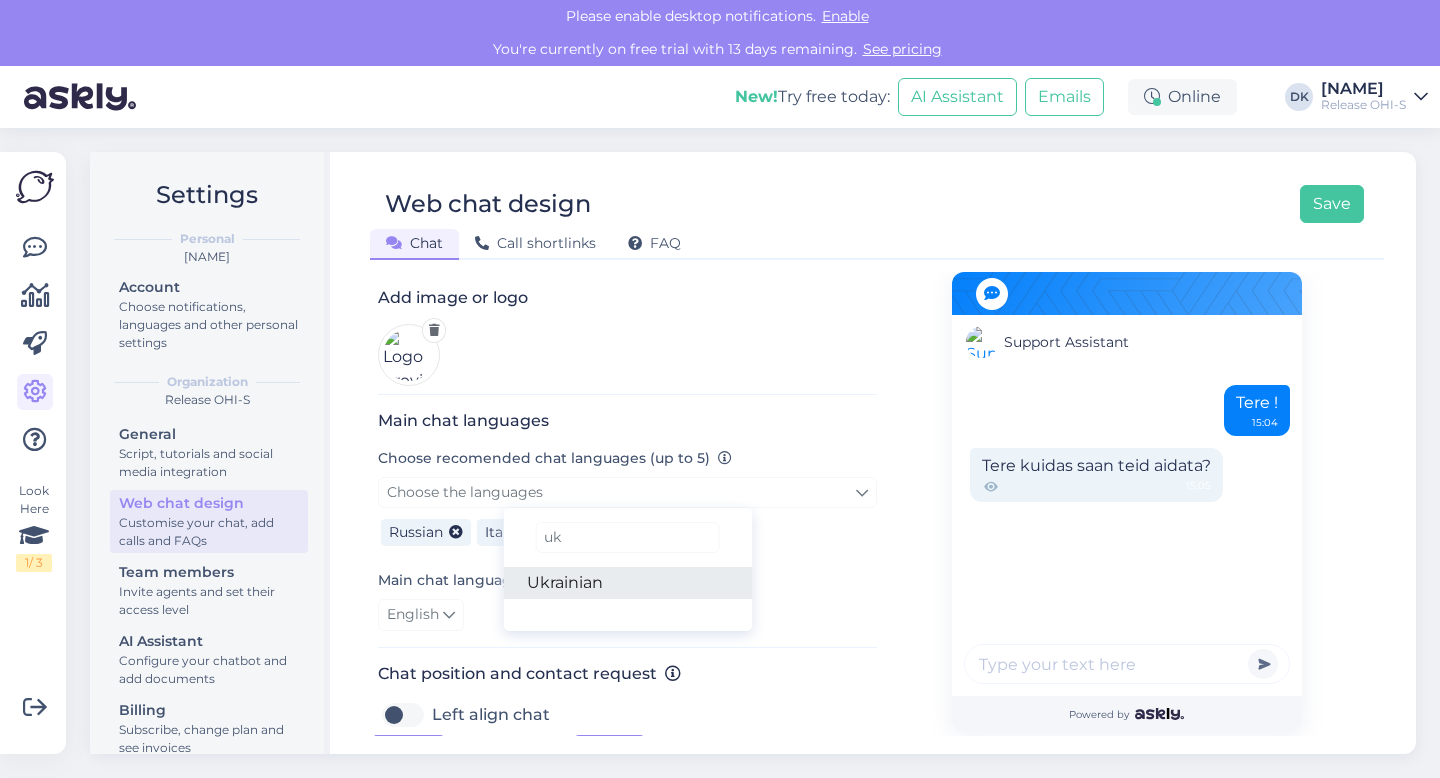 click on "Ukrainian" at bounding box center (627, 583) 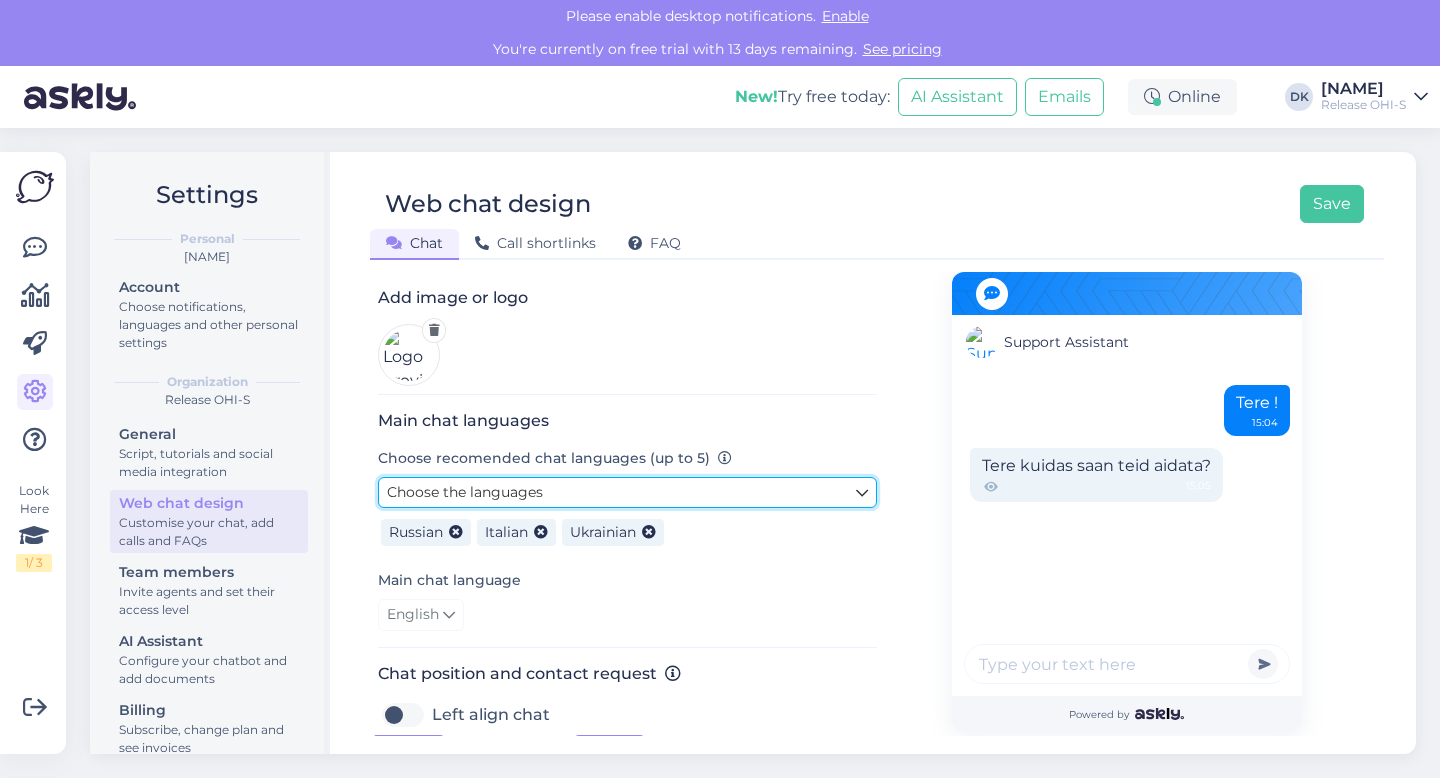 click on "Choose the languages" at bounding box center [627, 492] 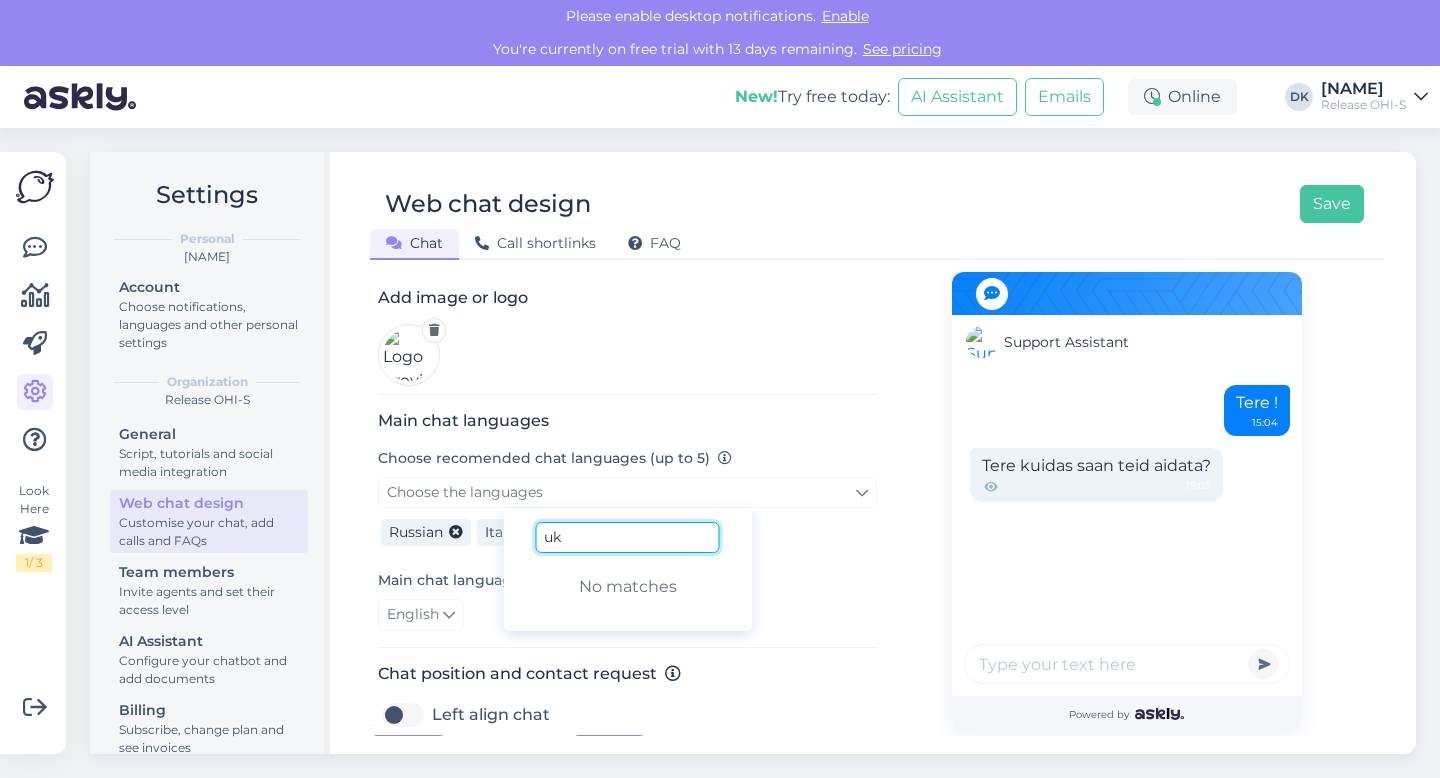 click on "uk" at bounding box center (627, 537) 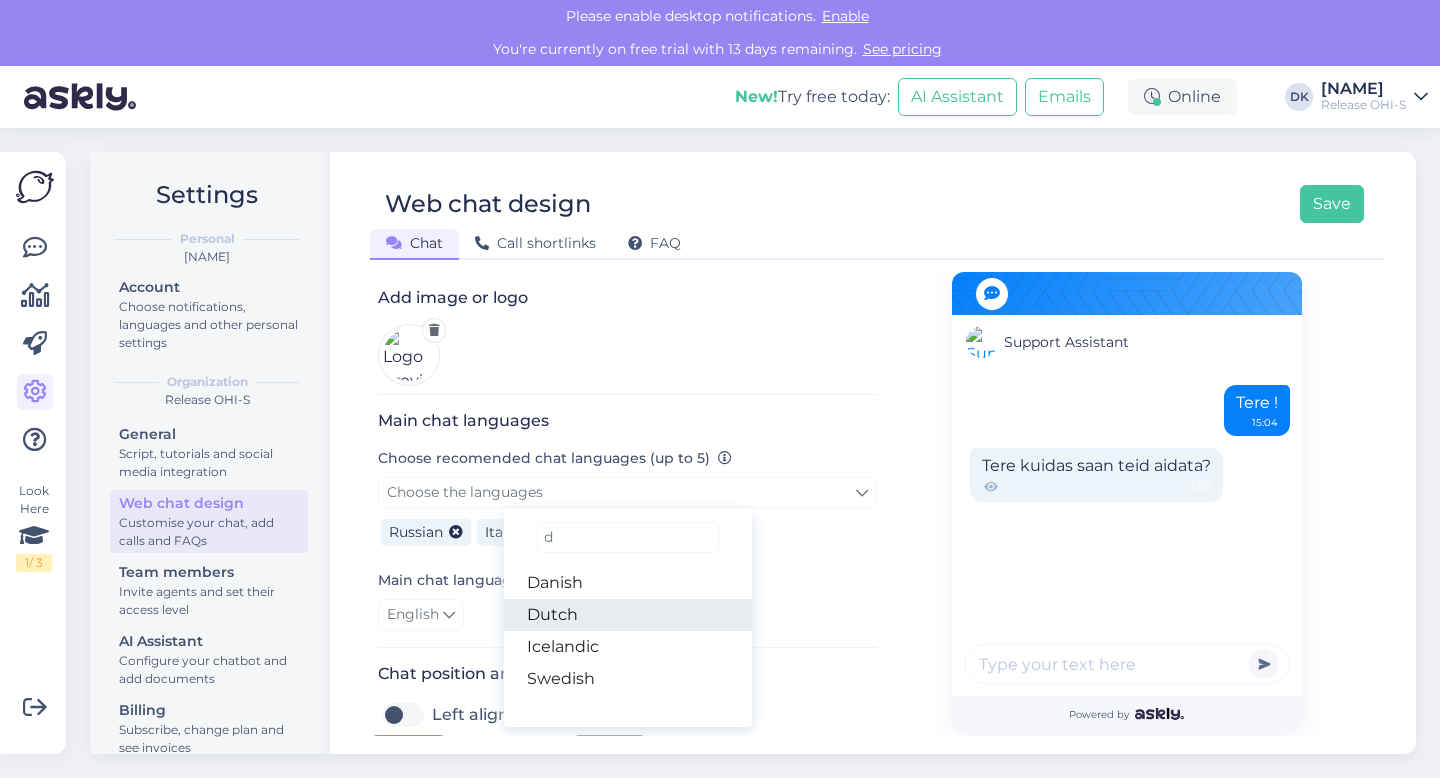 click on "Dutch" at bounding box center (627, 615) 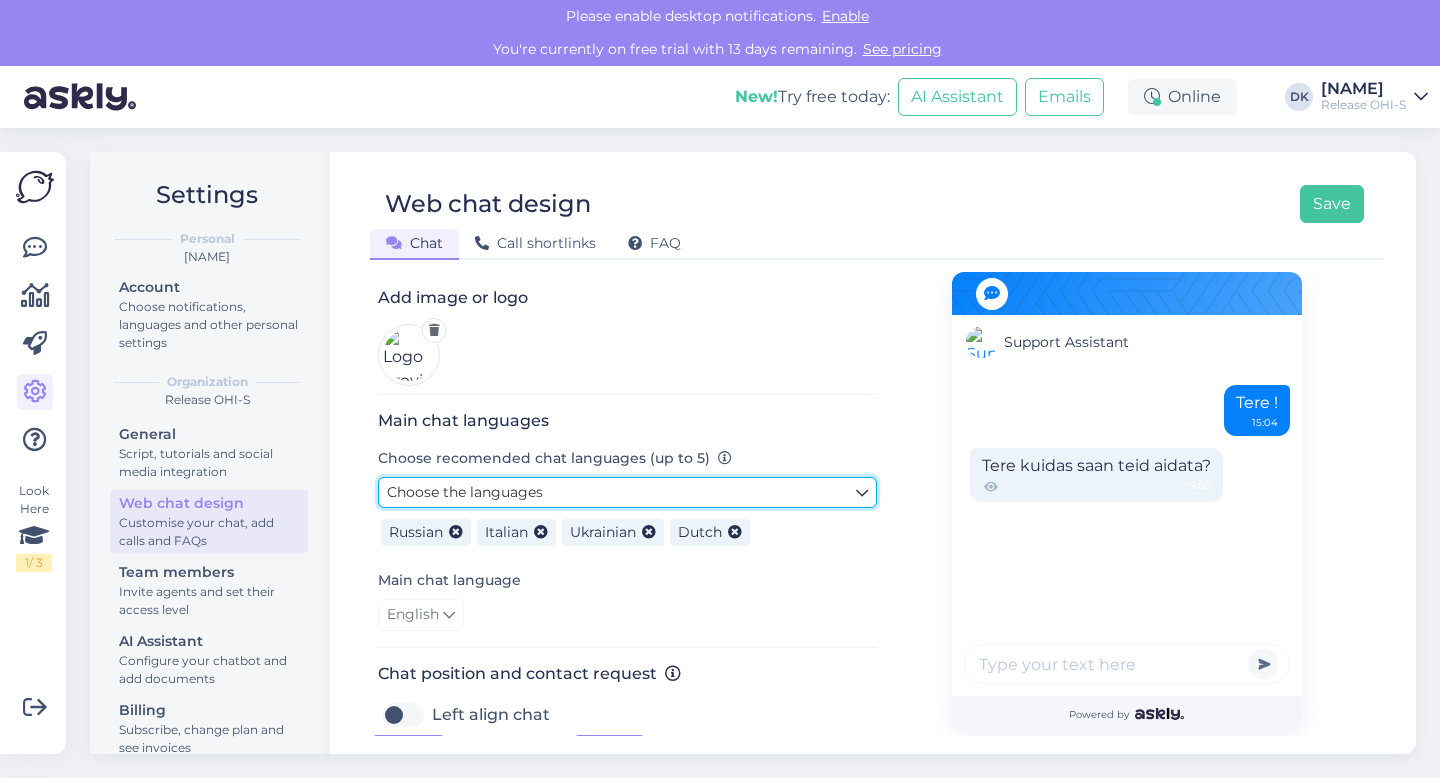 click on "Choose the languages" at bounding box center [627, 492] 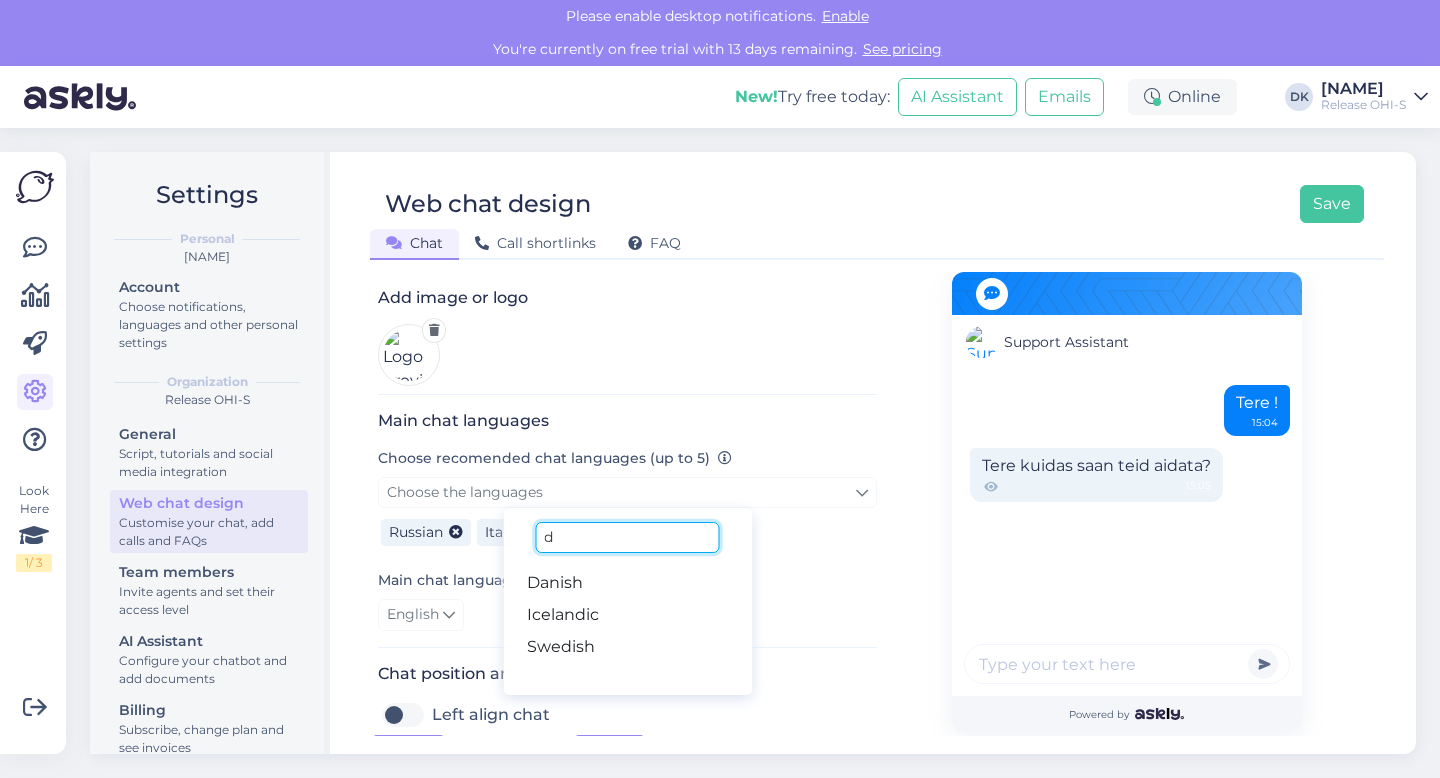 click on "d" at bounding box center (627, 537) 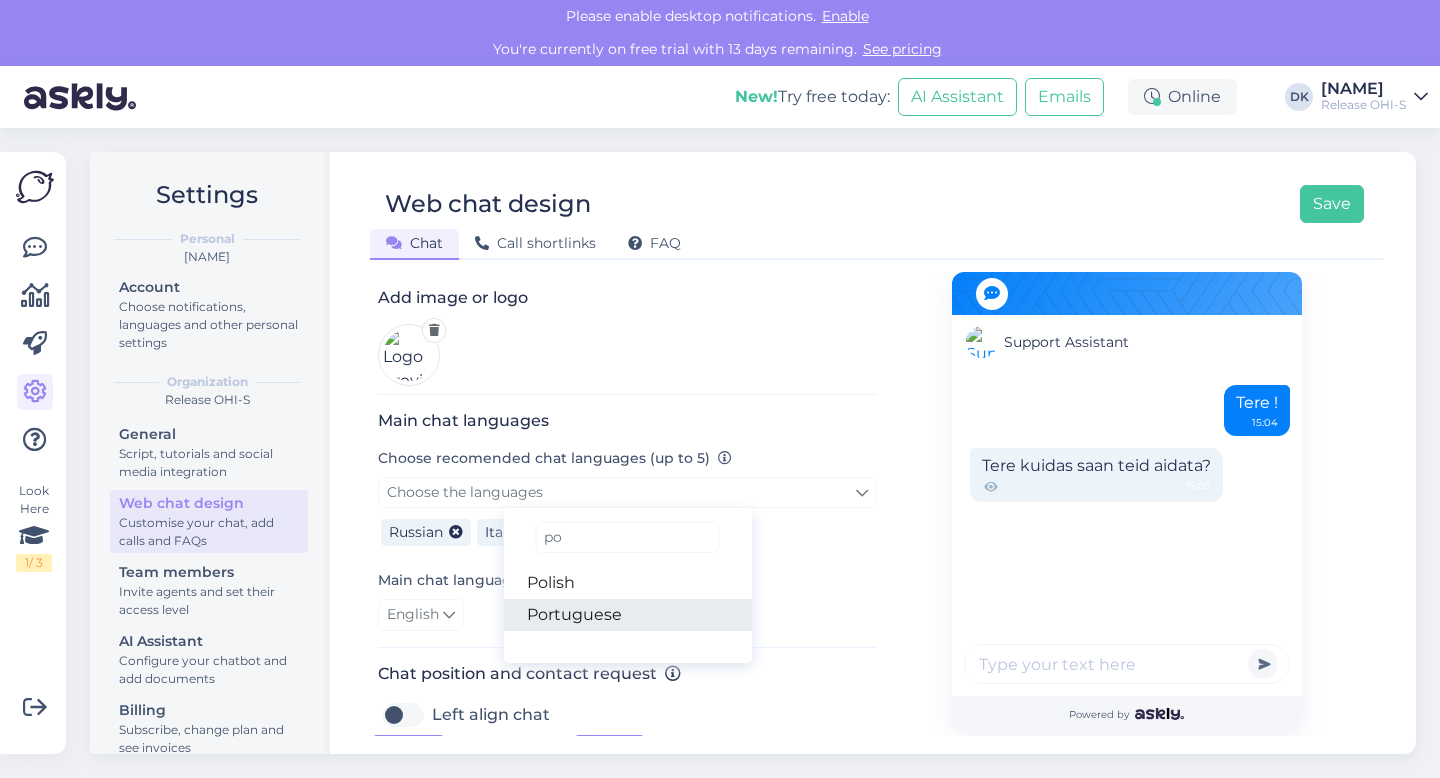 click on "Portuguese" at bounding box center (627, 615) 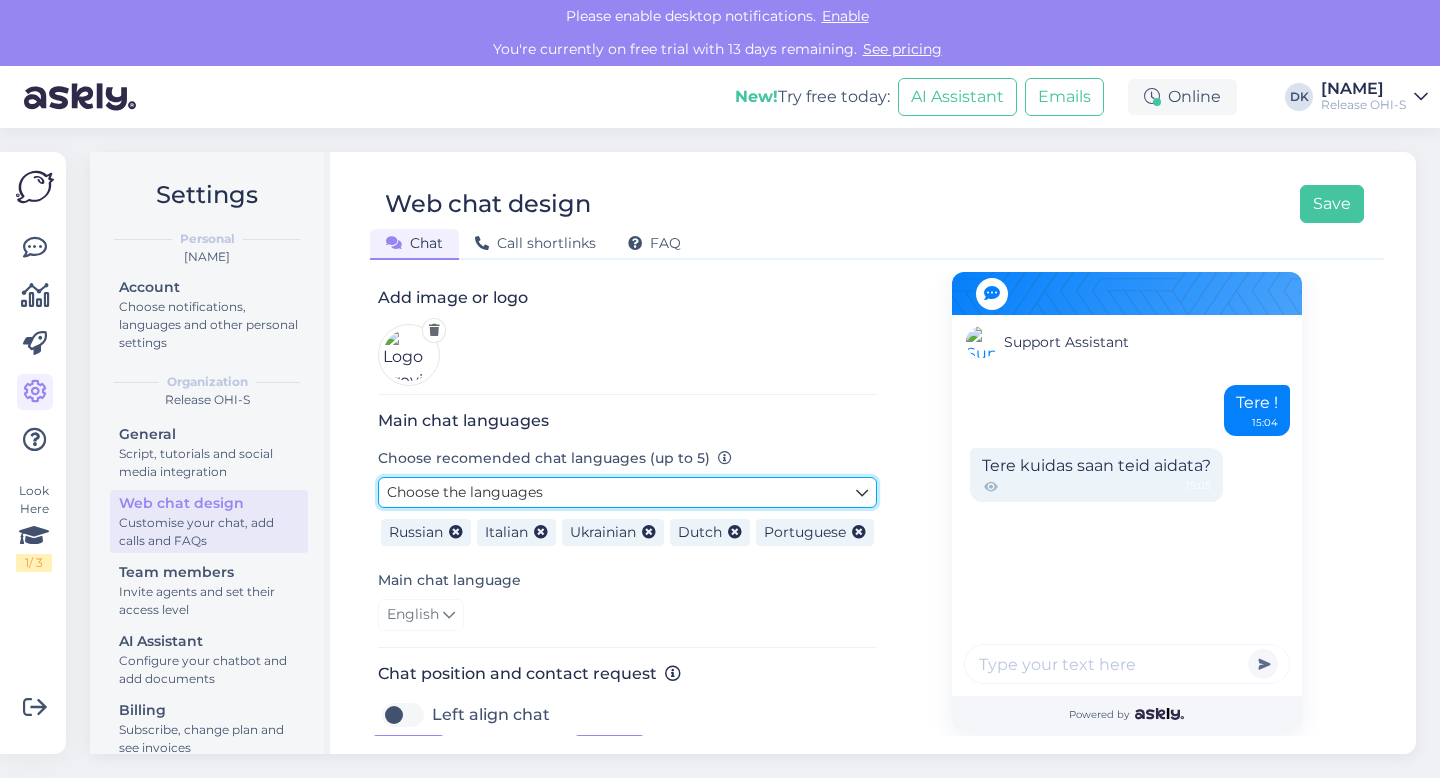 scroll, scrollTop: 318, scrollLeft: 0, axis: vertical 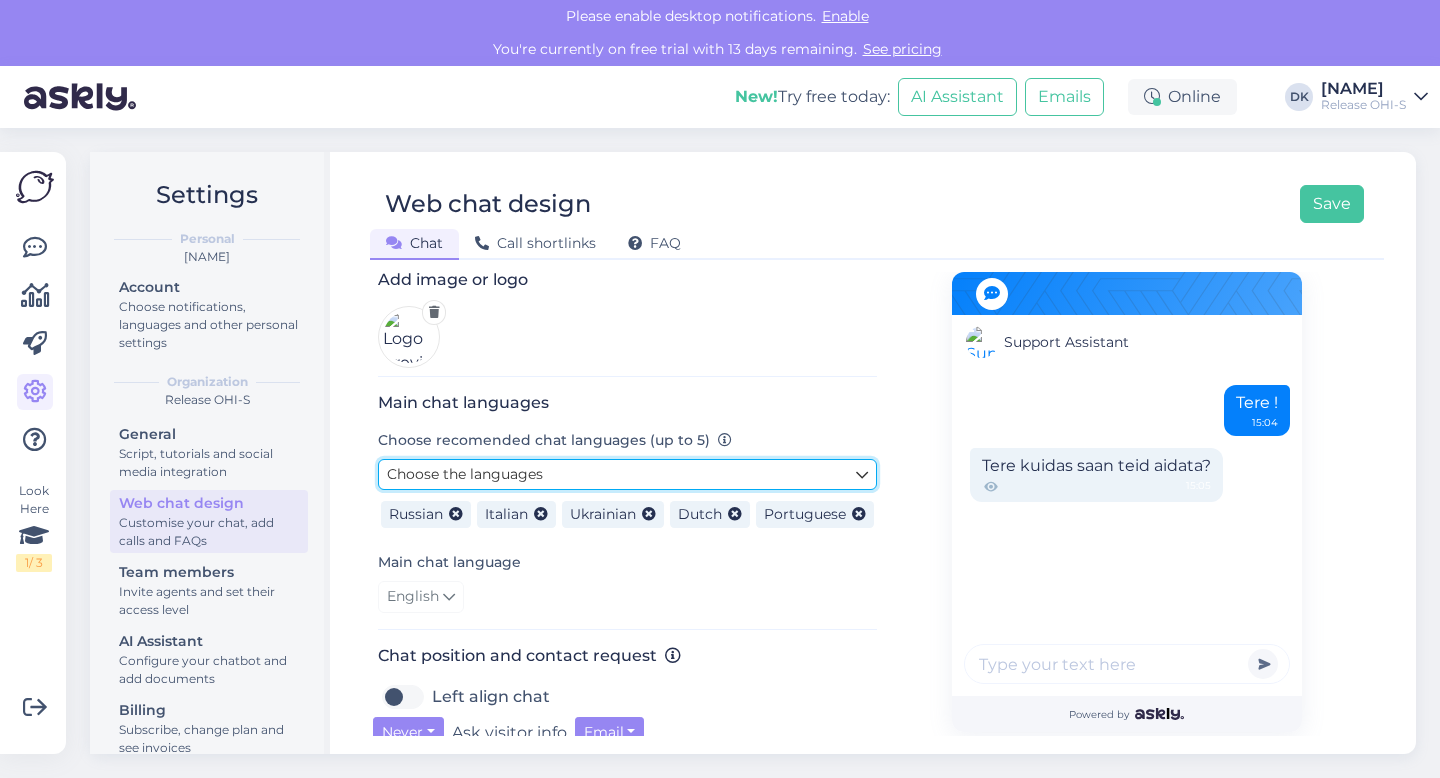 click on "Choose the languages" at bounding box center [627, 474] 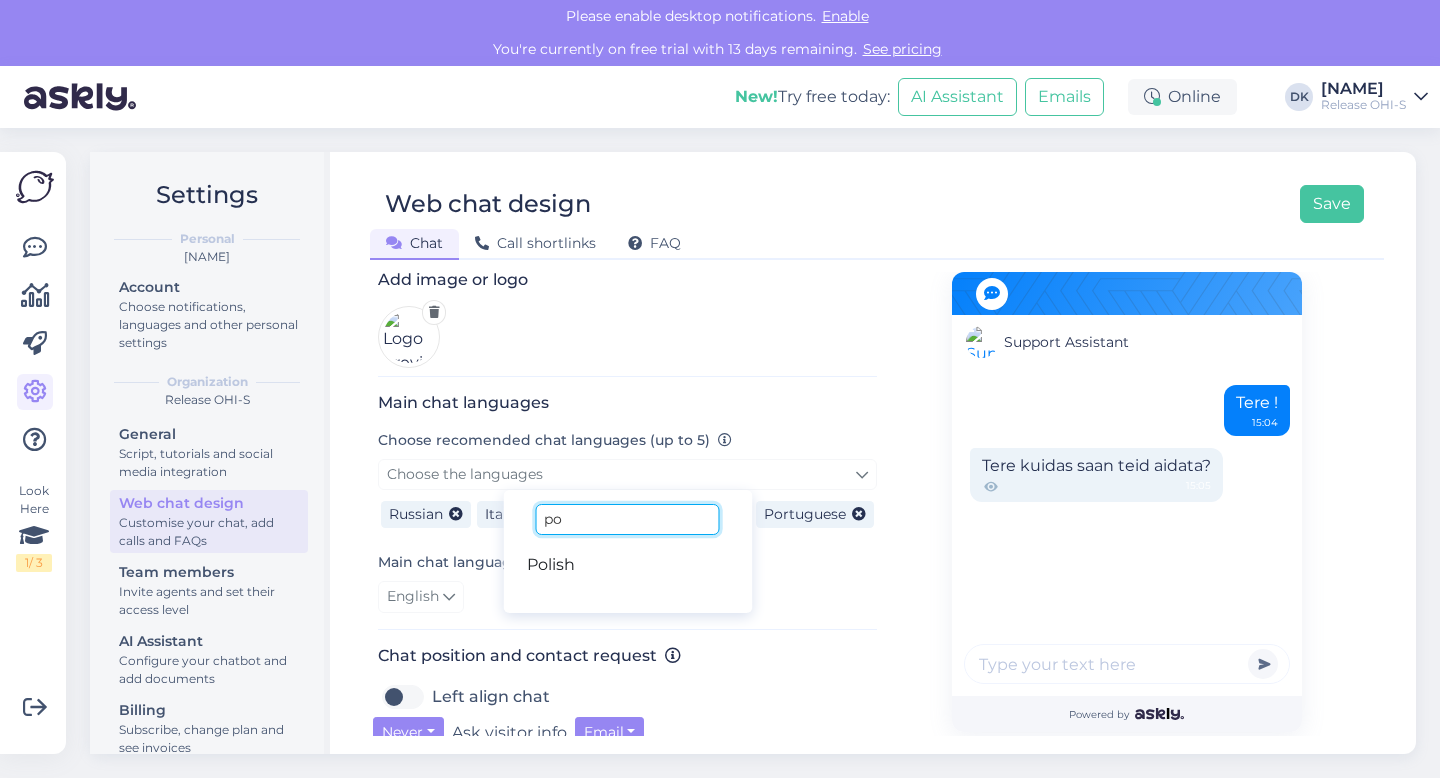 click on "po" at bounding box center [627, 519] 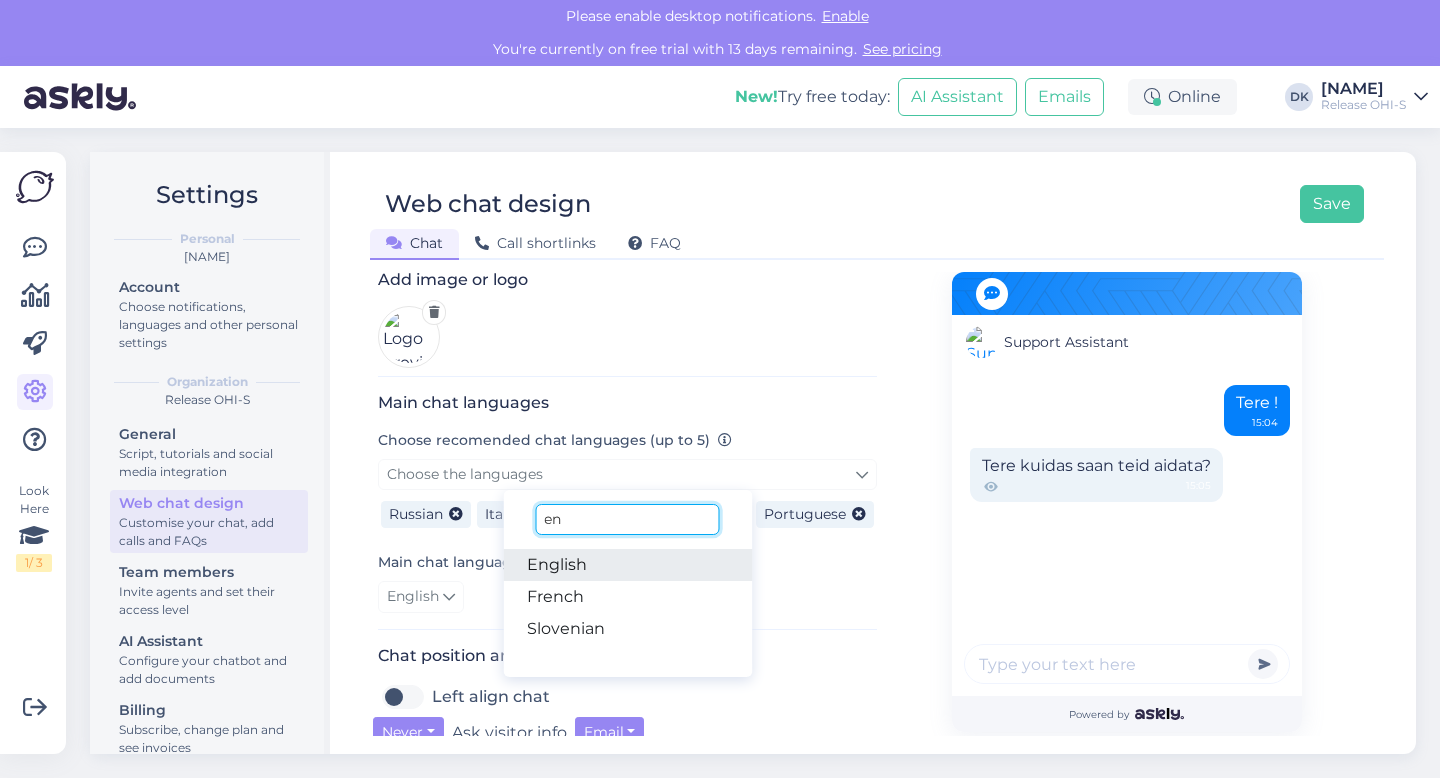 type on "en" 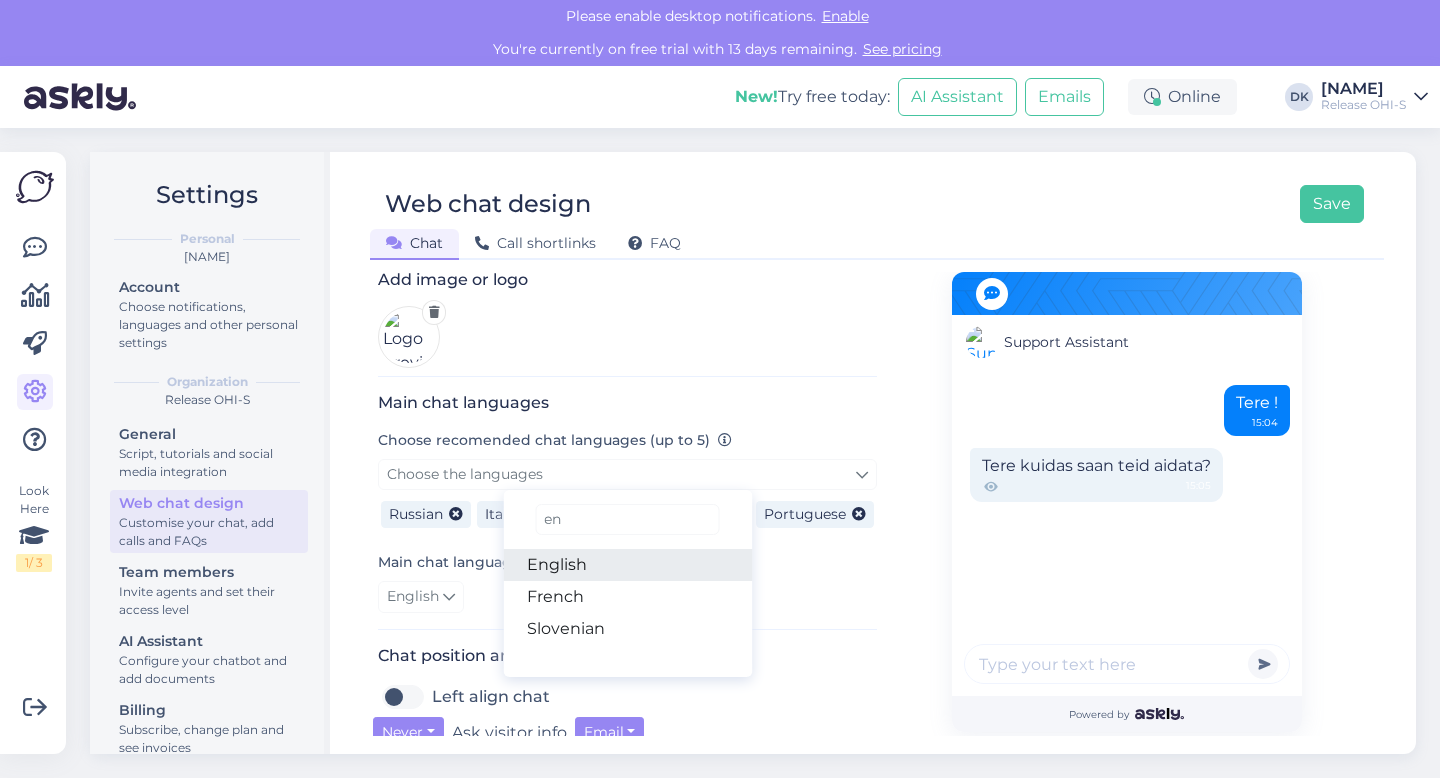 click on "English" at bounding box center (627, 565) 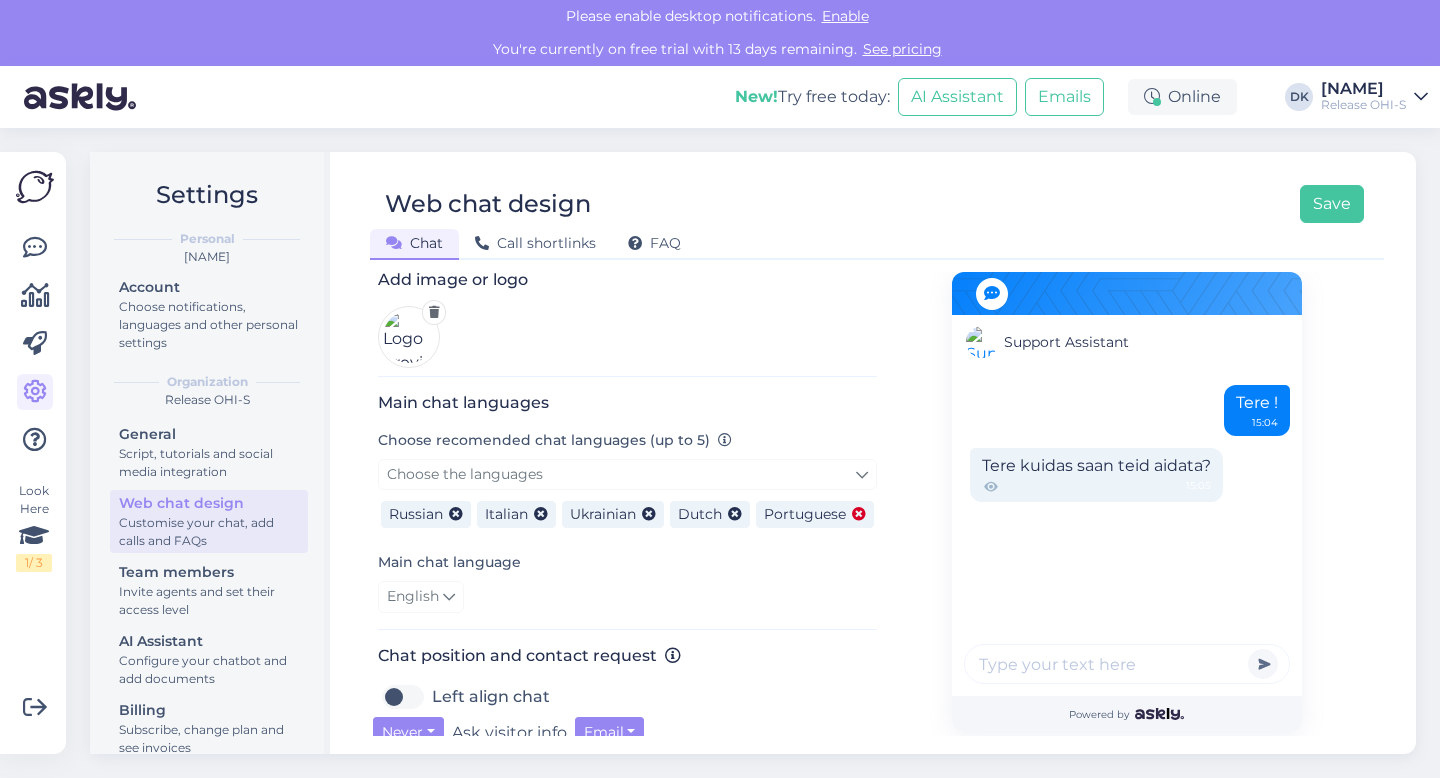 click at bounding box center [859, 515] 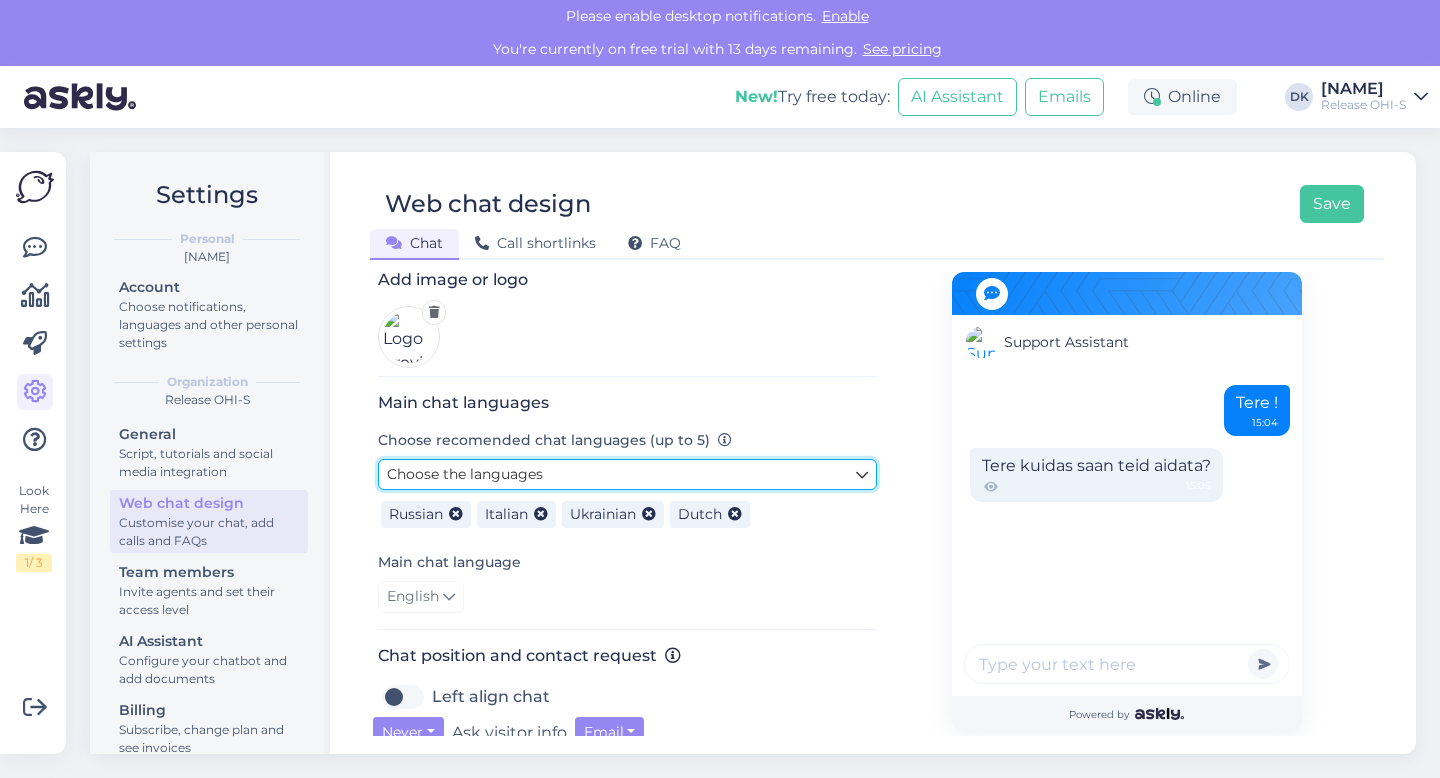 click on "Choose the languages" at bounding box center [465, 474] 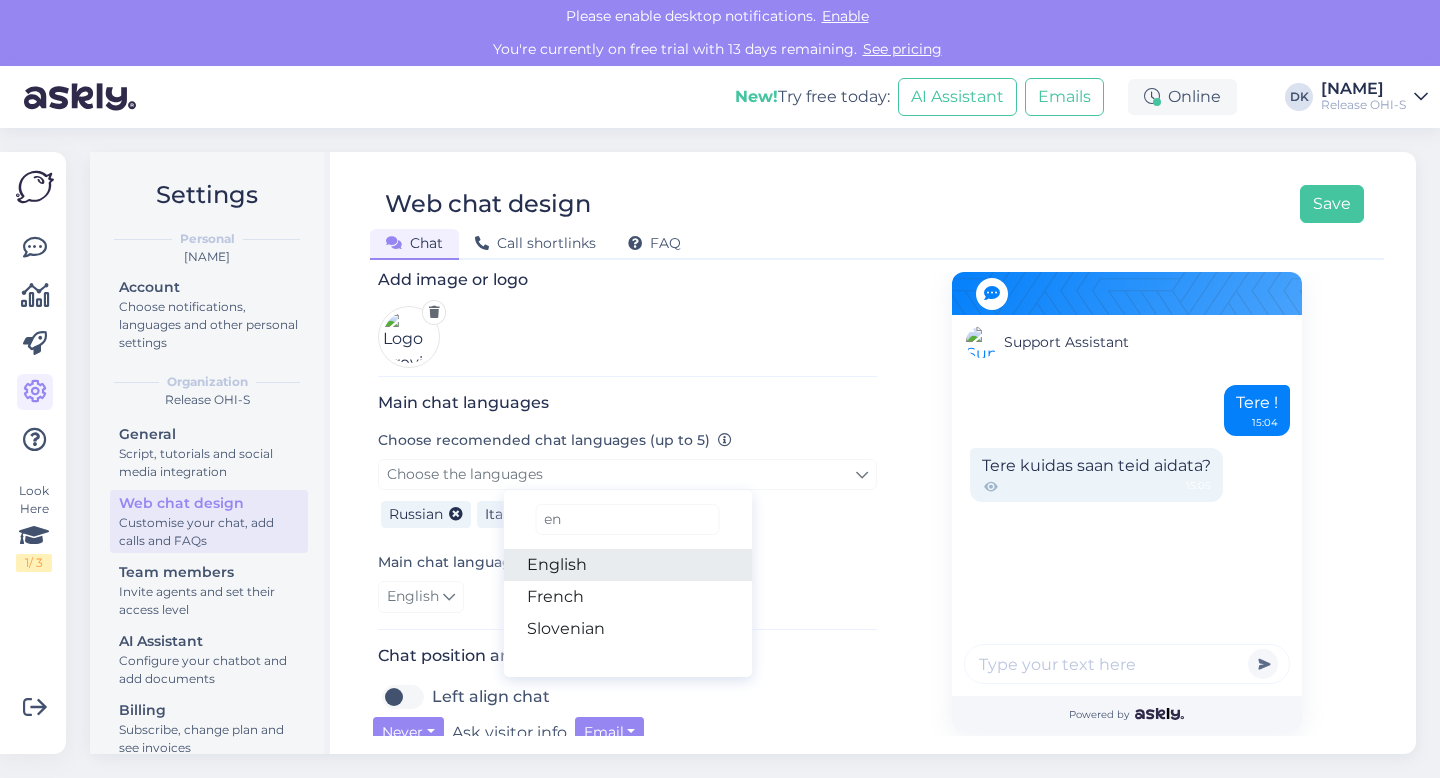 click on "English" at bounding box center [627, 565] 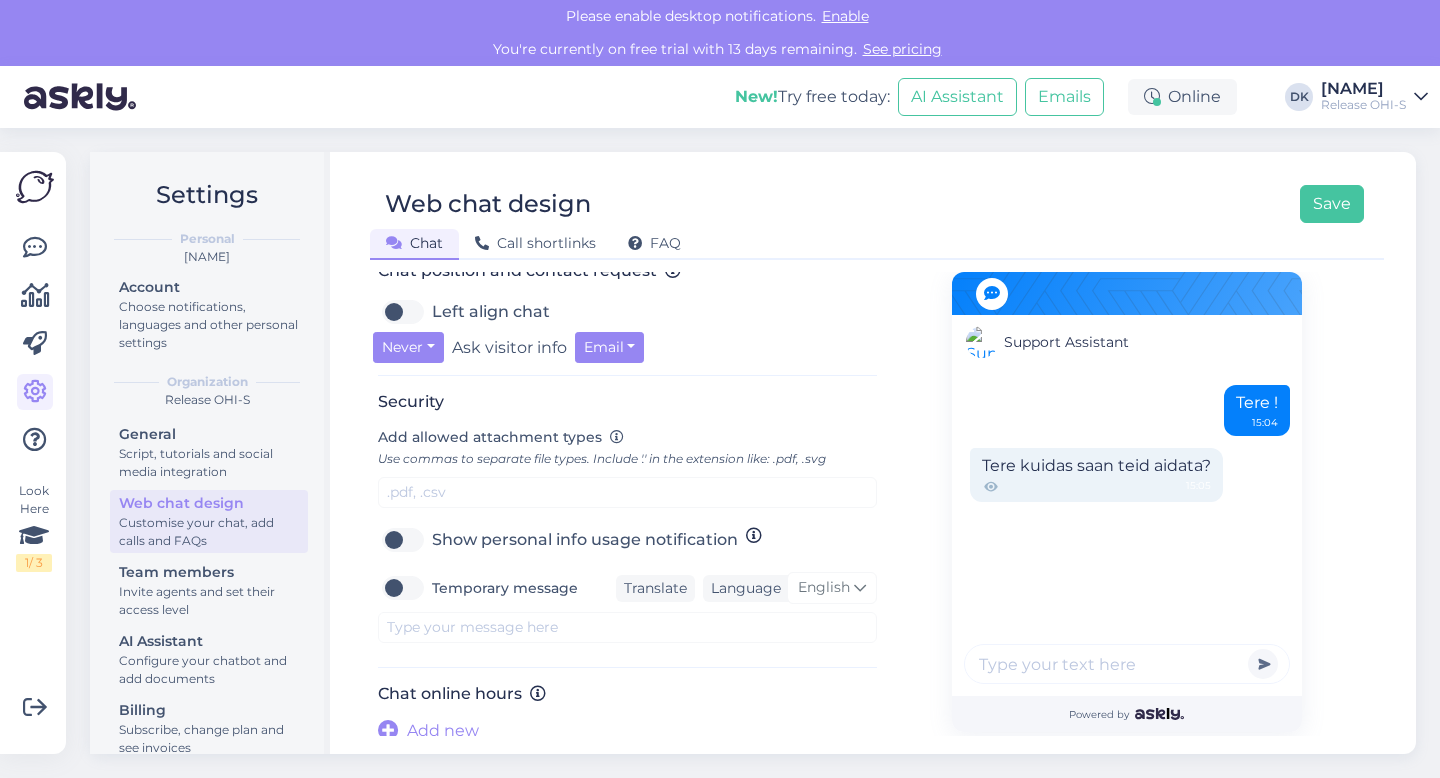scroll, scrollTop: 717, scrollLeft: 0, axis: vertical 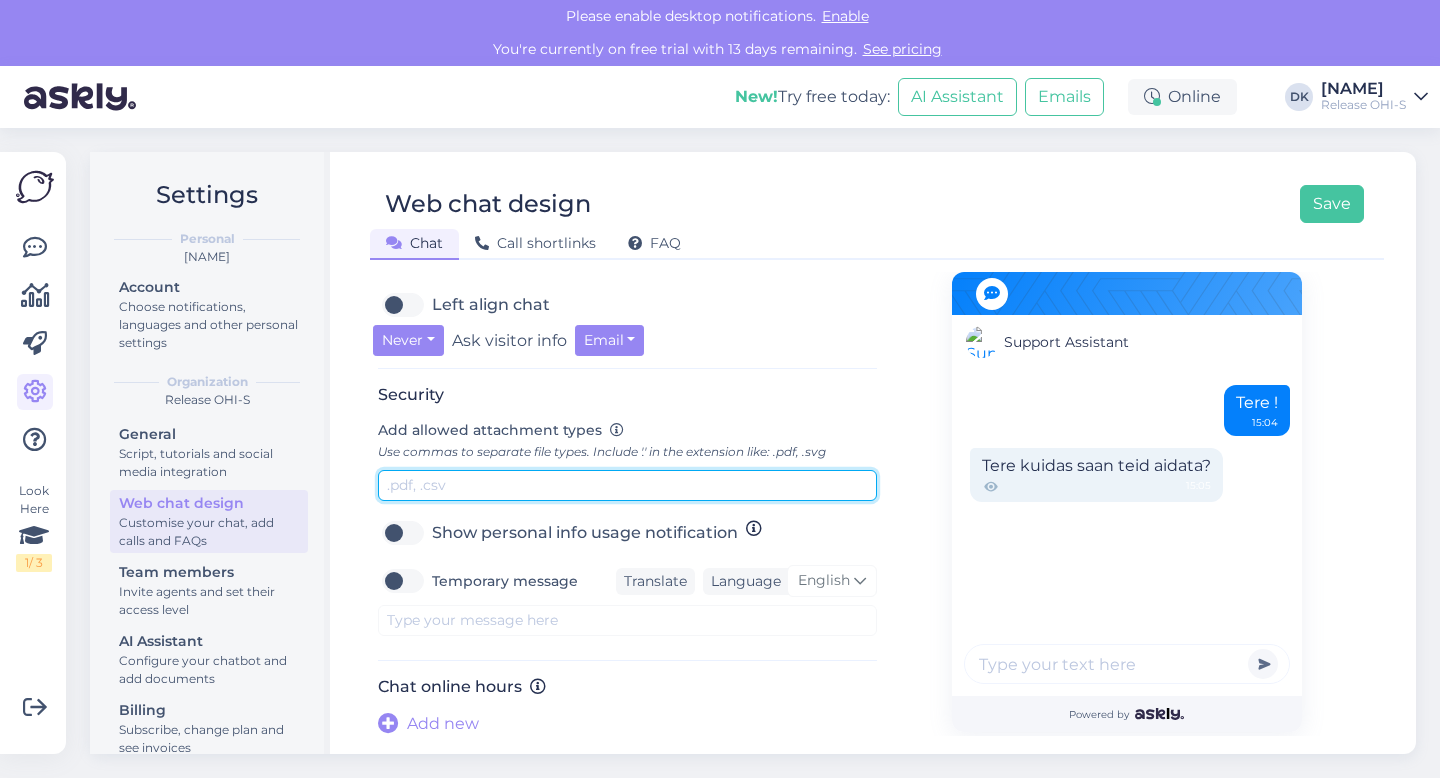click at bounding box center [627, 485] 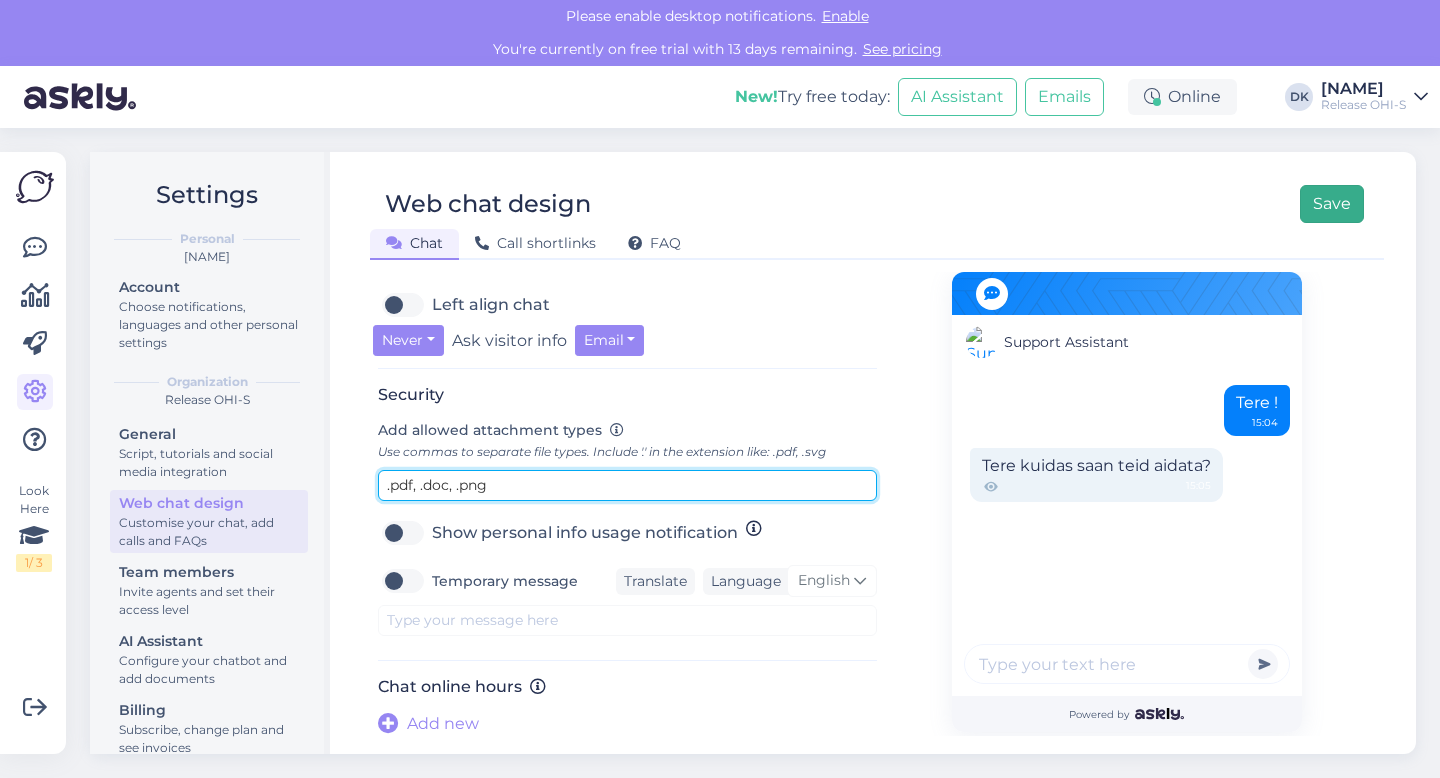 type on ".pdf, .doc, .png" 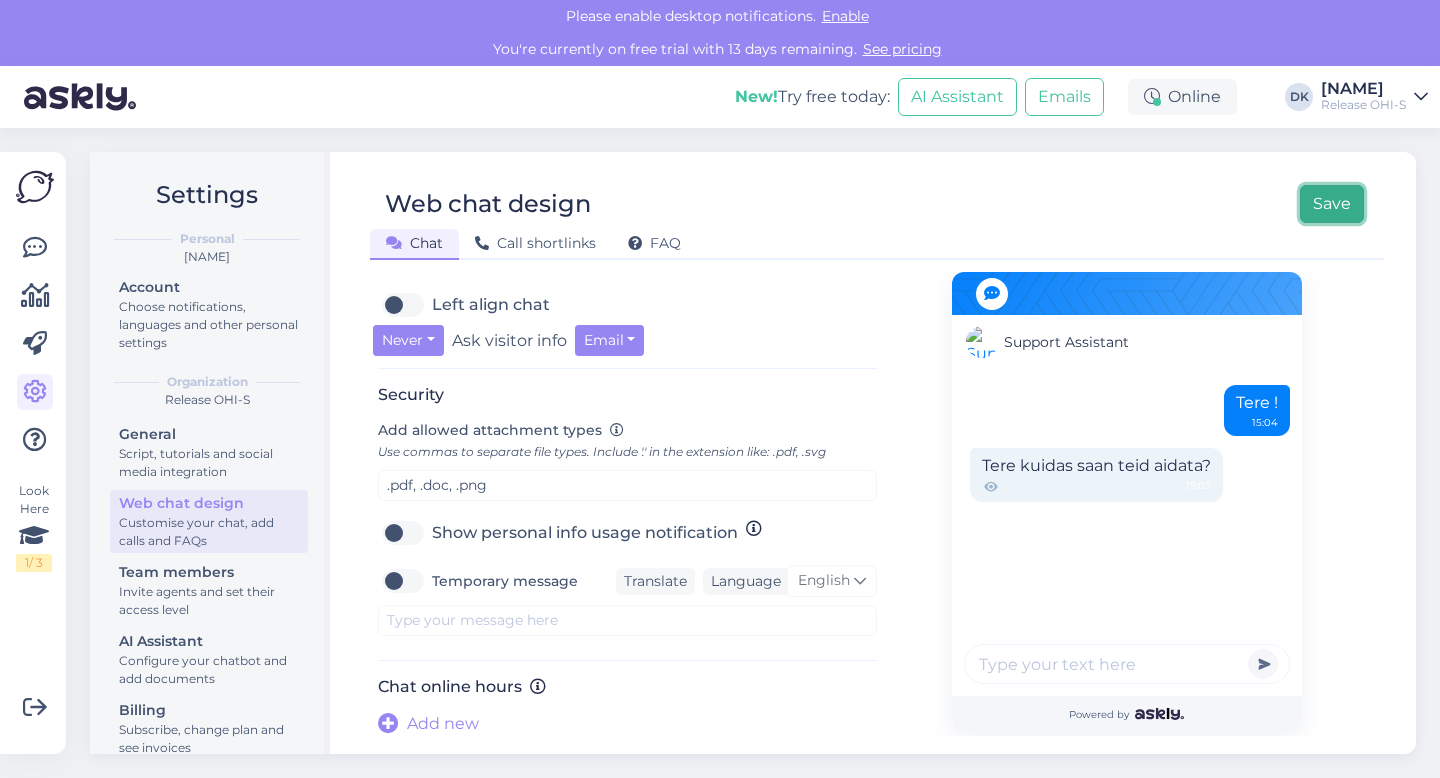 click on "Save" at bounding box center (1332, 204) 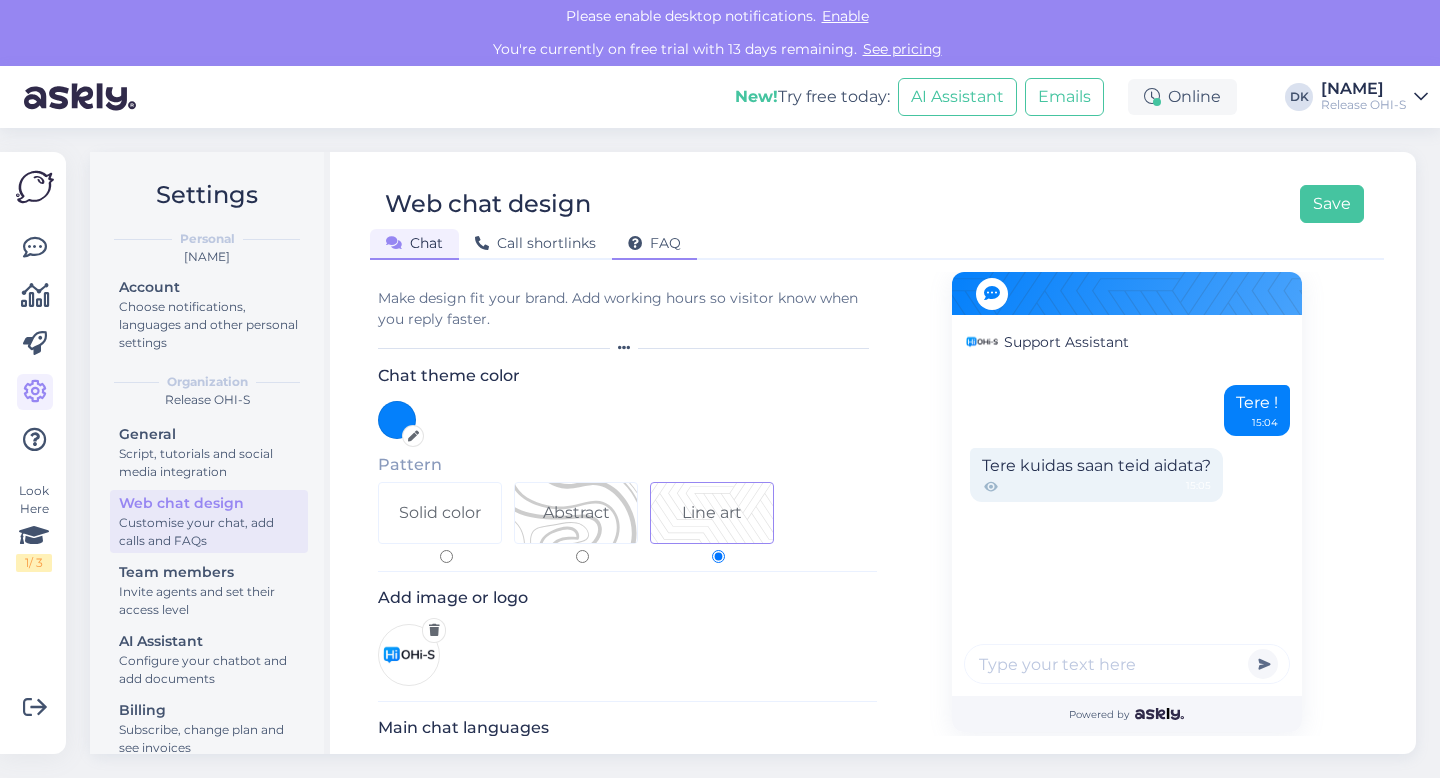 click on "FAQ" at bounding box center (654, 243) 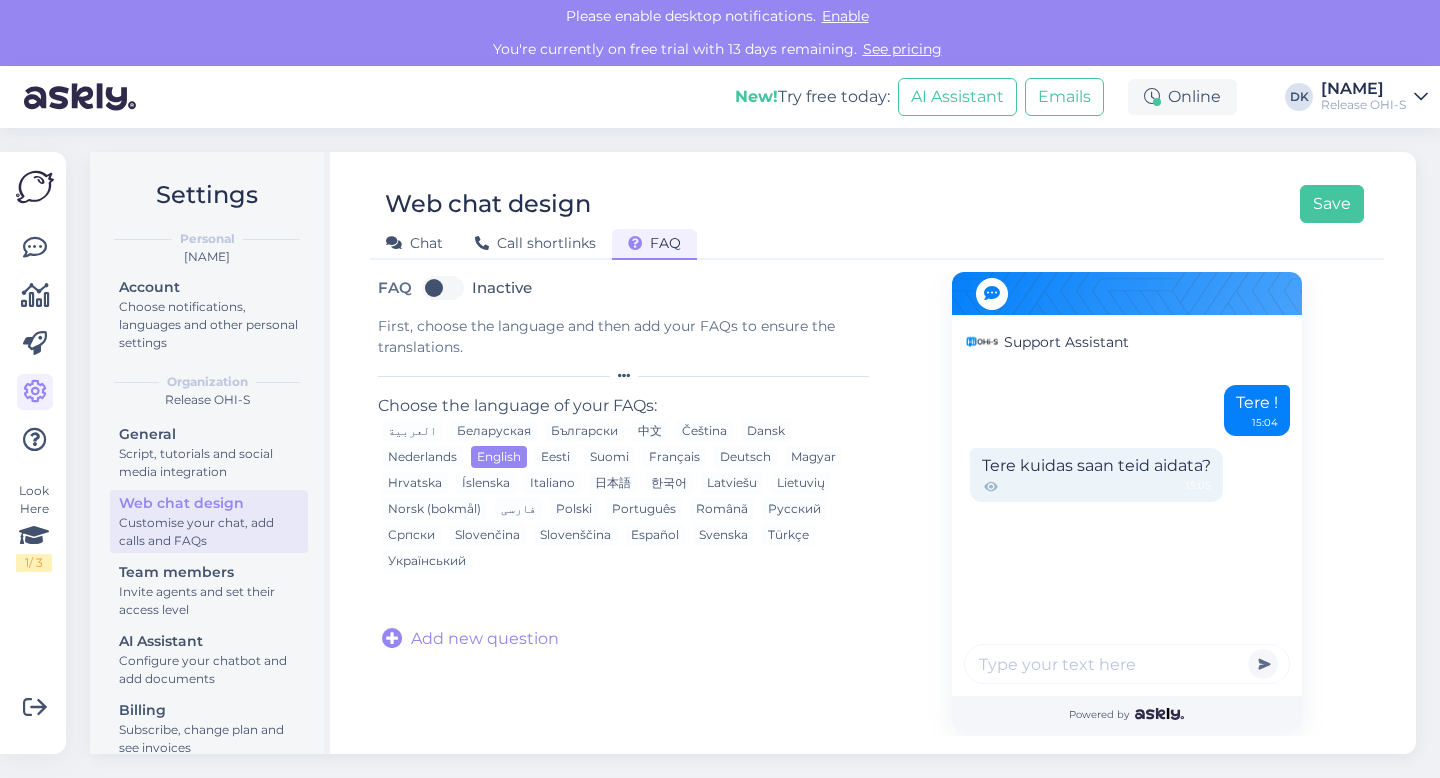click on "Inactive" at bounding box center (502, 288) 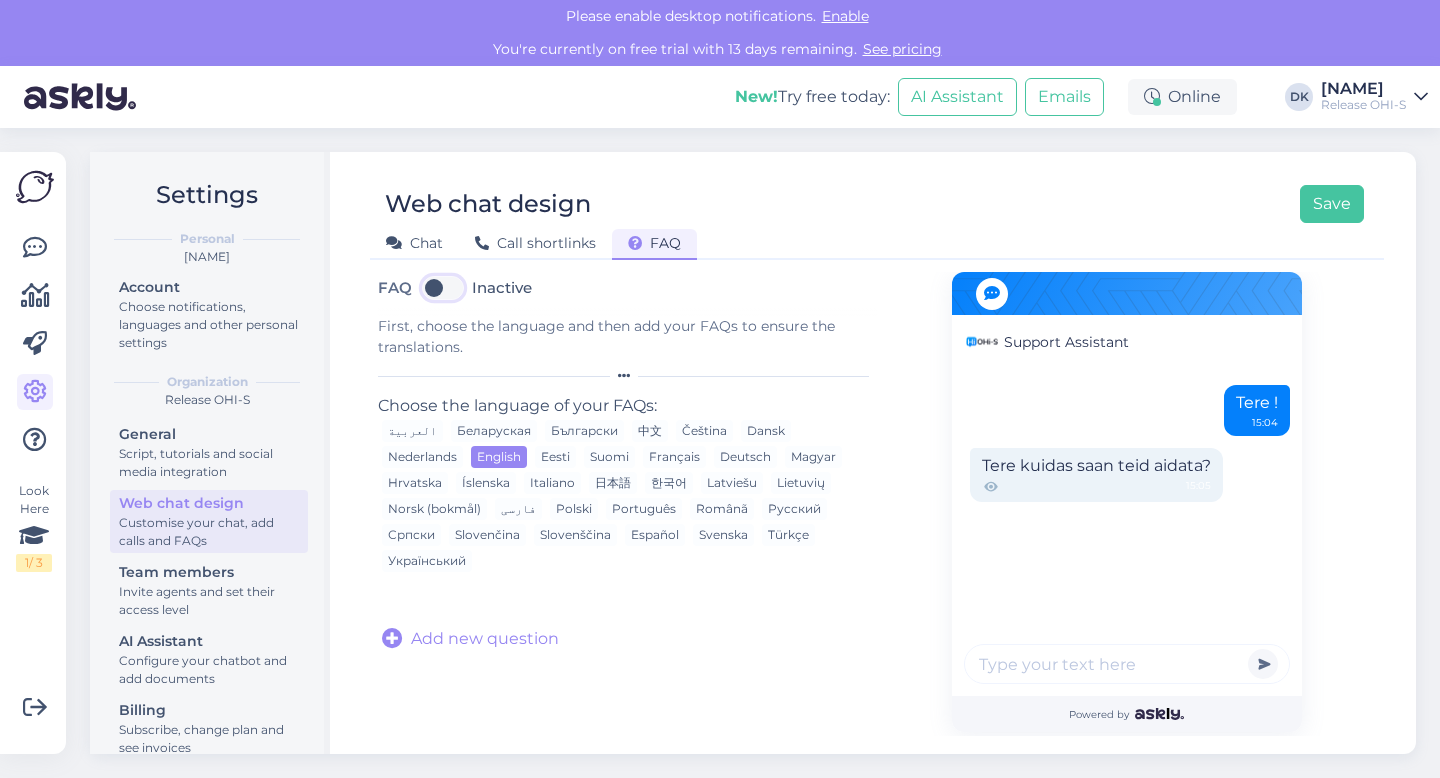 click on "Inactive" at bounding box center (443, 288) 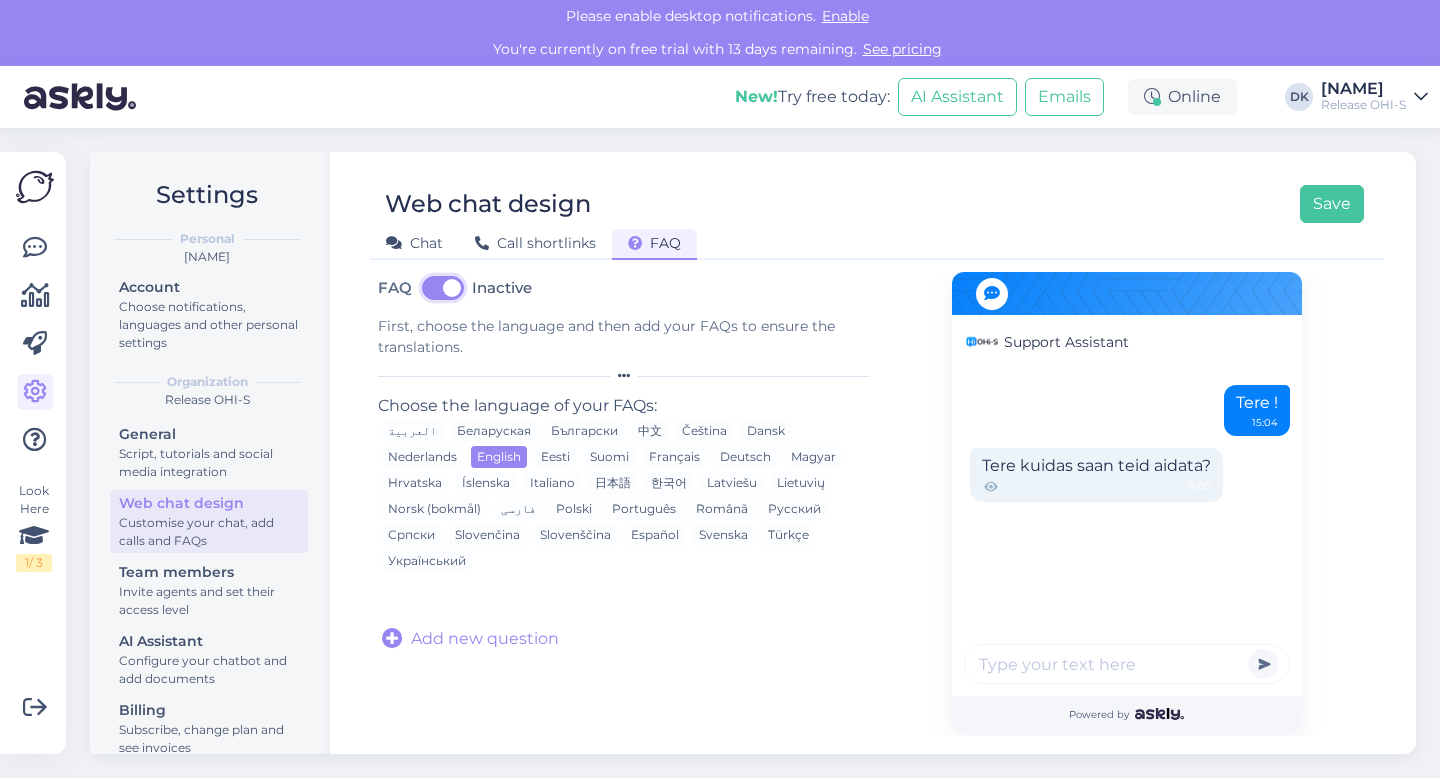 checkbox on "true" 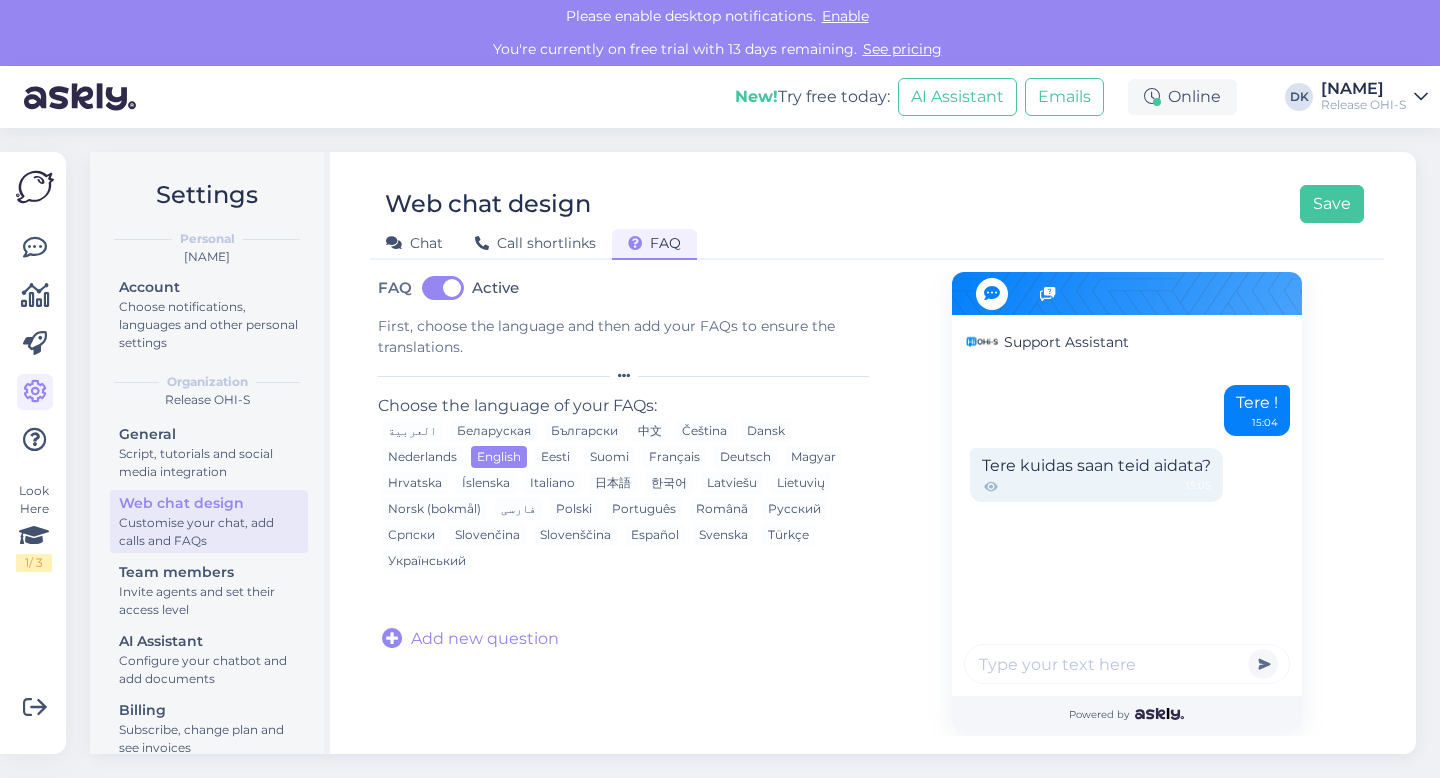 click on "Add new question" at bounding box center [485, 639] 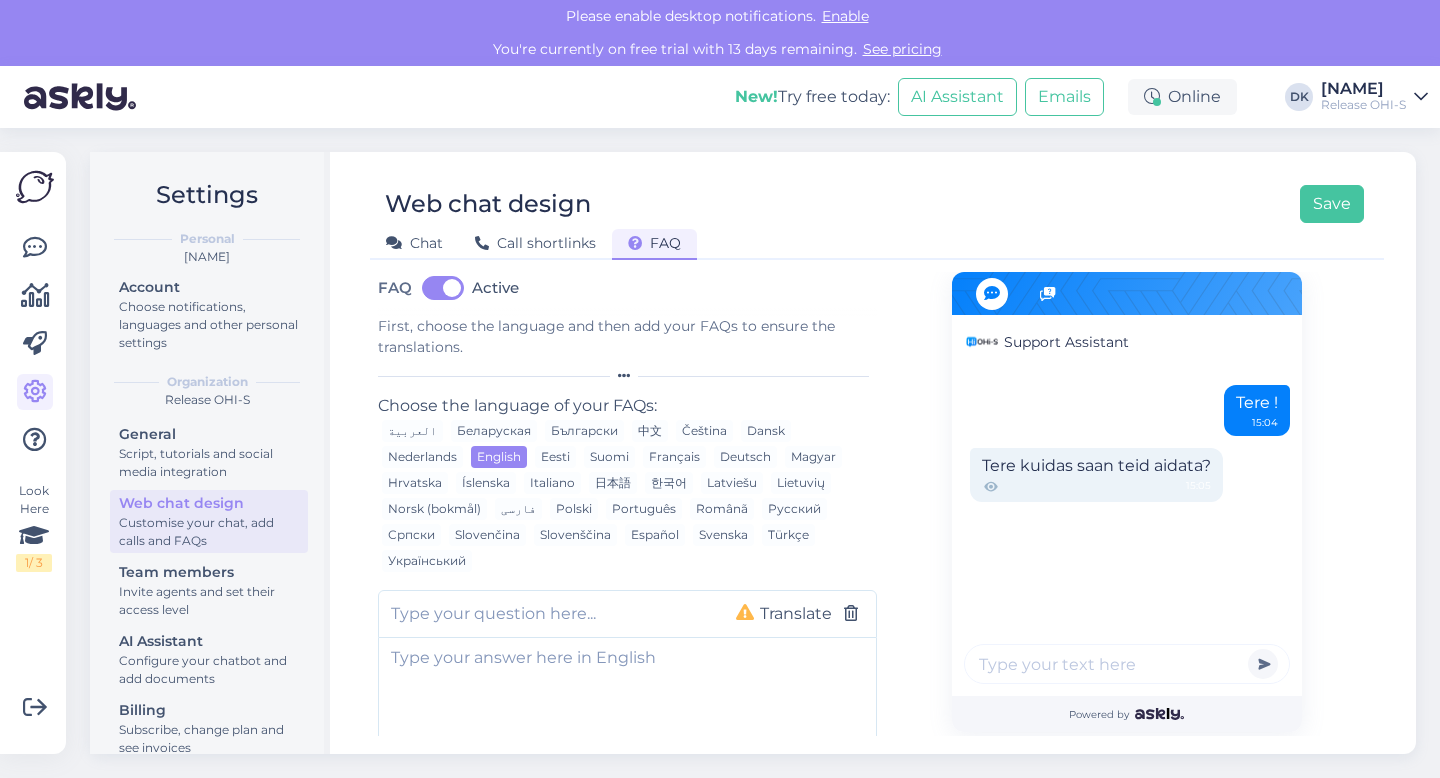 scroll, scrollTop: 61, scrollLeft: 0, axis: vertical 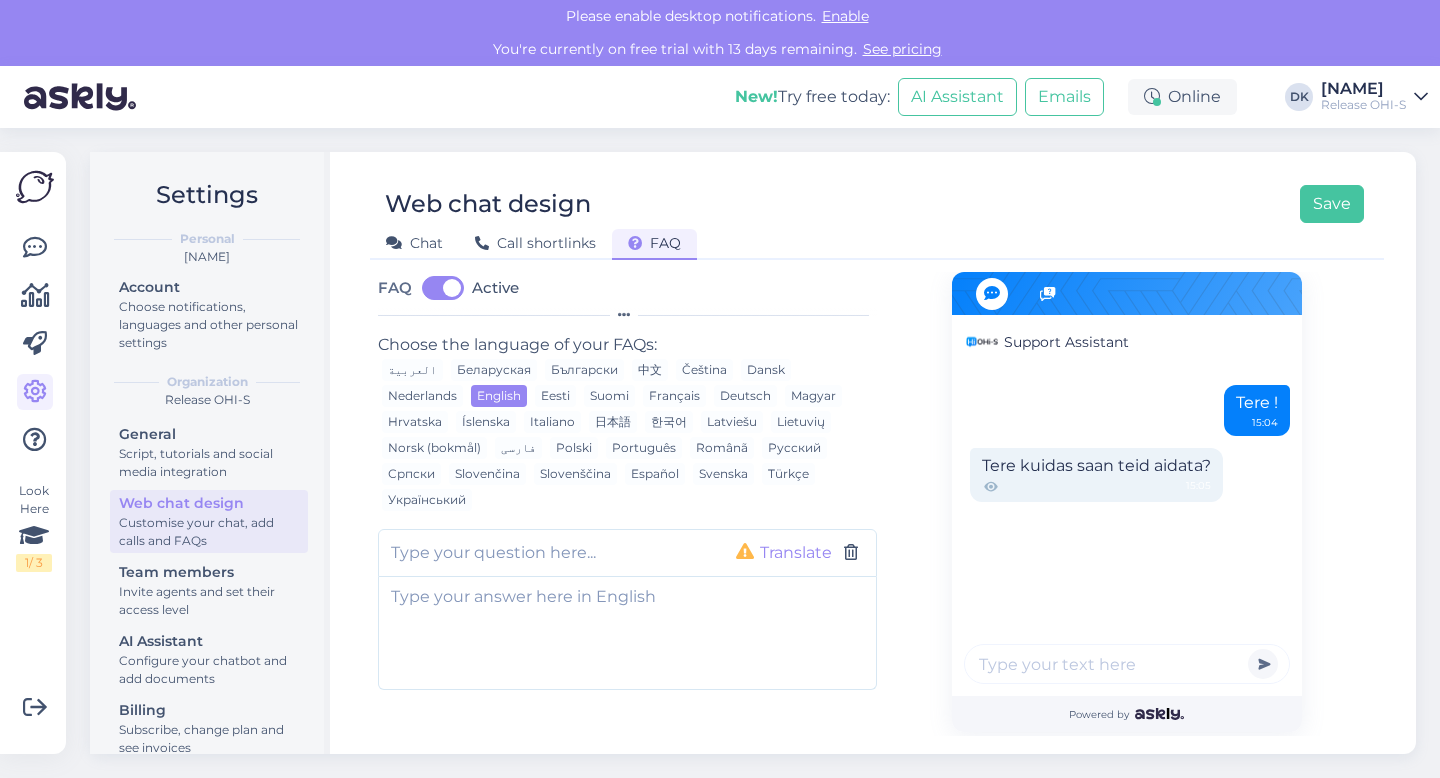 click on "Translate" at bounding box center (796, 553) 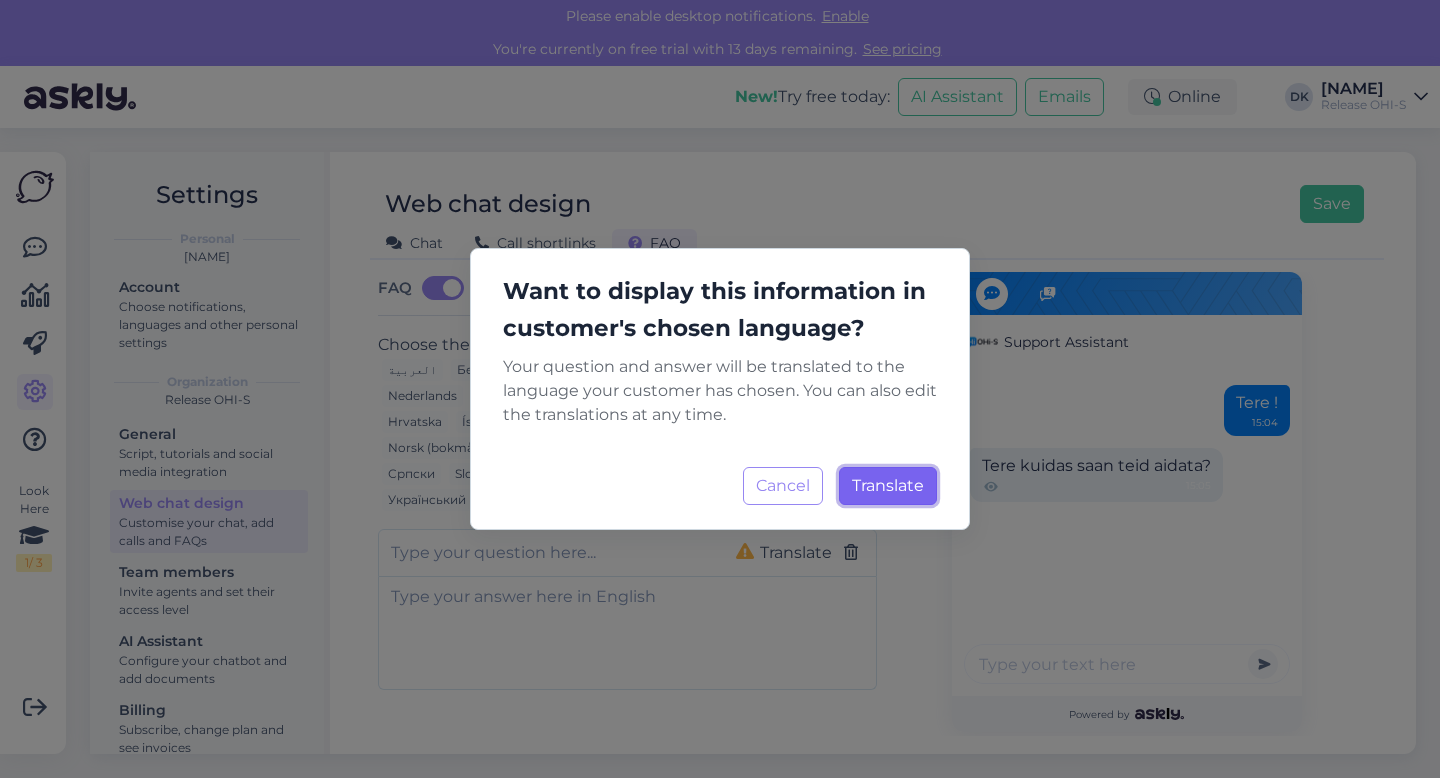click on "Translate" at bounding box center (888, 485) 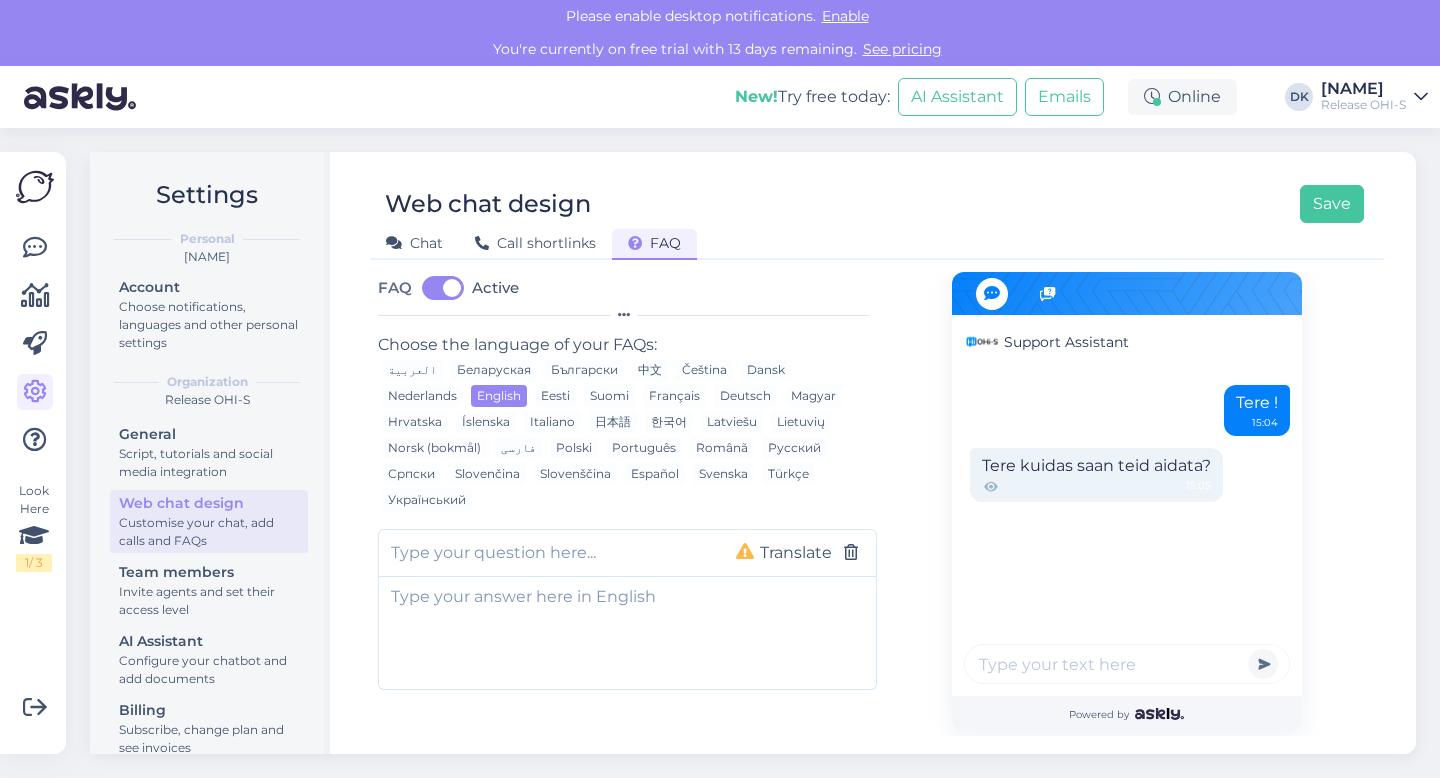 click on "Translate" at bounding box center (627, 553) 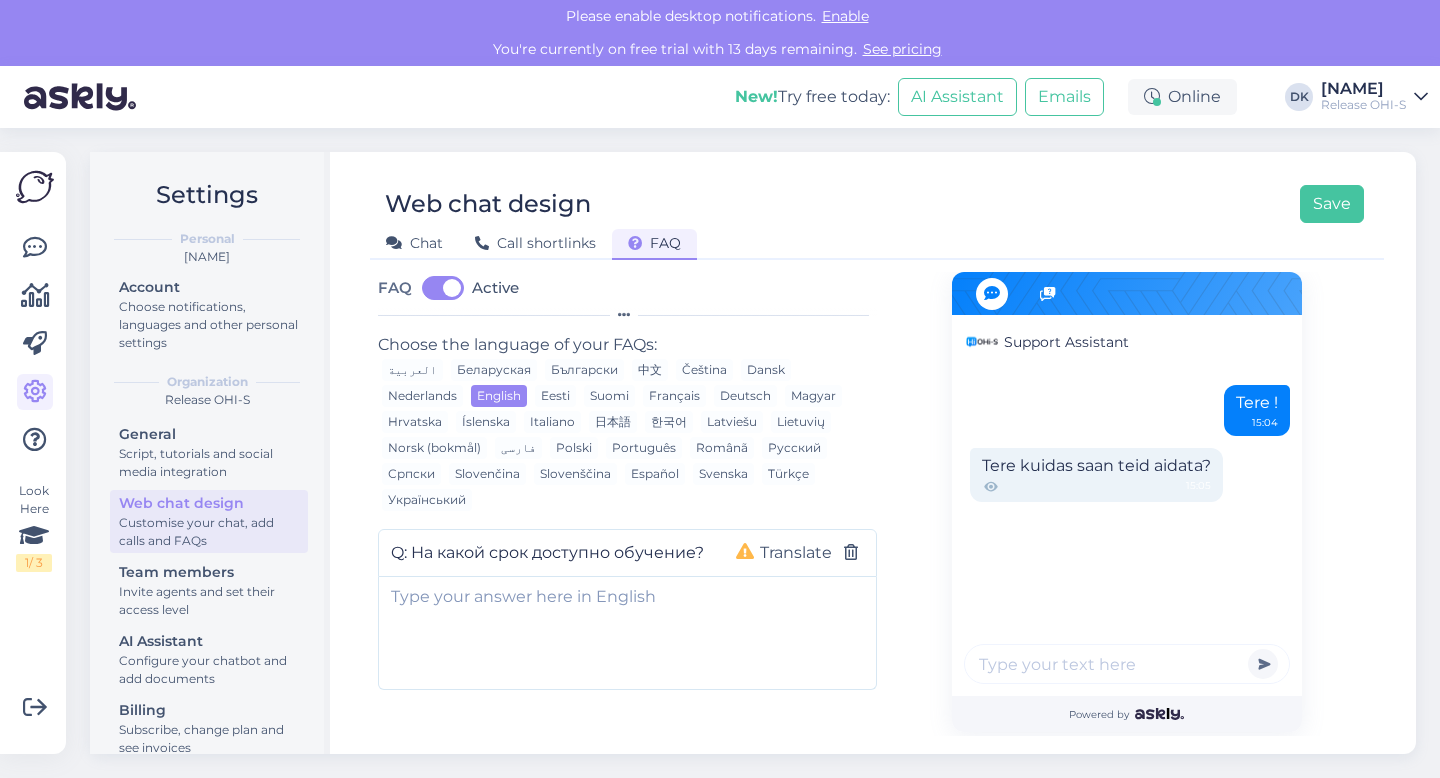 scroll, scrollTop: 0, scrollLeft: 3, axis: horizontal 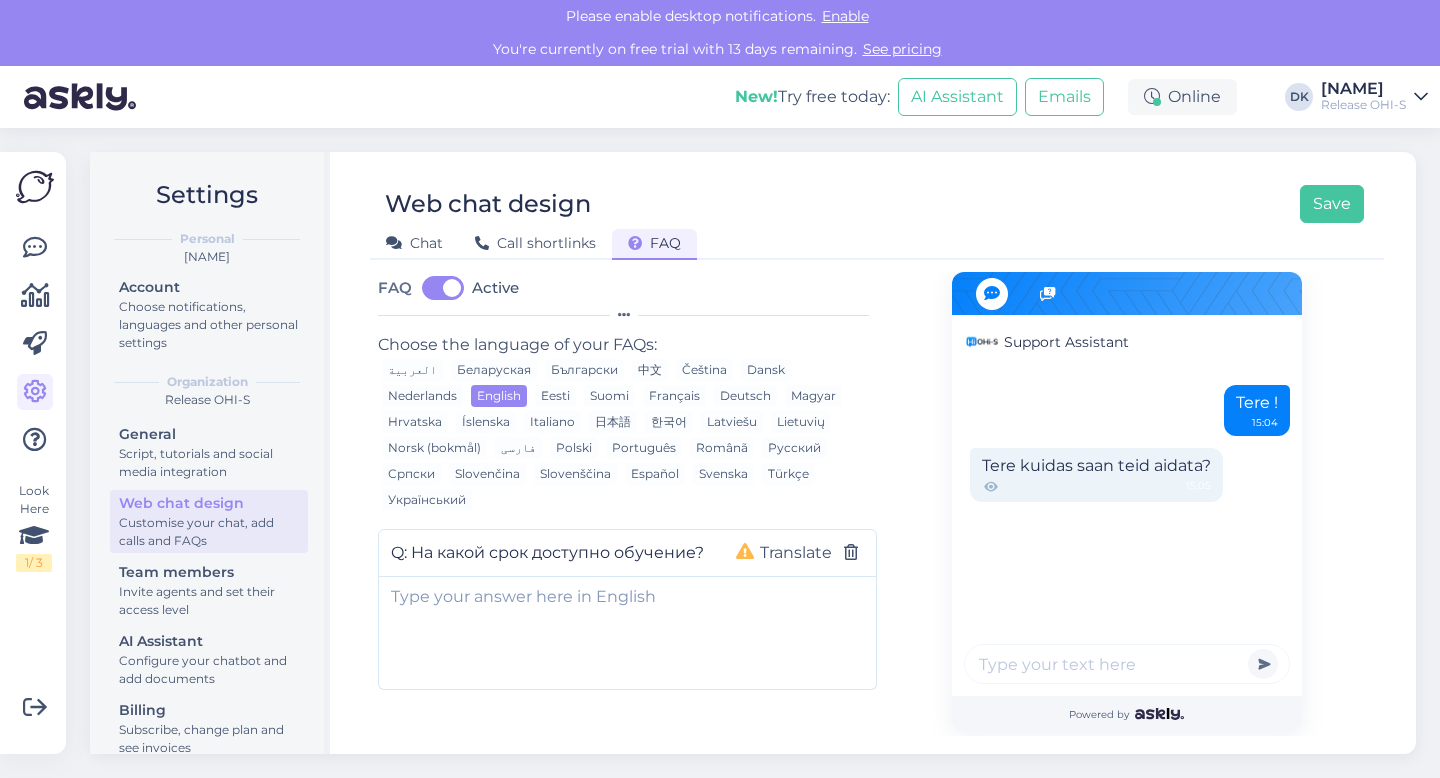 click on "Q: На какой срок доступно обучение?" at bounding box center [547, 553] 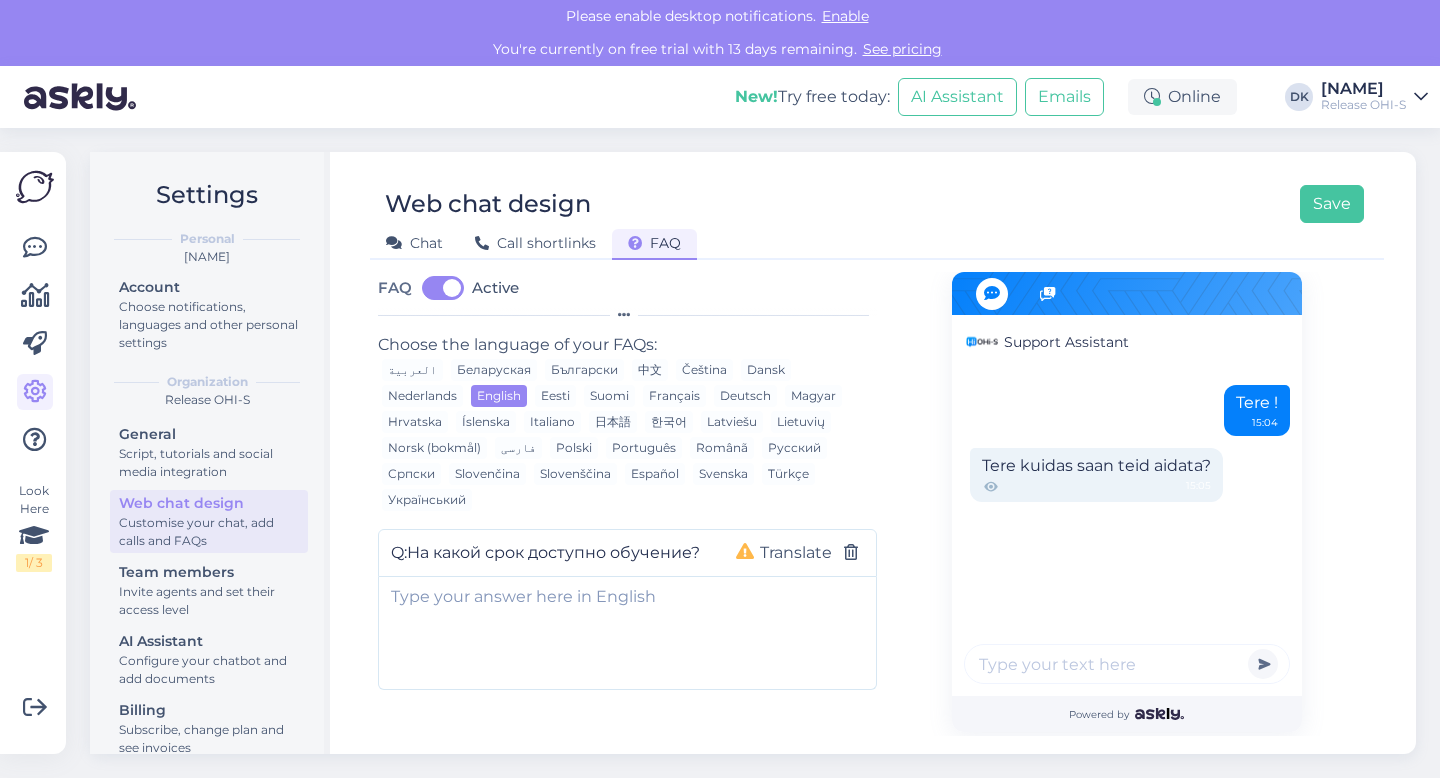 scroll, scrollTop: 0, scrollLeft: 0, axis: both 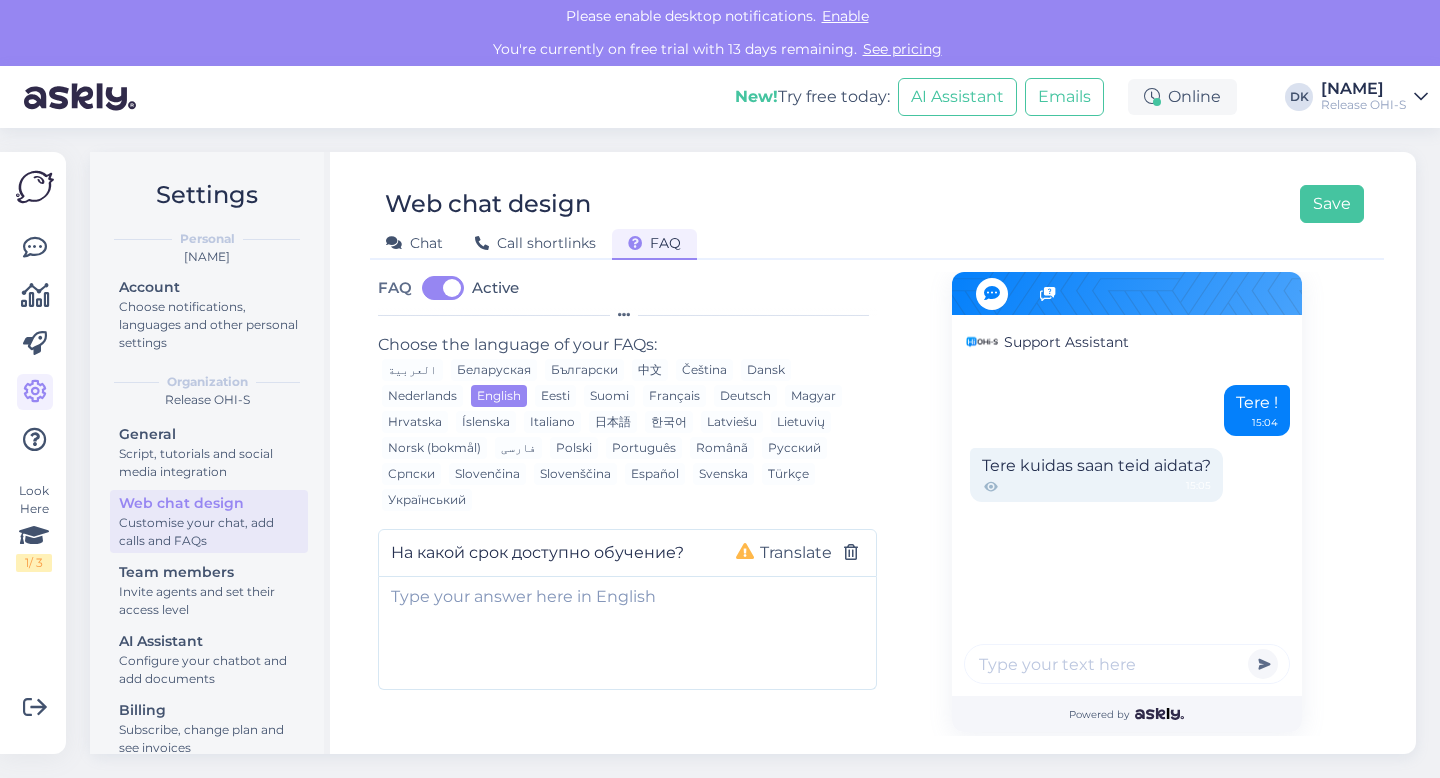 type on "На какой срок доступно обучение?" 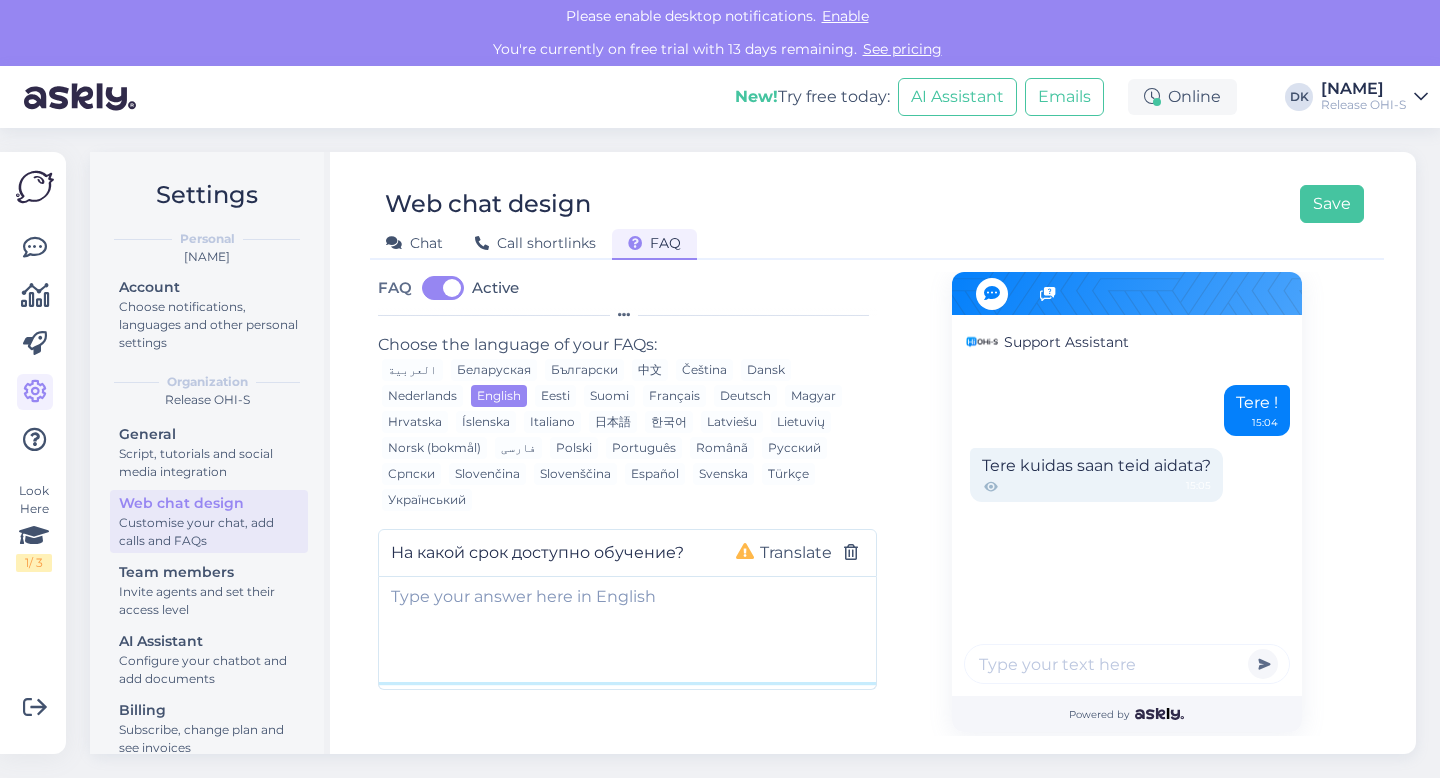 click at bounding box center [627, 629] 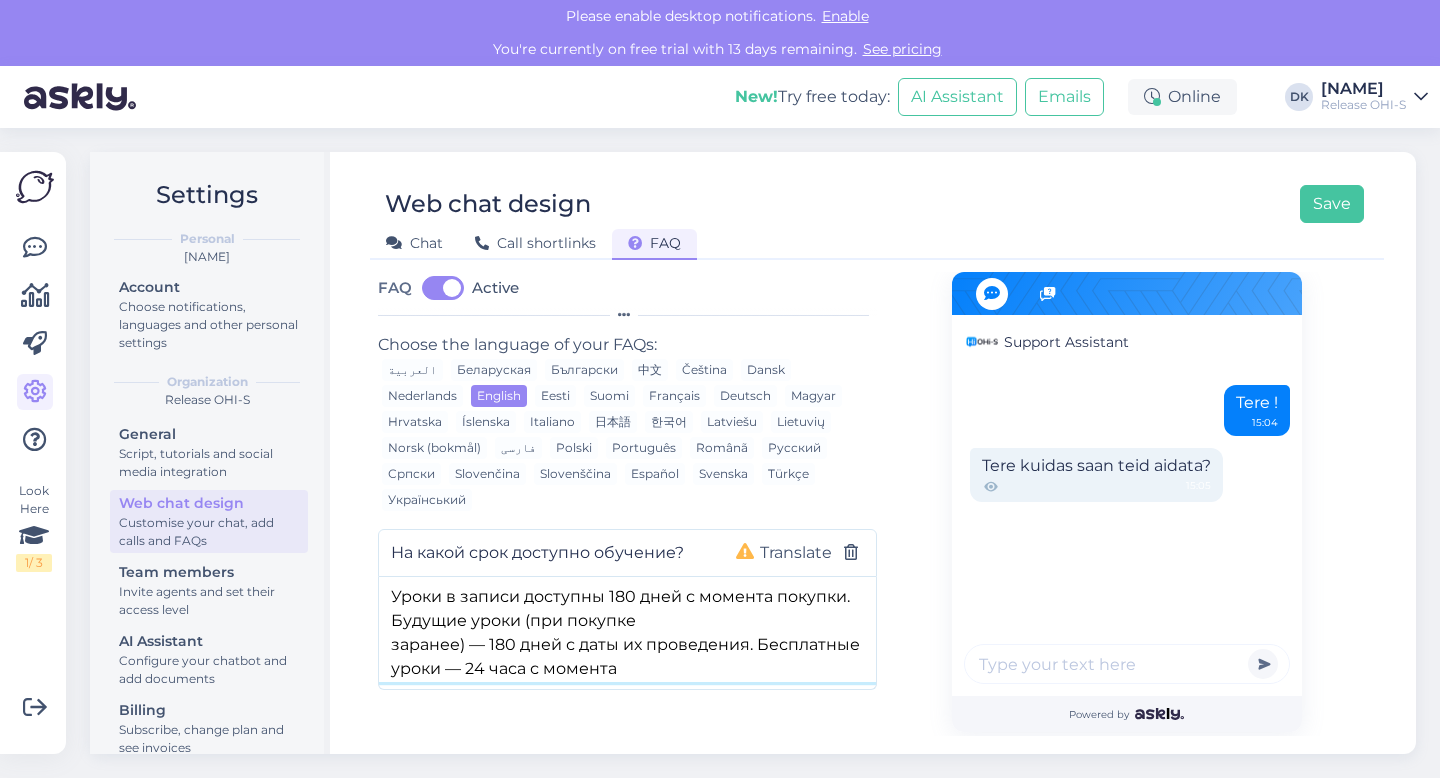 scroll, scrollTop: 127, scrollLeft: 0, axis: vertical 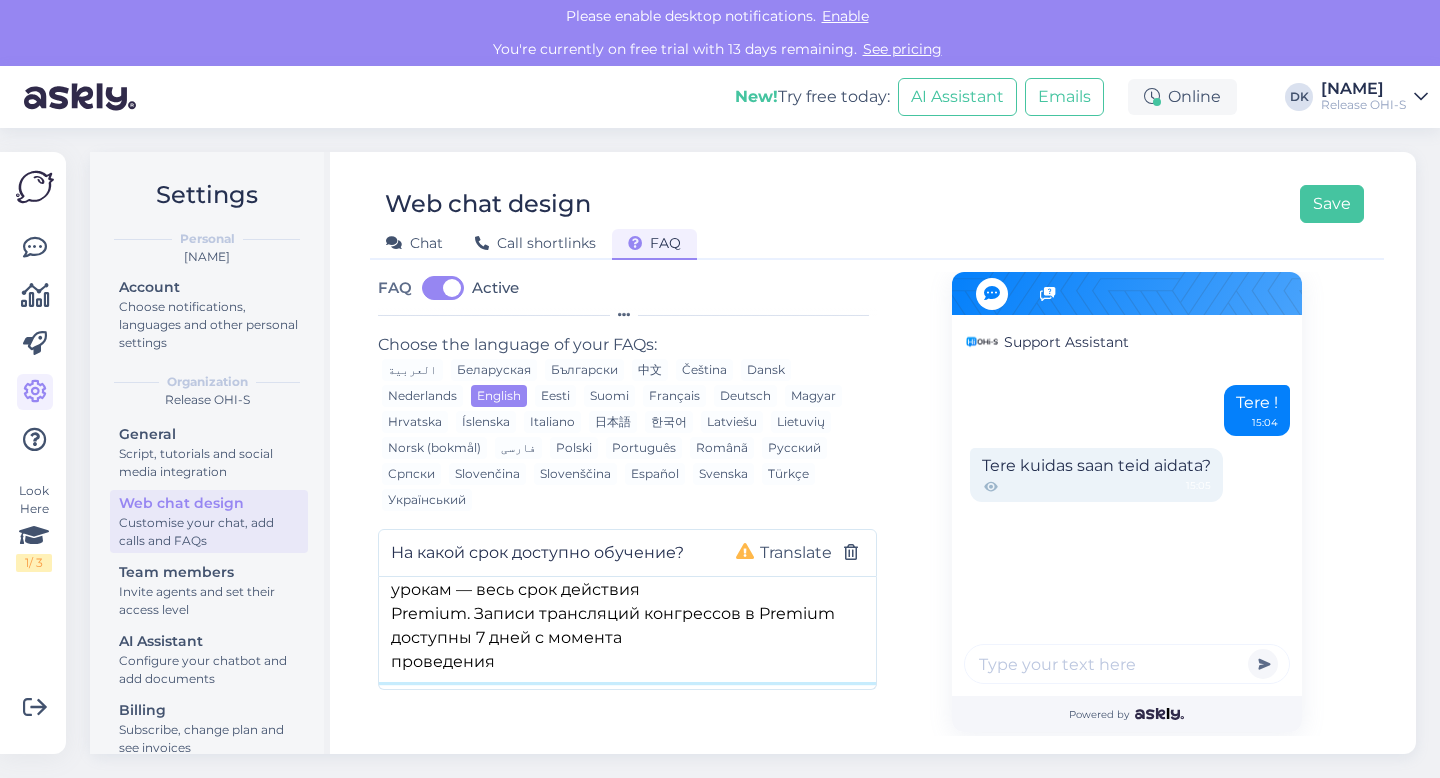 type on "Уроки в записи доступны 180 дней с момента покупки. Будущие уроки (при покупке
заранее) — 180 дней с даты их проведения. Бесплатные уроки — 24 часа с момента
открытия. При активном тарифе Premium доступ к урокам — весь срок действия
Premium. Записи трансляций конгрессов в Premium доступны 7 дней с момента
проведения" 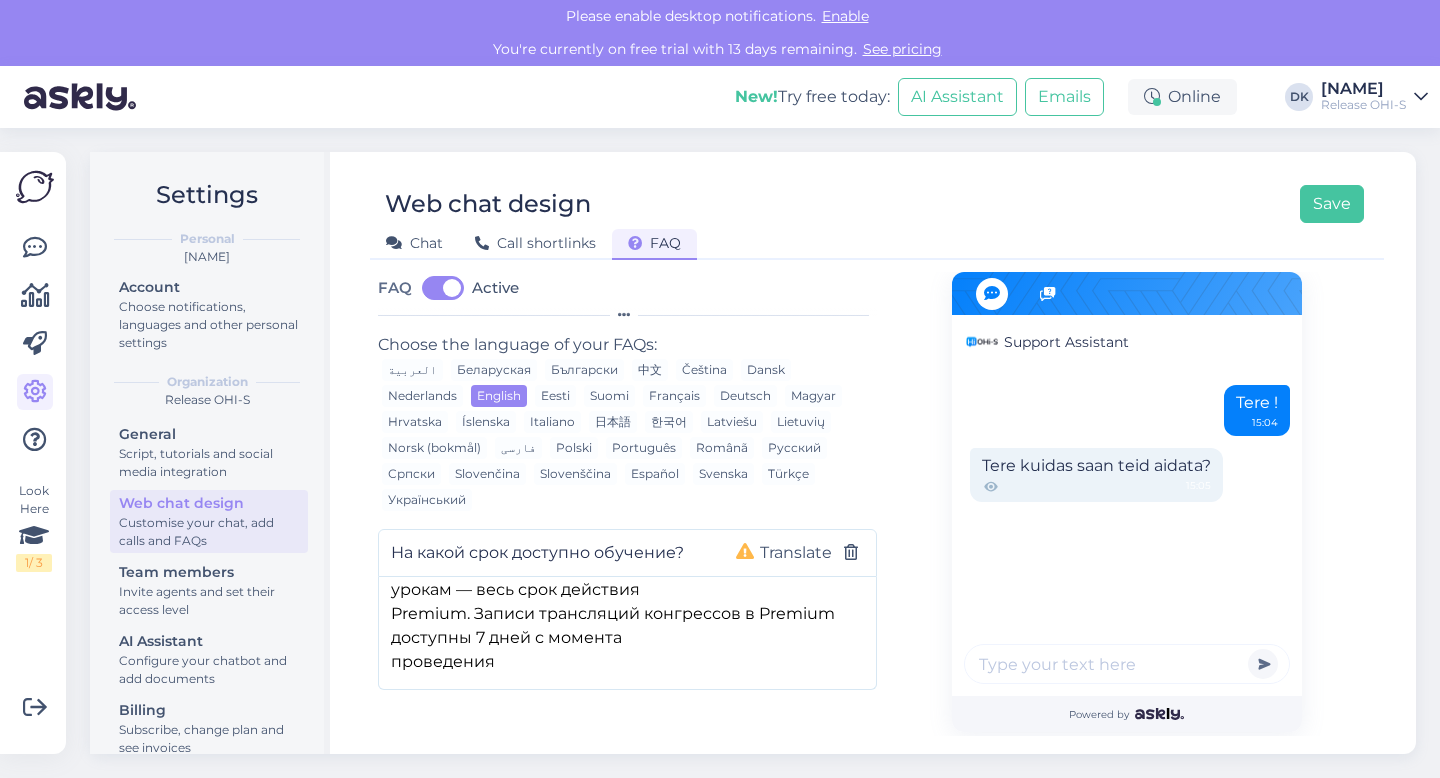 click on "Add new question" at bounding box center [485, 751] 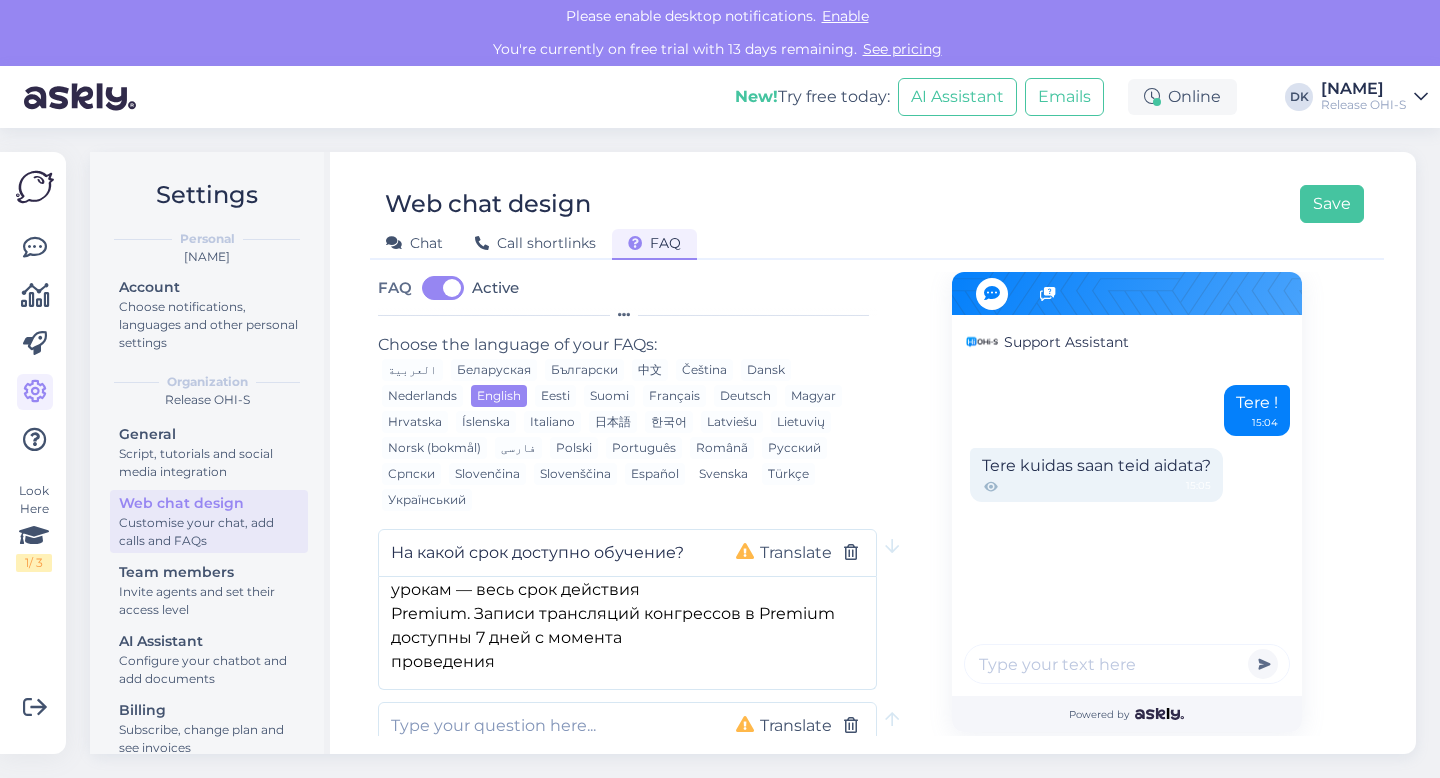 scroll, scrollTop: 234, scrollLeft: 0, axis: vertical 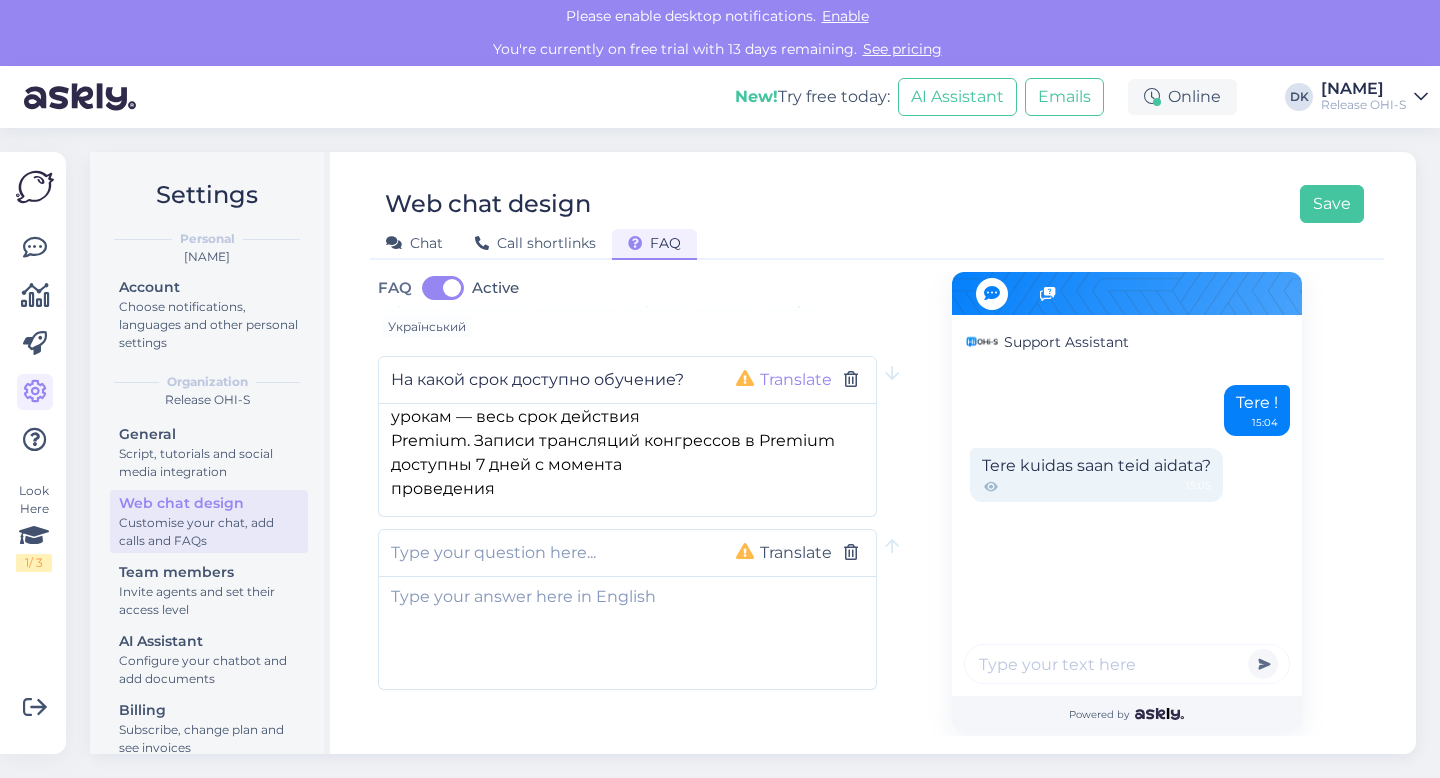 click on "Translate" at bounding box center [796, 380] 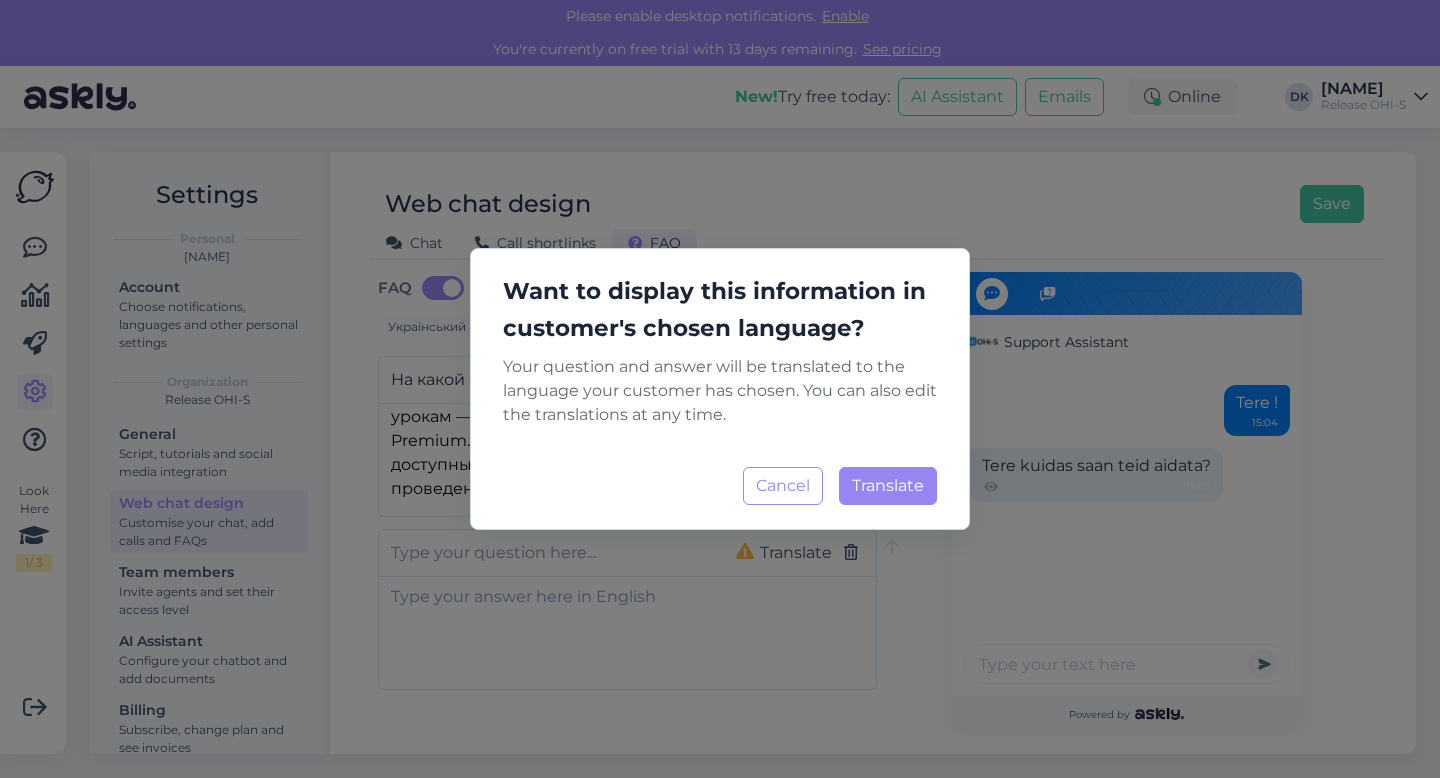 click on "Want to display this information in customer's chosen language?  Your question and answer will be translated to the language your customer has chosen. You can also edit the translations at any time. Cancel Translate Loading..." at bounding box center (720, 389) 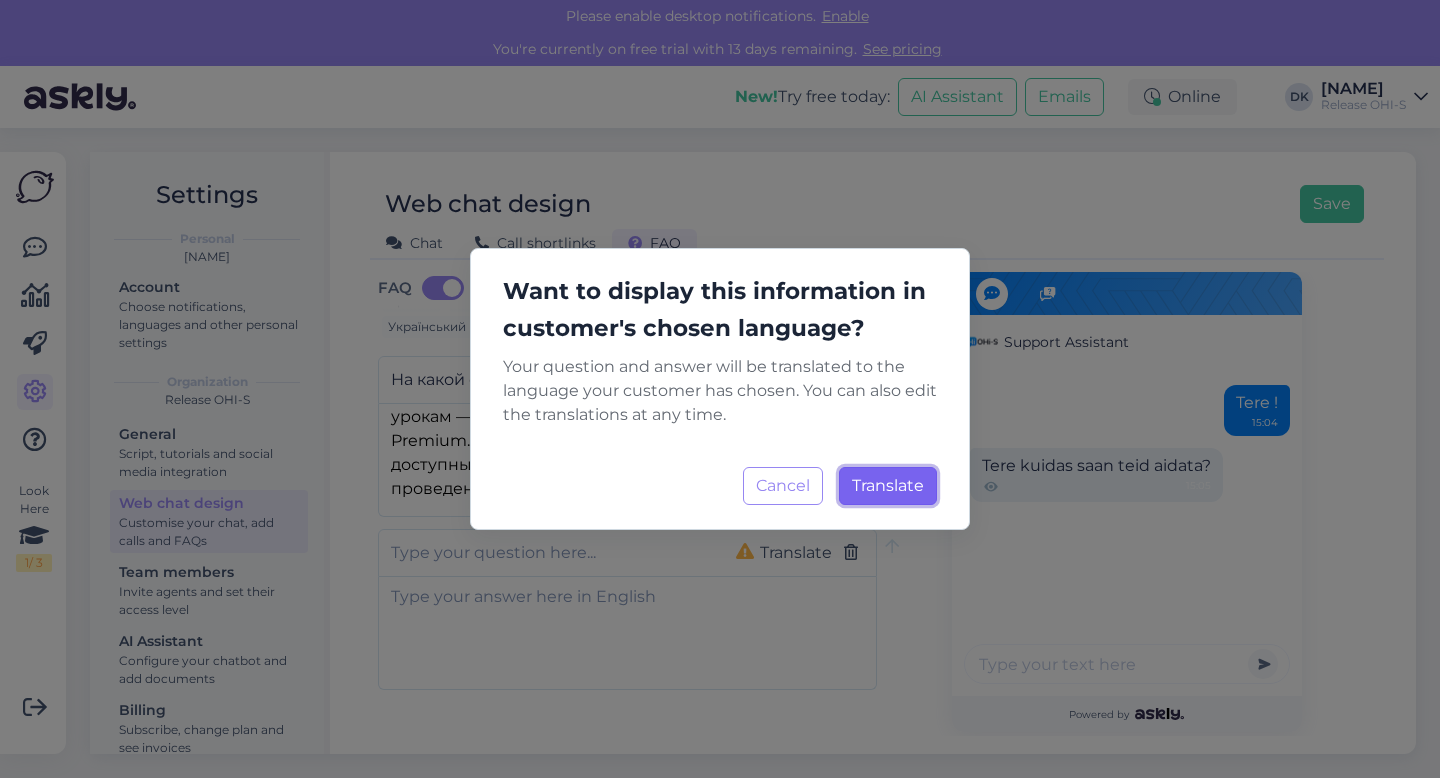 click on "Translate Loading..." at bounding box center [888, 486] 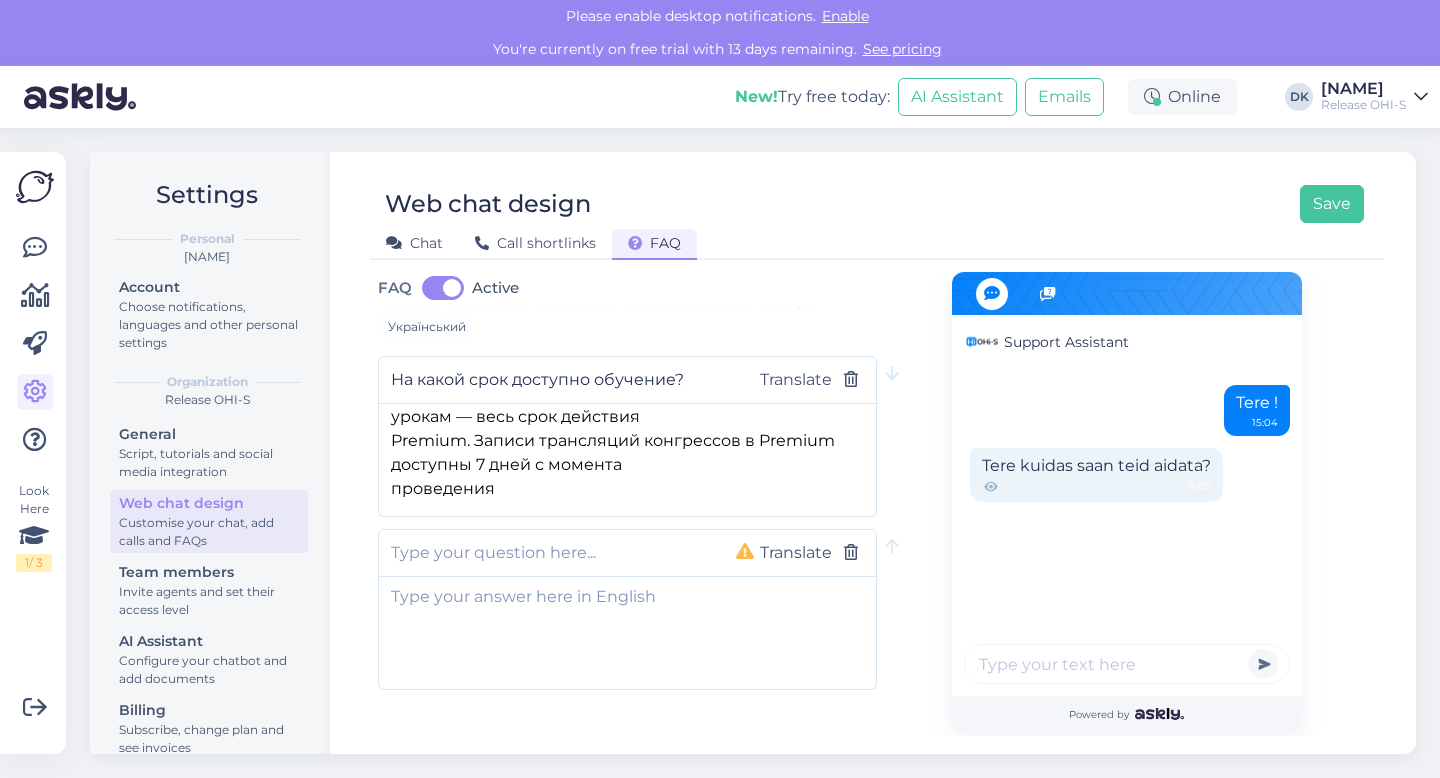 click at bounding box center (547, 553) 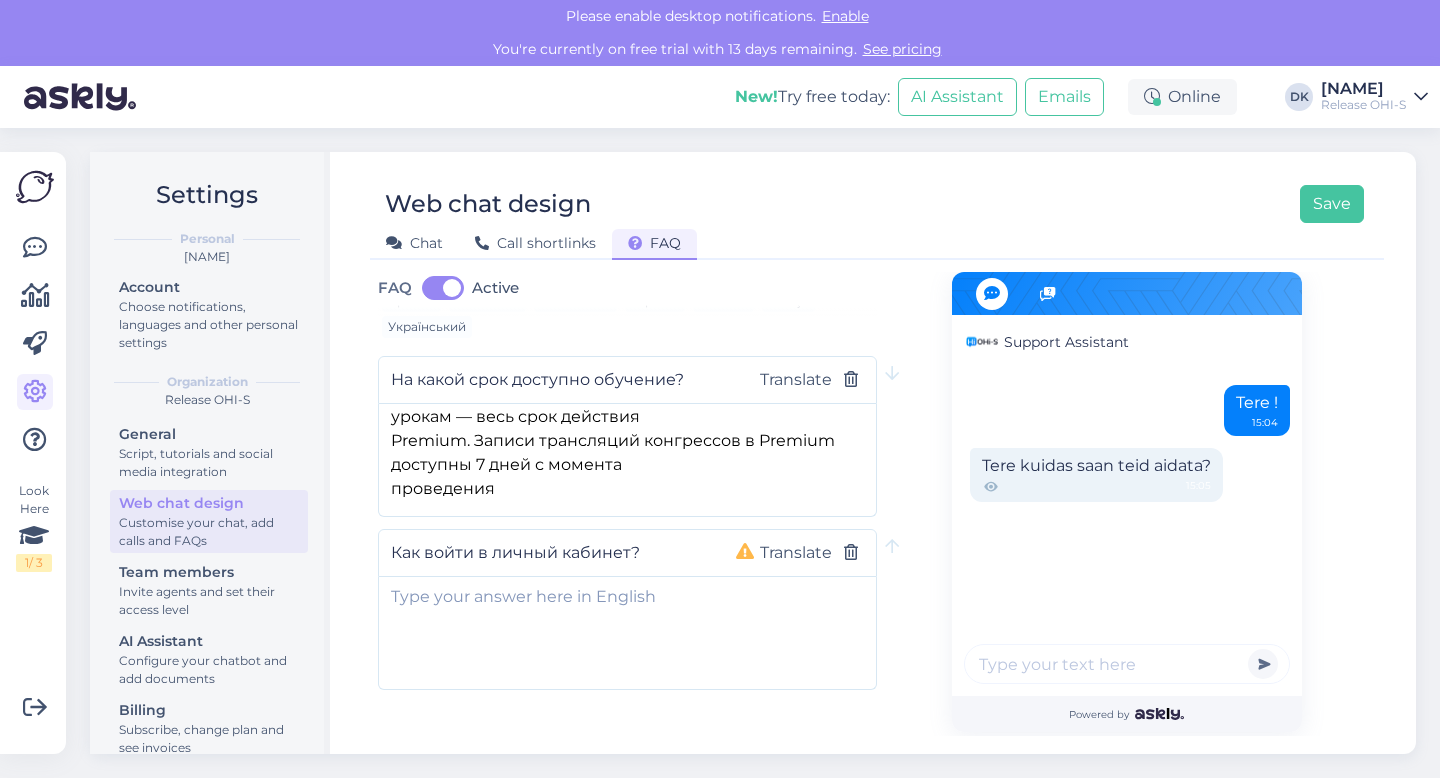 type on "Как войти в личный кабинет?" 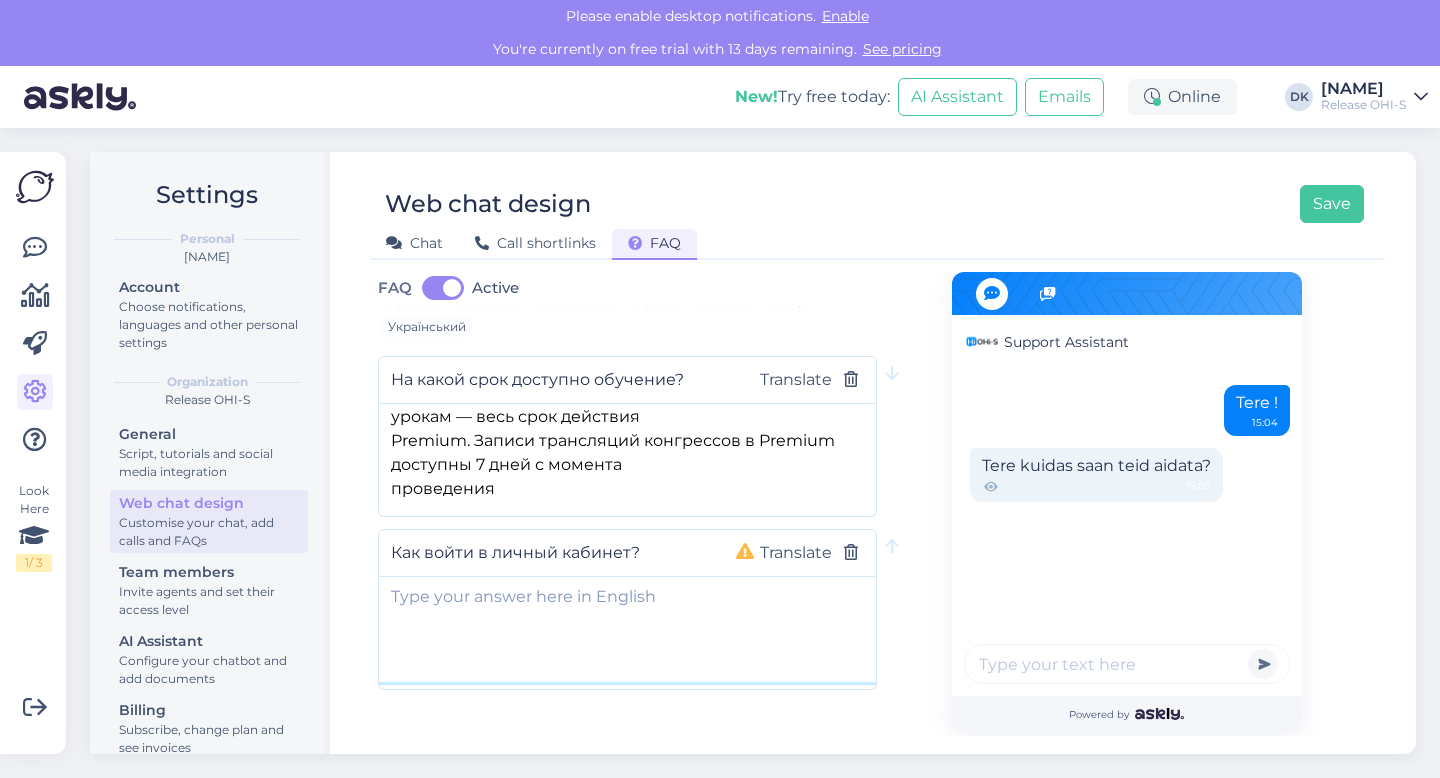 click at bounding box center (627, 629) 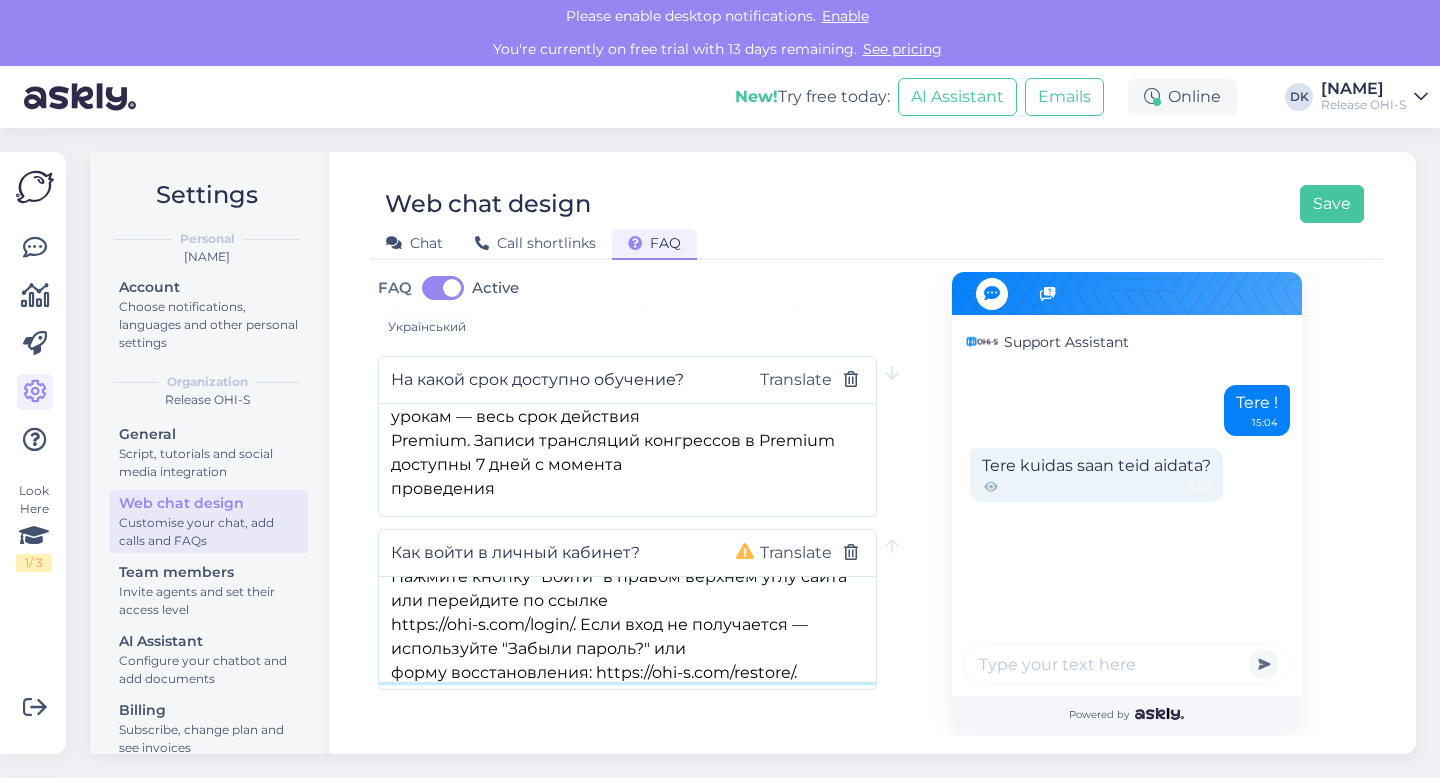 scroll, scrollTop: 0, scrollLeft: 0, axis: both 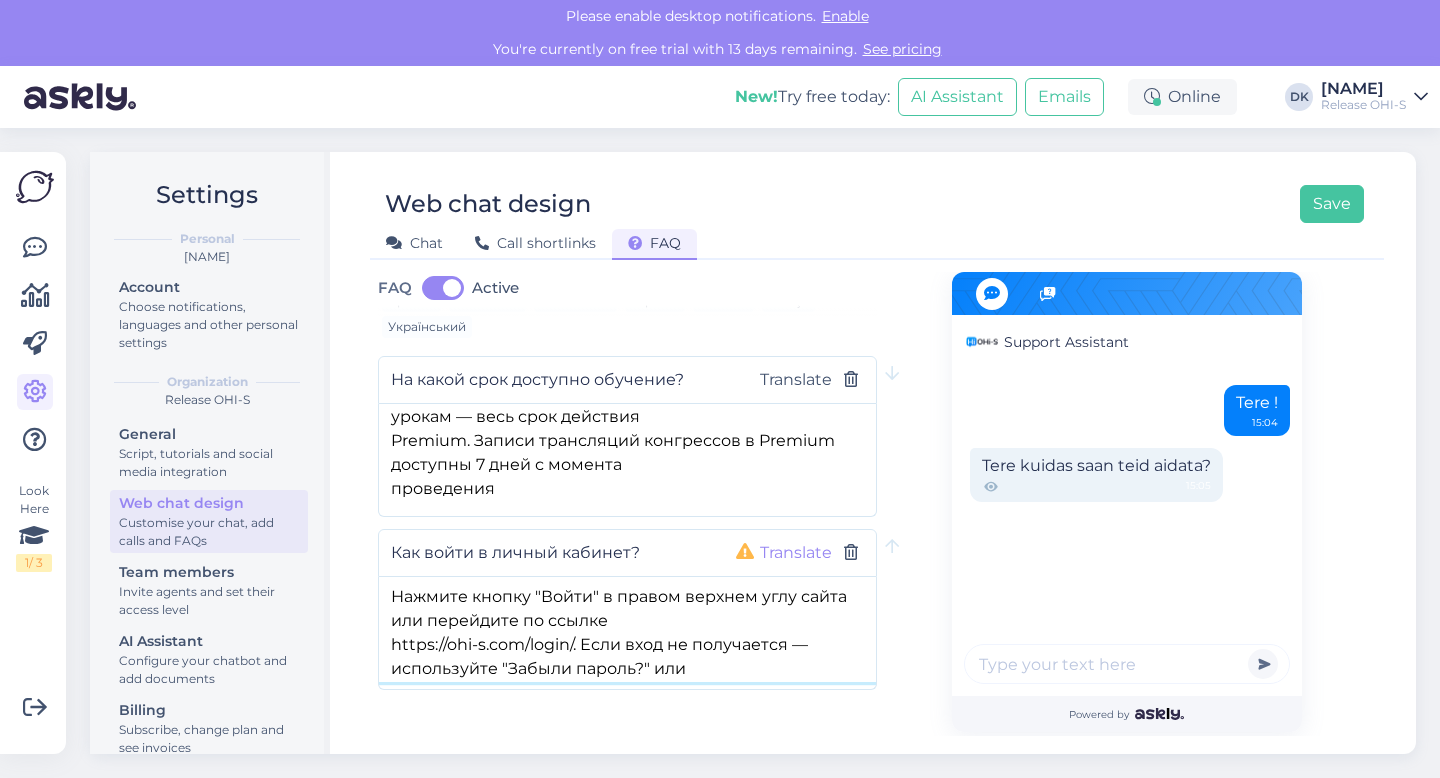 type on "Нажмите кнопку "Войти" в правом верхнем углу сайта или перейдите по ссылке
https://ohi-s.com/login/. Если вход не получается — используйте "Забыли пароль?" или
форму восстановления: https://ohi-s.com/restore/." 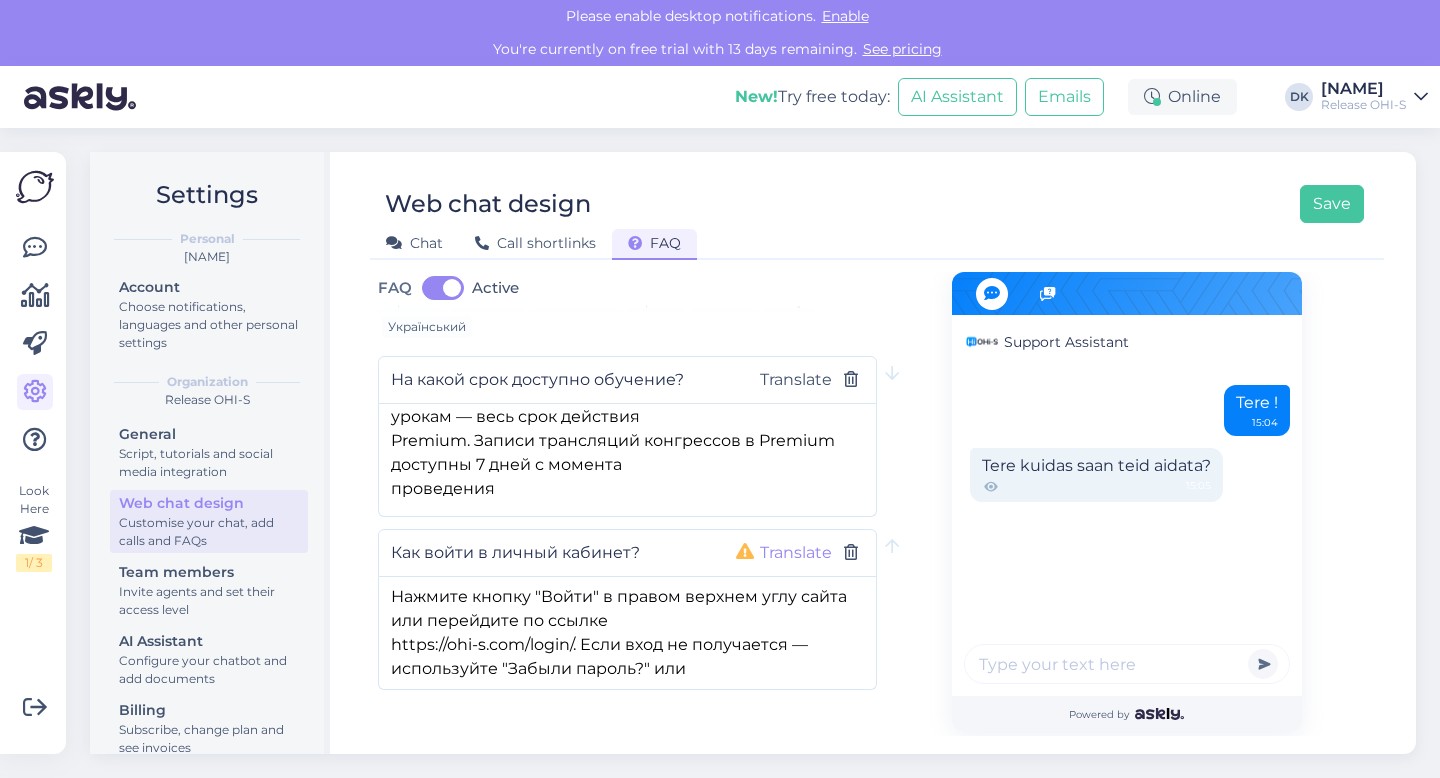 click on "Translate" at bounding box center (796, 553) 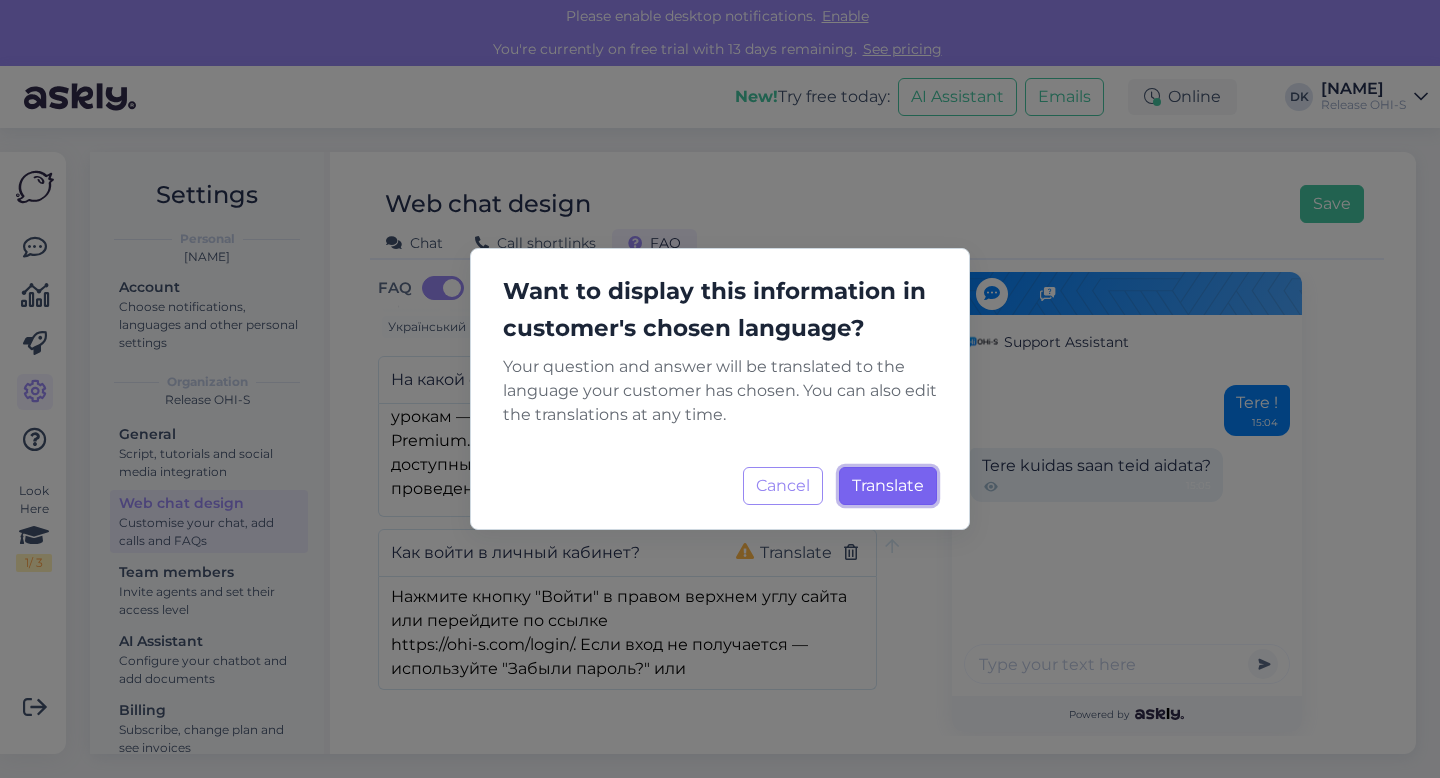 click on "Translate" at bounding box center (888, 485) 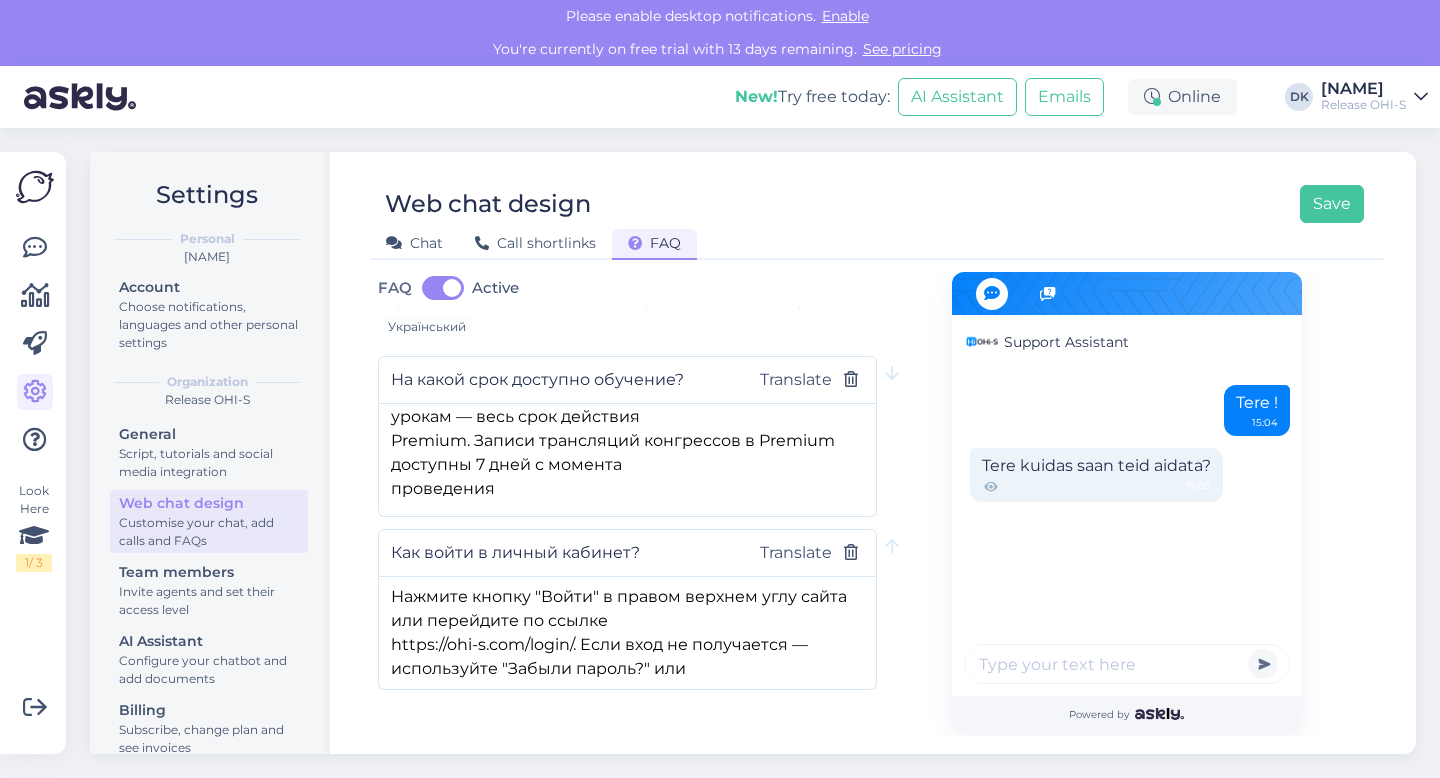 click on "Add new question" at bounding box center [485, 751] 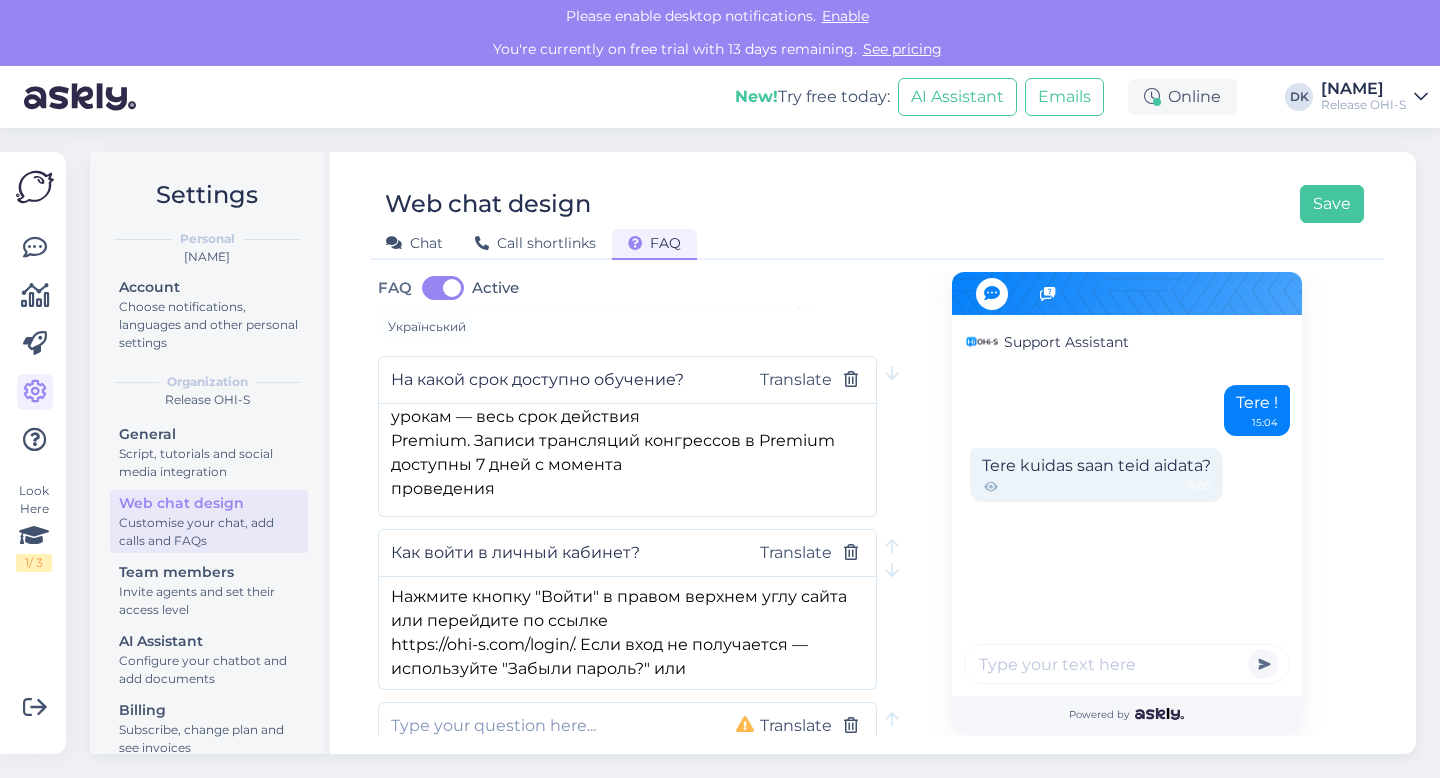 scroll, scrollTop: 406, scrollLeft: 0, axis: vertical 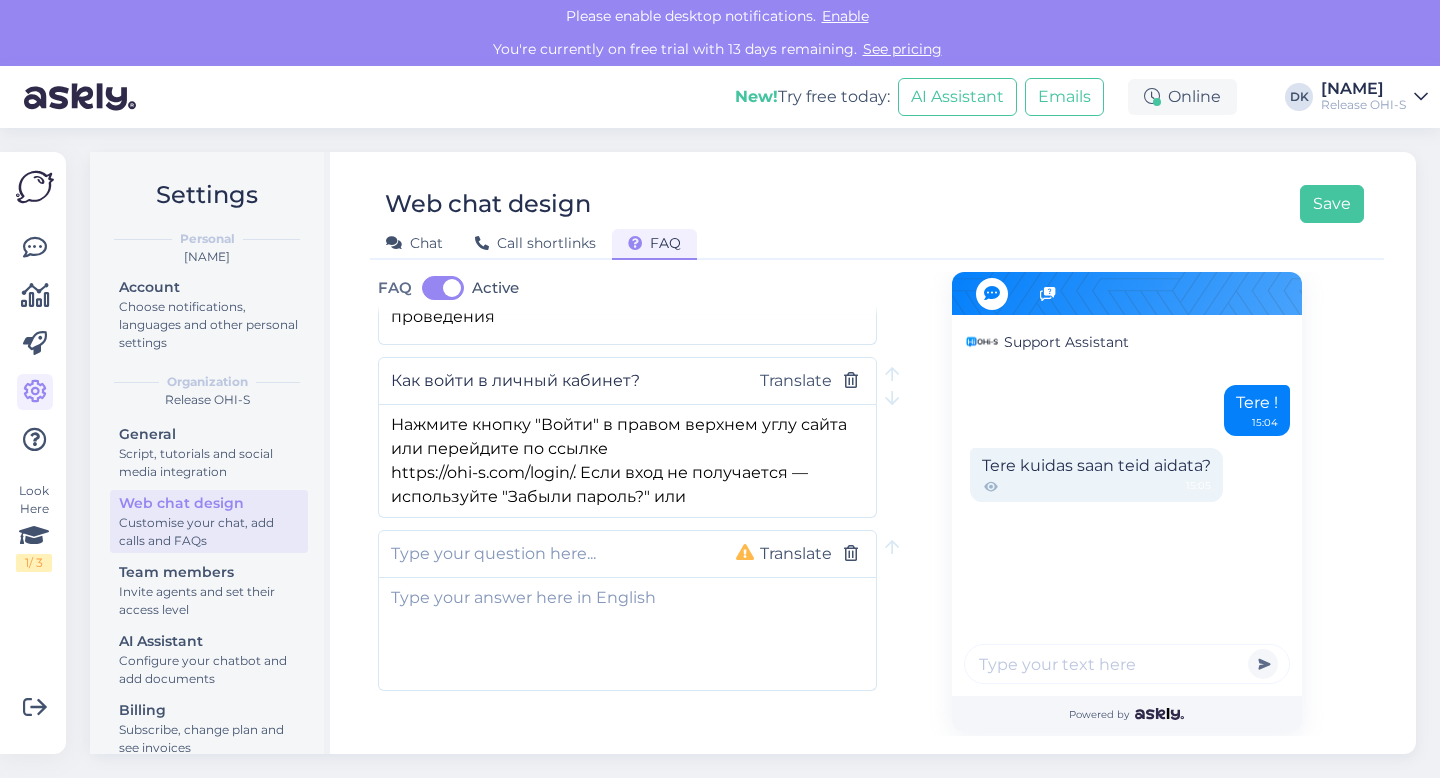 click at bounding box center [547, 554] 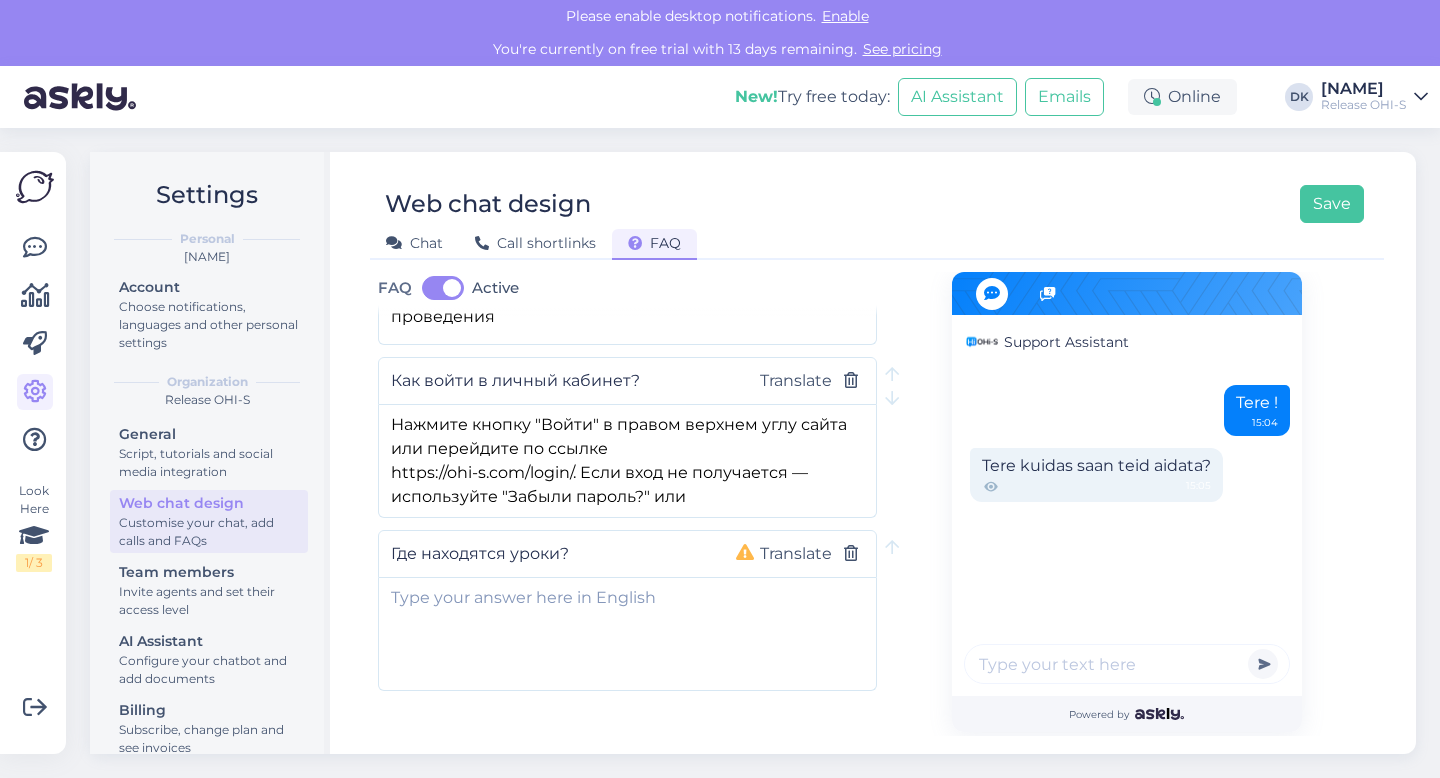 type on "Где находятся уроки?" 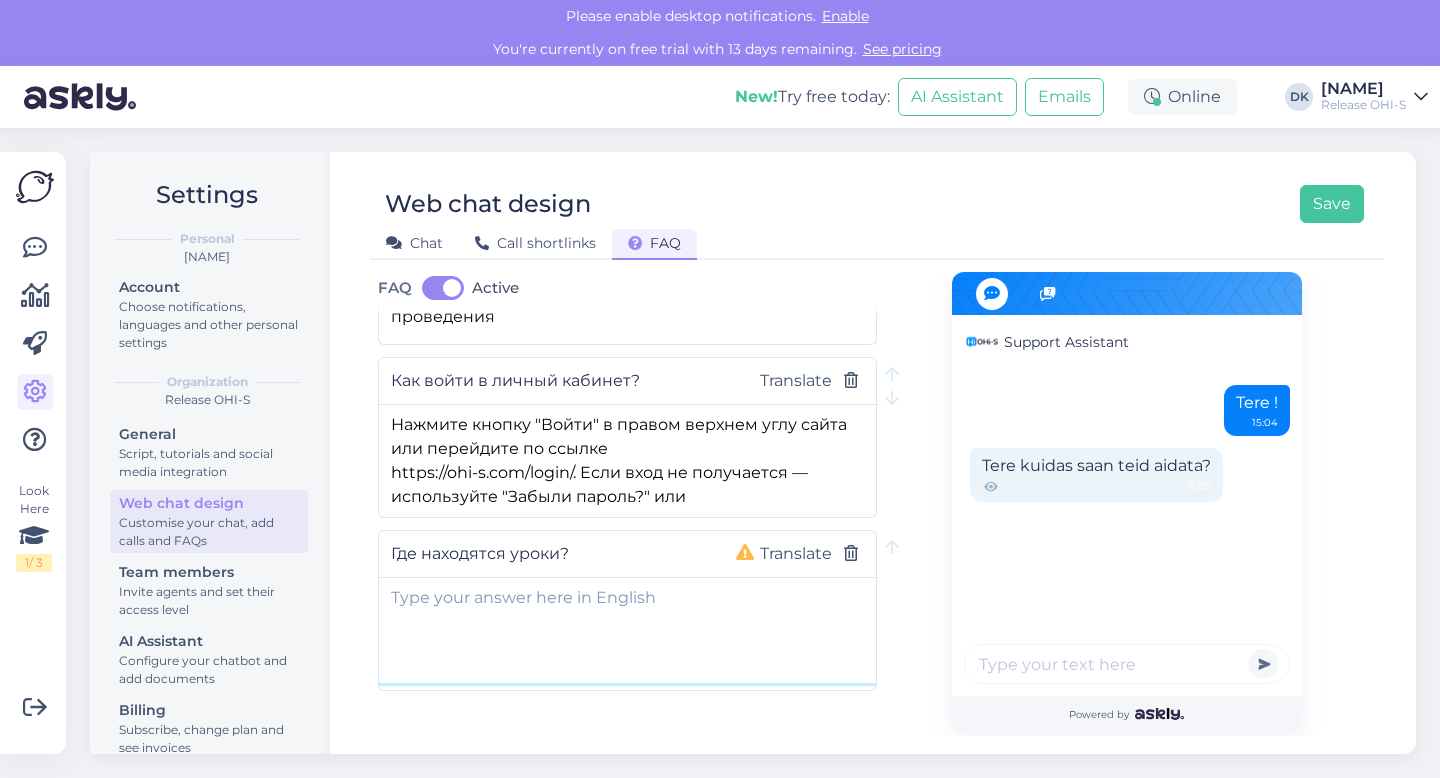 click at bounding box center [627, 630] 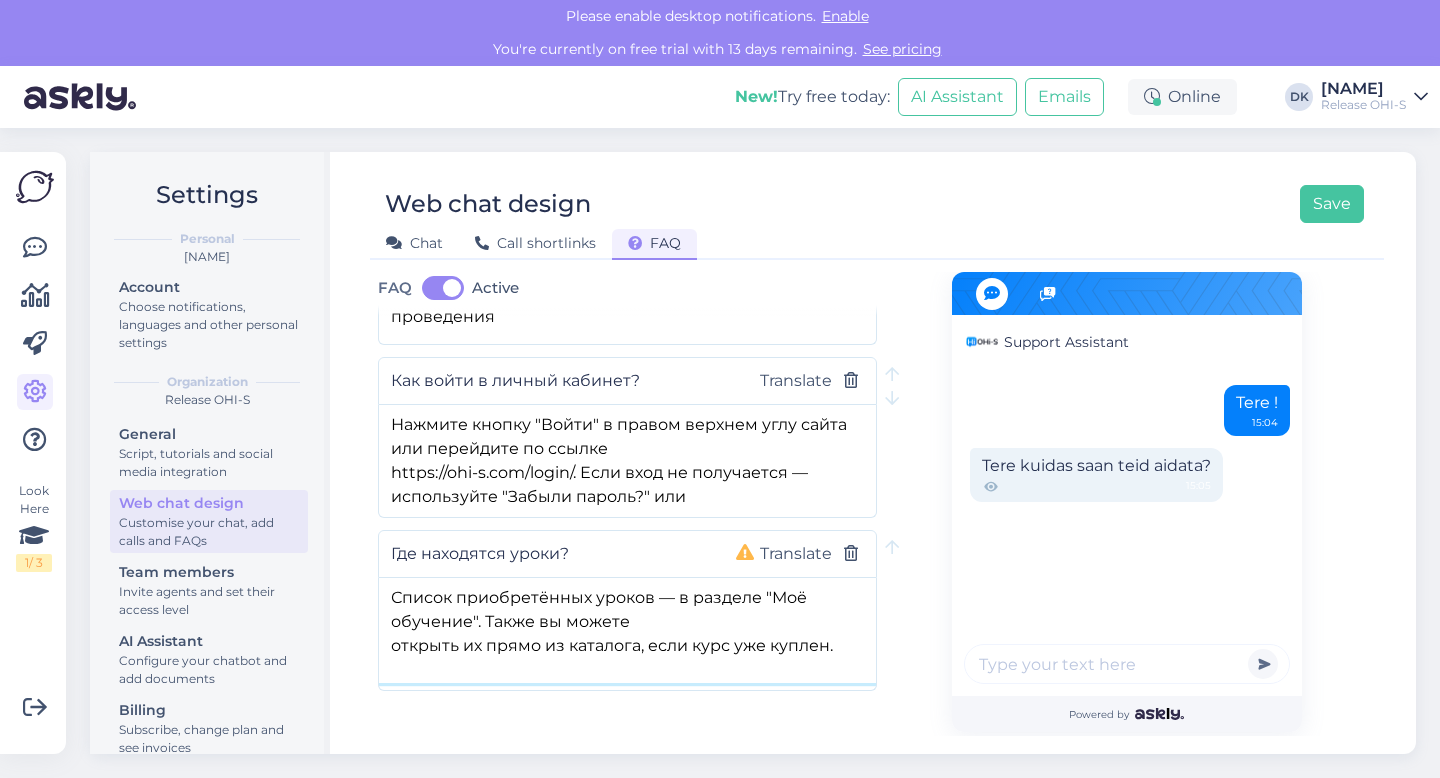 type on "Список приобретённых уроков — в разделе "Моё обучение". Также вы можете
открыть их прямо из каталога, если курс уже куплен." 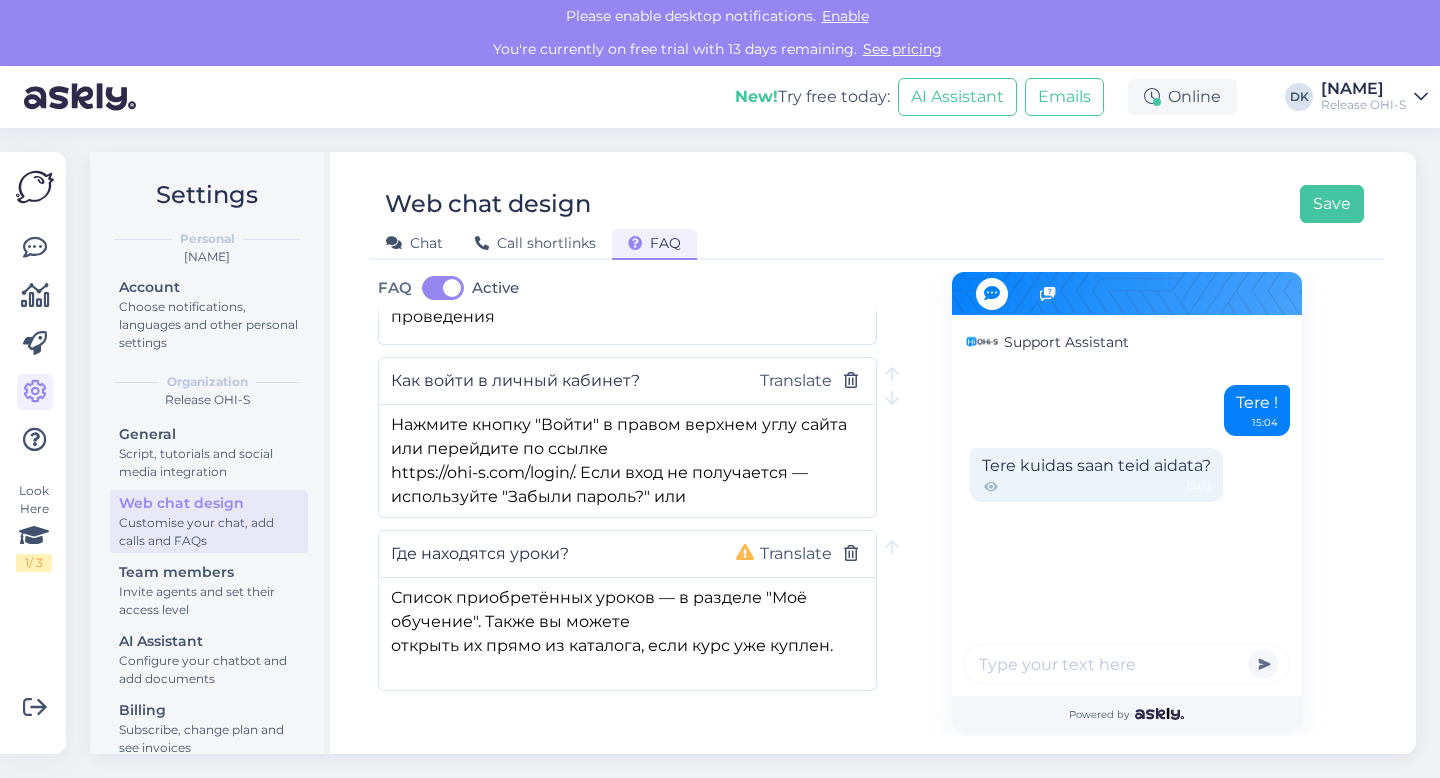 click on "Где находятся уроки? Translate" at bounding box center [627, 554] 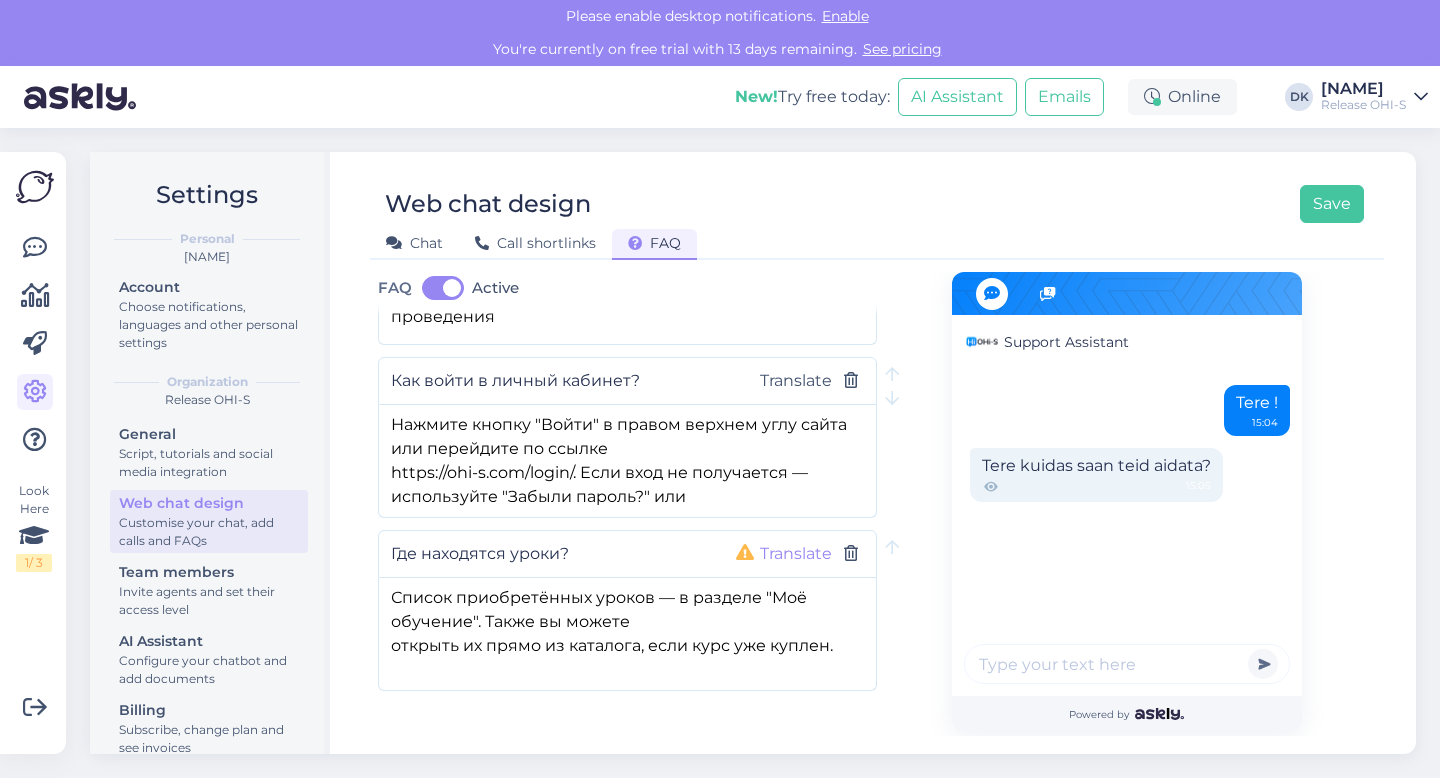 click on "Translate" at bounding box center (796, 554) 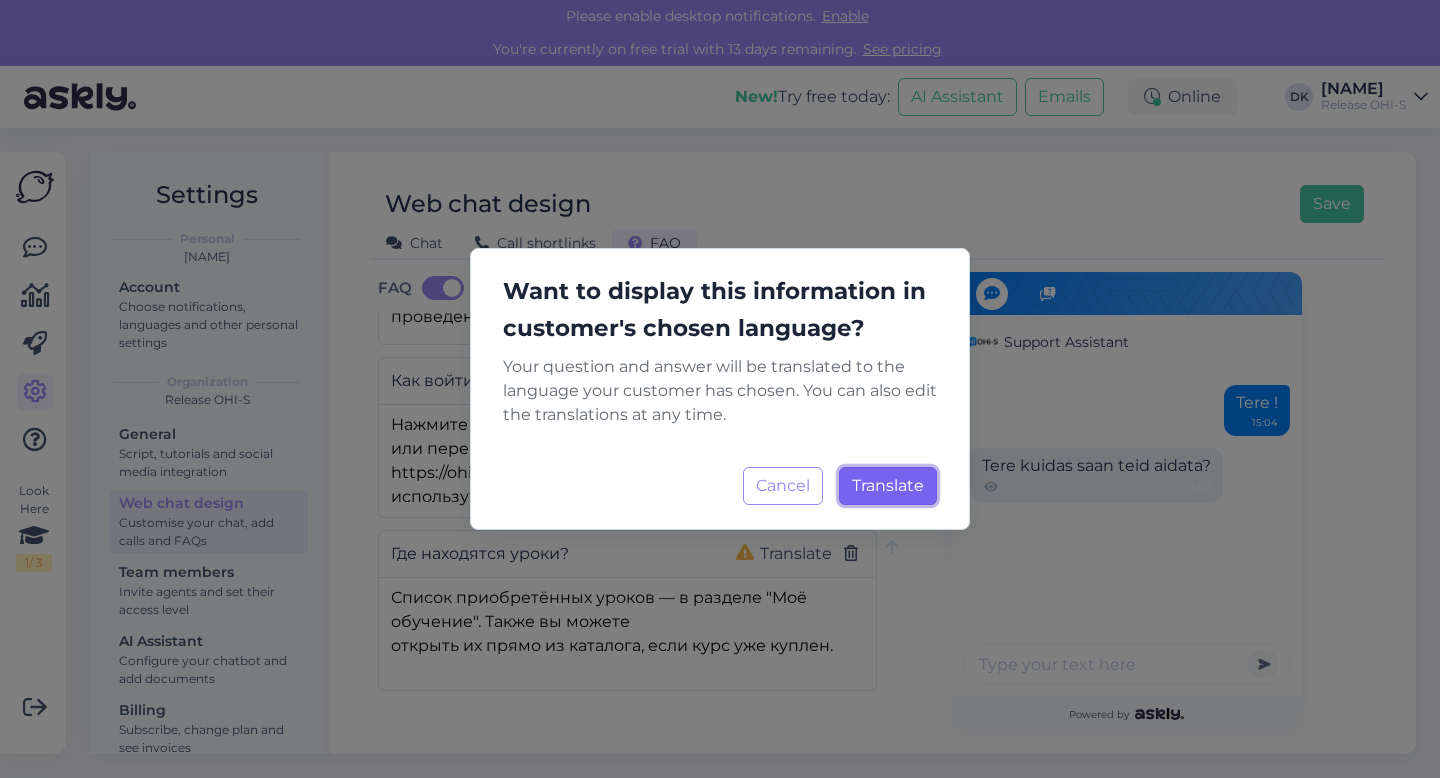 click on "Translate" at bounding box center (888, 485) 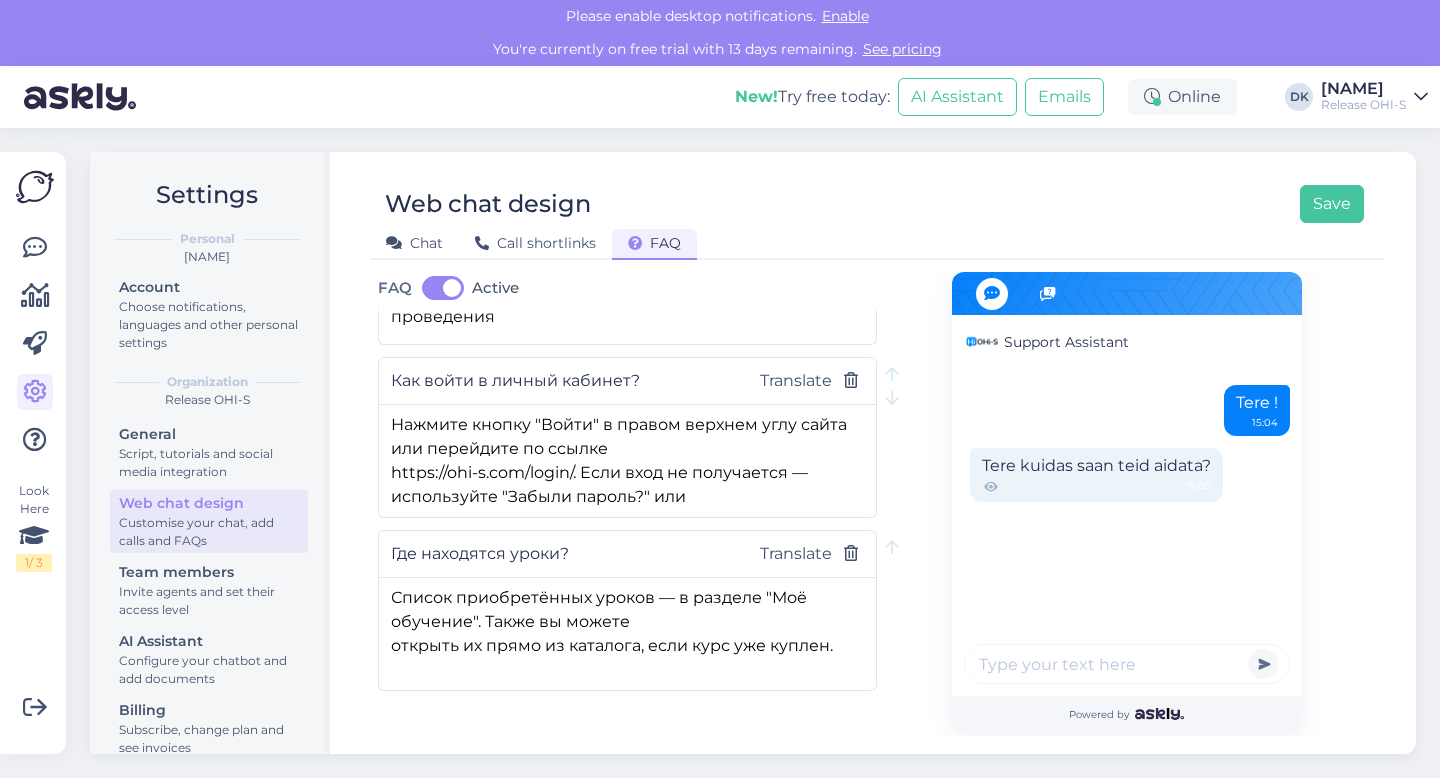 click on "Add new question" at bounding box center [485, 752] 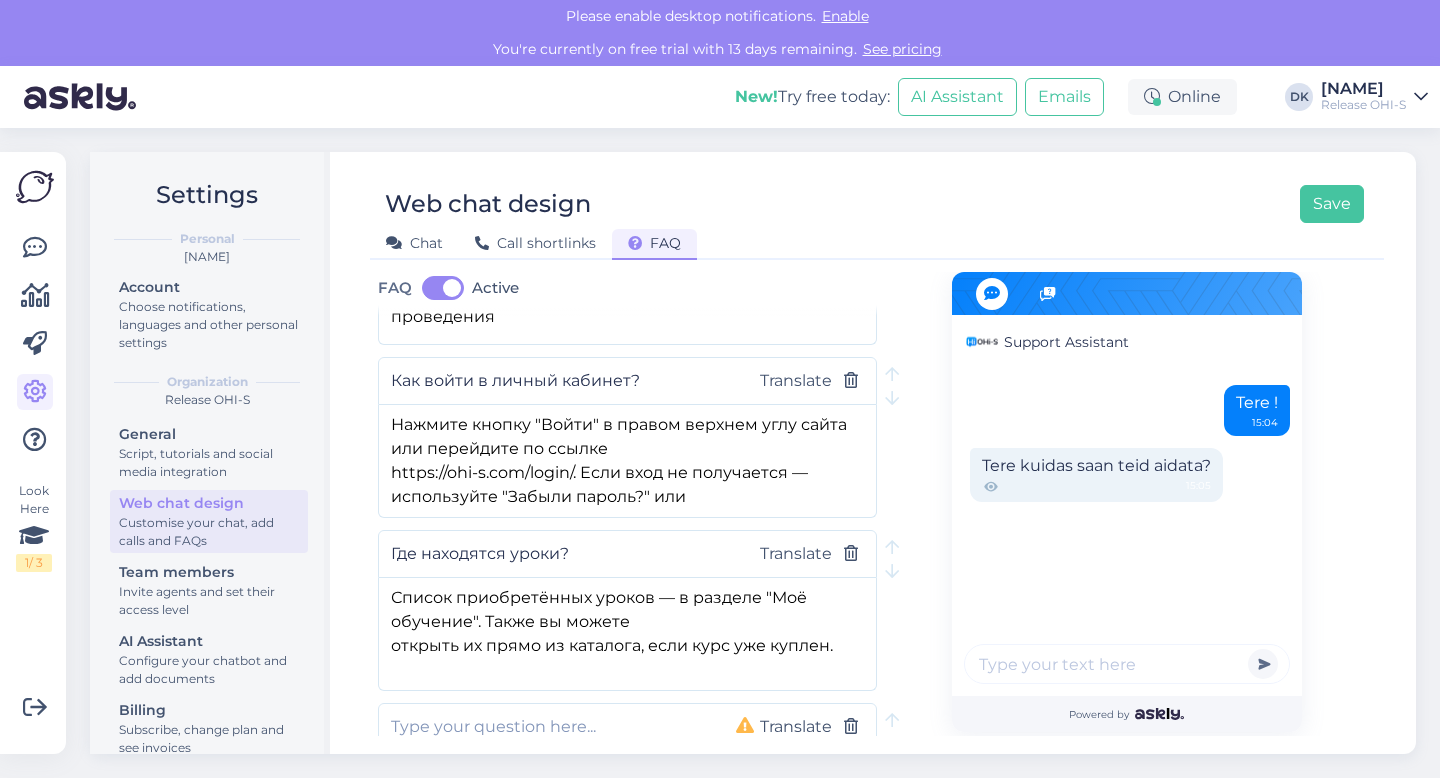 click at bounding box center [547, 727] 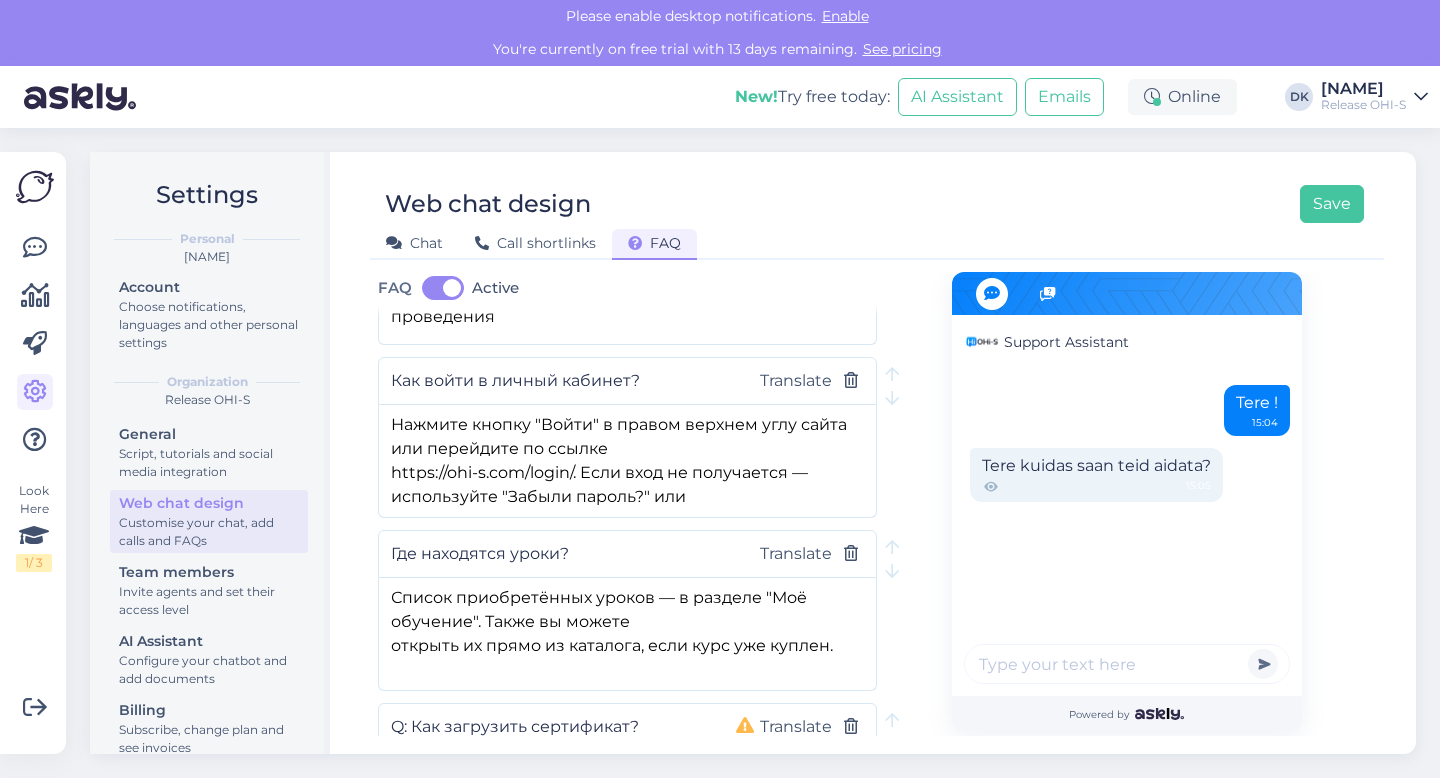 drag, startPoint x: 415, startPoint y: 701, endPoint x: 360, endPoint y: 700, distance: 55.00909 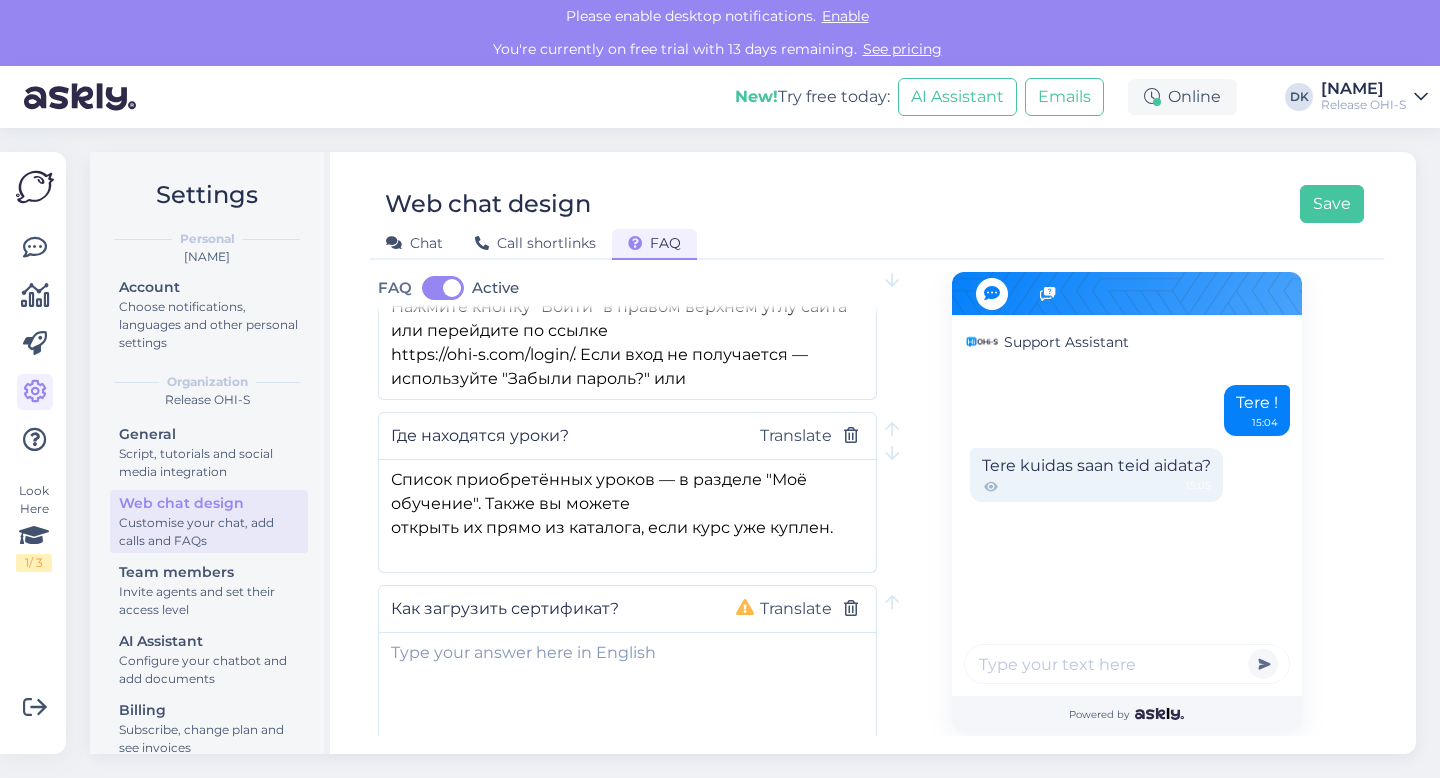 scroll, scrollTop: 578, scrollLeft: 0, axis: vertical 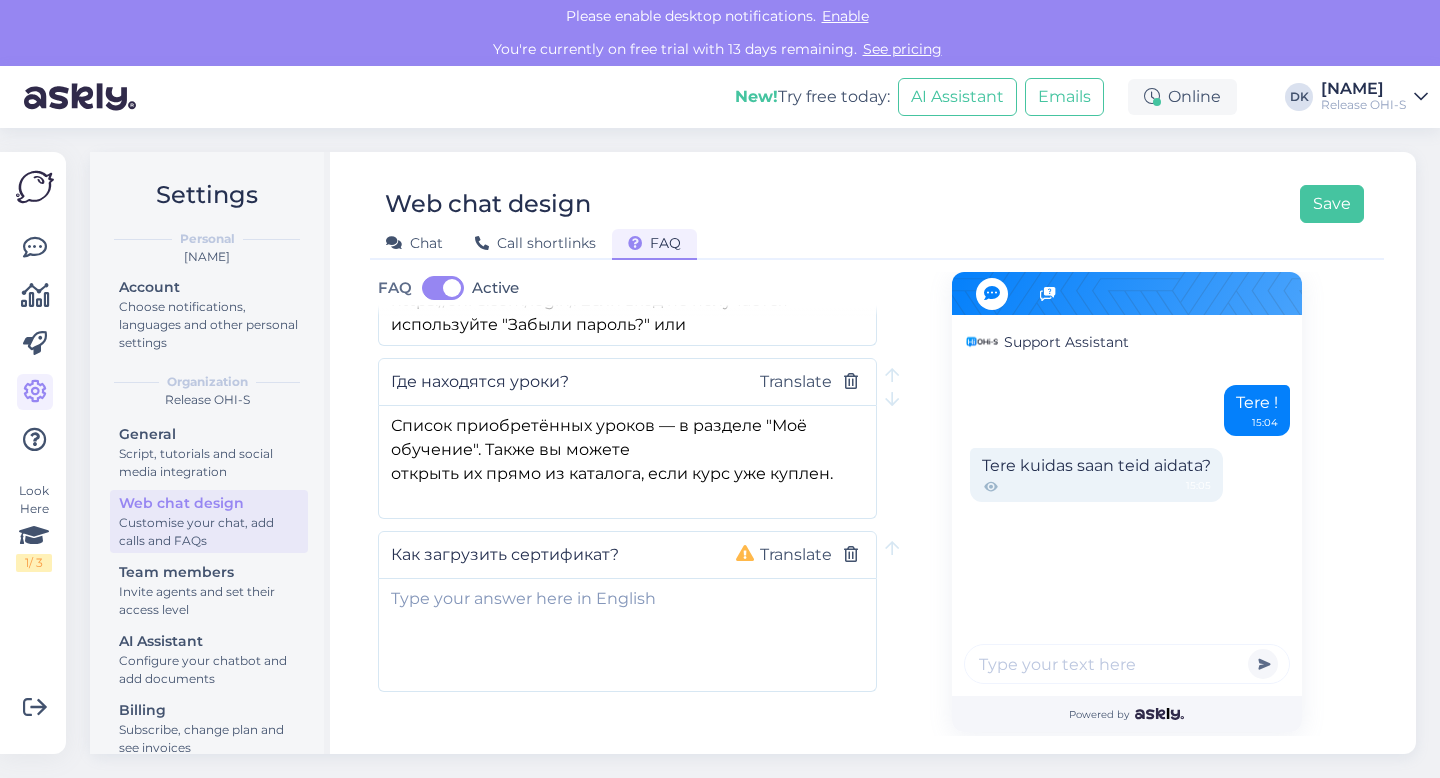 type on "Как загрузить сертификат?" 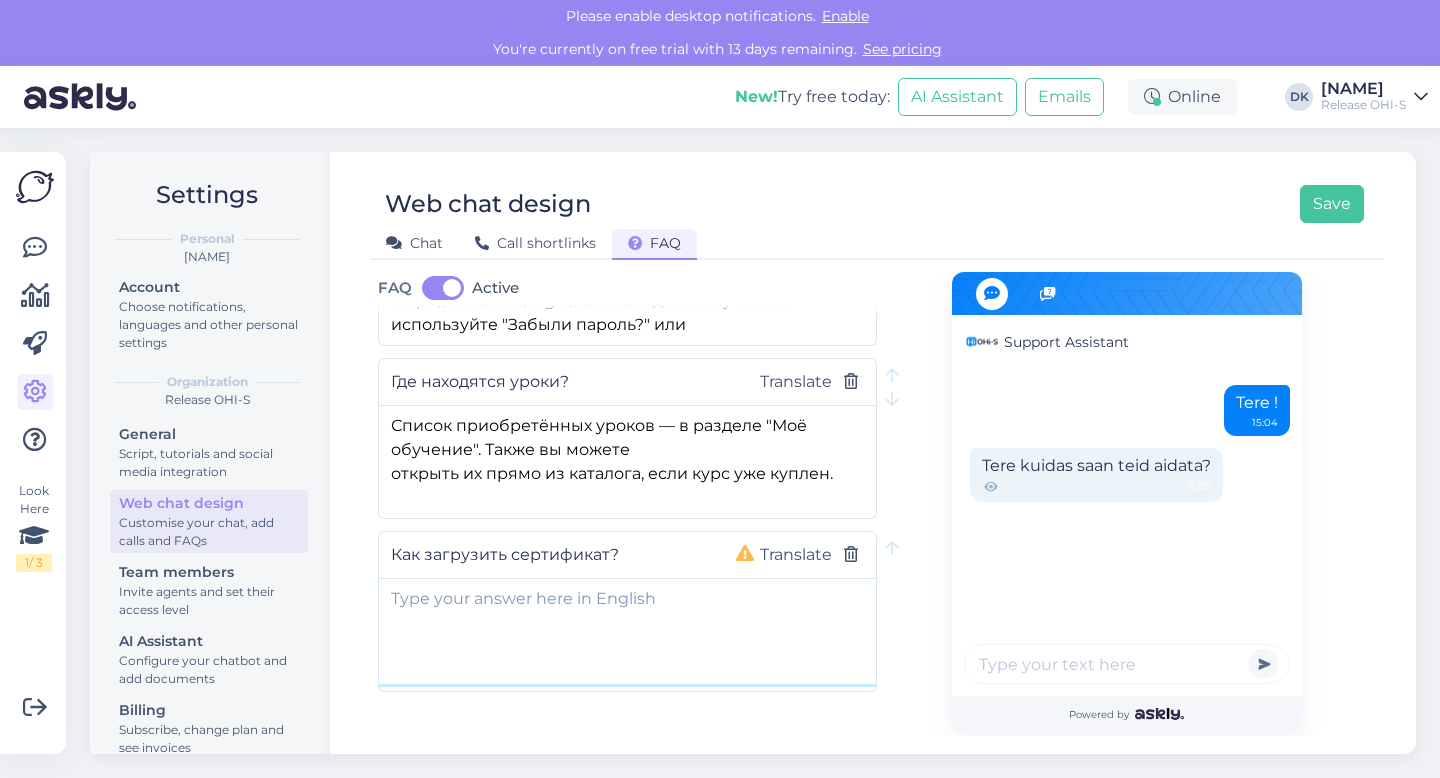 click at bounding box center (627, 631) 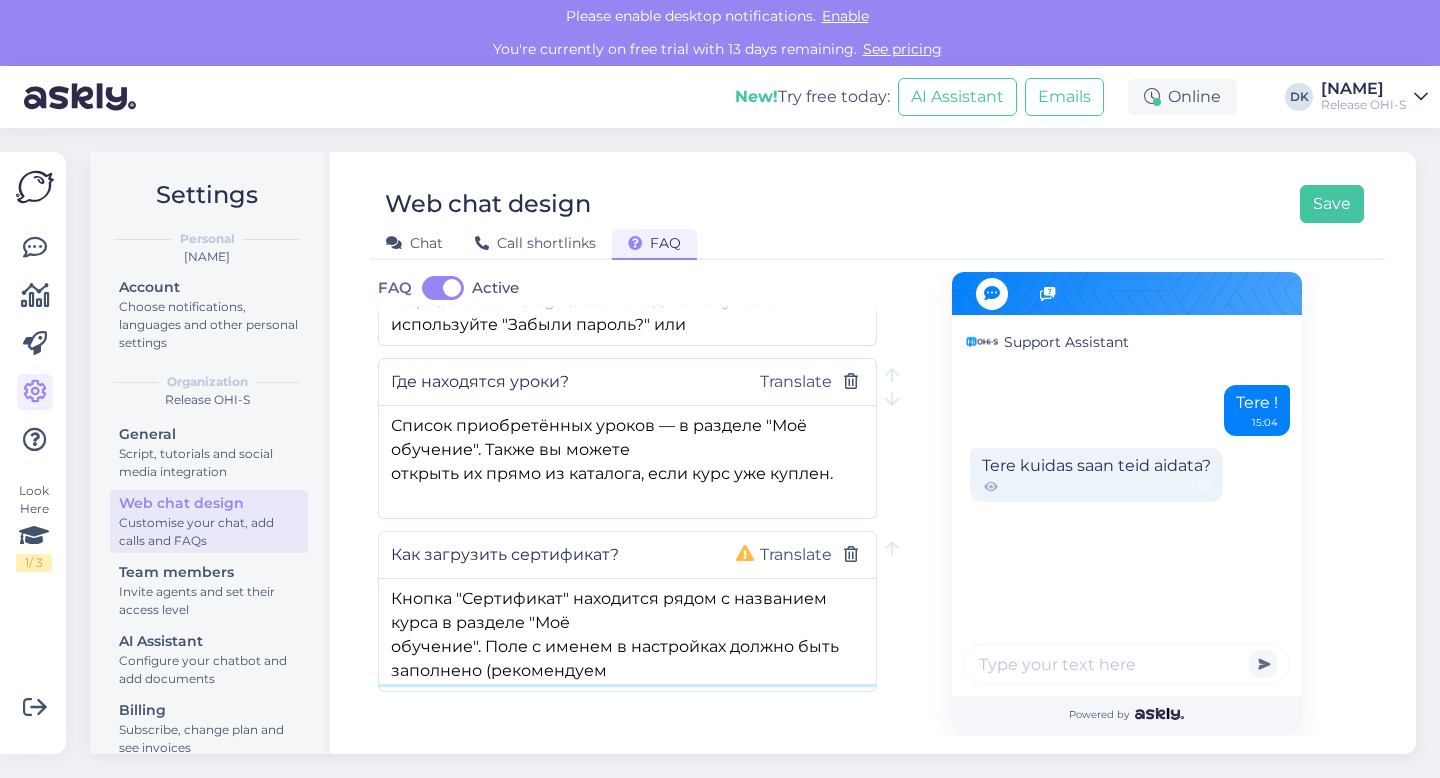 scroll, scrollTop: 44, scrollLeft: 0, axis: vertical 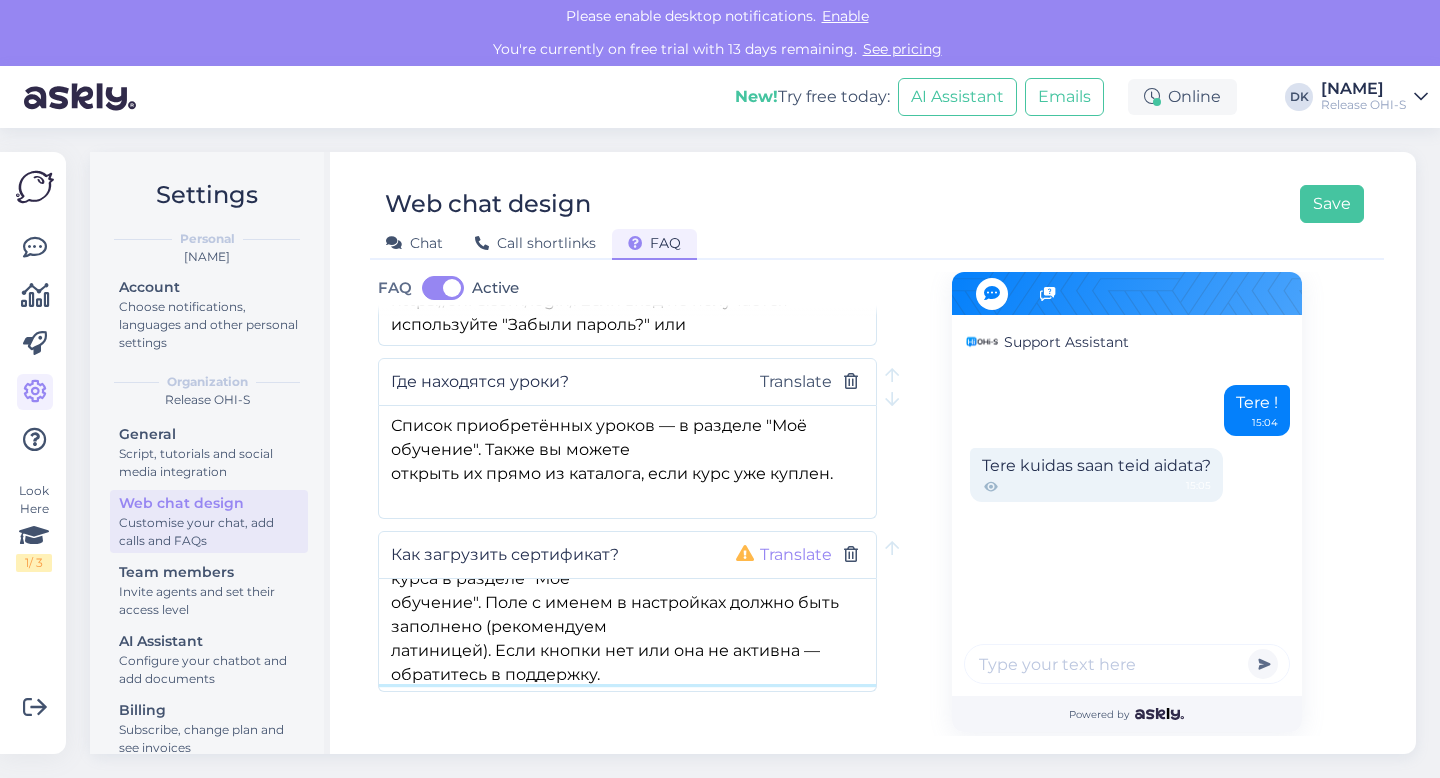 type on "Кнопка "Сертификат" находится рядом с названием курса в разделе "Моё
обучение". Поле с именем в настройках должно быть заполнено (рекомендуем
латиницей). Если кнопки нет или она не активна — обратитесь в поддержку." 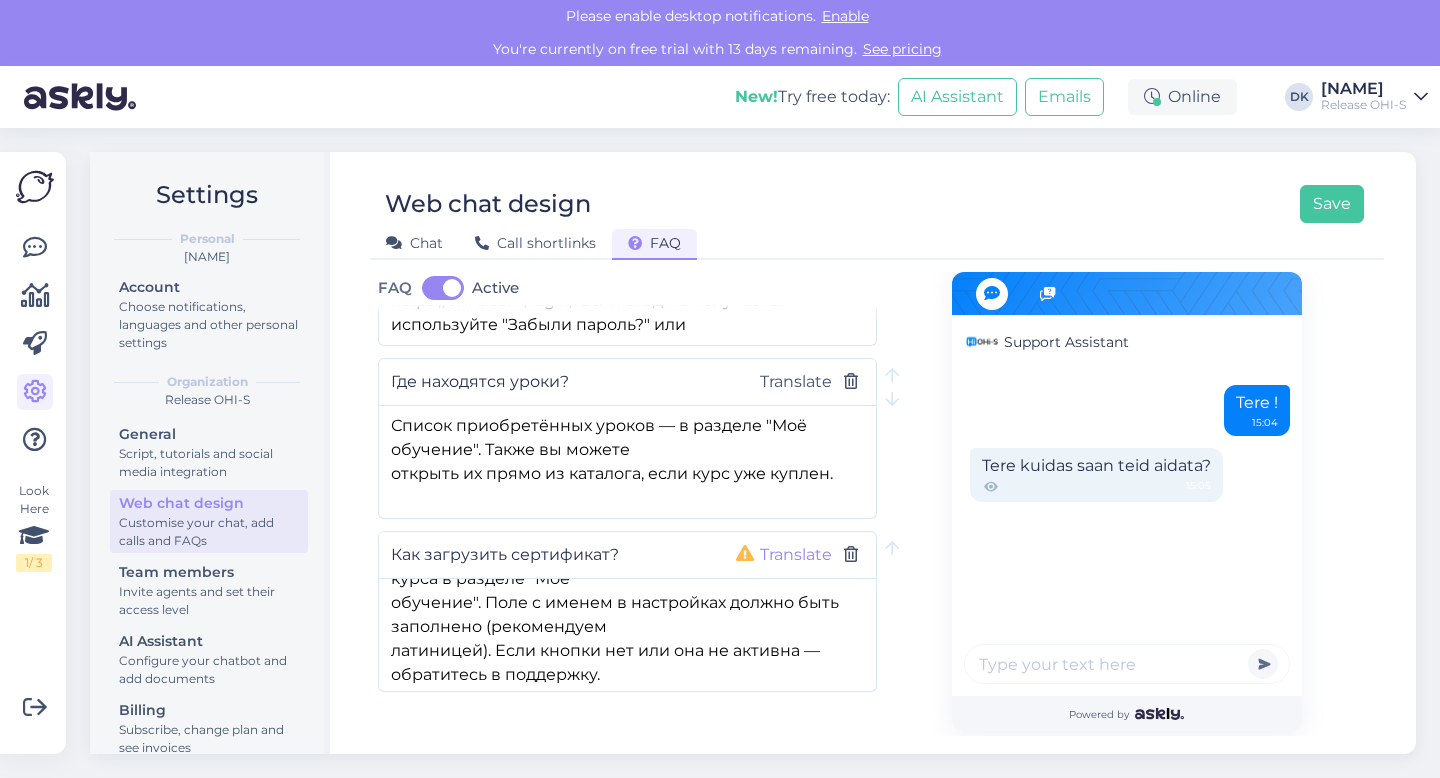 click on "Translate" at bounding box center [796, 555] 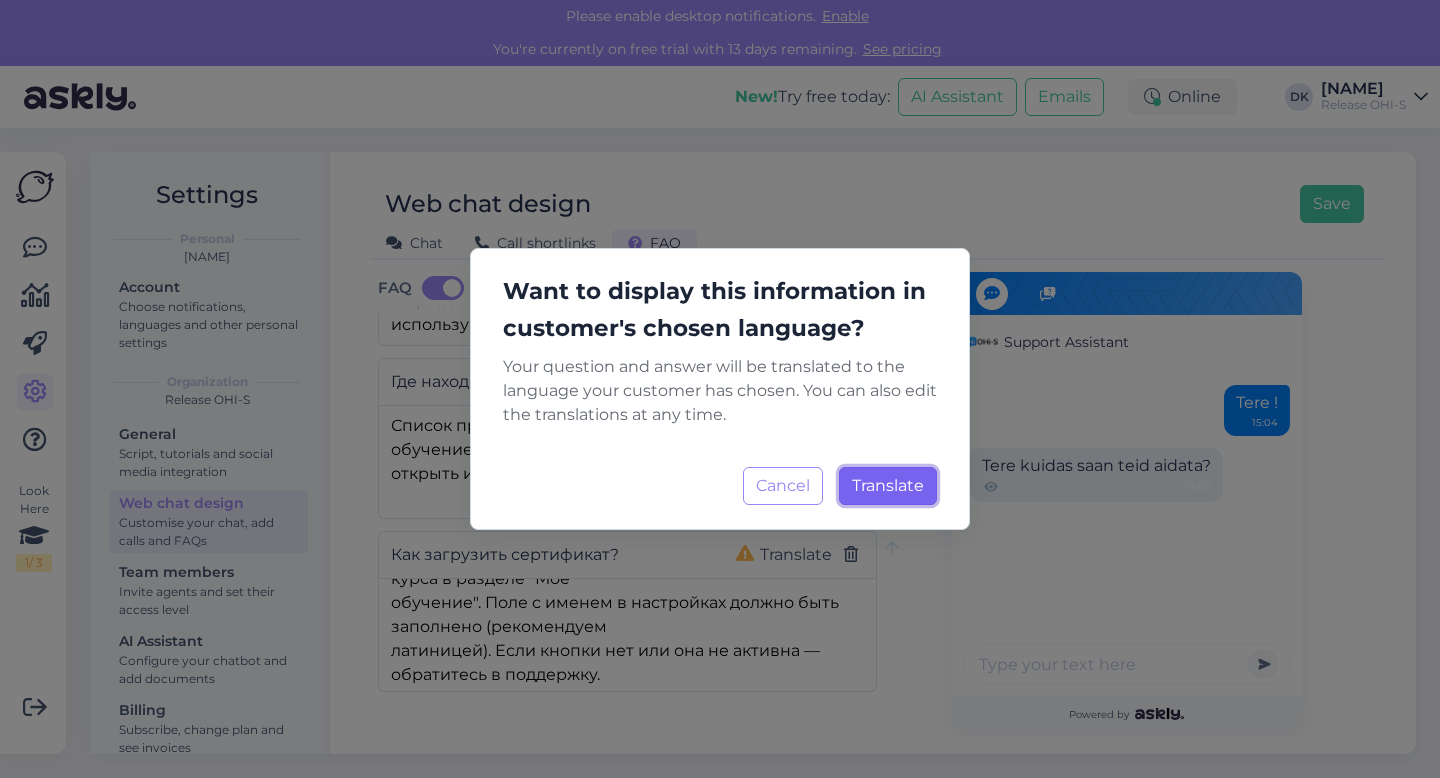 click on "Translate" at bounding box center [888, 485] 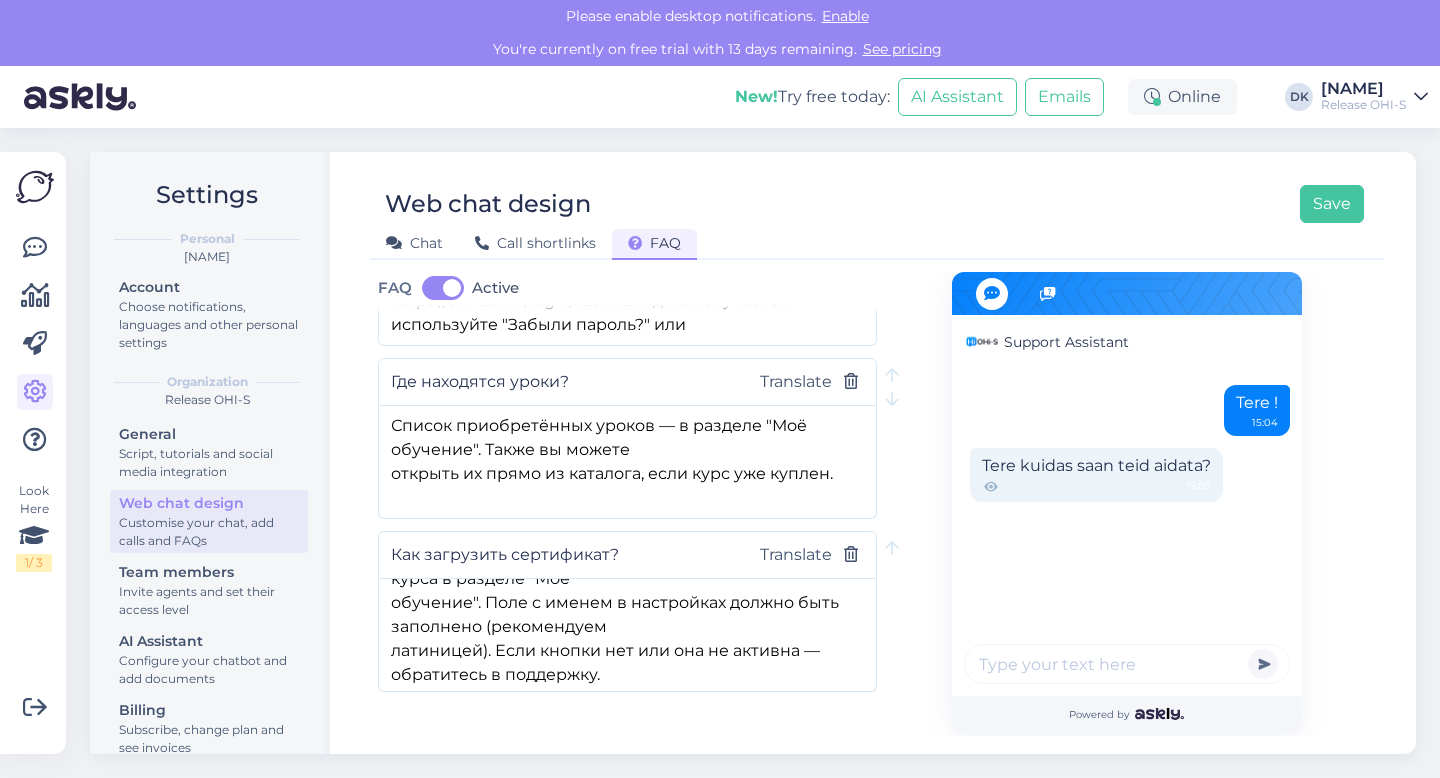 click on "Add new question" at bounding box center [485, 753] 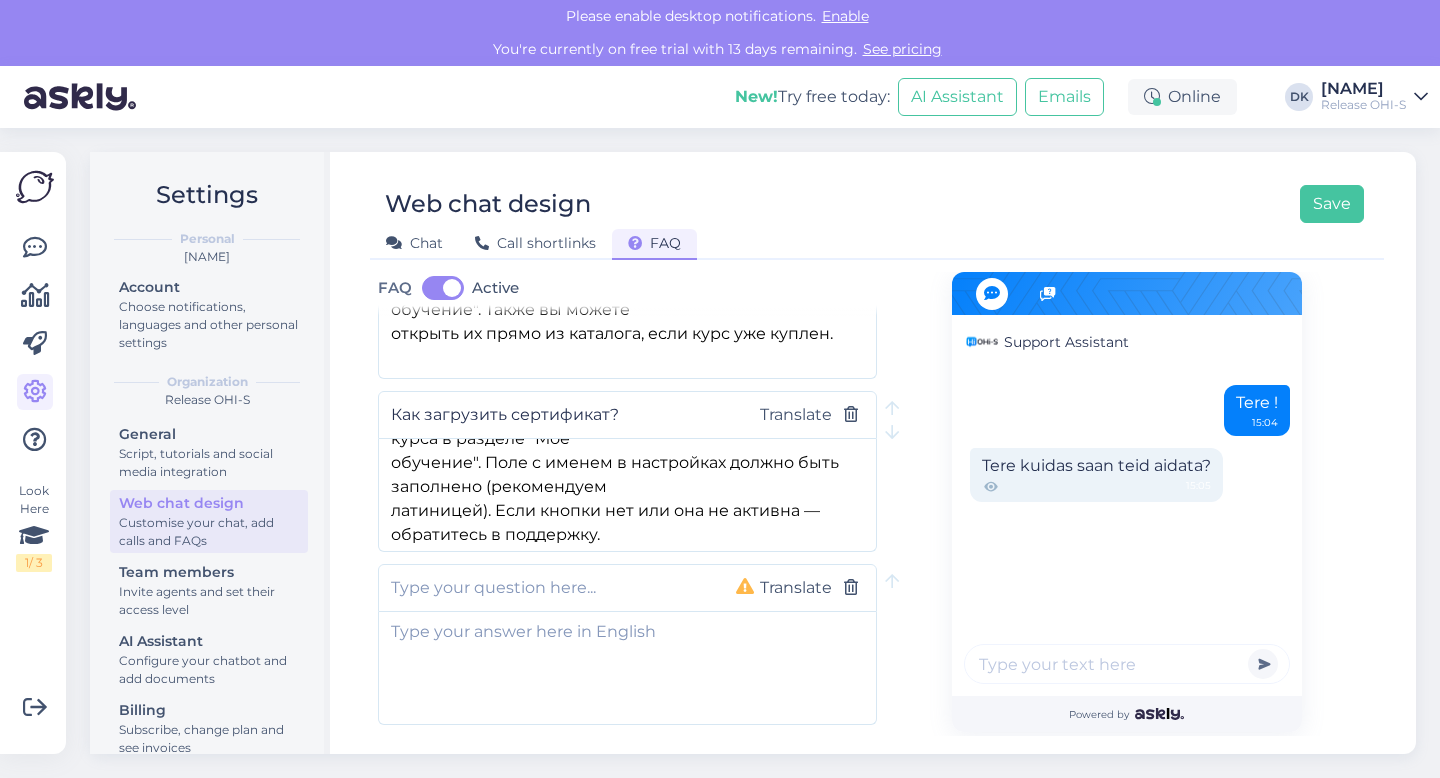scroll, scrollTop: 751, scrollLeft: 0, axis: vertical 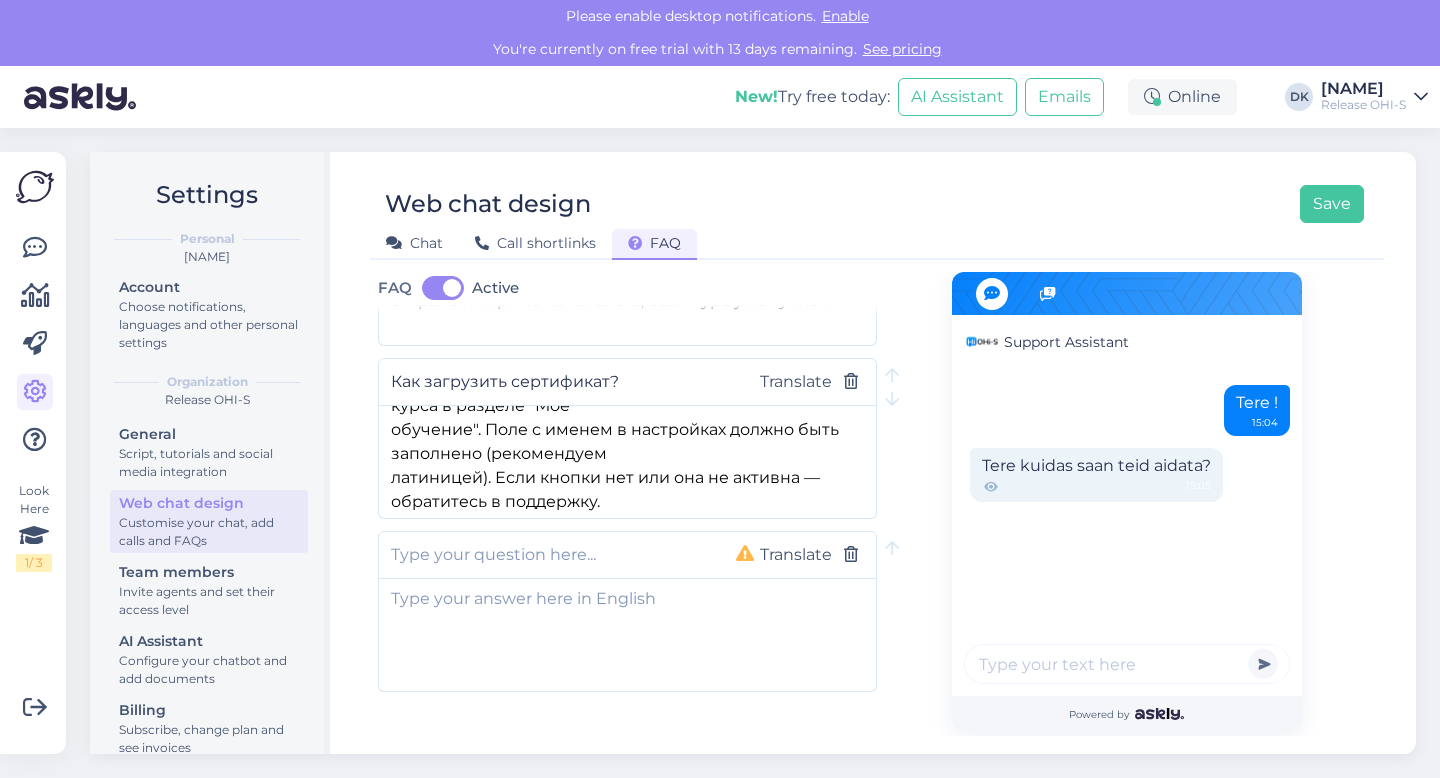 click at bounding box center (547, 555) 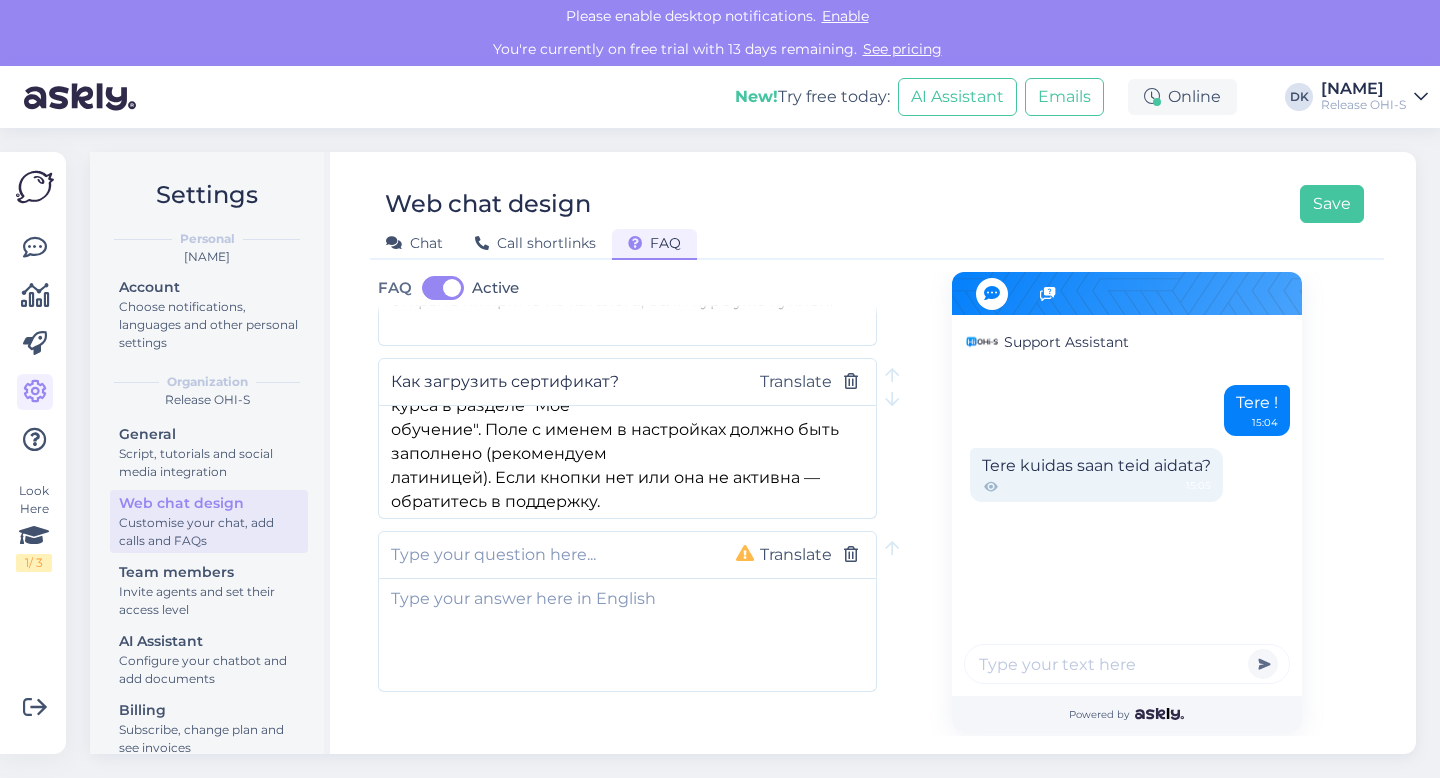 paste on "Какой формат у курсов?" 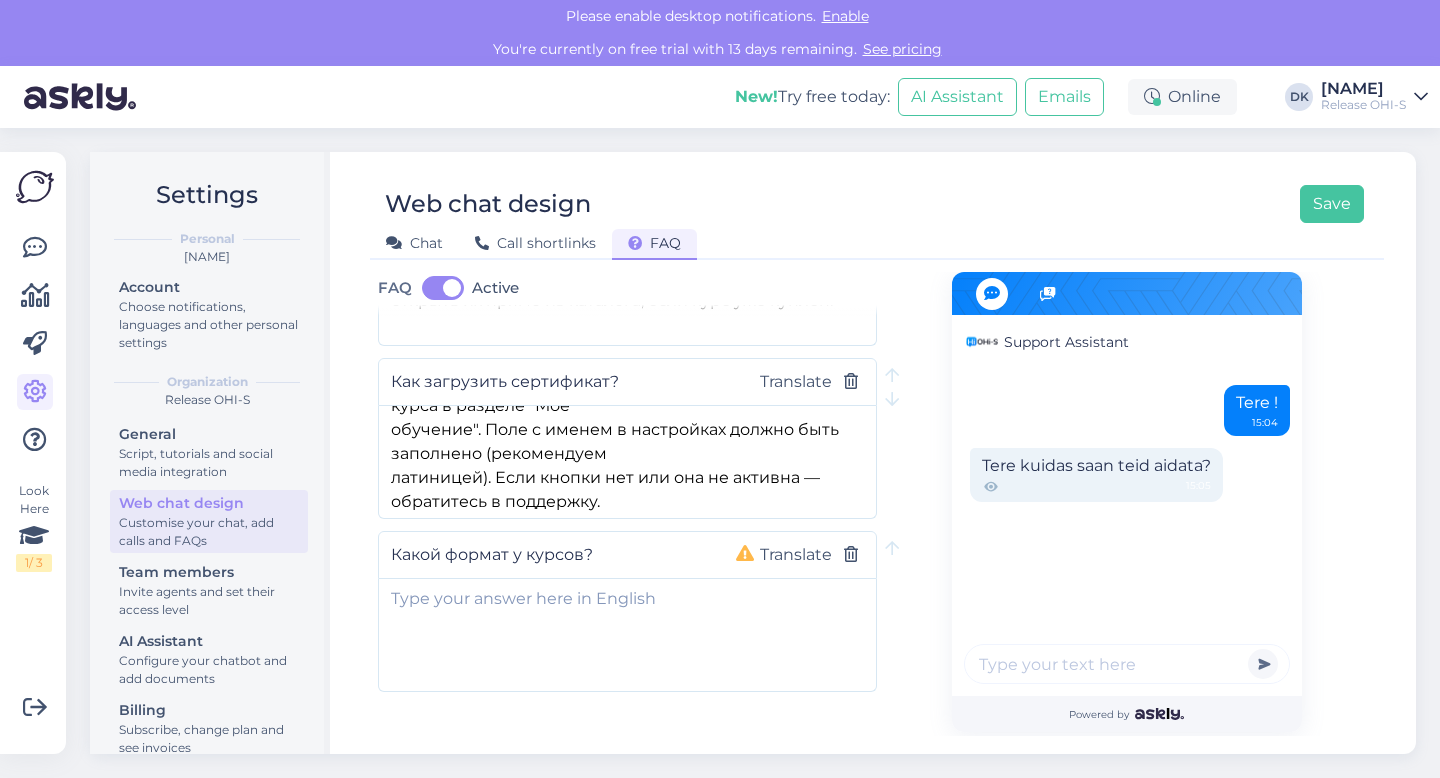 type on "Какой формат у курсов?" 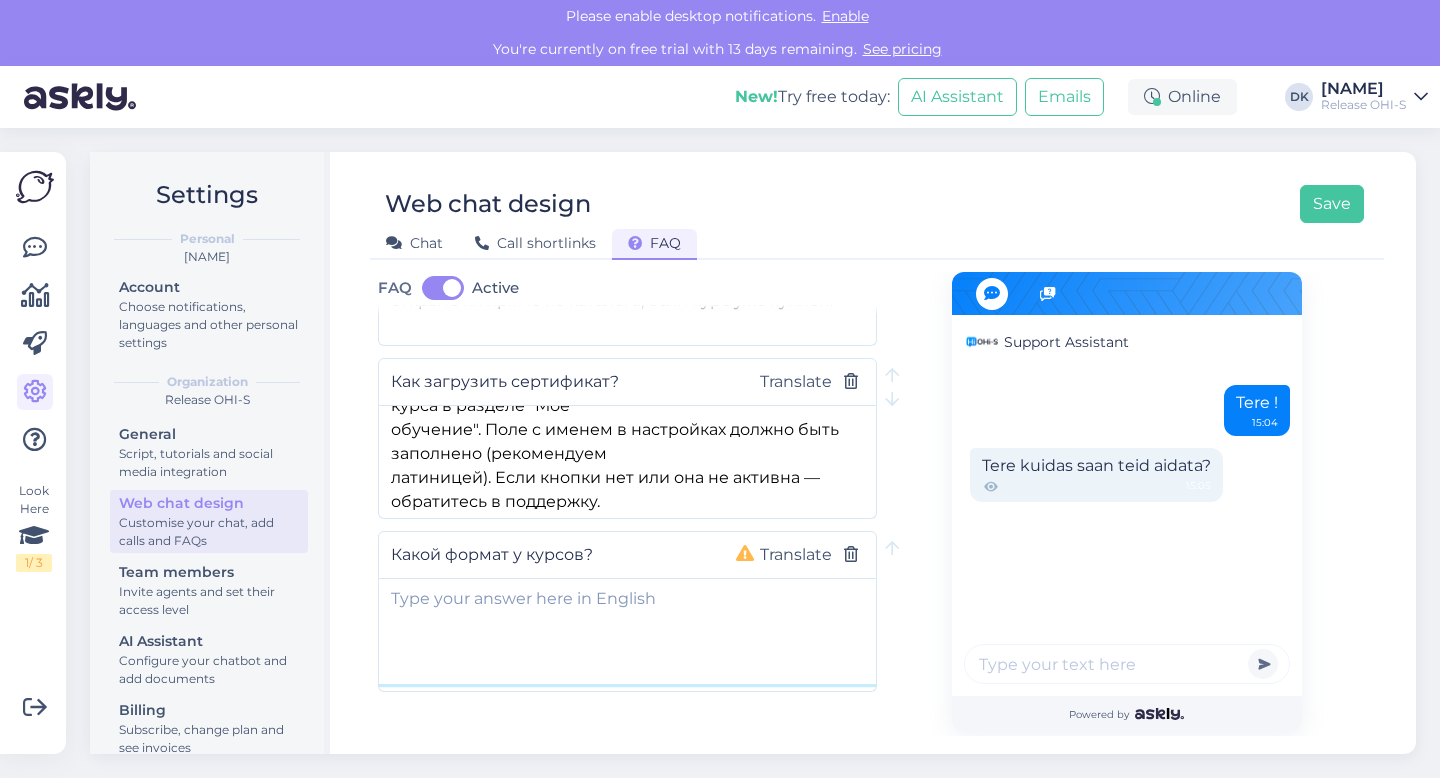 click at bounding box center [627, 631] 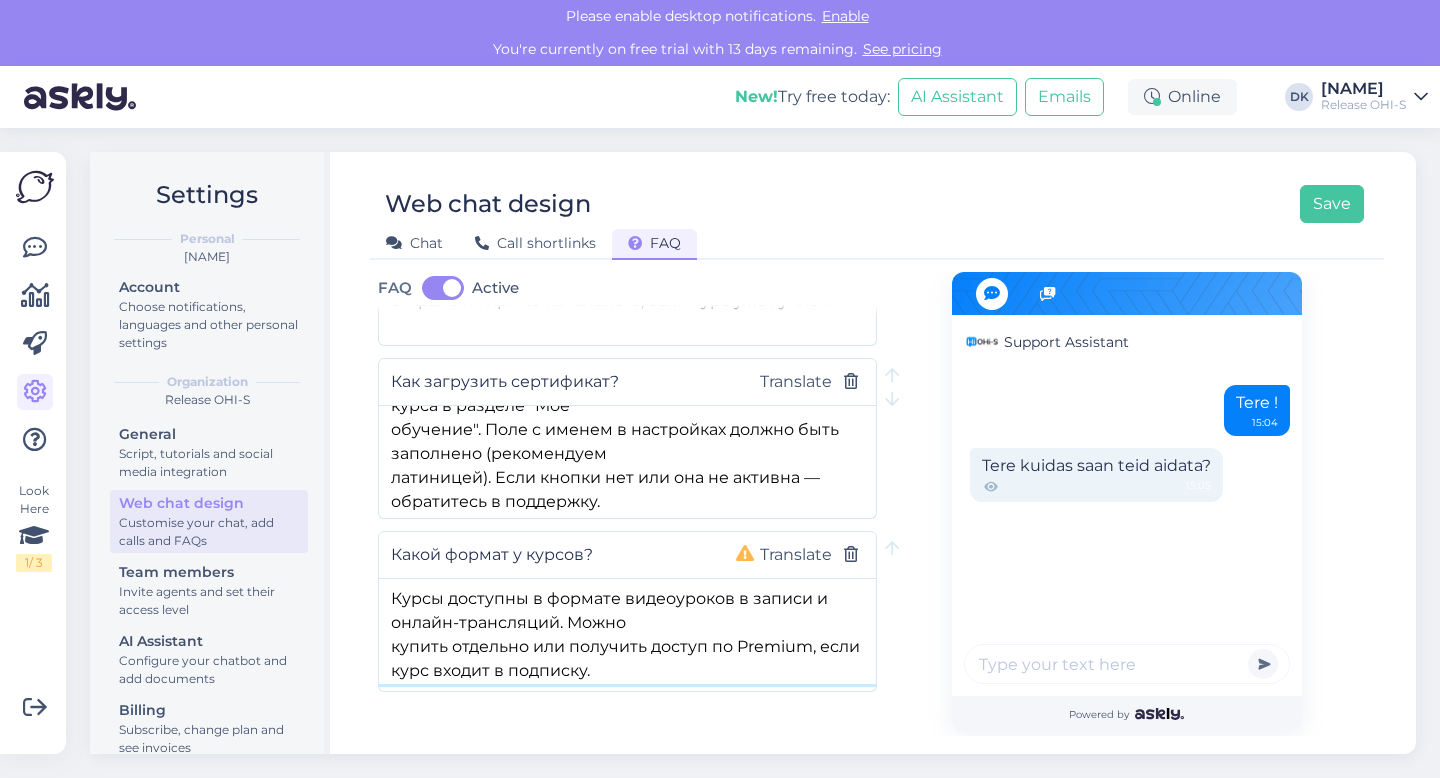 type on "Курсы доступны в формате видеоуроков в записи и онлайн-трансляций. Можно
купить отдельно или получить доступ по Premium, если курс входит в подписку." 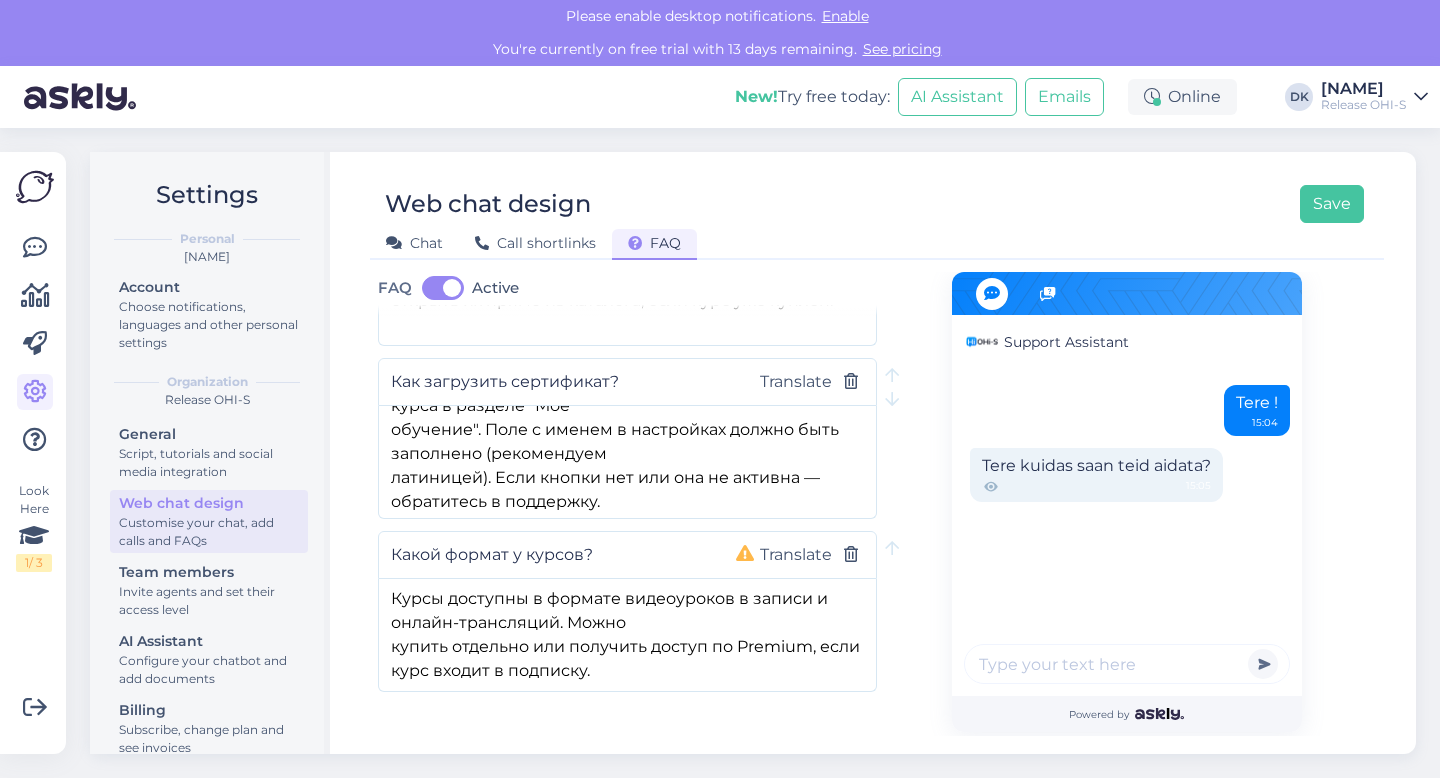 click on "Add new question" at bounding box center [485, 753] 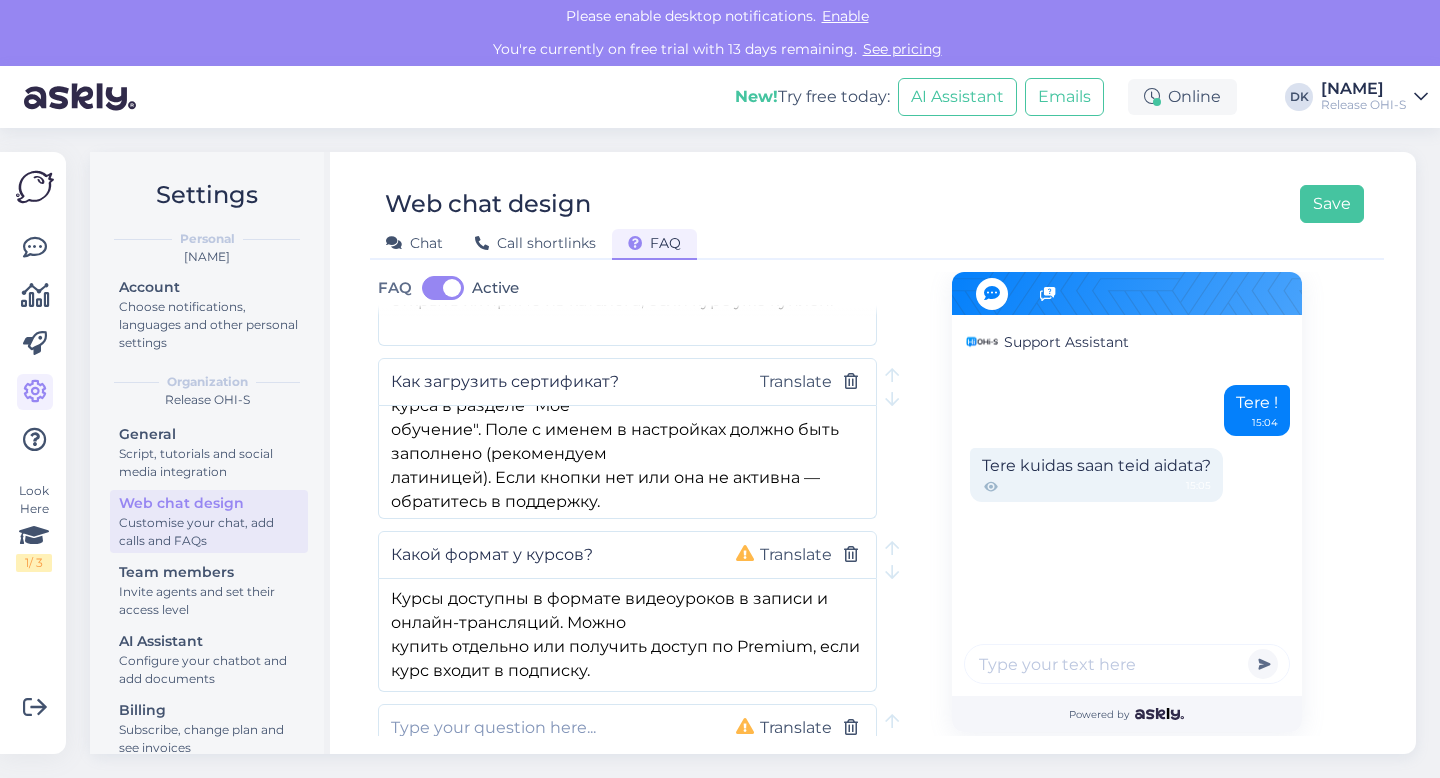 scroll, scrollTop: 924, scrollLeft: 0, axis: vertical 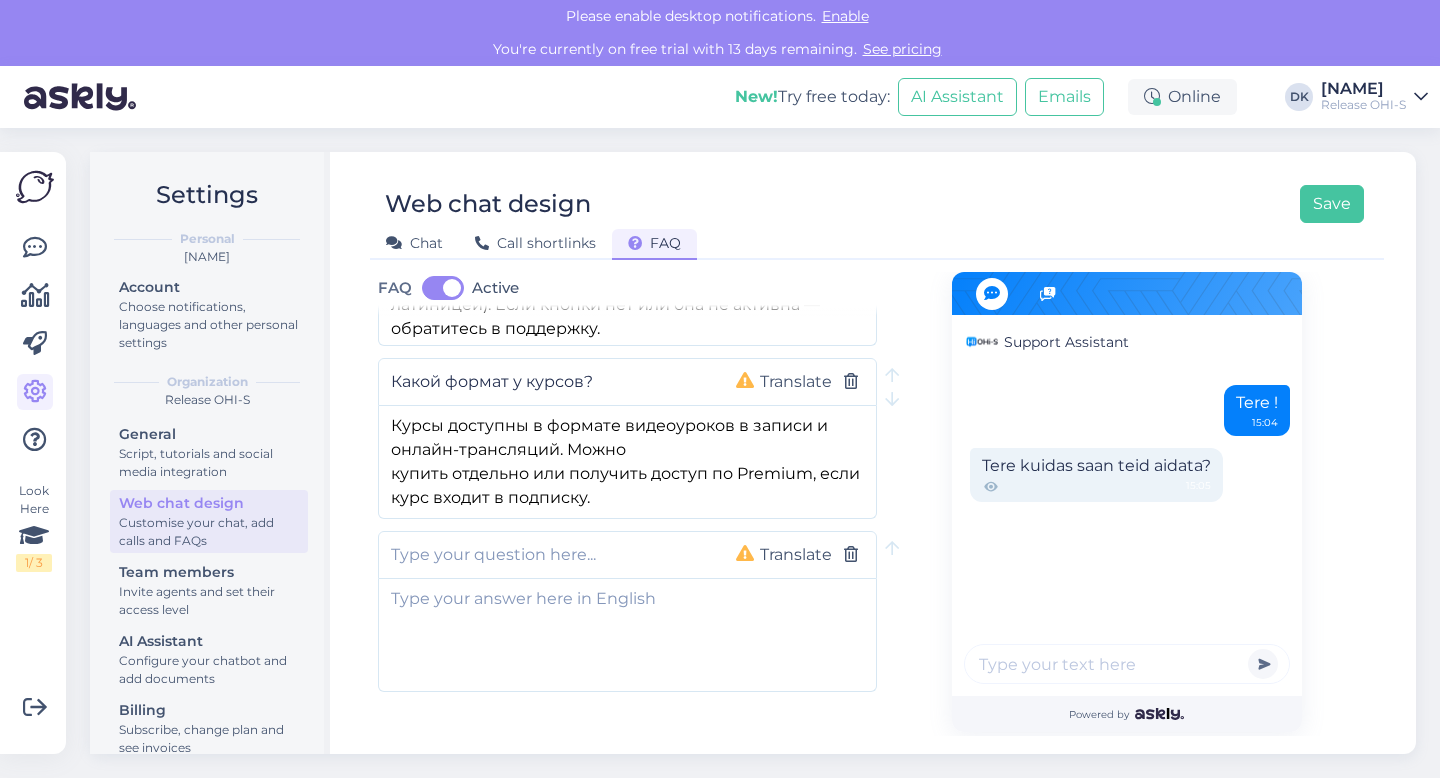 click on "Translate" at bounding box center (627, 555) 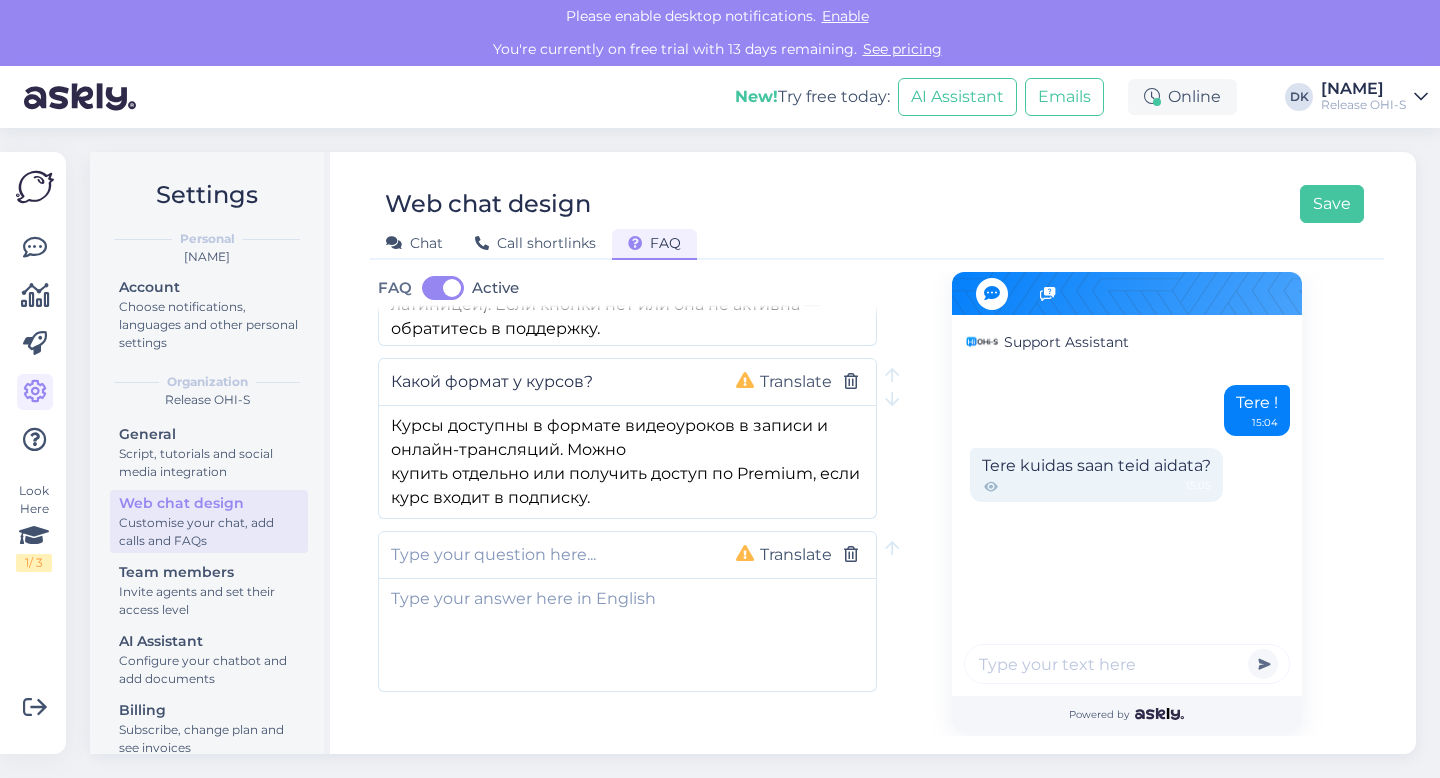 click at bounding box center (547, 555) 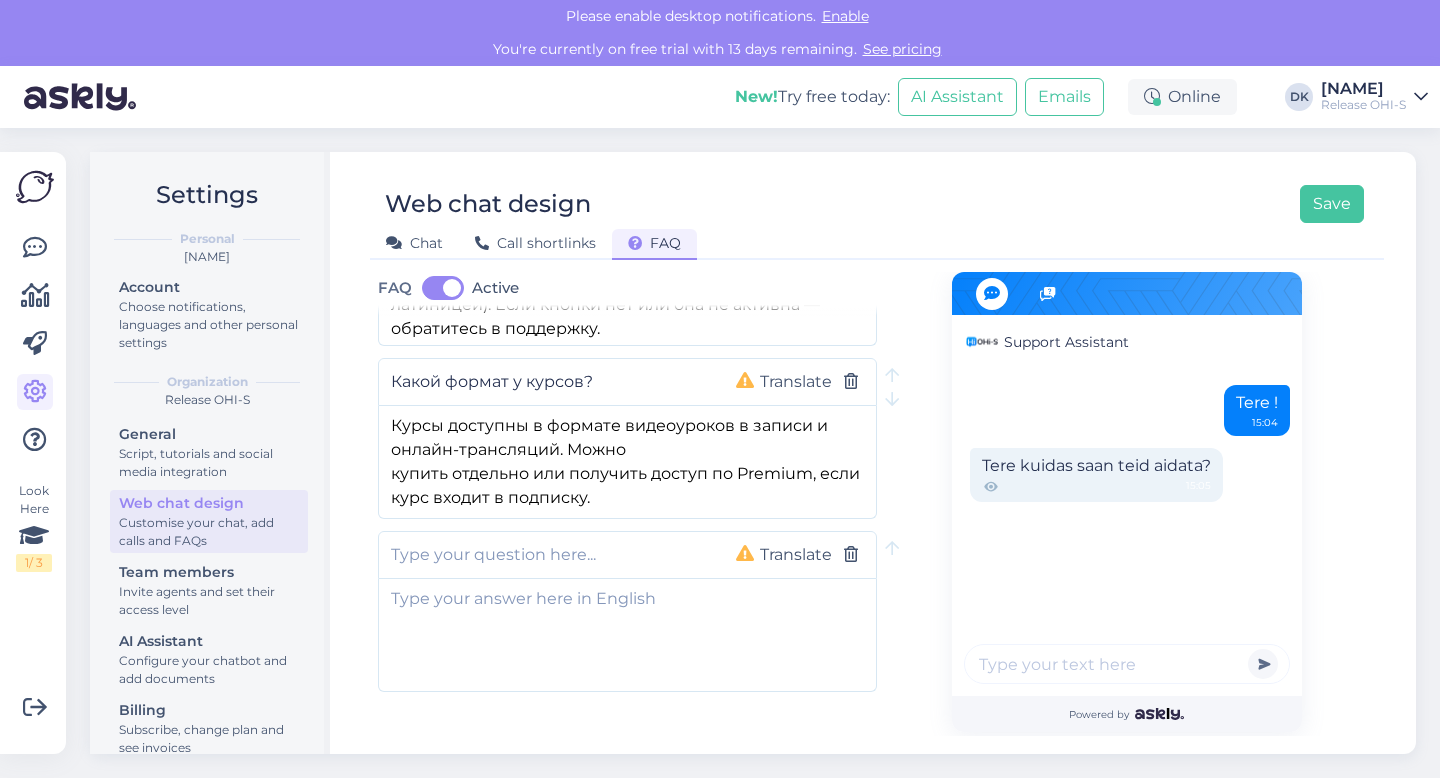paste on "Что входит в стоимость курса?" 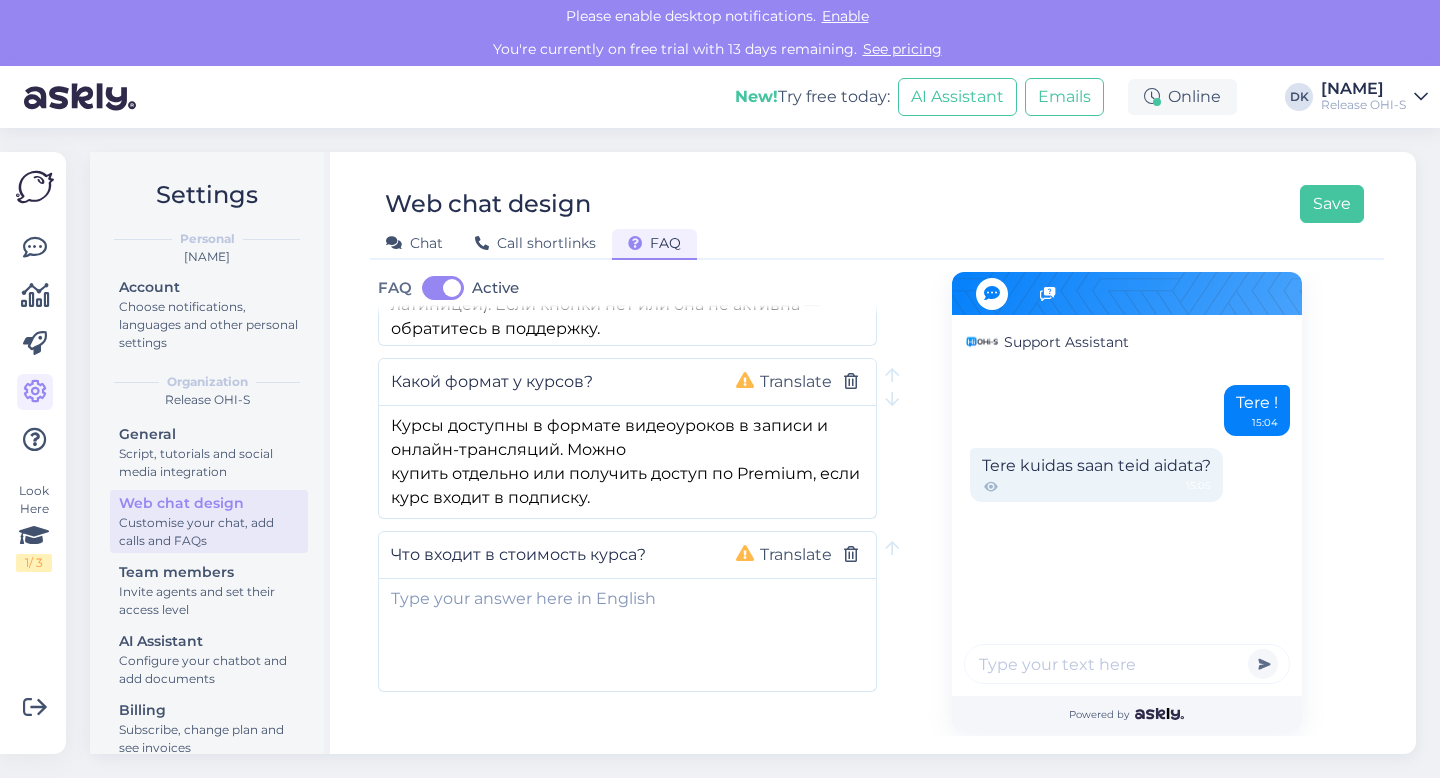 type on "Что входит в стоимость курса?" 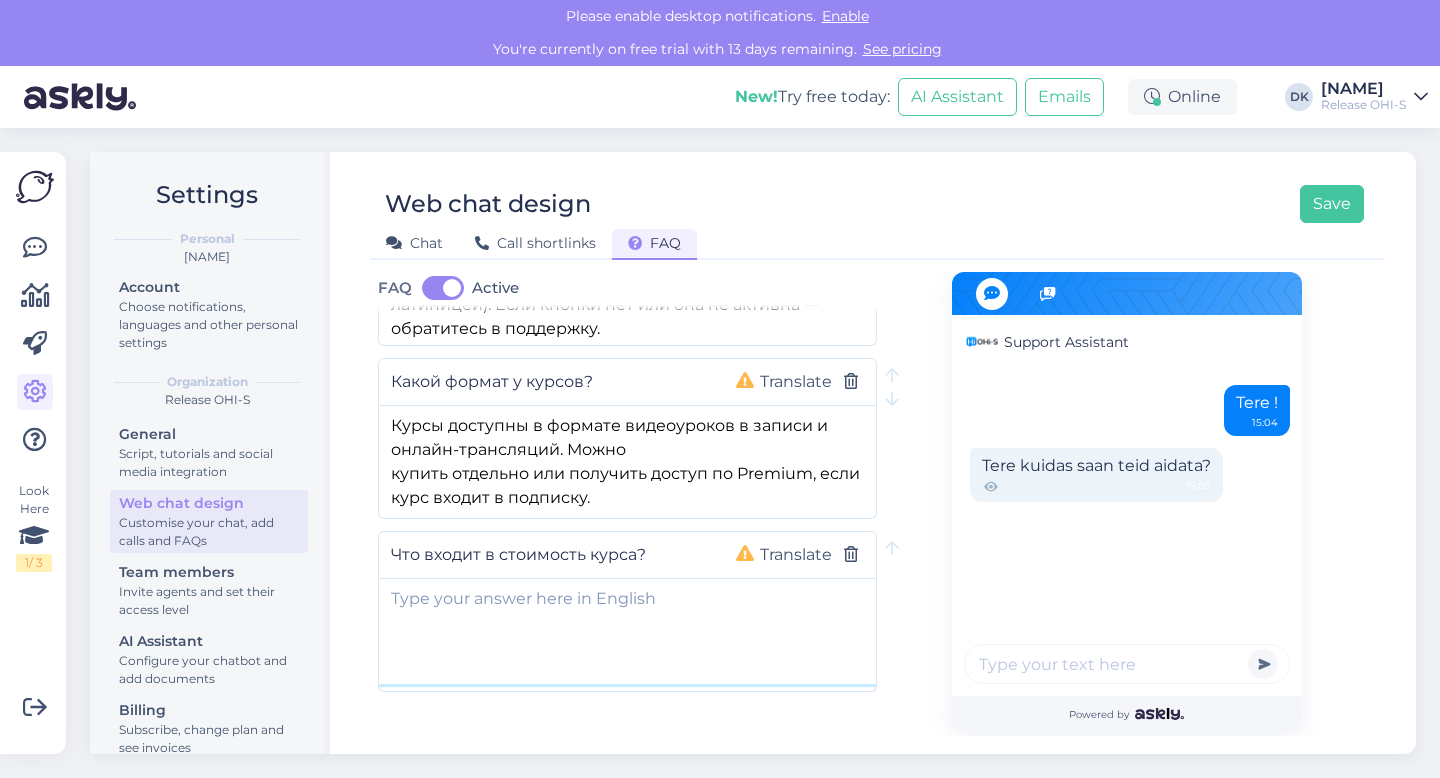 click at bounding box center (627, 631) 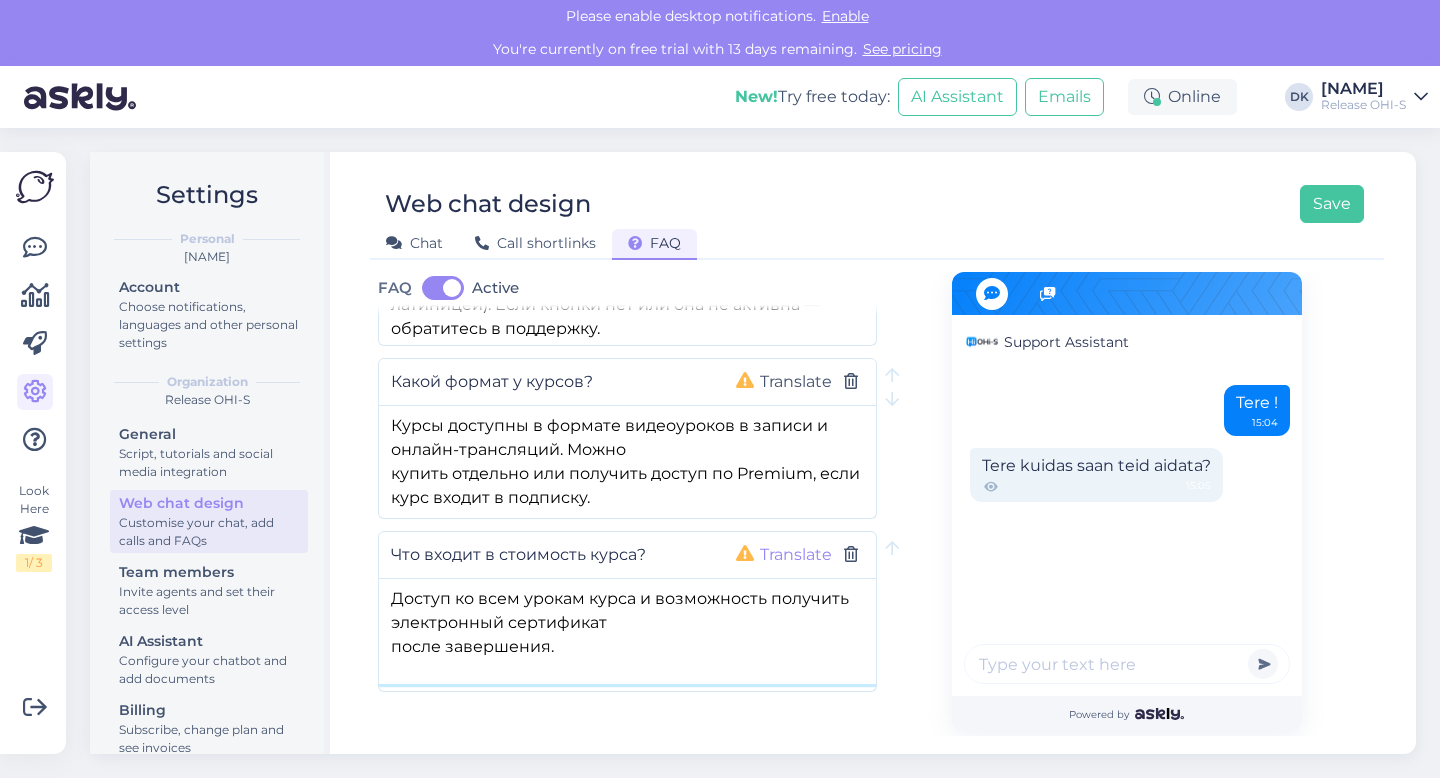 type on "Доступ ко всем урокам курса и возможность получить электронный сертификат
после завершения." 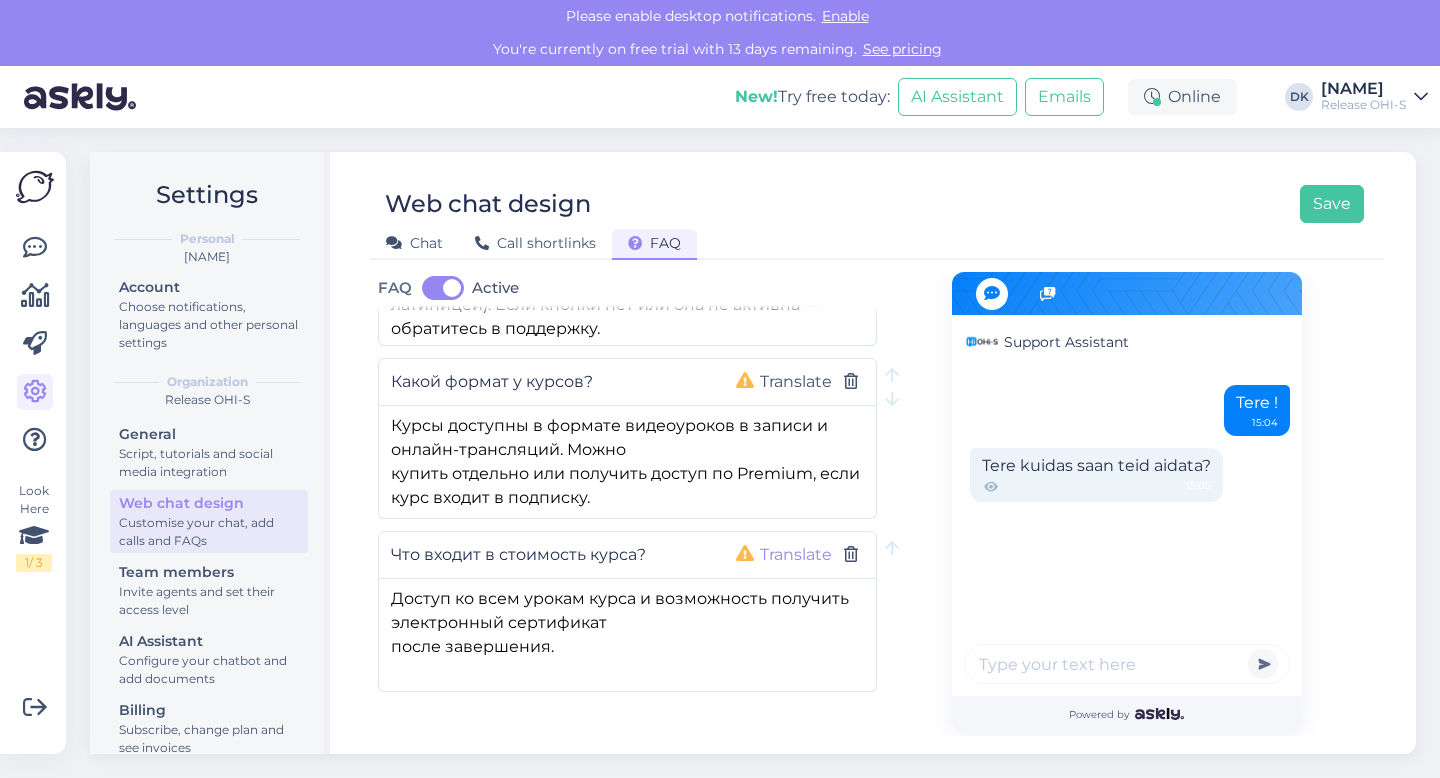 click on "Translate" at bounding box center (796, 555) 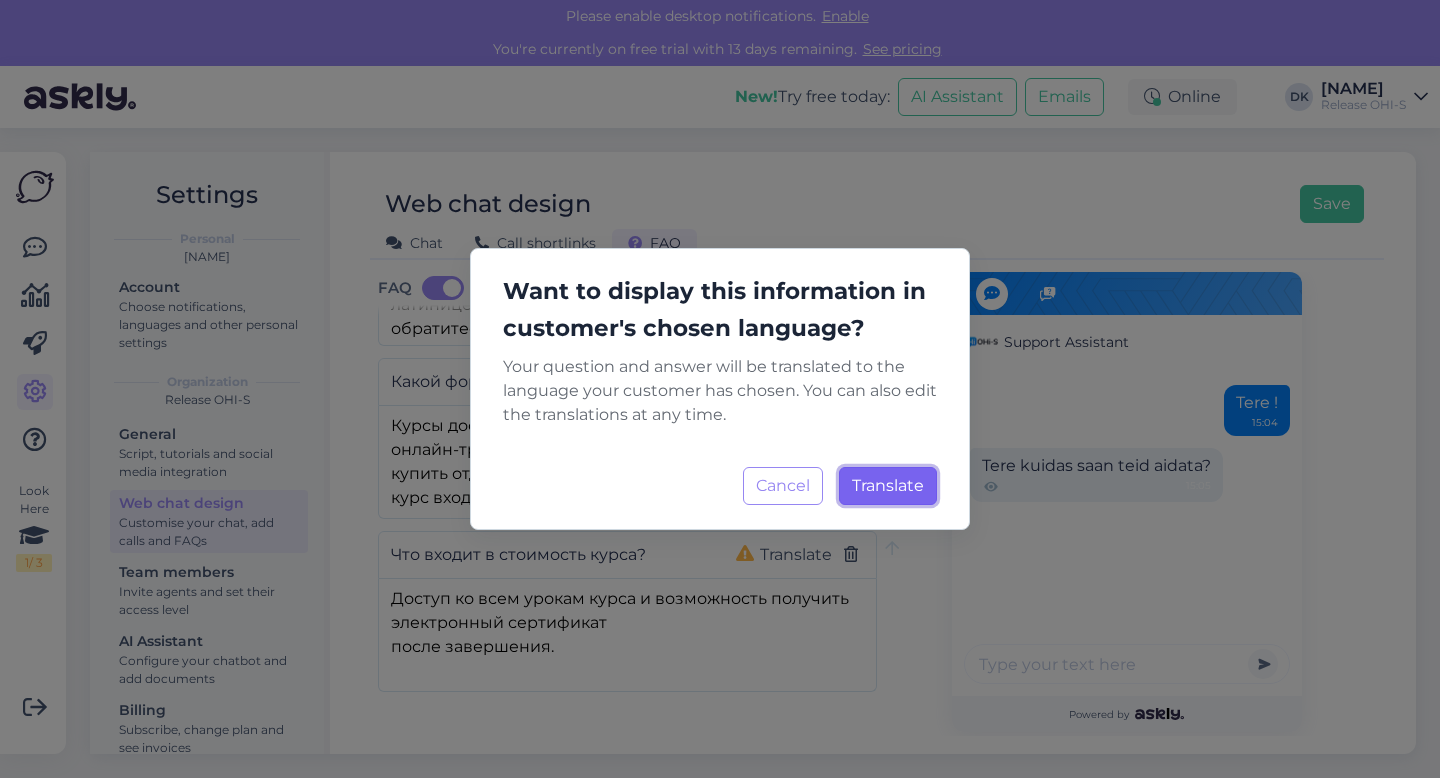 click on "Translate" at bounding box center [888, 485] 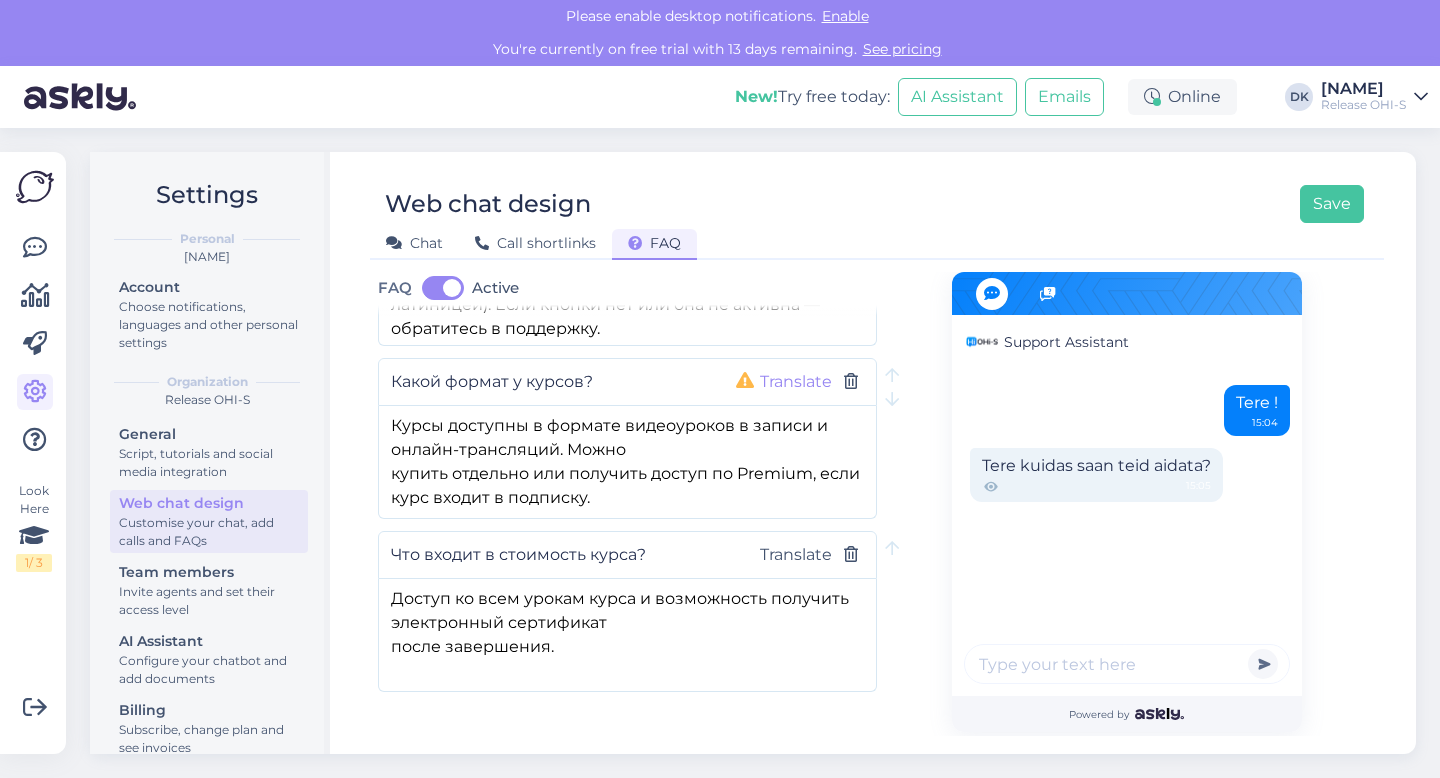 click on "Translate" at bounding box center (796, 382) 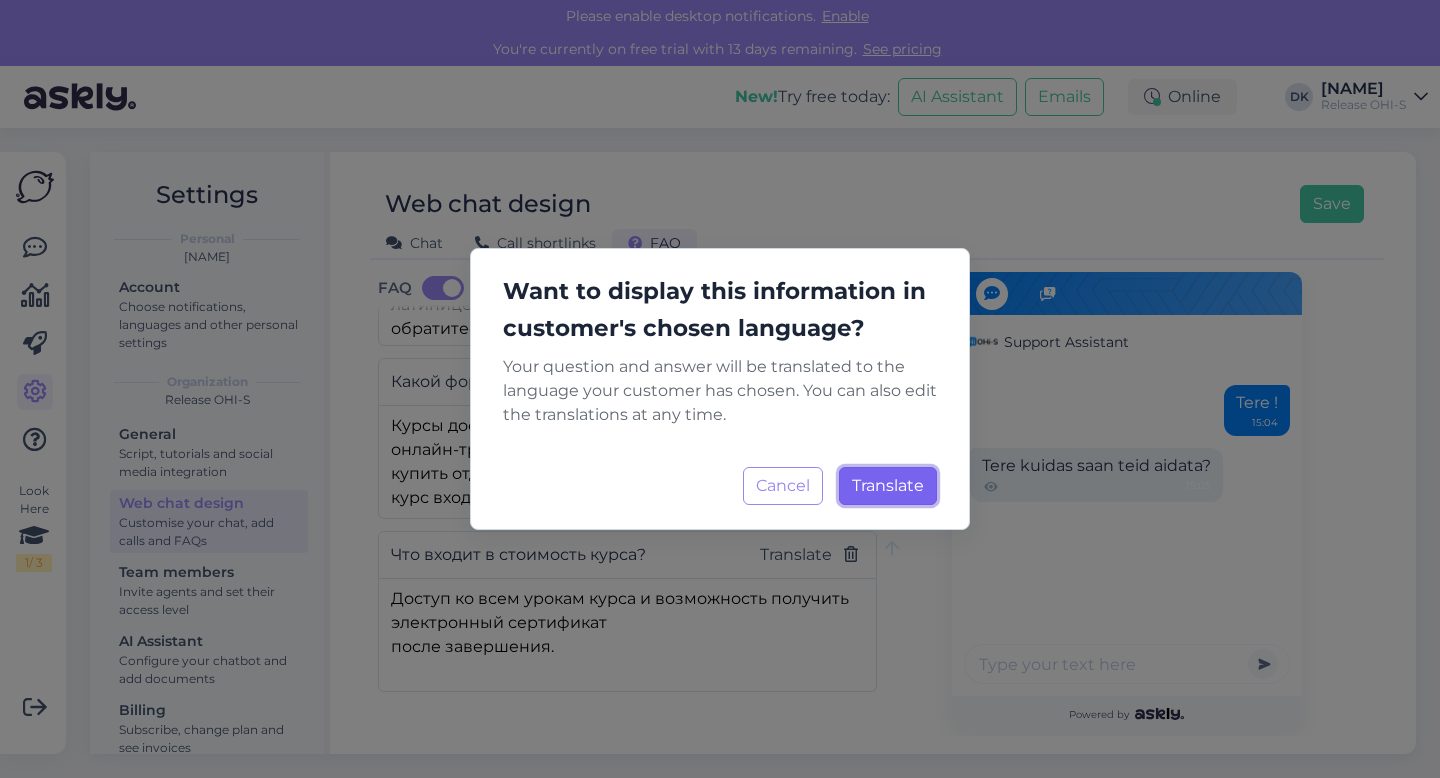 click on "Translate" at bounding box center [888, 485] 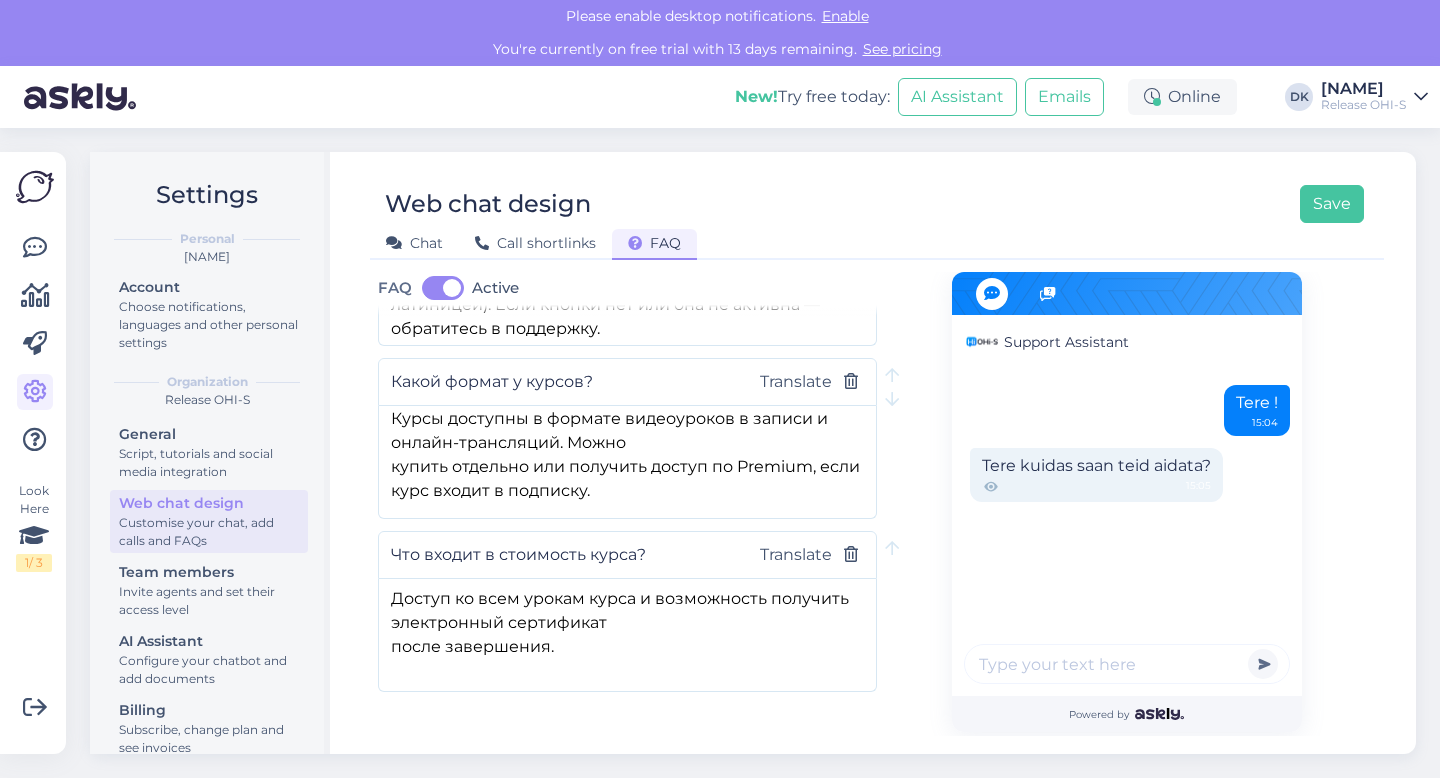 scroll, scrollTop: 0, scrollLeft: 0, axis: both 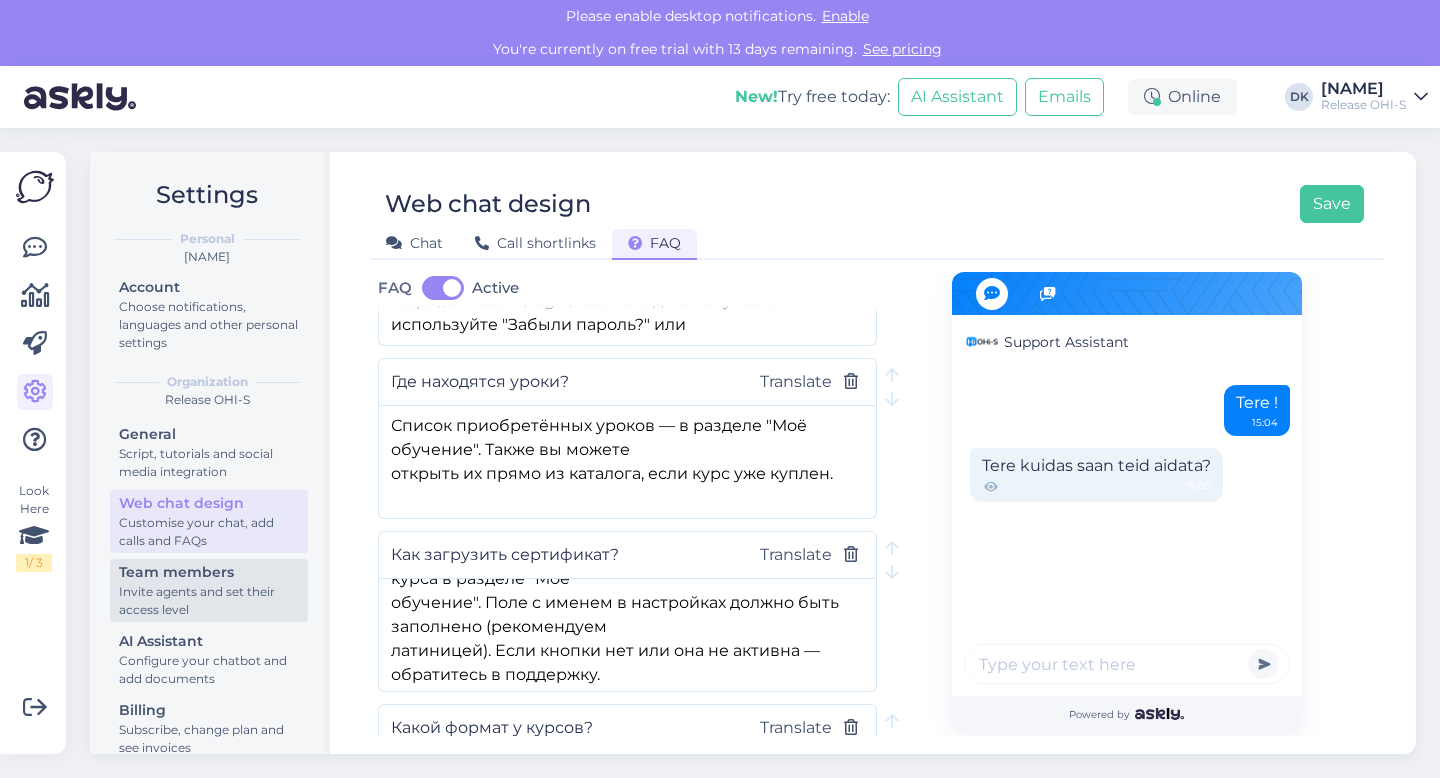 click on "Invite agents and set their access level" at bounding box center [209, 601] 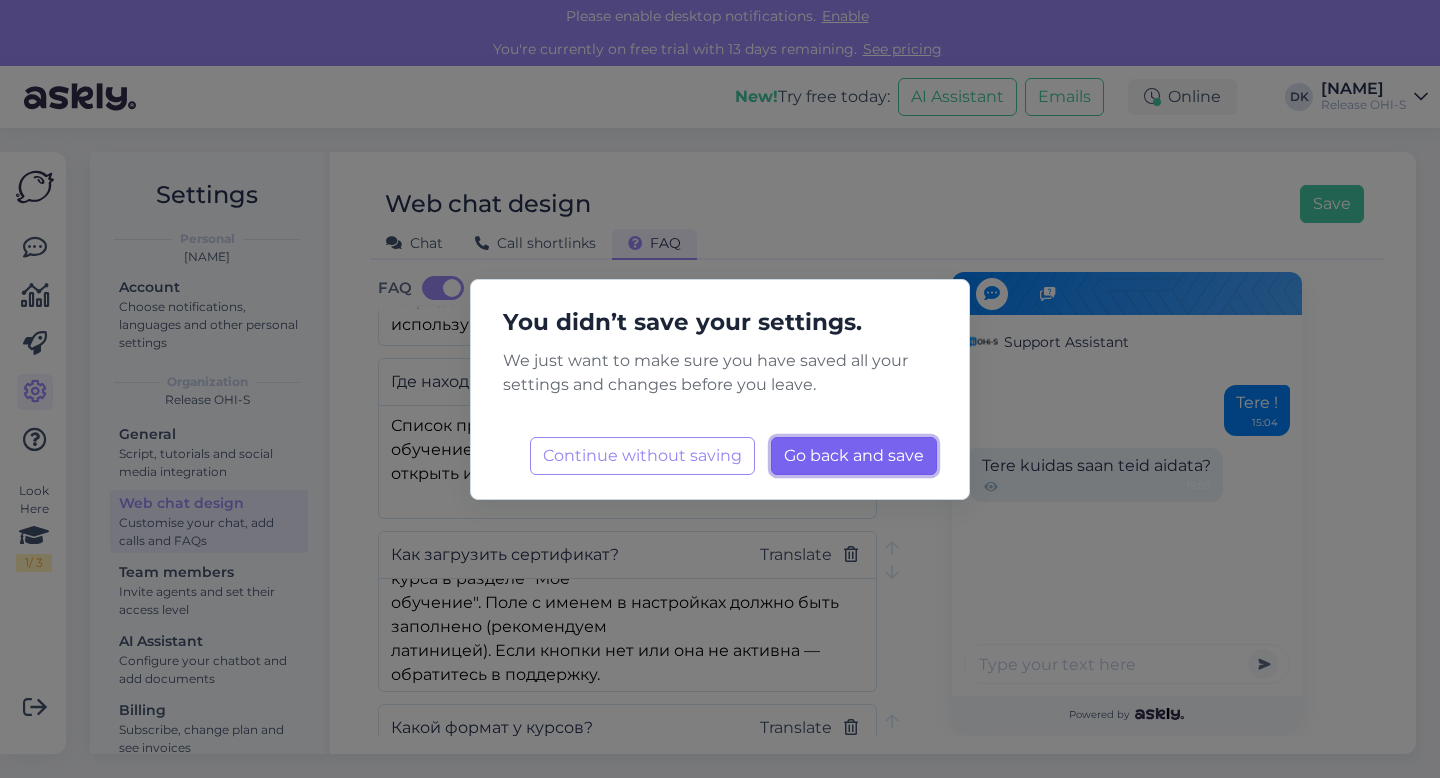 click on "Go back and save" at bounding box center [854, 455] 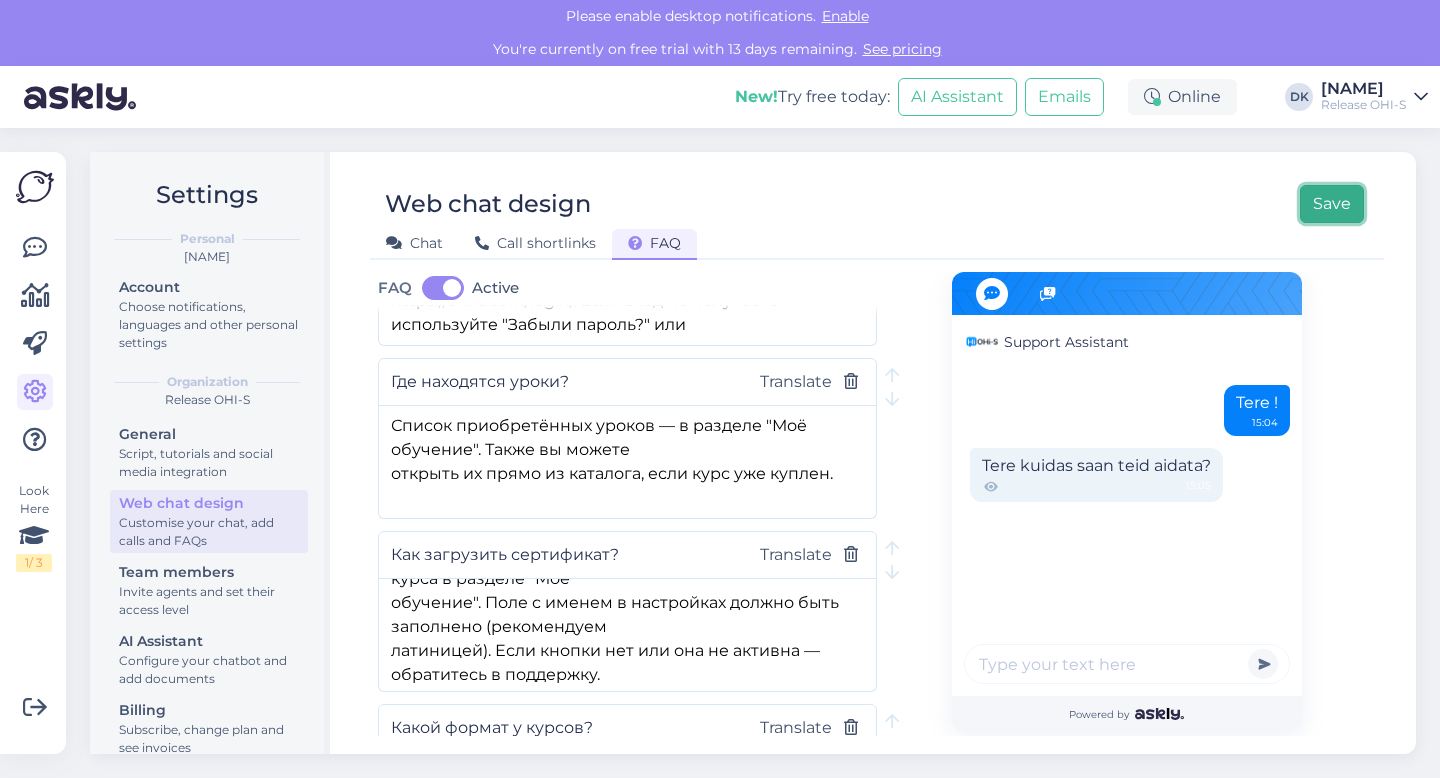 click on "Save" at bounding box center [1332, 204] 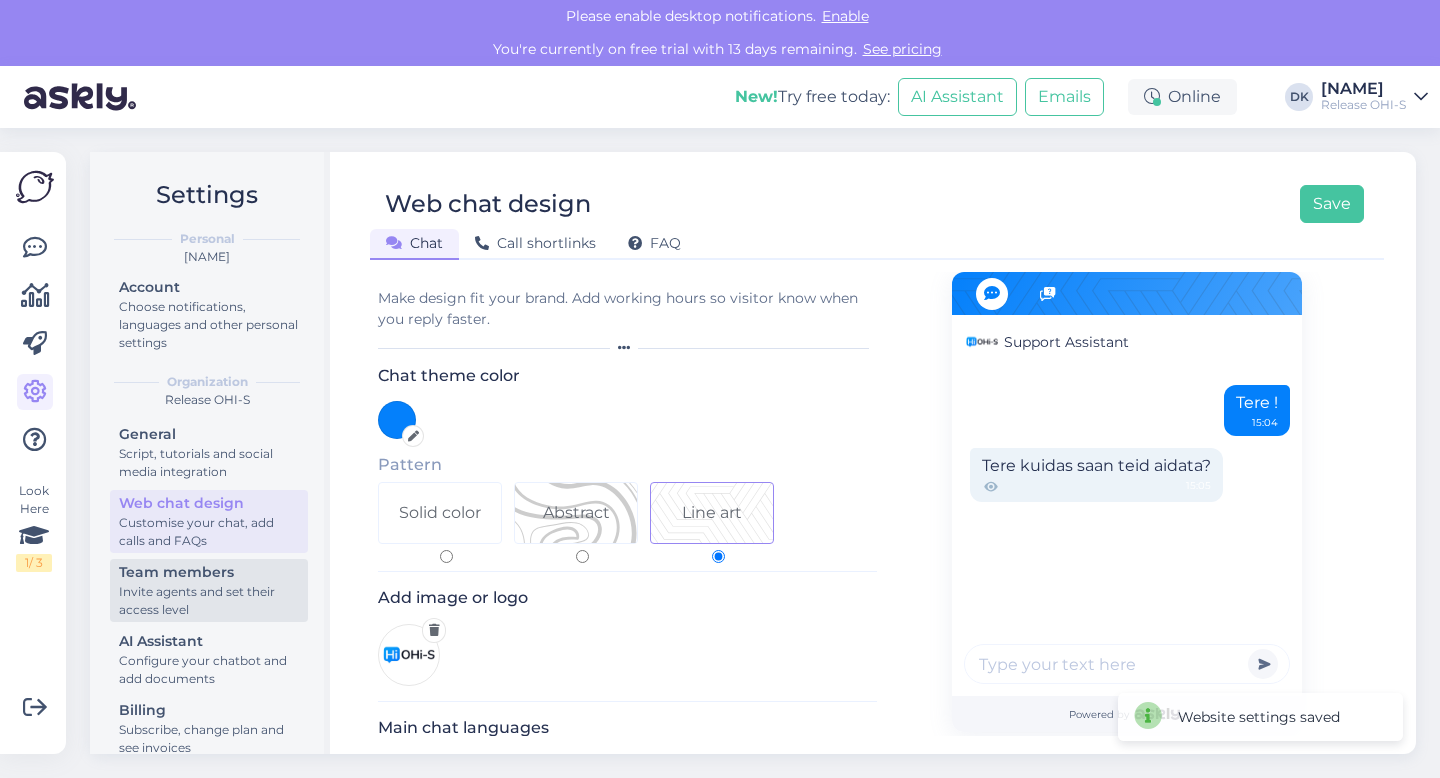 click on "Invite agents and set their access level" at bounding box center (209, 601) 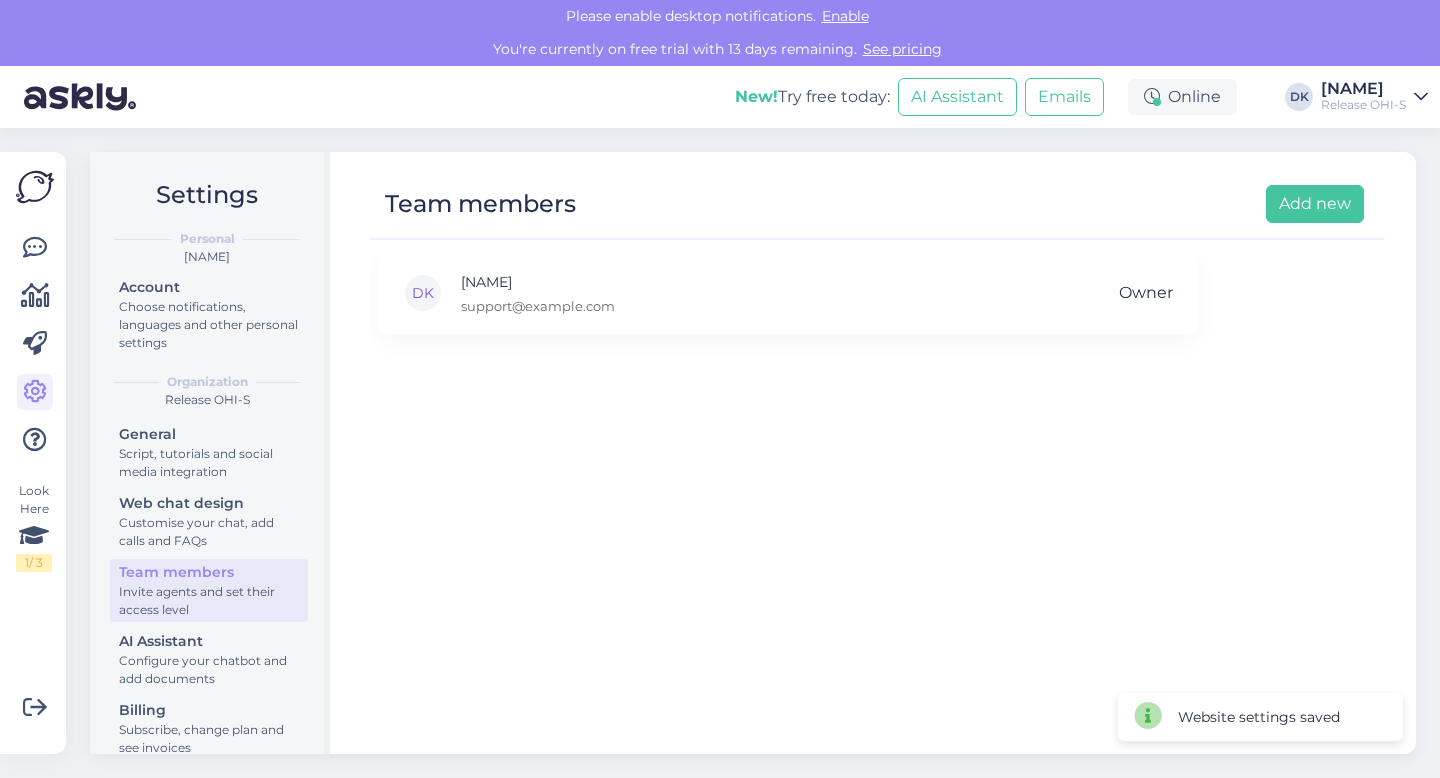 scroll, scrollTop: 24, scrollLeft: 0, axis: vertical 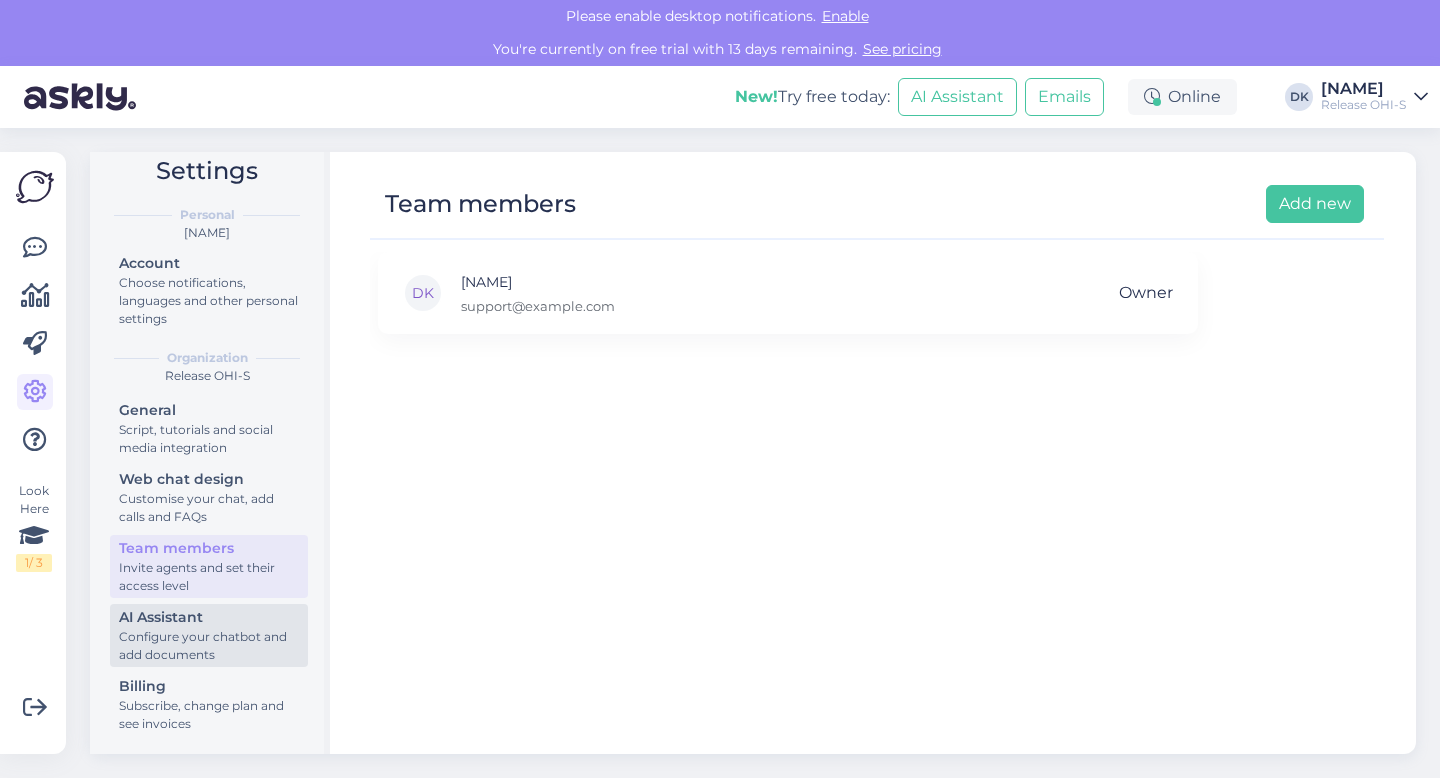 click on "Configure your chatbot and add documents" at bounding box center (209, 646) 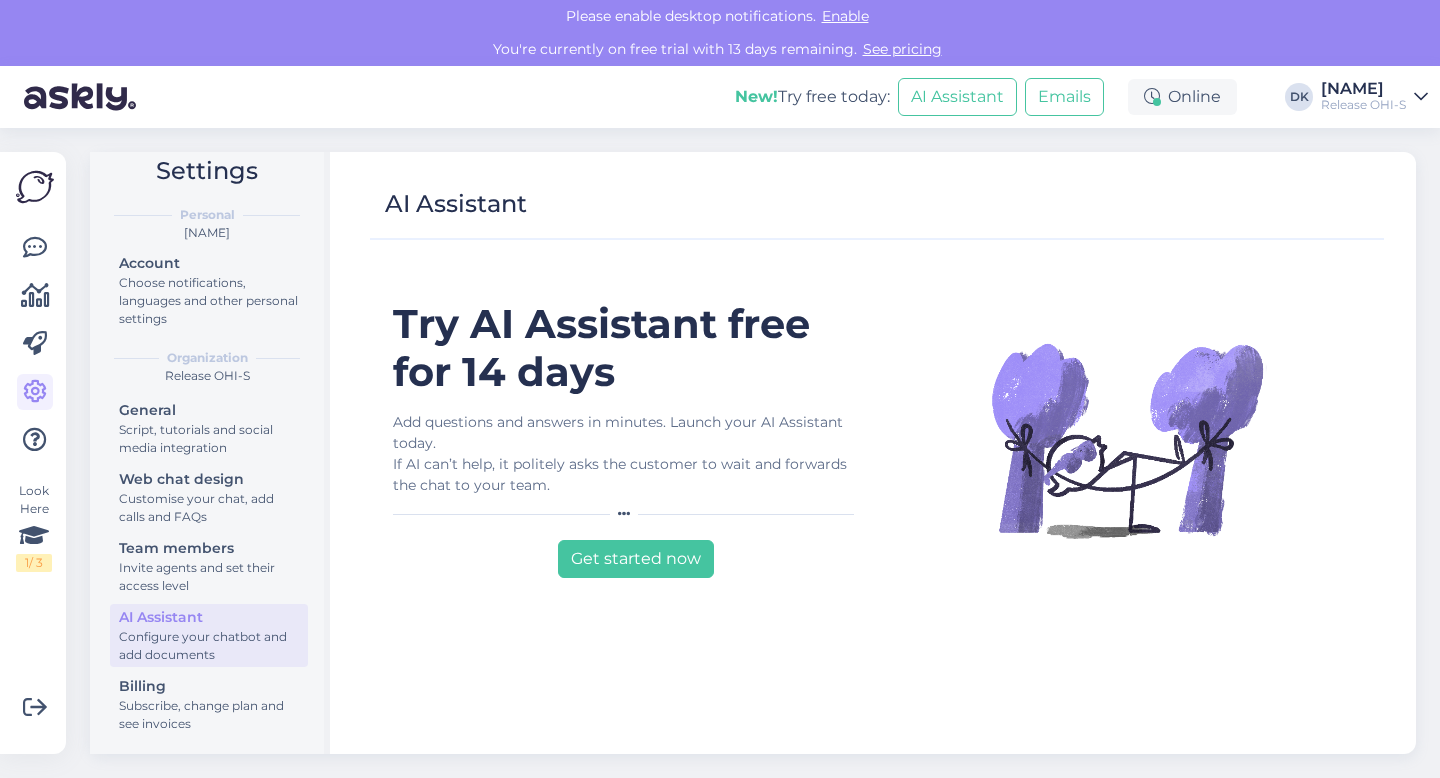 click on "Release OHI-S" at bounding box center (1363, 105) 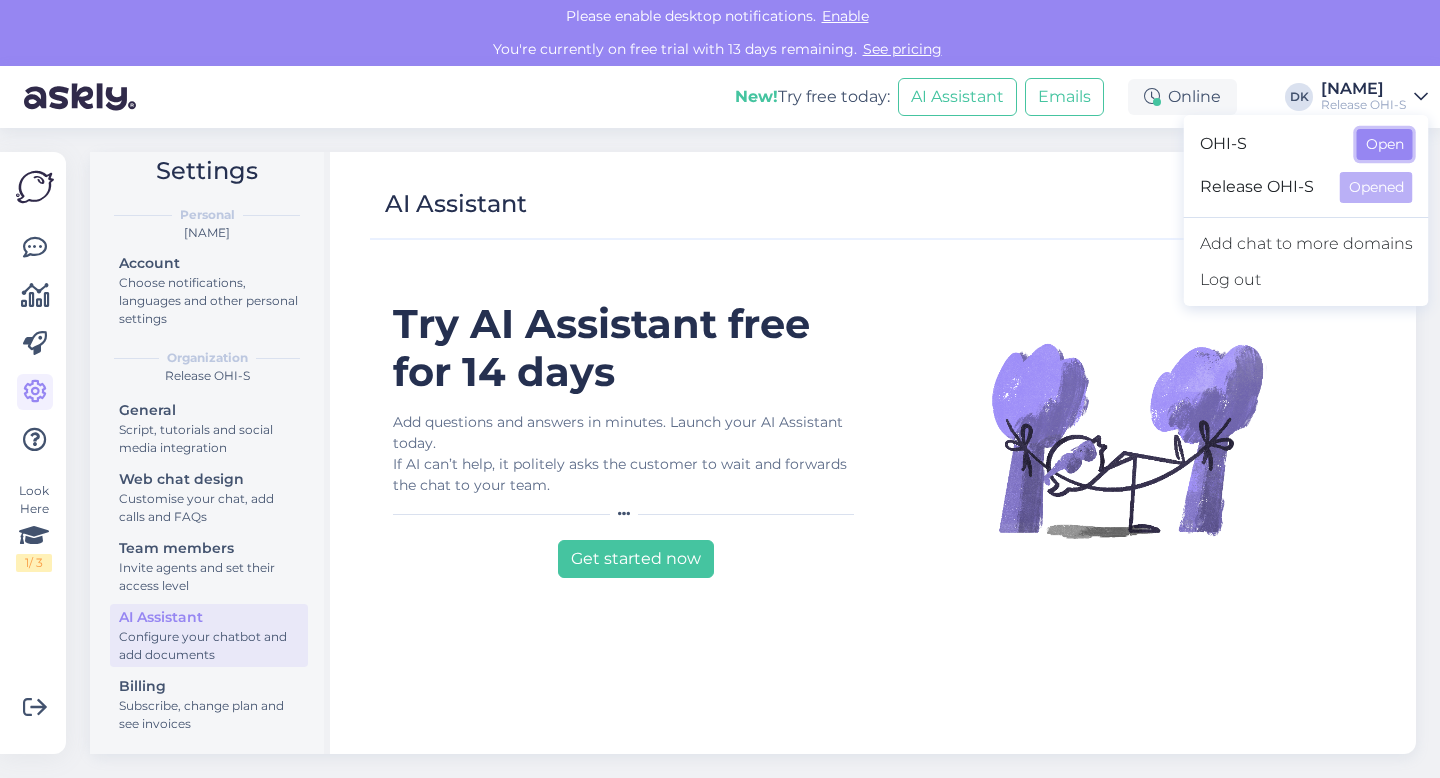 click on "Open" at bounding box center (1385, 144) 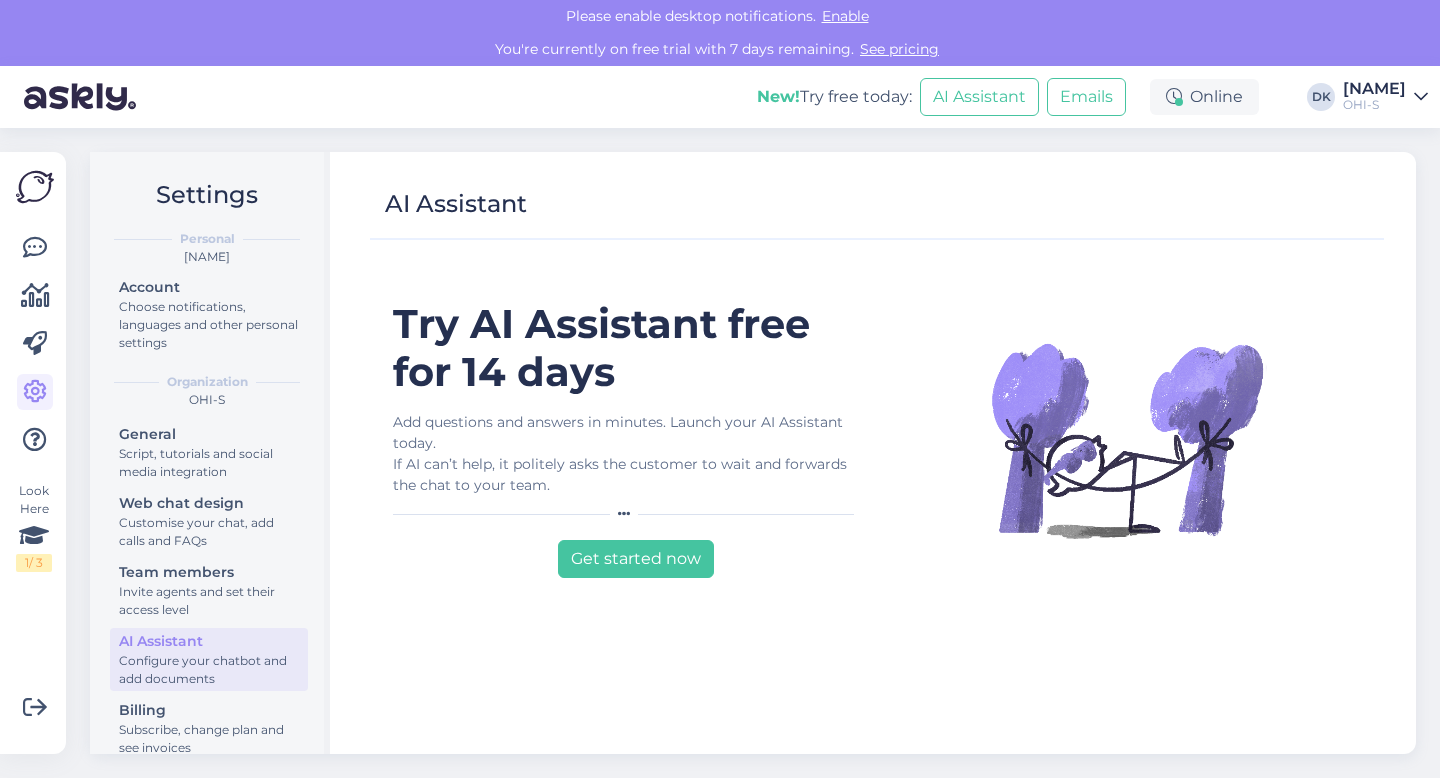 click on "[FIRST] [LAST]" at bounding box center (1374, 89) 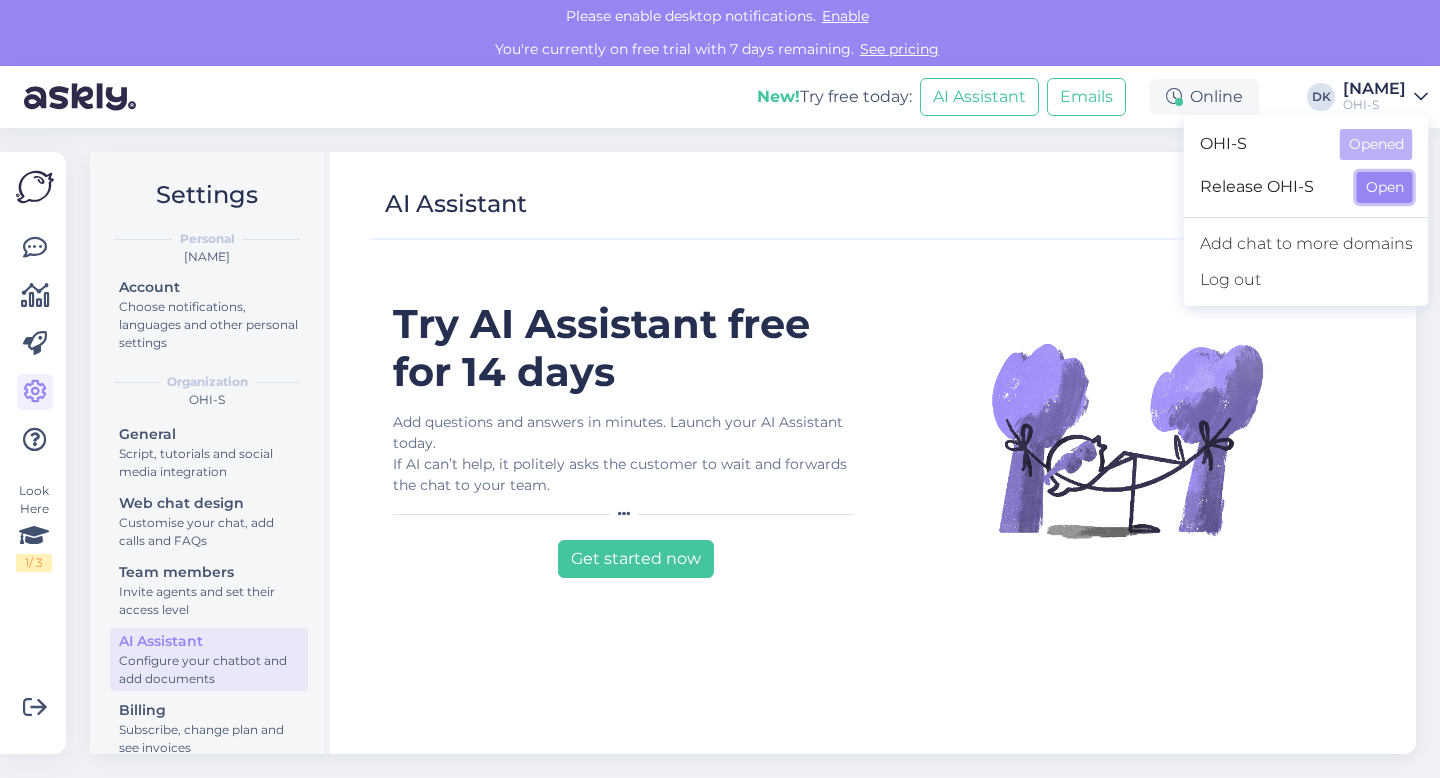 click on "Open" at bounding box center (1385, 187) 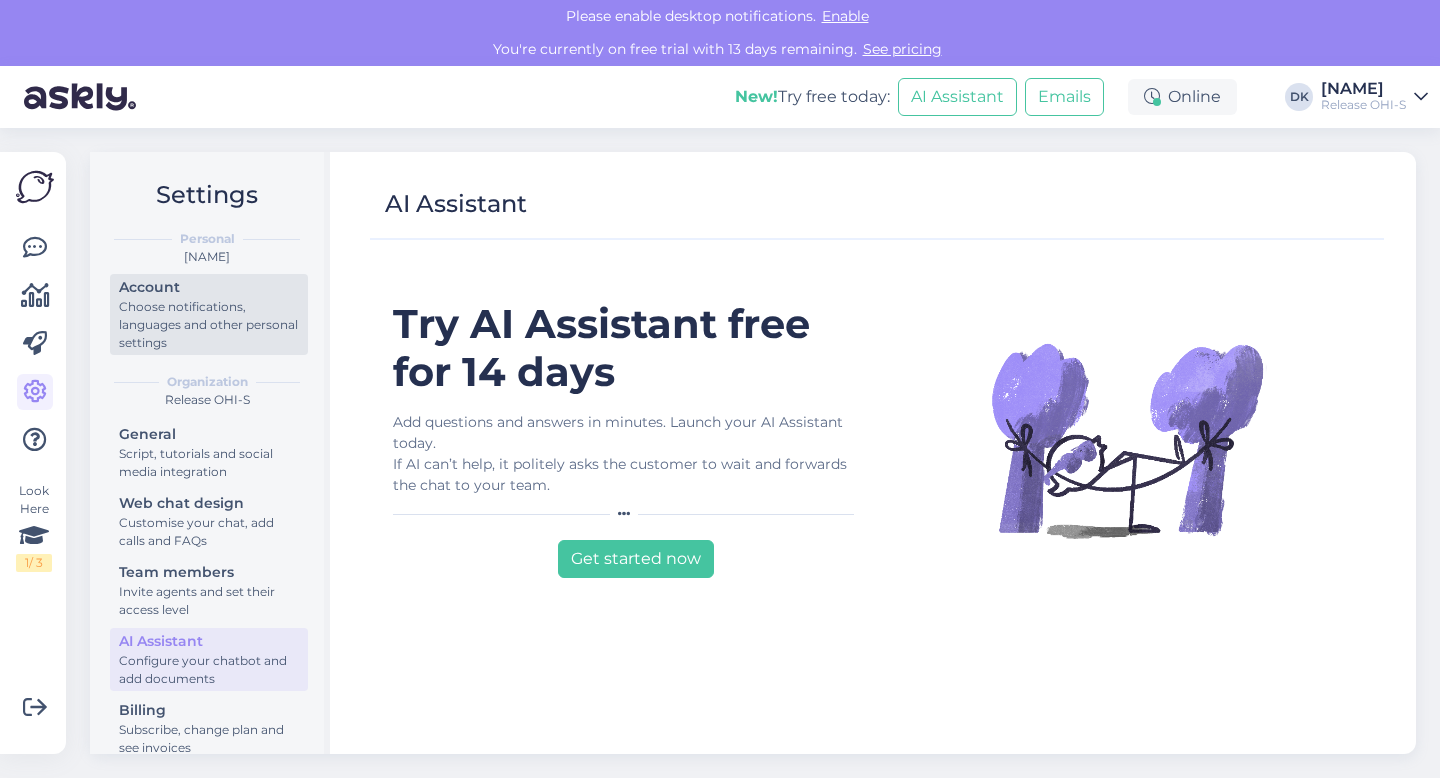 click on "Choose notifications, languages and other personal settings" at bounding box center [209, 325] 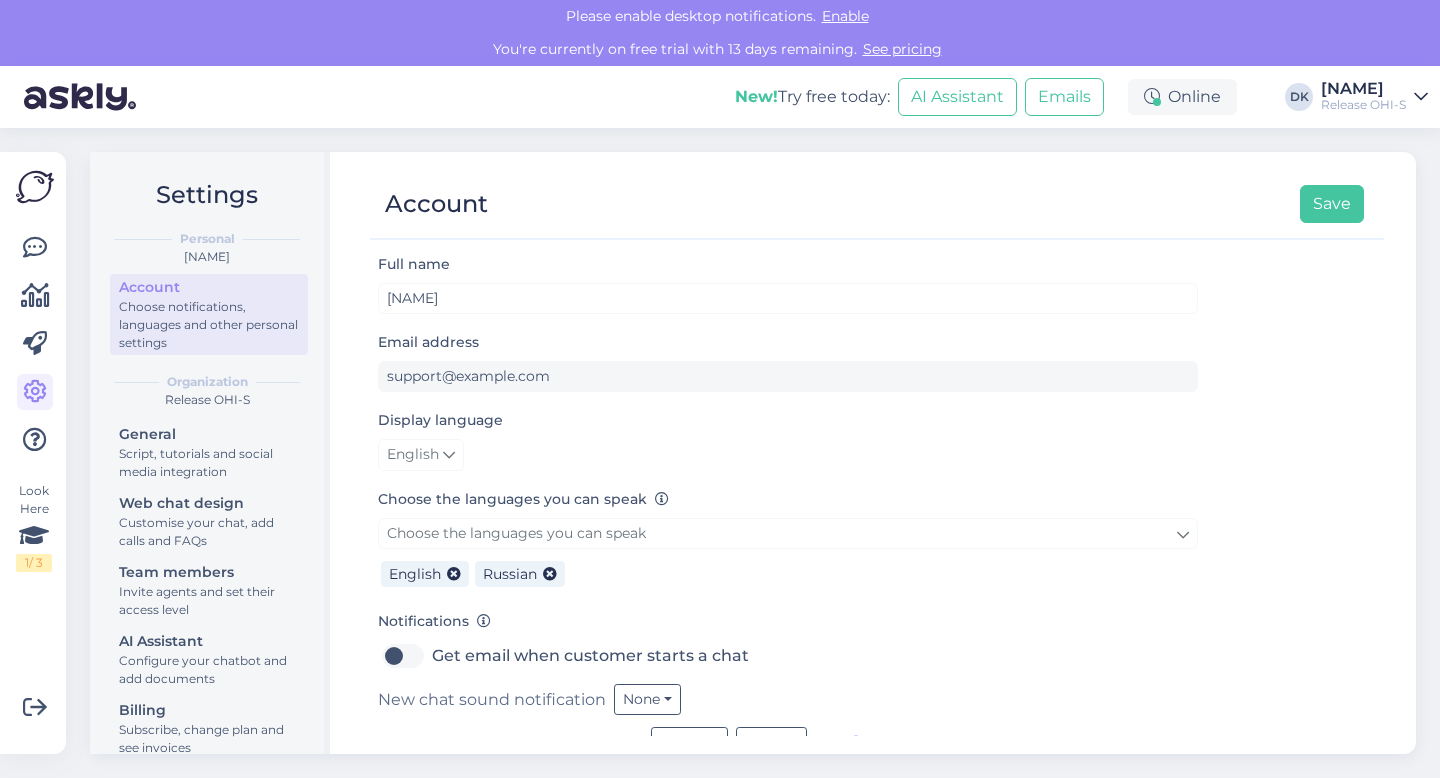 scroll, scrollTop: 38, scrollLeft: 0, axis: vertical 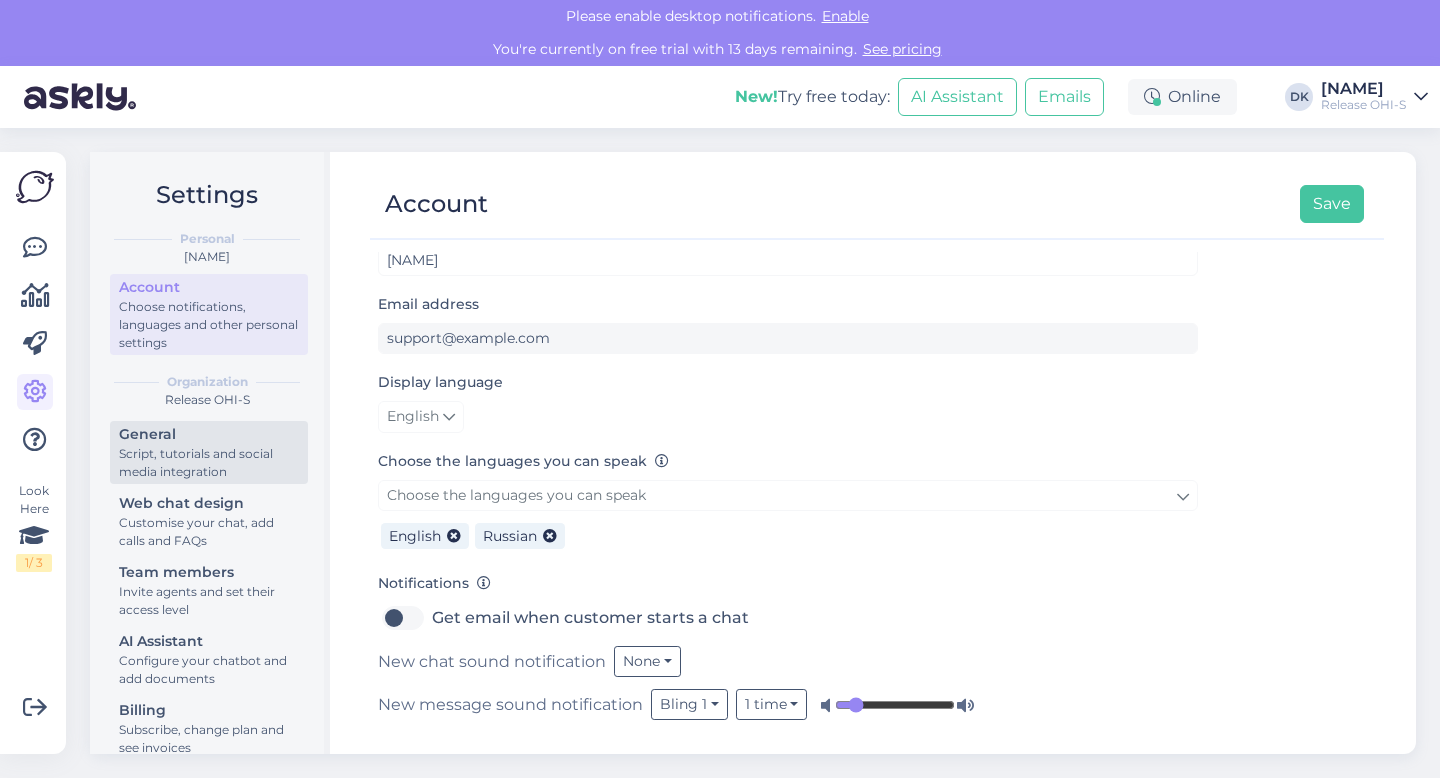 click on "Script, tutorials and social media integration" at bounding box center (209, 463) 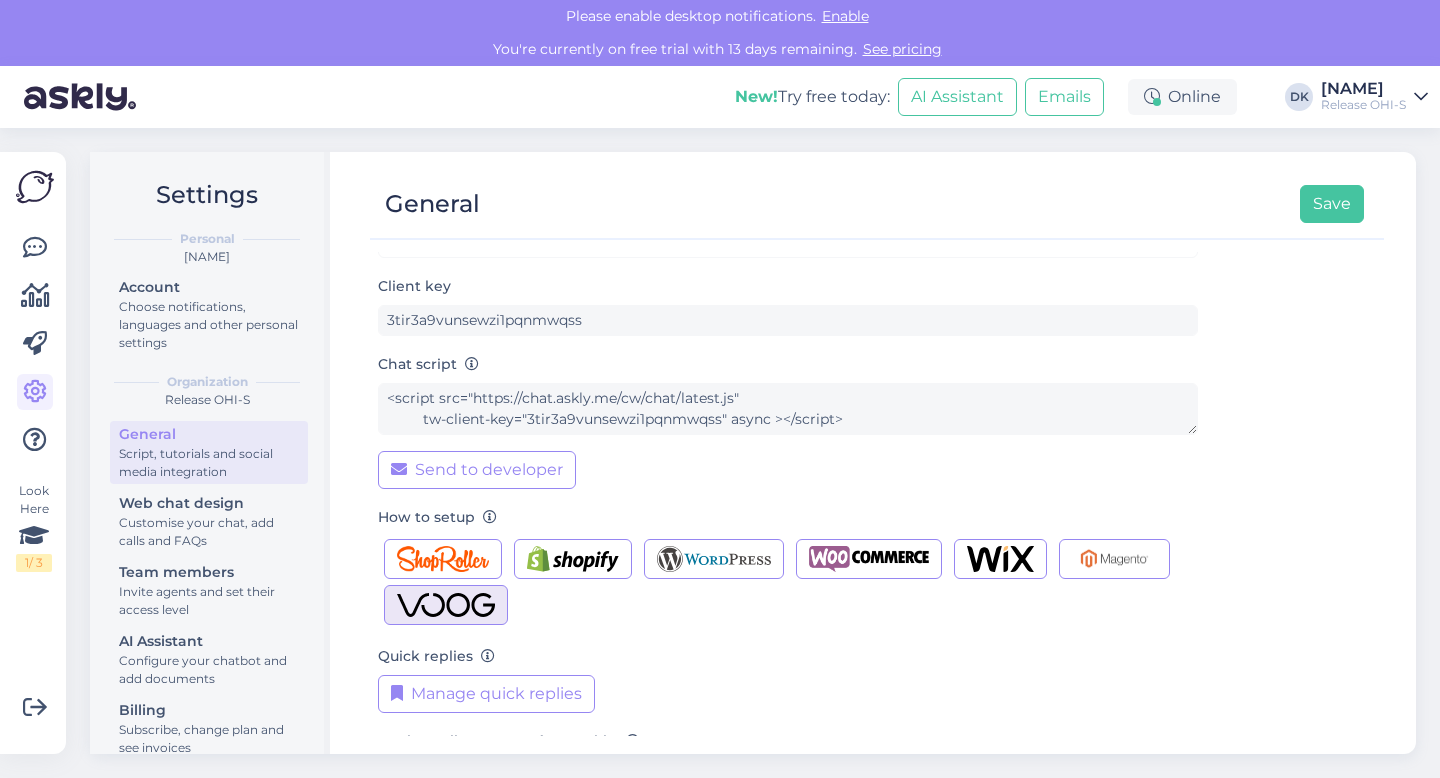 scroll, scrollTop: 0, scrollLeft: 0, axis: both 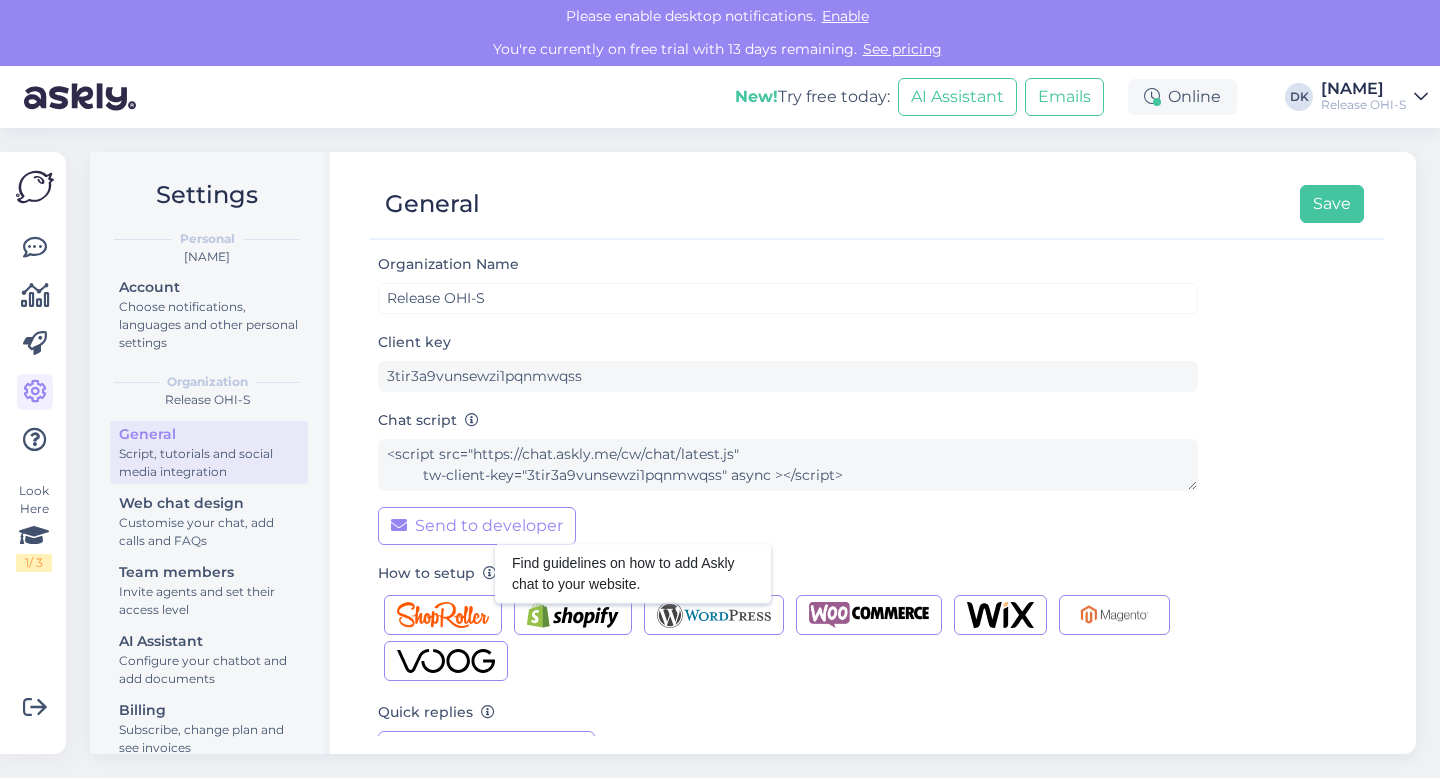 click at bounding box center [490, 574] 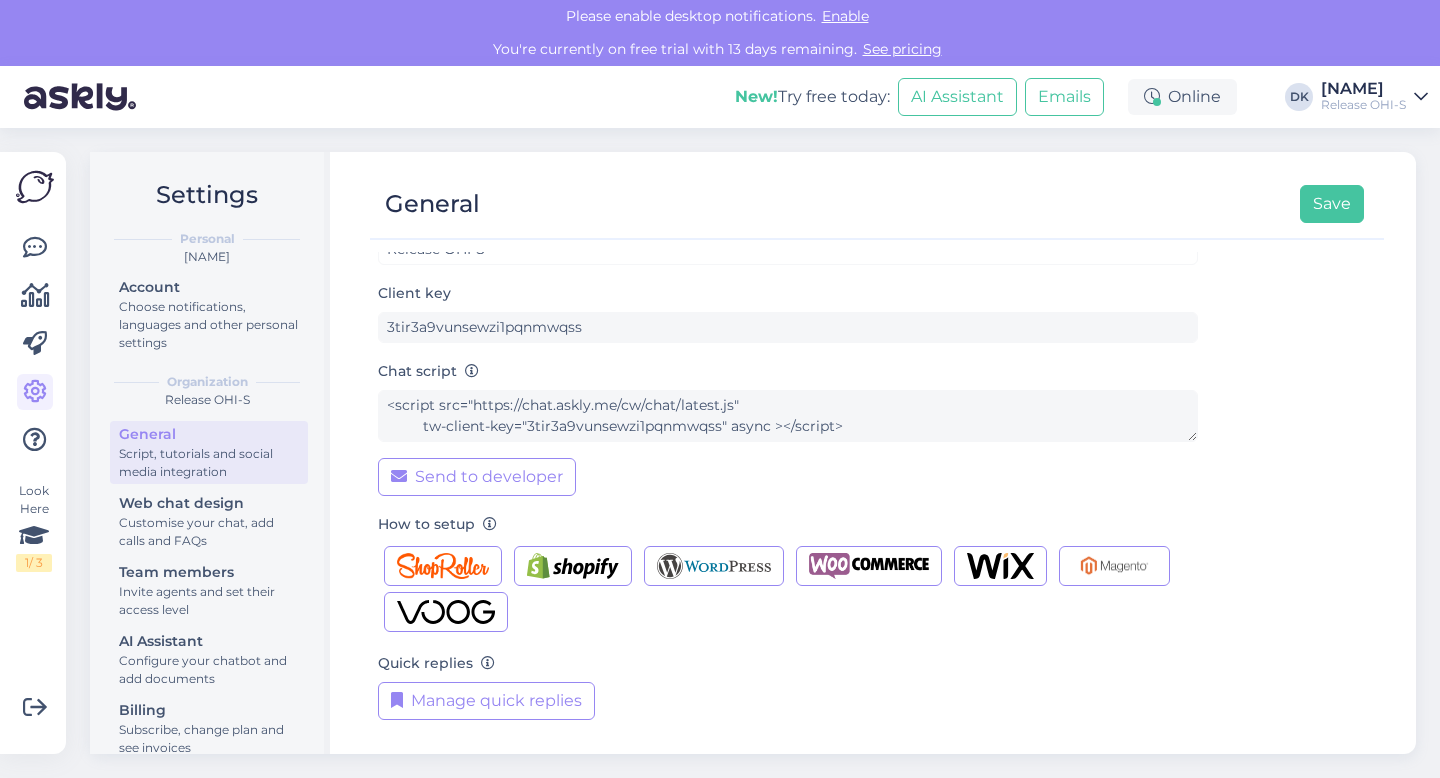 scroll, scrollTop: 0, scrollLeft: 0, axis: both 